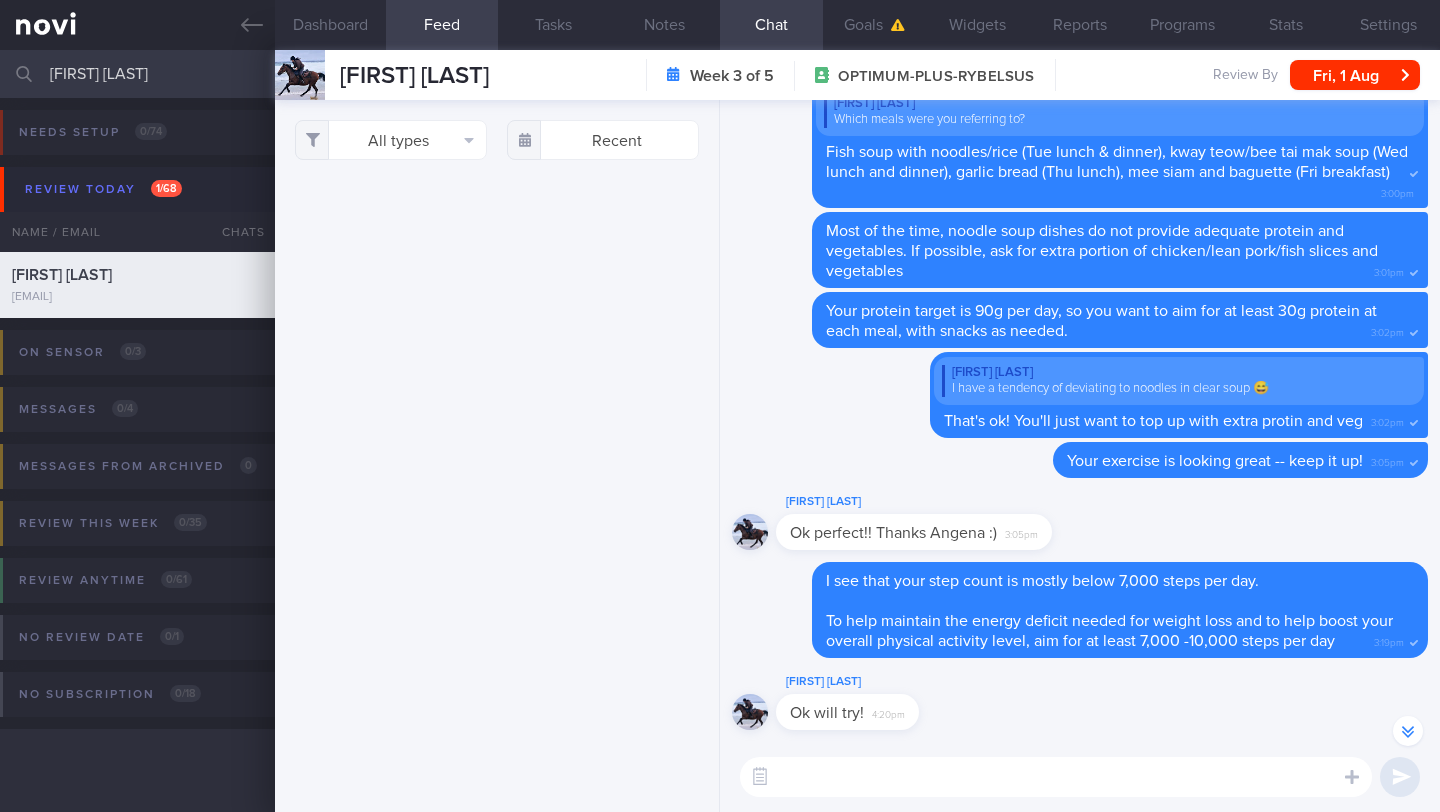 select on "7" 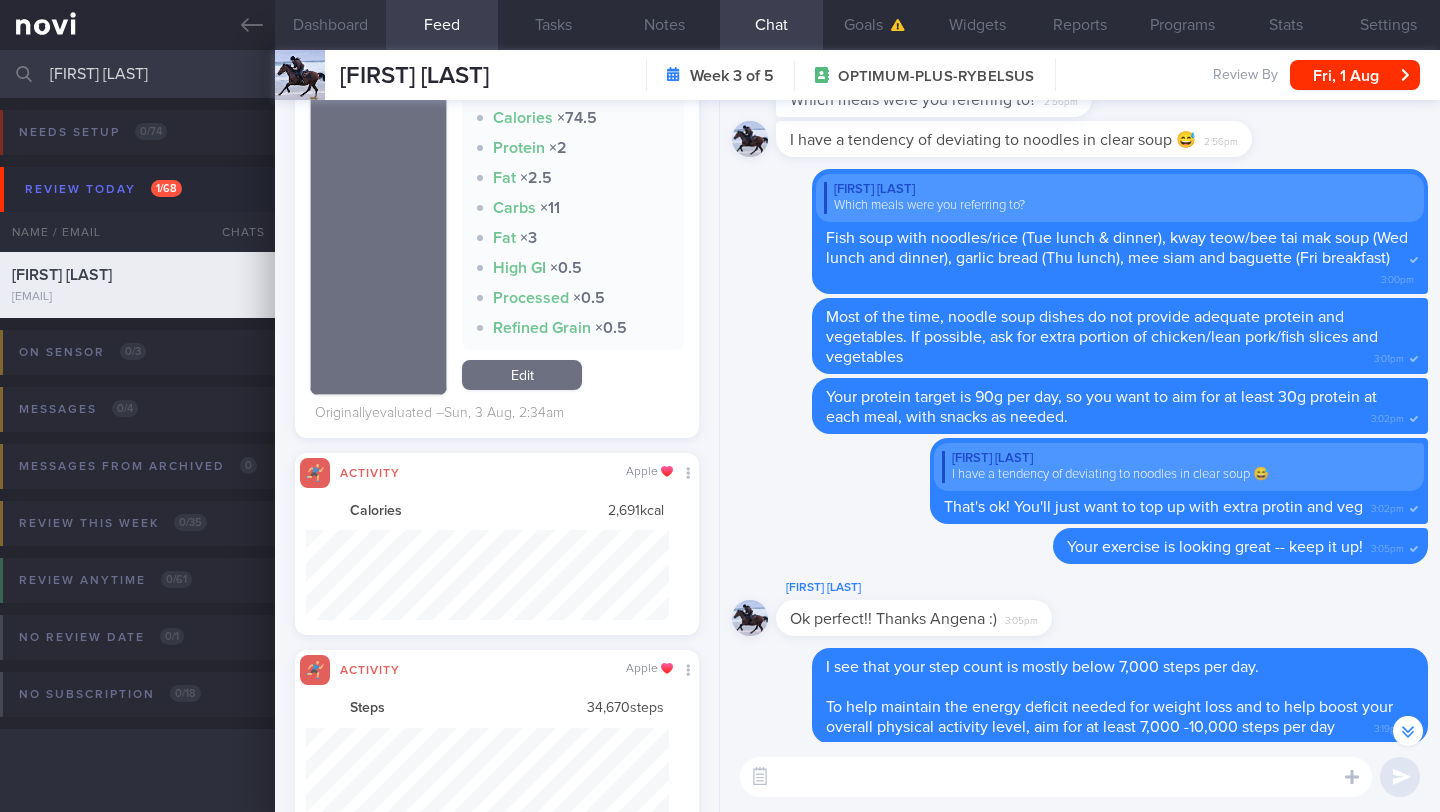 scroll, scrollTop: 999795, scrollLeft: 999647, axis: both 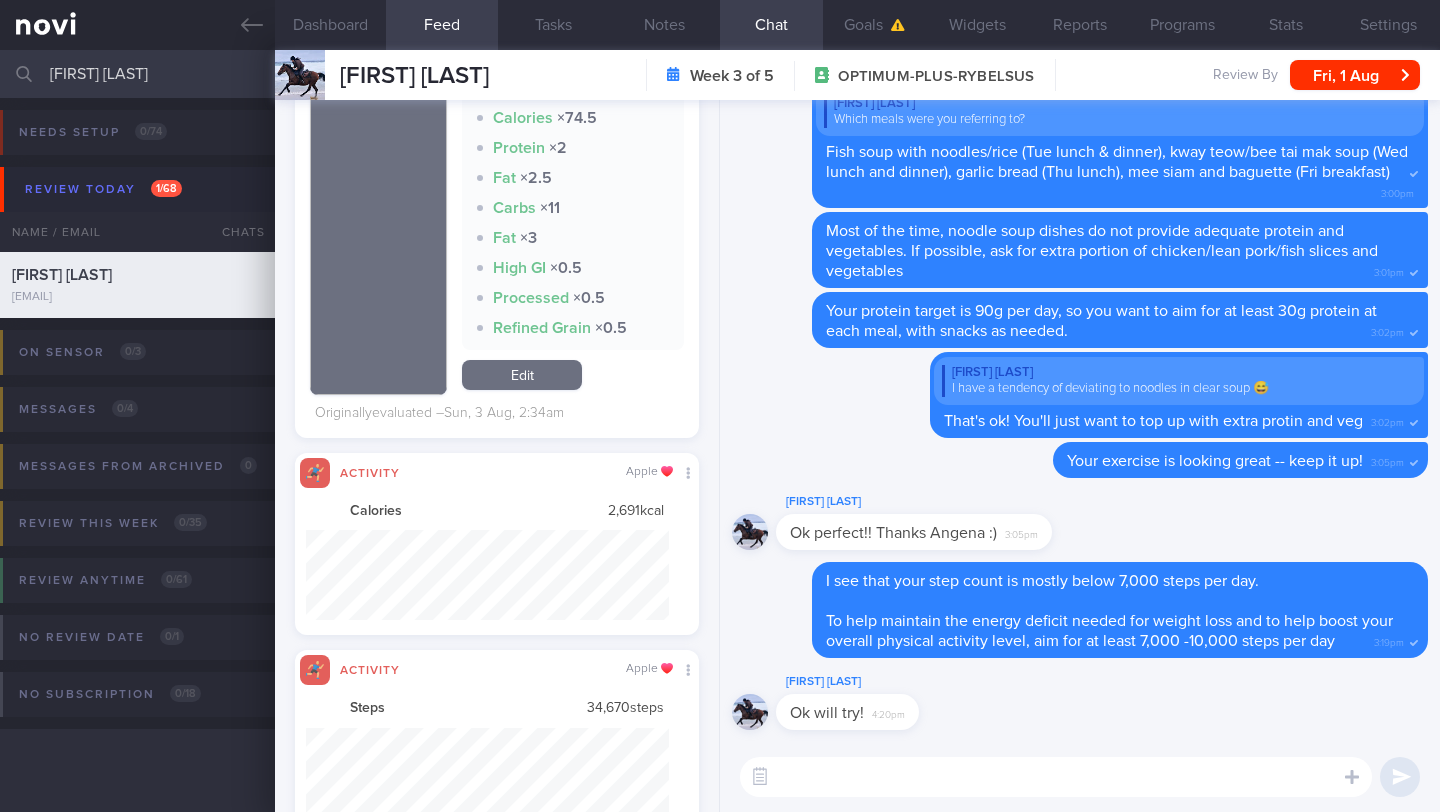 click at bounding box center (1056, 777) 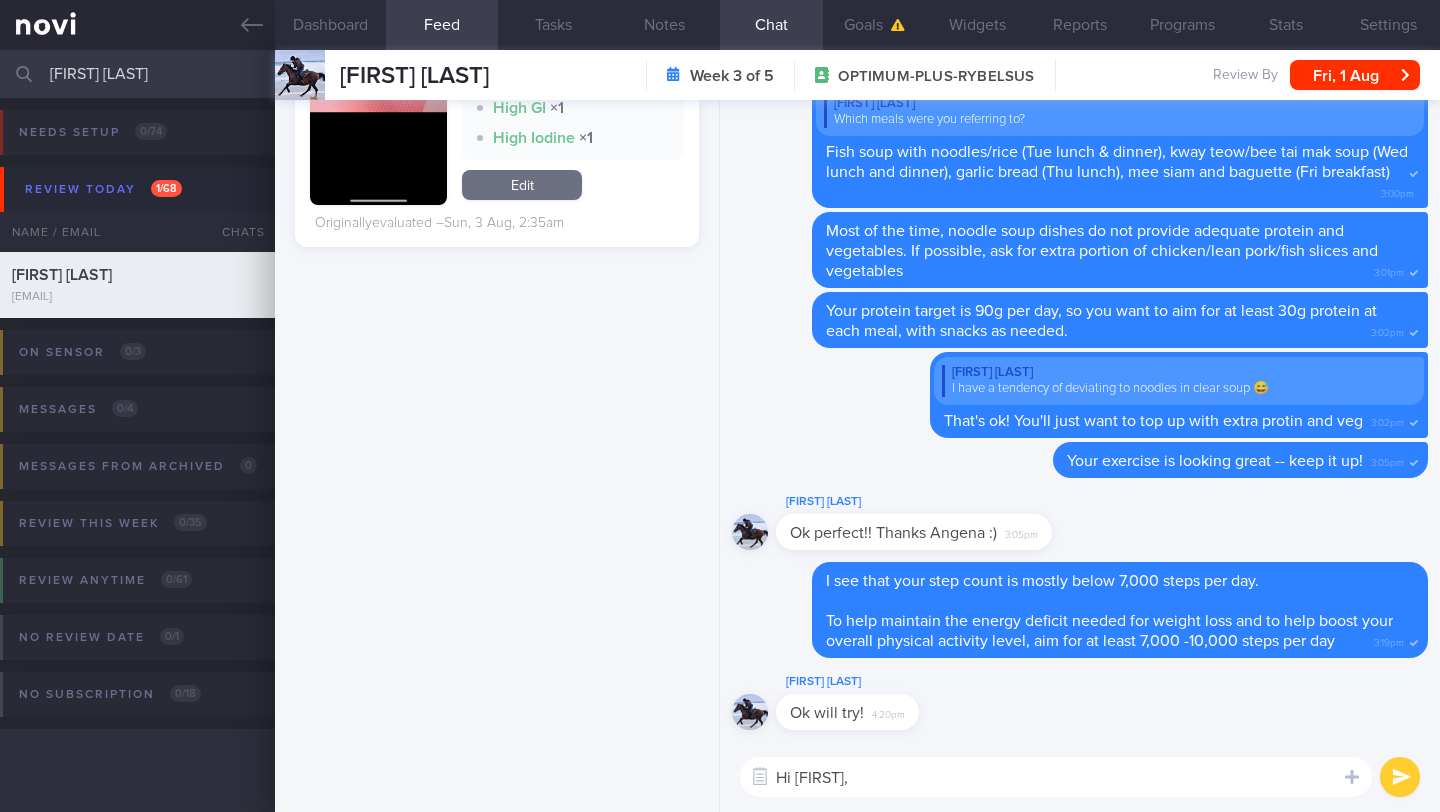 scroll, scrollTop: 0, scrollLeft: 0, axis: both 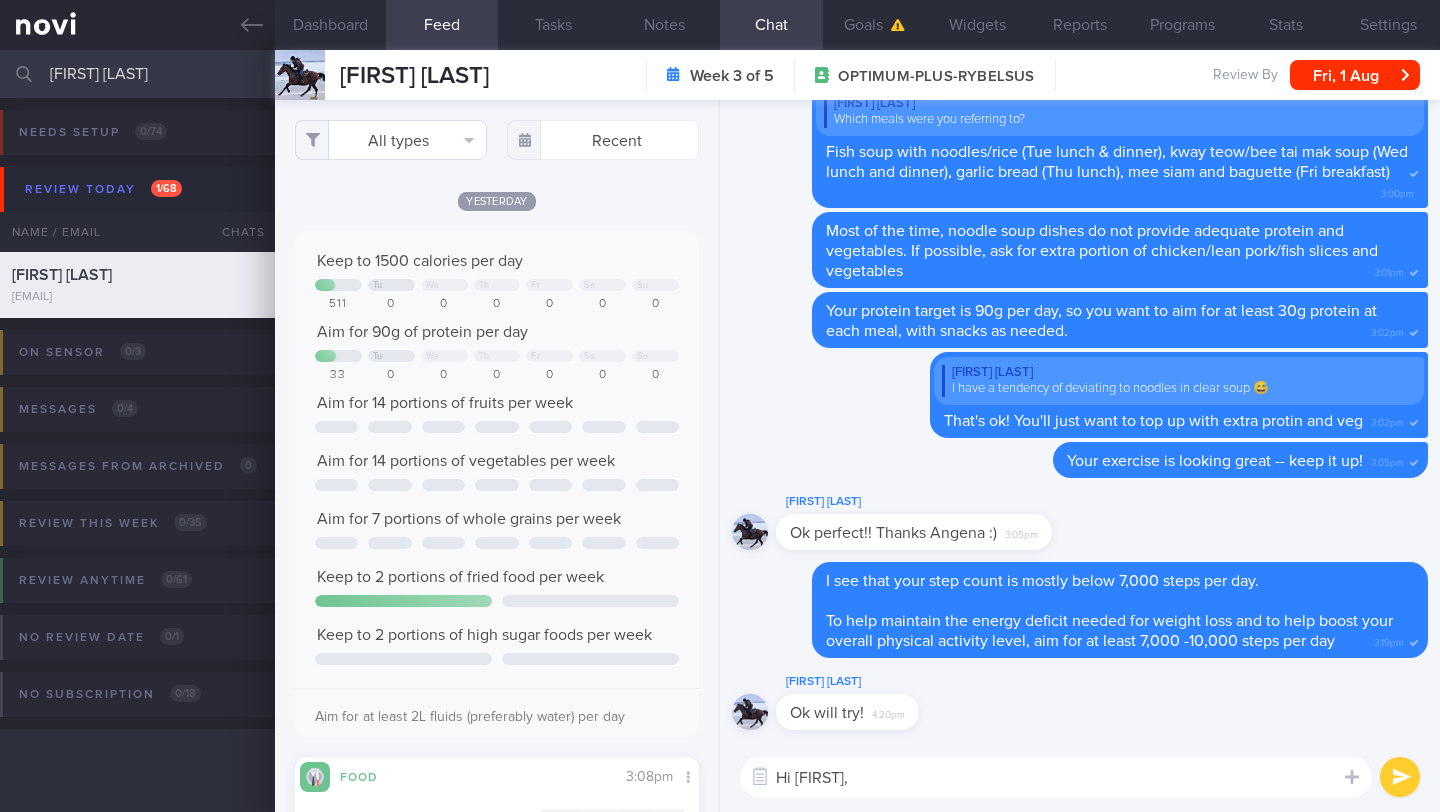 type on "Hi [FIRST]," 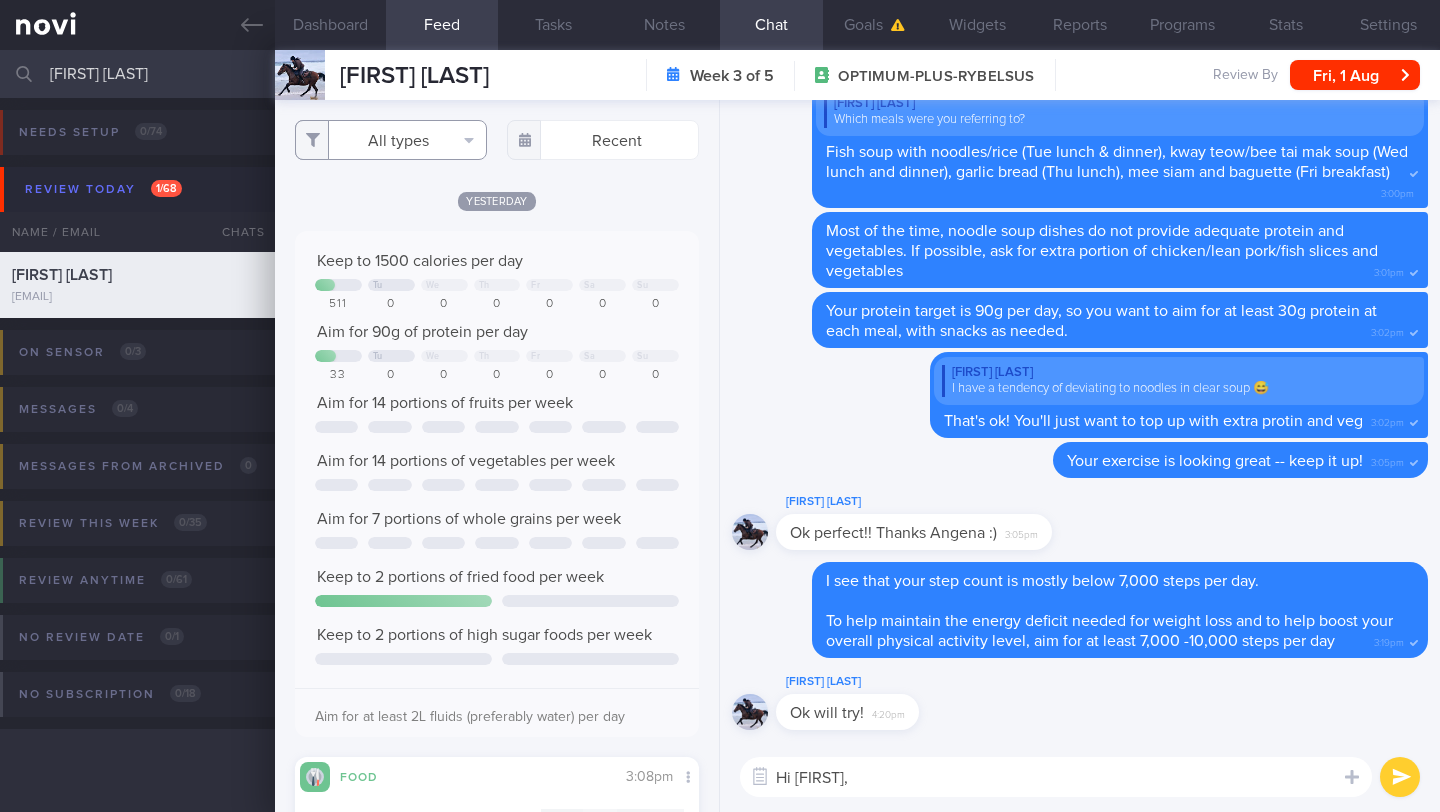 click on "All types" at bounding box center [391, 140] 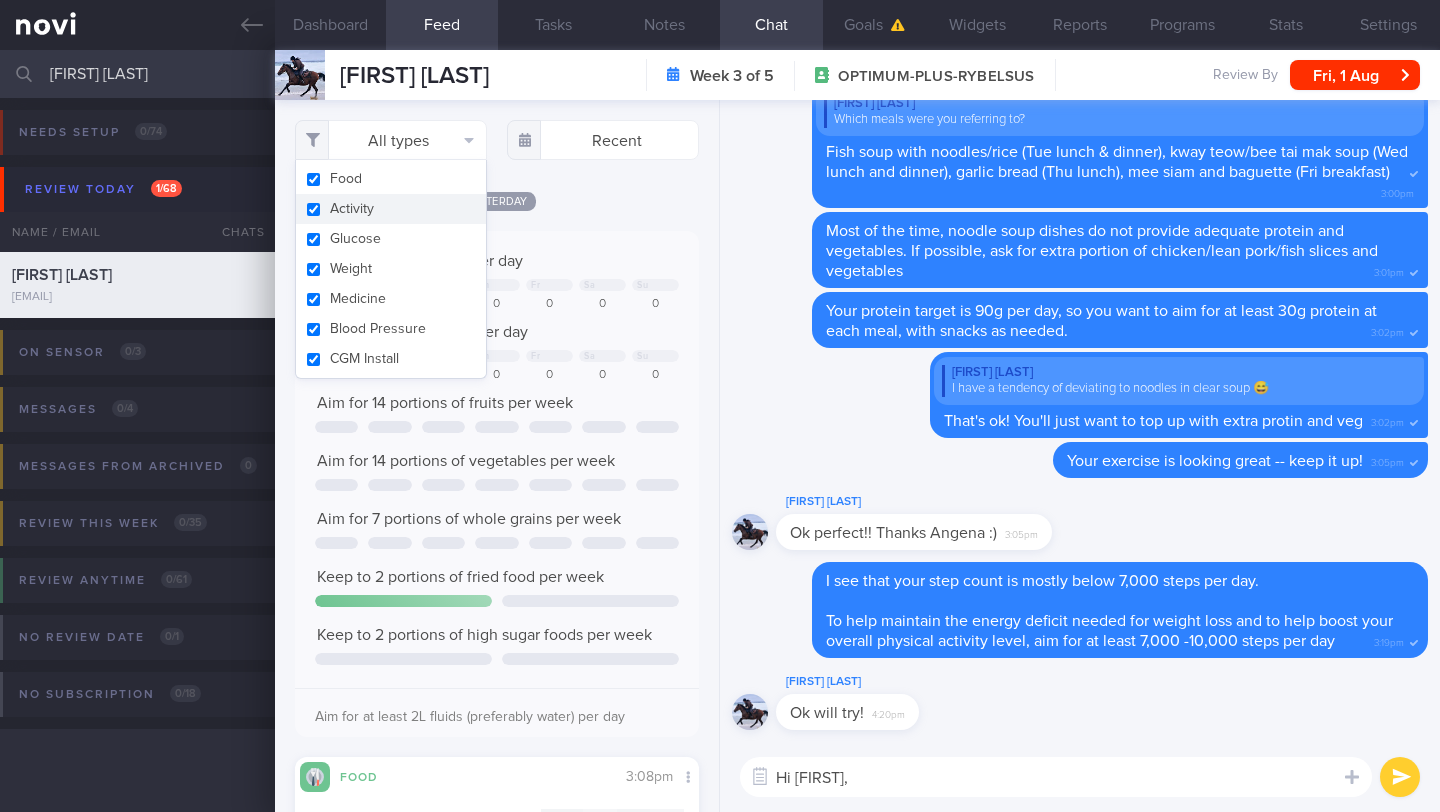 click on "Activity" at bounding box center (391, 209) 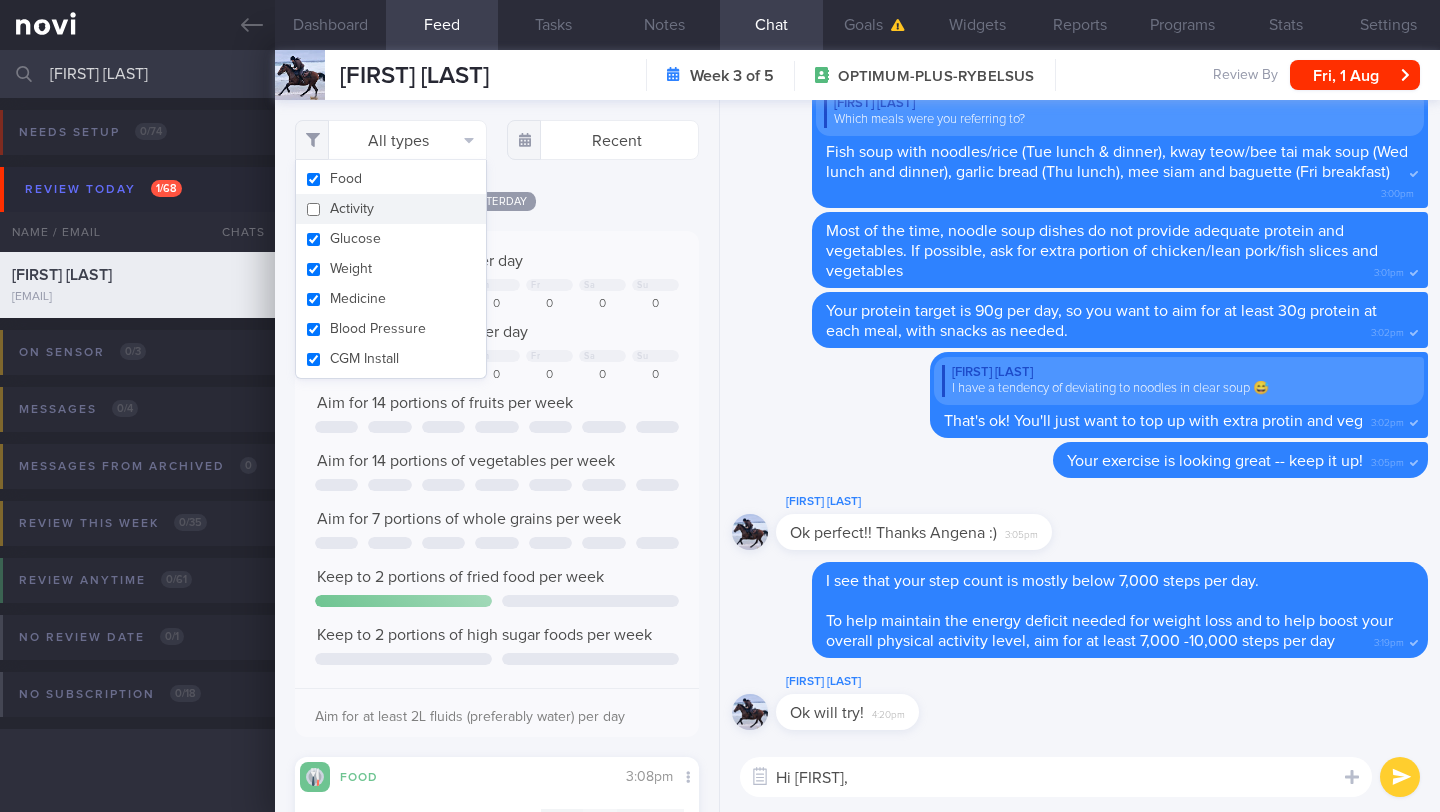 checkbox on "false" 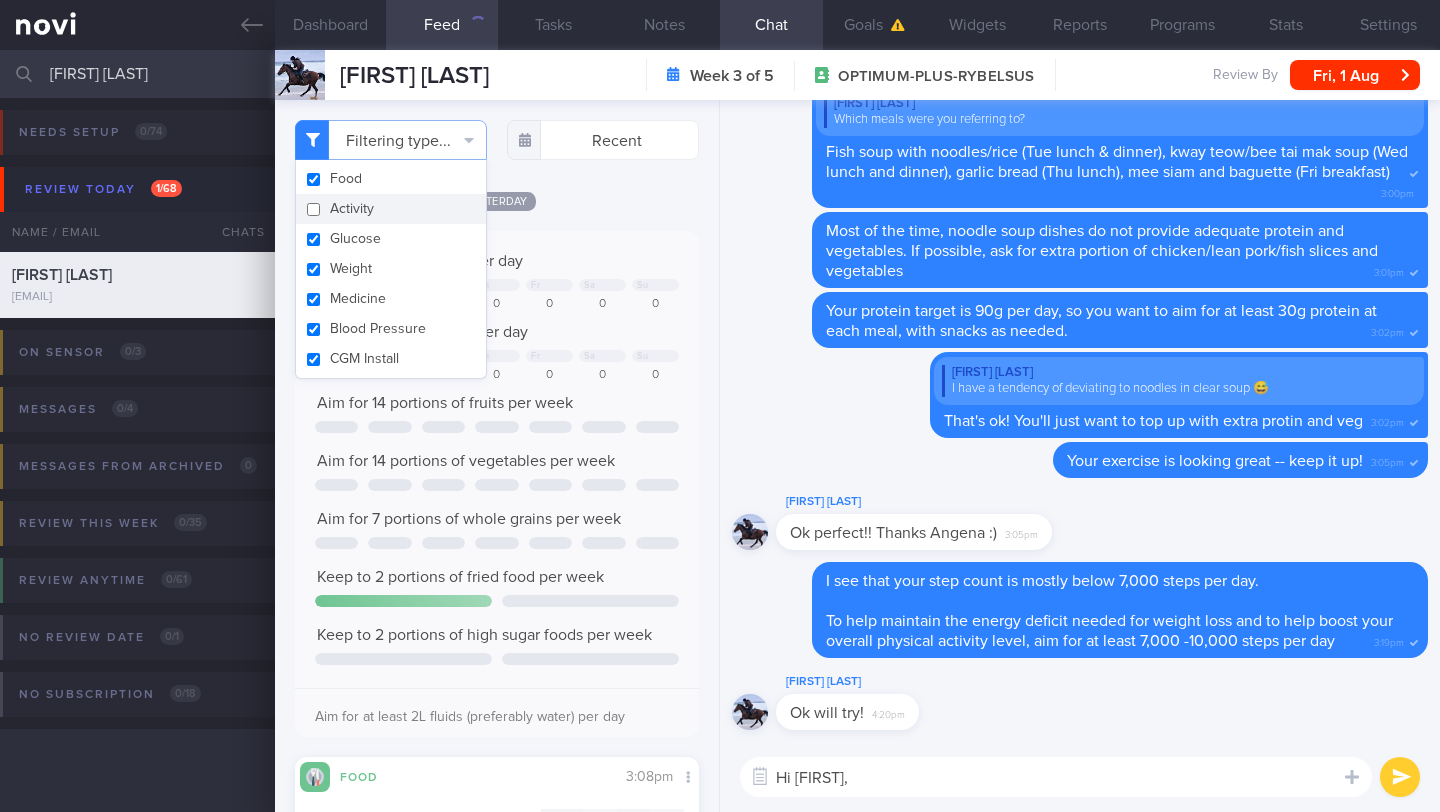 click on "Filtering type...
Food
Activity
Glucose
Weight
Medicine
Blood Pressure
CGM Install
Recent
Yesterday" at bounding box center (497, 456) 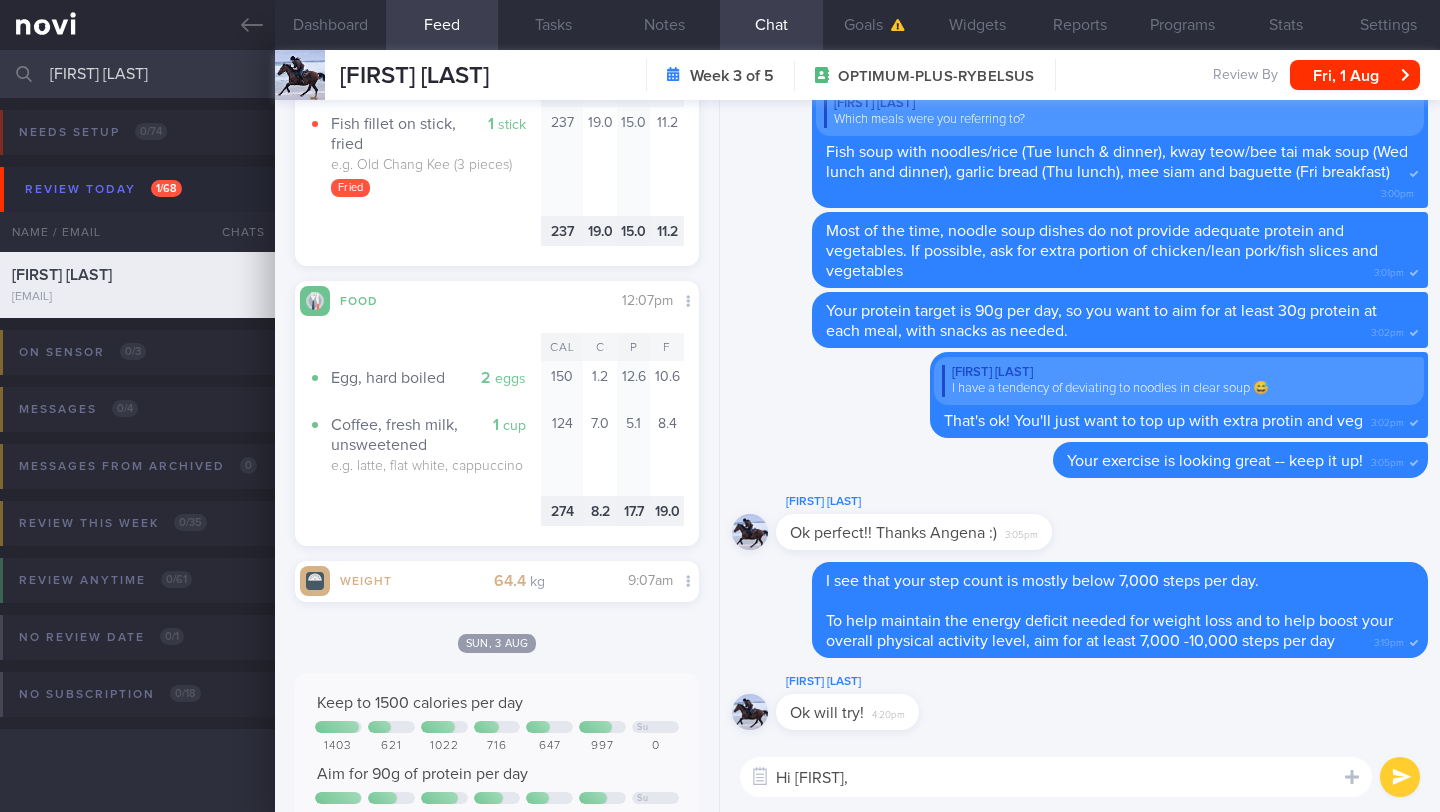 scroll, scrollTop: 847, scrollLeft: 0, axis: vertical 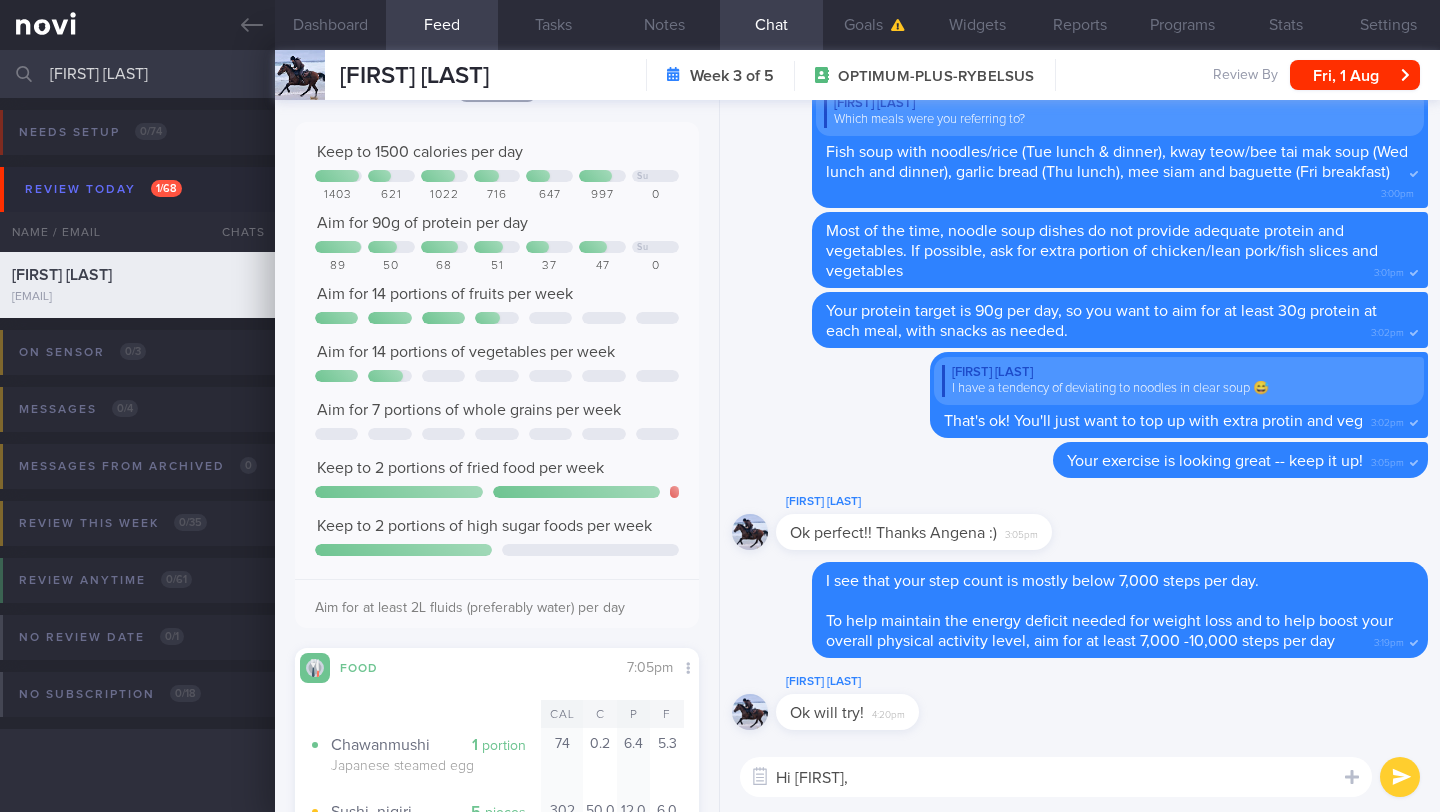 click on "Hi [FIRST]," at bounding box center (1056, 777) 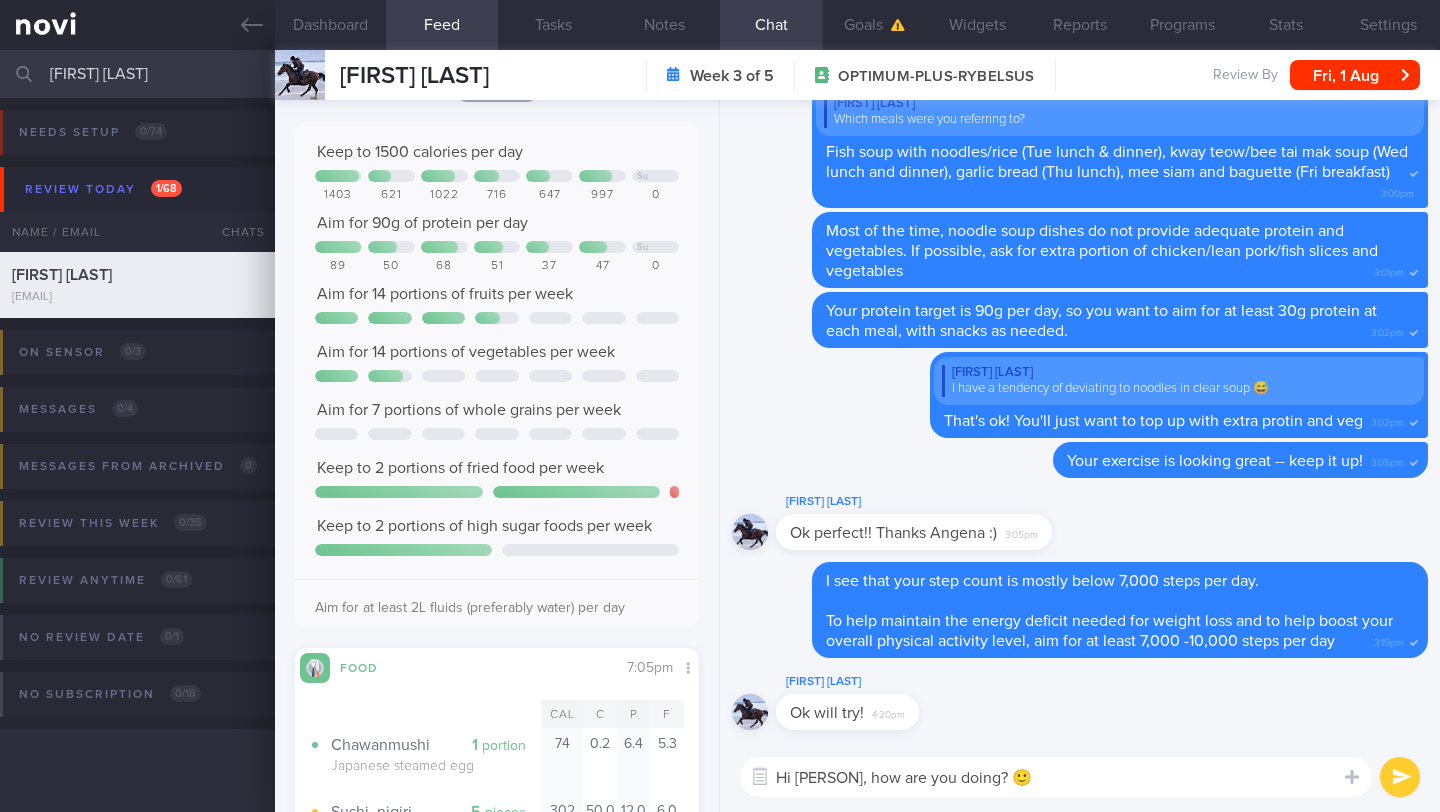 type on "Hi [PERSON], how are you doing? 🙂" 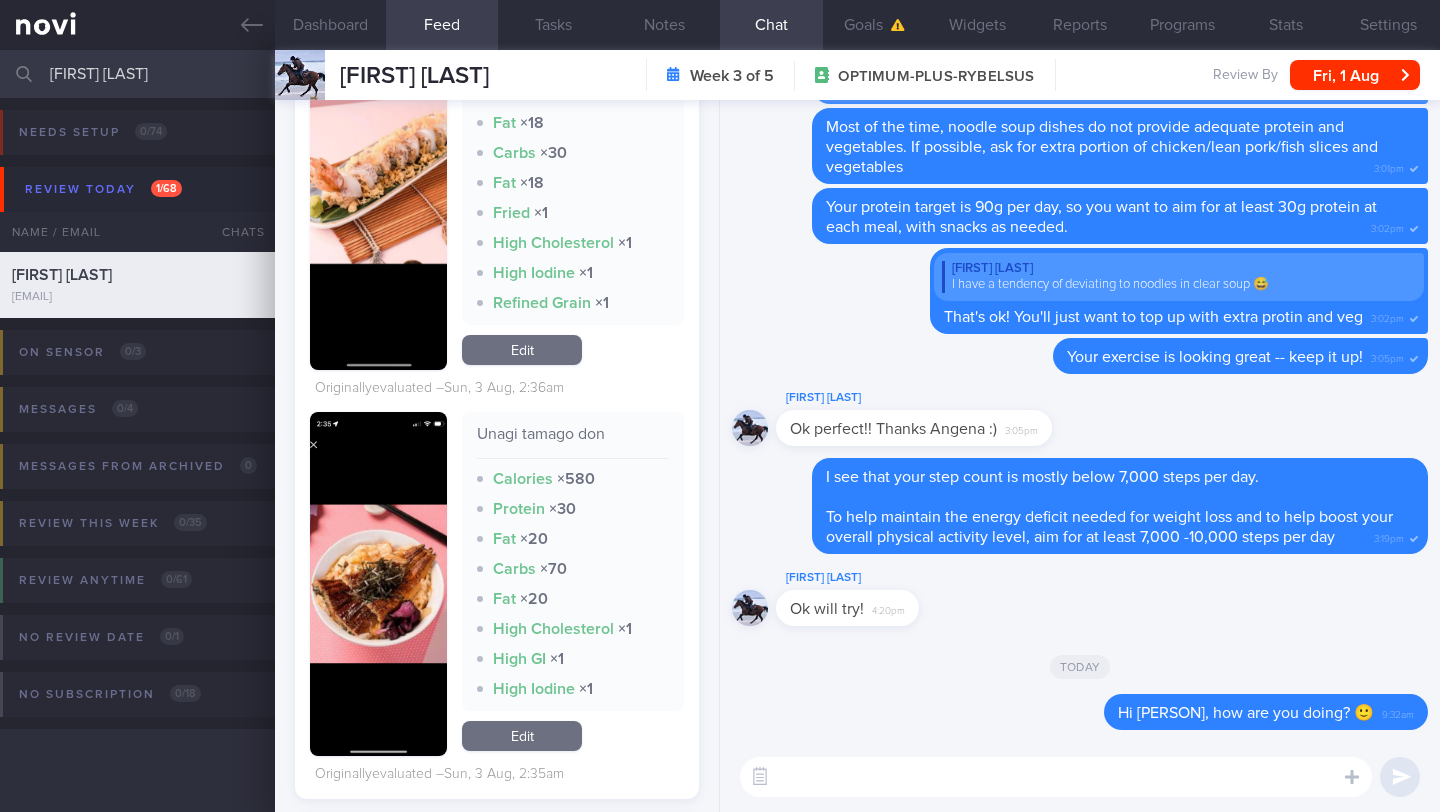 scroll, scrollTop: 2928, scrollLeft: 0, axis: vertical 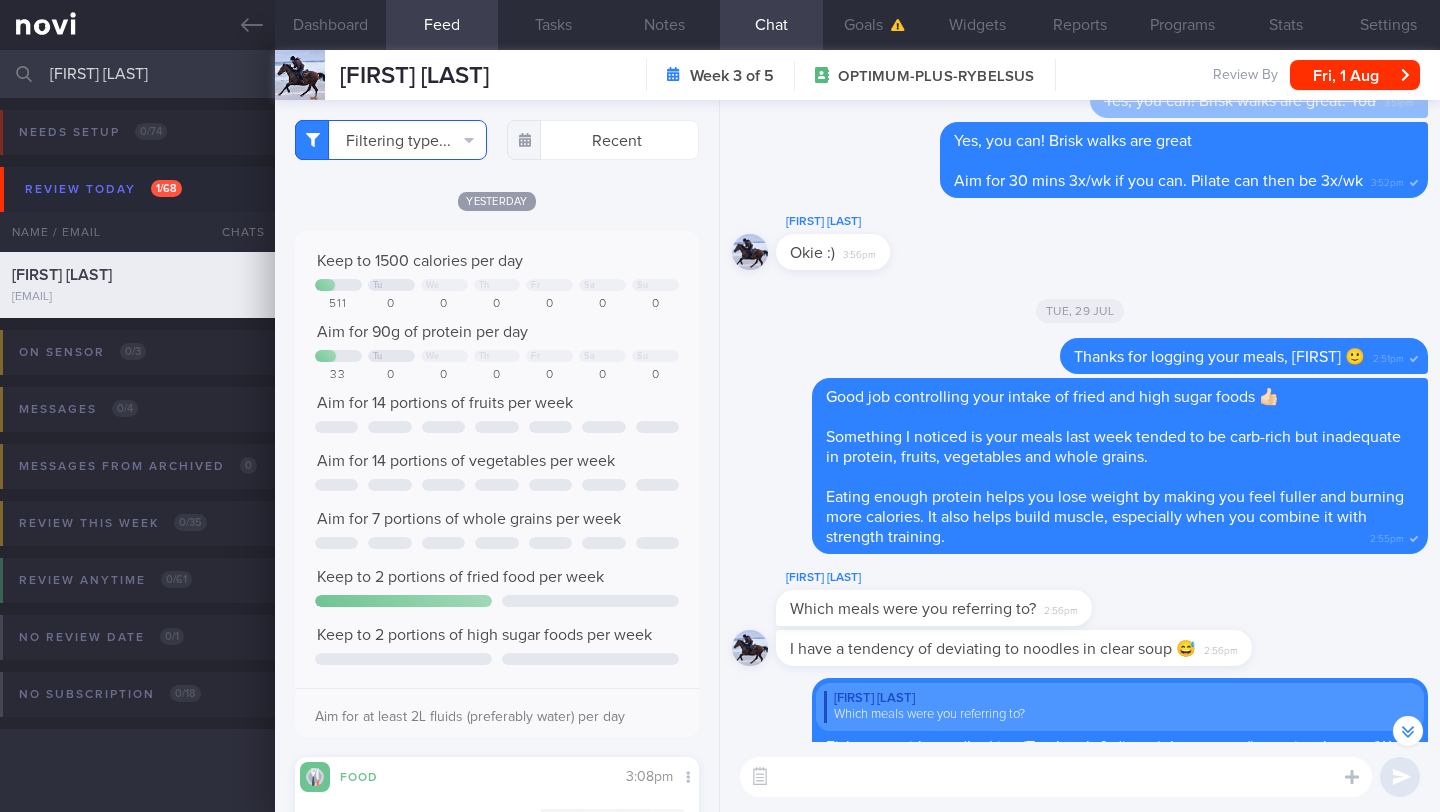 click on "Filtering type..." at bounding box center (391, 140) 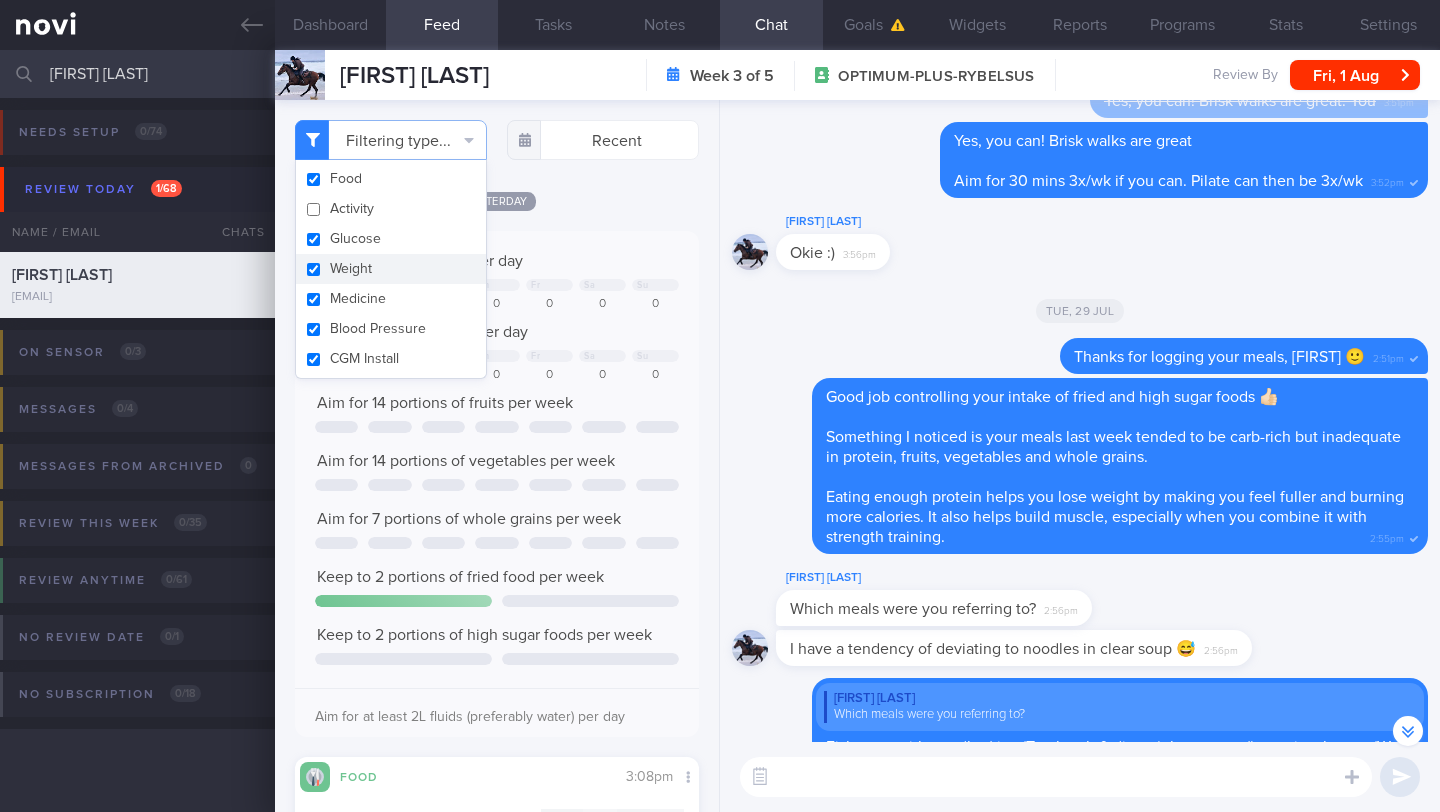 click on "Weight" at bounding box center [391, 269] 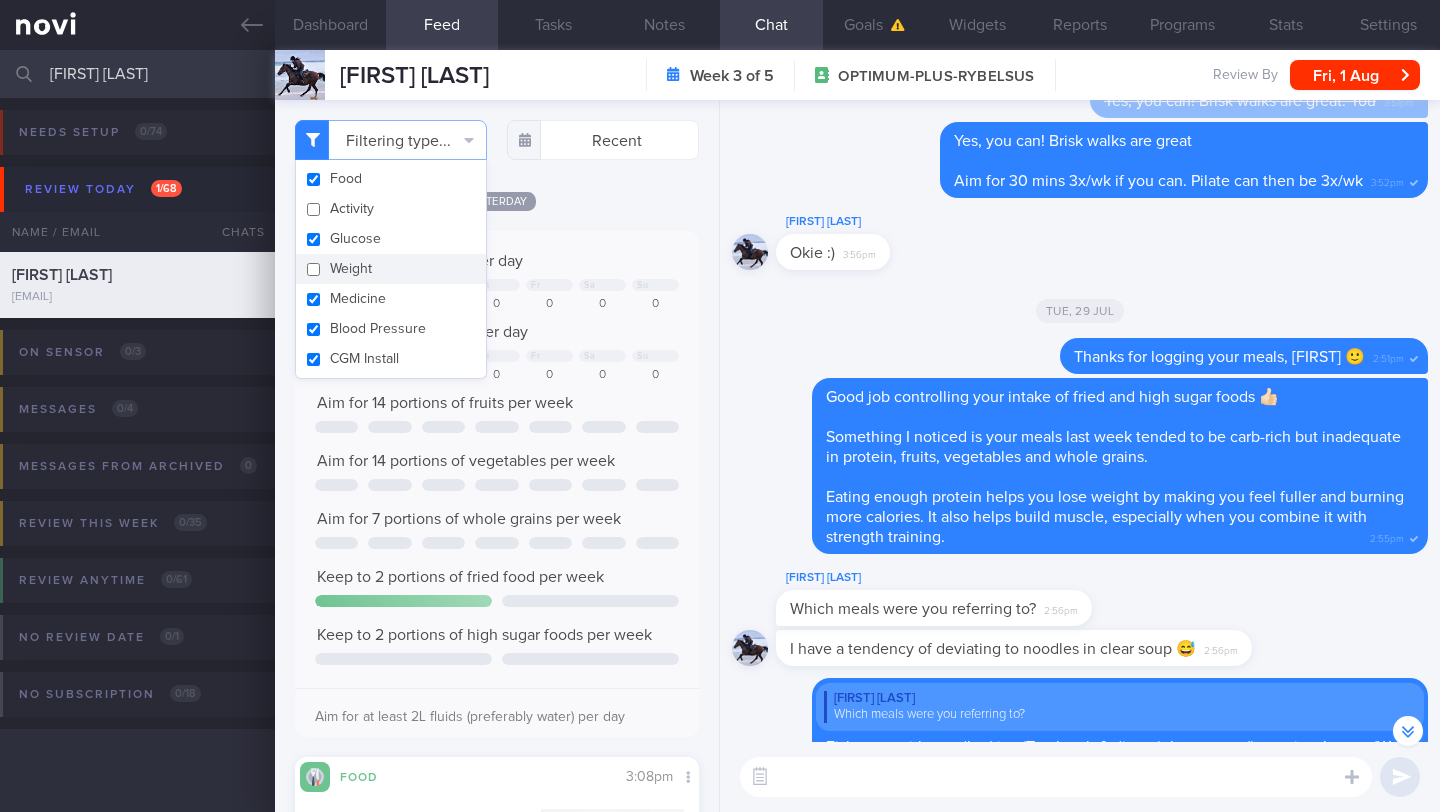 checkbox on "false" 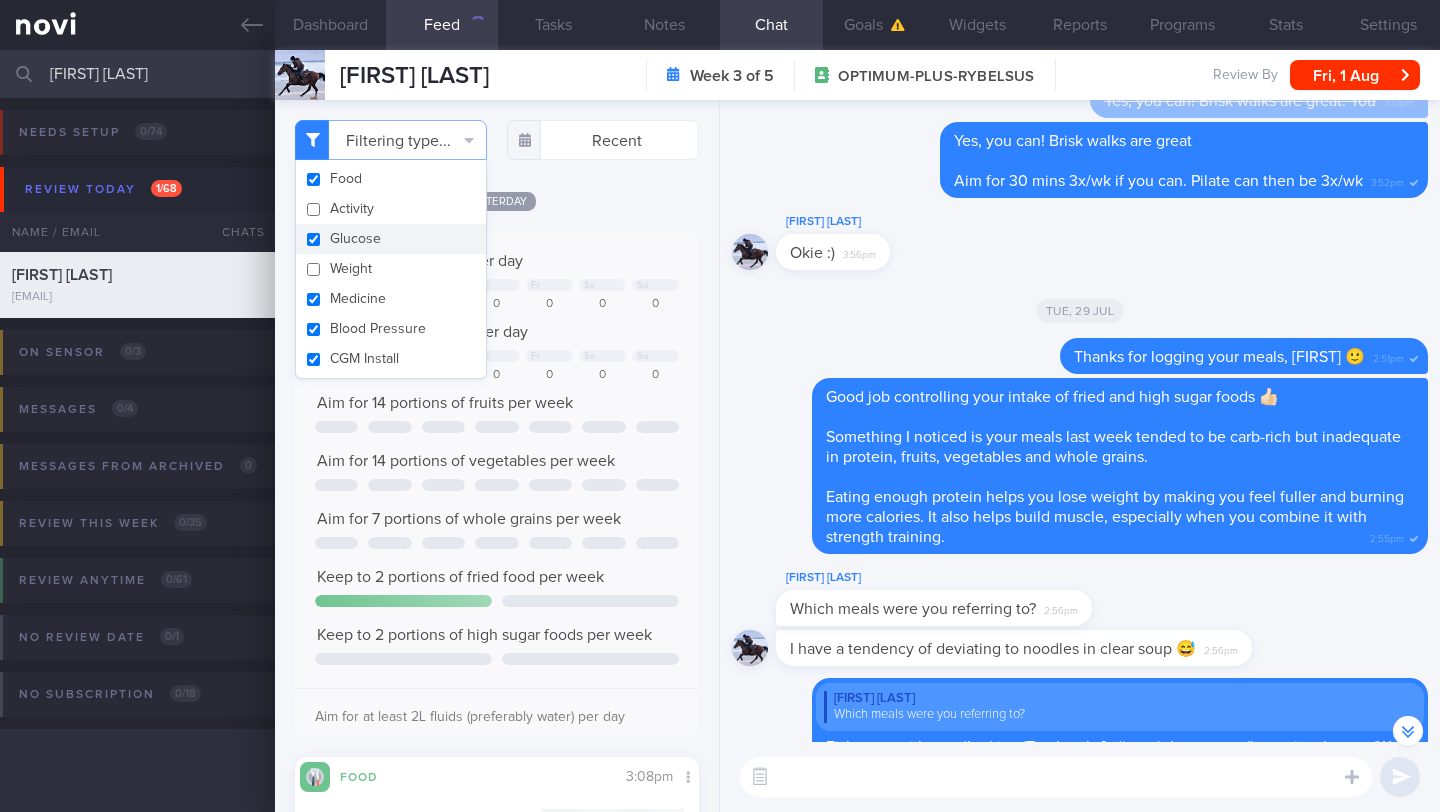 click on "Filtering type...
Food
Activity
Glucose
Weight
Medicine
Blood Pressure
CGM Install
Recent
Yesterday" at bounding box center (497, 456) 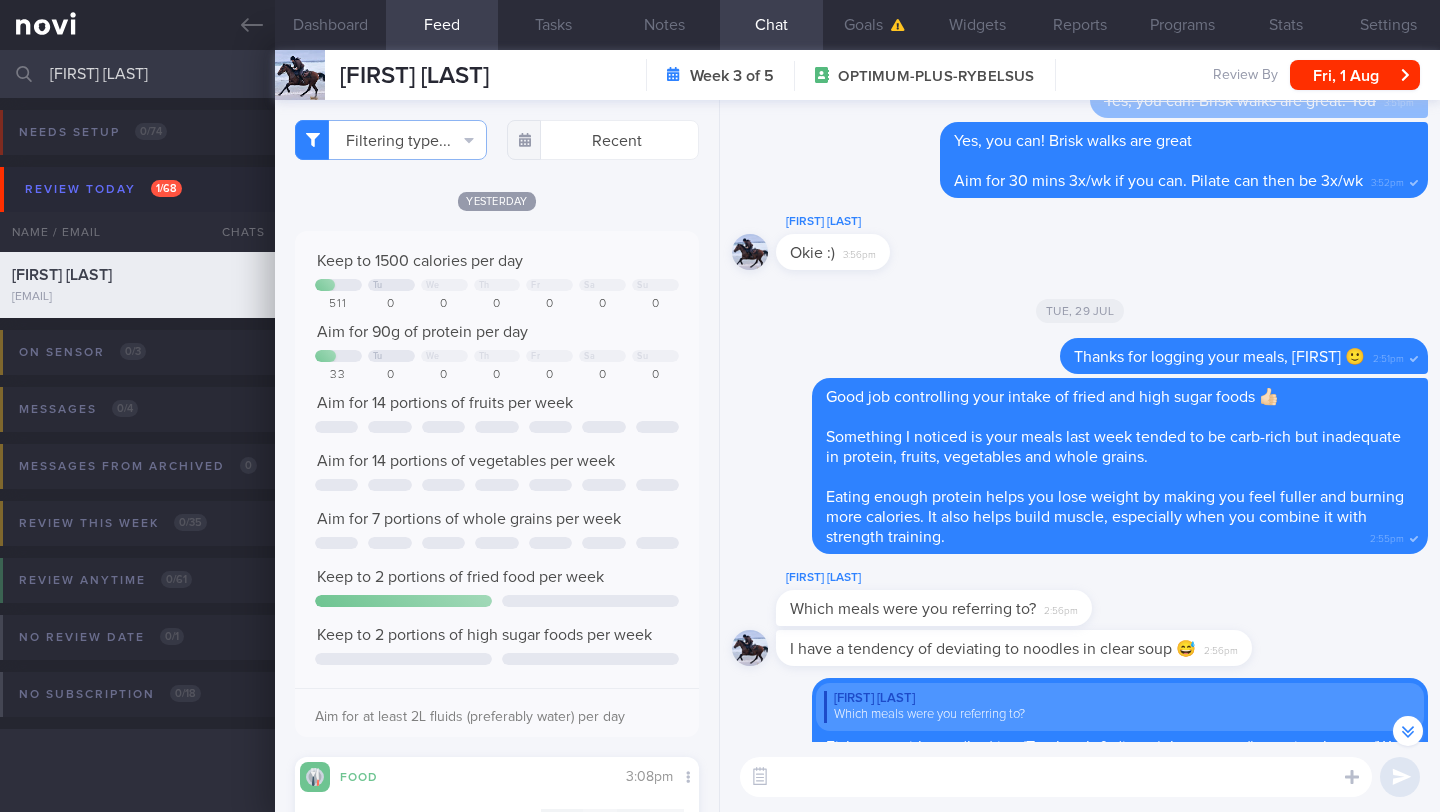 scroll, scrollTop: 999787, scrollLeft: 999632, axis: both 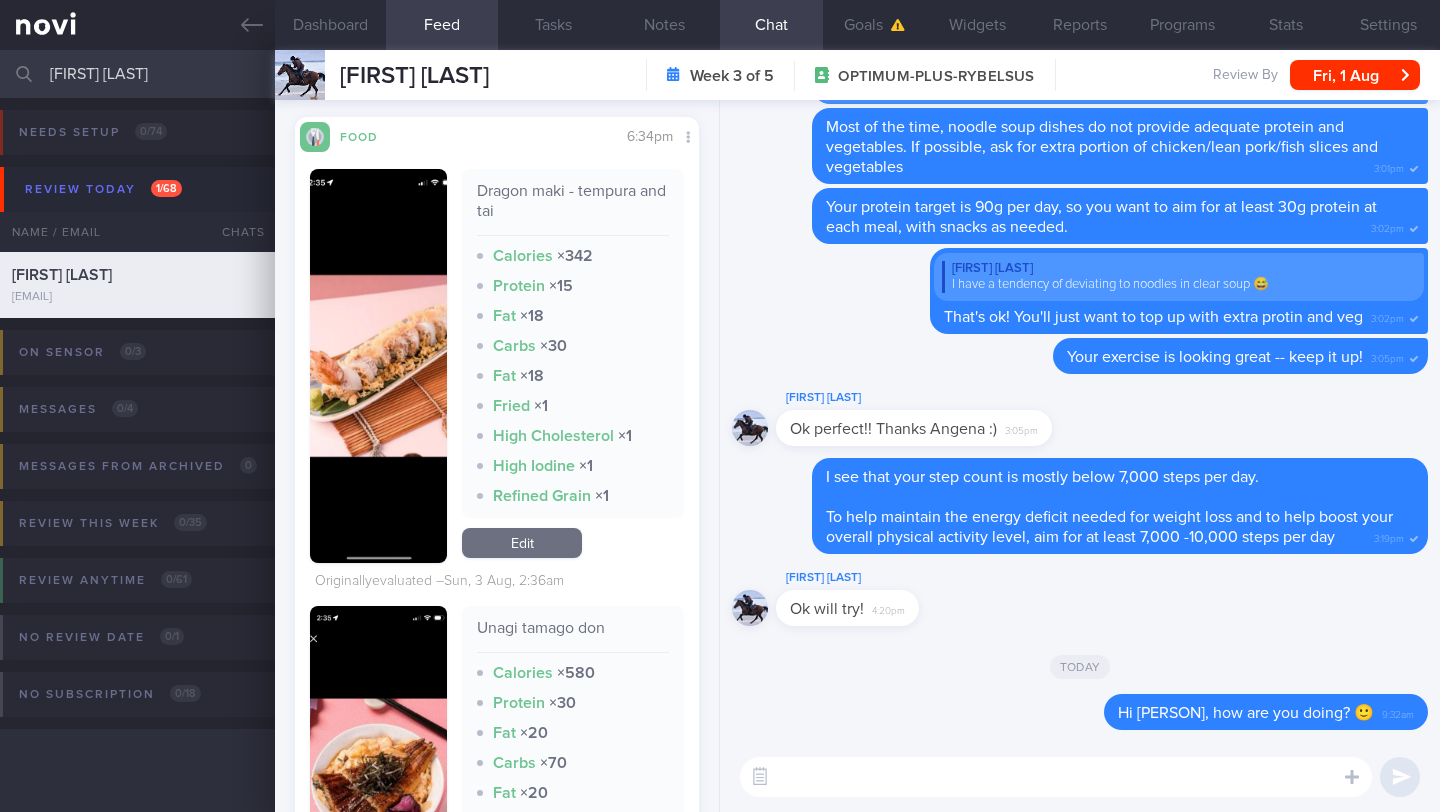 click at bounding box center [1056, 777] 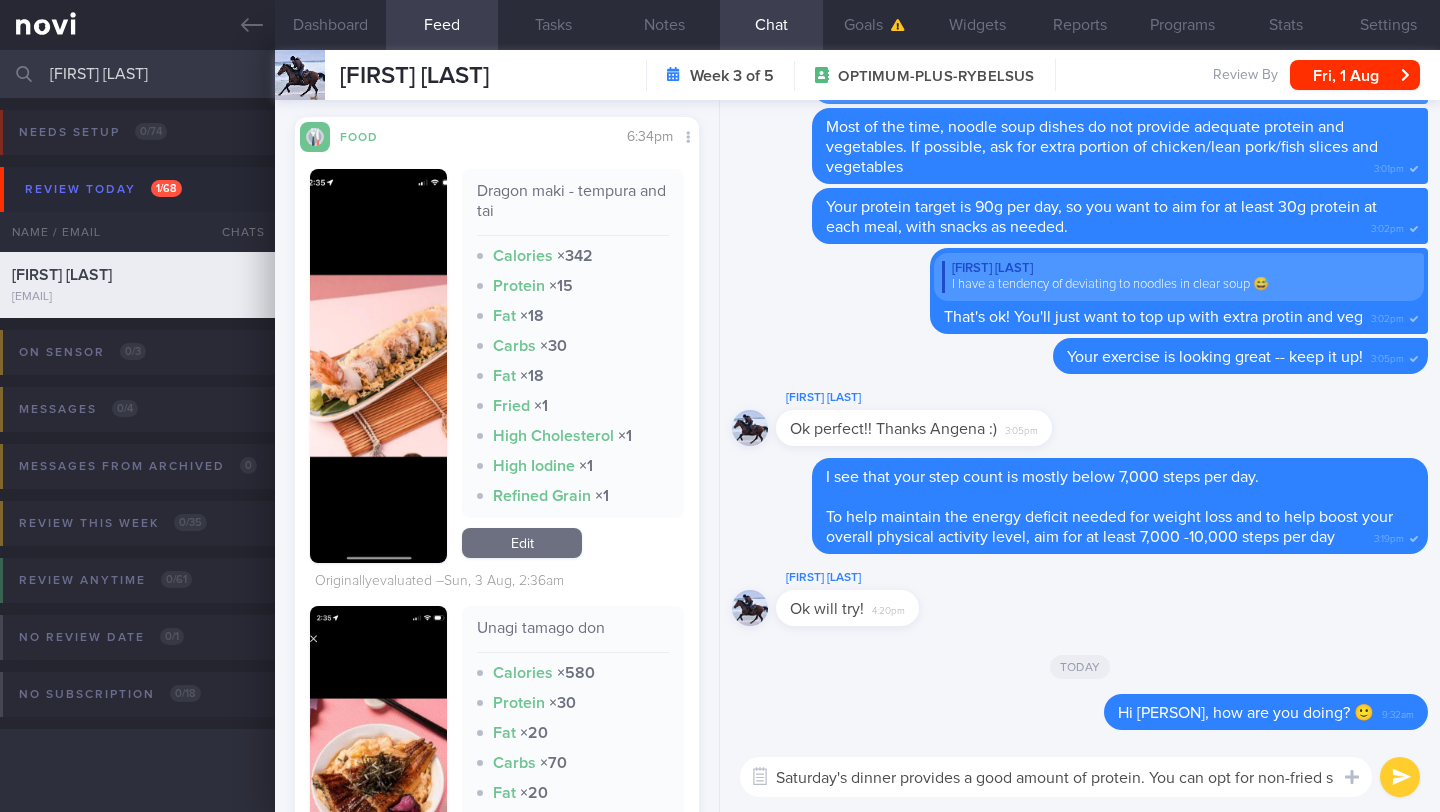 scroll, scrollTop: 0, scrollLeft: 0, axis: both 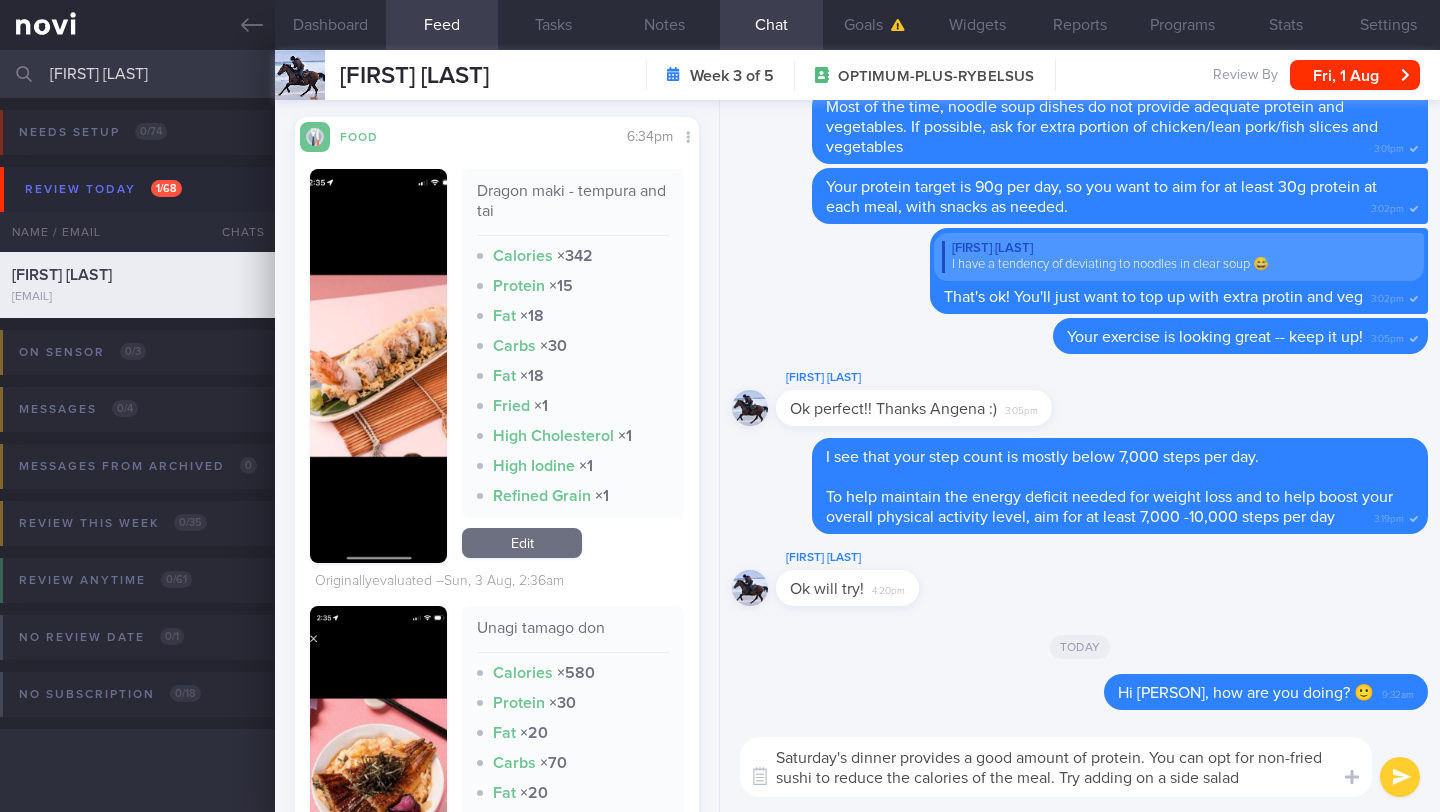 click on "Saturday's dinner provides a good amount of protein. You can opt for non-fried sushi to reduce the calories of the meal. Try adding on a side salad" at bounding box center (1056, 767) 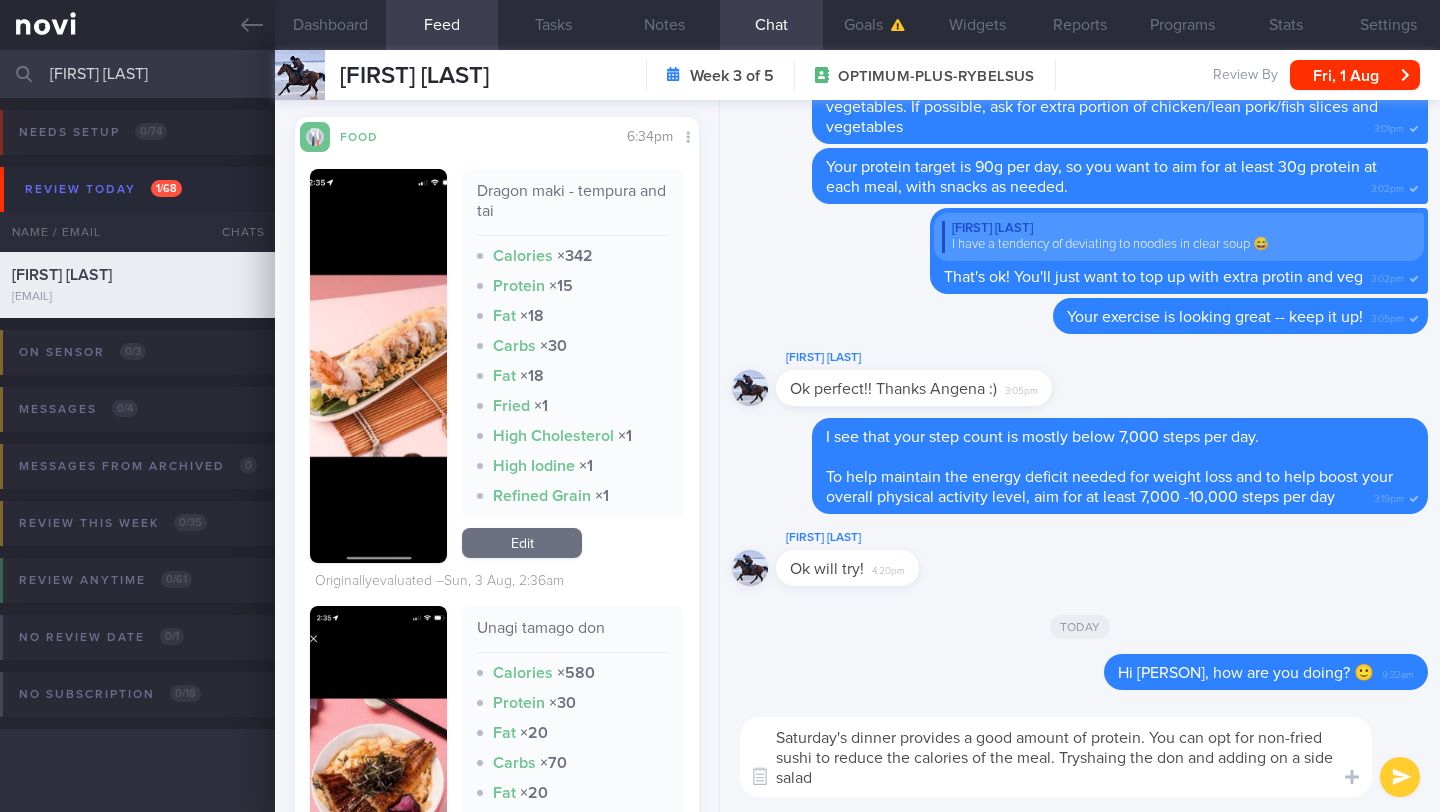 click on "Saturday's dinner provides a good amount of protein. You can opt for non-fried sushi to reduce the calories of the meal. Tryshaing the don and adding on a side salad" at bounding box center [1056, 757] 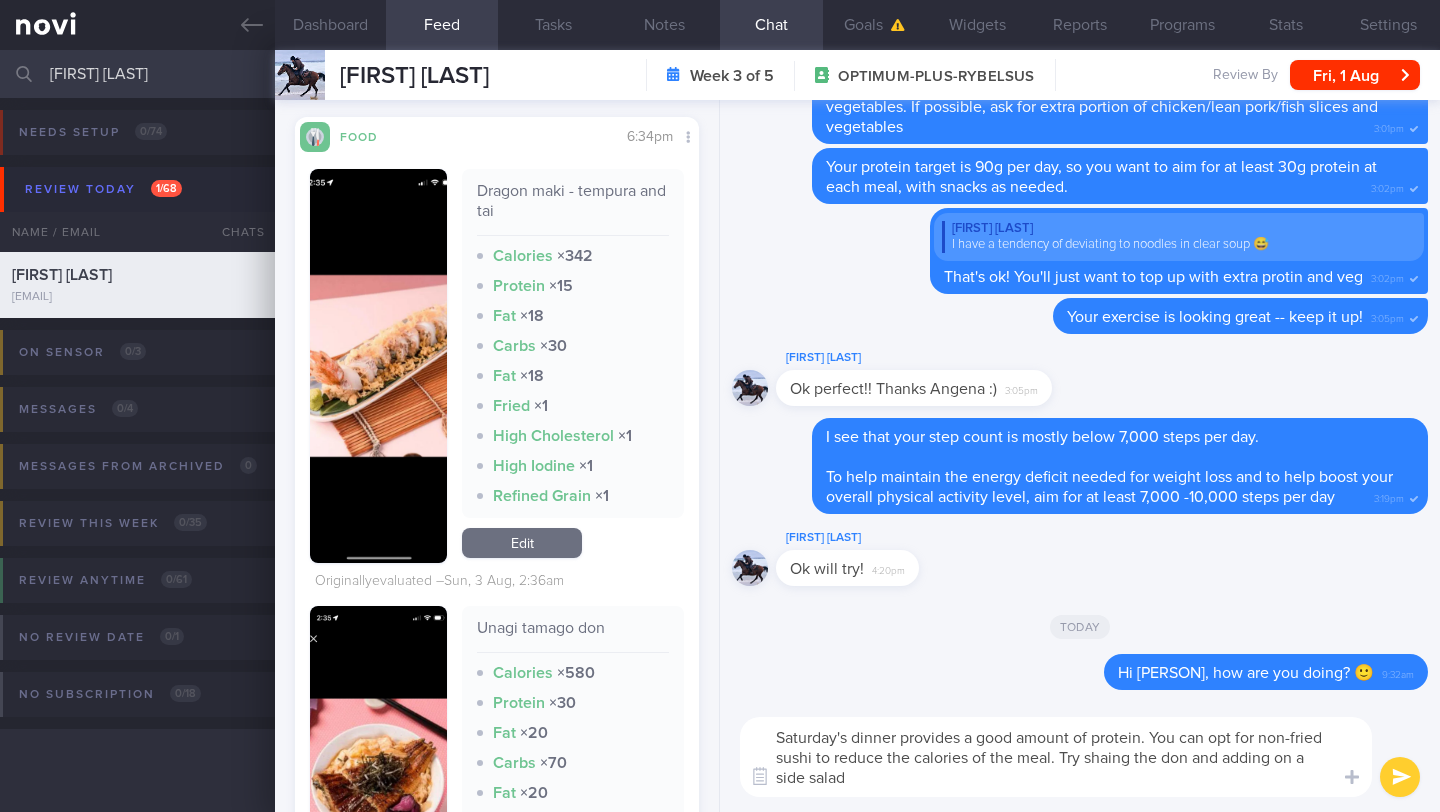 click on "Saturday's dinner provides a good amount of protein. You can opt for non-fried sushi to reduce the calories of the meal. Try shaing the don and adding on a side salad" at bounding box center (1056, 757) 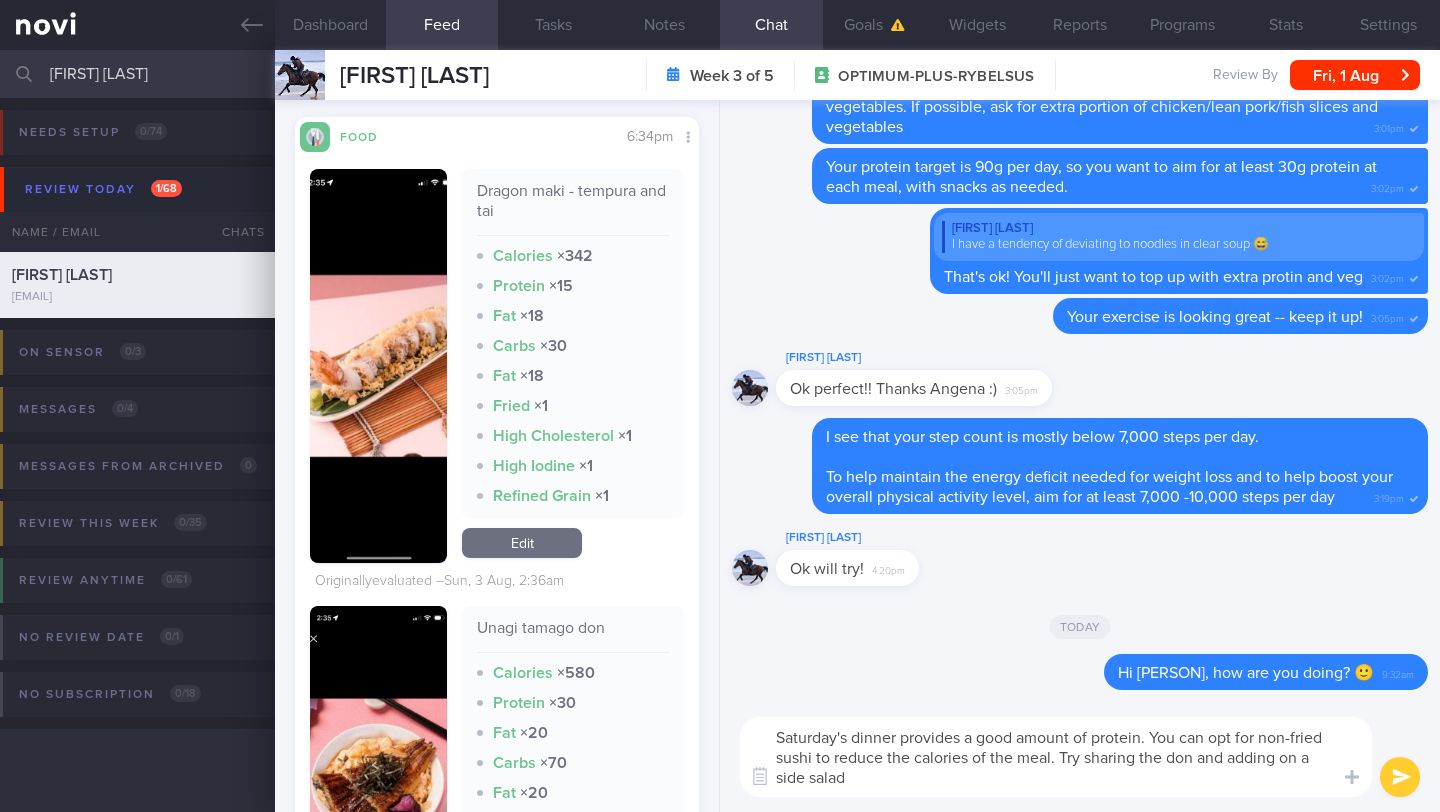 click on "Saturday's dinner provides a good amount of protein. You can opt for non-fried sushi to reduce the calories of the meal. Try sharing the don and adding on a side salad" at bounding box center (1056, 757) 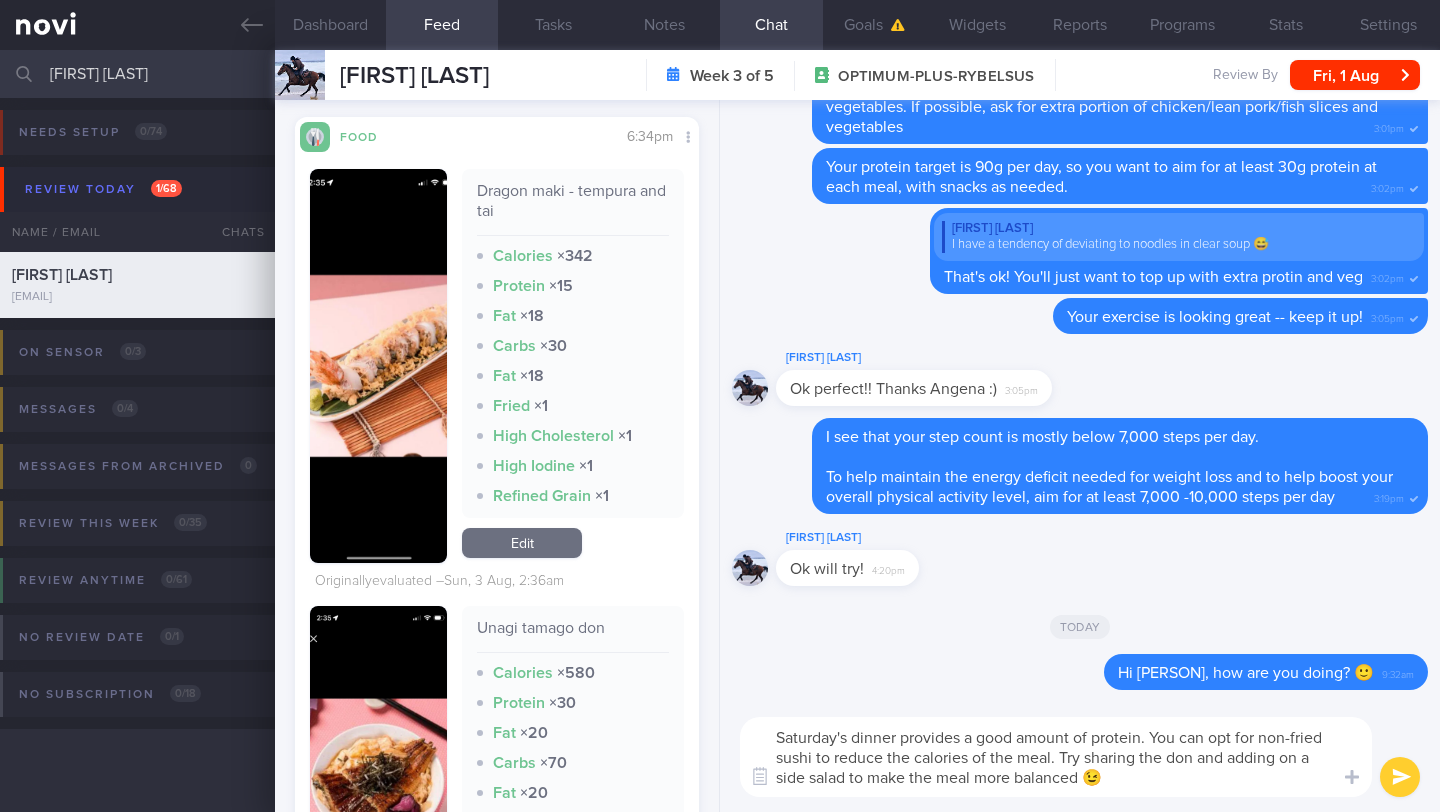 type on "Saturday's dinner provides a good amount of protein. You can opt for non-fried sushi to reduce the calories of the meal. Try sharing the don and adding on a side salad to make the meal more balanced 😉" 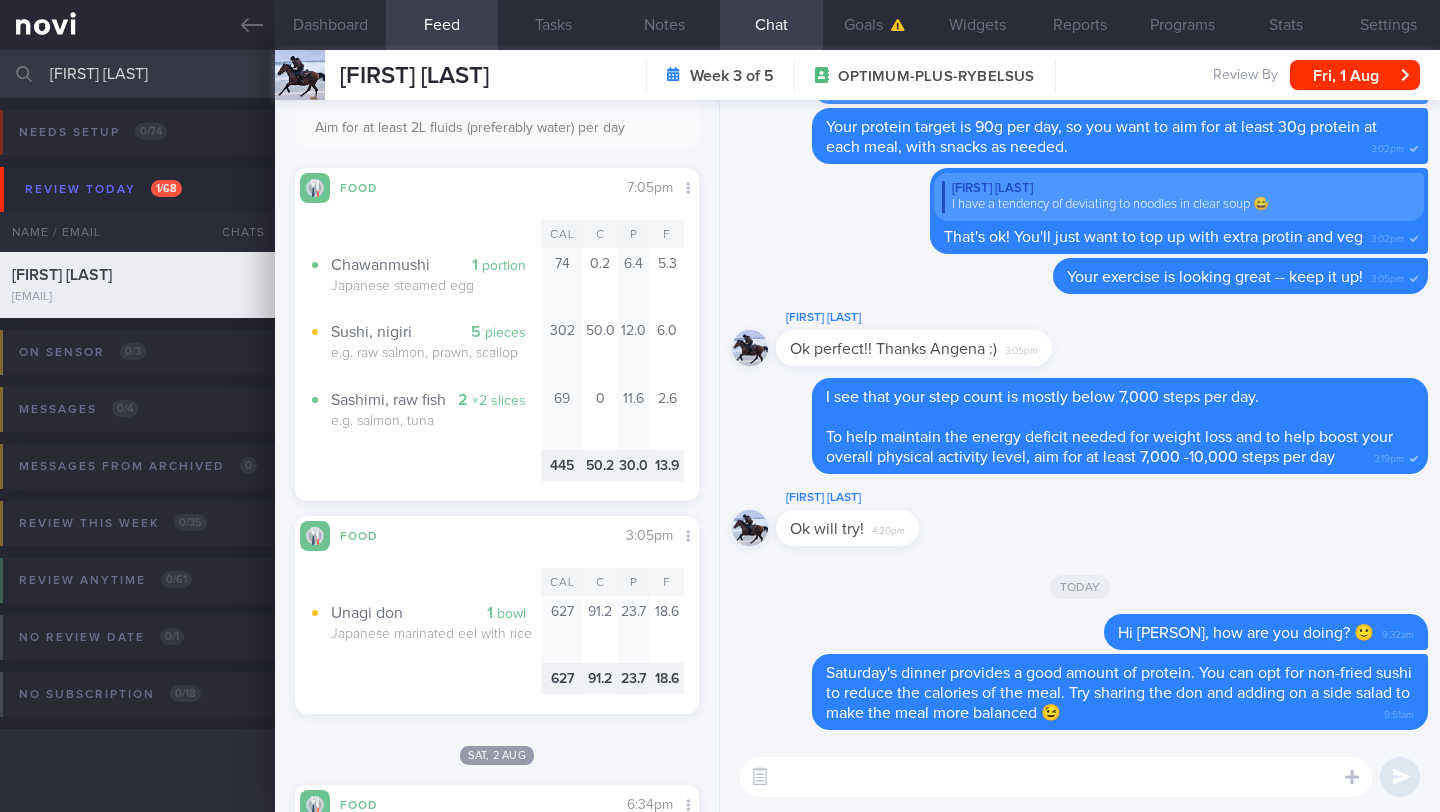 scroll, scrollTop: 1701, scrollLeft: 0, axis: vertical 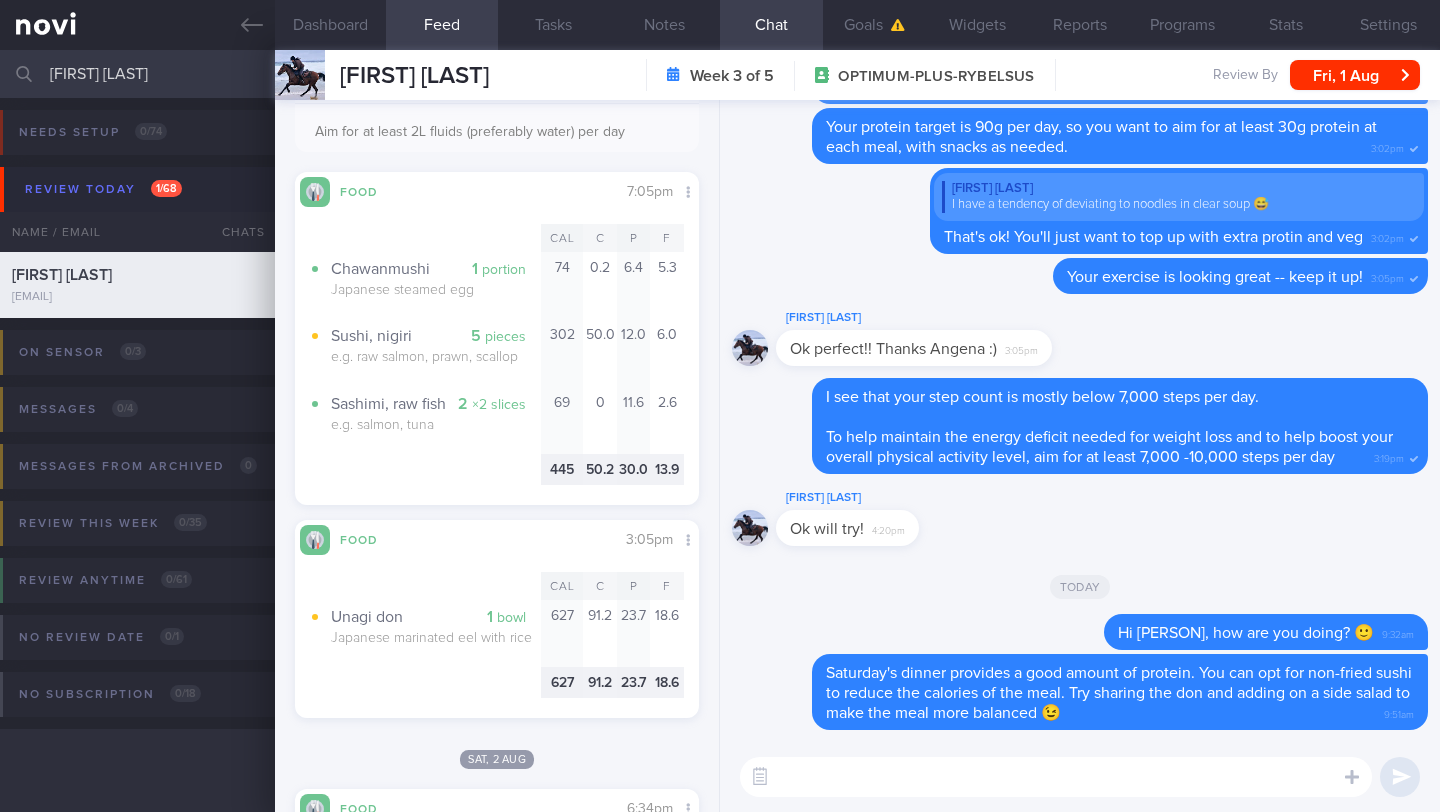click at bounding box center [1056, 777] 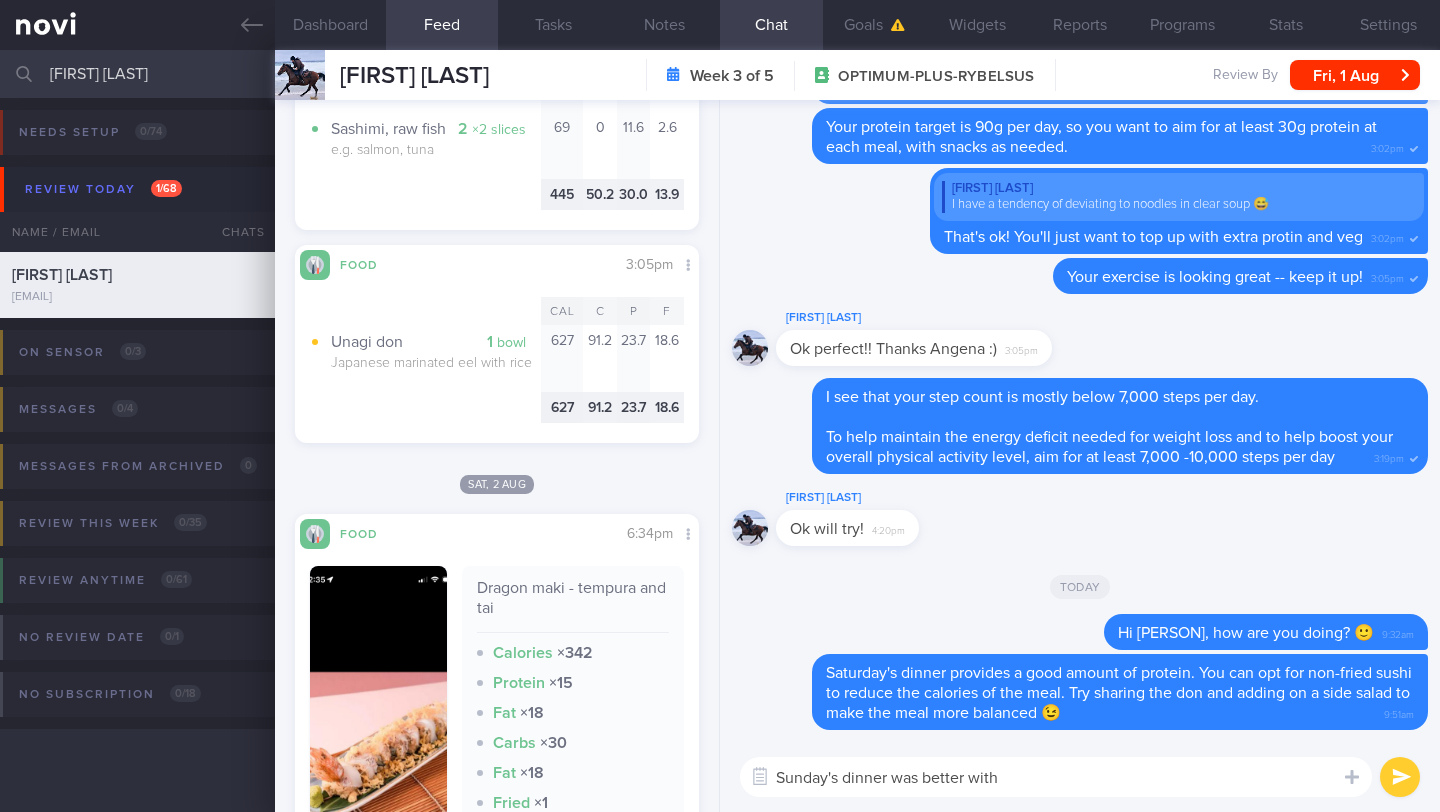 scroll, scrollTop: 1958, scrollLeft: 0, axis: vertical 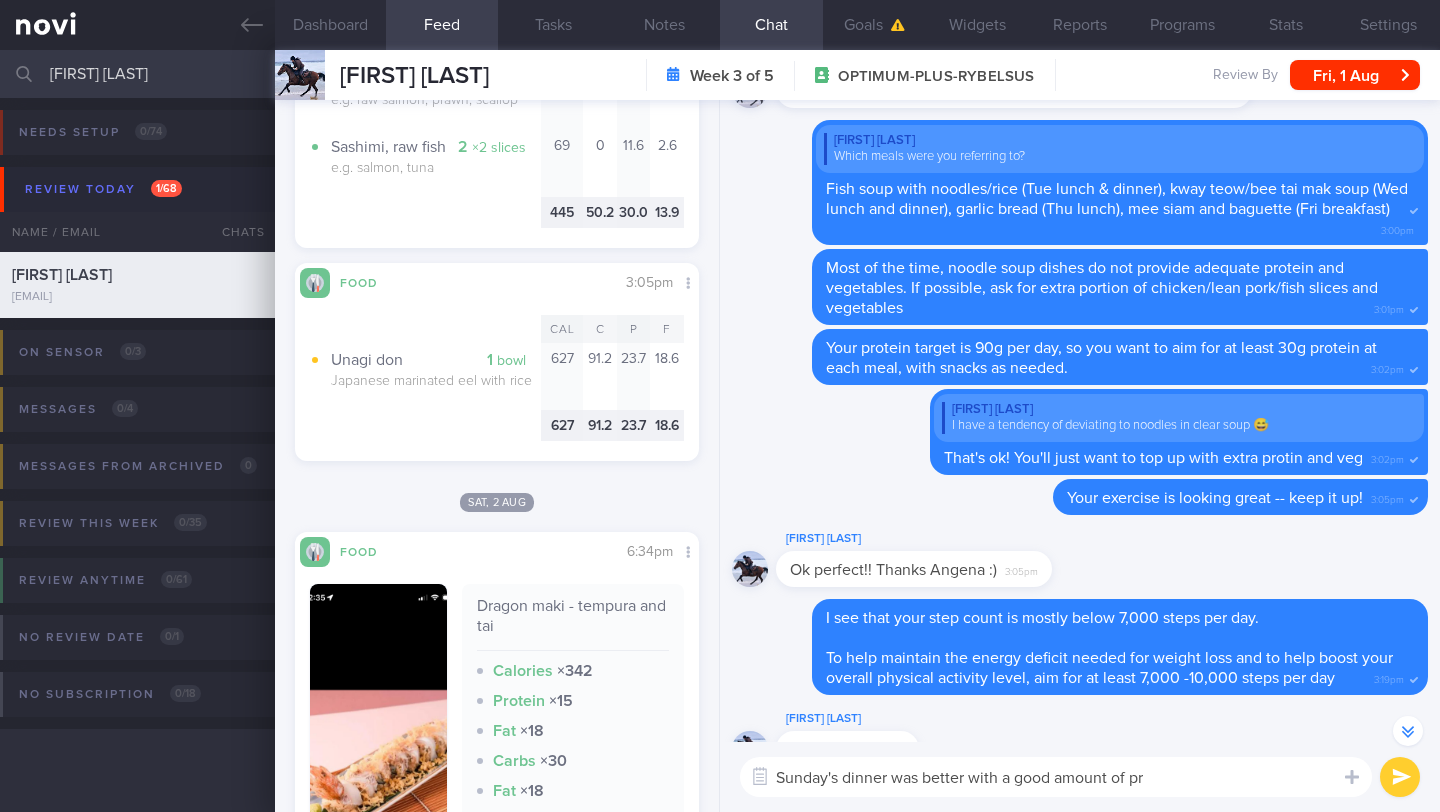 drag, startPoint x: 1003, startPoint y: 779, endPoint x: 1156, endPoint y: 778, distance: 153.00327 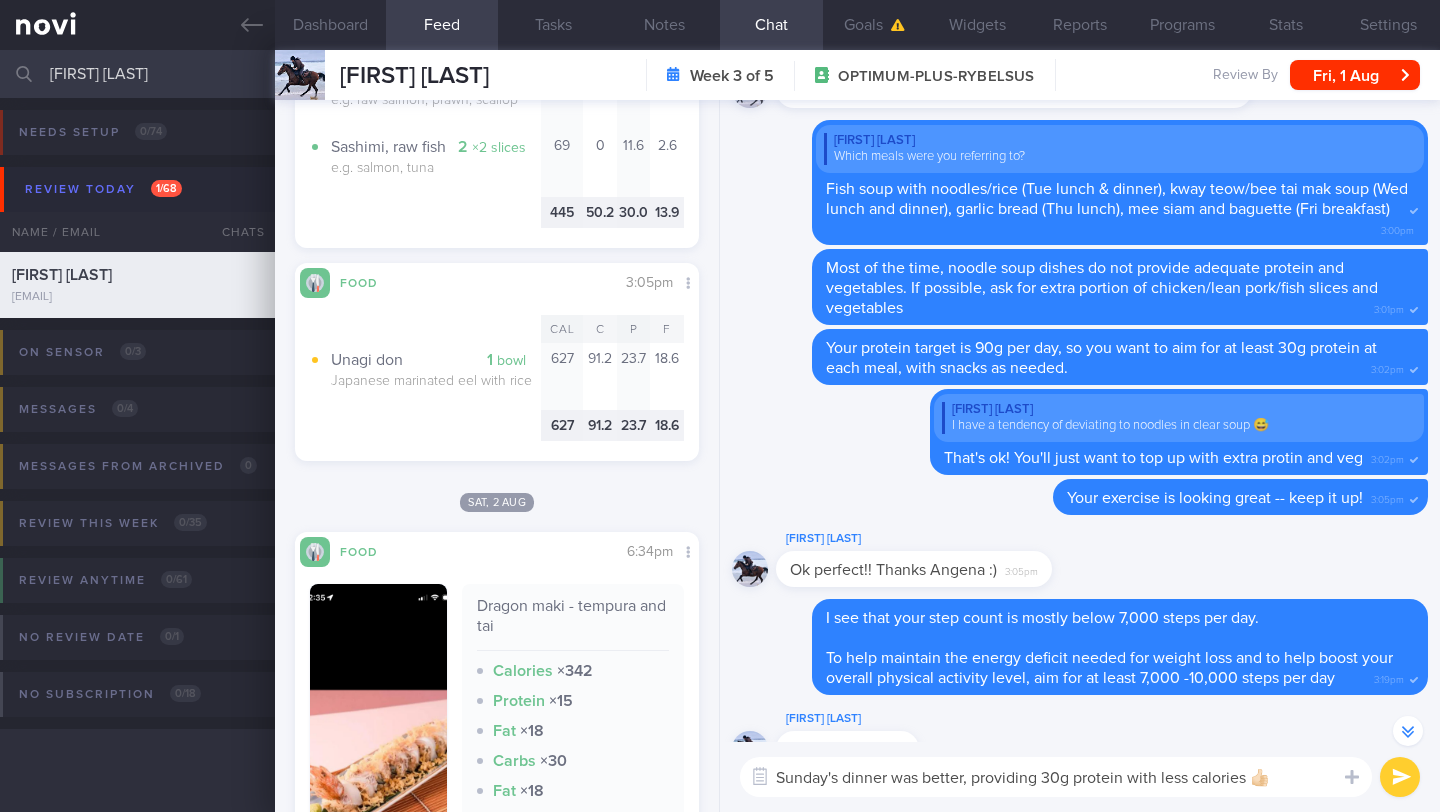type on "Sunday's dinner was better, providing 30g protein with less calories 👍🏻" 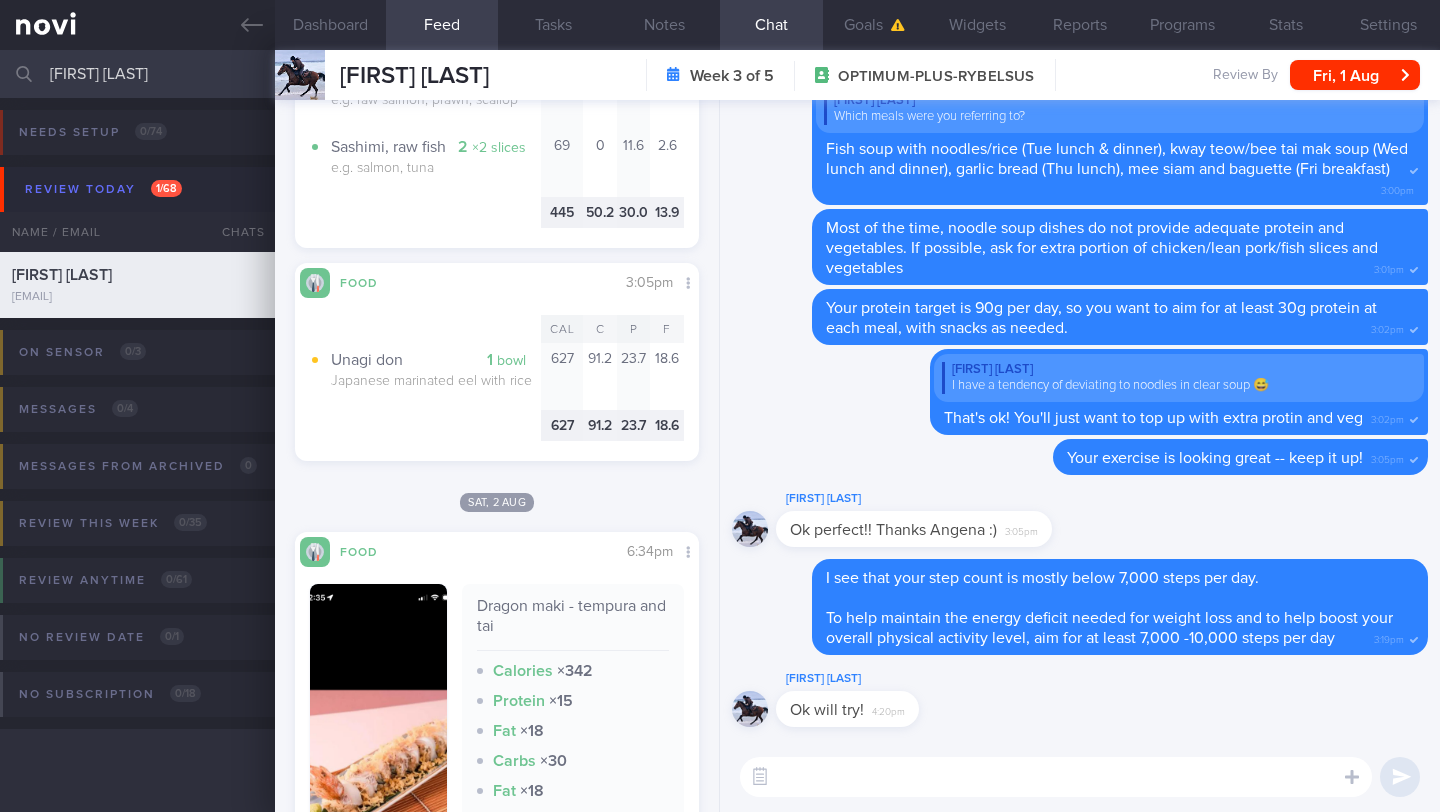 scroll, scrollTop: 0, scrollLeft: 0, axis: both 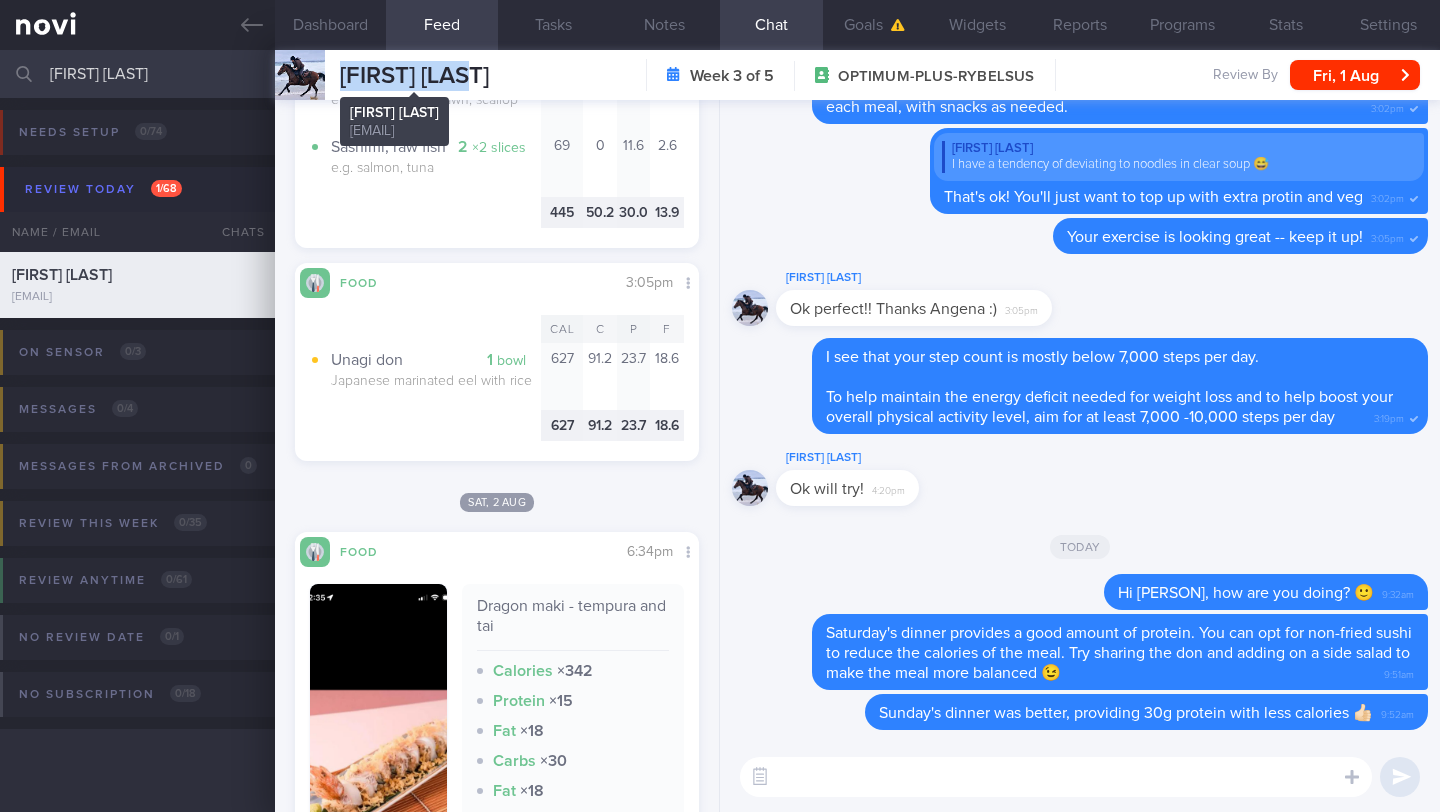 drag, startPoint x: 487, startPoint y: 69, endPoint x: 341, endPoint y: 78, distance: 146.27713 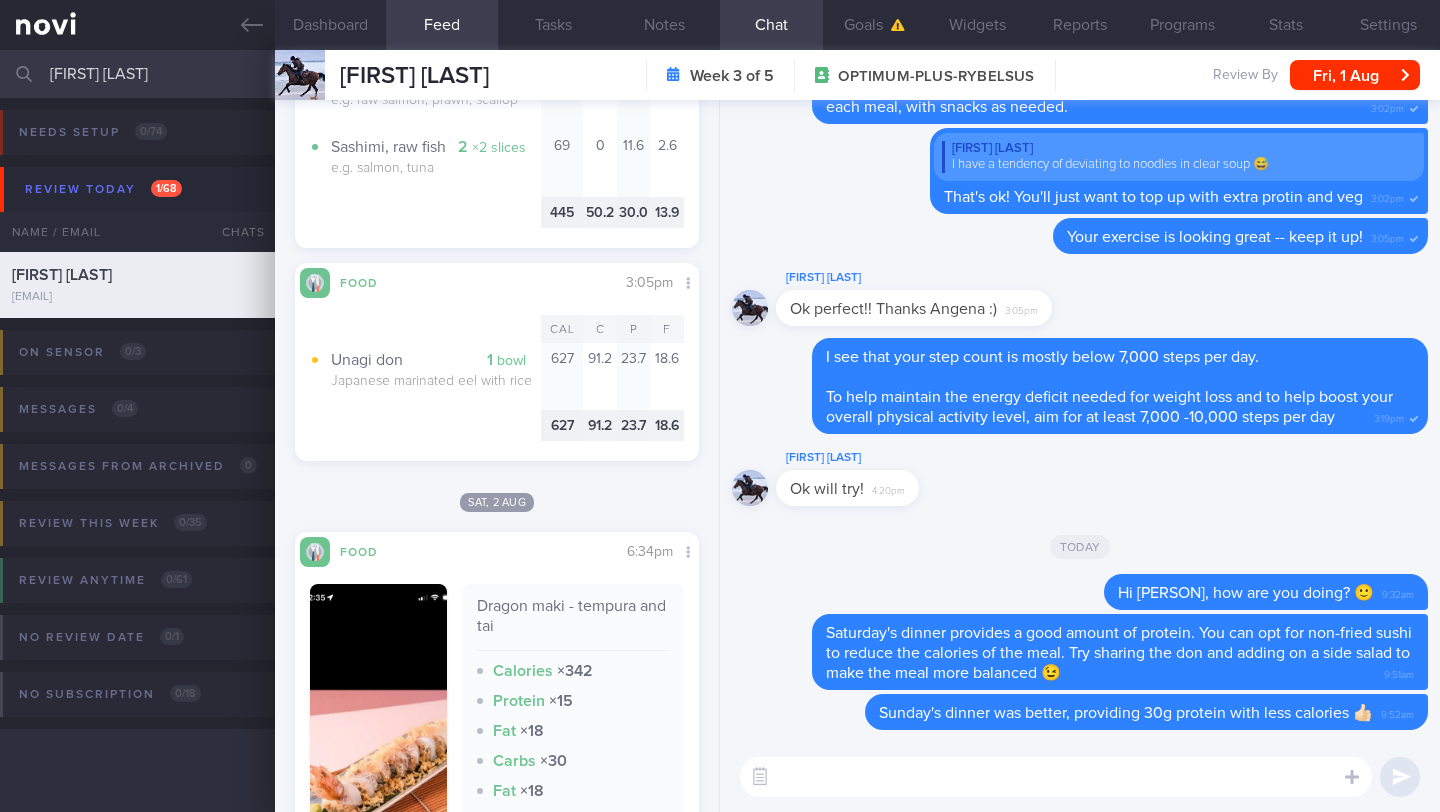 click at bounding box center (1056, 777) 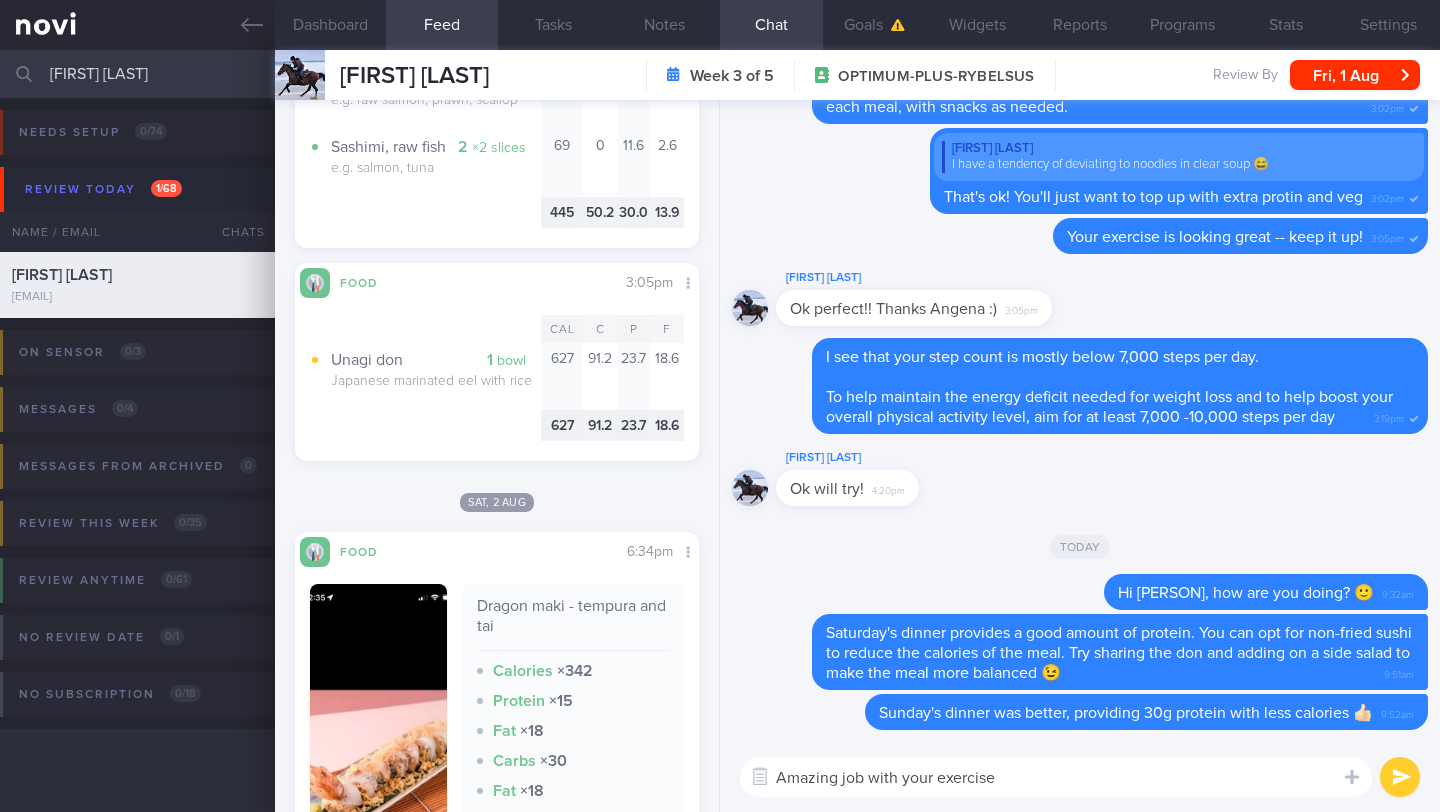 scroll, scrollTop: 999787, scrollLeft: 999632, axis: both 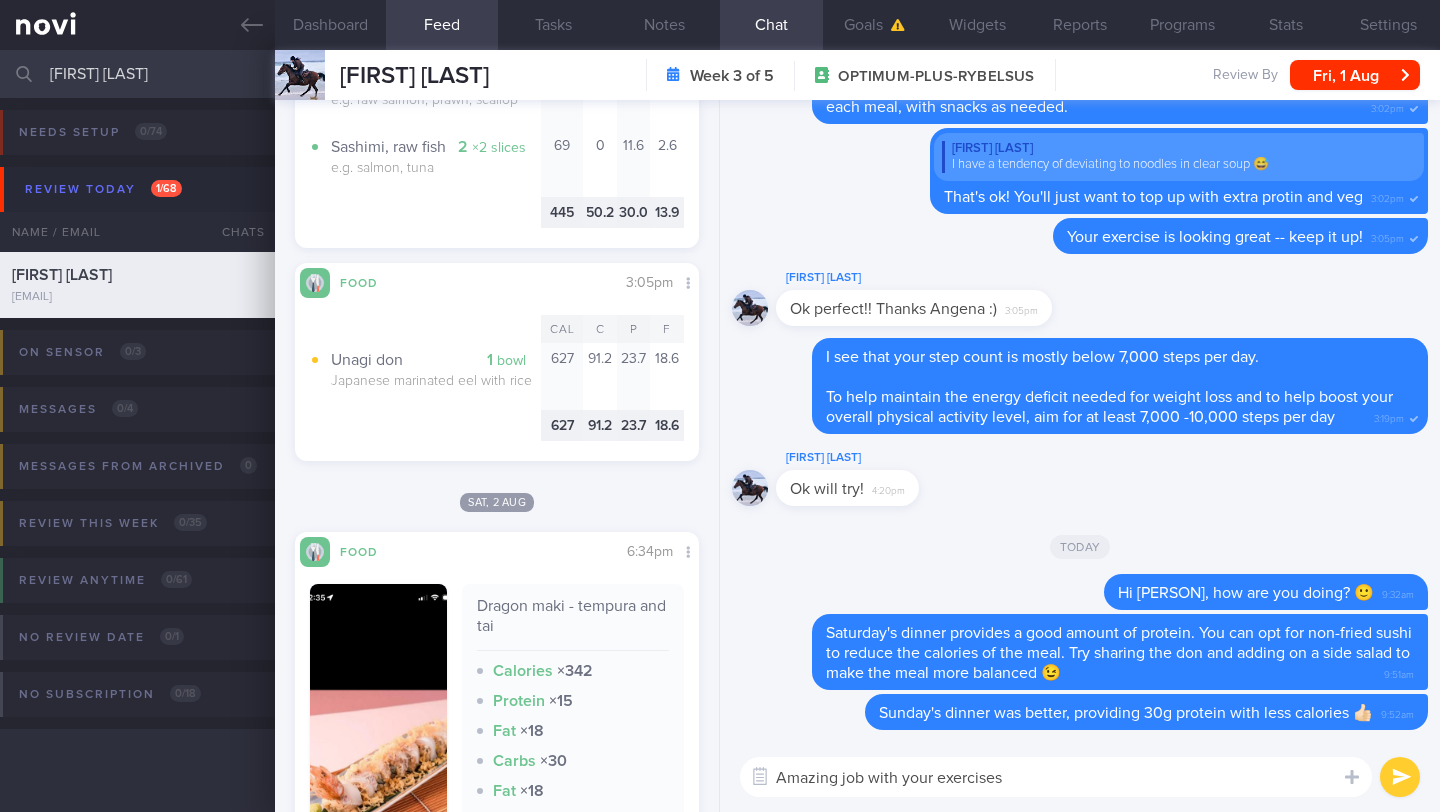 type on "Amazing job with your exercises!" 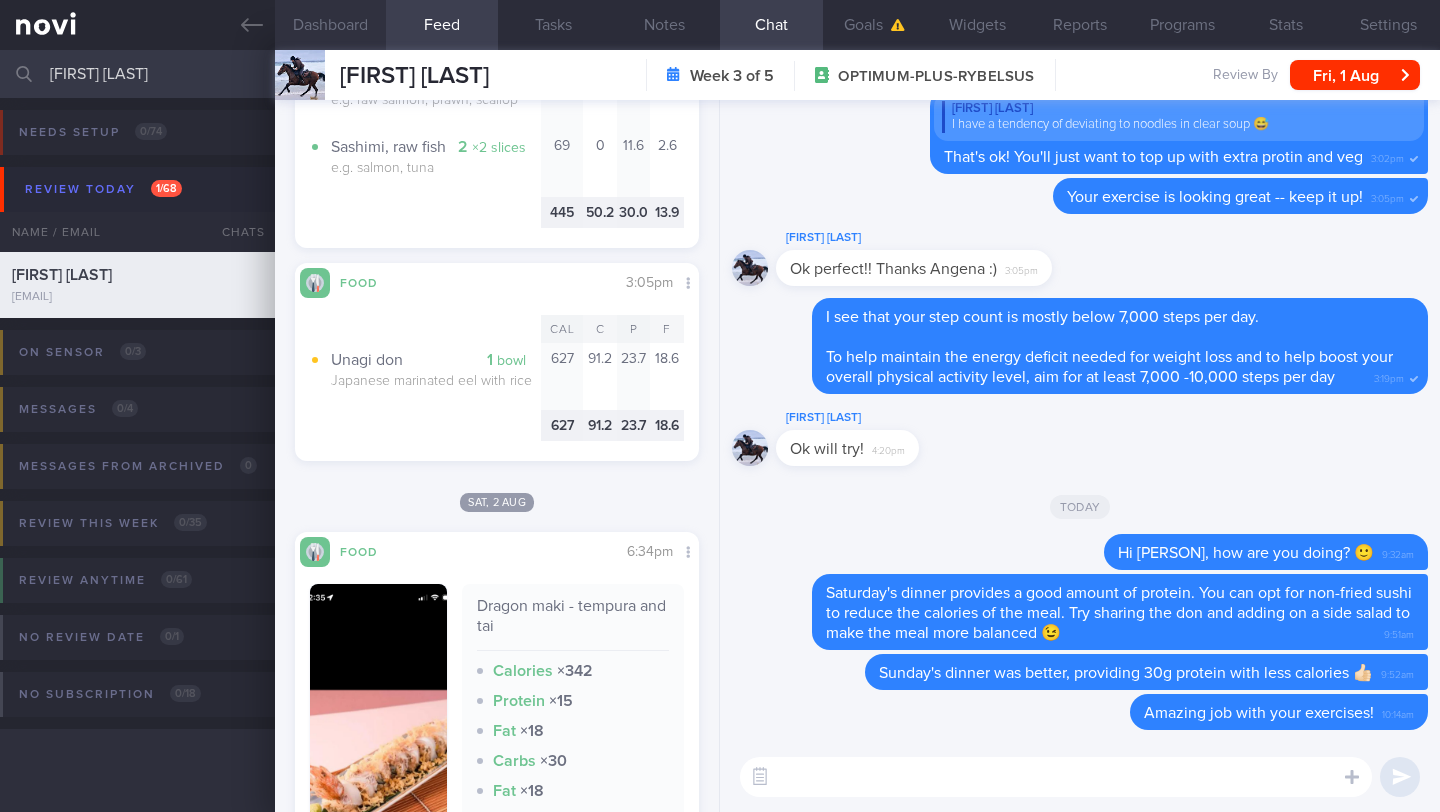 click on "Dashboard" at bounding box center [330, 25] 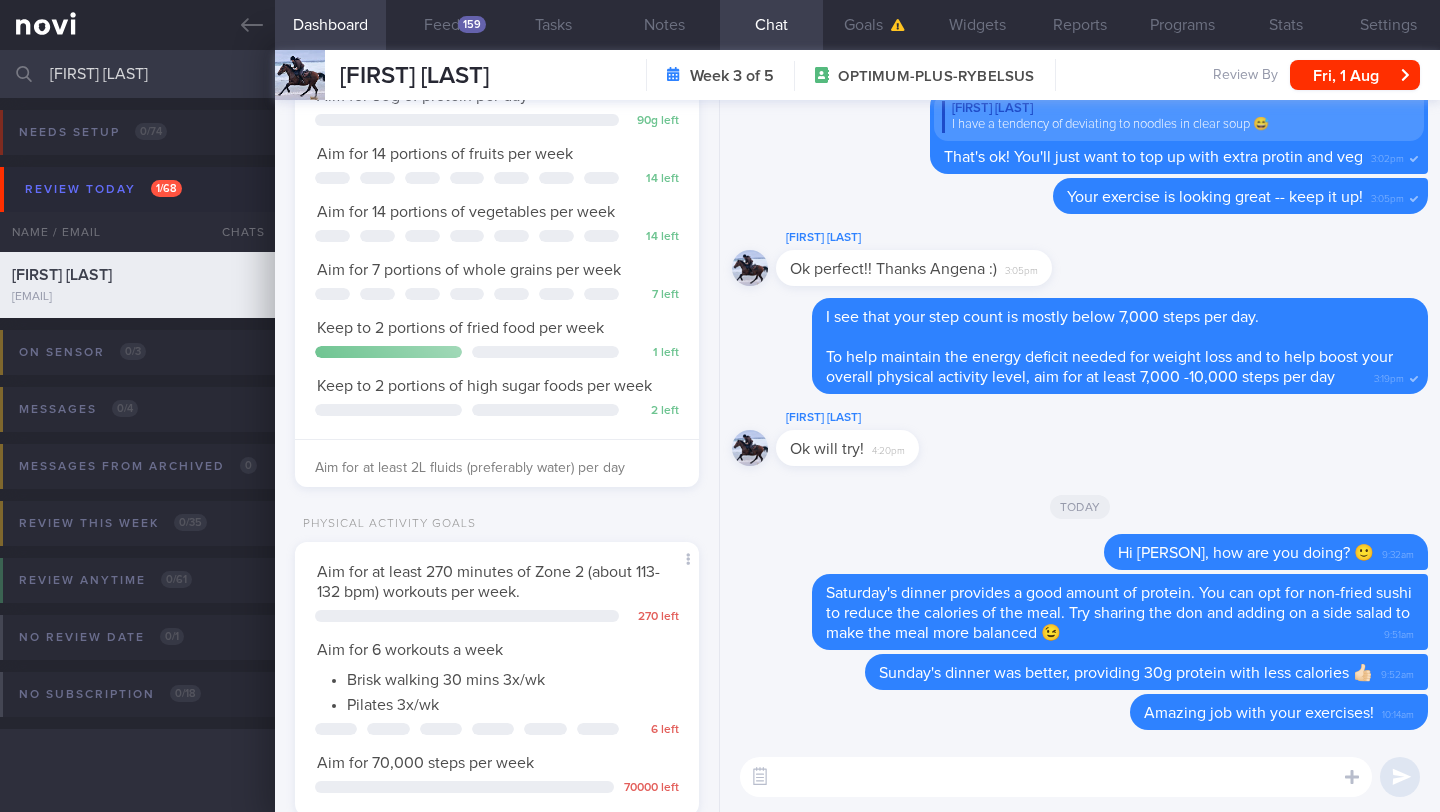 scroll, scrollTop: 283, scrollLeft: 0, axis: vertical 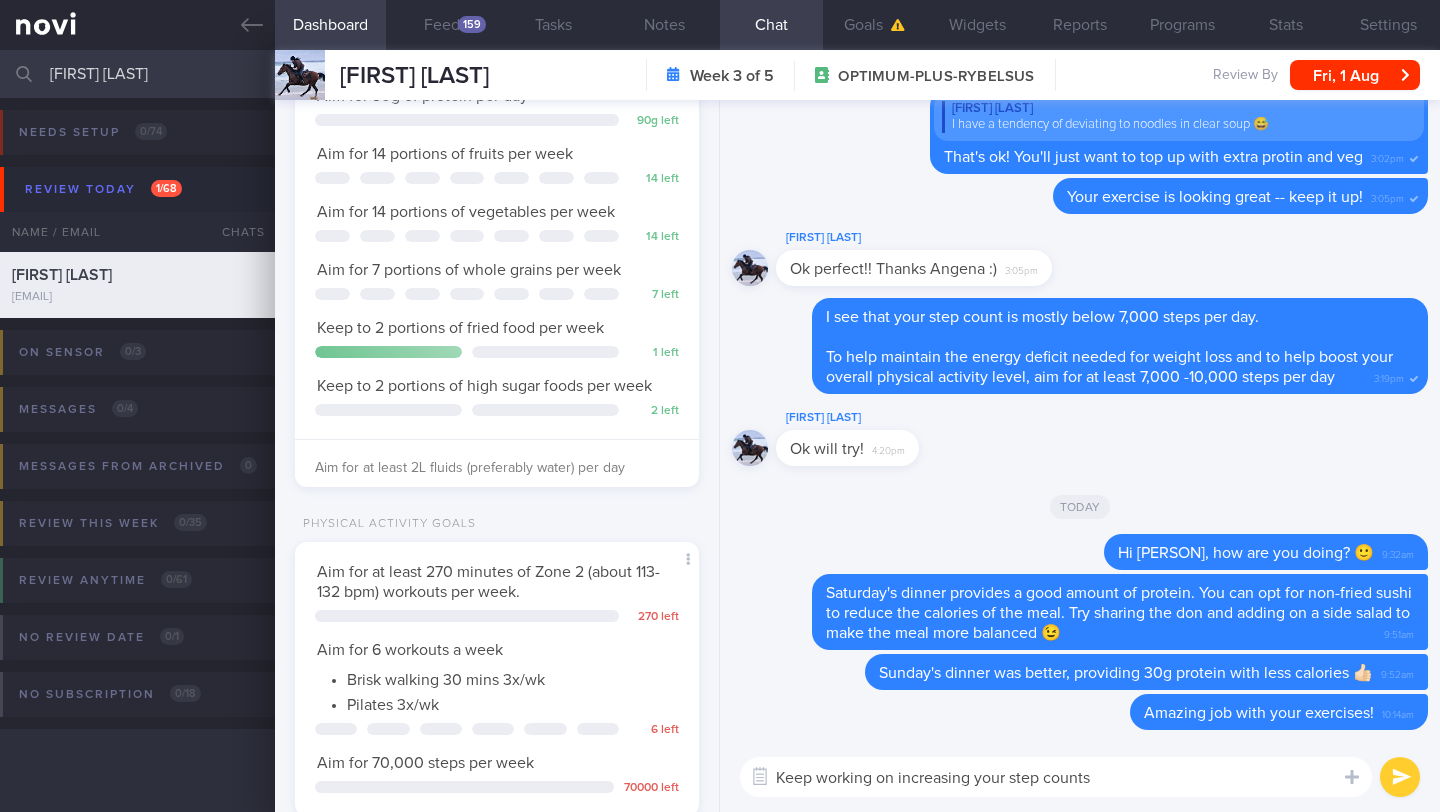 type on "Keep working on increasing your step counts 💪🏻" 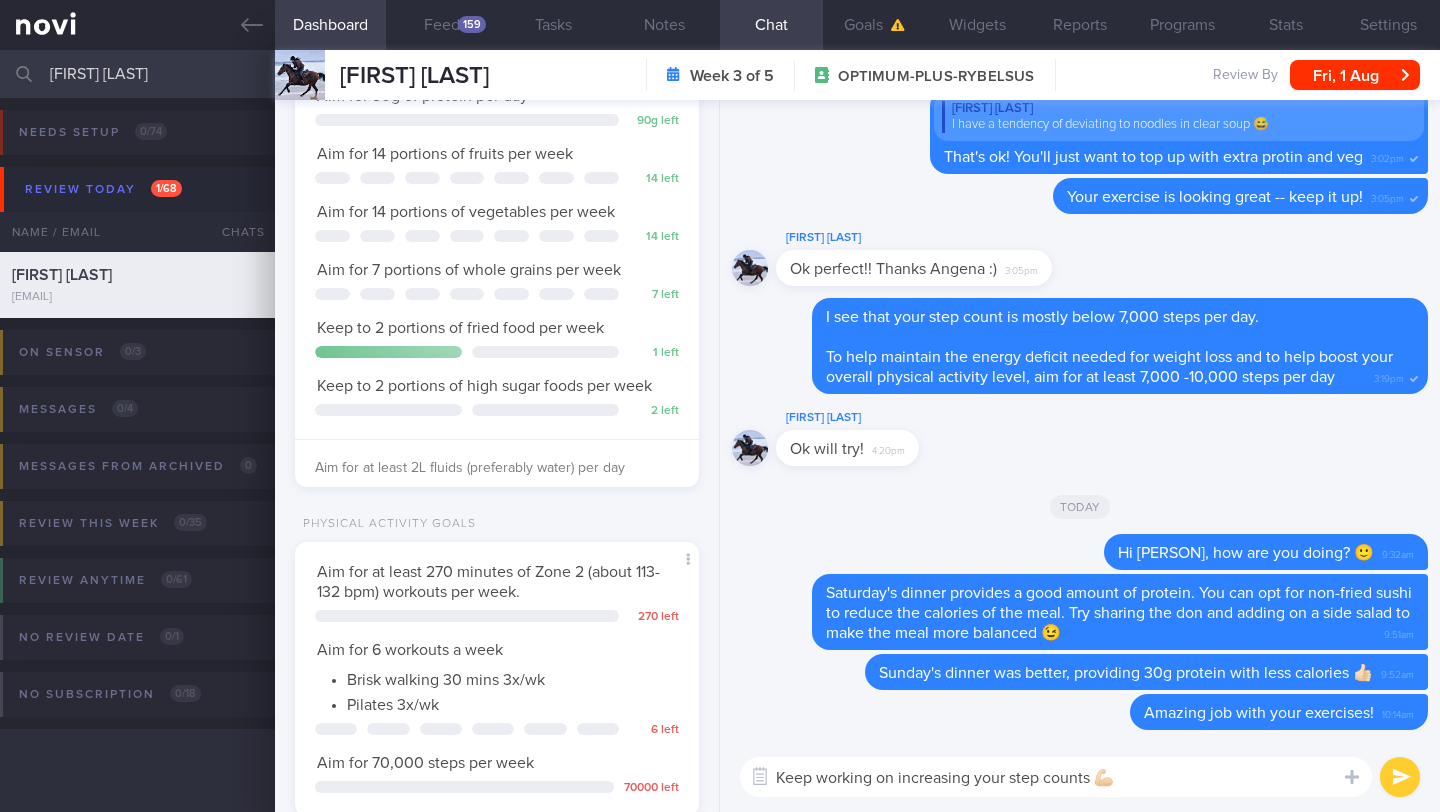 type 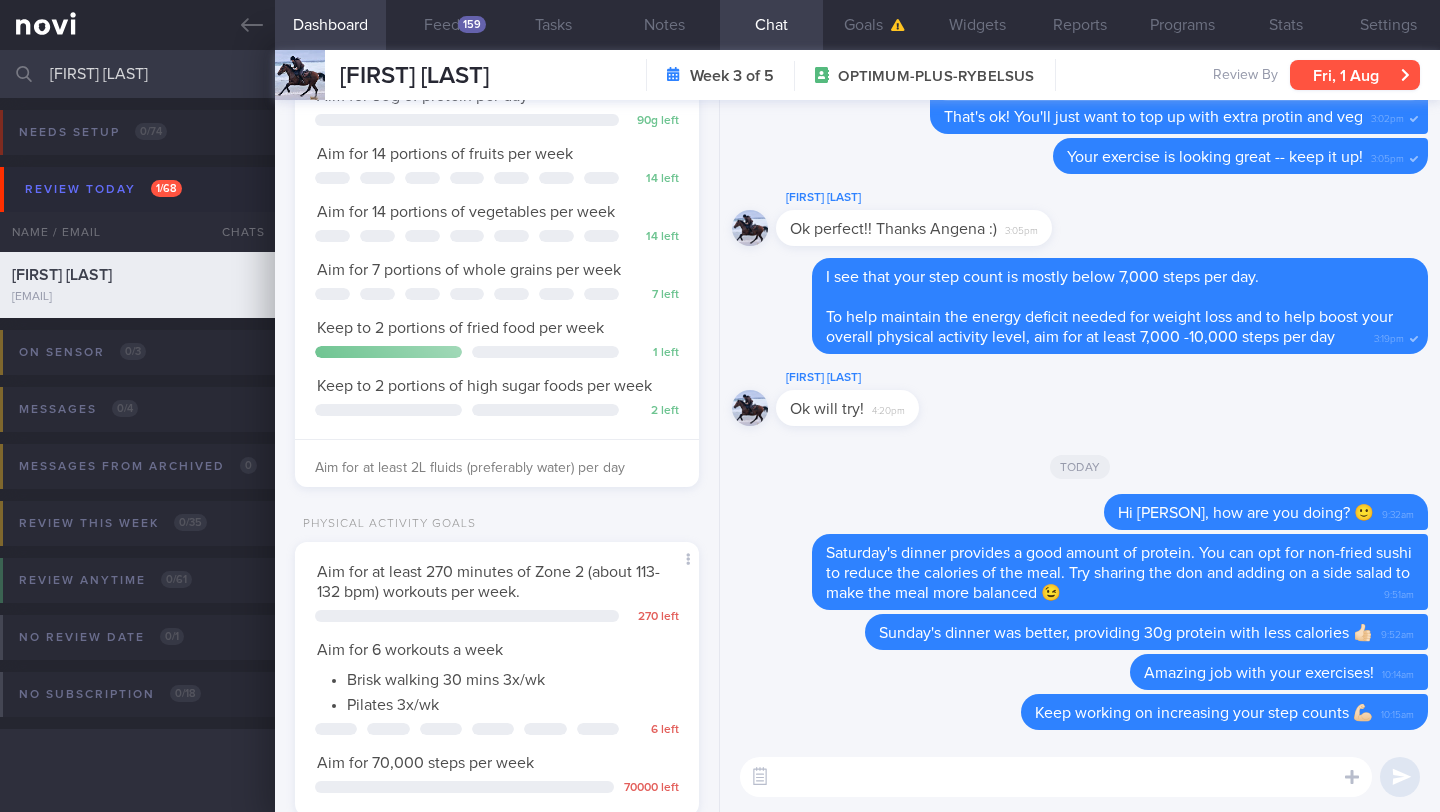click on "Fri, 1 Aug" at bounding box center [1355, 75] 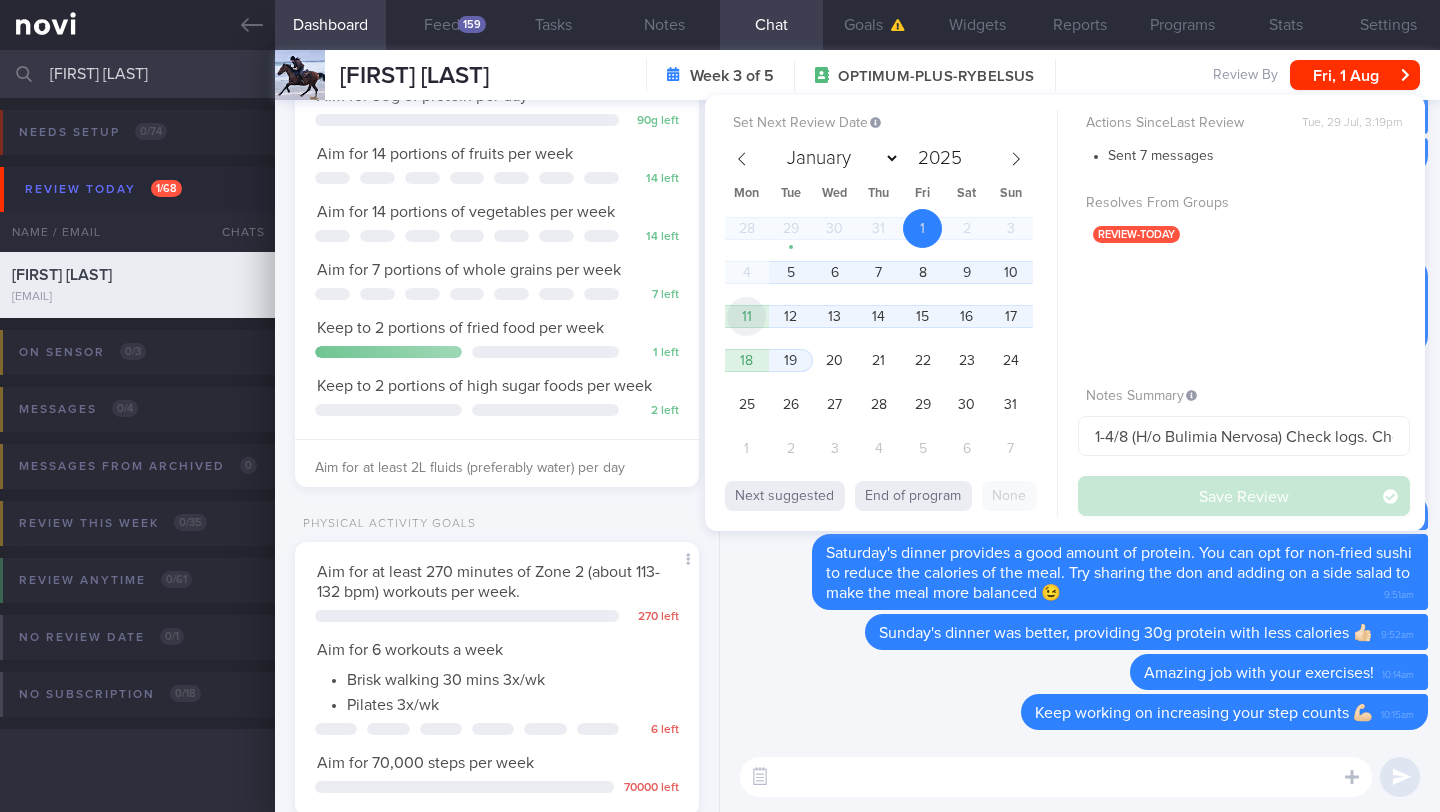 click on "11" at bounding box center (746, 316) 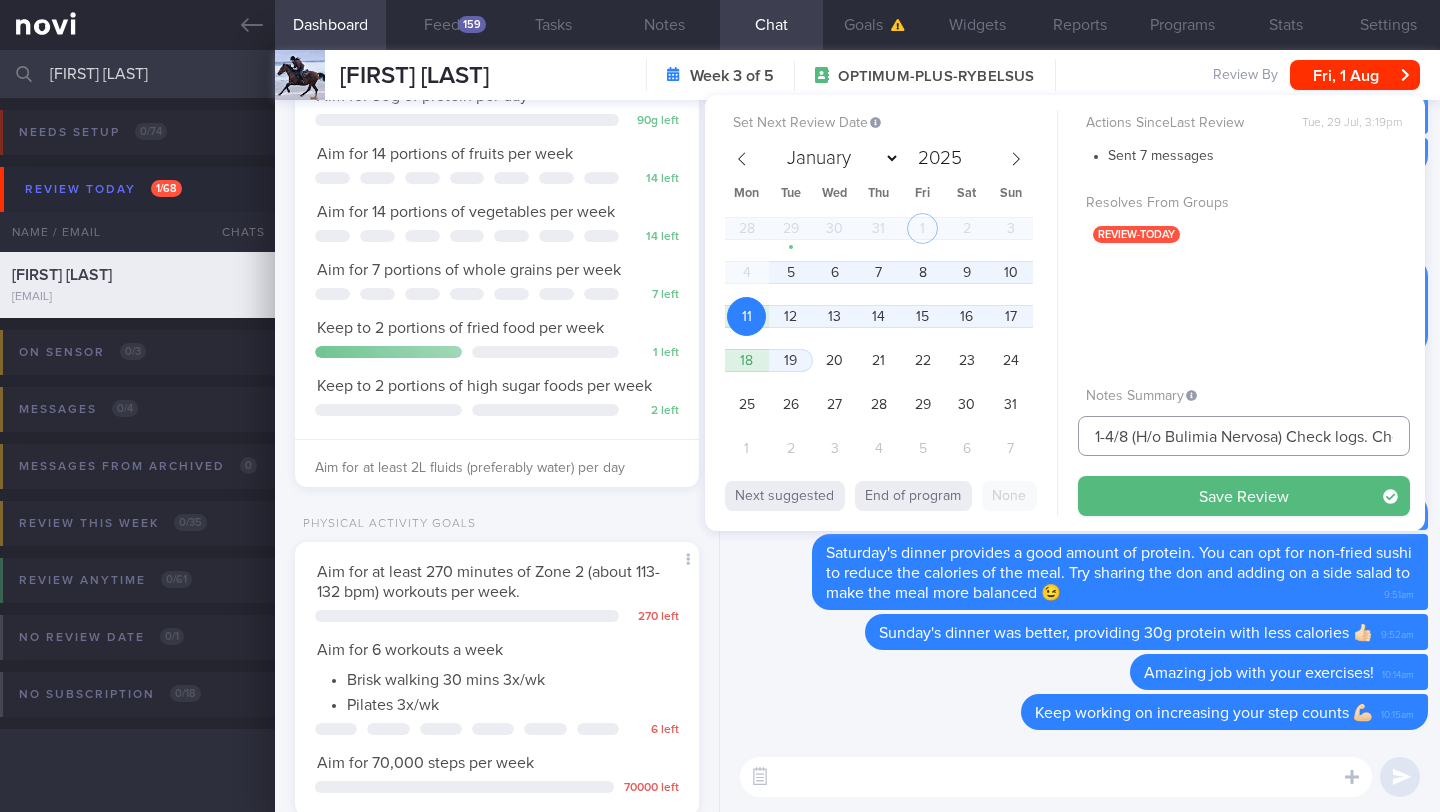drag, startPoint x: 1120, startPoint y: 444, endPoint x: 1083, endPoint y: 439, distance: 37.336308 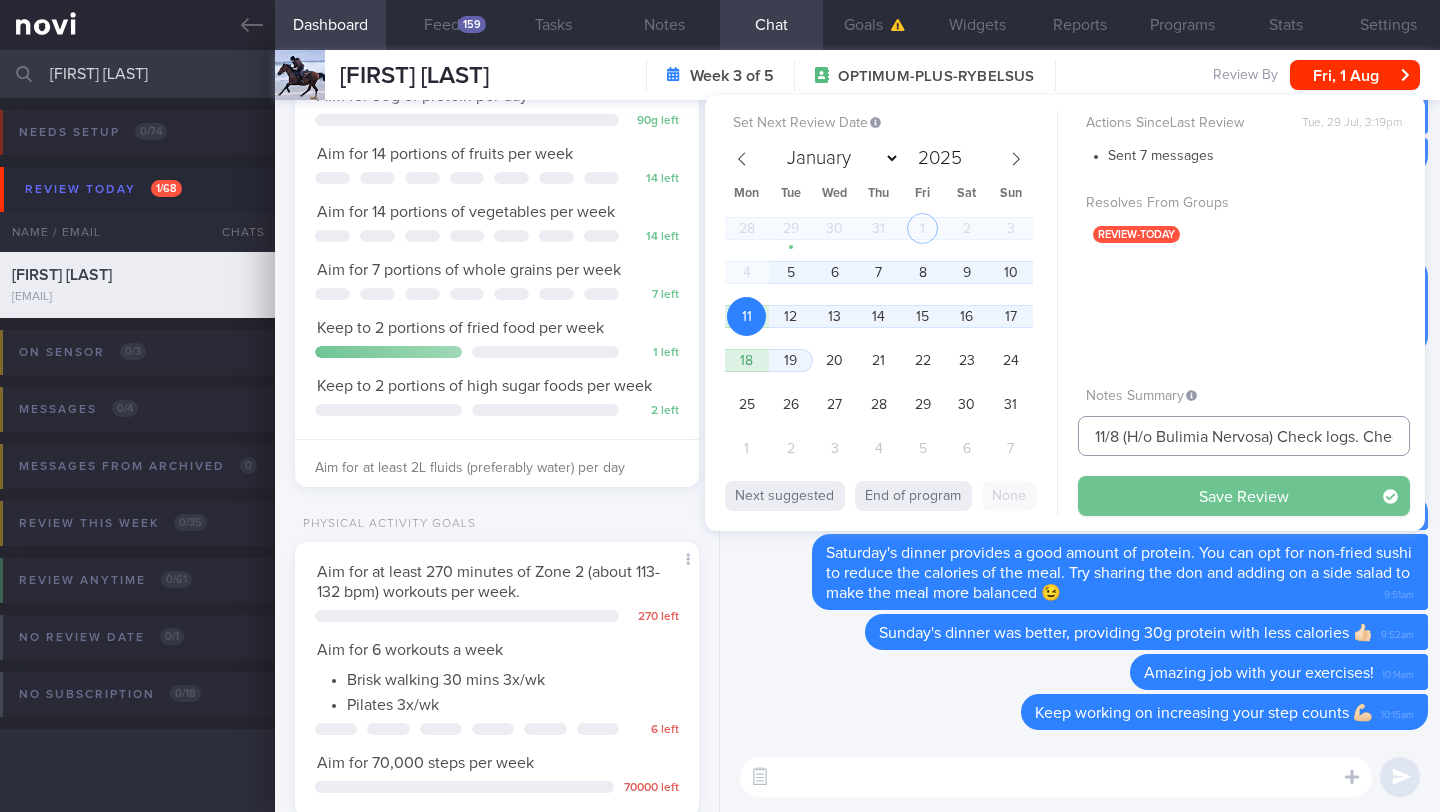 type on "11/8 (H/o Bulimia Nervosa) Check logs. Check on exercise" 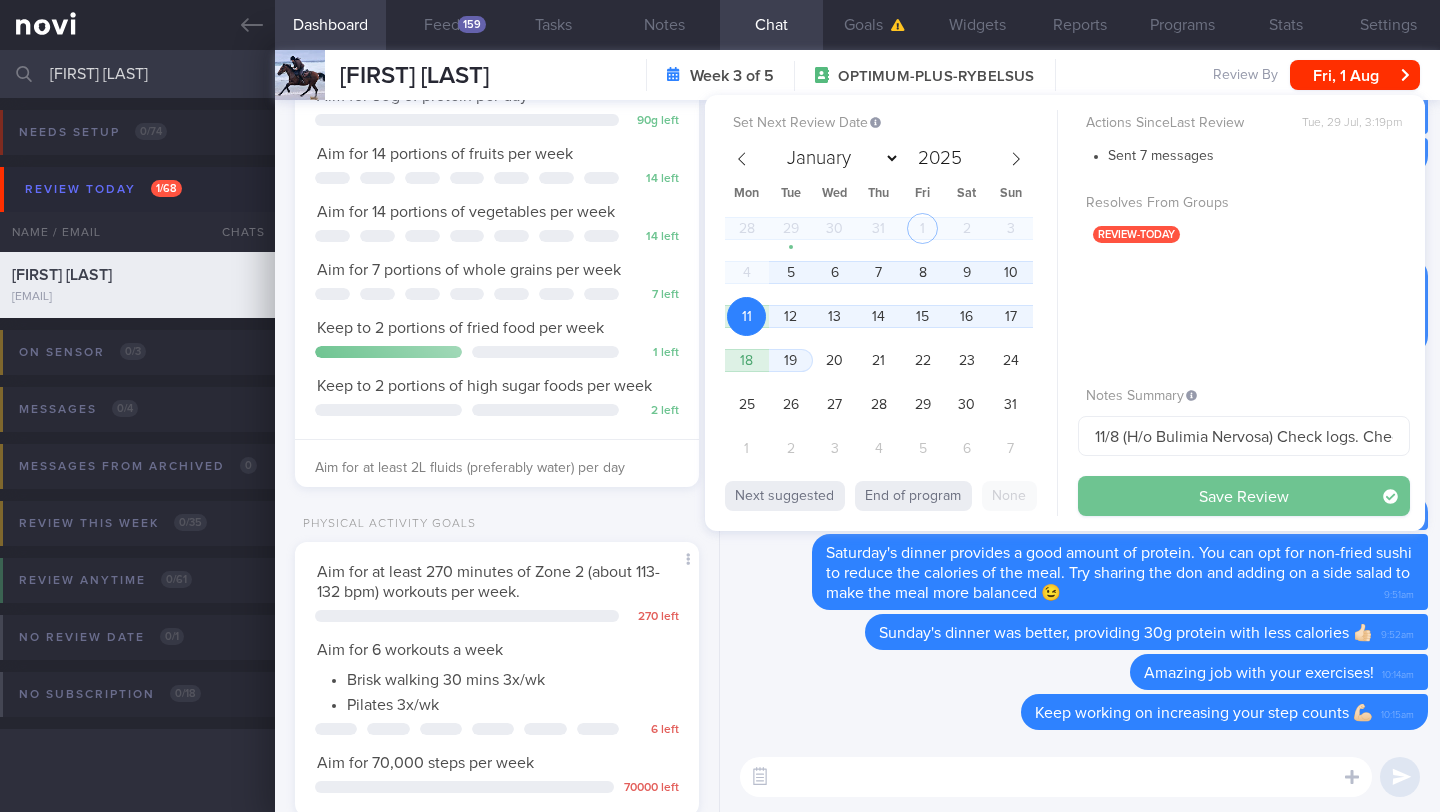 click on "Save Review" at bounding box center (1244, 496) 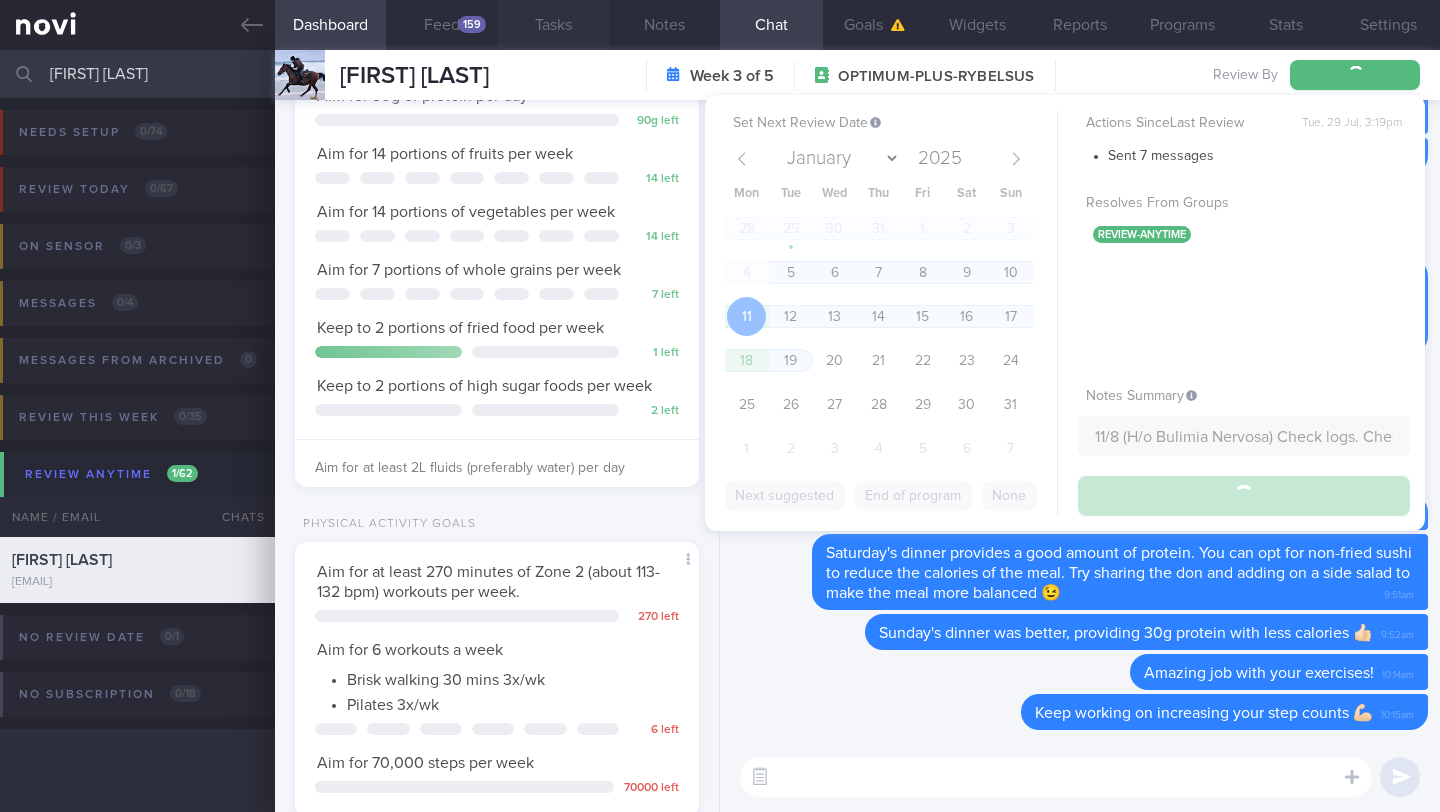type on "11/8 (H/o Bulimia Nervosa) Check logs. Check on exercise" 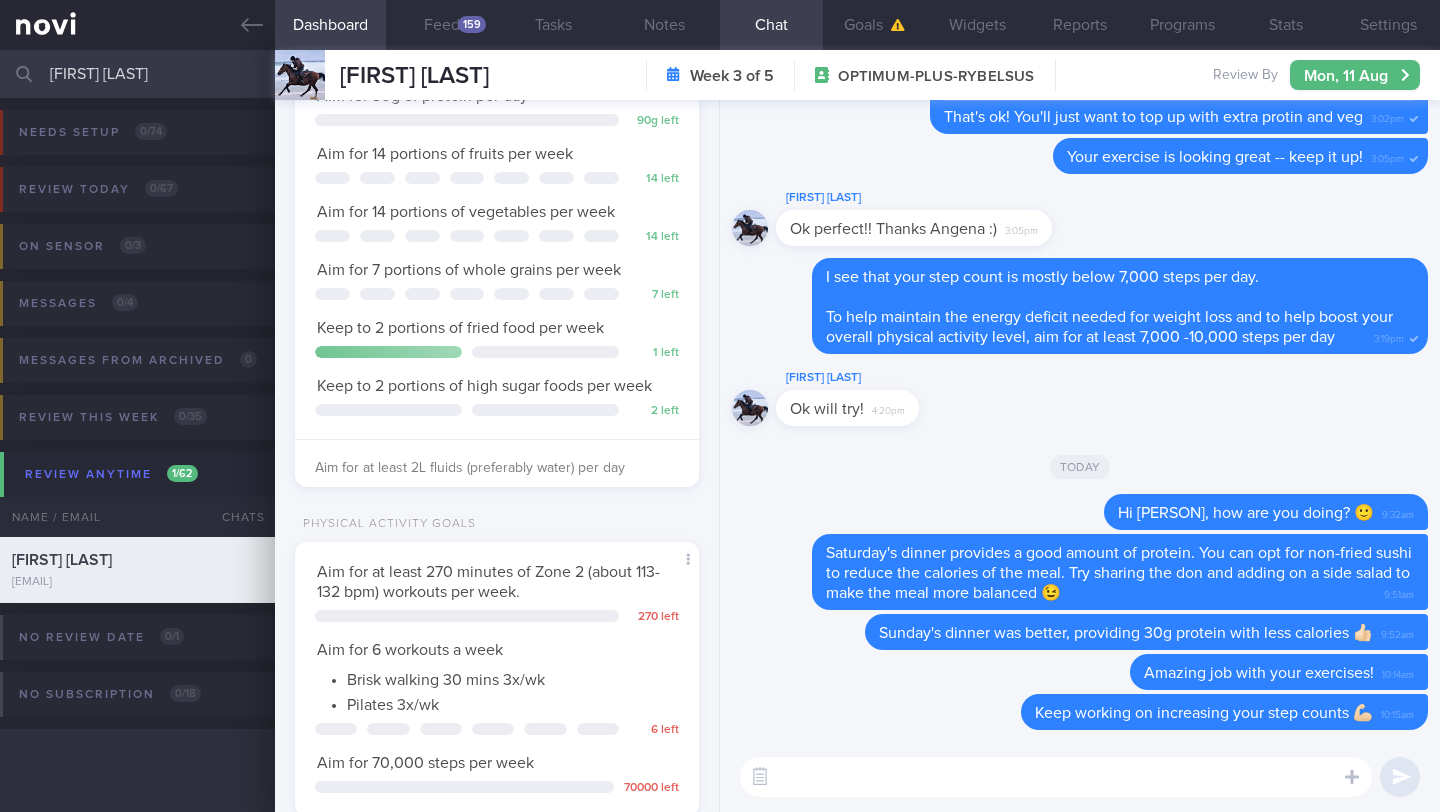 click on "Claudice Wee" at bounding box center [720, 74] 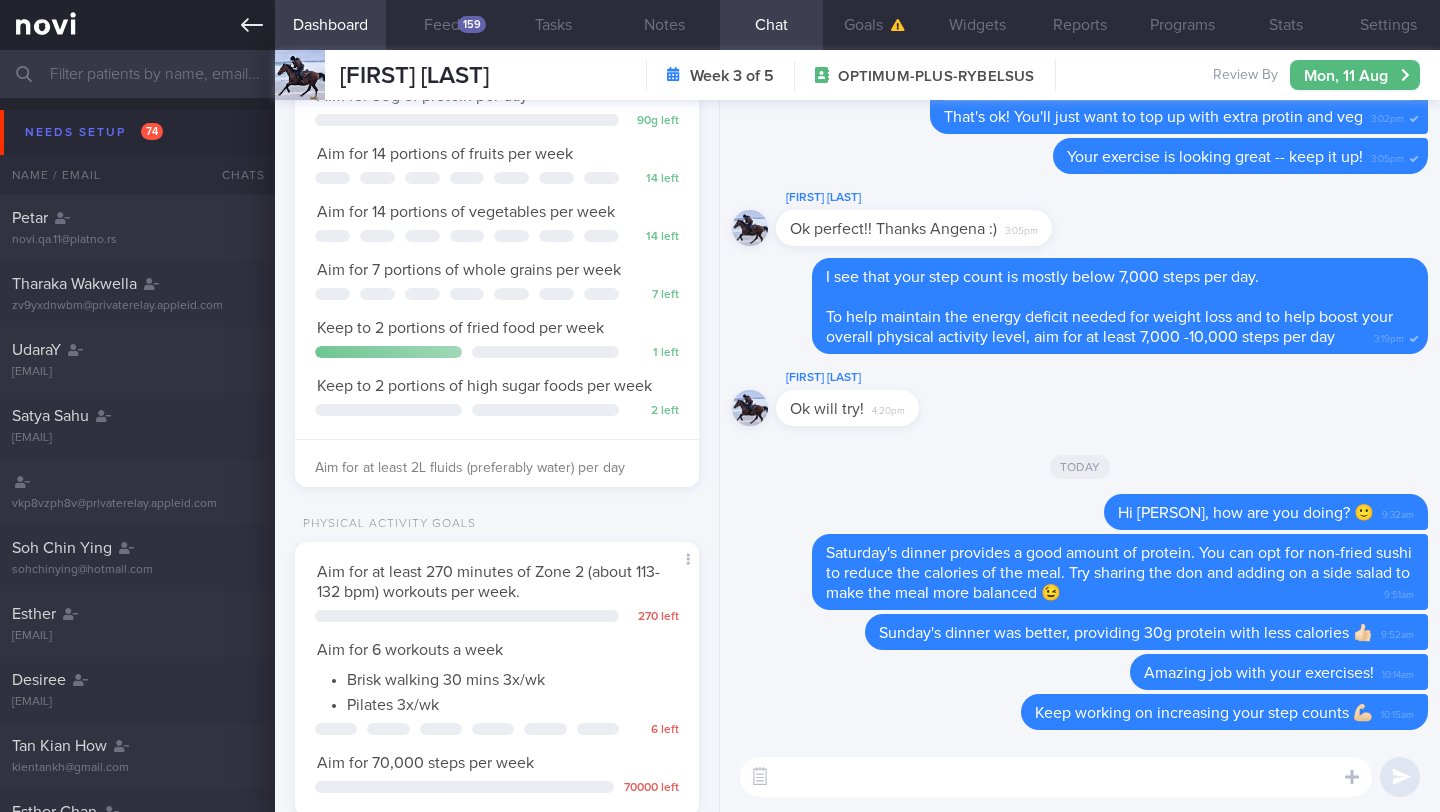 type 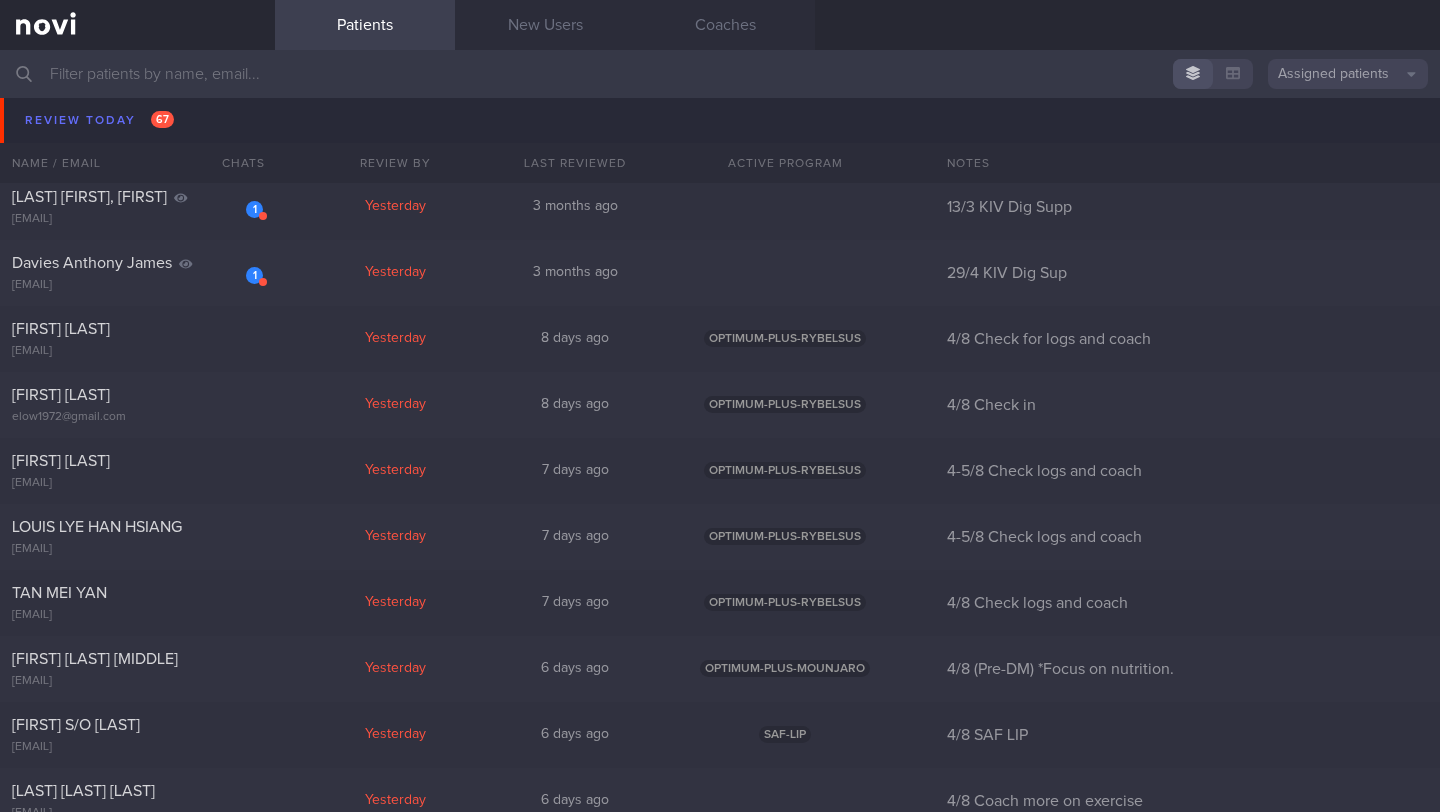 scroll, scrollTop: 7062, scrollLeft: 0, axis: vertical 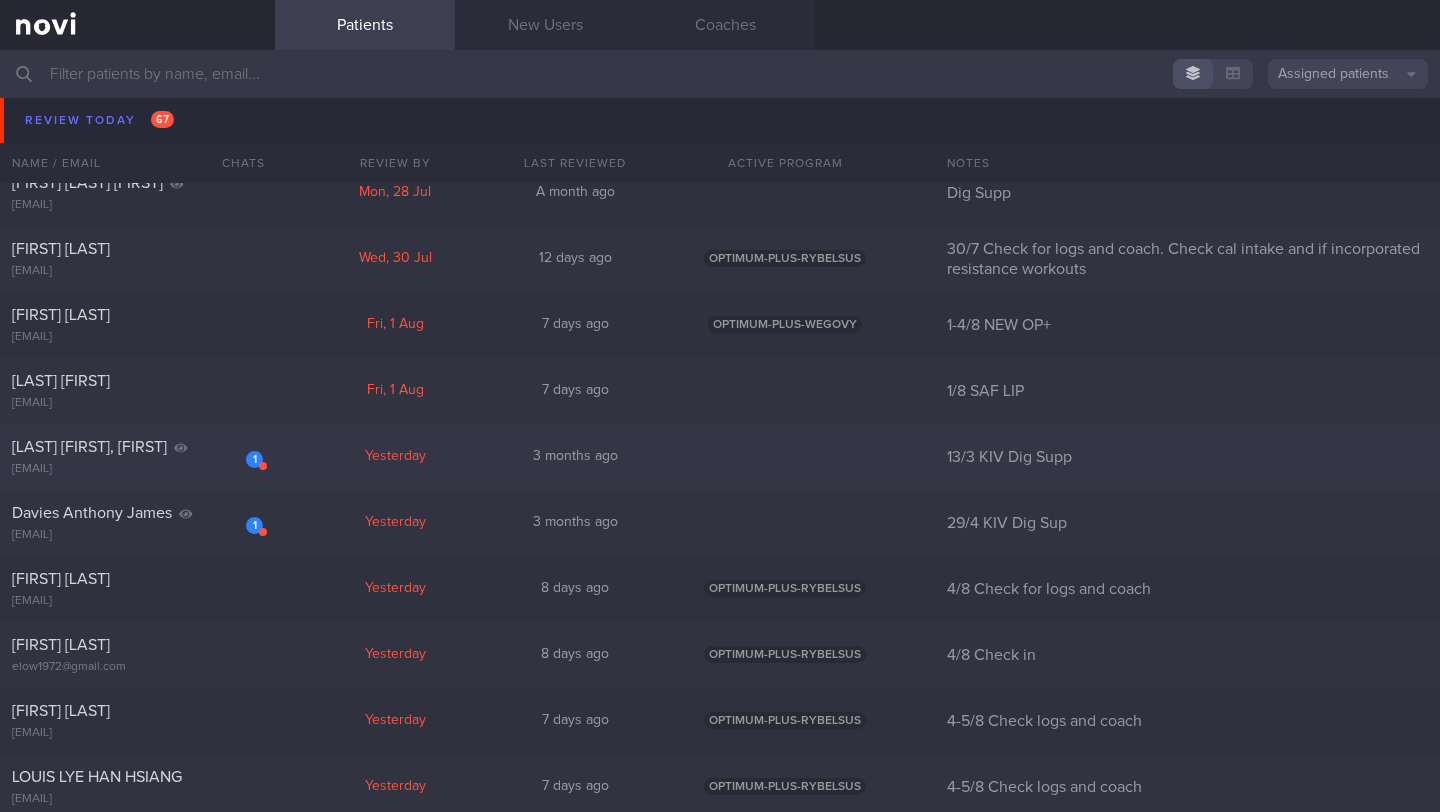 click on "1" at bounding box center (241, 452) 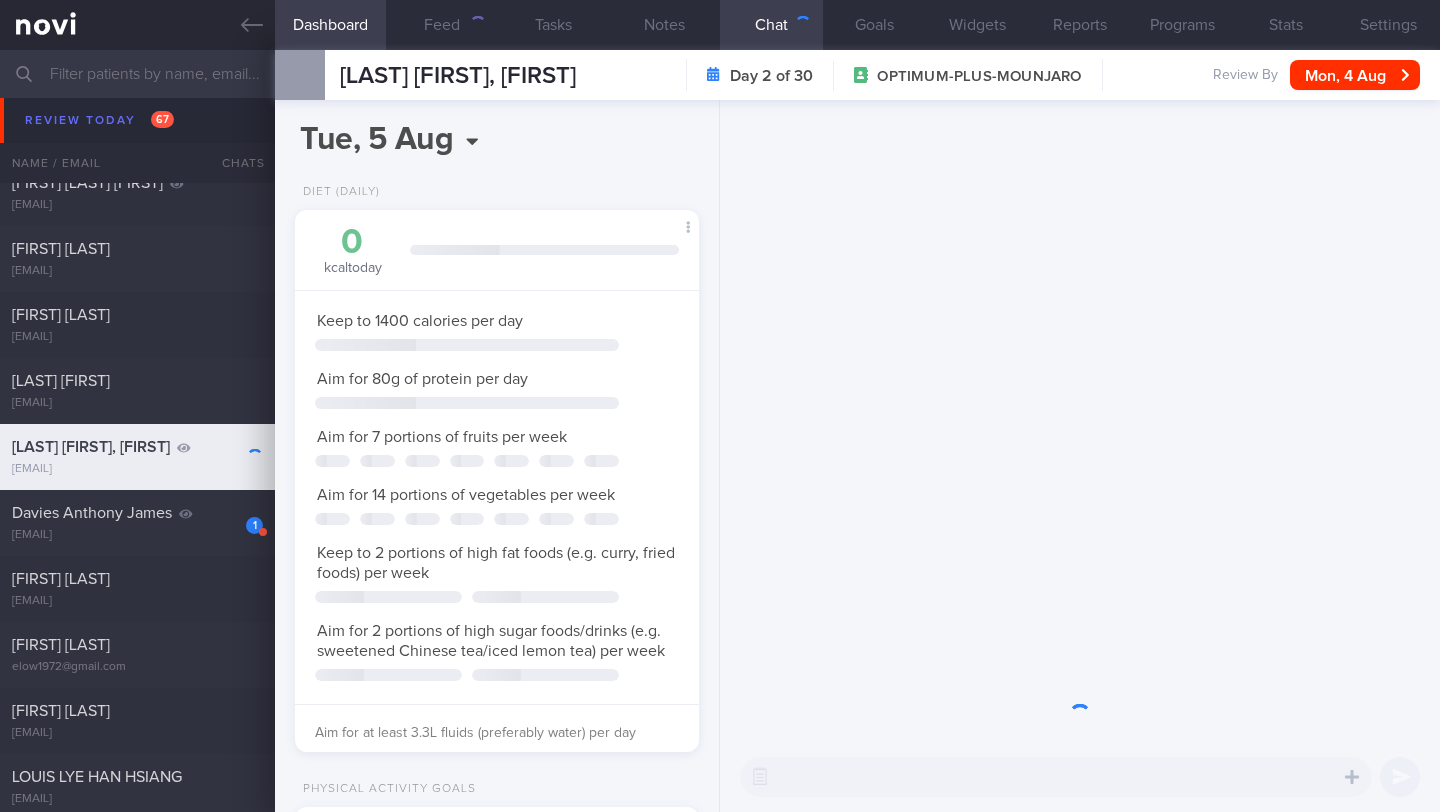 scroll, scrollTop: 205, scrollLeft: 353, axis: both 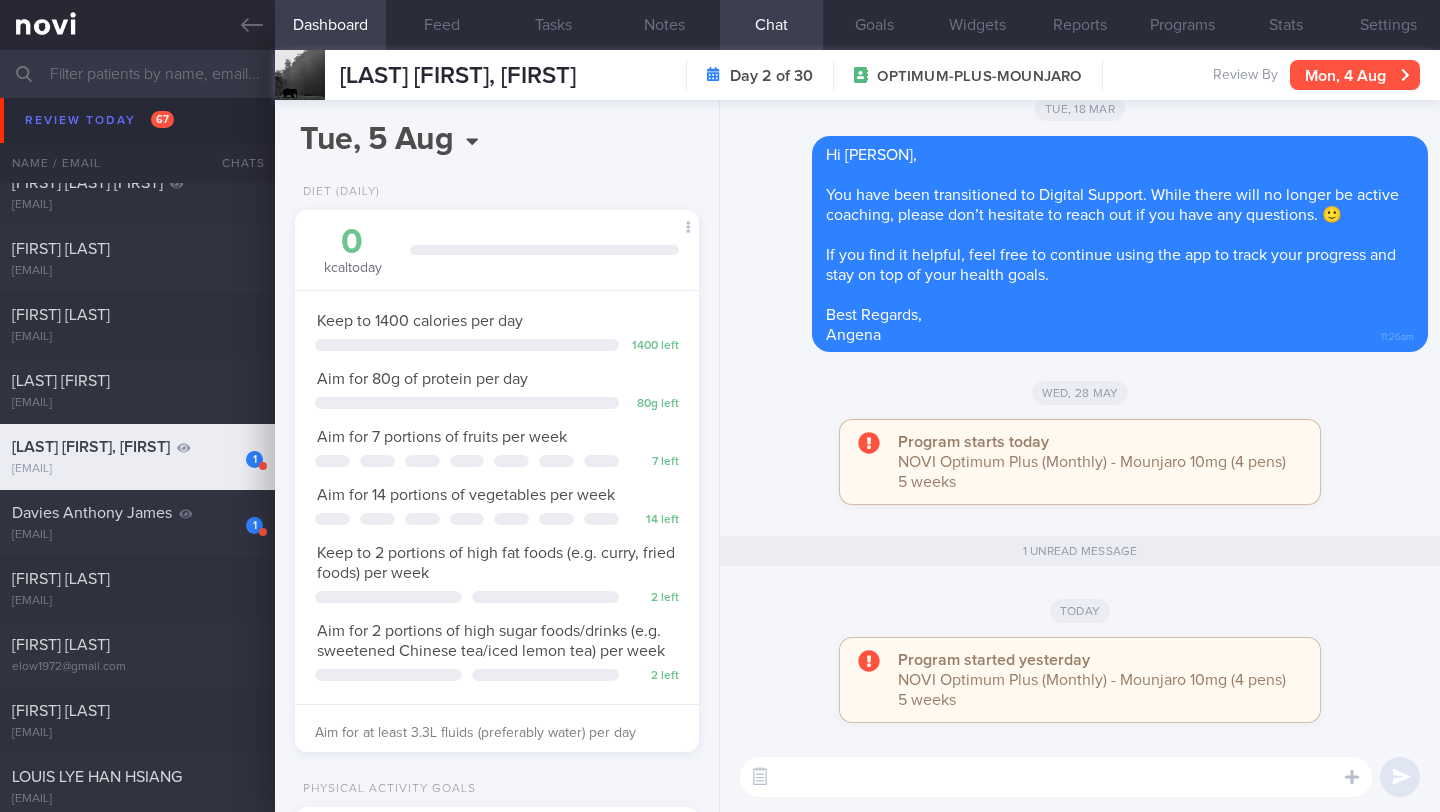 click on "Mon, 4 Aug" at bounding box center (1355, 75) 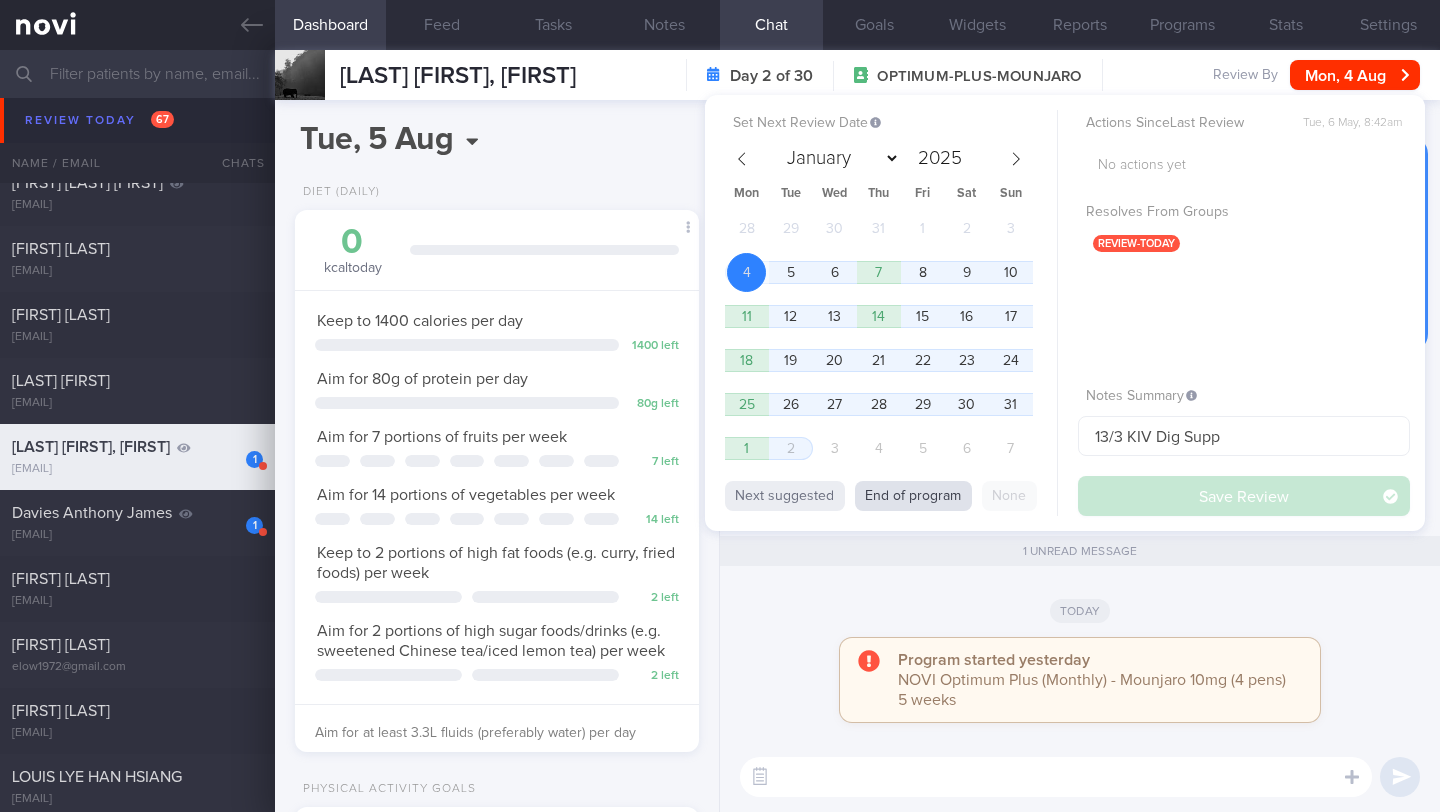 click on "End of program" at bounding box center [913, 496] 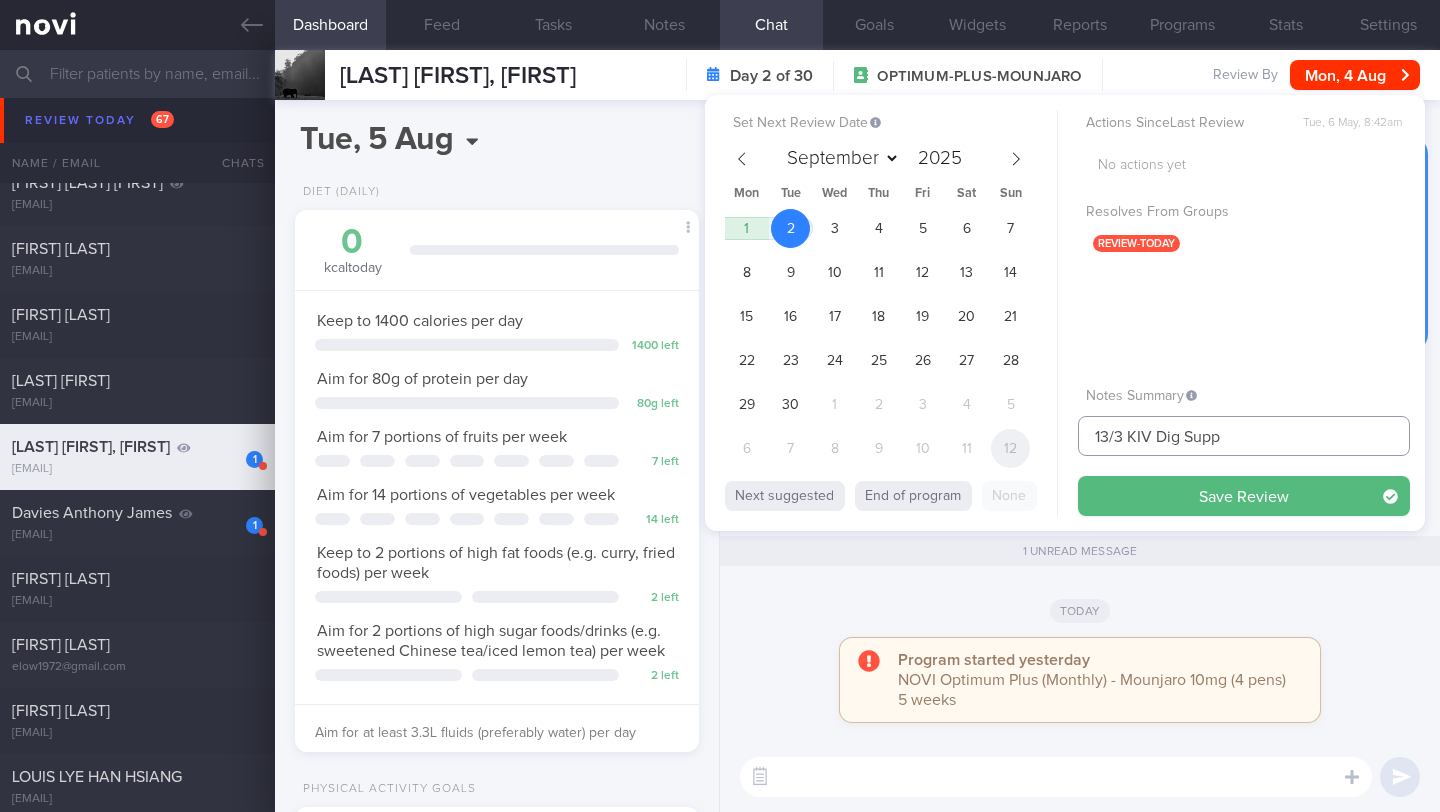 drag, startPoint x: 1225, startPoint y: 446, endPoint x: 1012, endPoint y: 439, distance: 213.11499 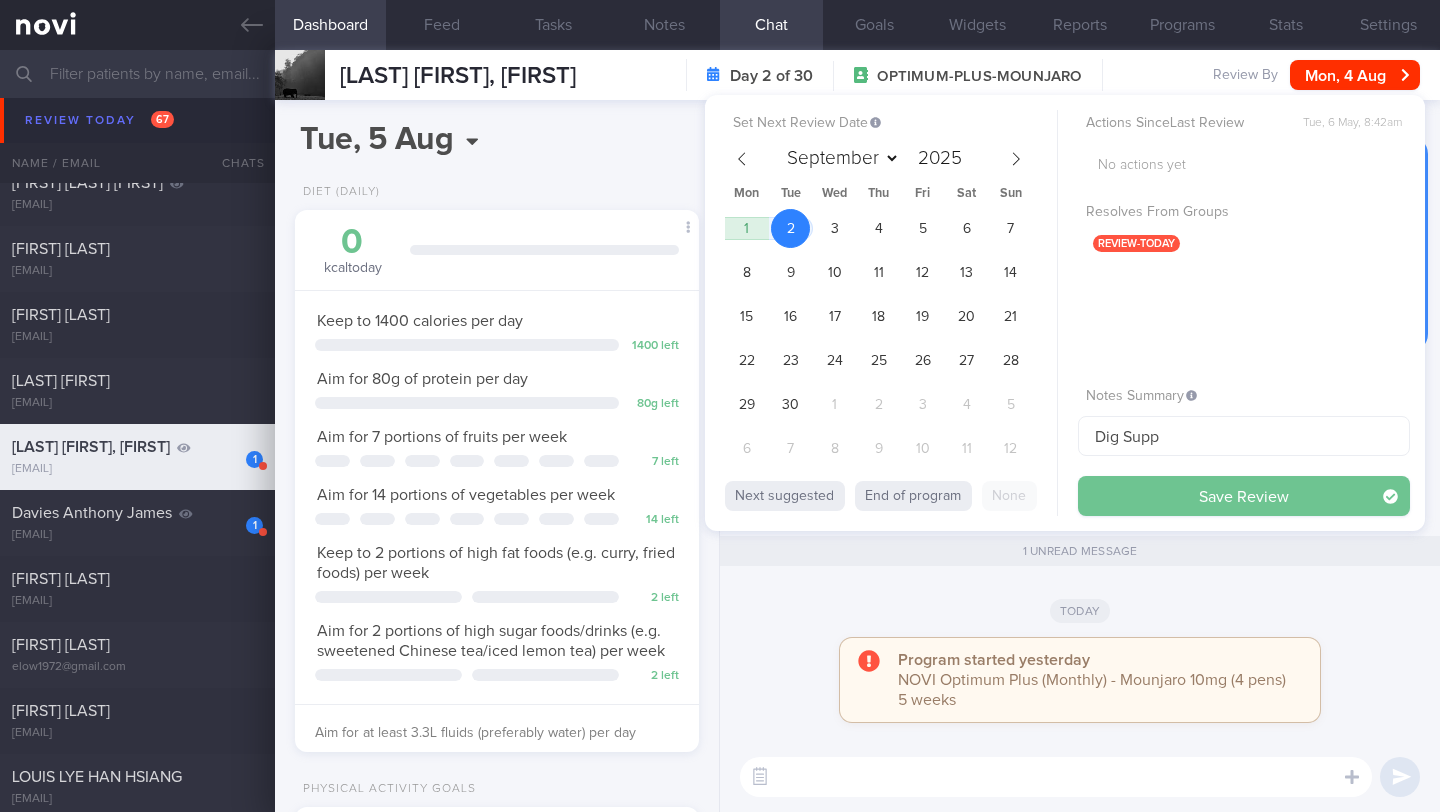 click on "Save Review" at bounding box center [1244, 496] 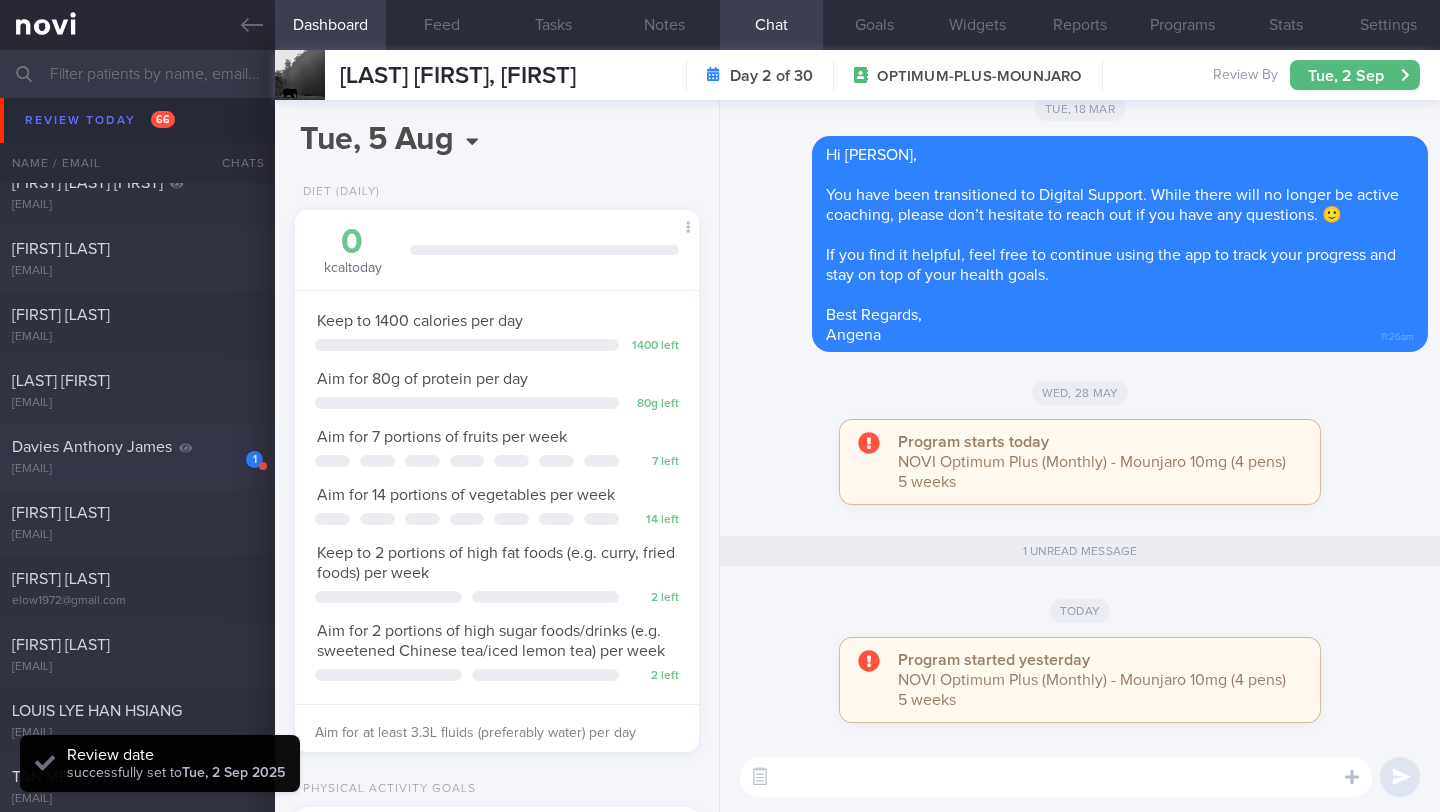 click on "tdaviesny@hotmail.com" at bounding box center (137, 469) 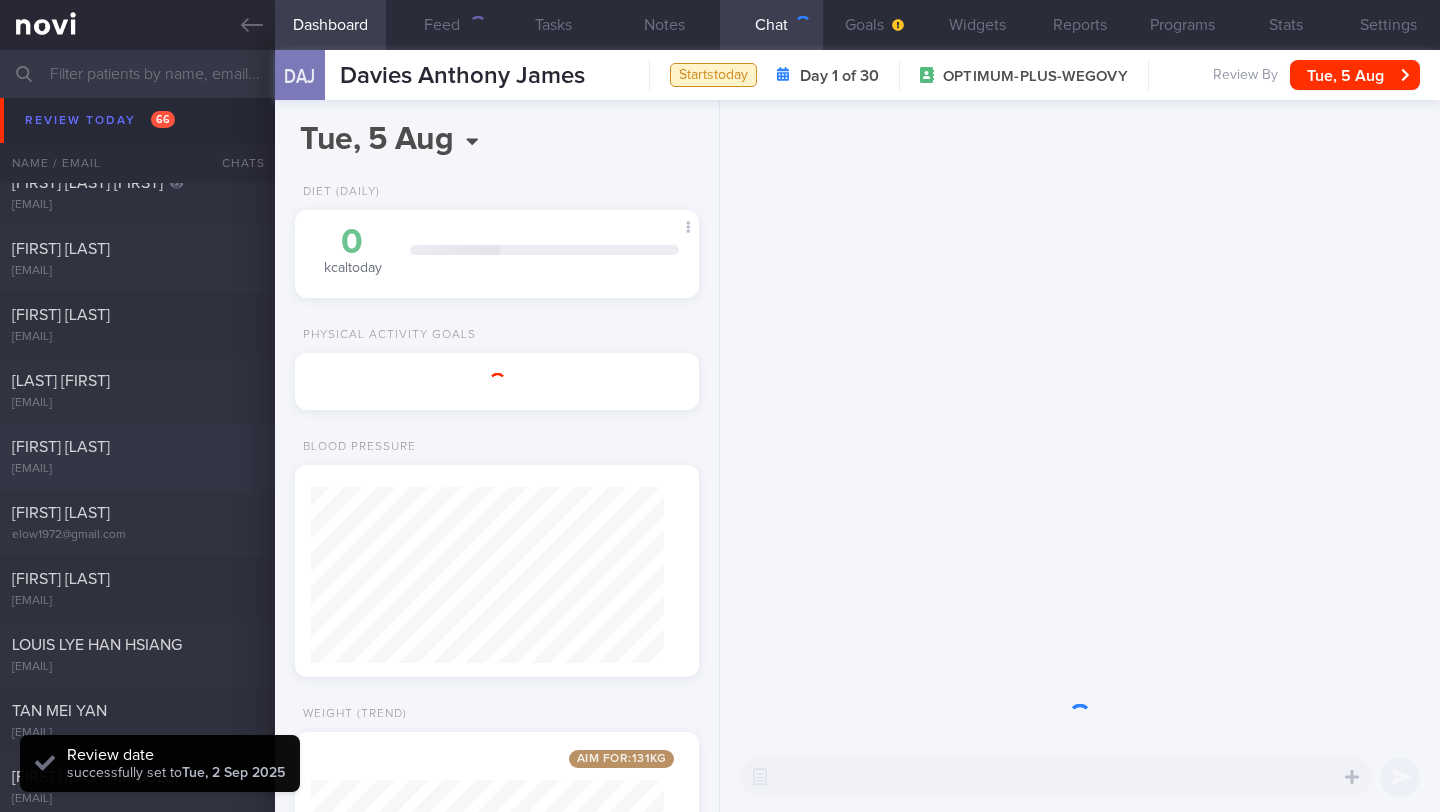 scroll, scrollTop: 999795, scrollLeft: 999647, axis: both 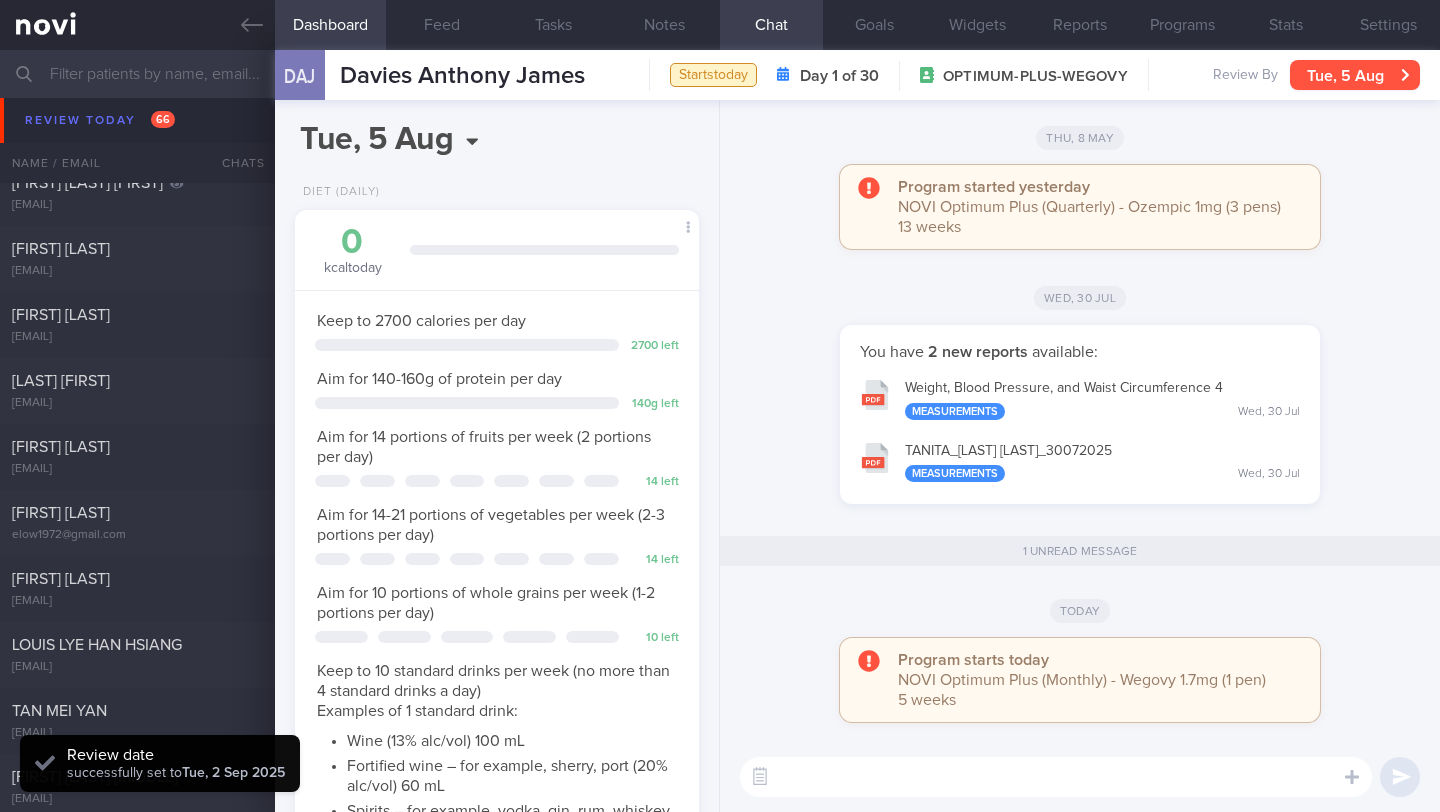 click on "Tue, 5 Aug" at bounding box center (1355, 75) 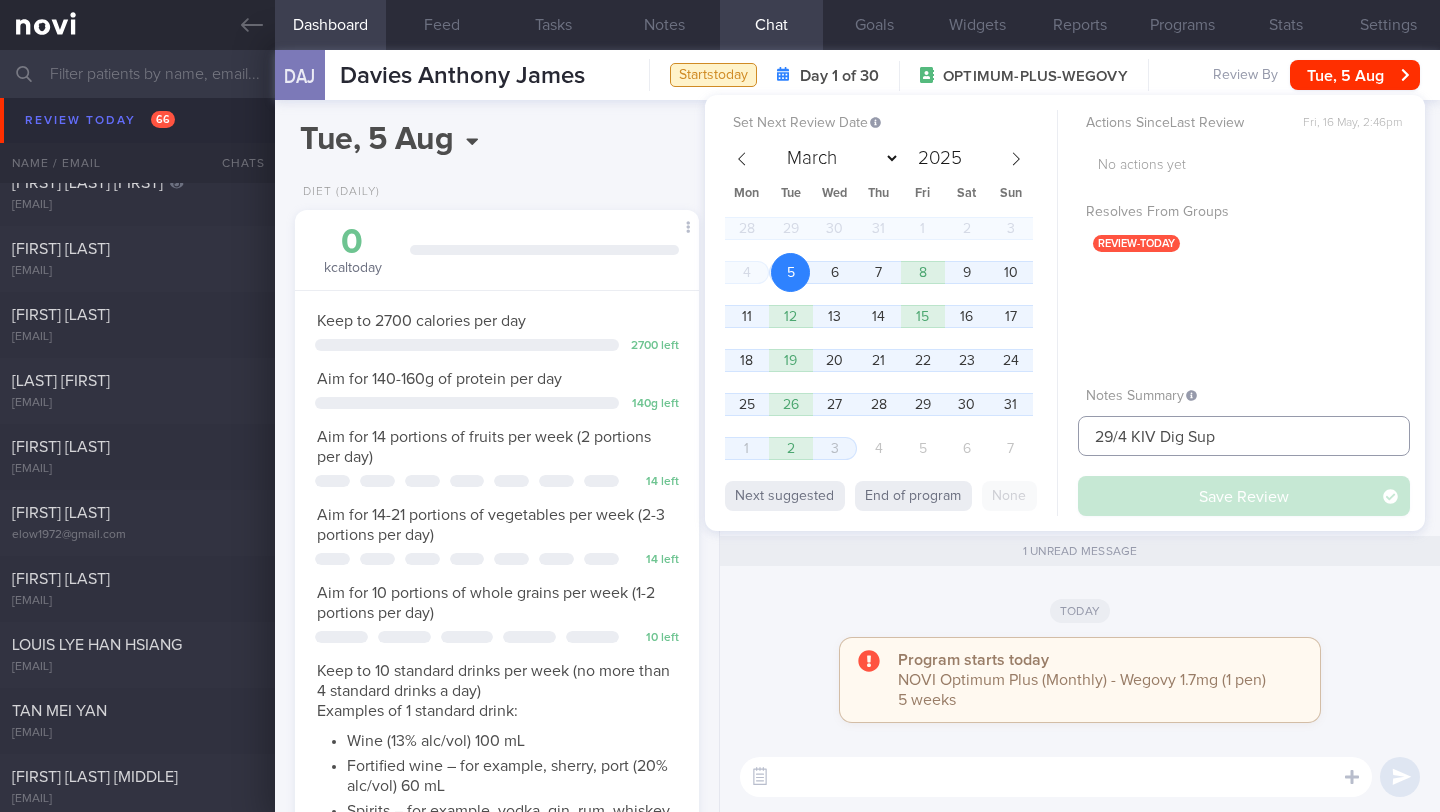 drag, startPoint x: 1128, startPoint y: 437, endPoint x: 1064, endPoint y: 438, distance: 64.00781 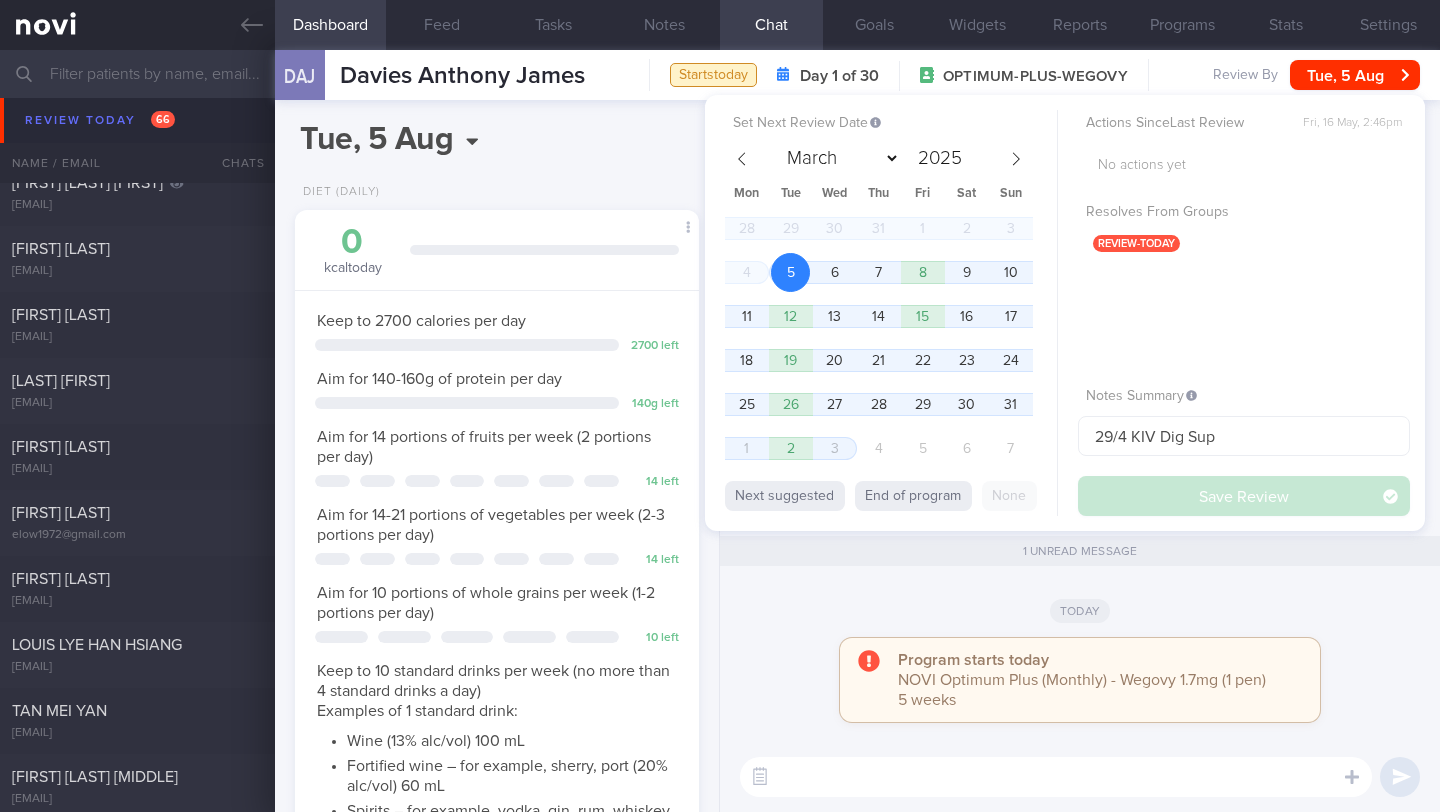 click on "Program starts today NOVI Optimum Plus (Monthly) - Wegovy 1.7mg (1 pen) 5 weeks" at bounding box center (1080, 690) 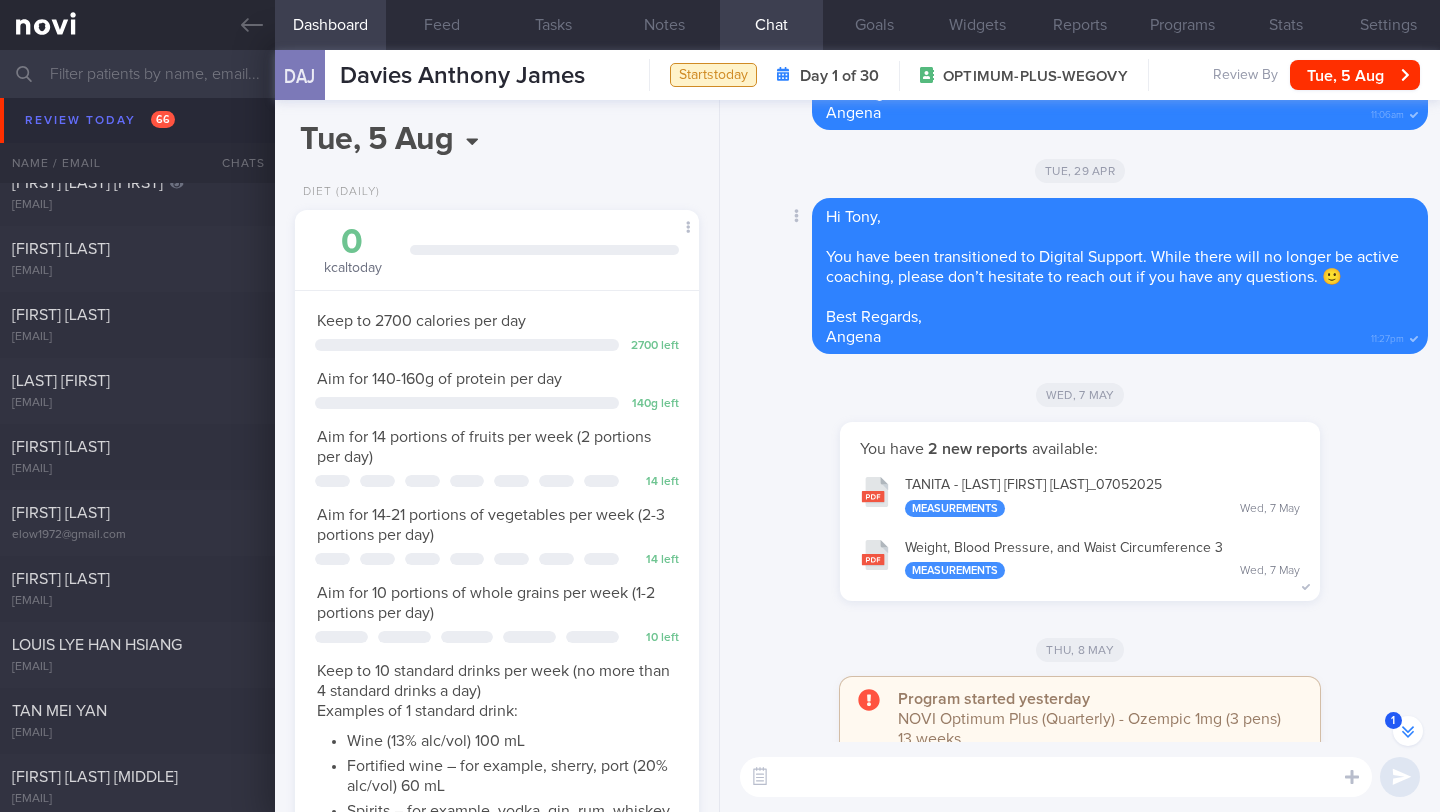 scroll, scrollTop: -581, scrollLeft: 0, axis: vertical 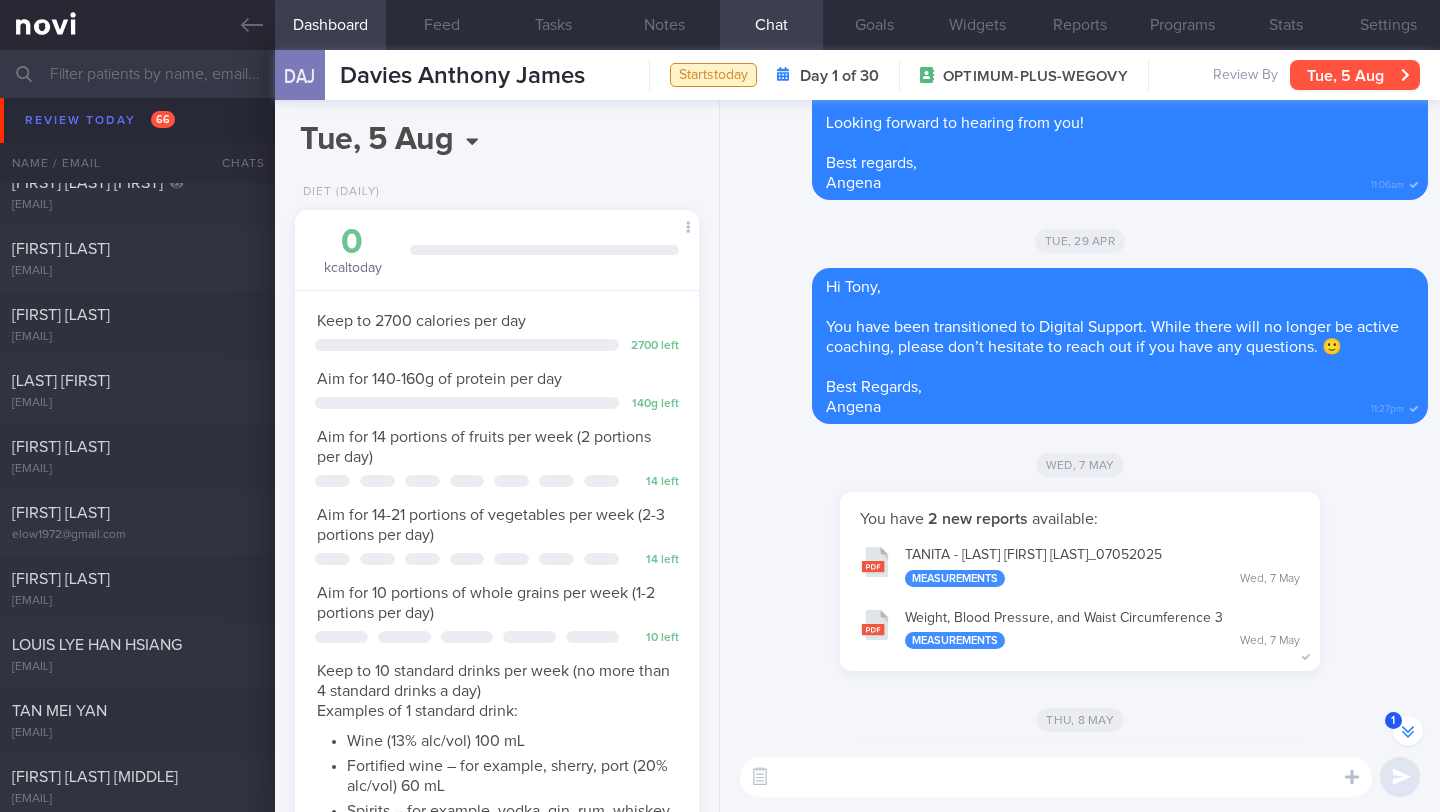 click on "Tue, 5 Aug" at bounding box center (1355, 75) 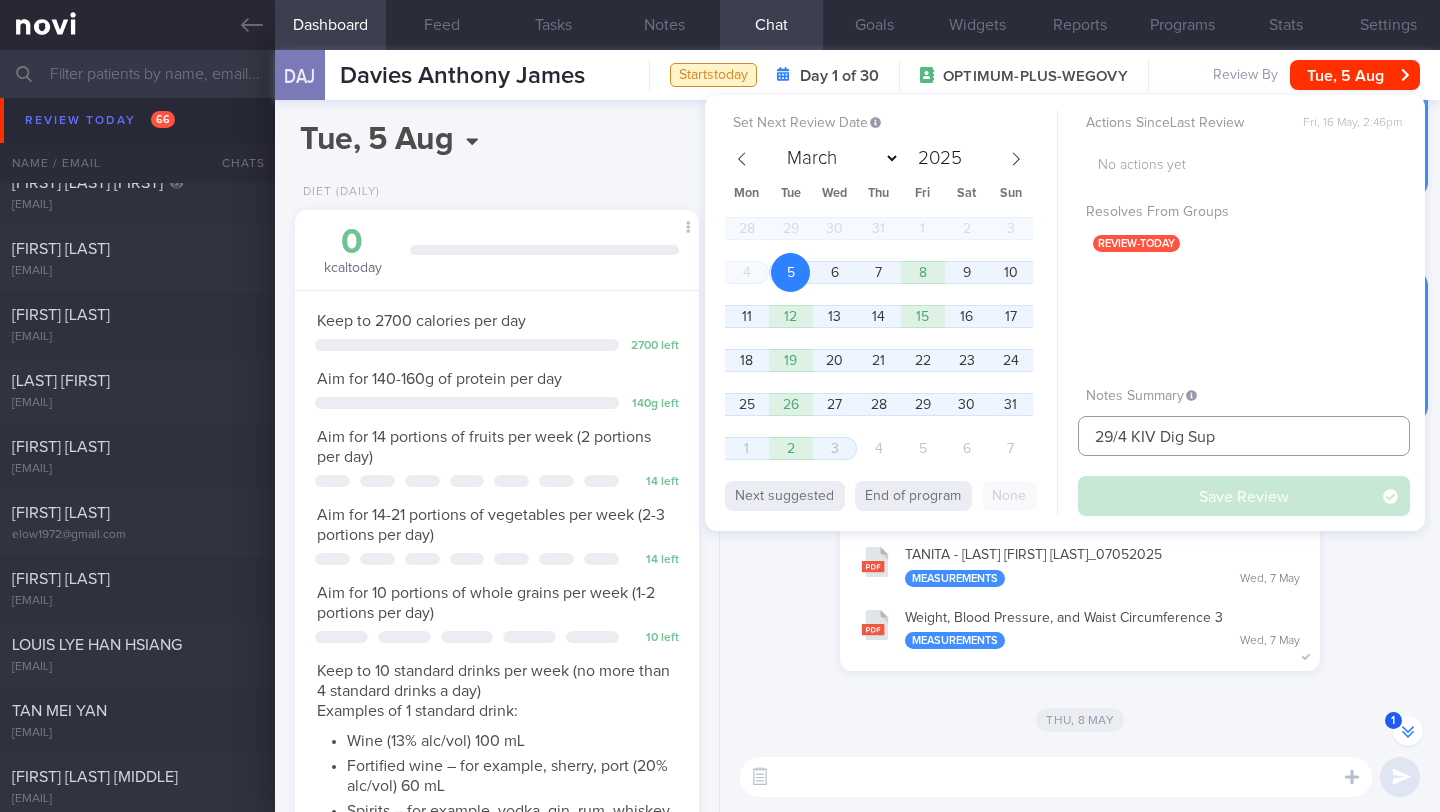 drag, startPoint x: 1159, startPoint y: 436, endPoint x: 1049, endPoint y: 438, distance: 110.01818 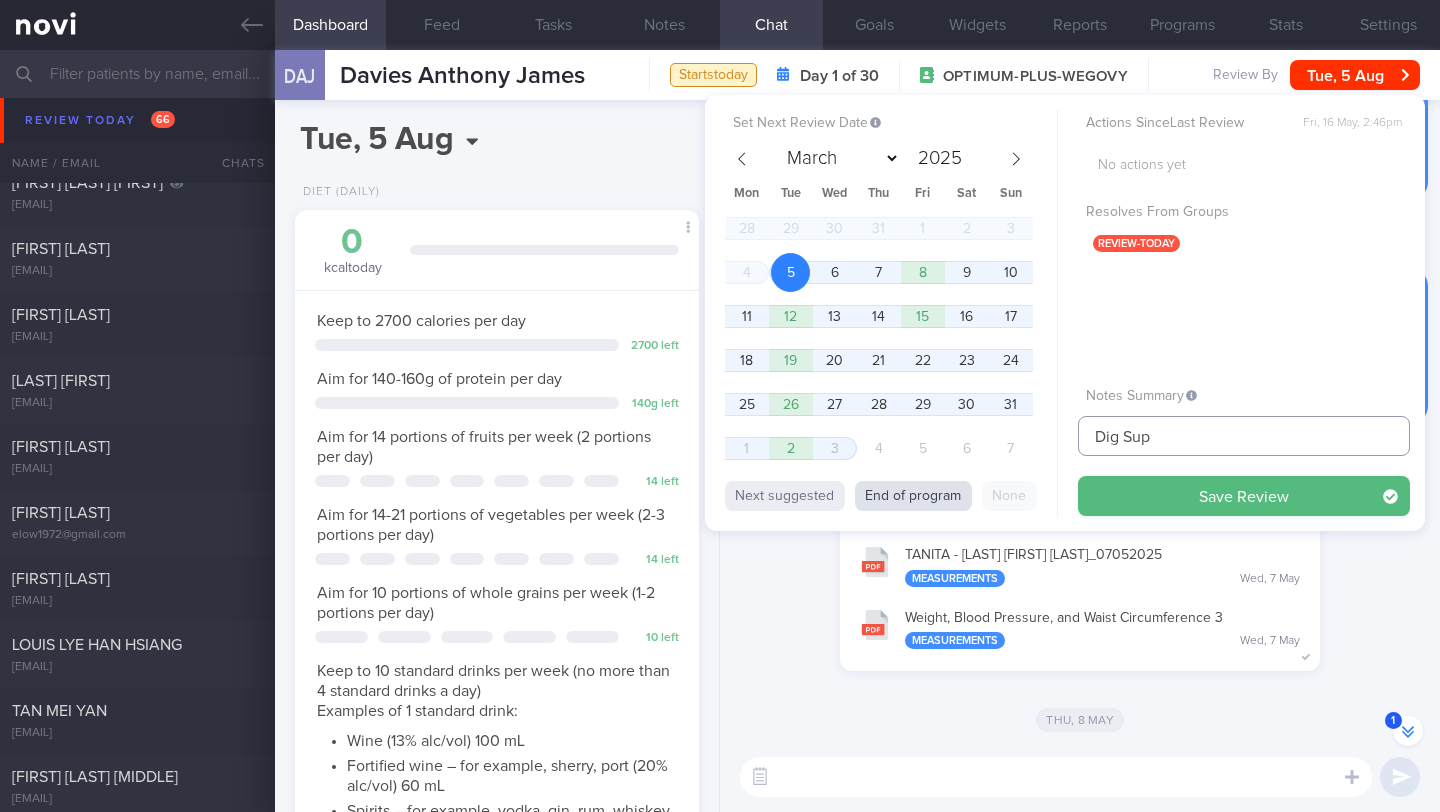 type on "Dig Sup" 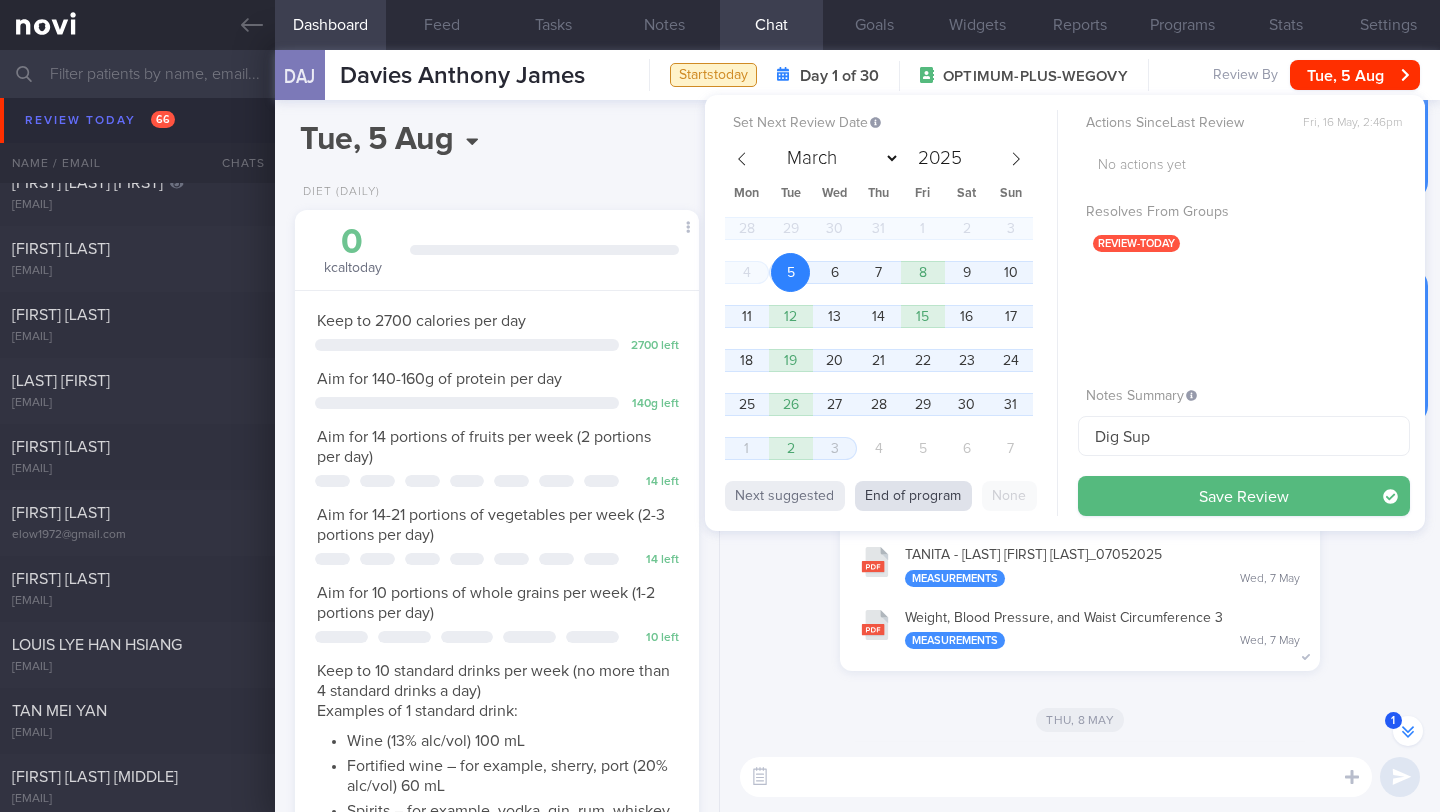 click on "End of program" at bounding box center (913, 496) 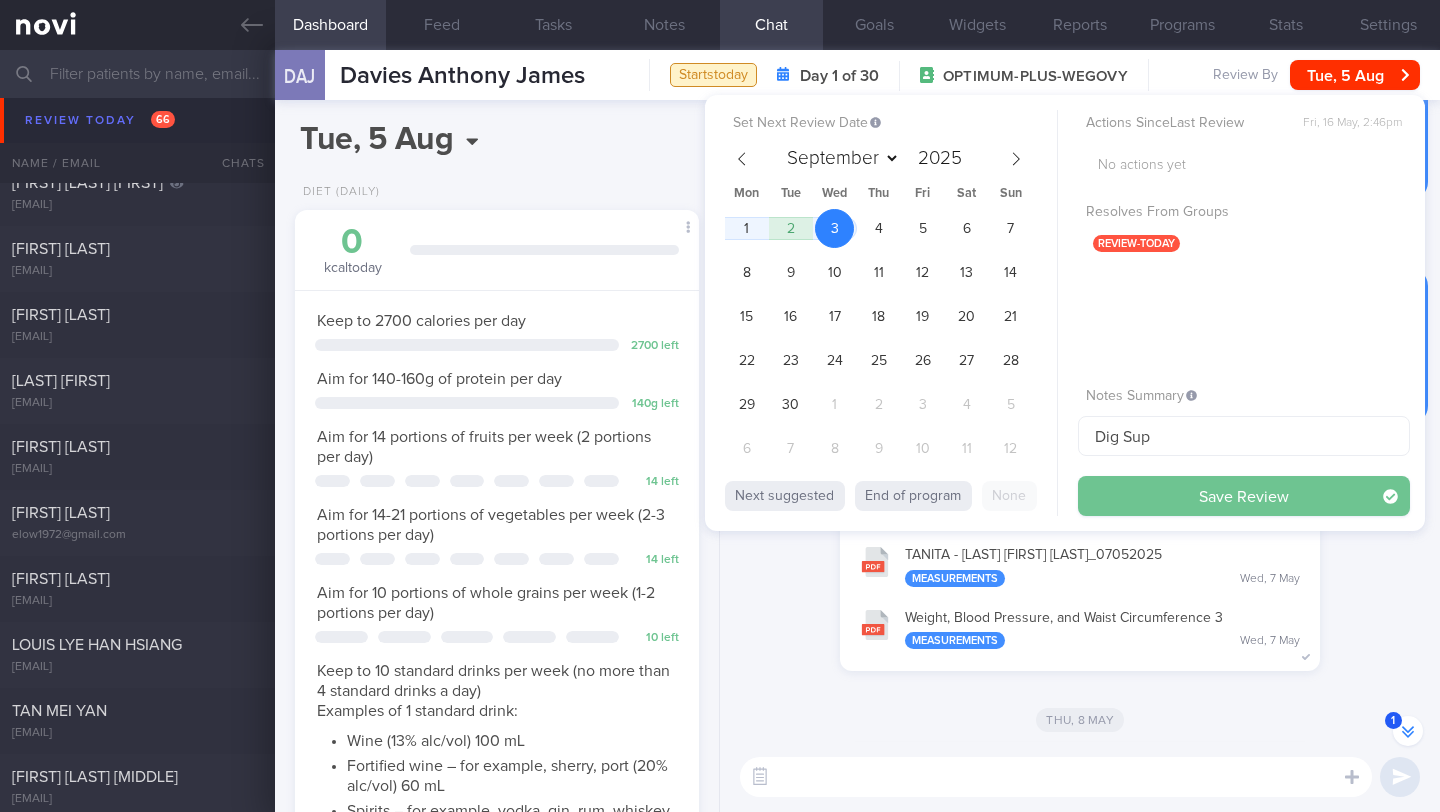 click on "Save Review" at bounding box center [1244, 496] 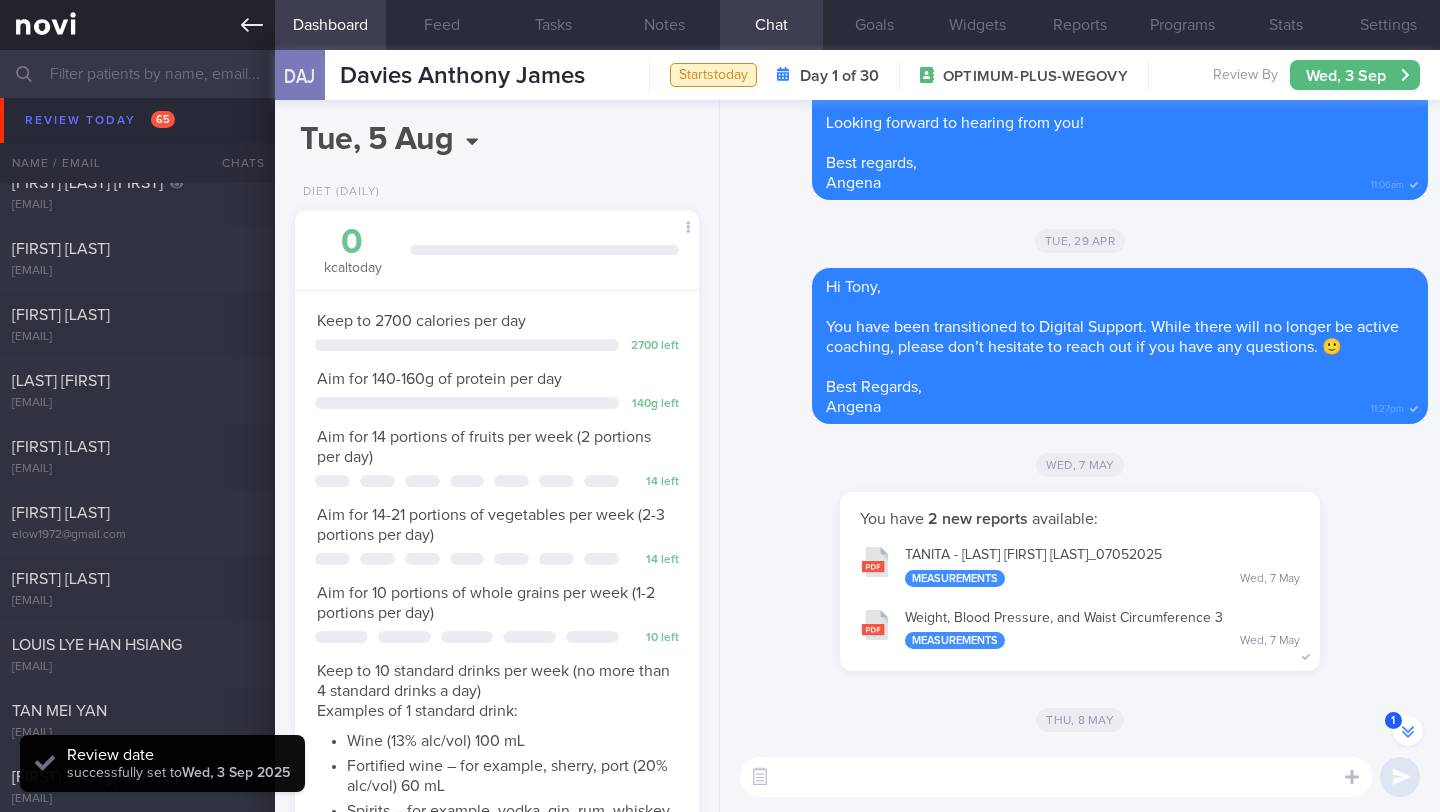 click 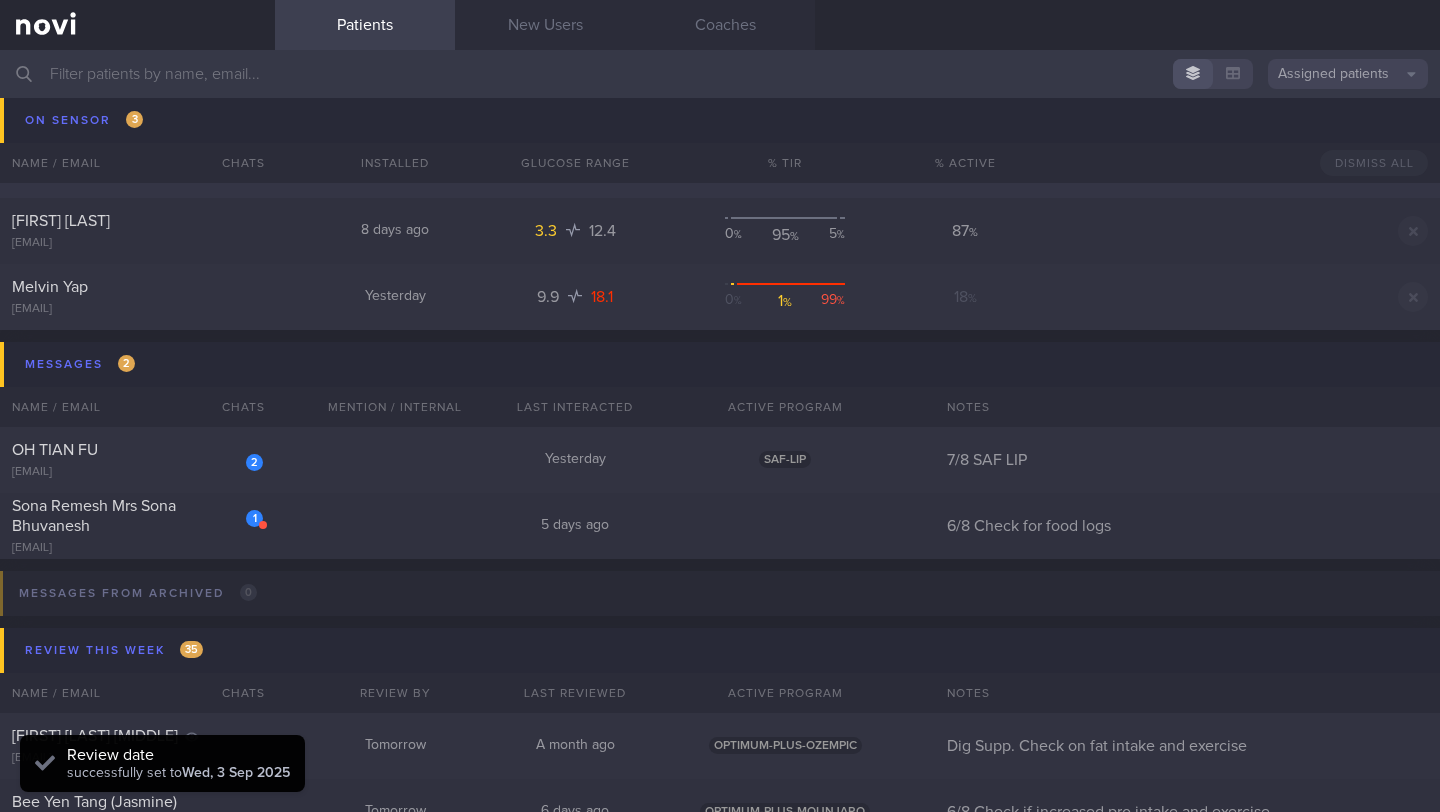 scroll, scrollTop: 9582, scrollLeft: 0, axis: vertical 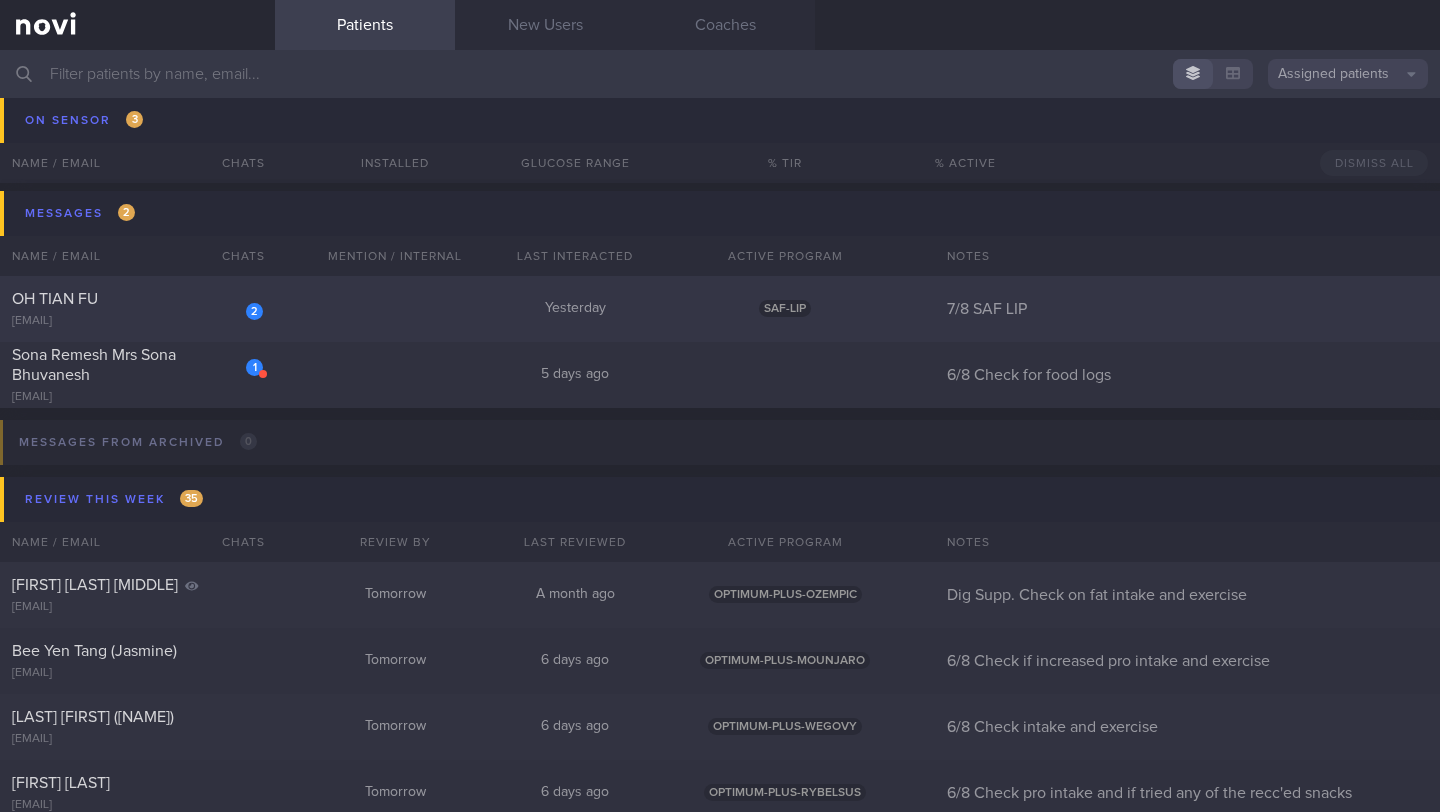 click on "2
OH TIAN FU
7hkgjsrs4b@privaterelay.appleid.com" at bounding box center (137, 309) 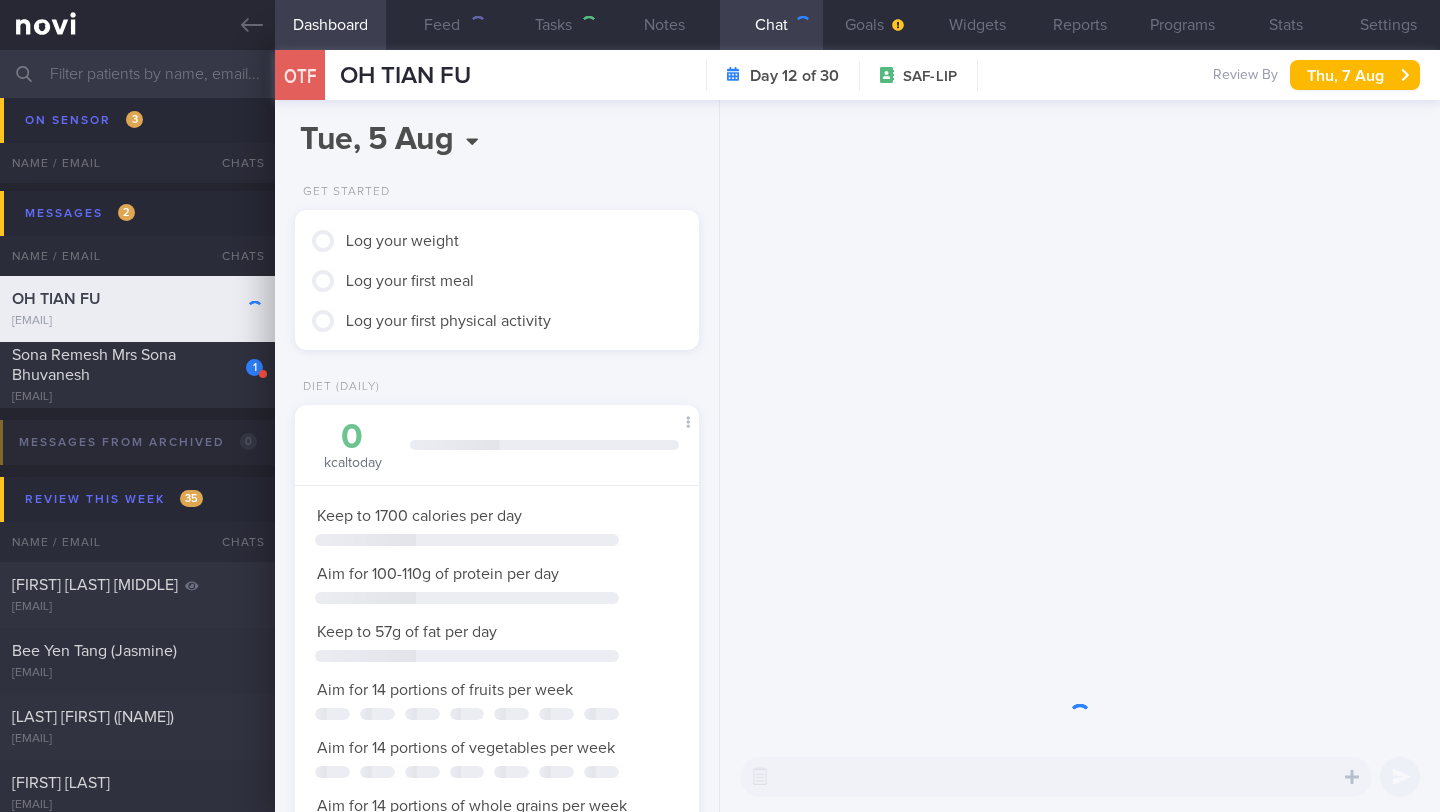scroll, scrollTop: 0, scrollLeft: 0, axis: both 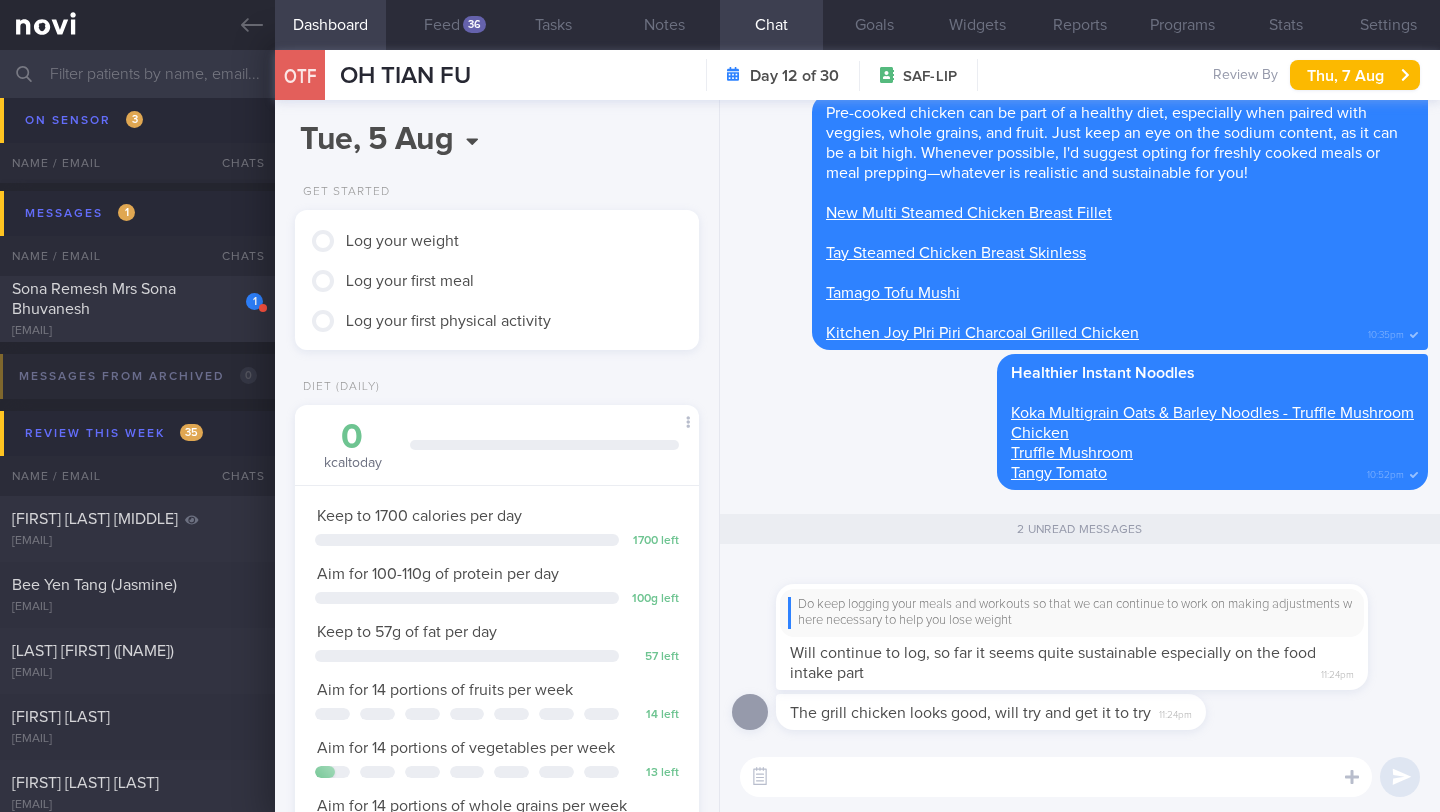 click at bounding box center (1056, 777) 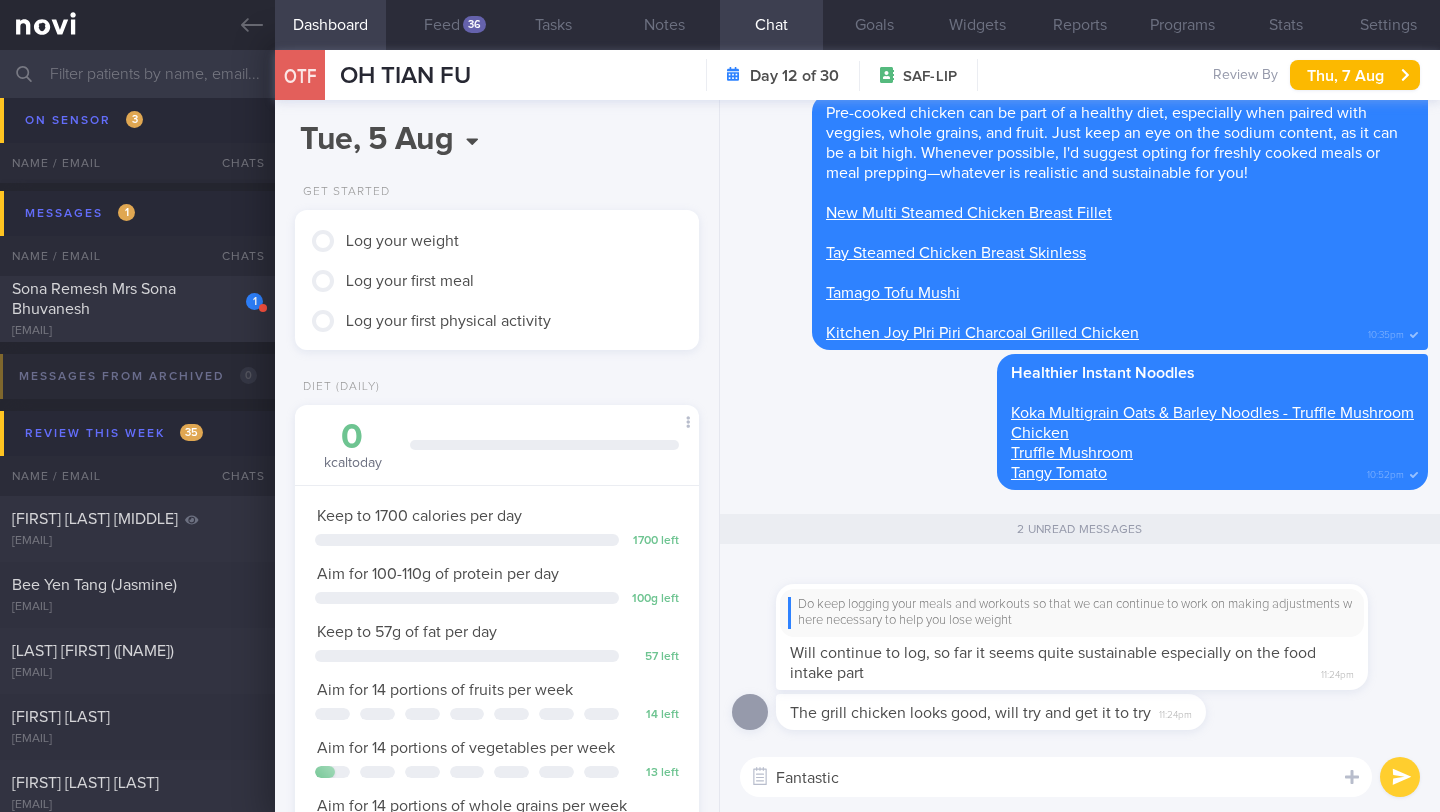 type on "Fantastic!" 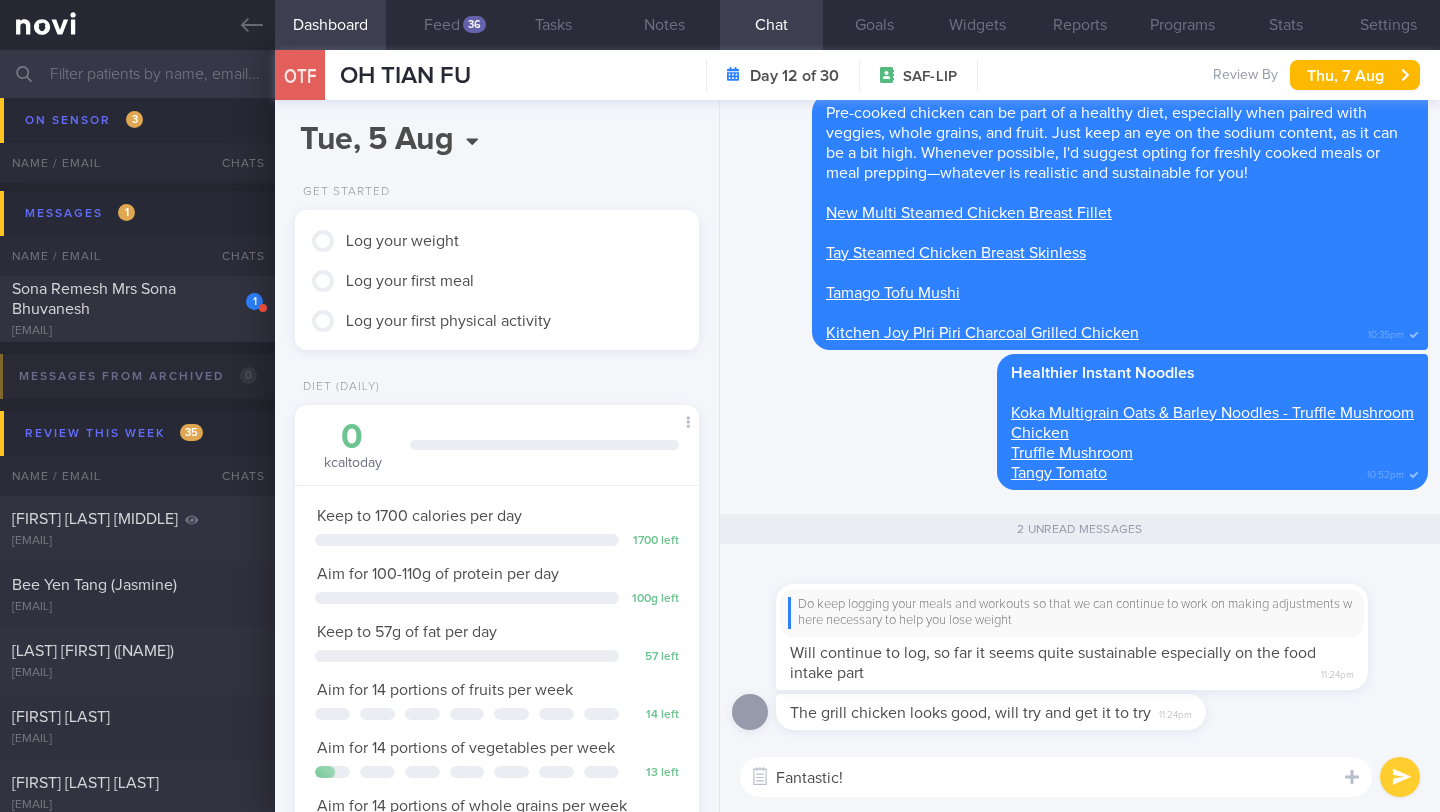 type 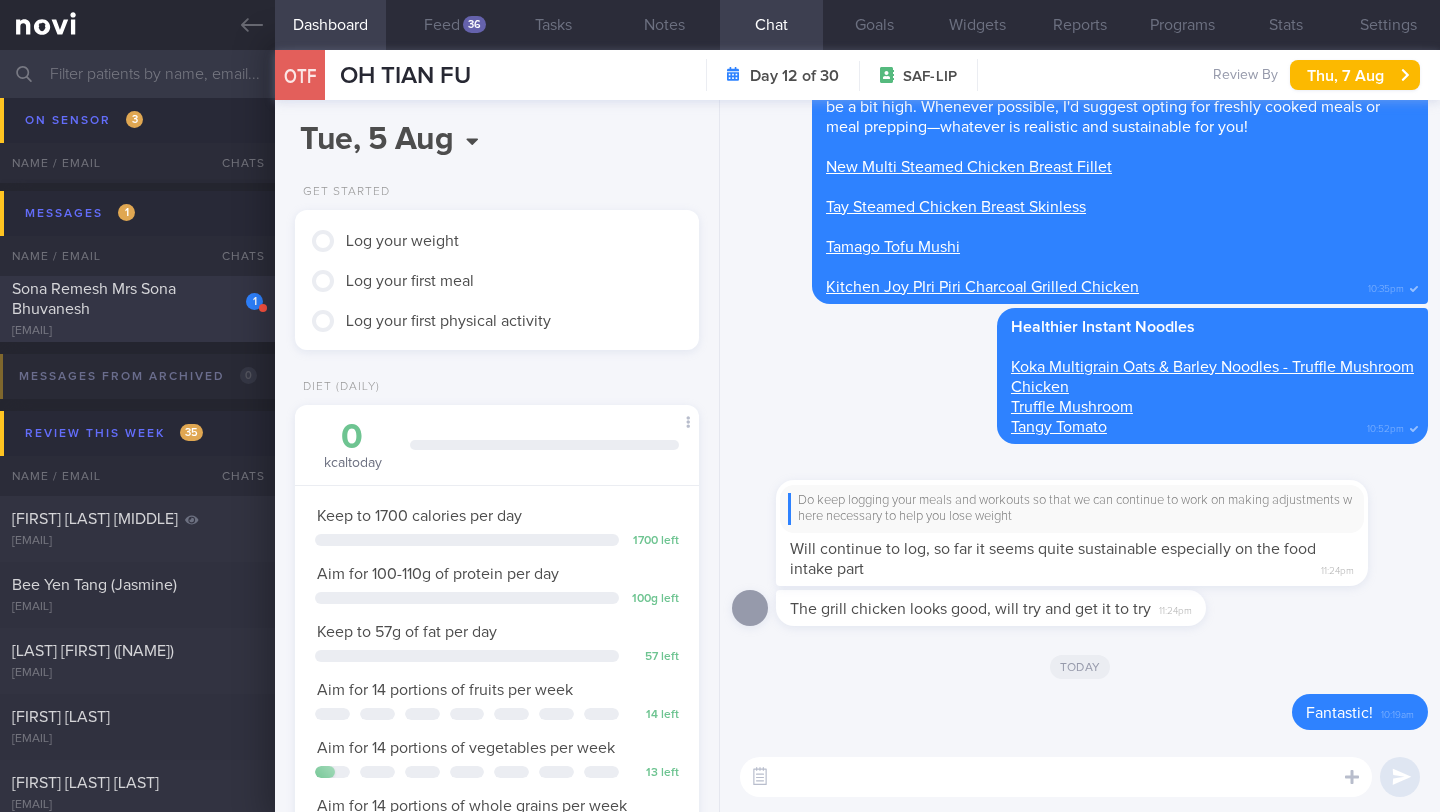 click on "sonaremesh@gmail.com" at bounding box center [137, 331] 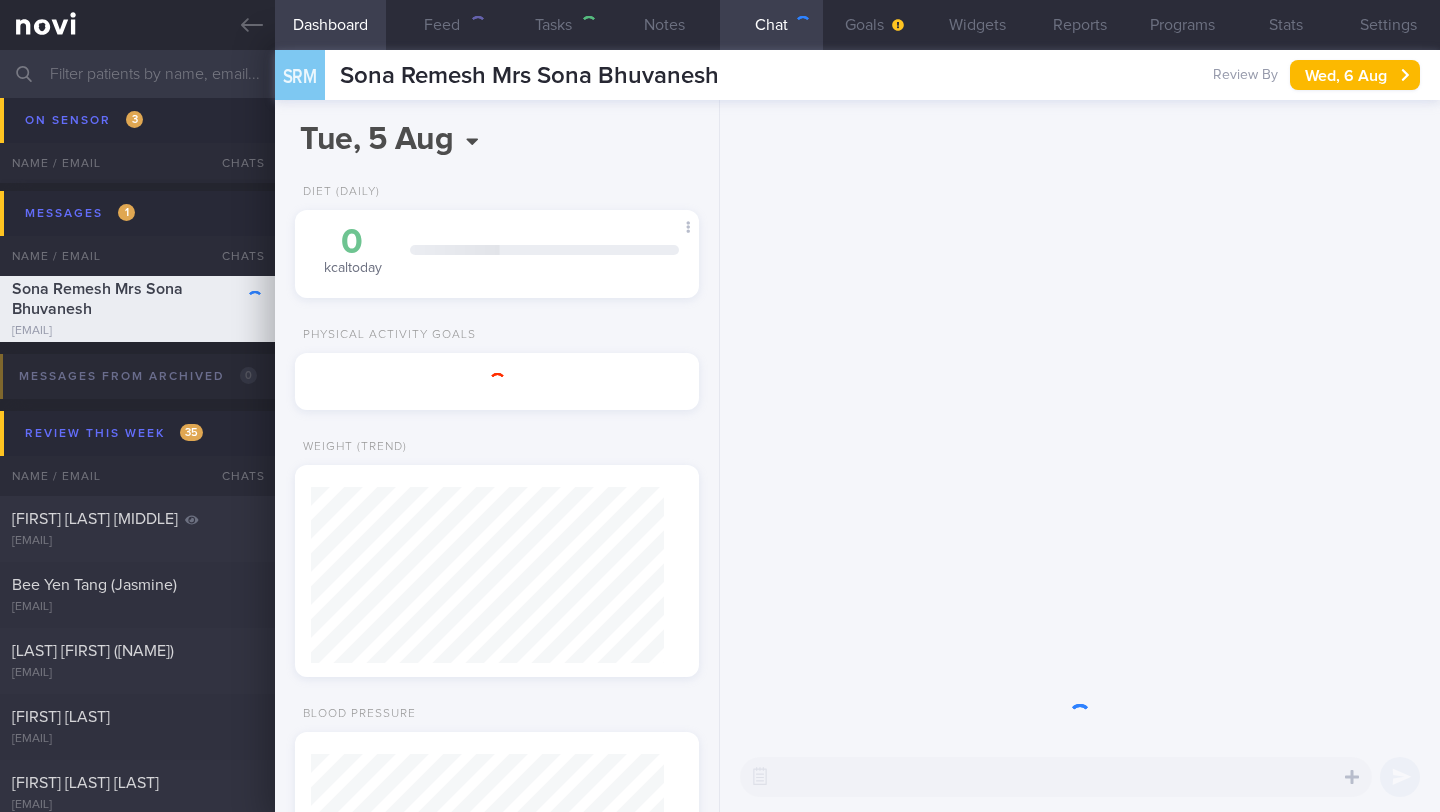 scroll, scrollTop: 999795, scrollLeft: 999647, axis: both 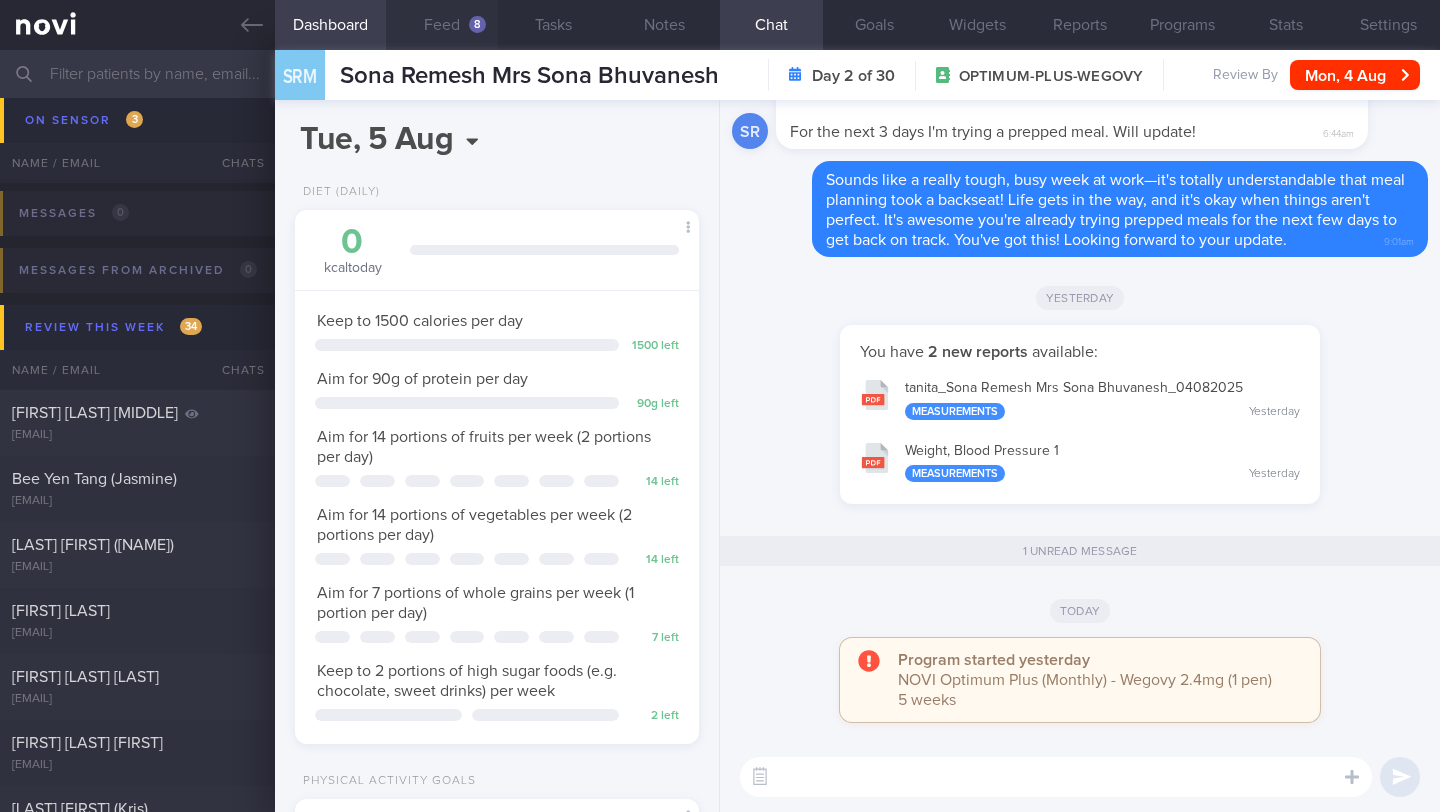 click on "Feed
8" at bounding box center [441, 25] 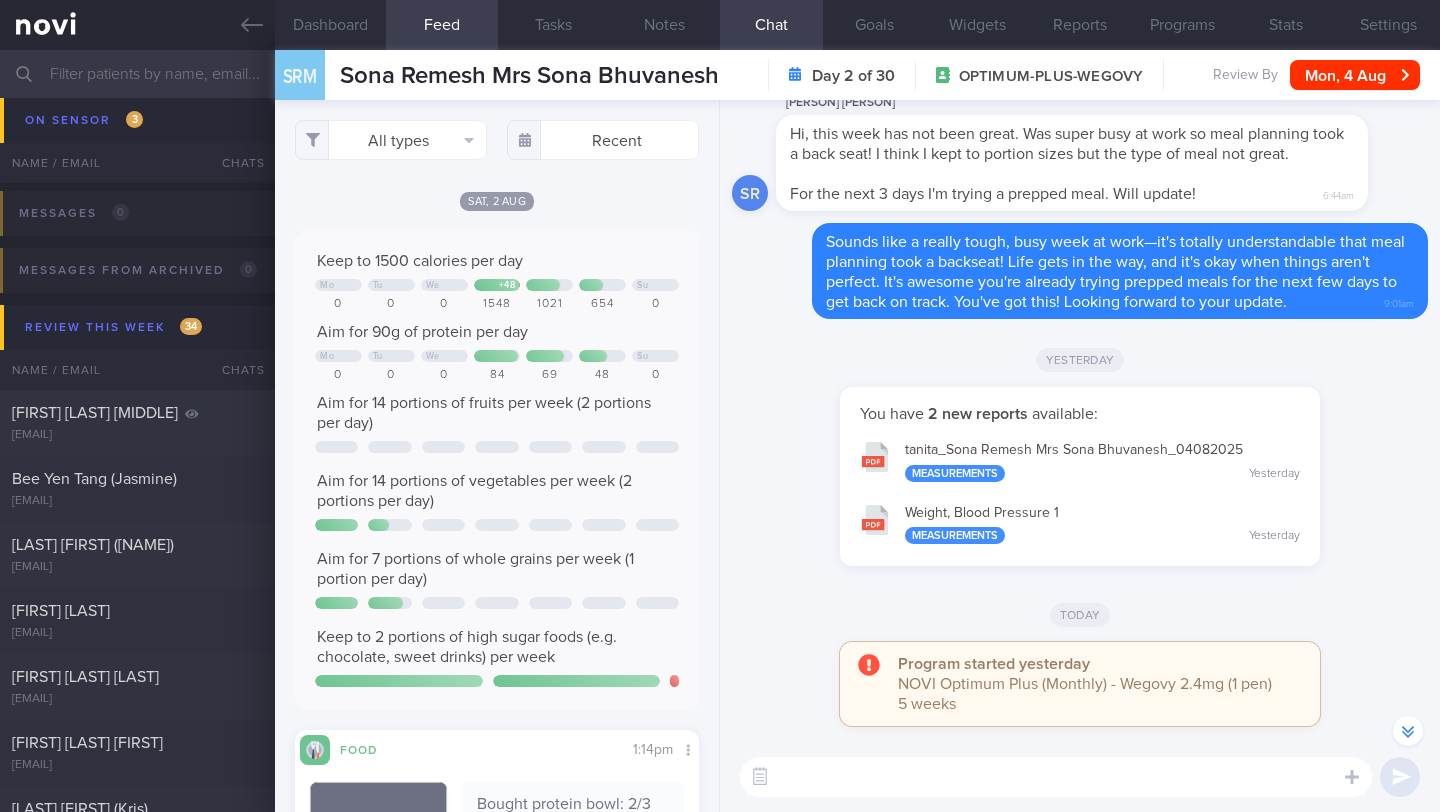 scroll, scrollTop: -144, scrollLeft: 0, axis: vertical 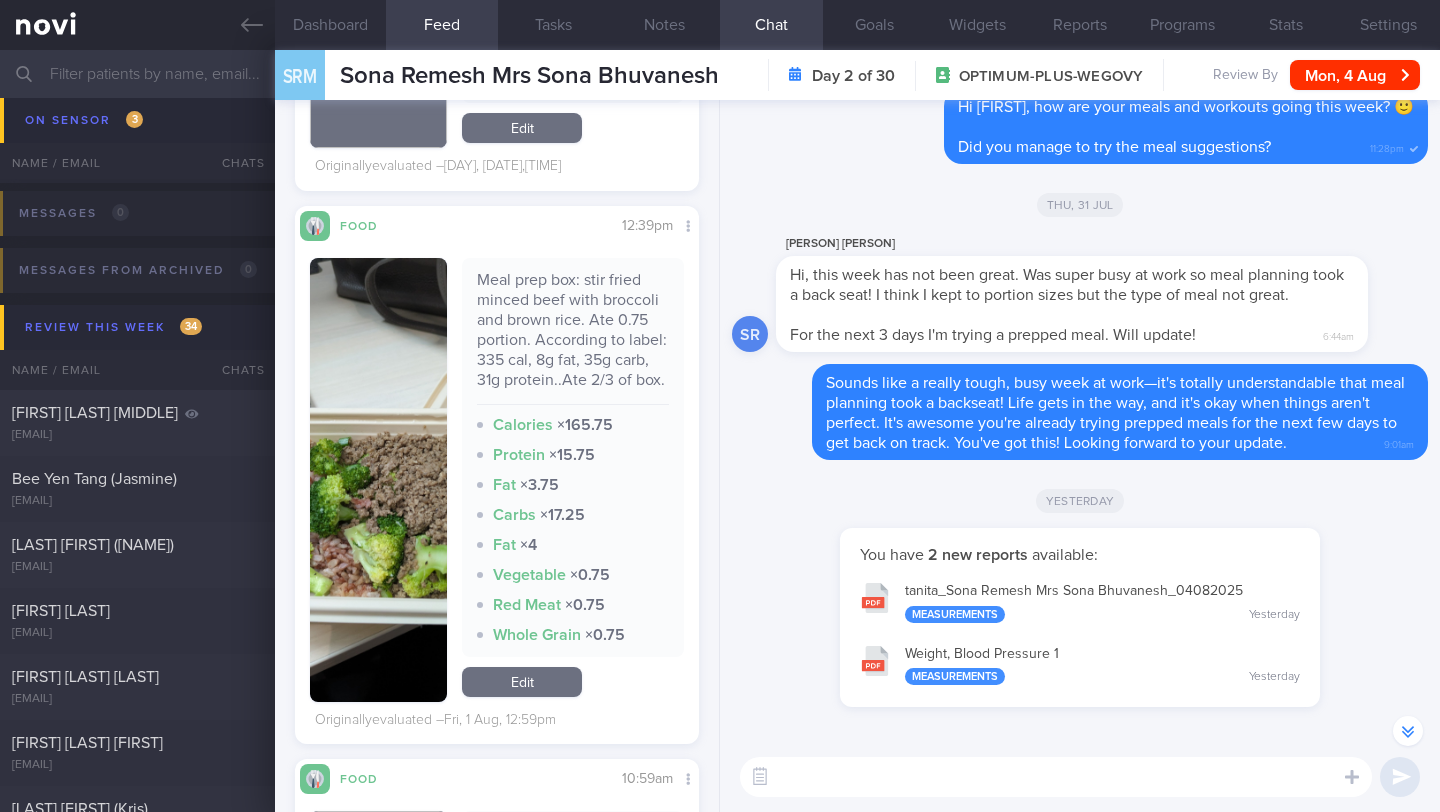 click at bounding box center (378, 480) 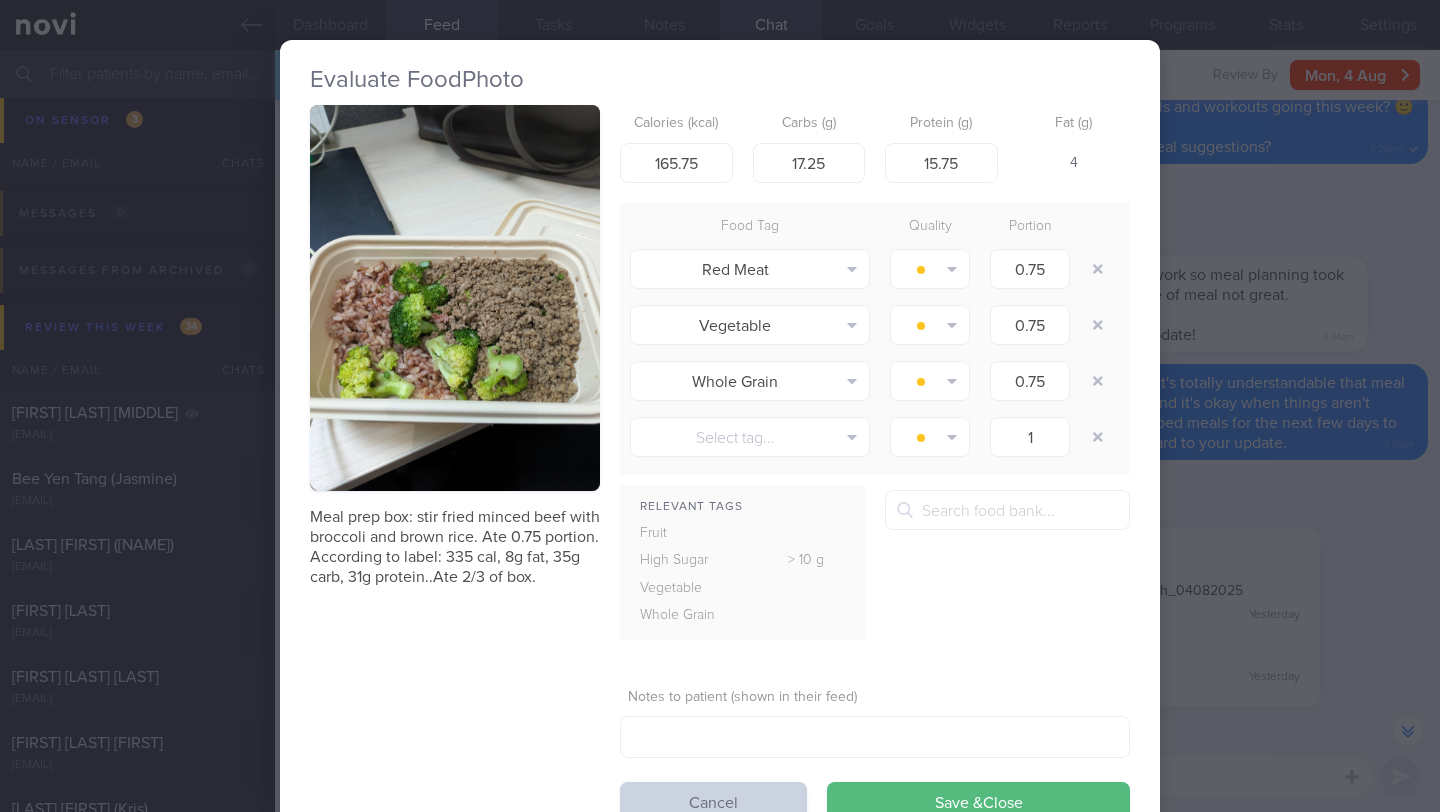 click on "Cancel" at bounding box center (713, 802) 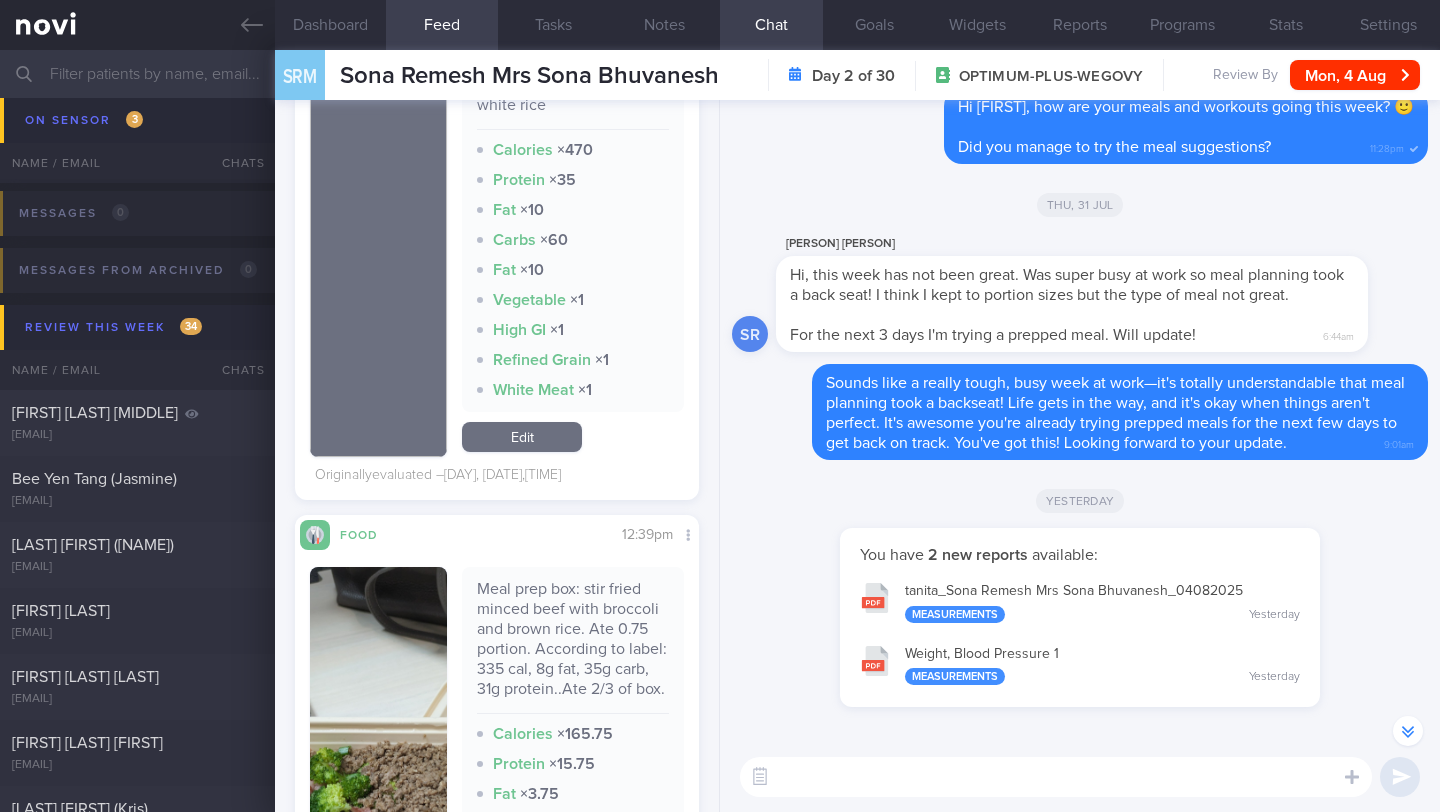 scroll, scrollTop: 3185, scrollLeft: 0, axis: vertical 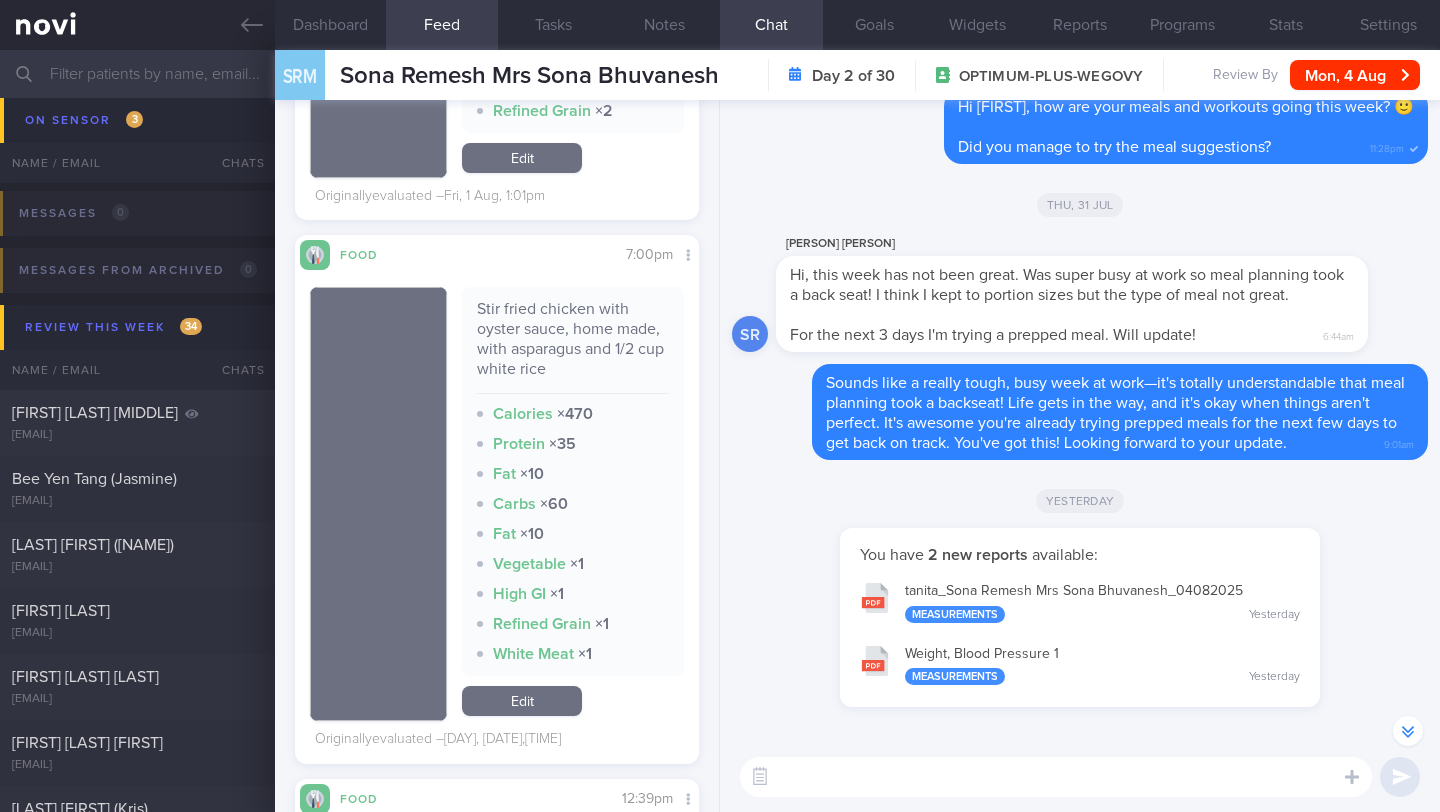 click at bounding box center (1056, 777) 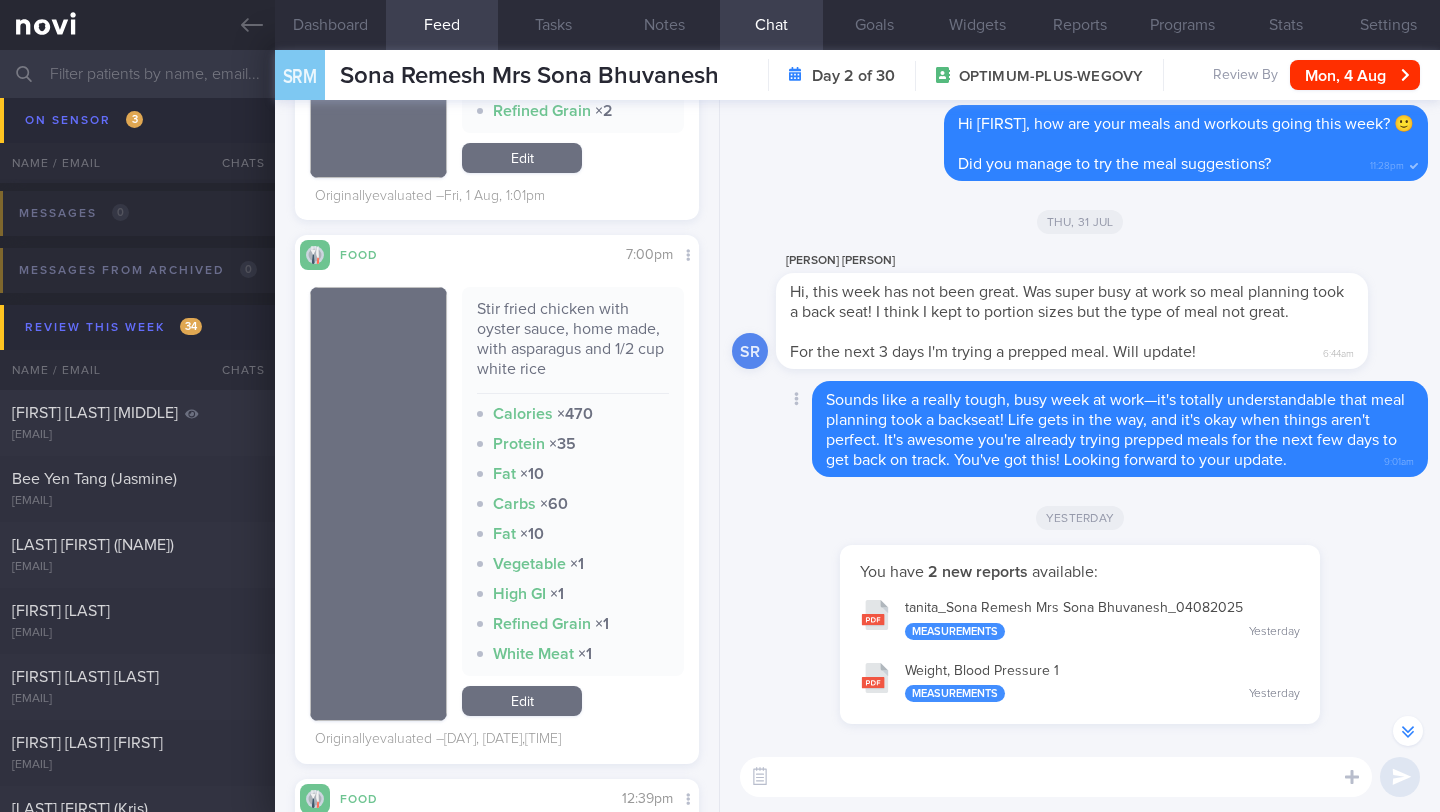 scroll, scrollTop: -251, scrollLeft: 0, axis: vertical 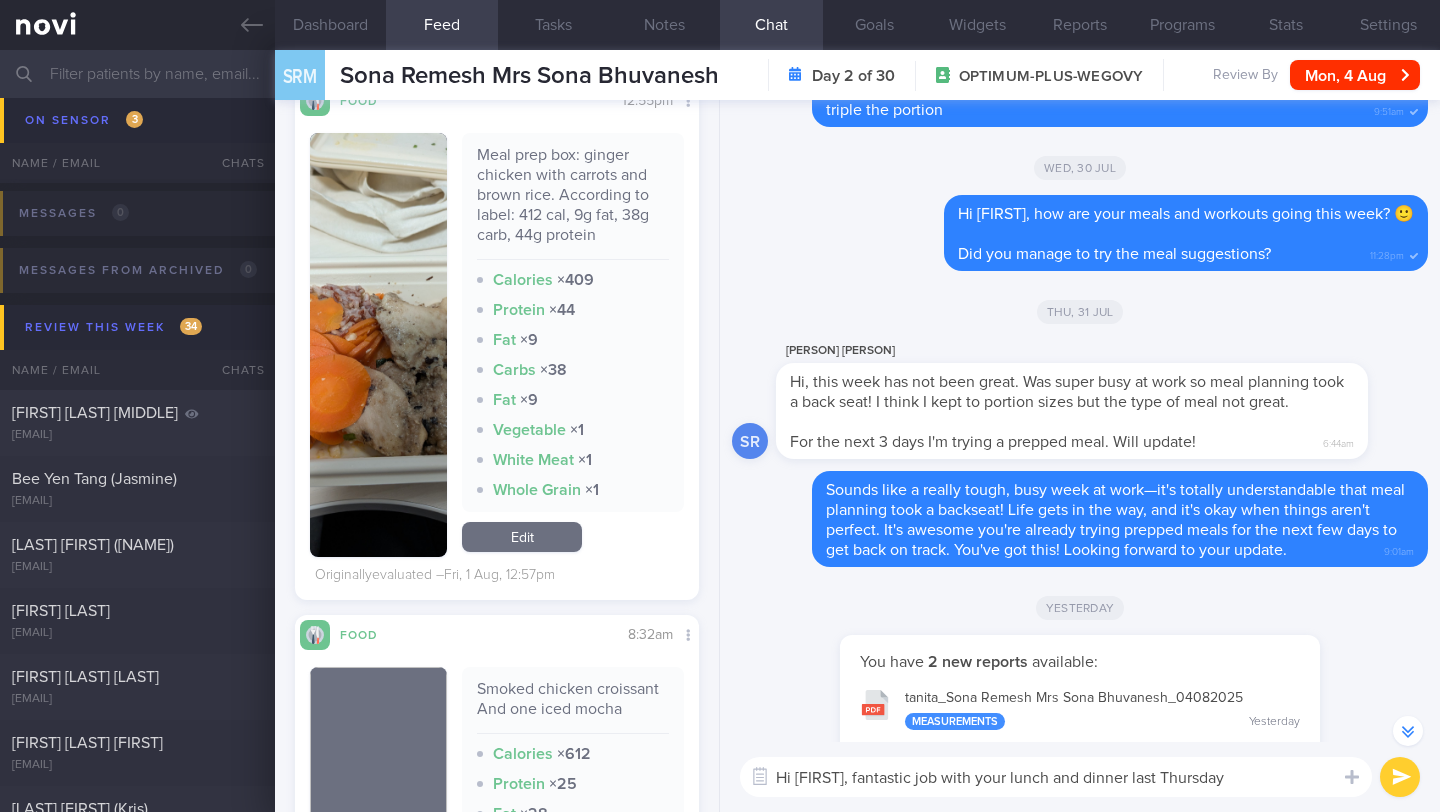 click on "Meal prep box: ginger chicken with carrots and brown rice.
According to label: 412 cal, 9g fat, 38g carb, 44g protein
Calories
×  409
Protein
×  44
Fat
×  9
Carbs
×  38
Fat
×  9
Vegetable
×  1
White Meat
×  1
Whole Grain
×  1
Edit" at bounding box center [497, 345] 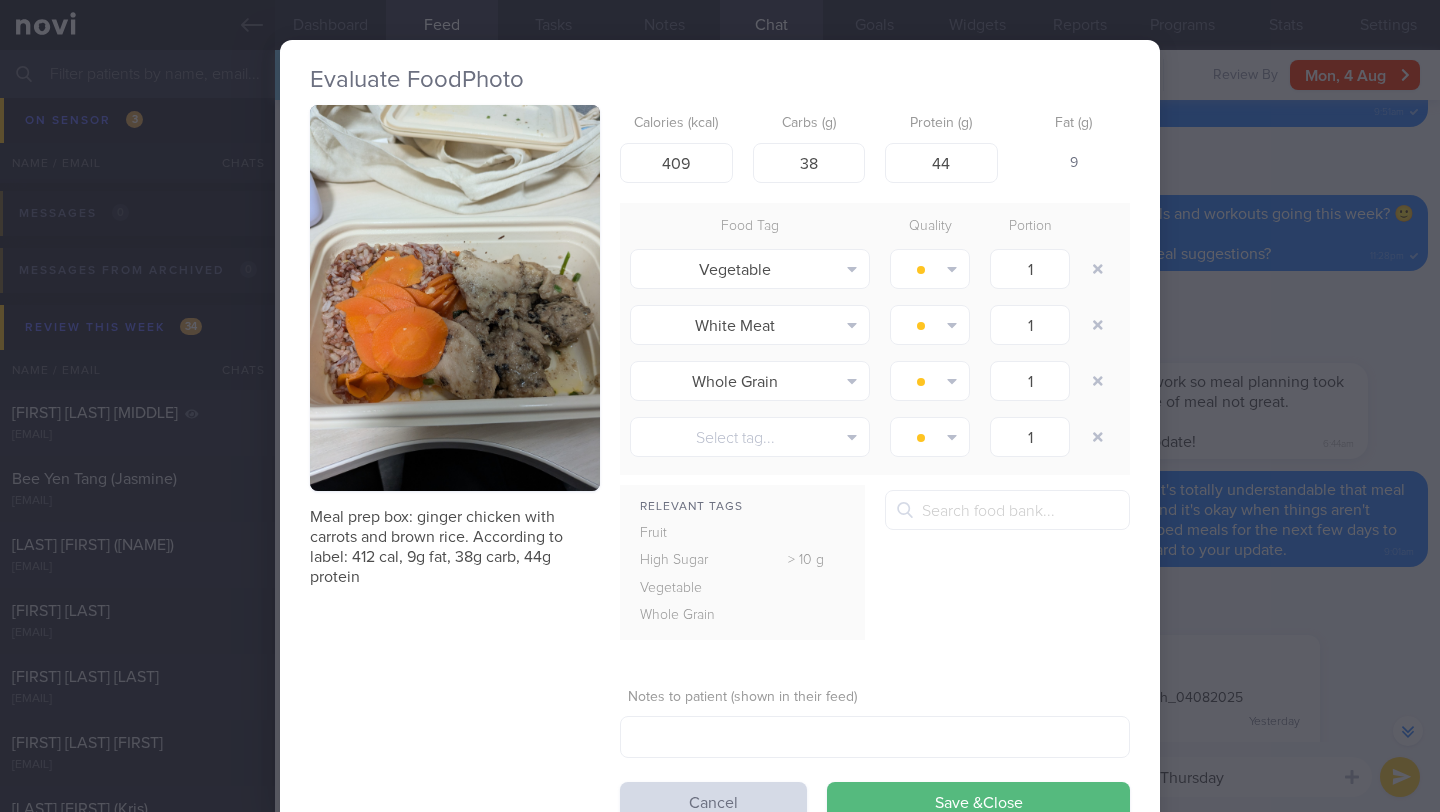click on "Evaluate Food  Photo
Meal prep box: ginger chicken with carrots and brown rice.
According to label: 412 cal, 9g fat, 38g carb, 44g protein
Calories (kcal)
409
Carbs (g)
38
Protein (g)
44
Fat (g)
9
Food Tag
Quality
Portion
Vegetable
Alcohol
Fried
Fruit
Healthy Fats
High Calcium" at bounding box center [720, 406] 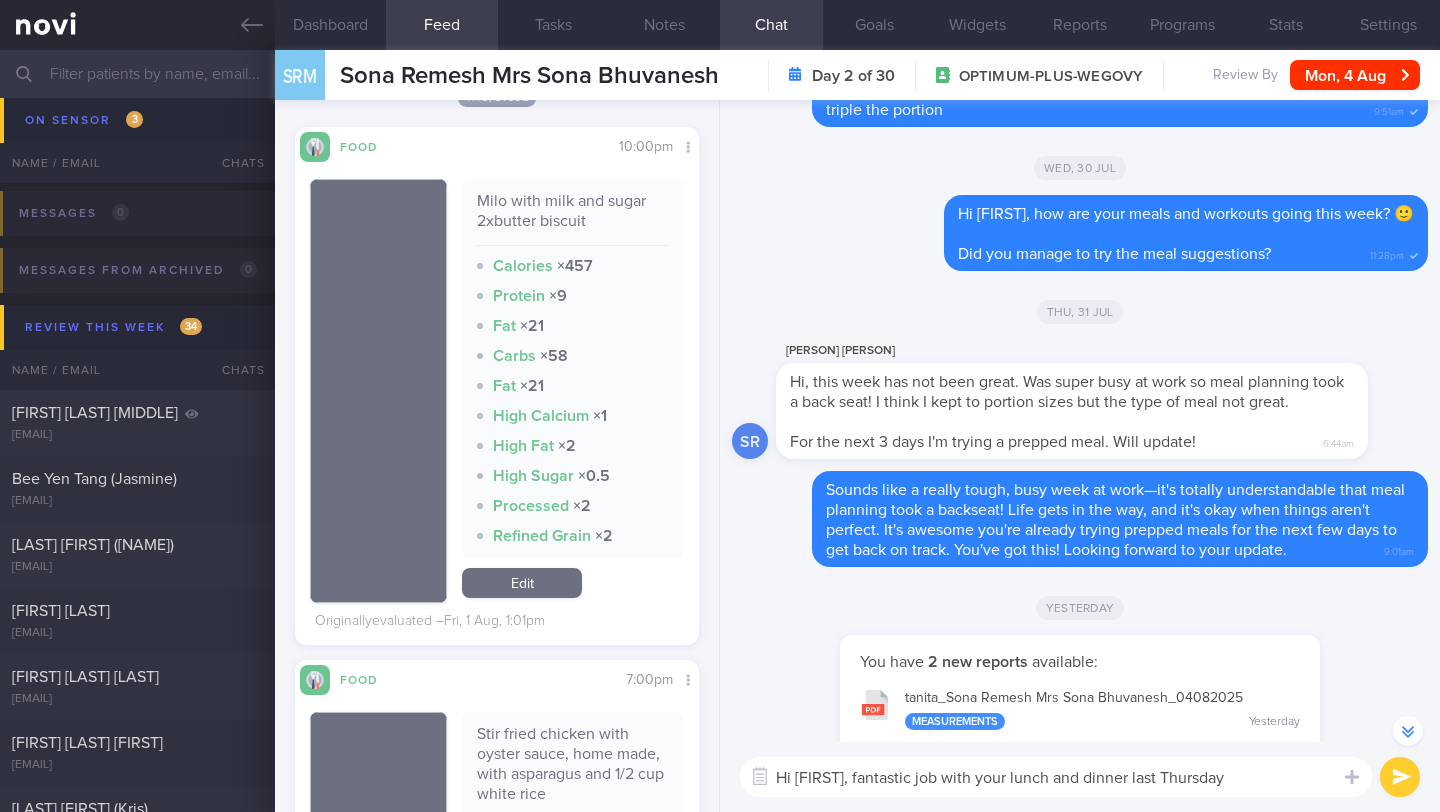 scroll, scrollTop: 2840, scrollLeft: 0, axis: vertical 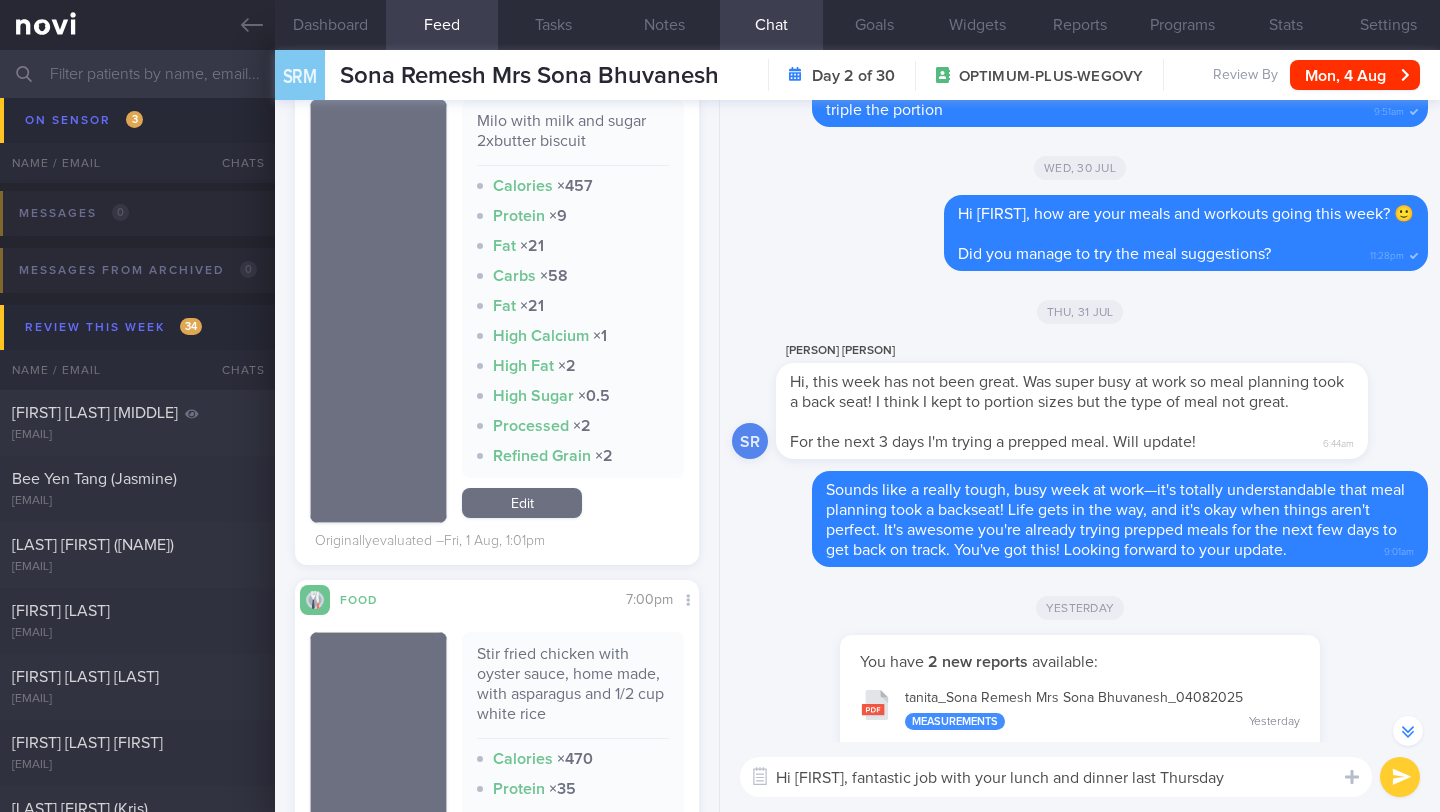 drag, startPoint x: 1000, startPoint y: 778, endPoint x: 1246, endPoint y: 774, distance: 246.03252 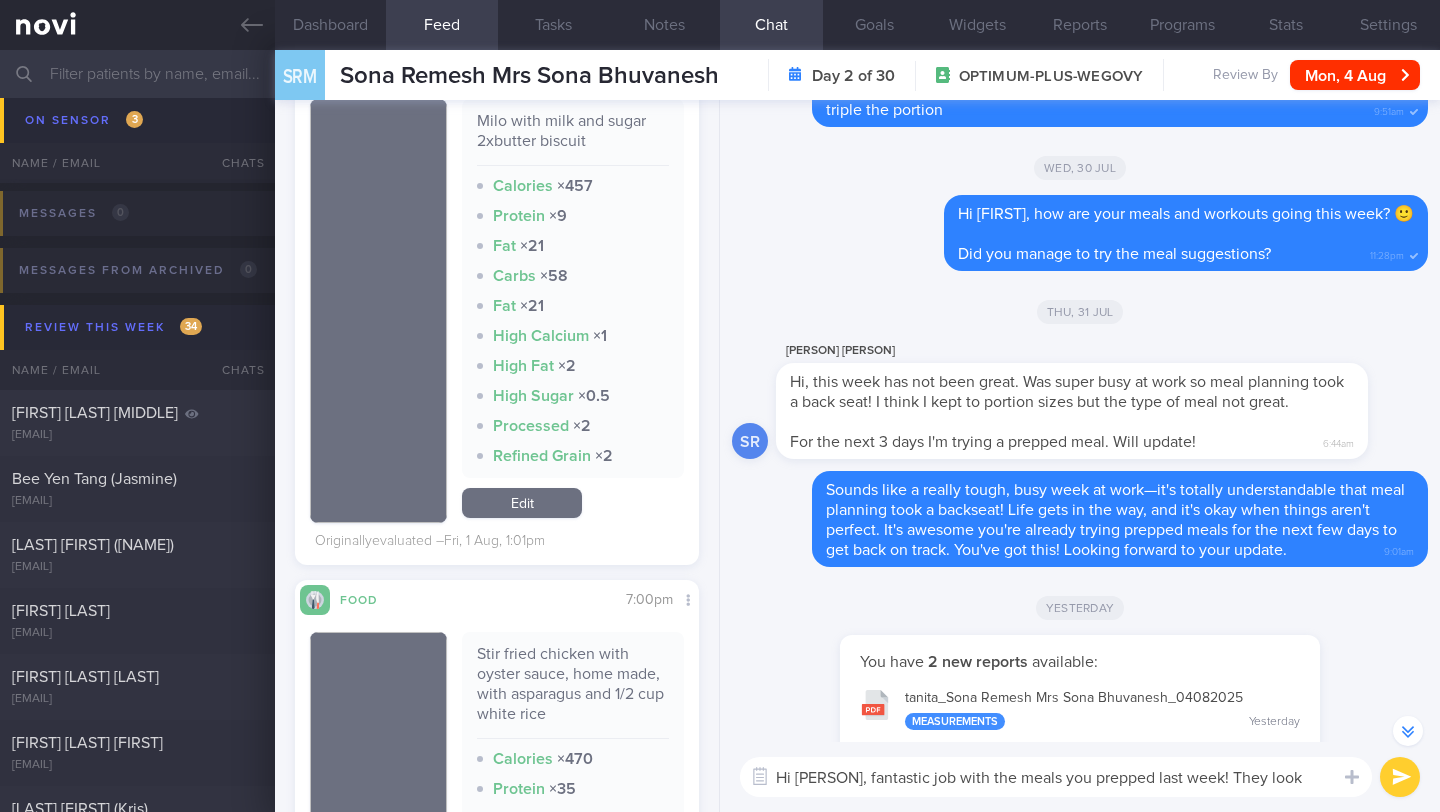 scroll, scrollTop: 0, scrollLeft: 0, axis: both 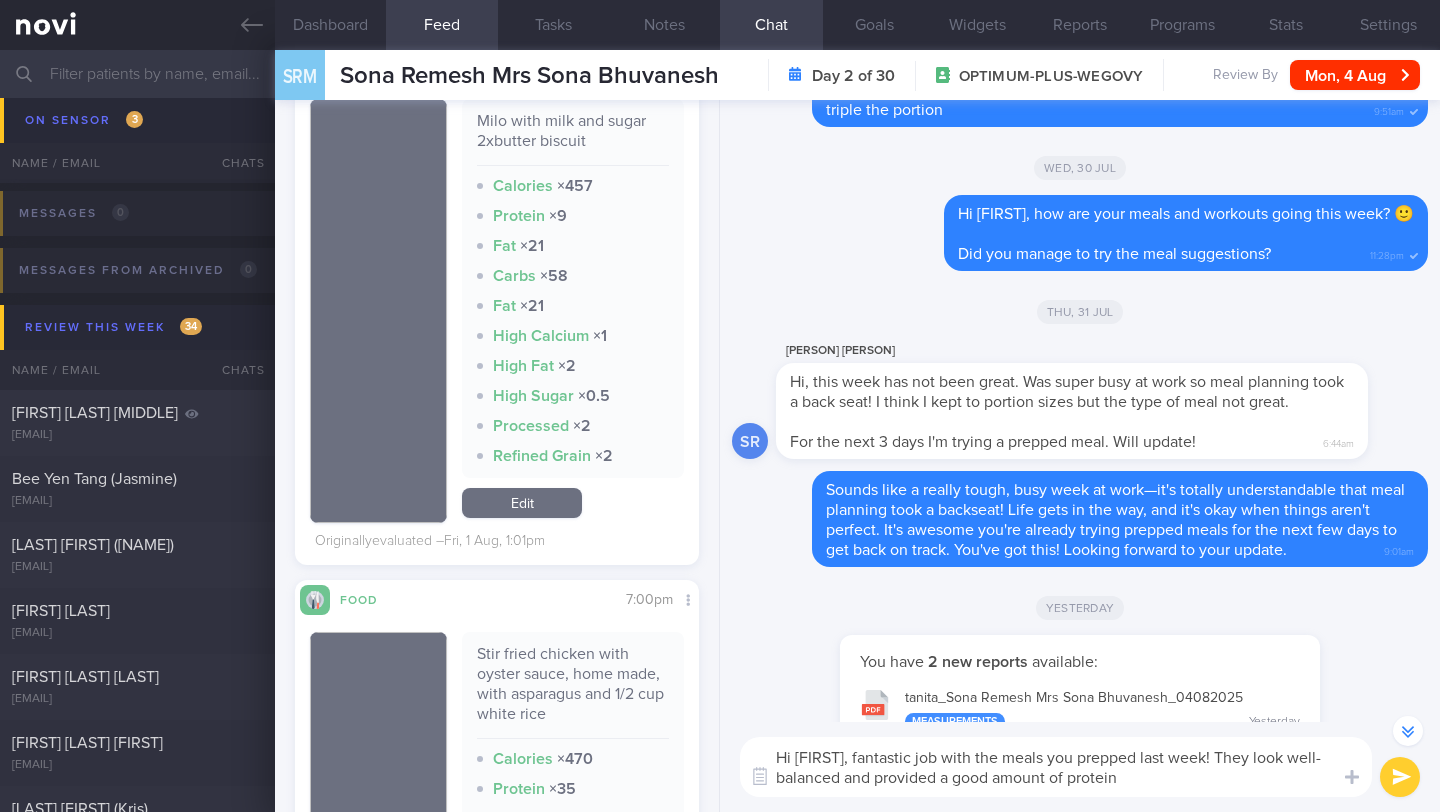 type on "Hi Sona, fantastic job with the meals you prepped last week! They look well-balanced and provided a good amount of protein 👍🏻" 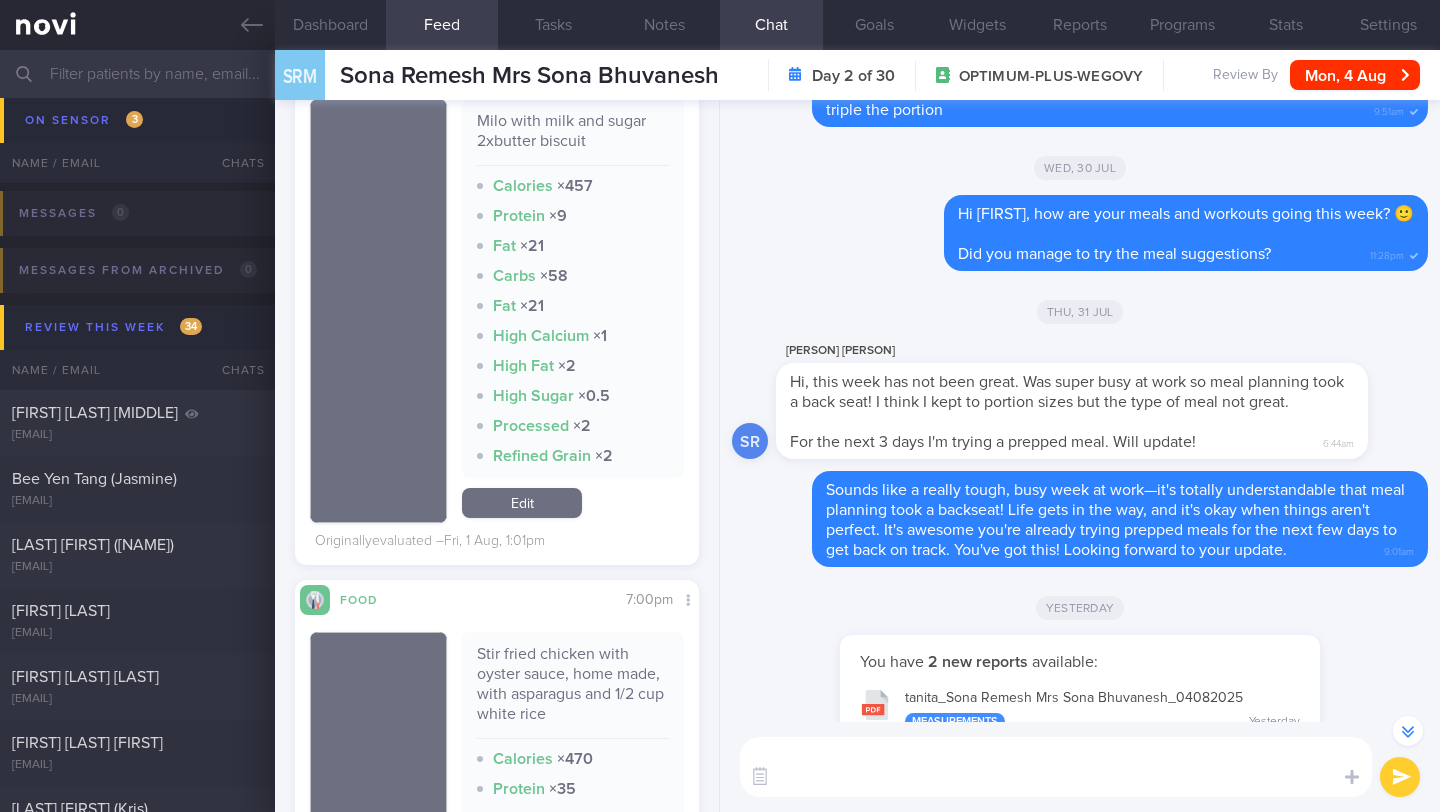 scroll, scrollTop: 0, scrollLeft: 0, axis: both 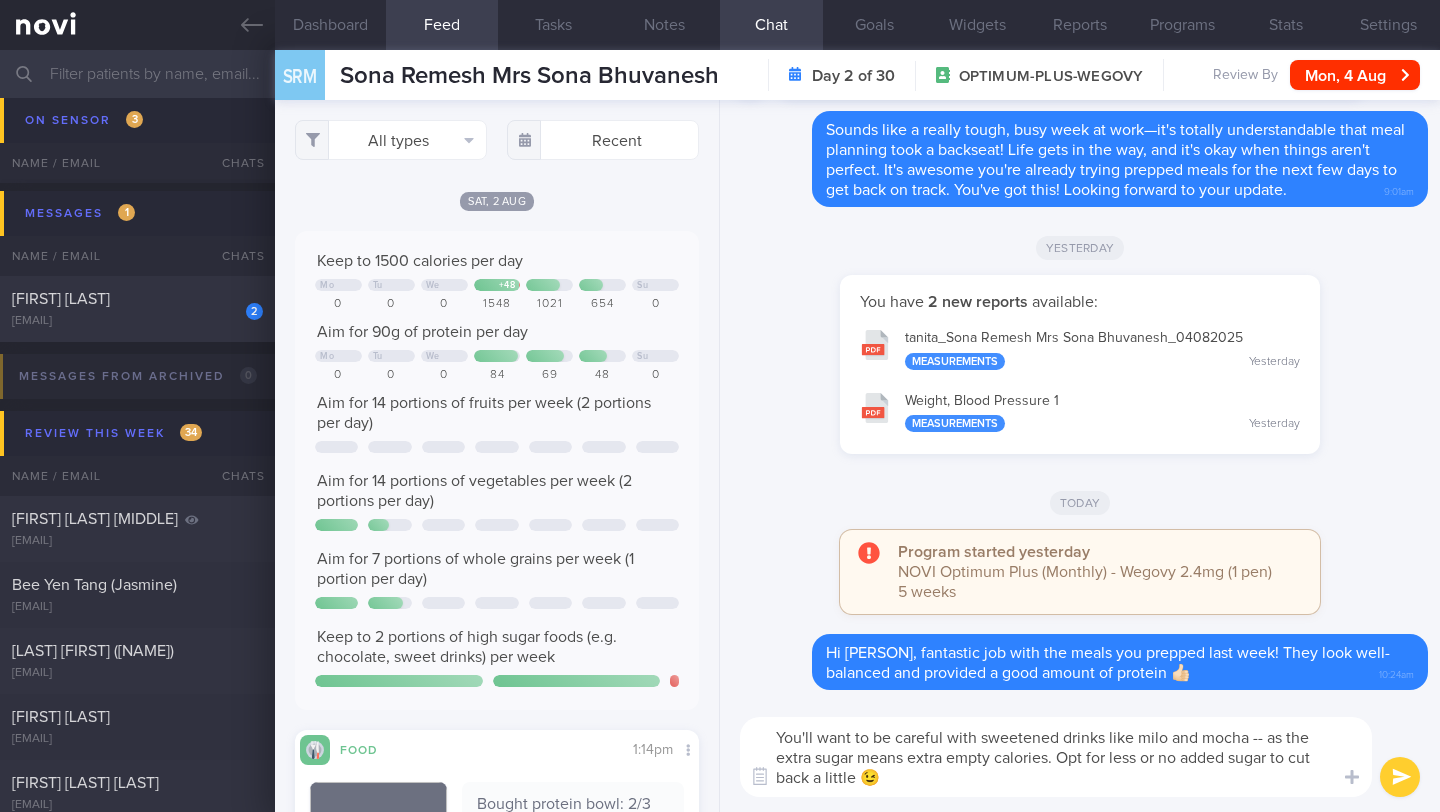 type on "You'll want to be careful with sweetened drinks like milo and mocha -- as the extra sugar means extra empty calories. Opt for less or no added sugar to cut back a little 😉" 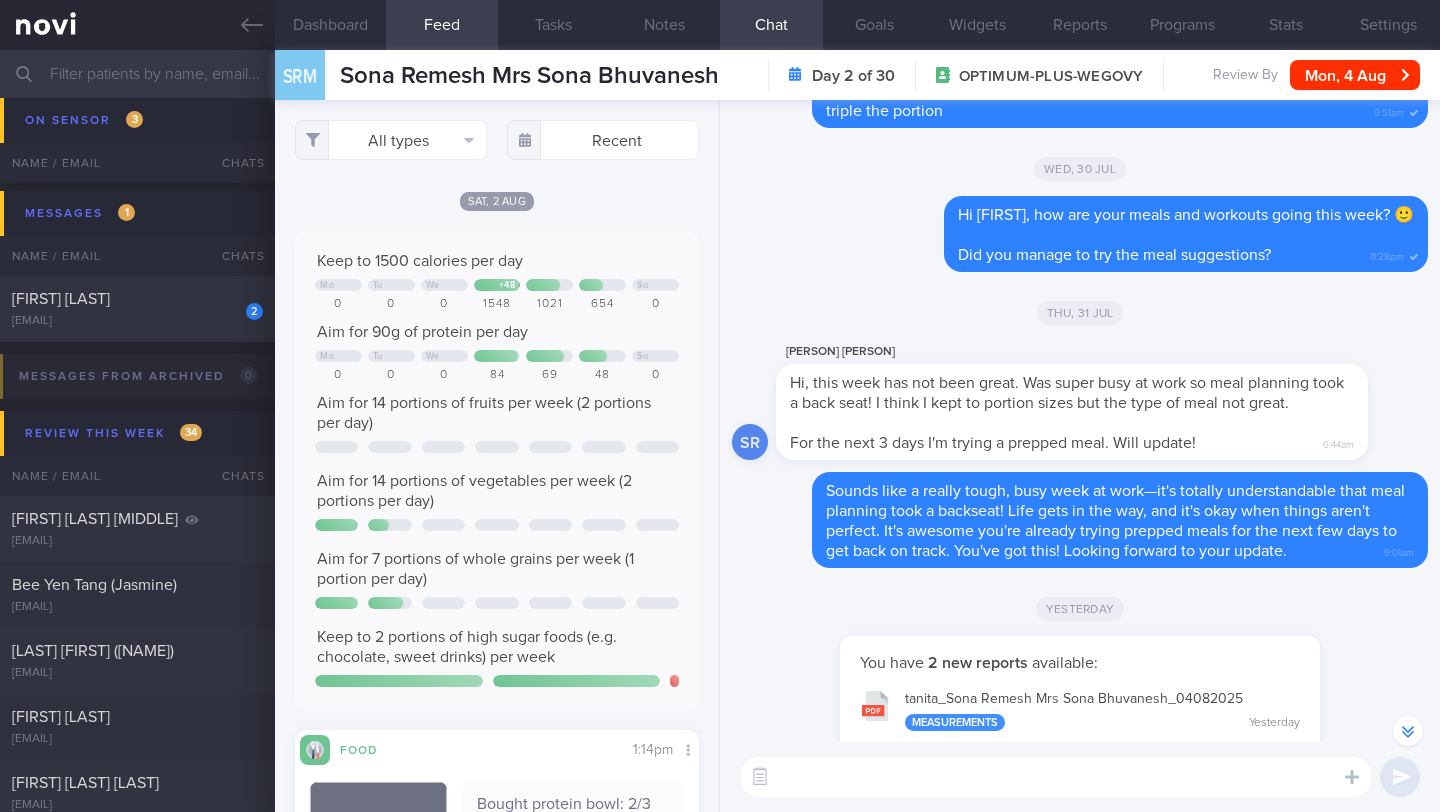 scroll, scrollTop: -400, scrollLeft: 0, axis: vertical 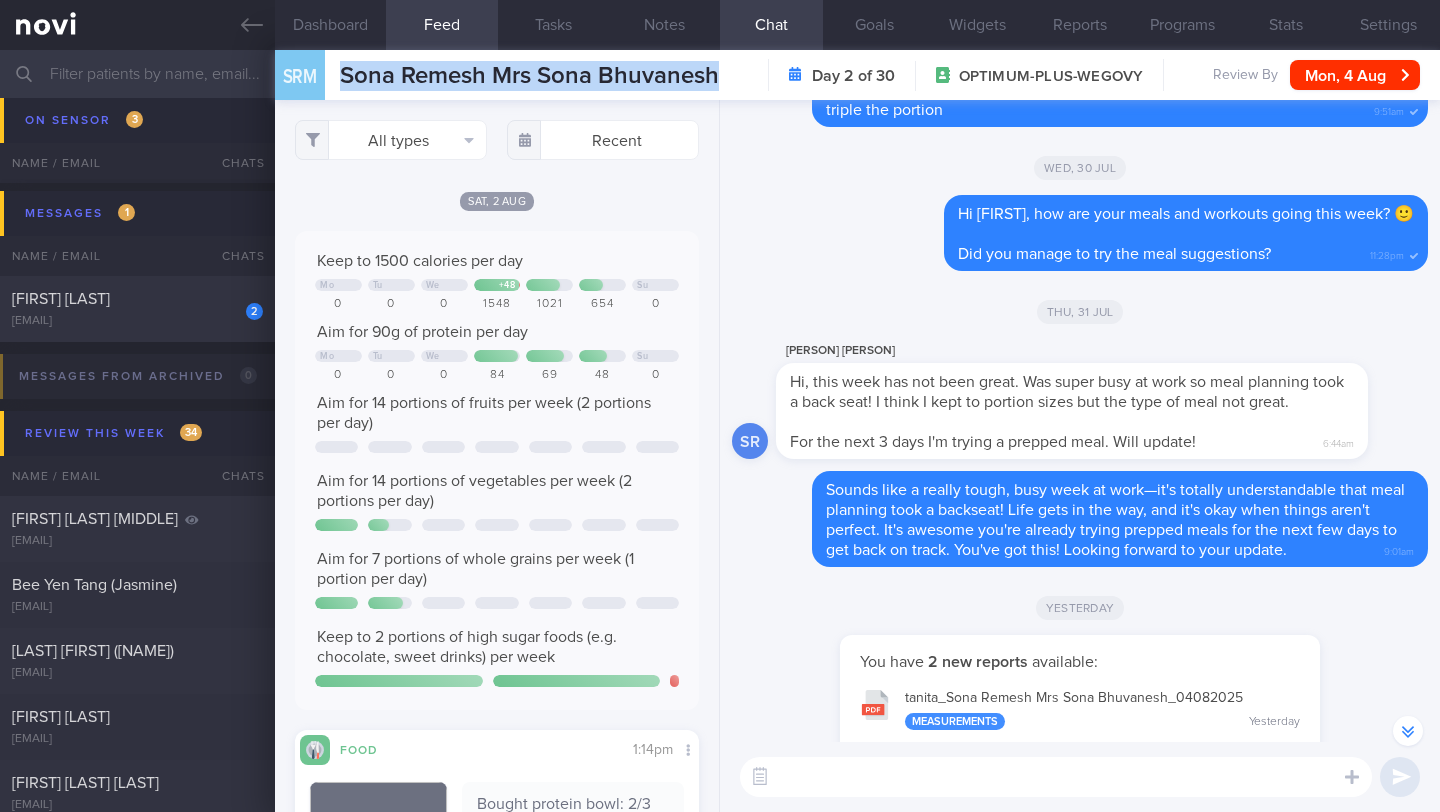 drag, startPoint x: 339, startPoint y: 81, endPoint x: 725, endPoint y: 82, distance: 386.00128 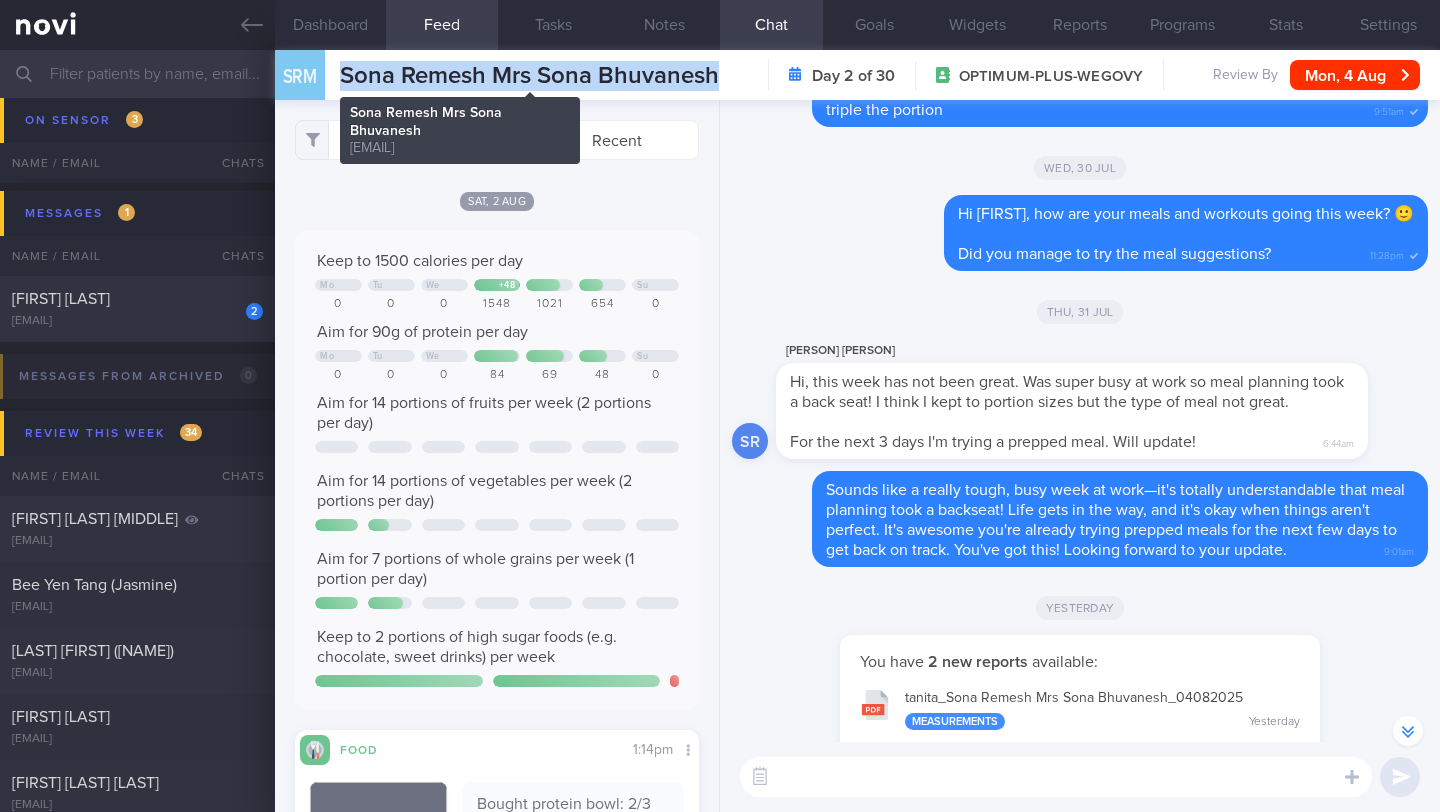 copy on "Sona Remesh Mrs Sona Bhuvanesh" 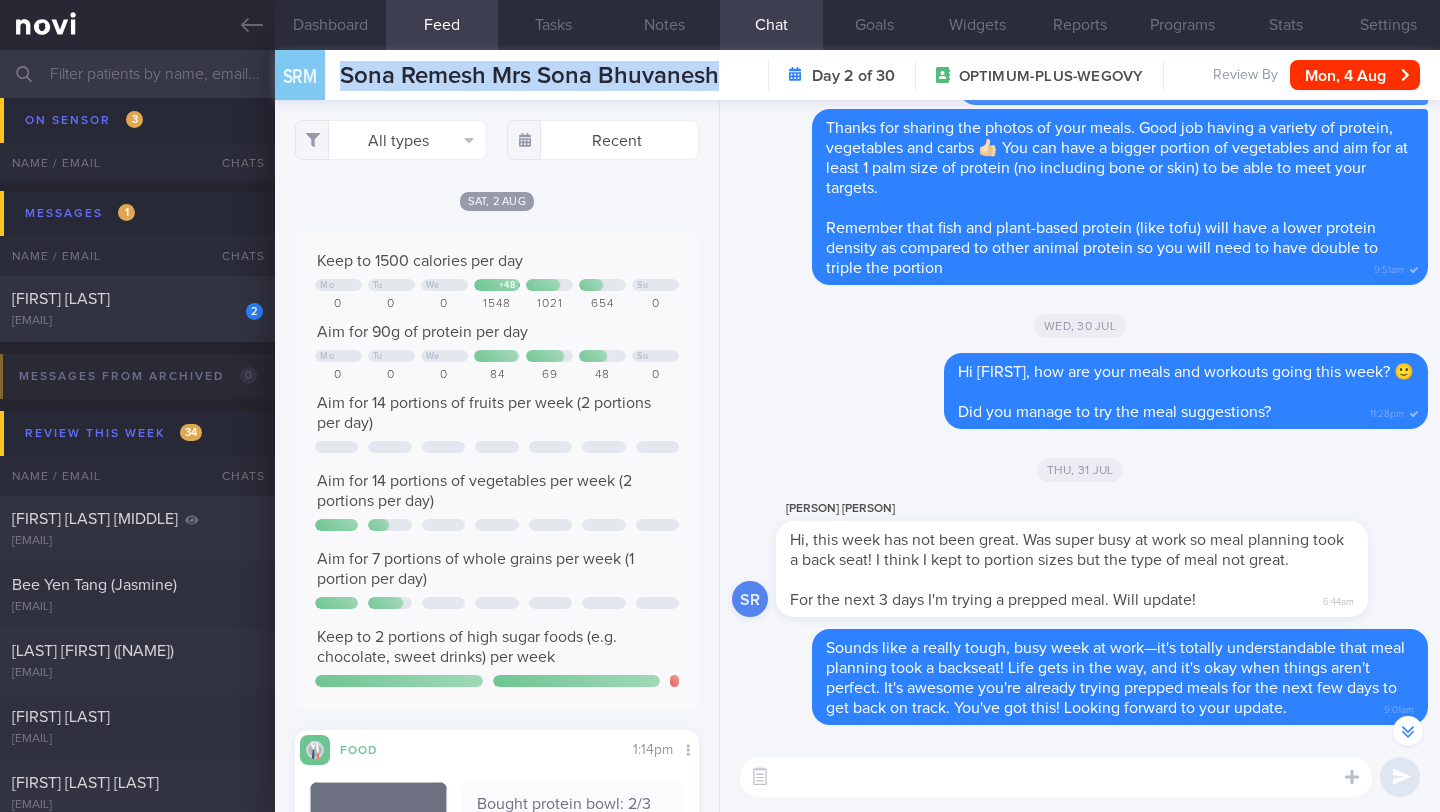 scroll, scrollTop: -648, scrollLeft: 0, axis: vertical 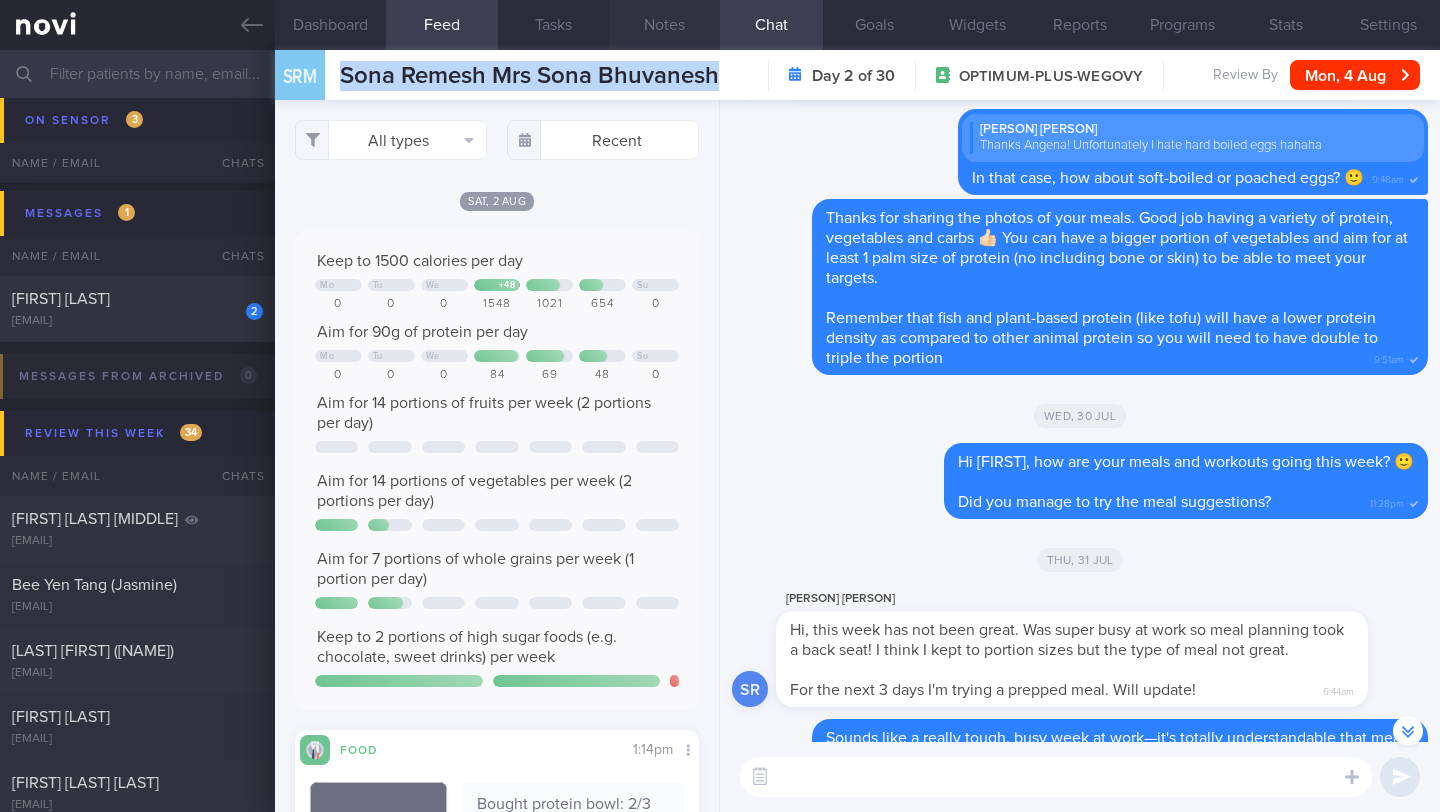 click on "Notes" at bounding box center [664, 25] 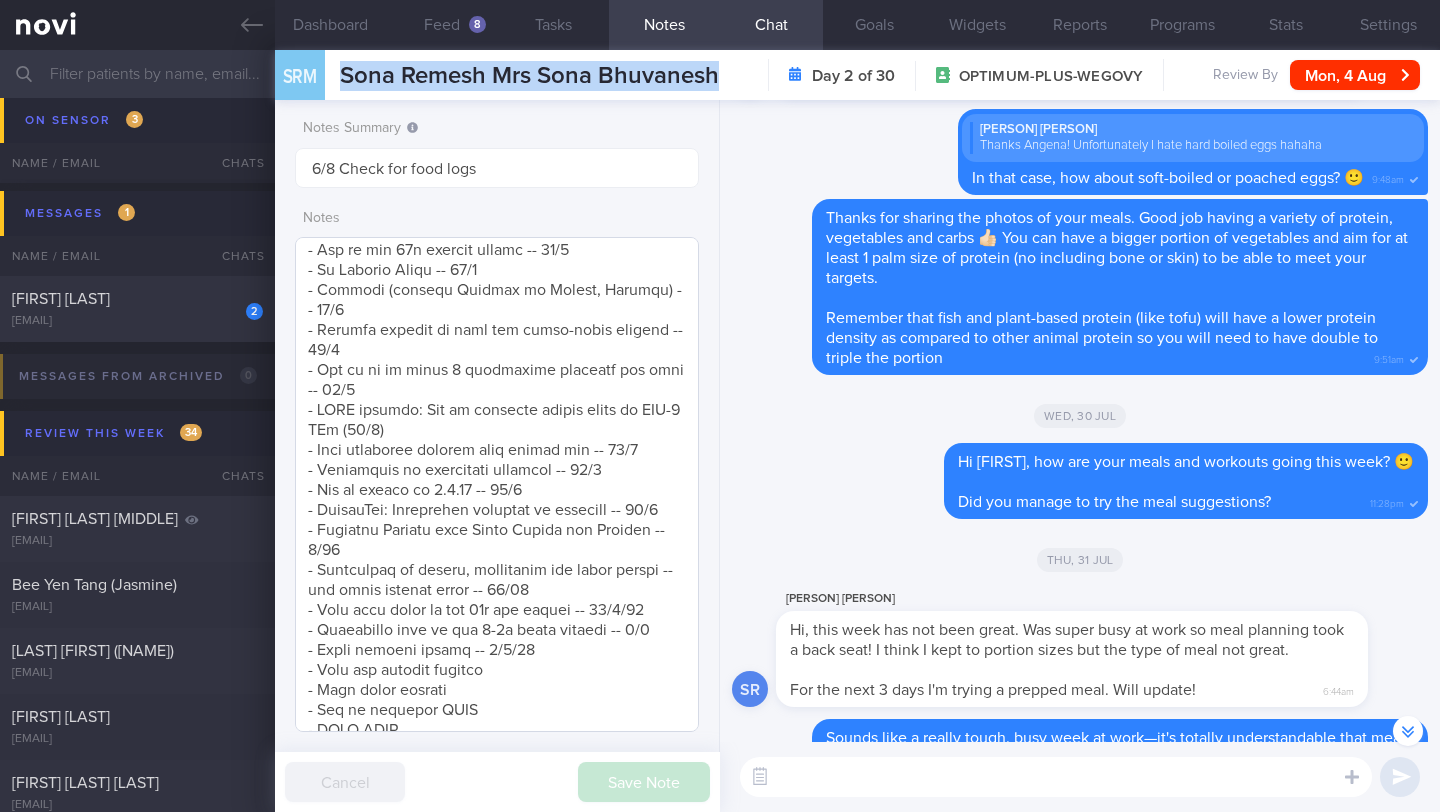 scroll, scrollTop: 1307, scrollLeft: 0, axis: vertical 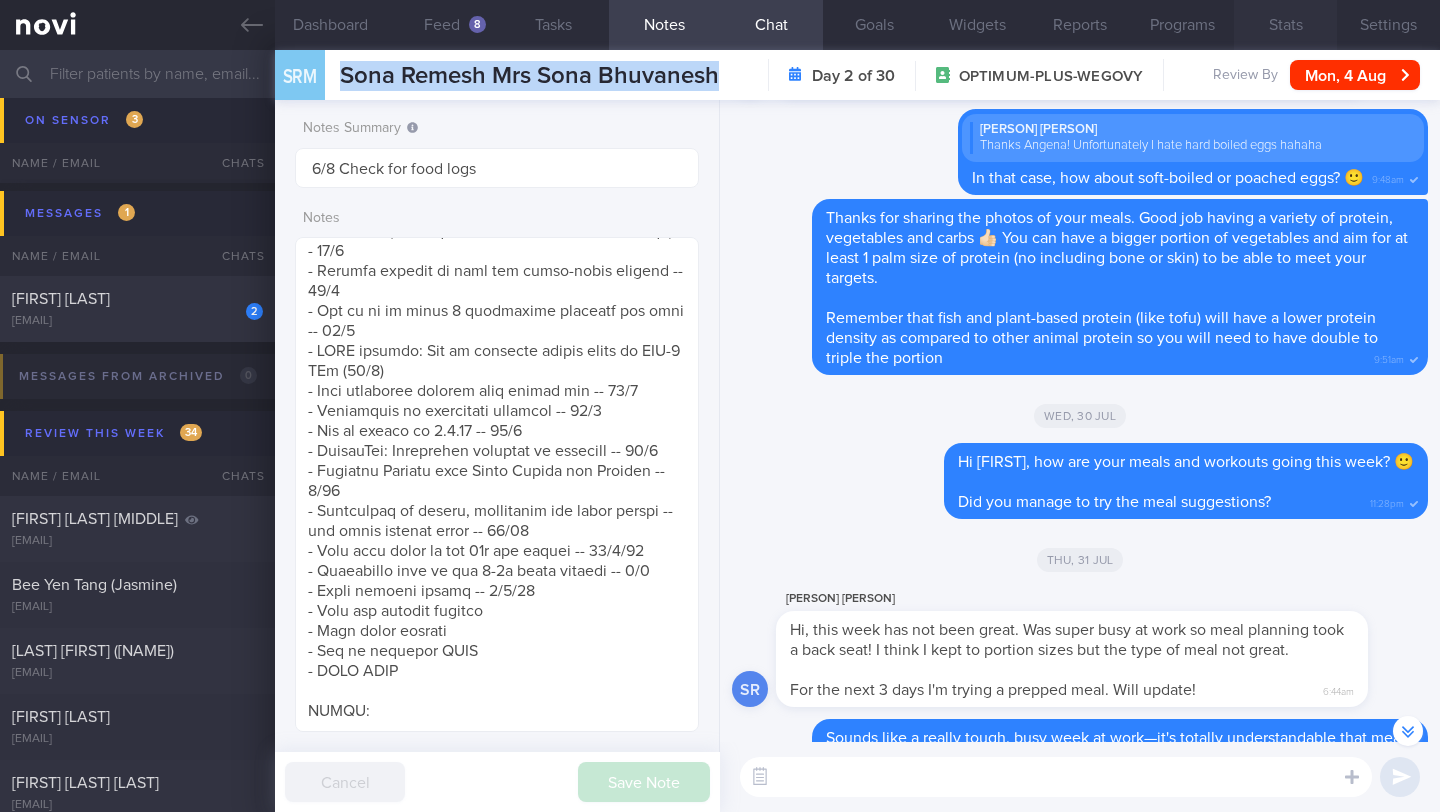 click on "Stats" at bounding box center [1285, 25] 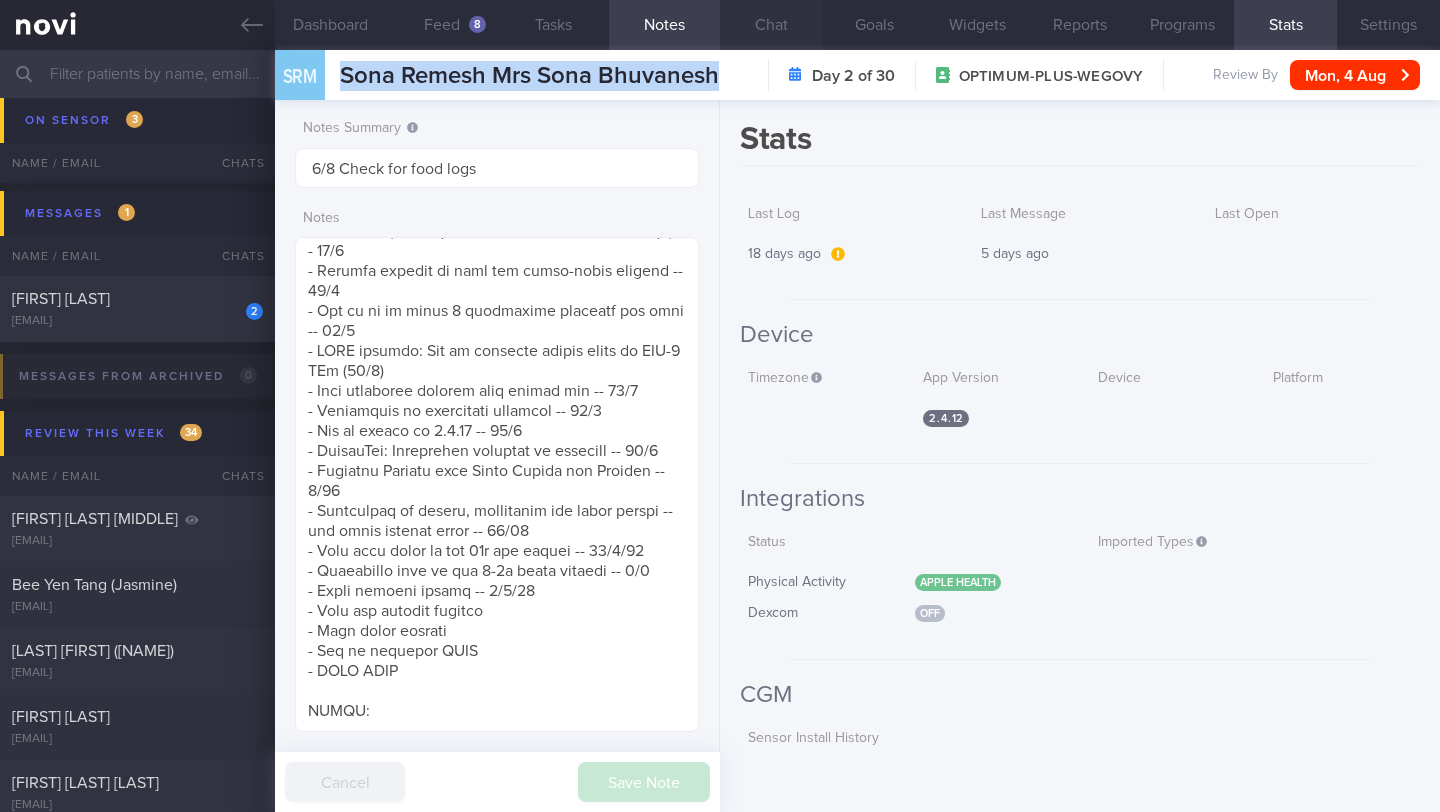 click on "Chat" at bounding box center (771, 25) 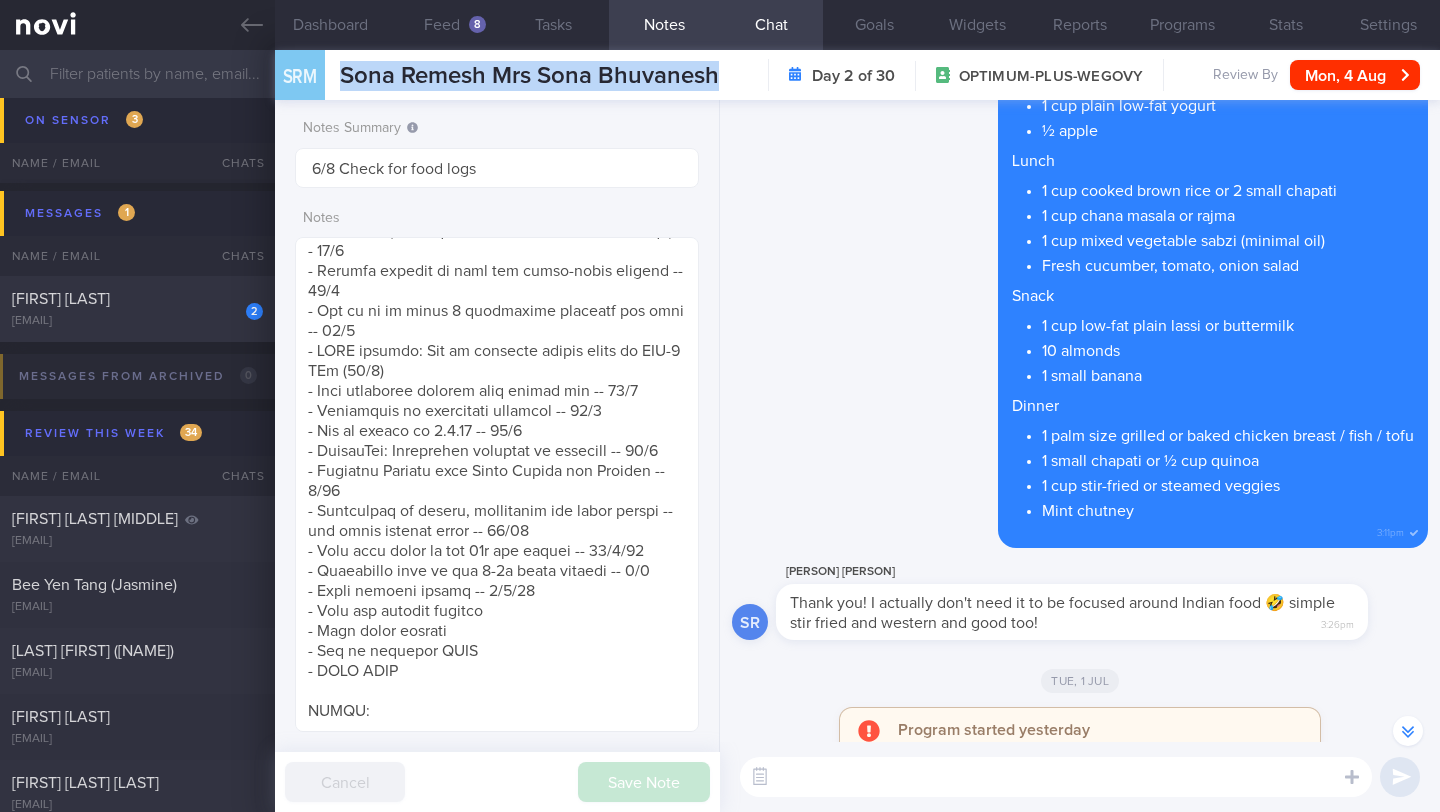 scroll, scrollTop: -6586, scrollLeft: 0, axis: vertical 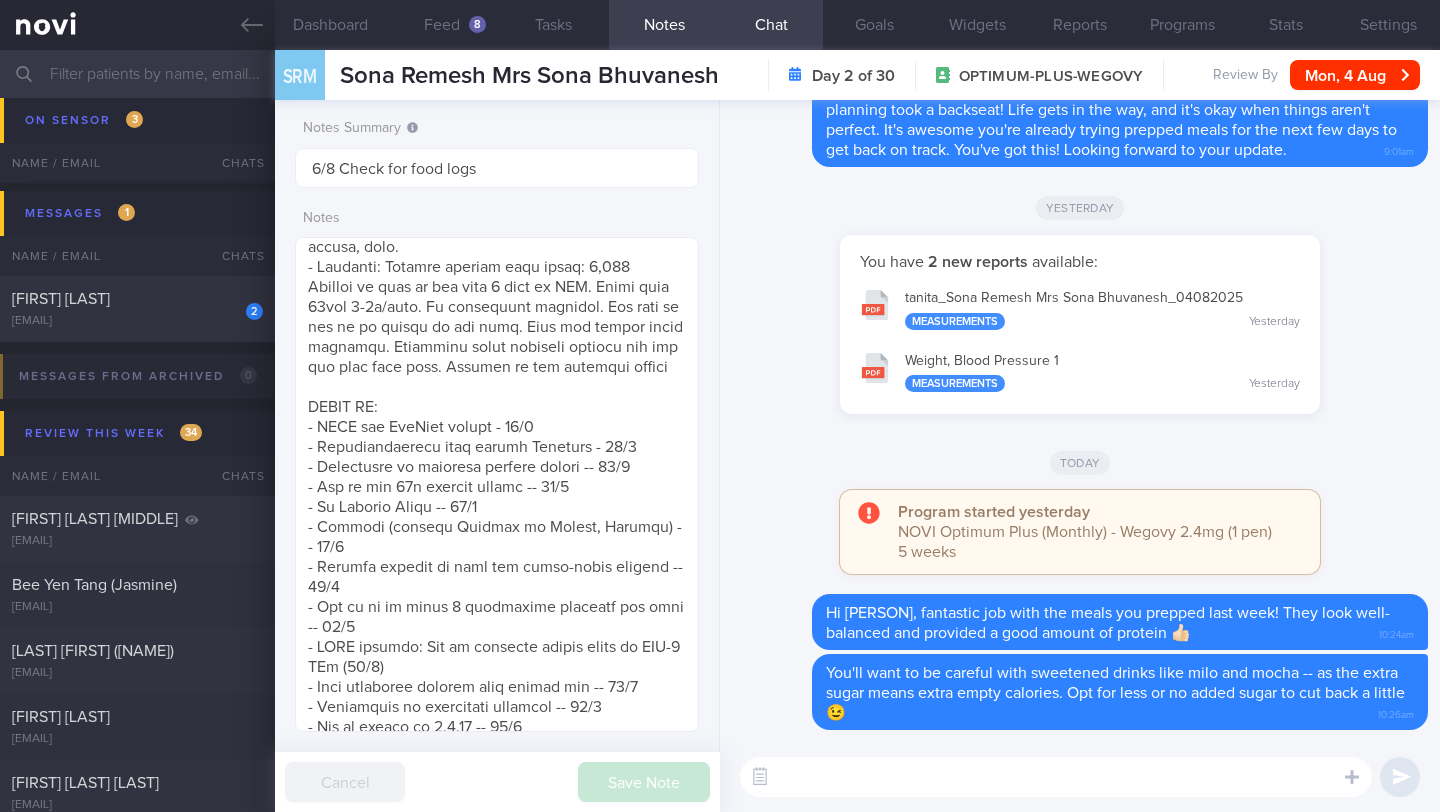 paste on "I encourage you to work on increasing your step count to boost your non-structured physical activity and gain additional health benefits.
Here are a few ways to boost your step count:
- *Try music.* A bouncy tune or something with a strong beat can make activity more enjoyable and help motivate you to walk farther or faster.
- *Take the dog for a walk.* Go for longer or more frequent walks with your dog
- *Move more in the office.* Walk to your colleague's desk instead of sending a work email. Using restrooms or meeting rooms that are further away within an office building
- *Walk while waiting.* Take a walk instead of sitting when you're early for an appointment or waiting for a flight.
- *Schedule workday walks.* Put reminders in your calendar for short walking breaks to ramp up your energy throughout the day. Have a one-on-one meeting? Plan to walk and talk.
- *Talk and walk.* Plan to catch up with loved ones over the phone? Talk and walk at the same time in the home out outside
- *Park farther away.* ..." 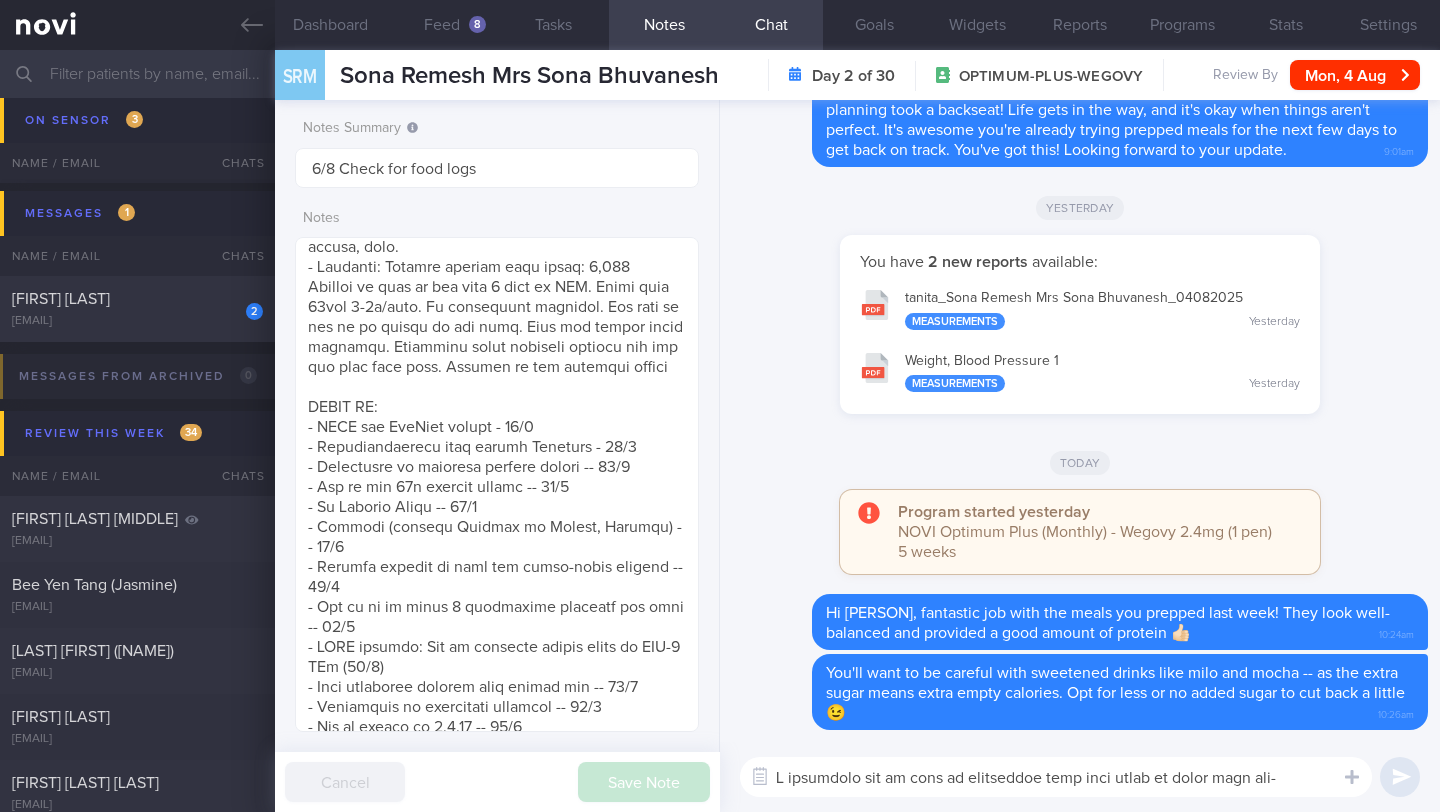 scroll, scrollTop: 220, scrollLeft: 0, axis: vertical 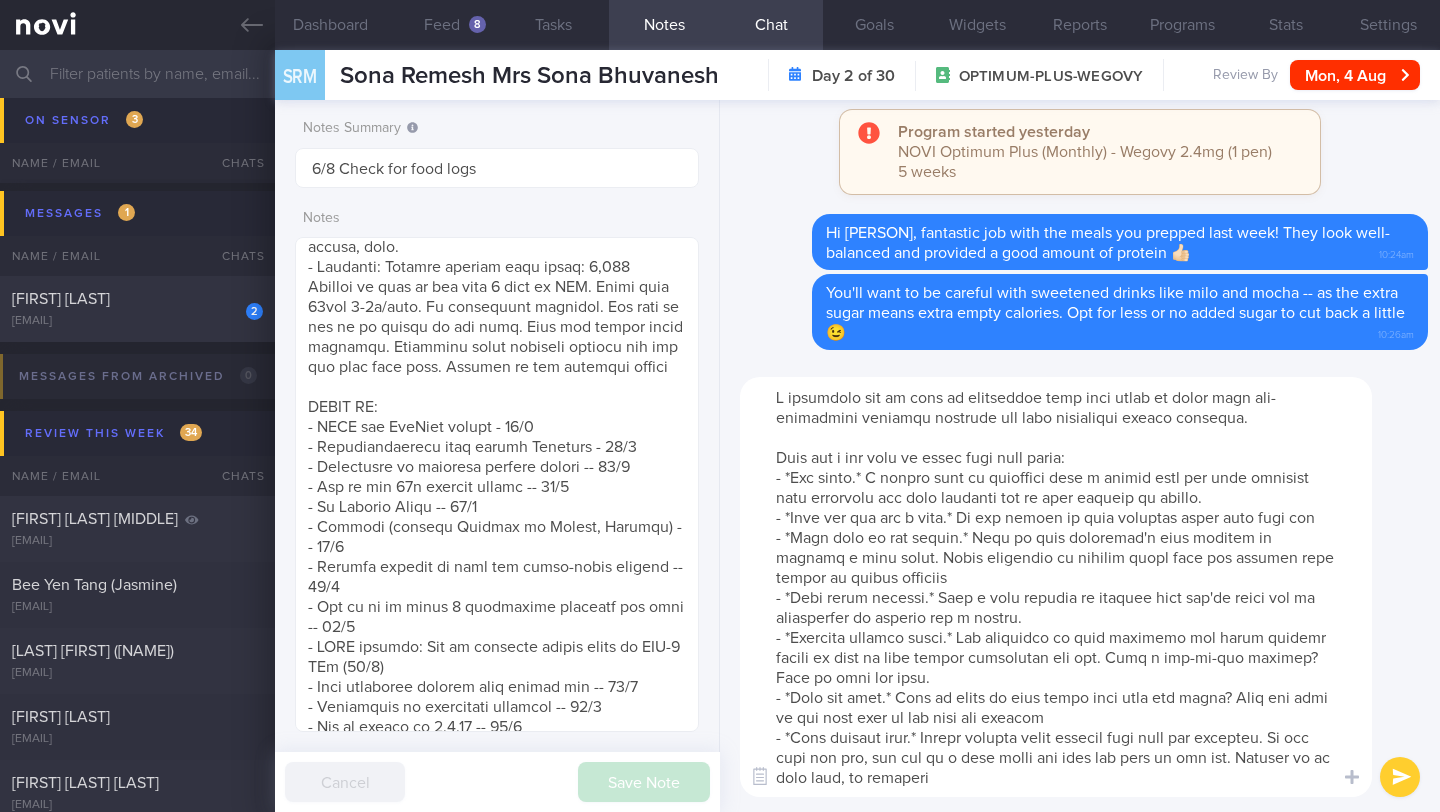 click at bounding box center (1056, 587) 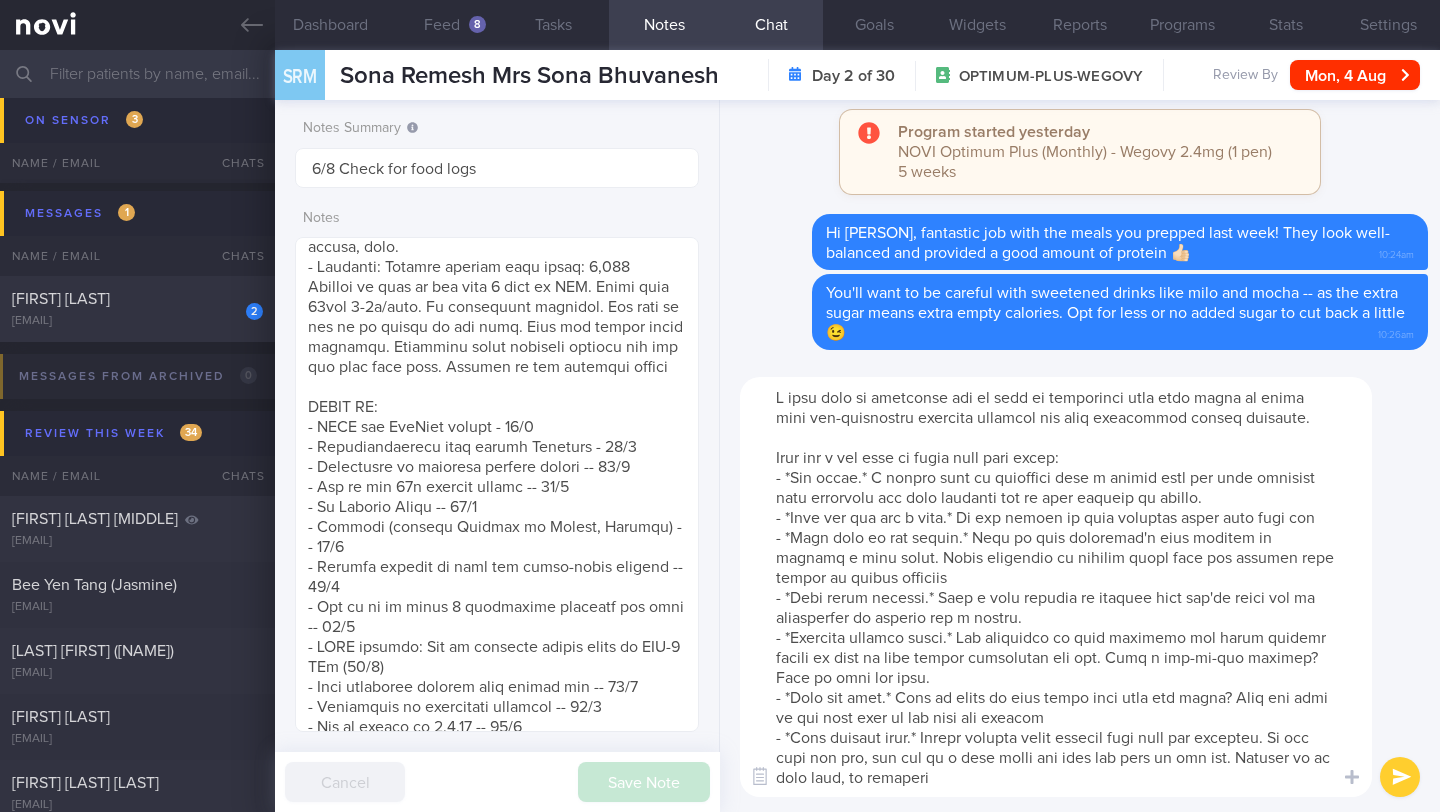 drag, startPoint x: 793, startPoint y: 536, endPoint x: 764, endPoint y: 526, distance: 30.675724 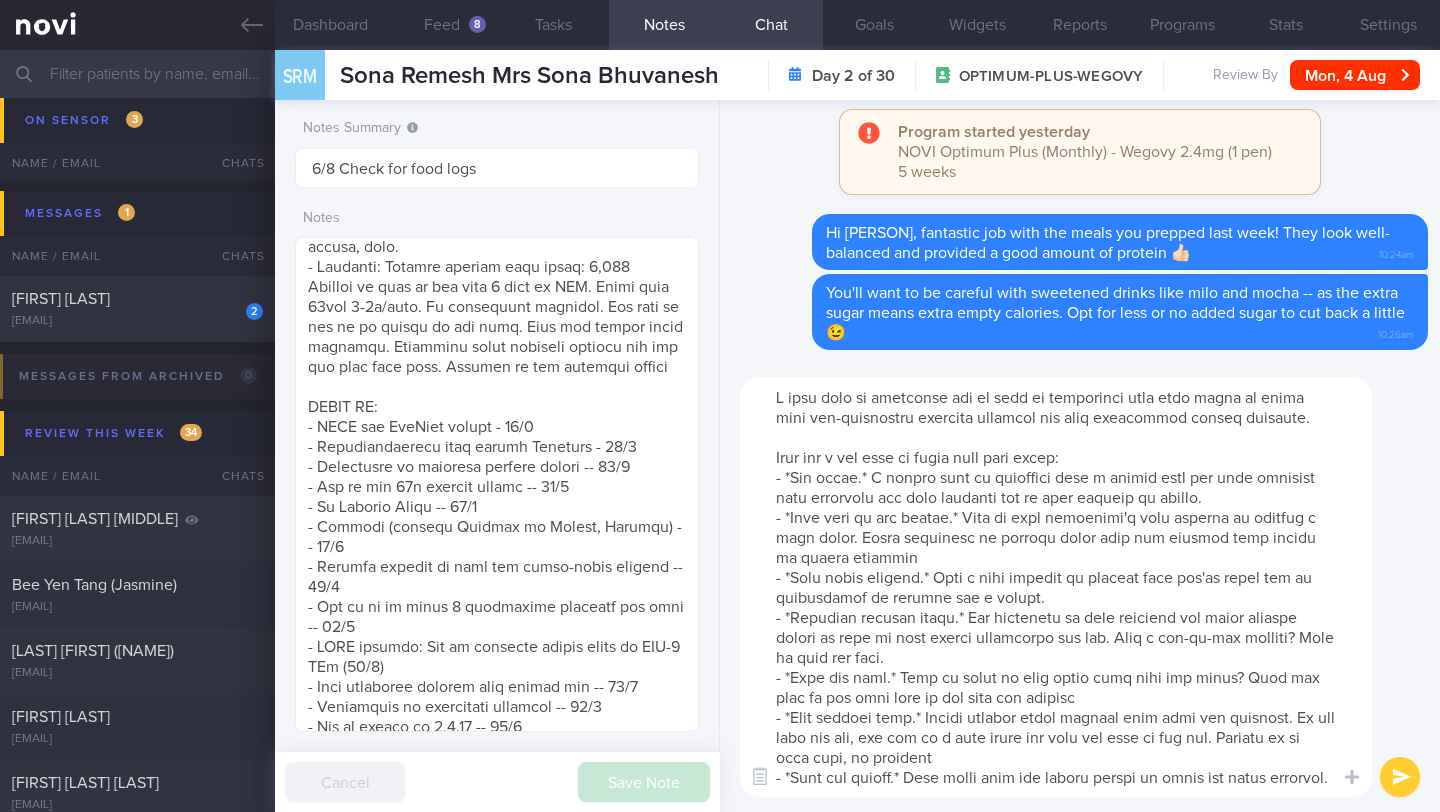scroll, scrollTop: 28, scrollLeft: 0, axis: vertical 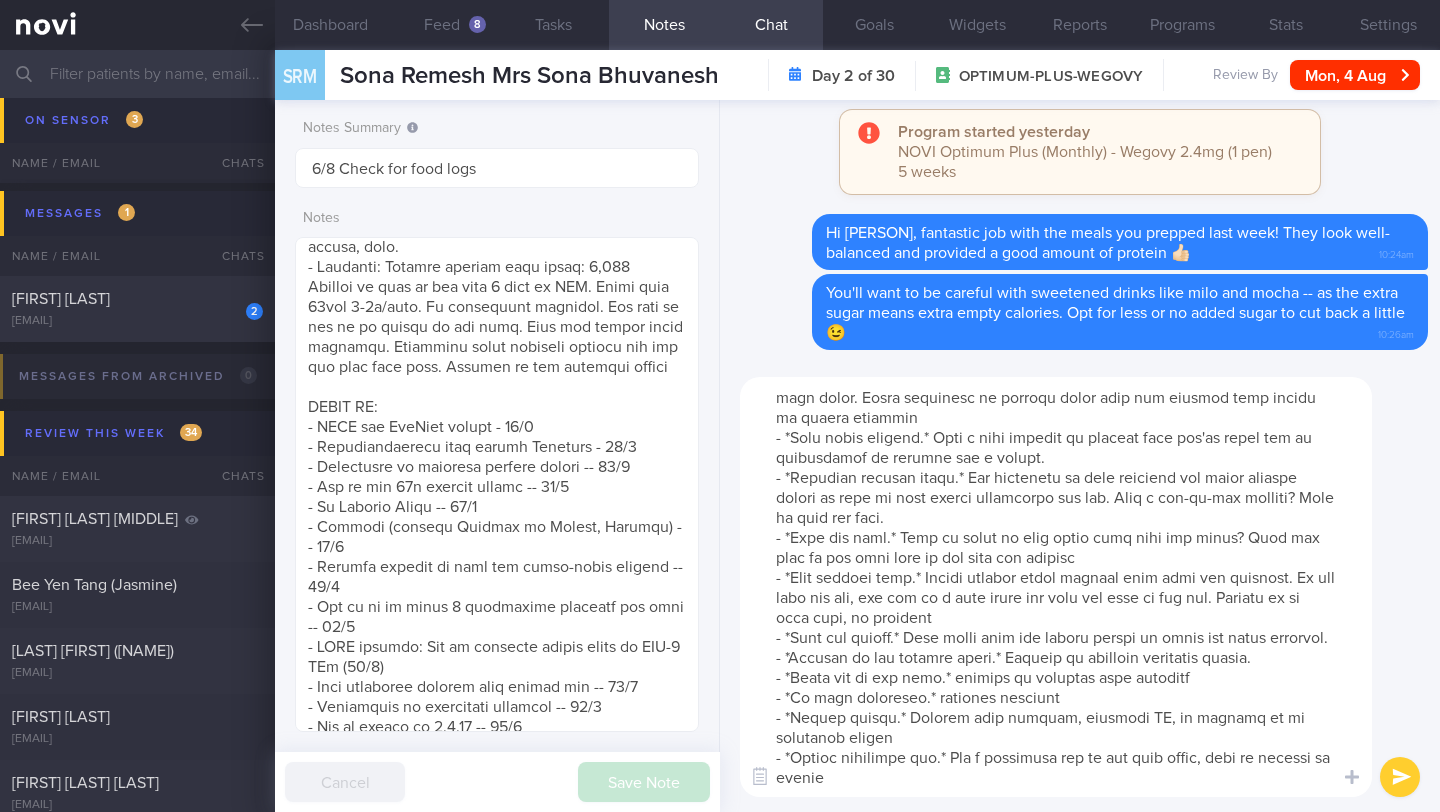 type on "I also want to encourage you to work on increasing your step count to boost your non-structured physical activity and gain additional health benefits.
Here are a few ways to boost your step count:
- *Try music.* A bouncy tune or something with a strong beat can make activity more enjoyable and help motivate you to walk farther or faster.
- *Move more in the office.* Walk to your colleague's desk instead of sending a work email. Using restrooms or meeting rooms that are further away within an office building
- *Walk while waiting.* Take a walk instead of sitting when you're early for an appointment or waiting for a flight.
- *Schedule workday walks.* Put reminders in your calendar for short walking breaks to ramp up your energy throughout the day. Have a one-on-one meeting? Plan to walk and talk.
- *Talk and walk.* Plan to catch up with loved ones over the phone? Talk and walk at the same time in the home out outside
- *Park farther away.* Choose parking spots farther away from the entrance. If you take th..." 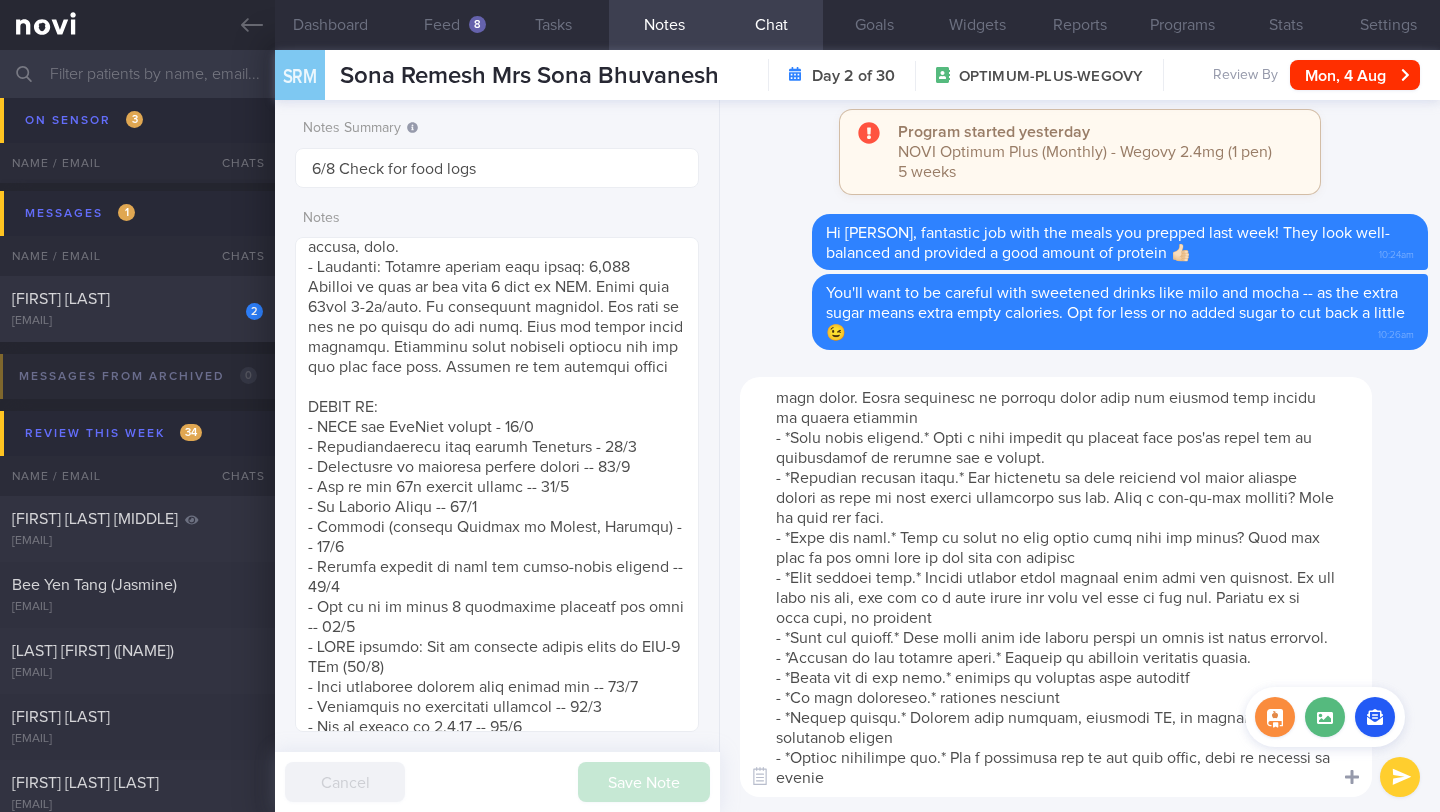 type 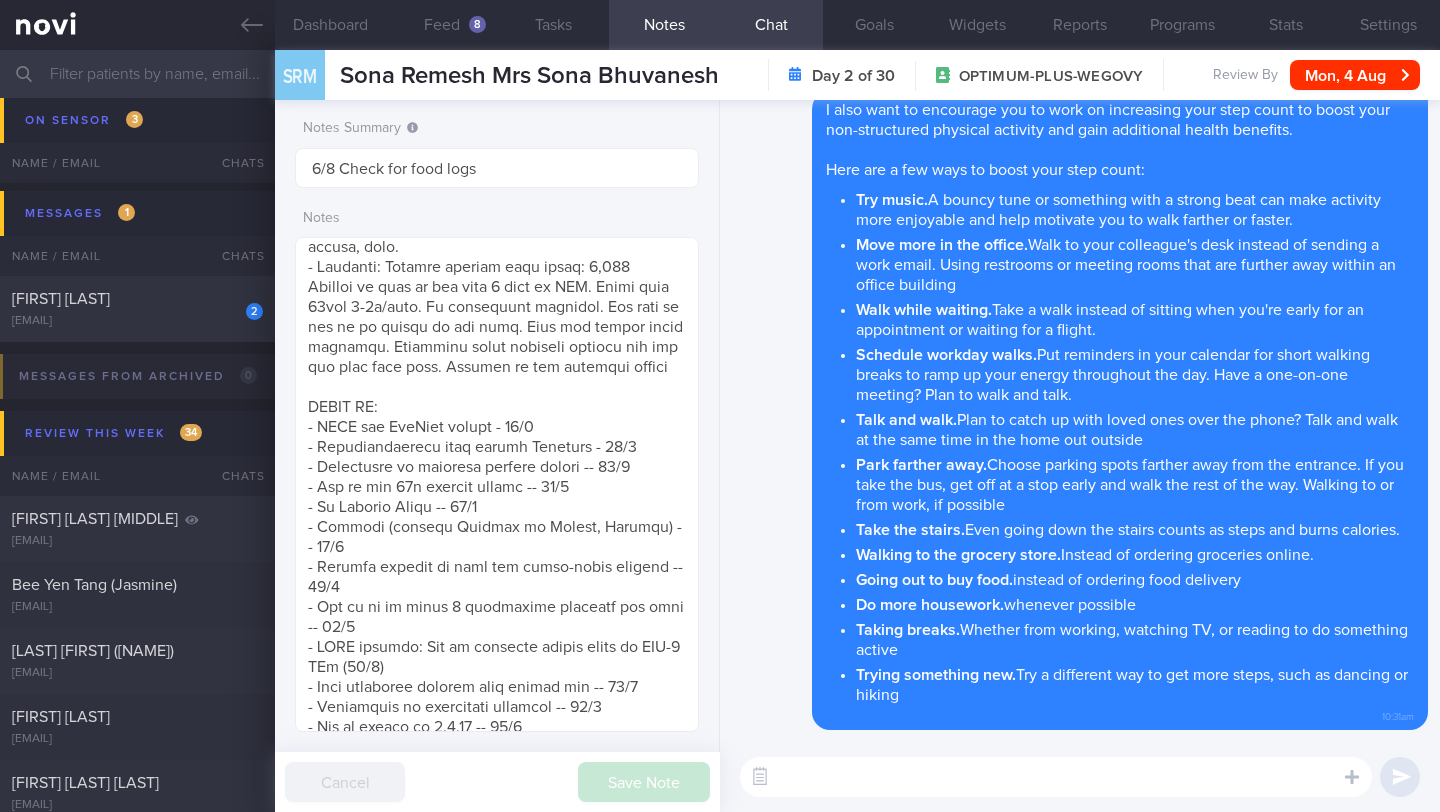 scroll, scrollTop: 0, scrollLeft: 0, axis: both 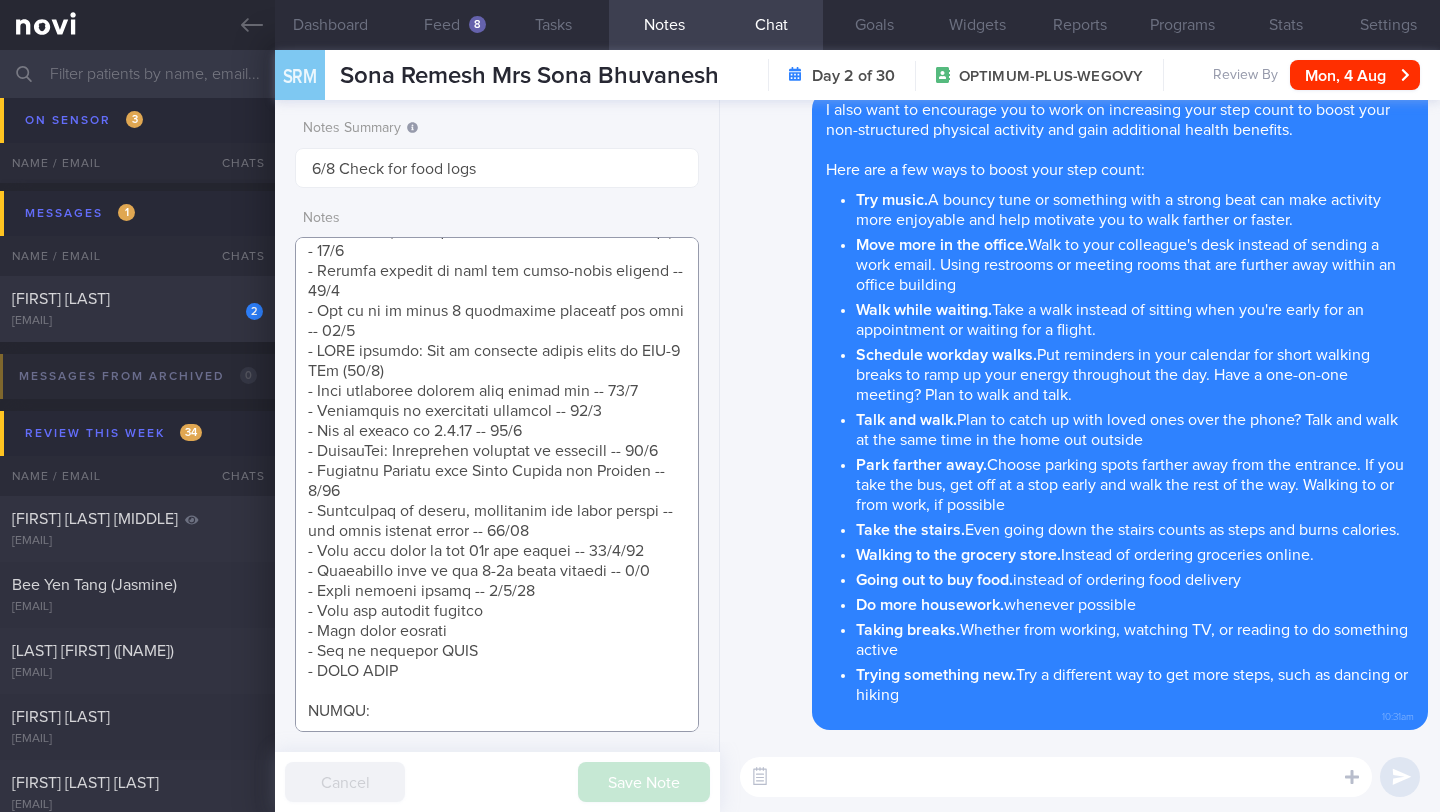 click at bounding box center [497, 484] 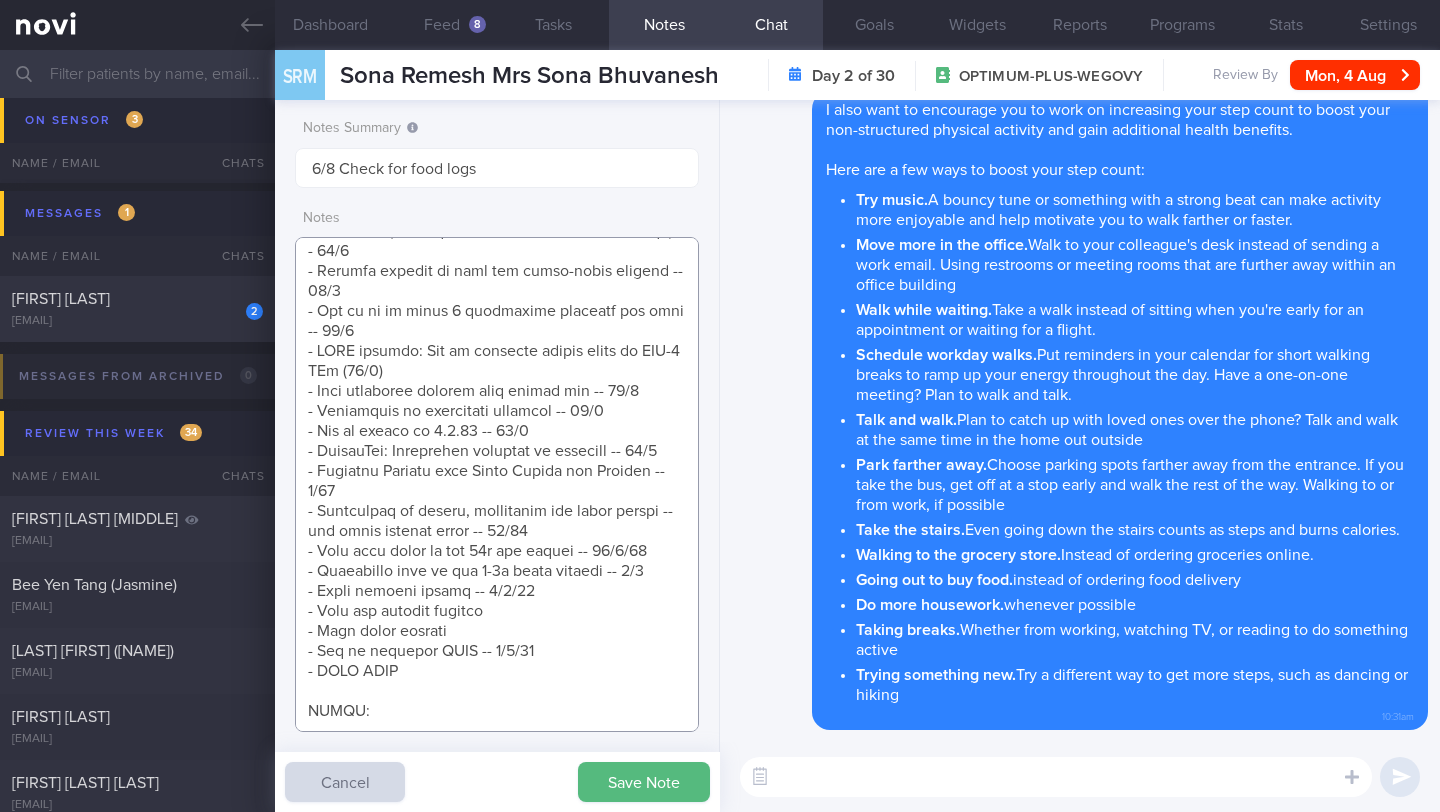 drag, startPoint x: 562, startPoint y: 633, endPoint x: 276, endPoint y: 633, distance: 286 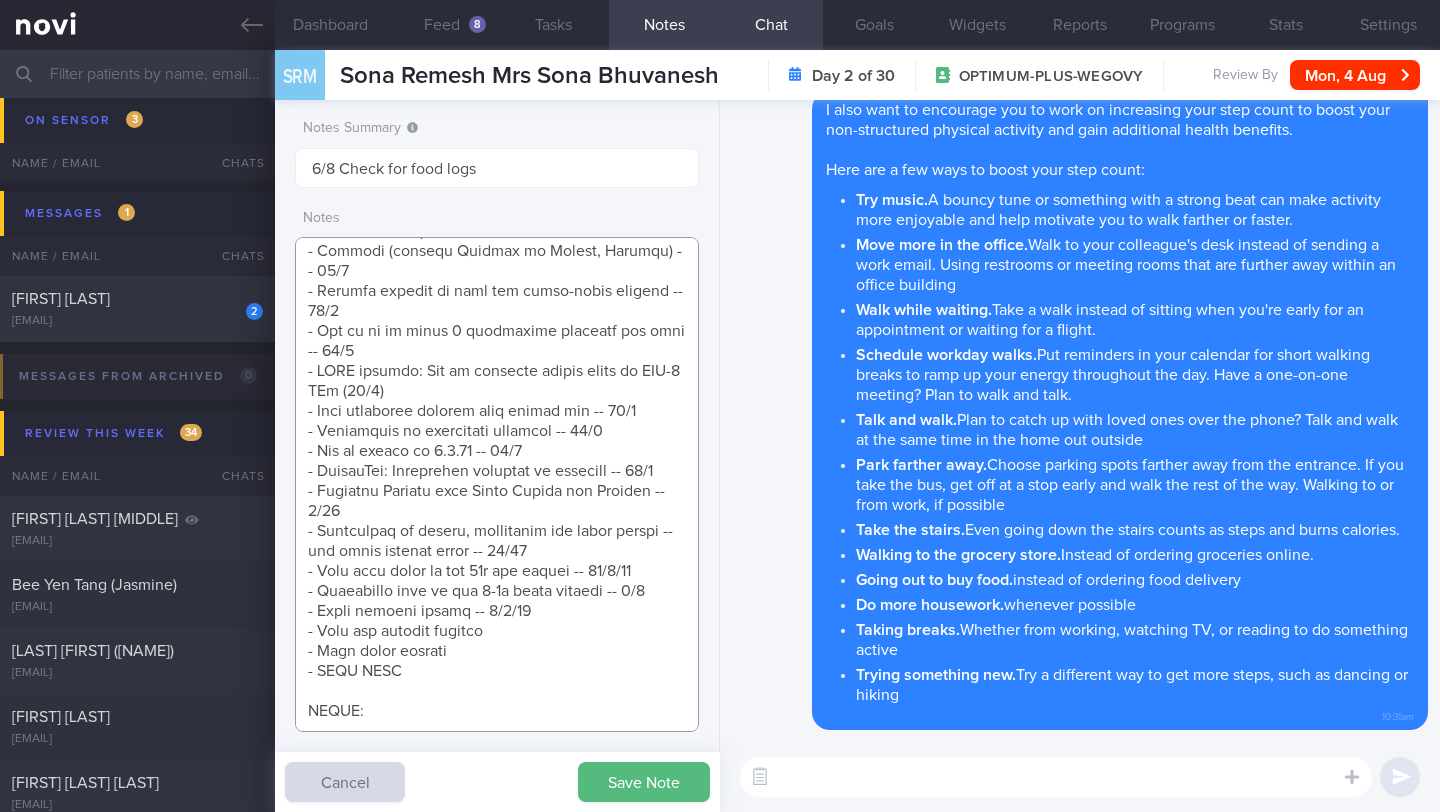 click at bounding box center (497, 484) 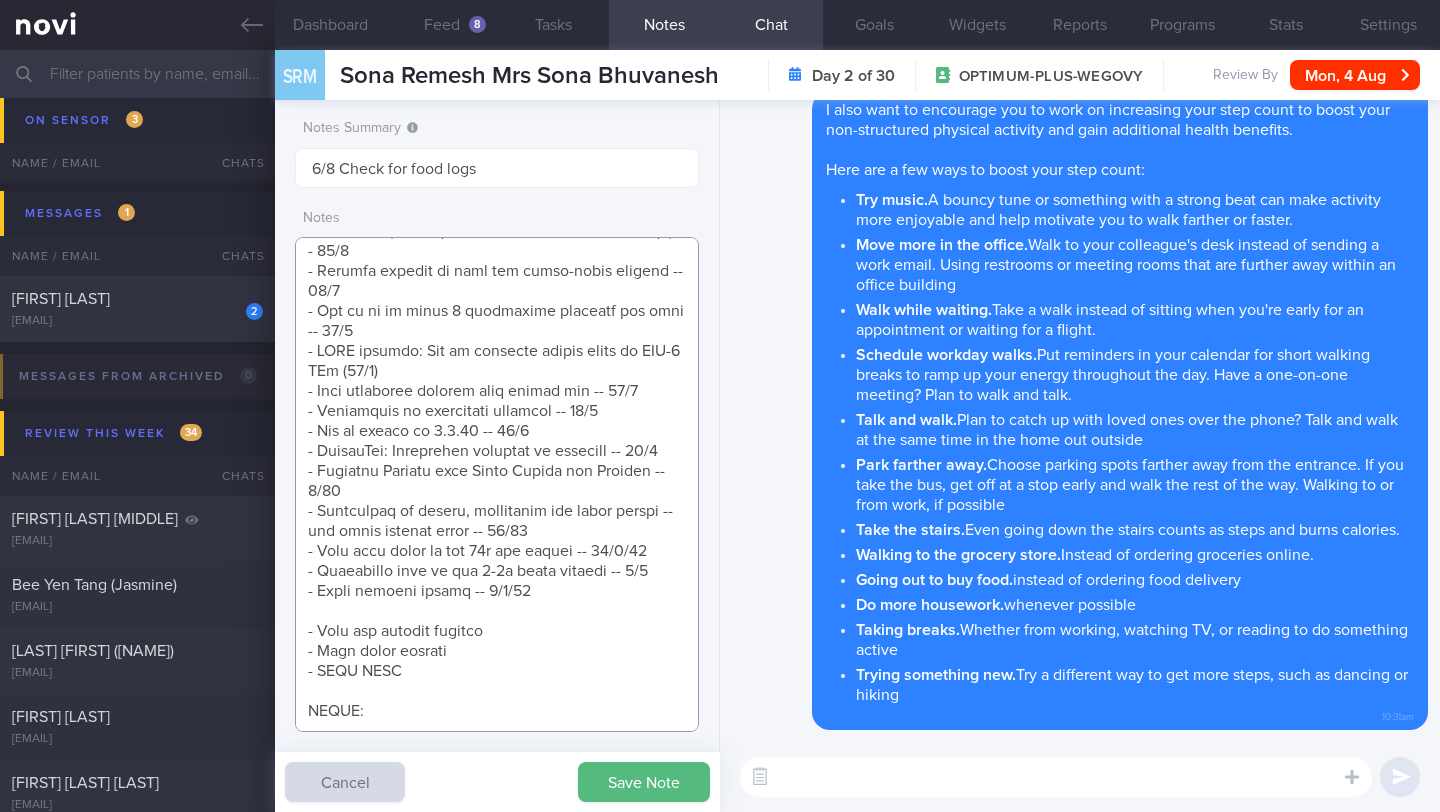 scroll, scrollTop: 1307, scrollLeft: 0, axis: vertical 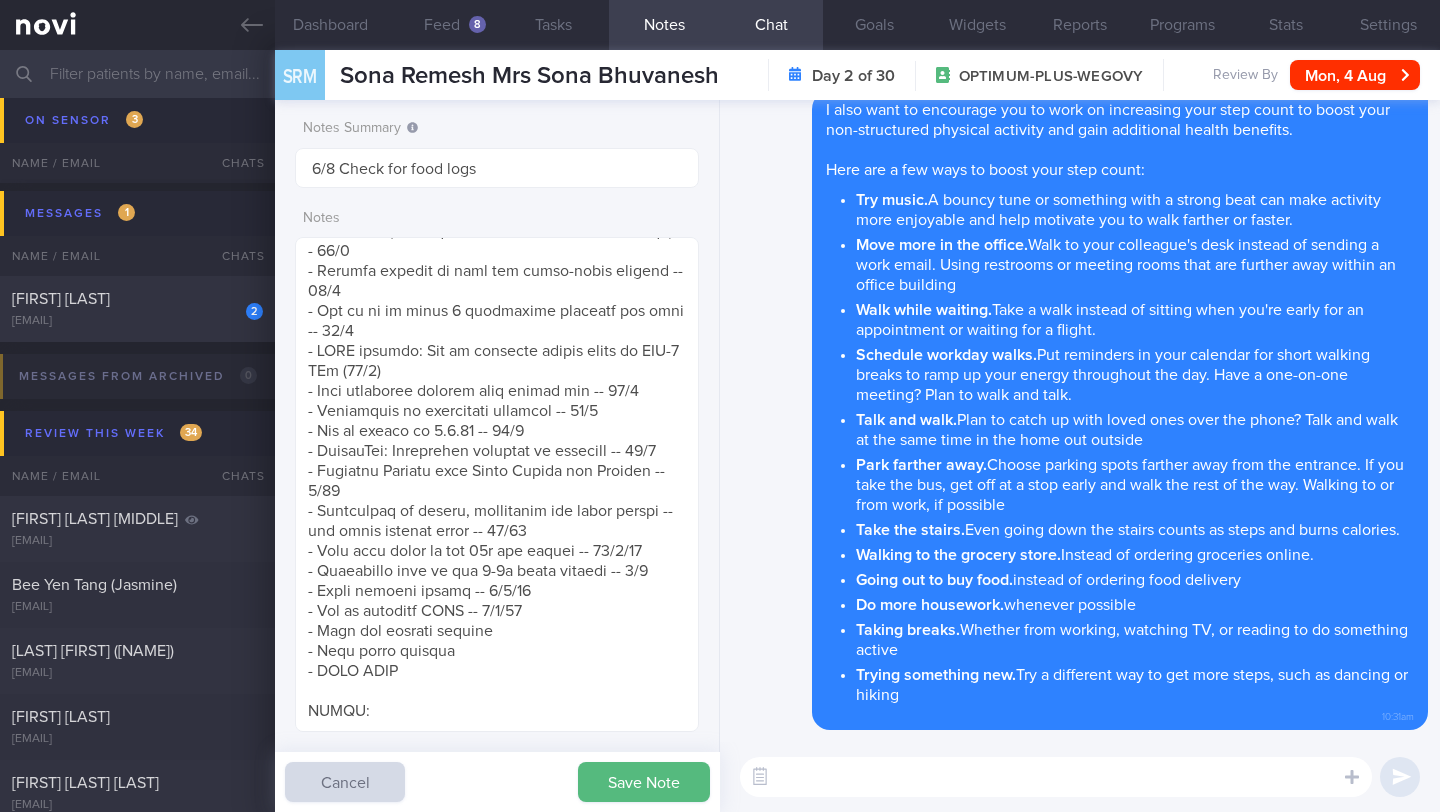 click on "Save Note" at bounding box center [644, 782] 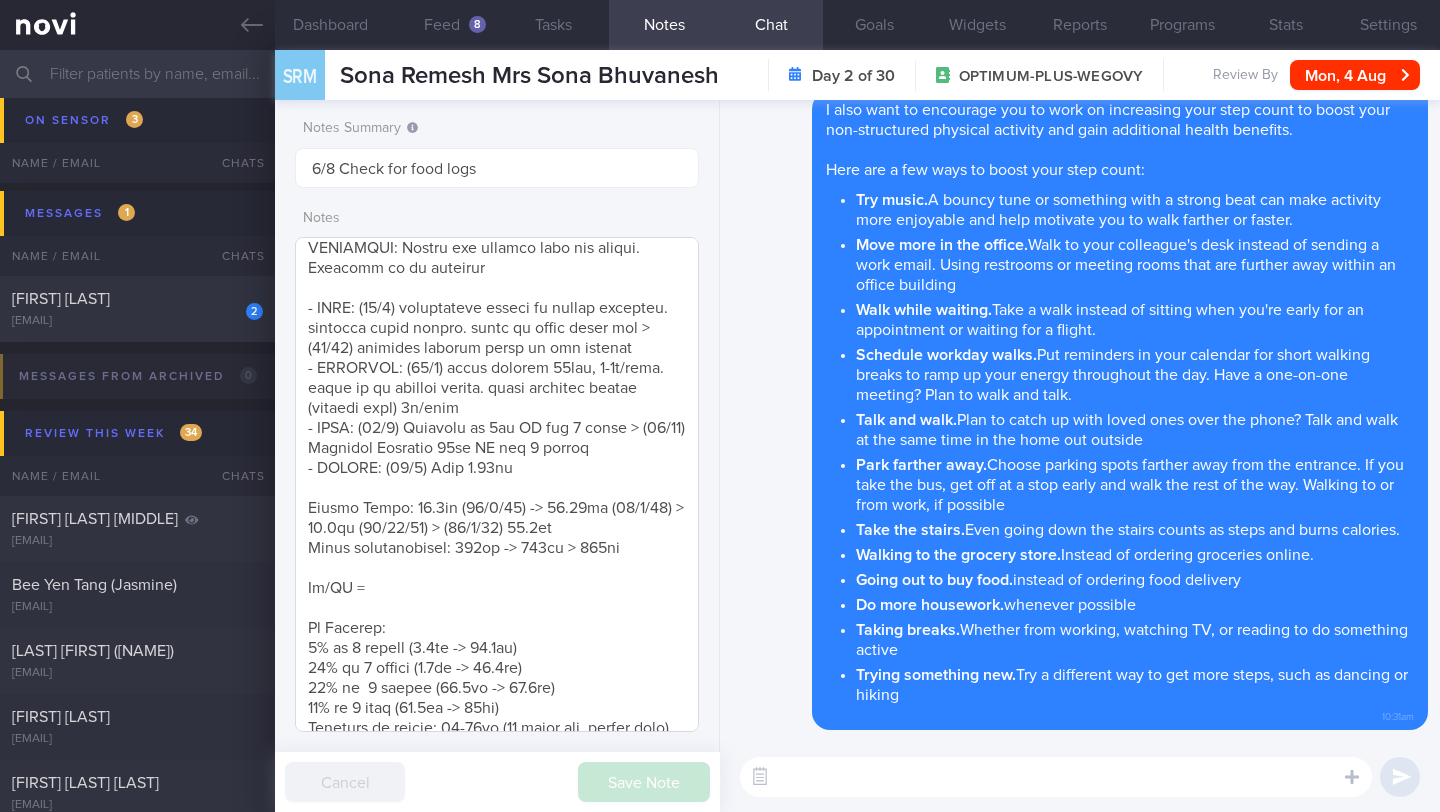 scroll, scrollTop: 8, scrollLeft: 0, axis: vertical 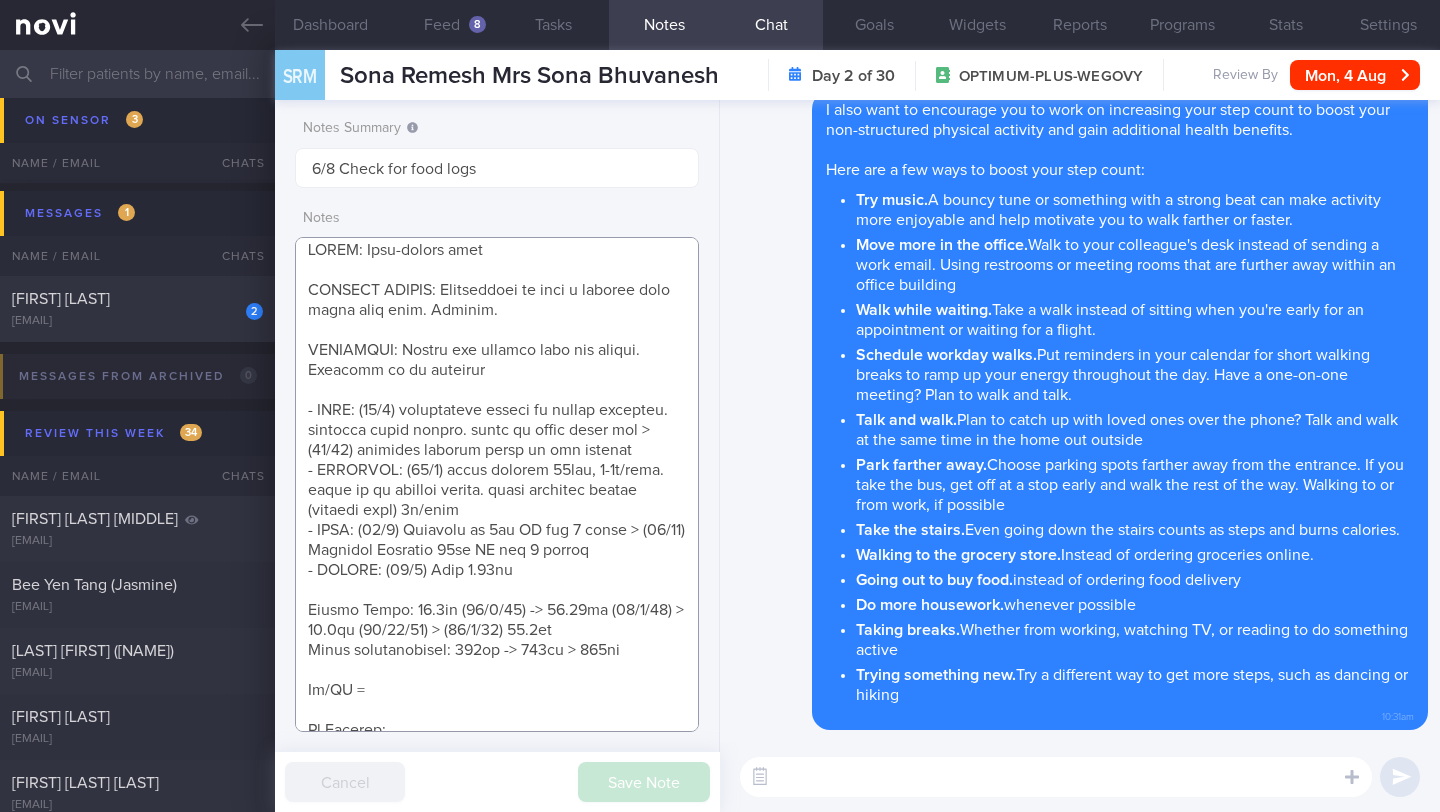 click at bounding box center [497, 484] 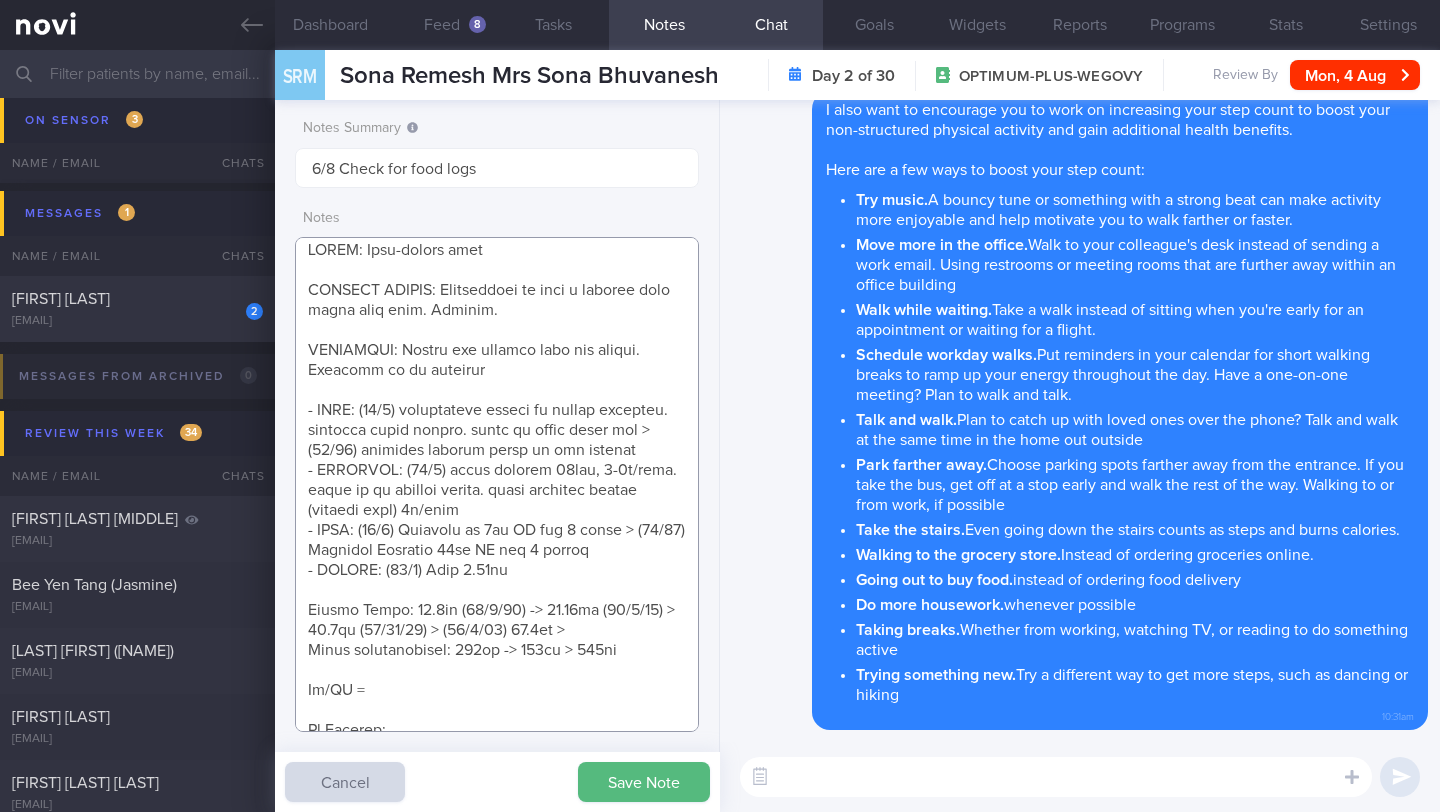 paste on "81.3kg (4/8/25)" 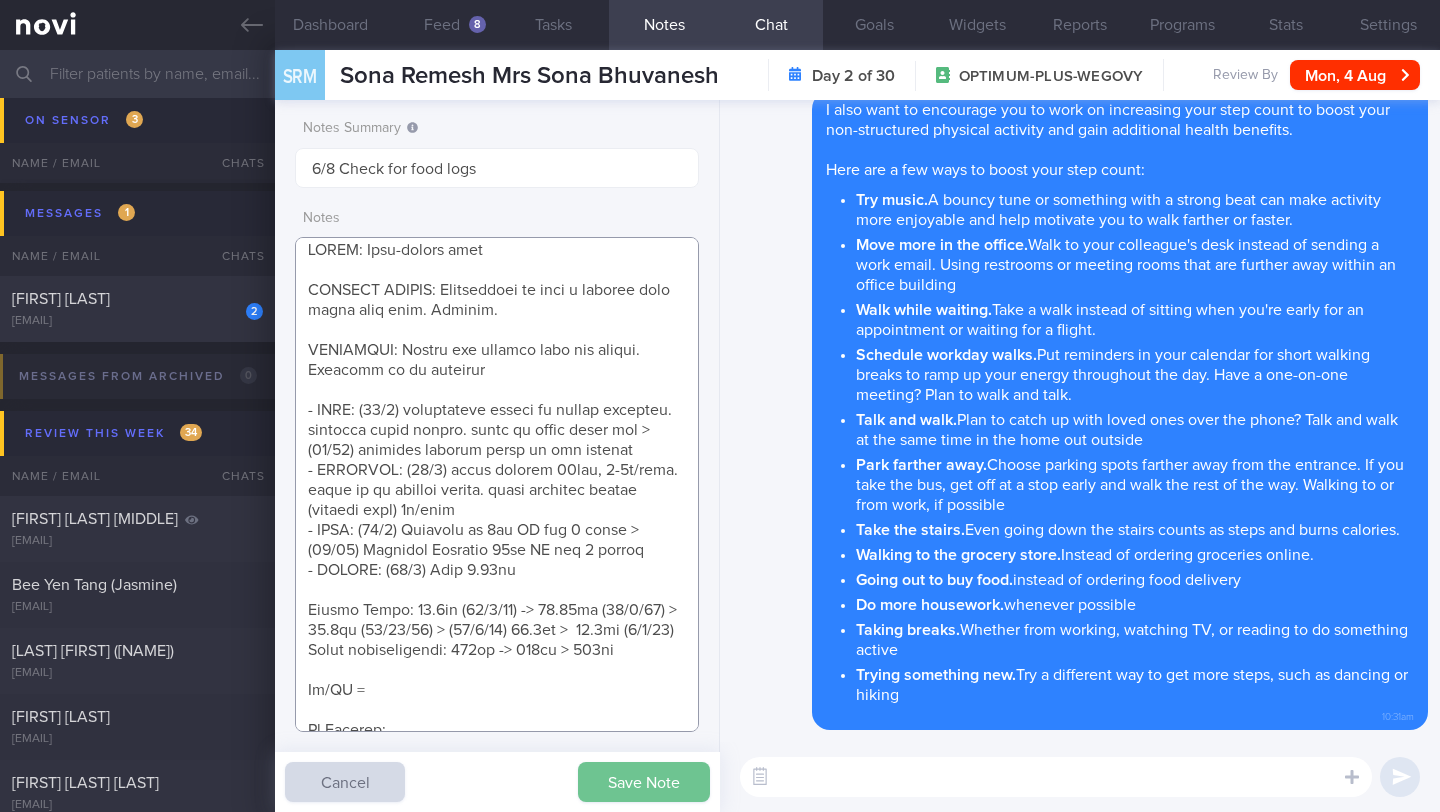 type on "HATES: Hard-boiled eggs
SUPPORT NEEDED: Suggestions of what a healthy meal would look like. Recipes.
CHALLENGE: Eating for comfort when not hungry. Laziness to do exercise
- DIET: (10/7) consciously trying to reduce portions. reducing sweet drinks. tries to limit carbo too > (22/10) starting protein shake to hit protein
- EXERCISE: (10/7) brisk walking 45min, 5-6x/week. finds it is getting easier. tried exercise videos (simpler ones) 2x/week
- MEDS: (10/7) Escalate to 7mg OM for 1 month > (22/10) Continue Ryblesus 14mg OM for 3 months
- WEIGHT: (10/7) Lost 1.55kg
Weight Trend: 88.6kg (12/6/24) -> 87.05kg (10/7/24) >  83.7kg (22/10/24) > (30/6/25) 81.8kg >  81.3kg (4/8/25)
Waist circumference: 106cm -> 106cm > 101cm
Wt/WC =
Wt Targets:
5% in 3 months (4.4kg -> 84.2kg)
10% in 6 months (8.9kg -> 79.7kg)
15% in  9 months (13.3kg -> 75.3kg)
20% in 1 year (17.7kg -> 70kg)
Personal wt target: 70-75kg (10 years ago, before kids)
TV News Producer
- sedentary job, no work travel
- WFH 3-4 days, WFO 1-2 days..." 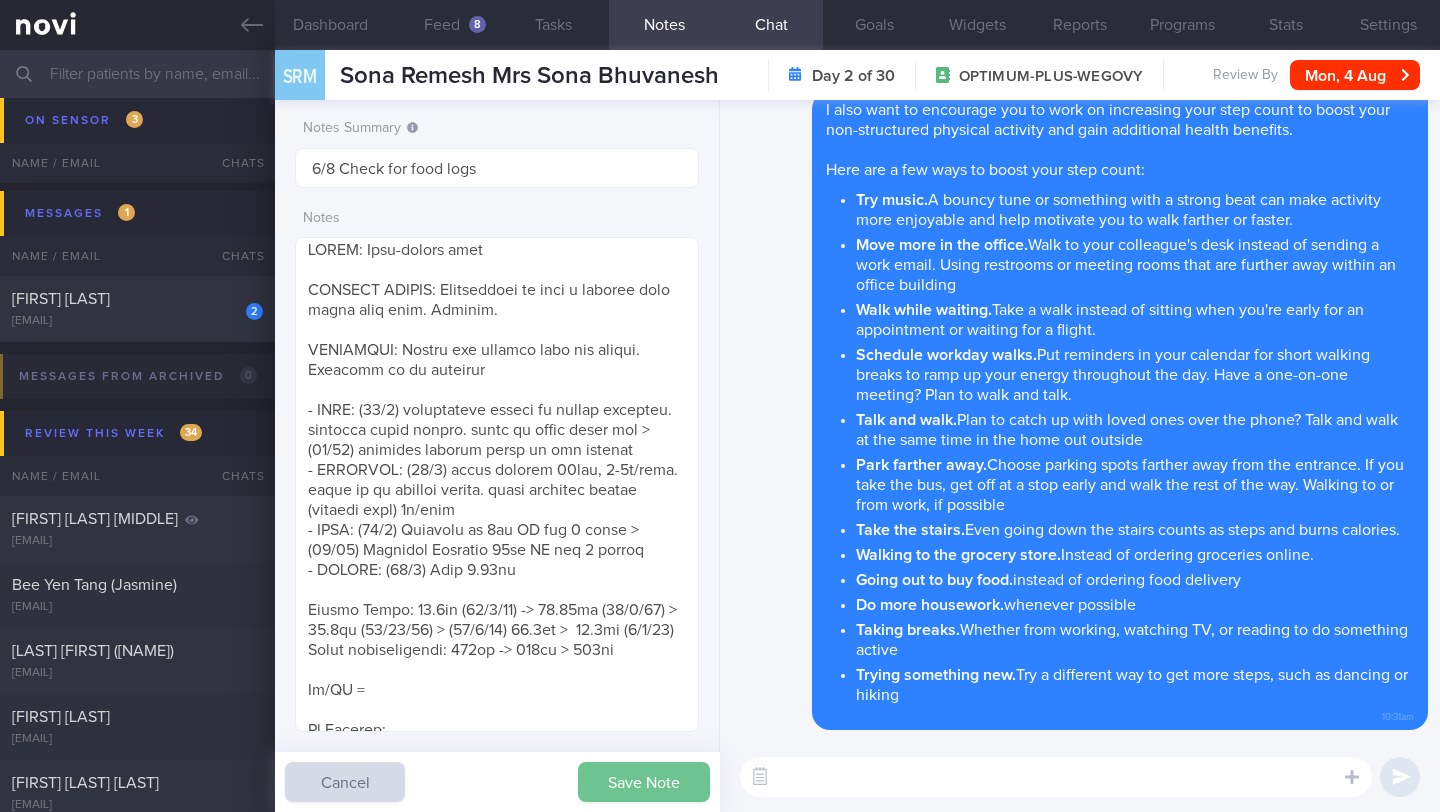 click on "Save Note" at bounding box center (644, 782) 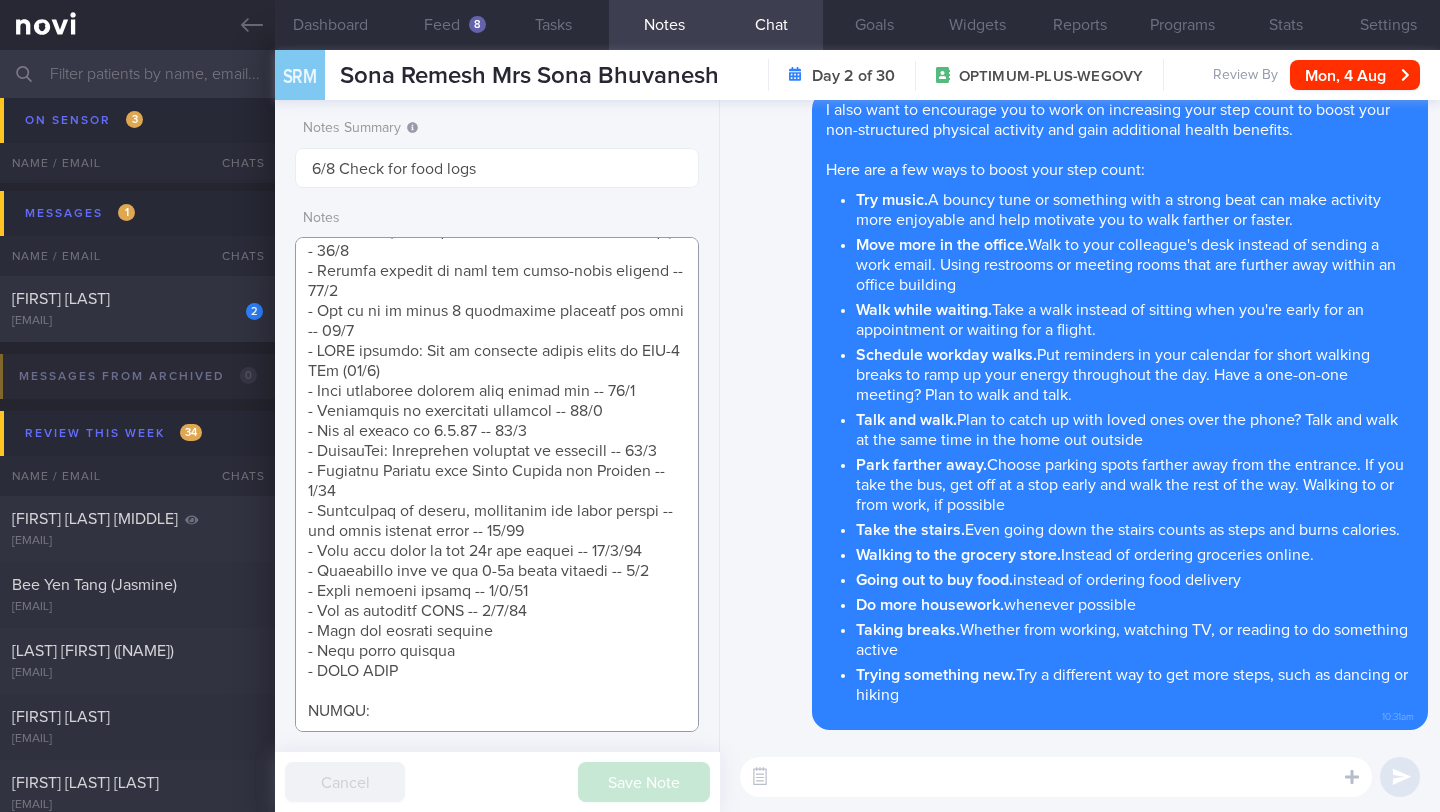 scroll, scrollTop: 1291, scrollLeft: 0, axis: vertical 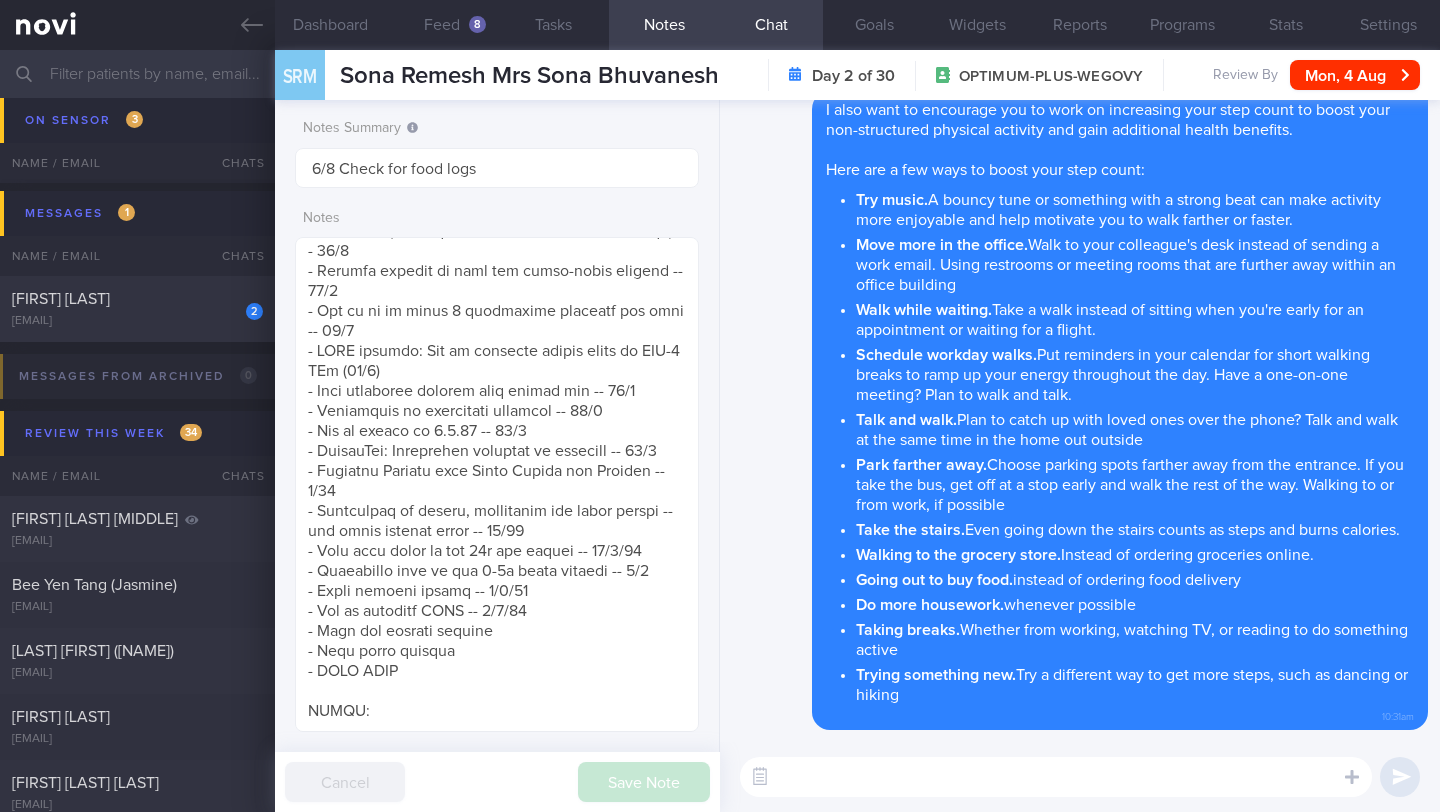 click at bounding box center [1056, 777] 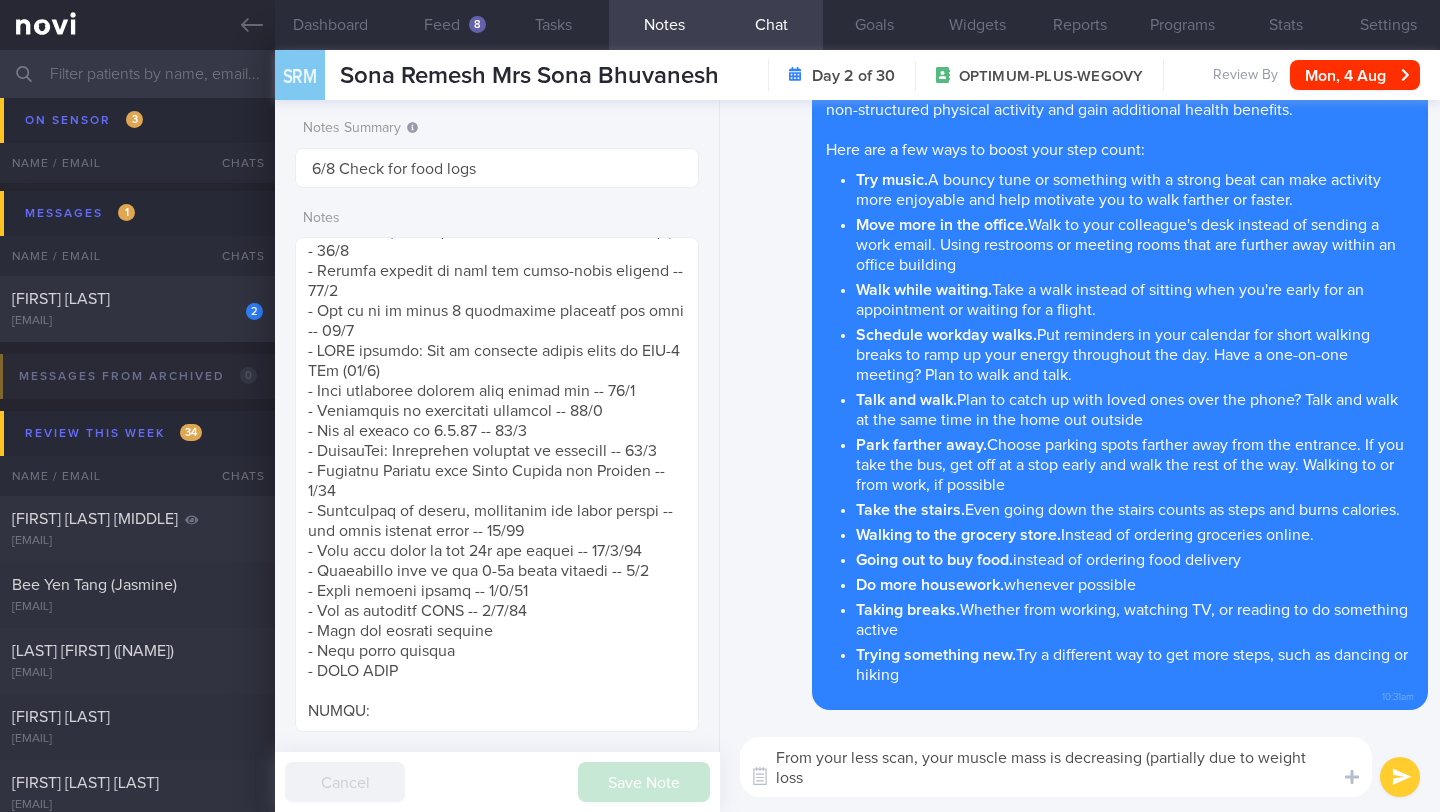 scroll, scrollTop: 0, scrollLeft: 0, axis: both 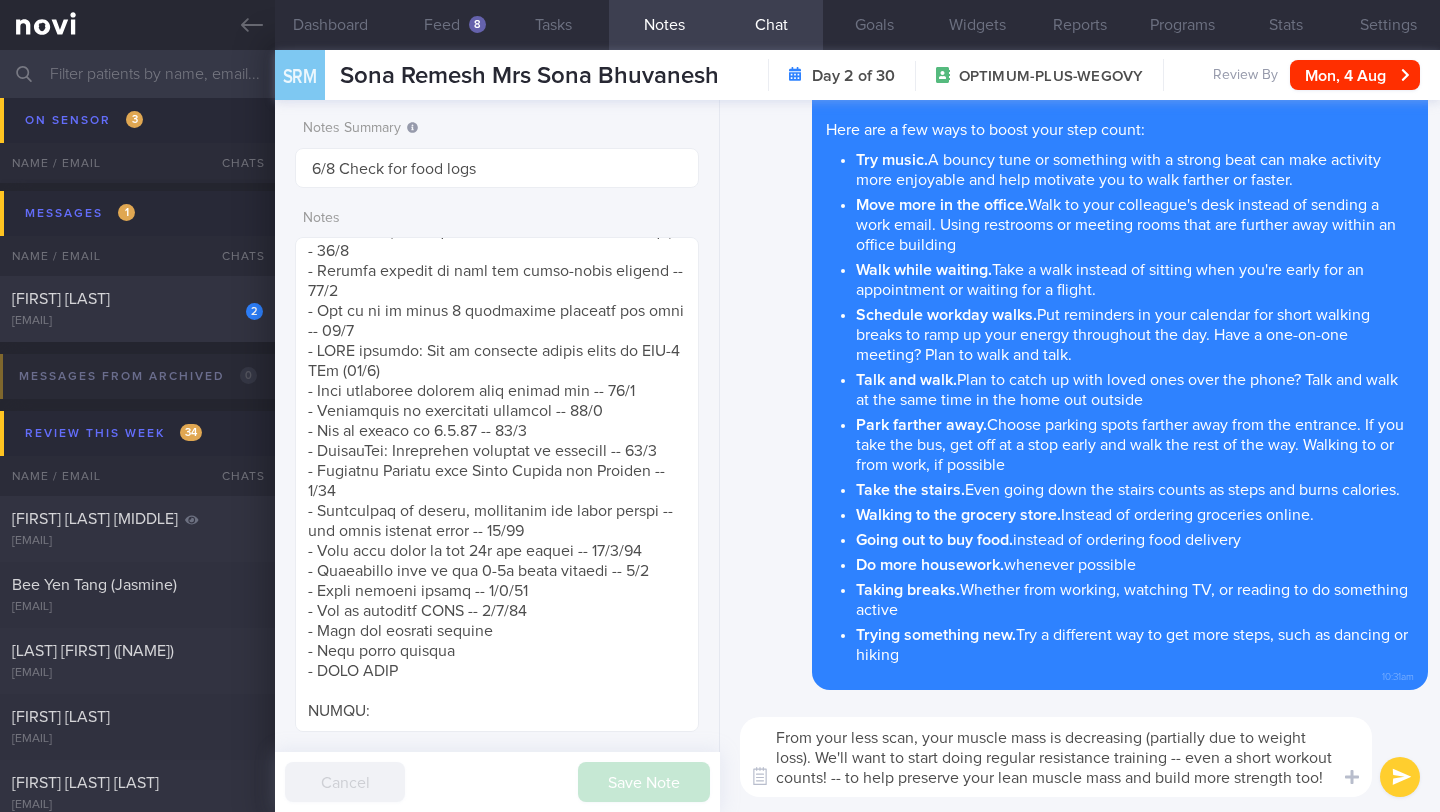 drag, startPoint x: 879, startPoint y: 741, endPoint x: 858, endPoint y: 739, distance: 21.095022 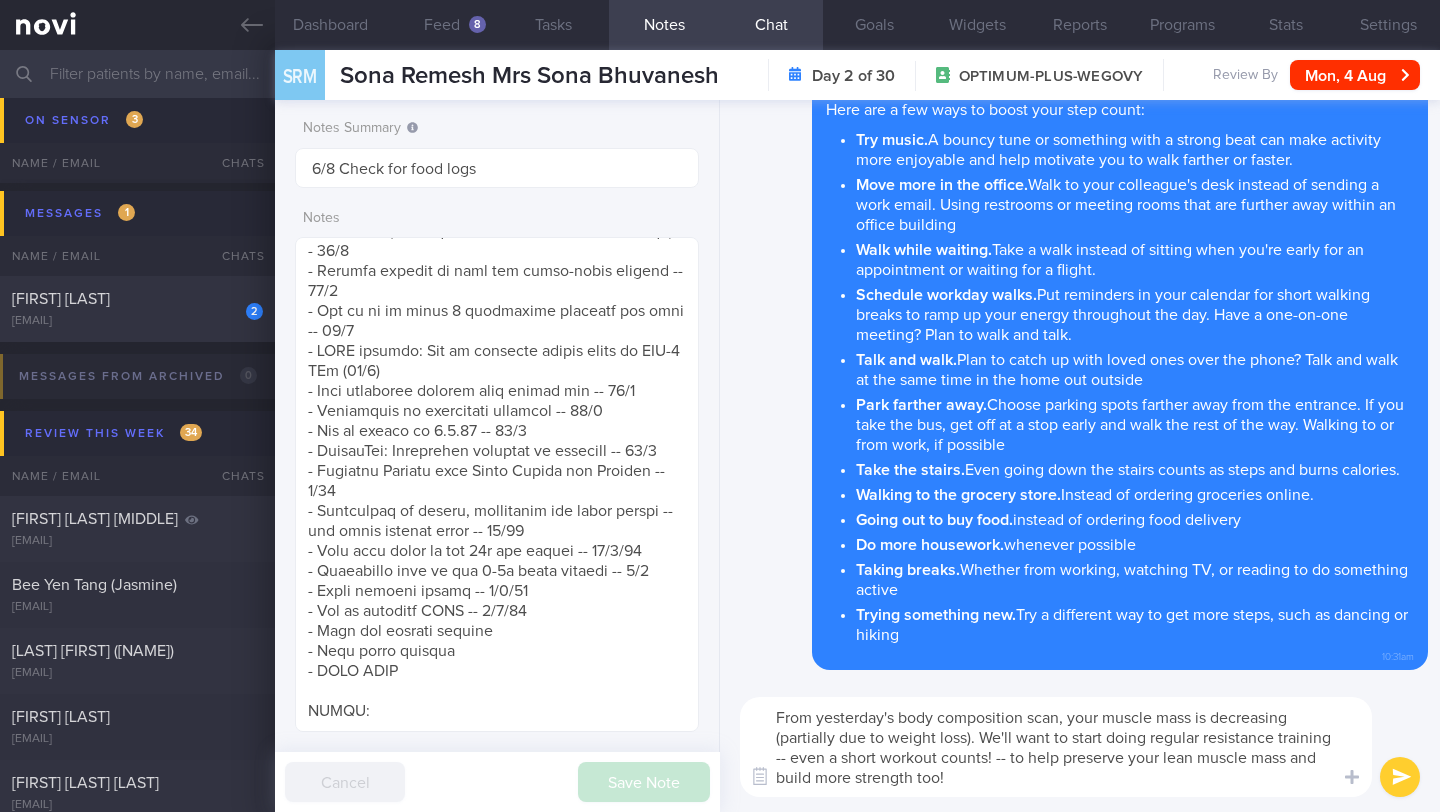 click on "From yesterday's body composition scan, your muscle mass is decreasing (partially due to weight loss). We'll want to start doing regular resistance training -- even a short workout counts! -- to help preserve your lean muscle mass and build more strength too!" at bounding box center [1056, 747] 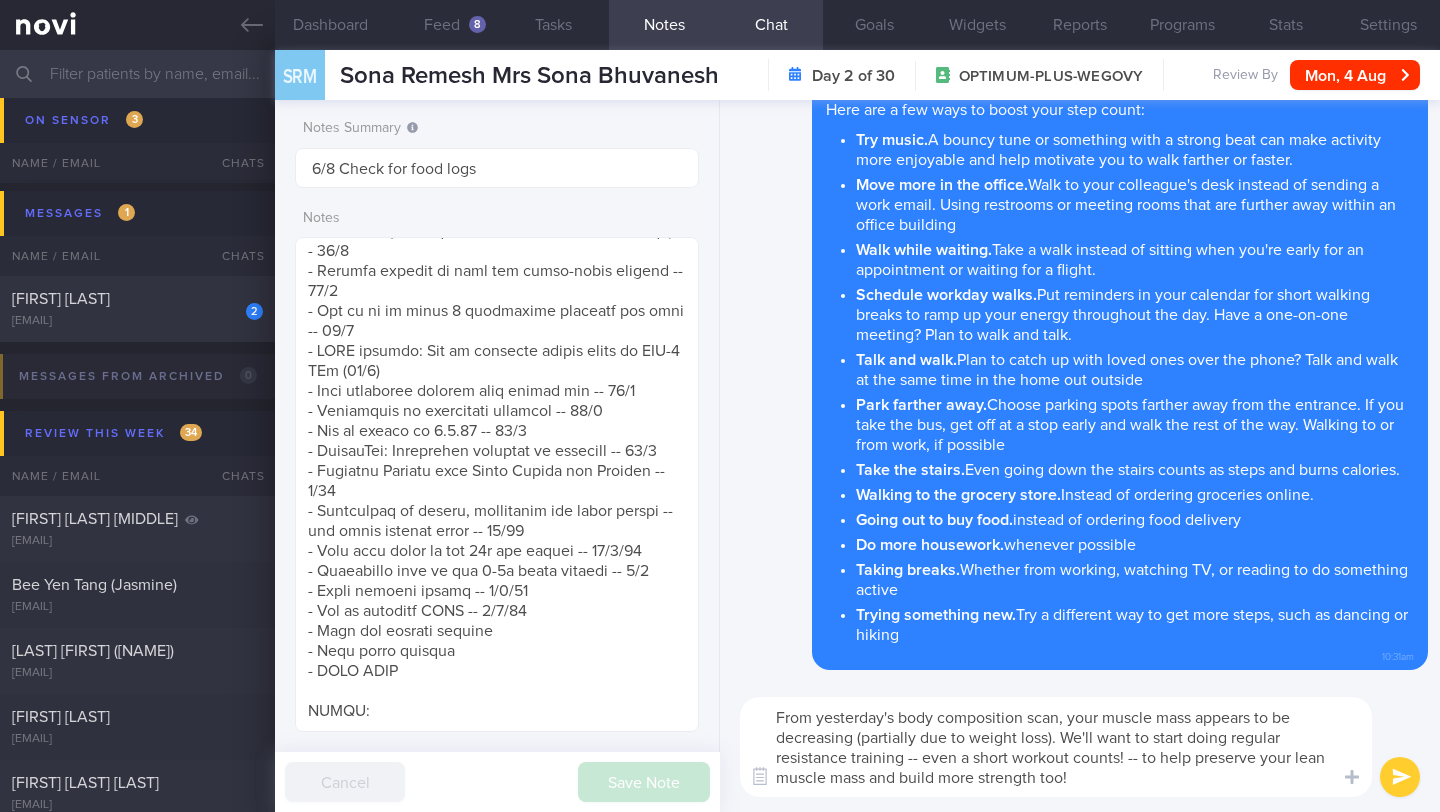 drag, startPoint x: 1114, startPoint y: 790, endPoint x: 776, endPoint y: 717, distance: 345.7933 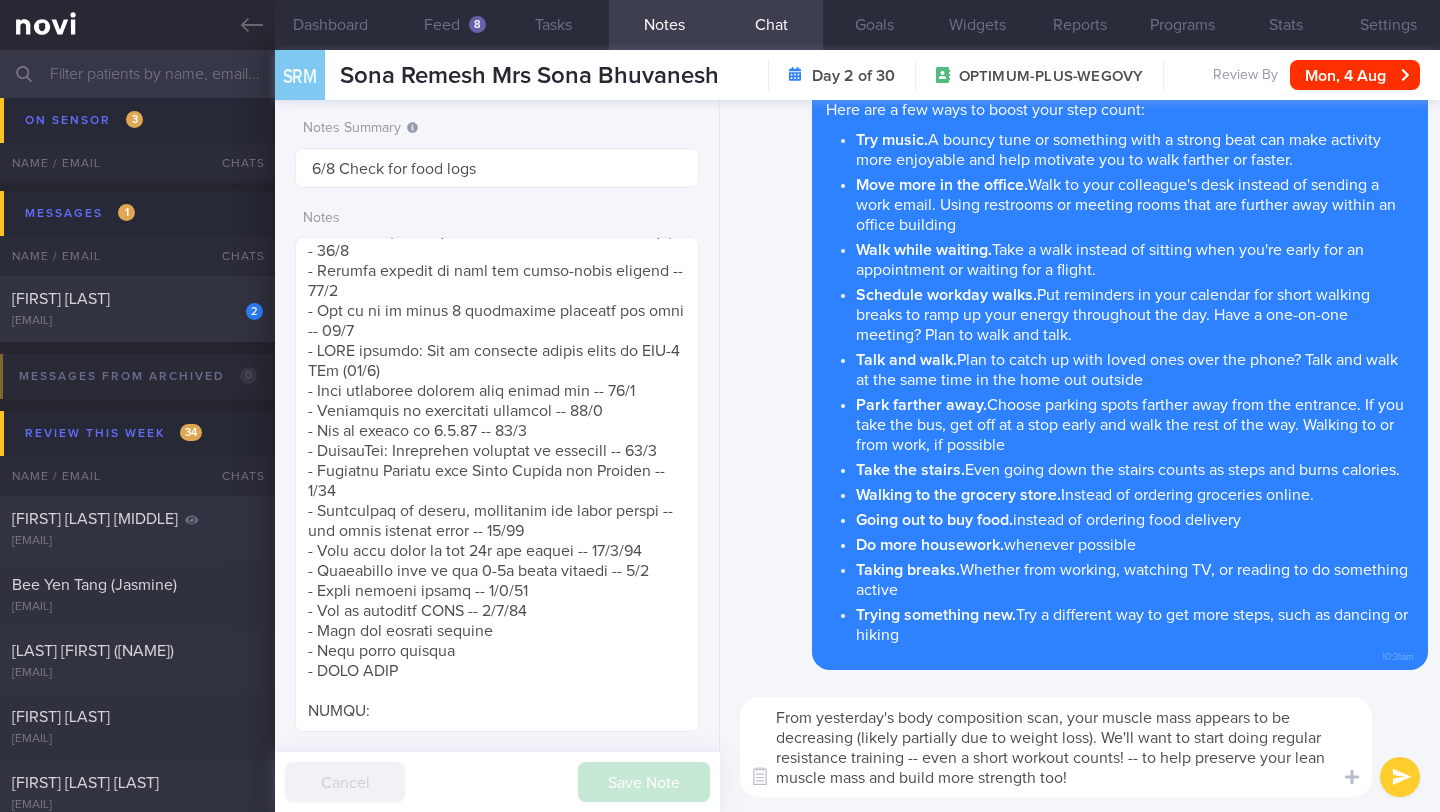 click on "From yesterday's body composition scan, your muscle mass appears to be decreasing (likely partially due to weight loss). We'll want to start doing regular resistance training -- even a short workout counts! -- to help preserve your lean muscle mass and build more strength too!" at bounding box center (1056, 747) 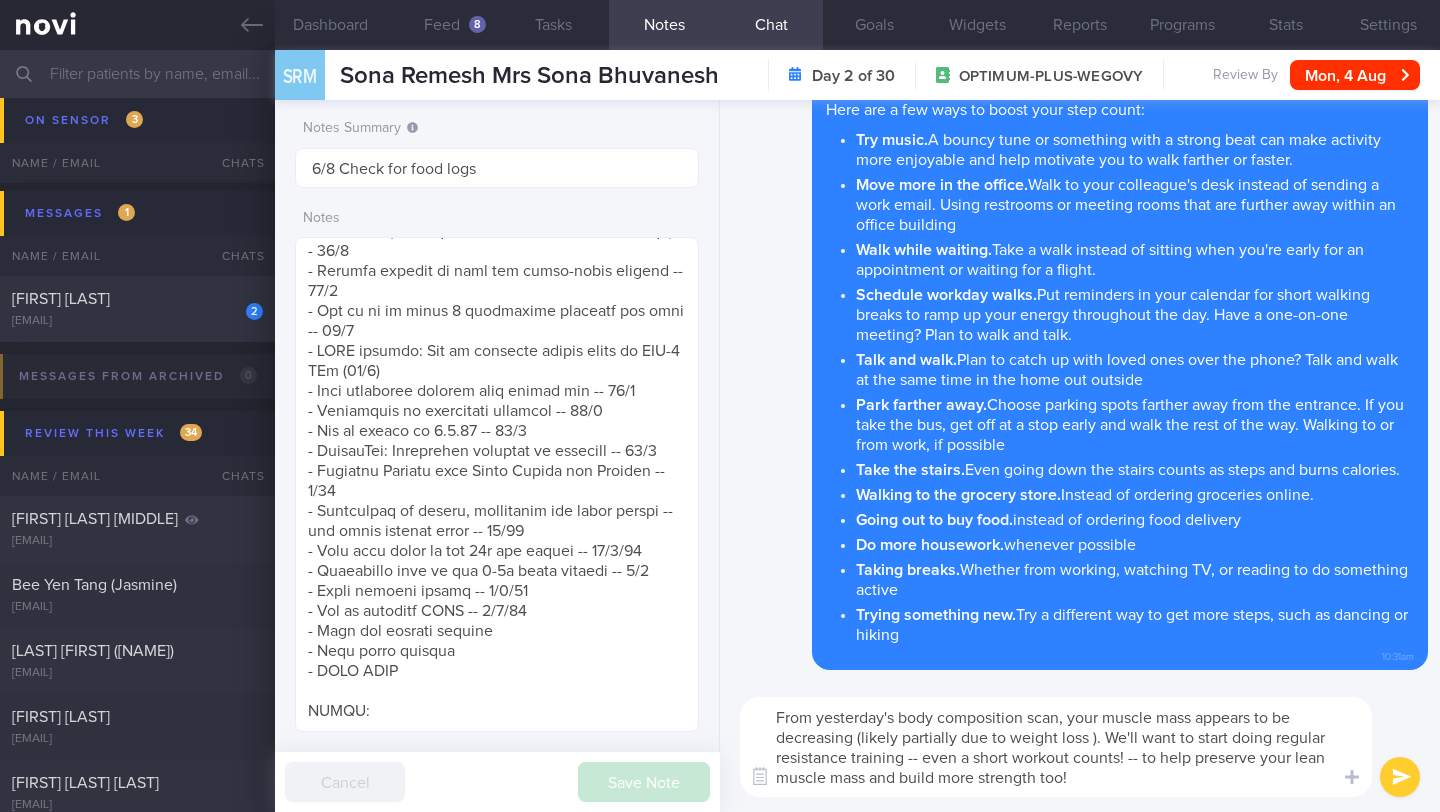 drag, startPoint x: 958, startPoint y: 741, endPoint x: 900, endPoint y: 741, distance: 58 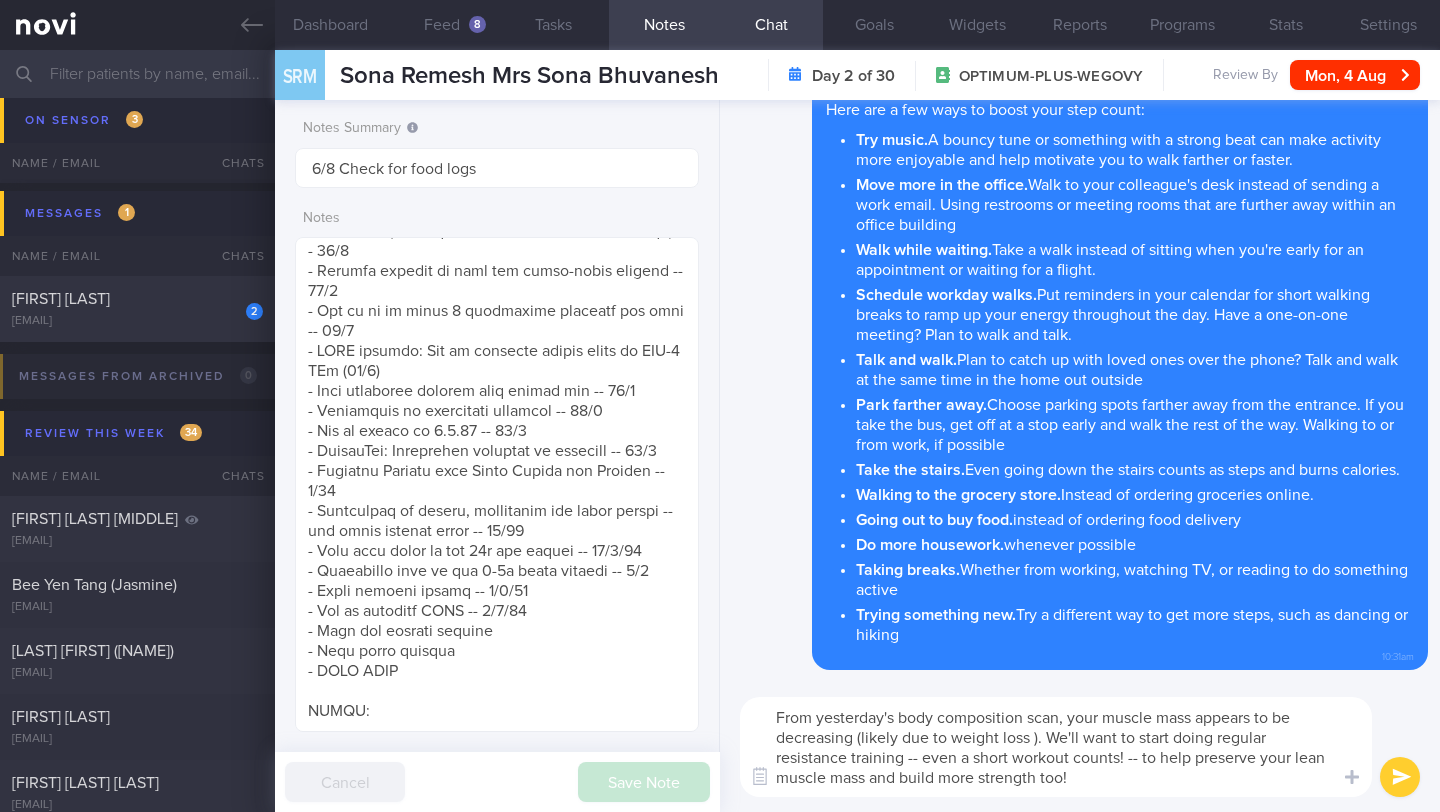 click on "From yesterday's body composition scan, your muscle mass appears to be decreasing (likely due to weight loss ). We'll want to start doing regular resistance training -- even a short workout counts! -- to help preserve your lean muscle mass and build more strength too!" at bounding box center [1056, 747] 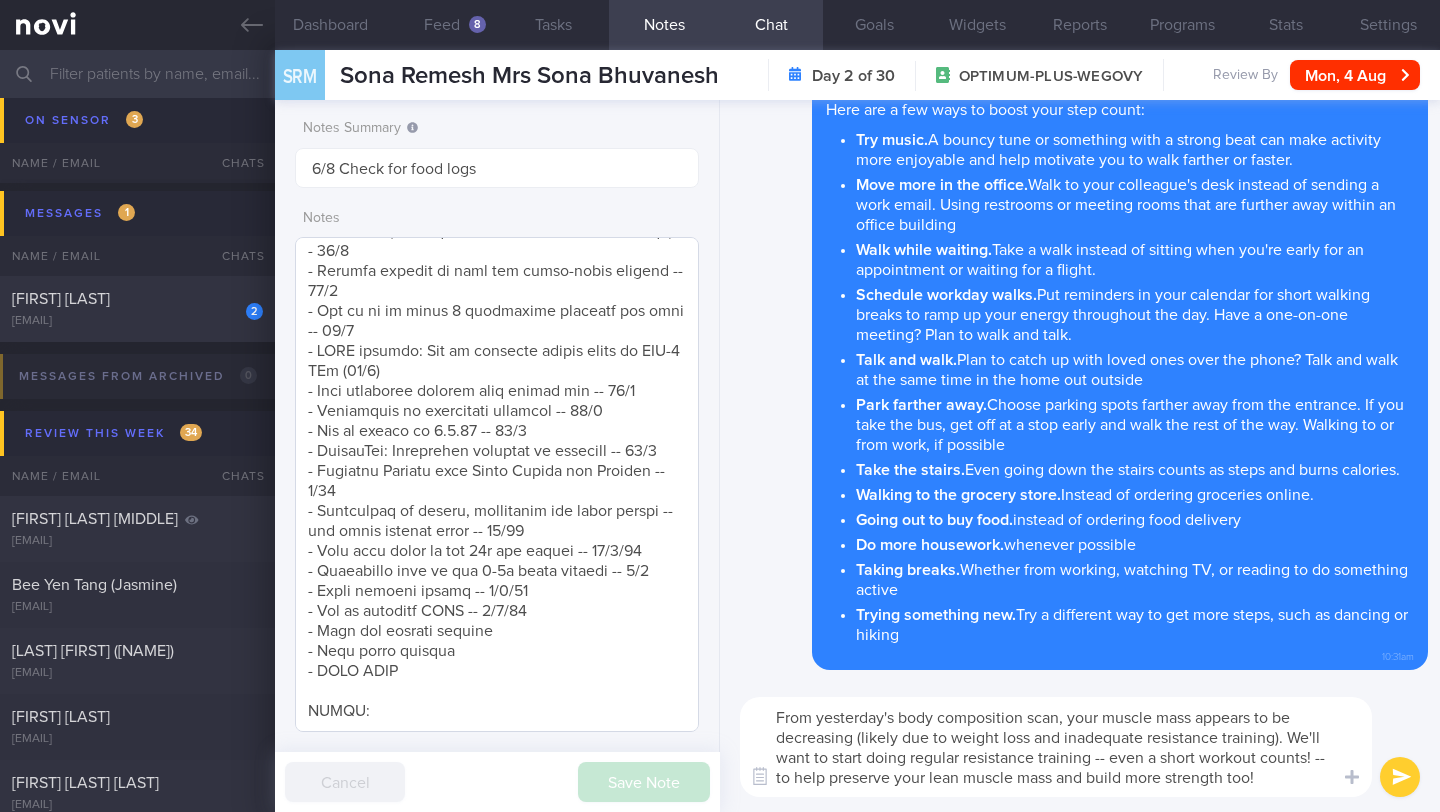 scroll, scrollTop: 1327, scrollLeft: 0, axis: vertical 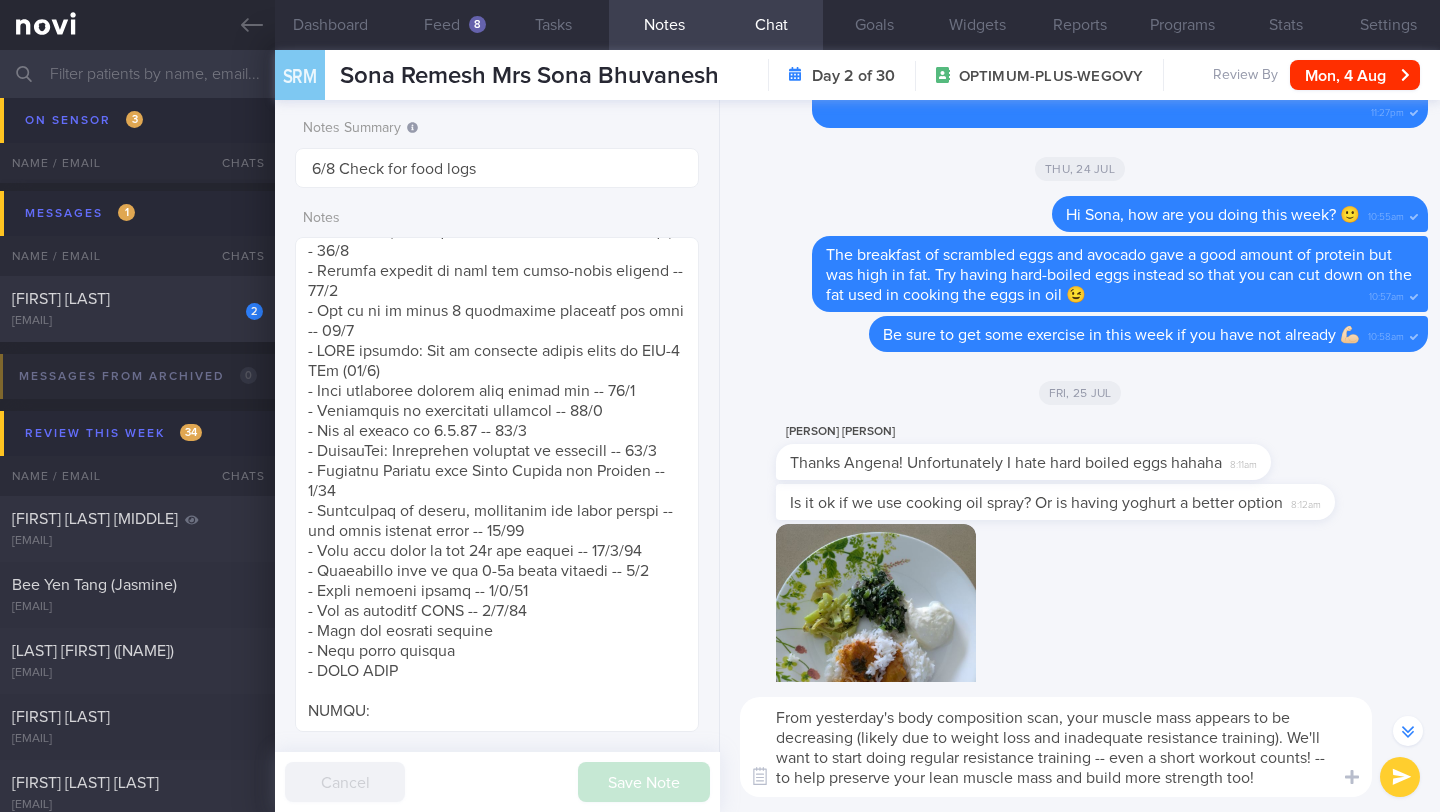 drag, startPoint x: 1298, startPoint y: 780, endPoint x: 805, endPoint y: 706, distance: 498.52283 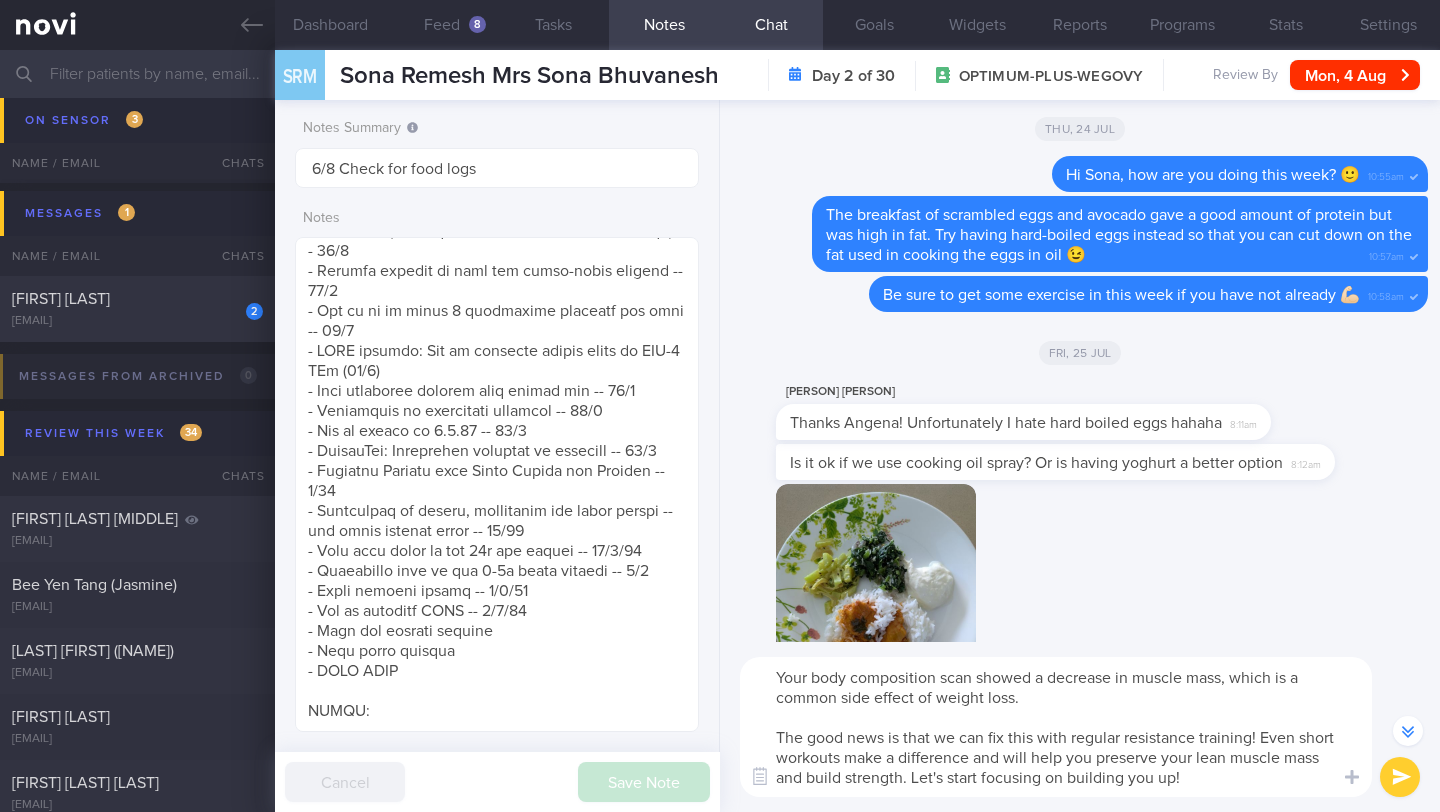 scroll, scrollTop: 0, scrollLeft: 0, axis: both 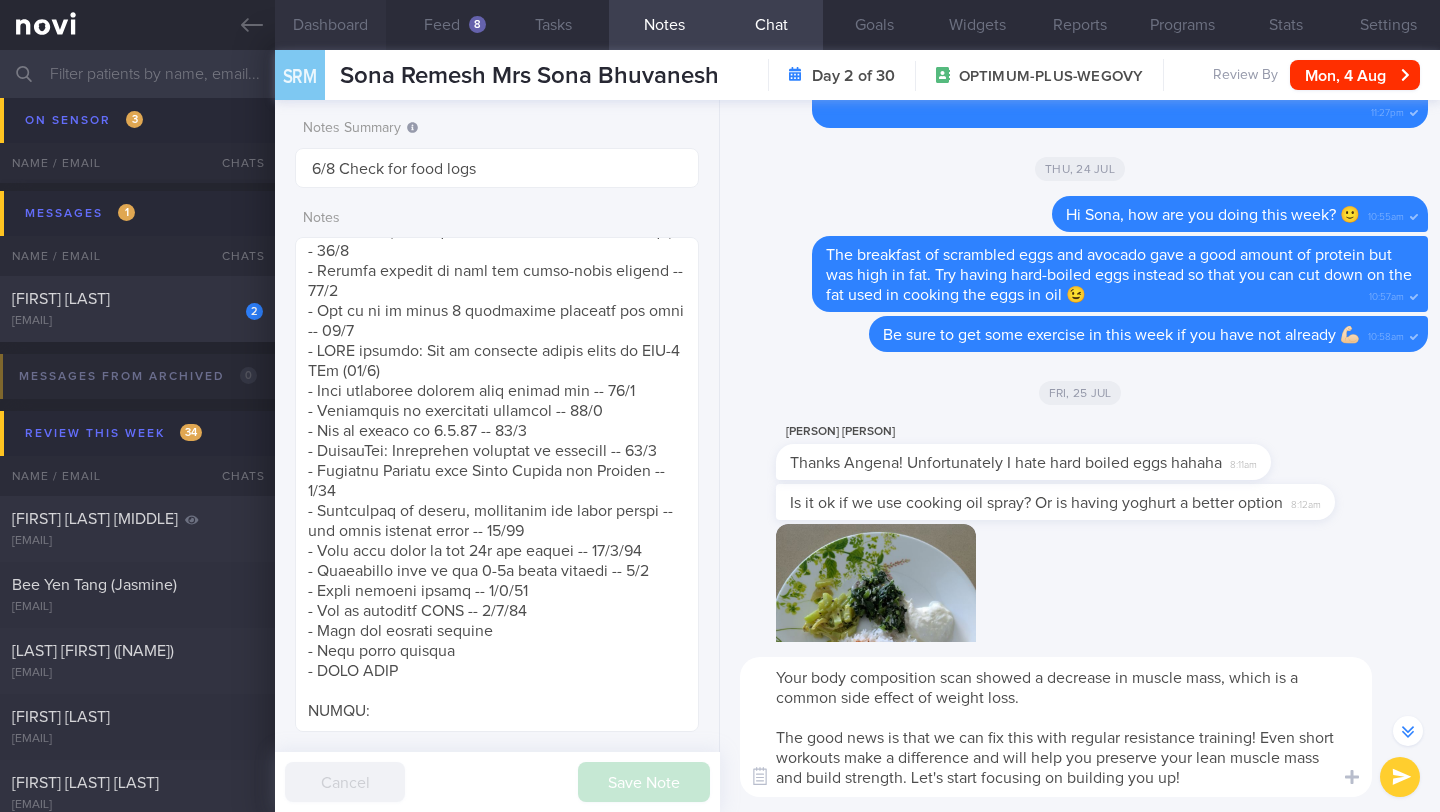 click on "Dashboard" at bounding box center (330, 25) 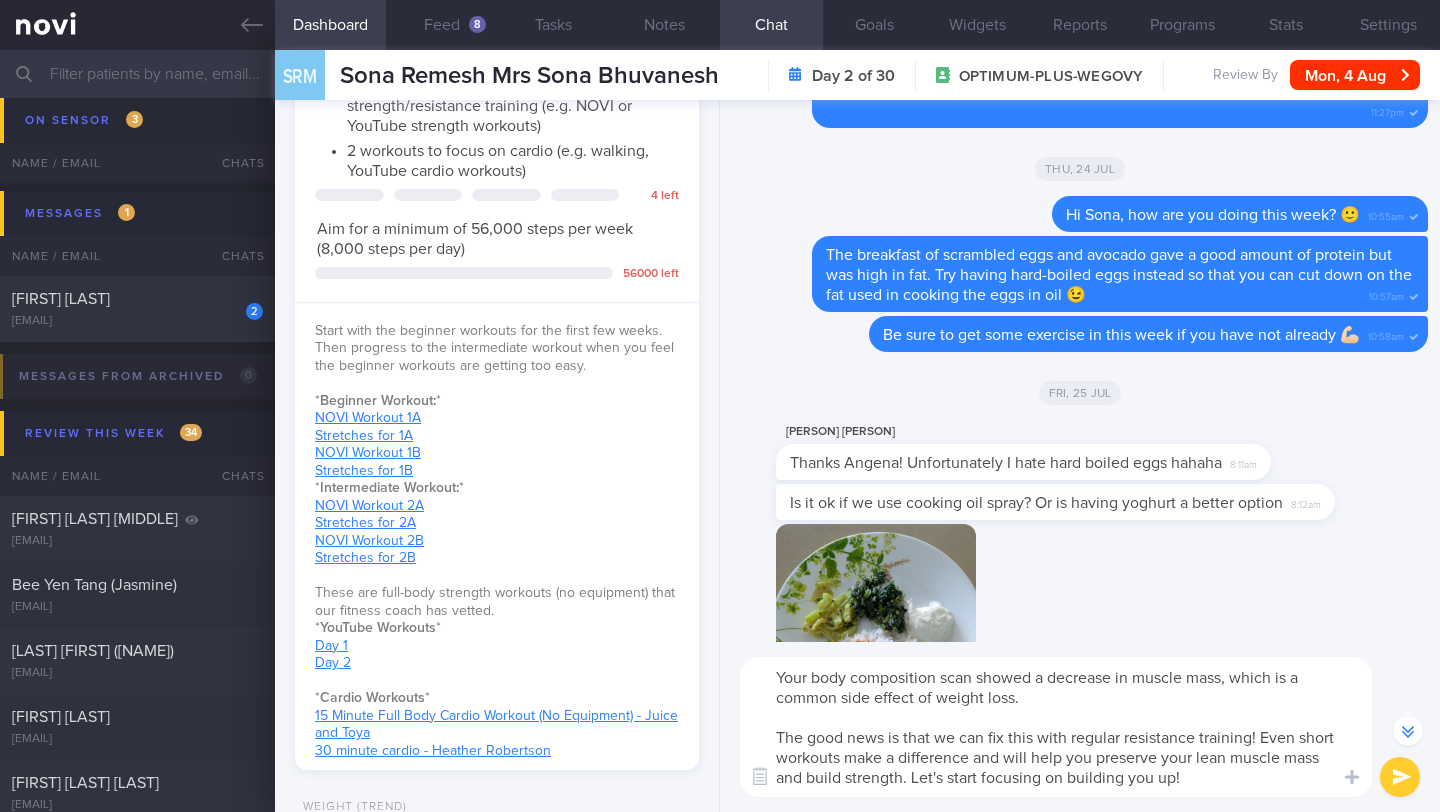 scroll, scrollTop: 983, scrollLeft: 0, axis: vertical 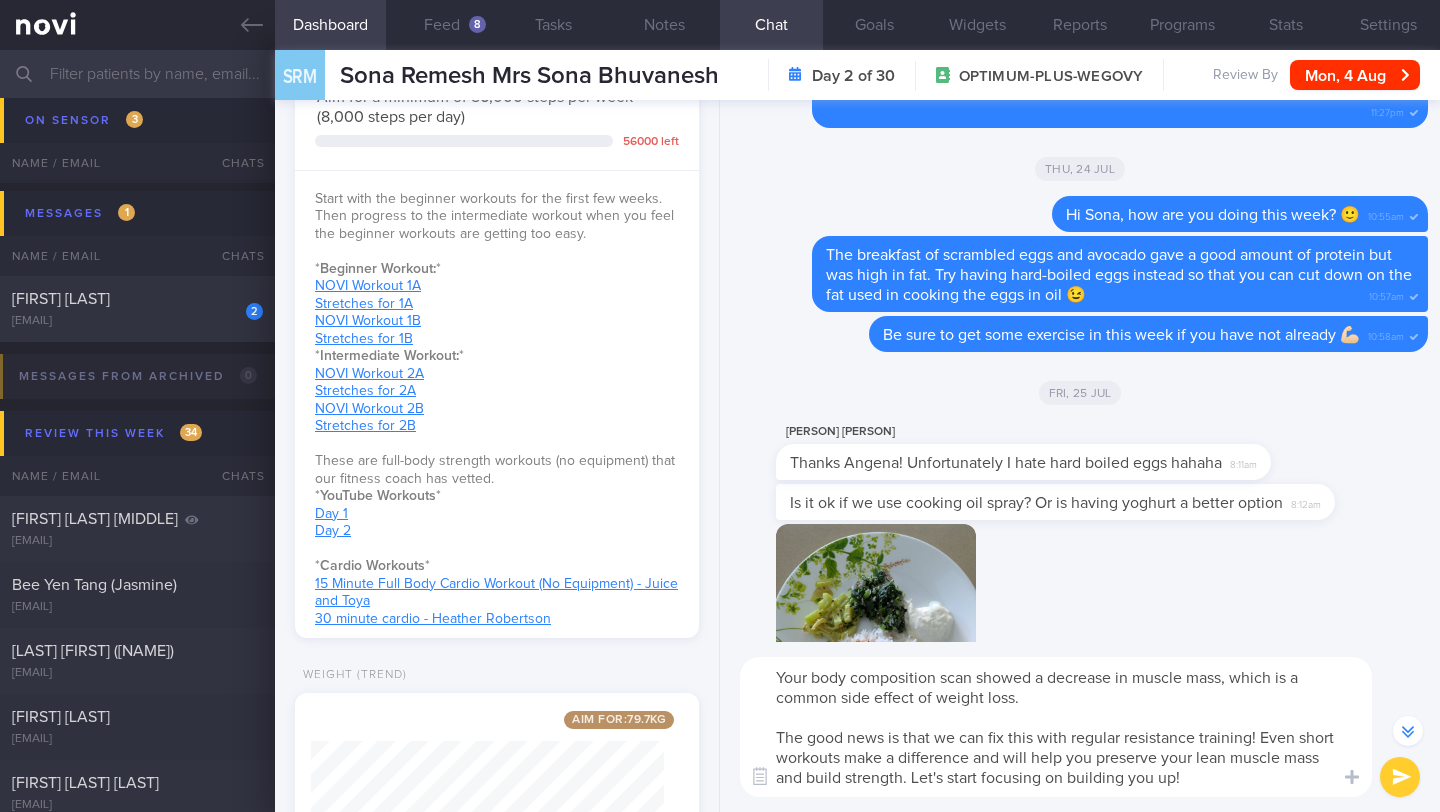 click on "Your body composition scan showed a decrease in muscle mass, which is a common side effect of weight loss.
The good news is that we can fix this with regular resistance training! Even short workouts make a difference and will help you preserve your lean muscle mass and build strength. Let's start focusing on building you up!" at bounding box center (1056, 727) 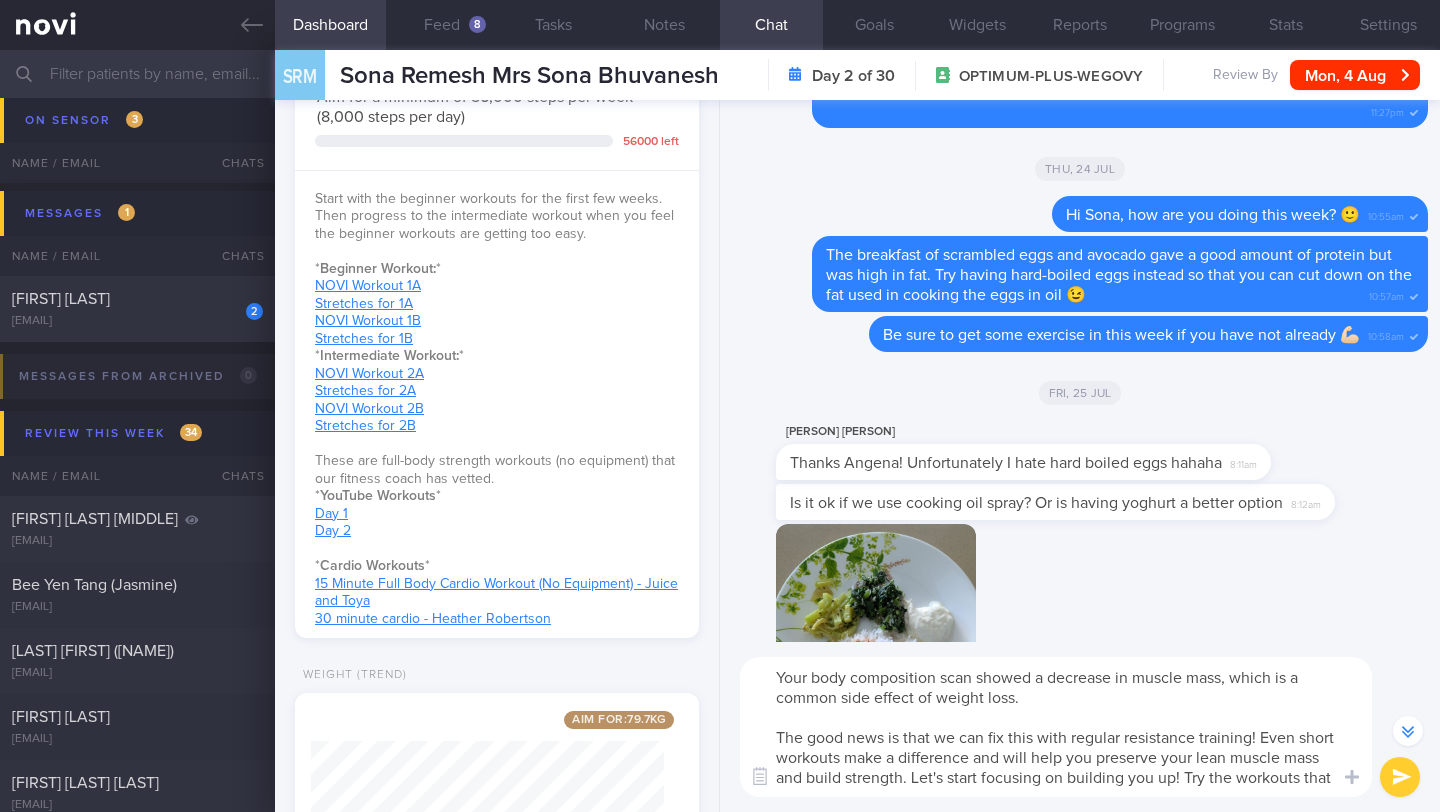scroll, scrollTop: 0, scrollLeft: 0, axis: both 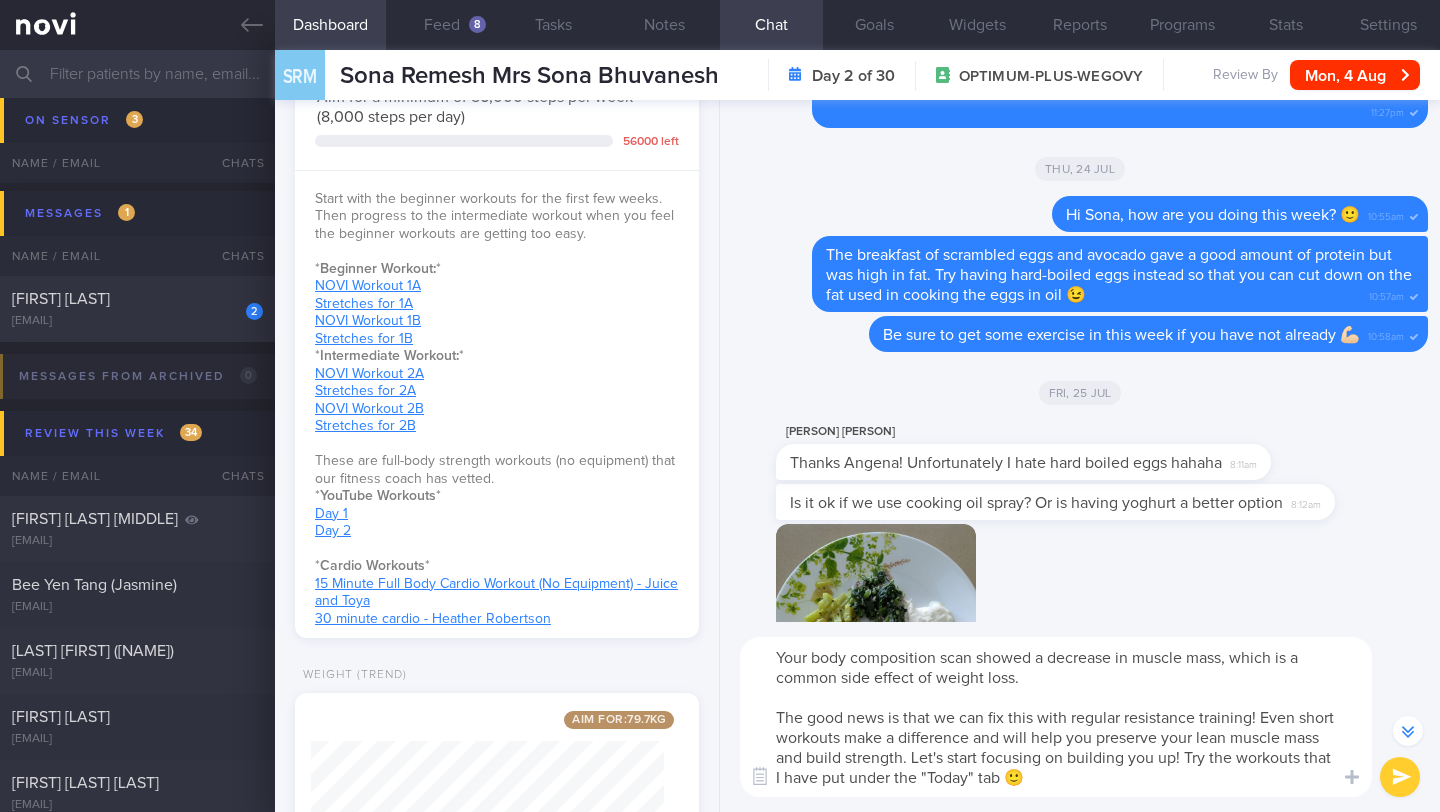 type on "Your body composition scan showed a decrease in muscle mass, which is a common side effect of weight loss.
The good news is that we can fix this with regular resistance training! Even short workouts make a difference and will help you preserve your lean muscle mass and build strength. Let's start focusing on building you up! Try the workouts that I have put under the "Today" tab 🙂" 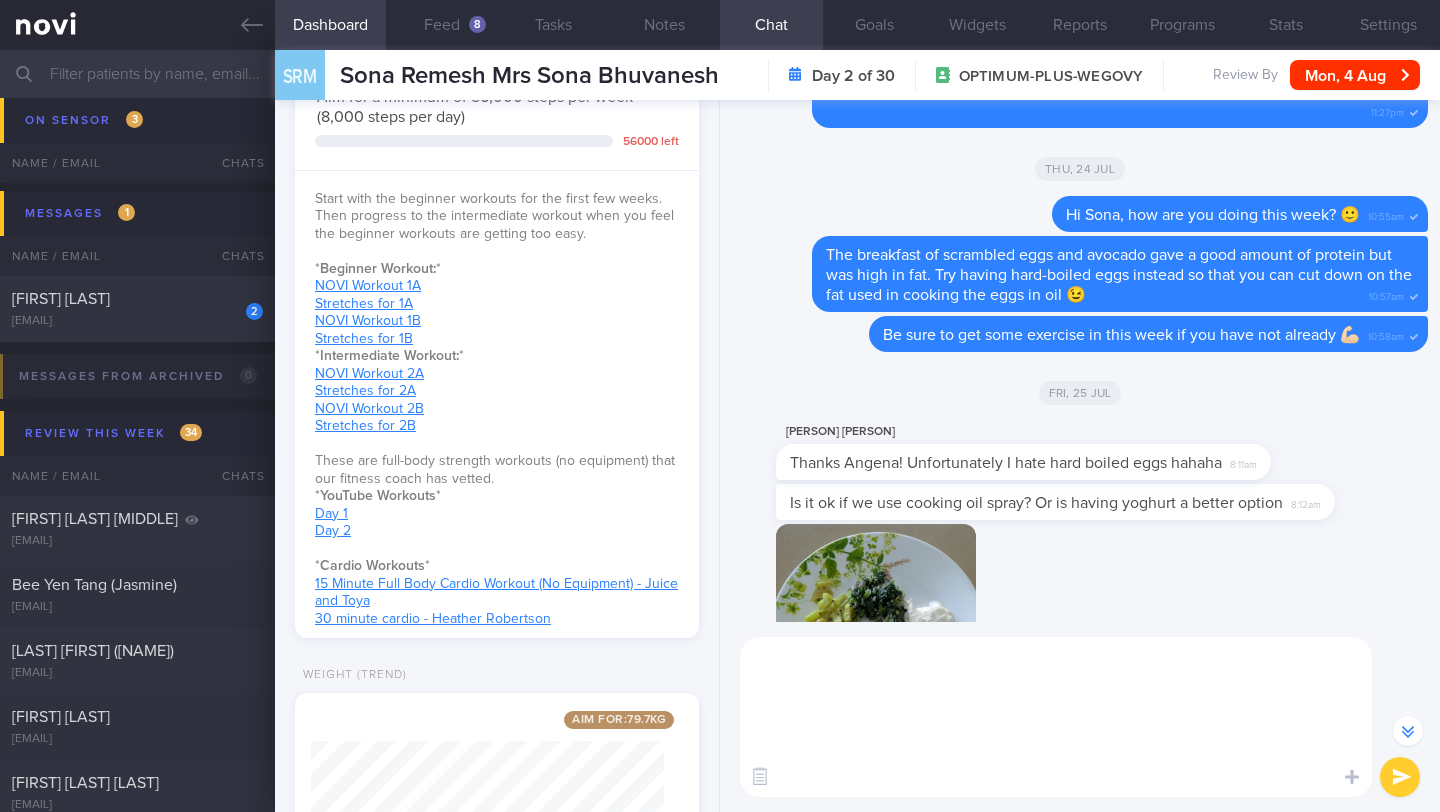scroll, scrollTop: 0, scrollLeft: 0, axis: both 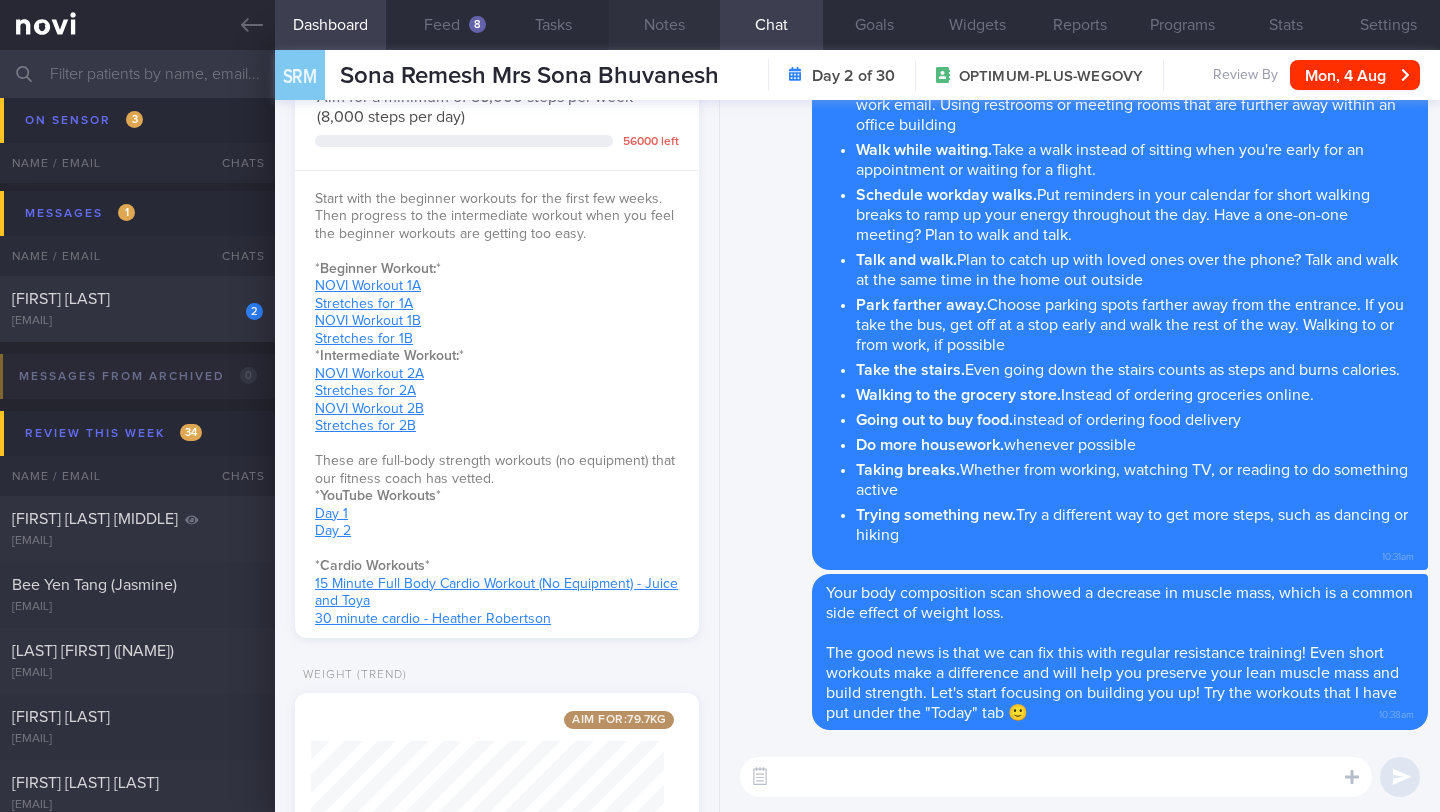 click on "Notes" at bounding box center (664, 25) 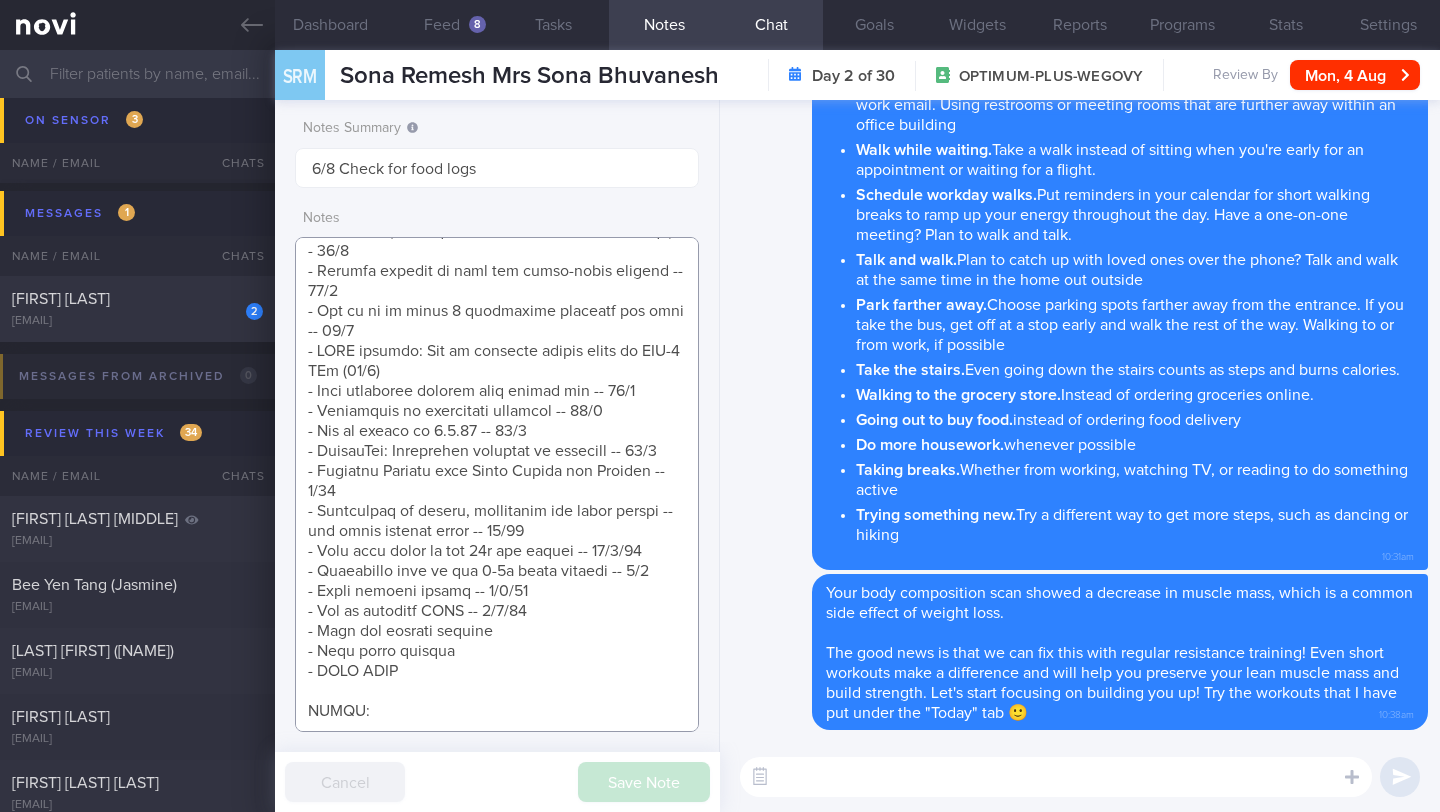 click at bounding box center (497, 484) 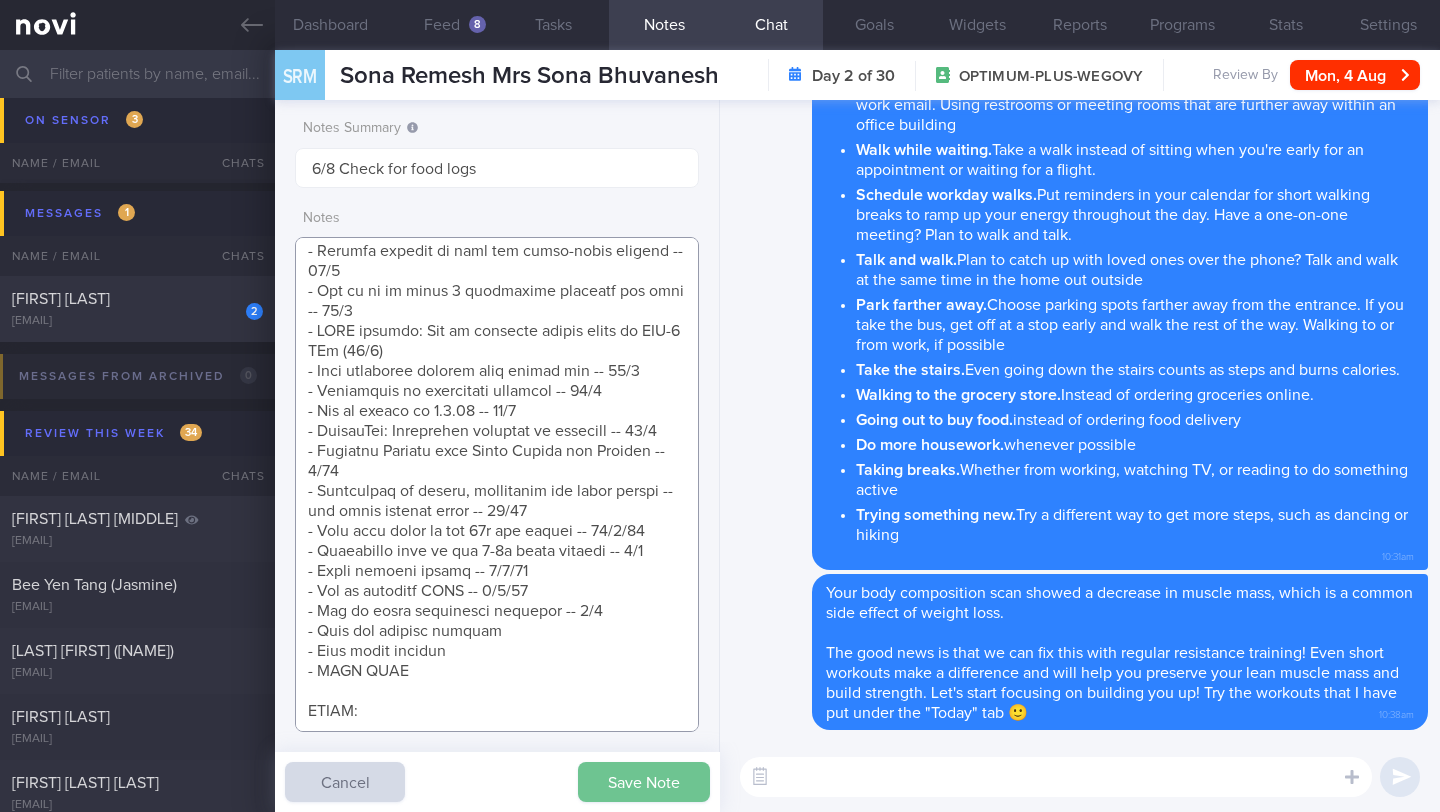type on "HATES: Hard-boiled eggs
SUPPORT NEEDED: Suggestions of what a healthy meal would look like. Recipes.
CHALLENGE: Eating for comfort when not hungry. Laziness to do exercise
- DIET: (10/7) consciously trying to reduce portions. reducing sweet drinks. tries to limit carbo too > (22/10) starting protein shake to hit protein
- EXERCISE: (10/7) brisk walking 45min, 5-6x/week. finds it is getting easier. tried exercise videos (simpler ones) 2x/week
- MEDS: (10/7) Escalate to 7mg OM for 1 month > (22/10) Continue Ryblesus 14mg OM for 3 months
- WEIGHT: (10/7) Lost 1.55kg
Weight Trend: 88.6kg (12/6/24) -> 87.05kg (10/7/24) >  83.7kg (22/10/24) > (30/6/25) 81.8kg >  81.3kg (4/8/25)
Waist circumference: 106cm -> 106cm > 101cm
Wt/WC =
Wt Targets:
5% in 3 months (4.4kg -> 84.2kg)
10% in 6 months (8.9kg -> 79.7kg)
15% in  9 months (13.3kg -> 75.3kg)
20% in 1 year (17.7kg -> 70kg)
Personal wt target: 70-75kg (10 years ago, before kids)
TV News Producer
- sedentary job, no work travel
- WFH 3-4 days, WFO 1-2 days..." 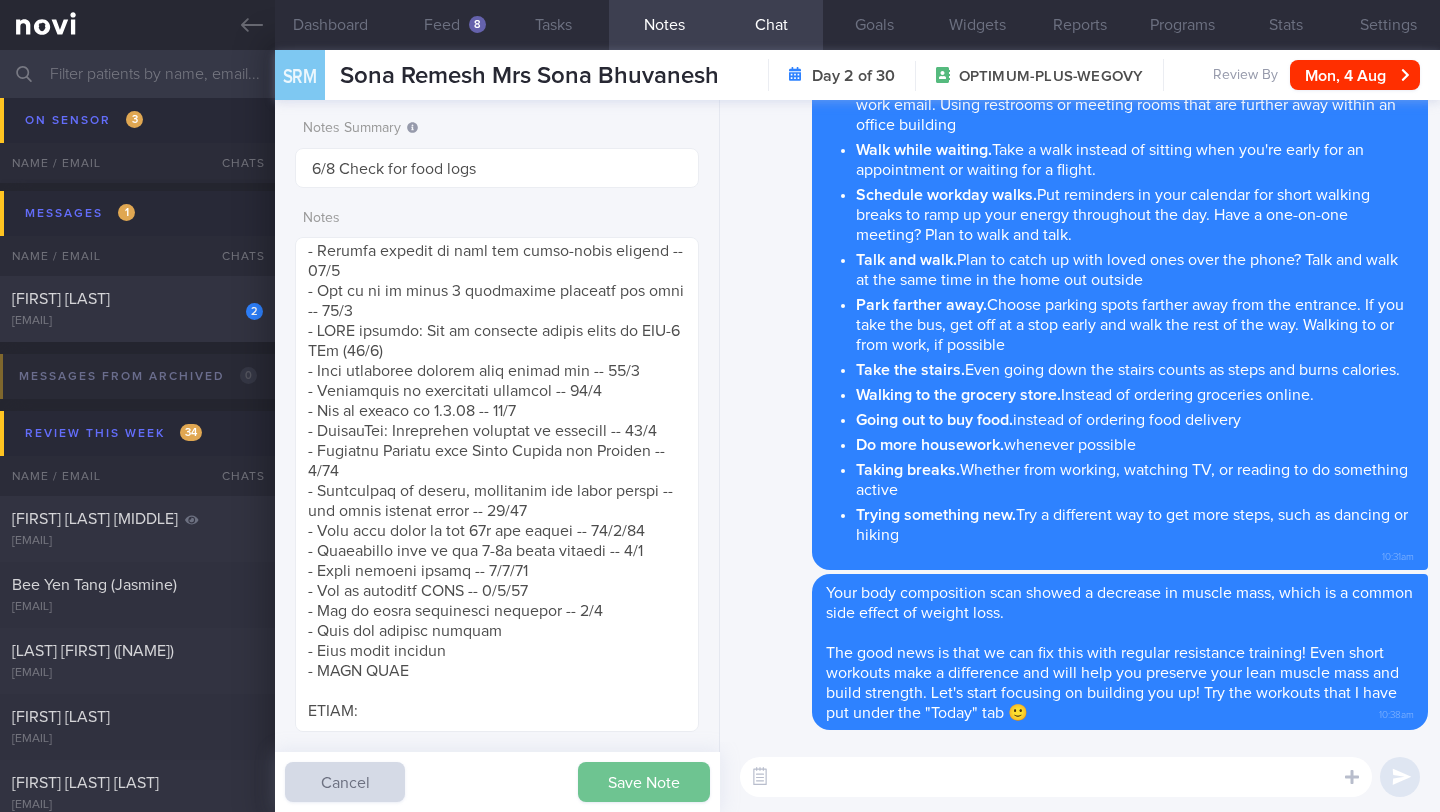 click on "Save Note" at bounding box center [644, 782] 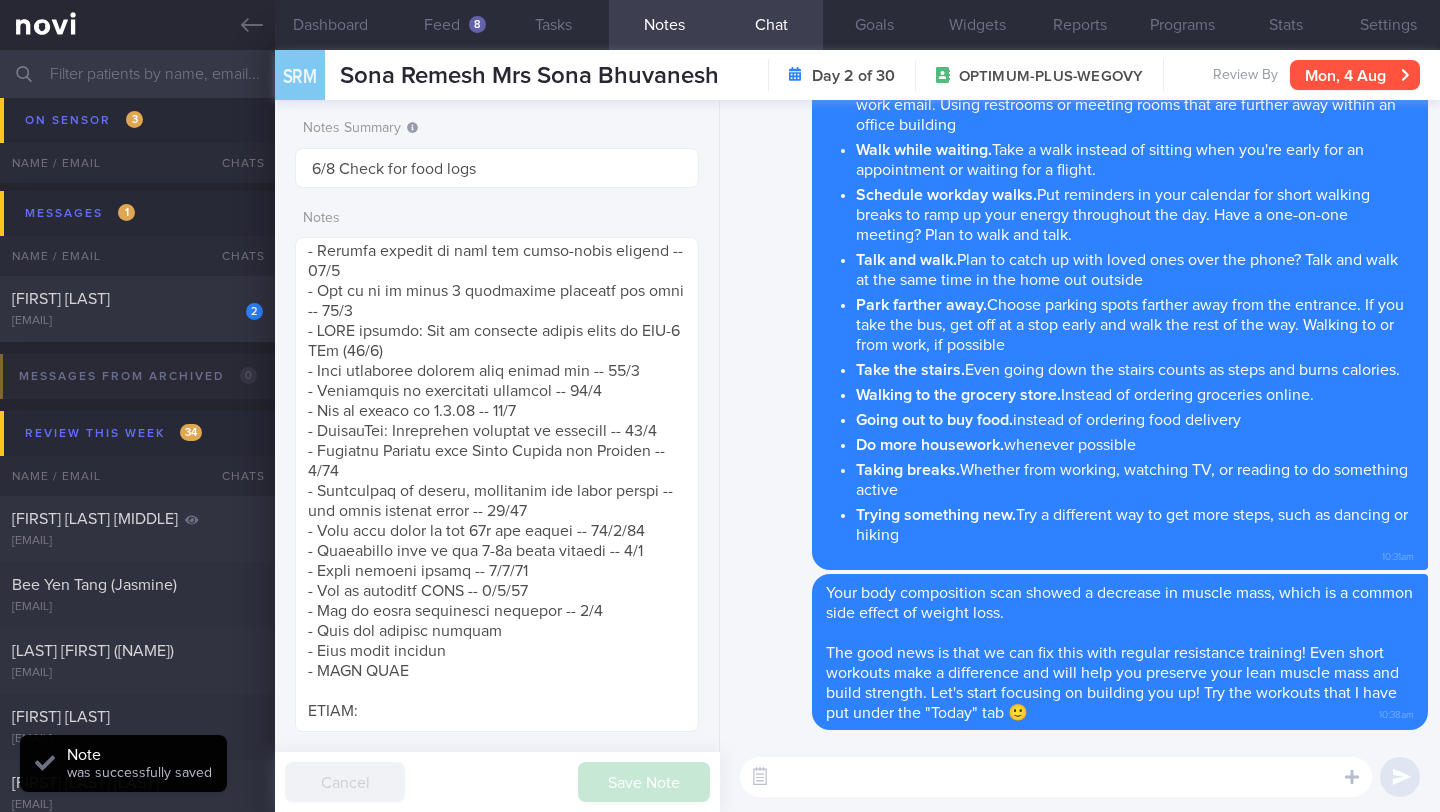 click on "Mon, 4 Aug" at bounding box center [1355, 75] 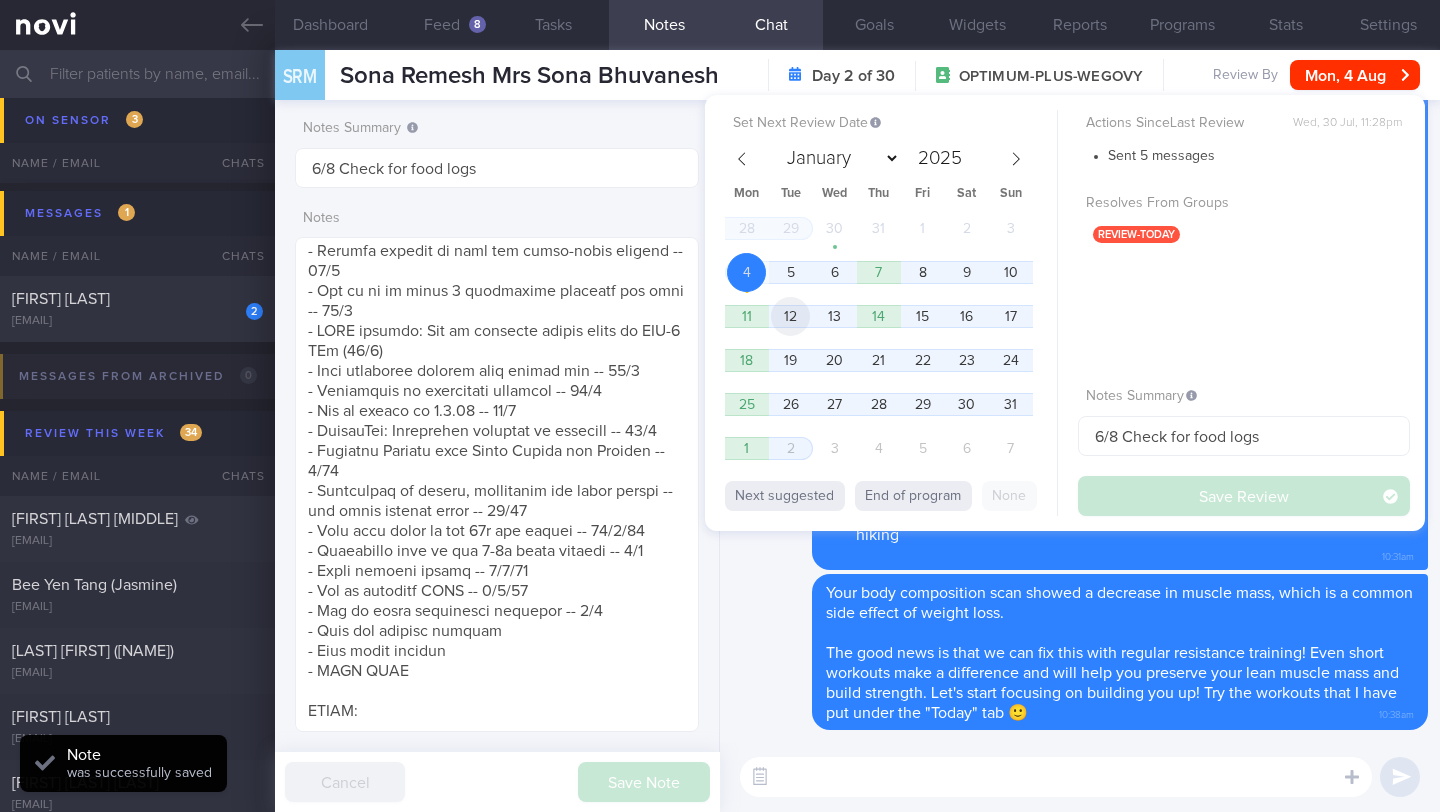 click on "12" at bounding box center (790, 316) 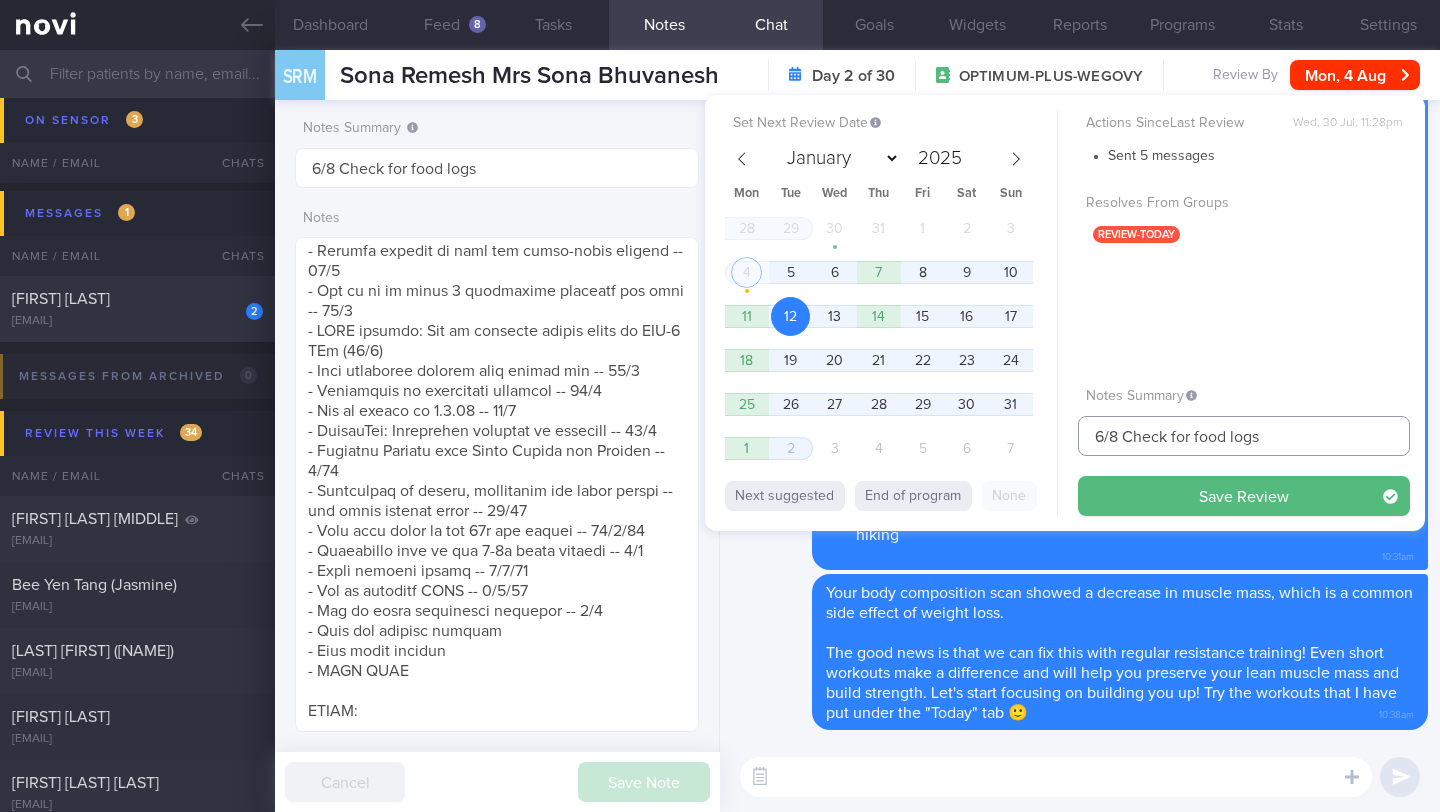 drag, startPoint x: 1103, startPoint y: 440, endPoint x: 1087, endPoint y: 440, distance: 16 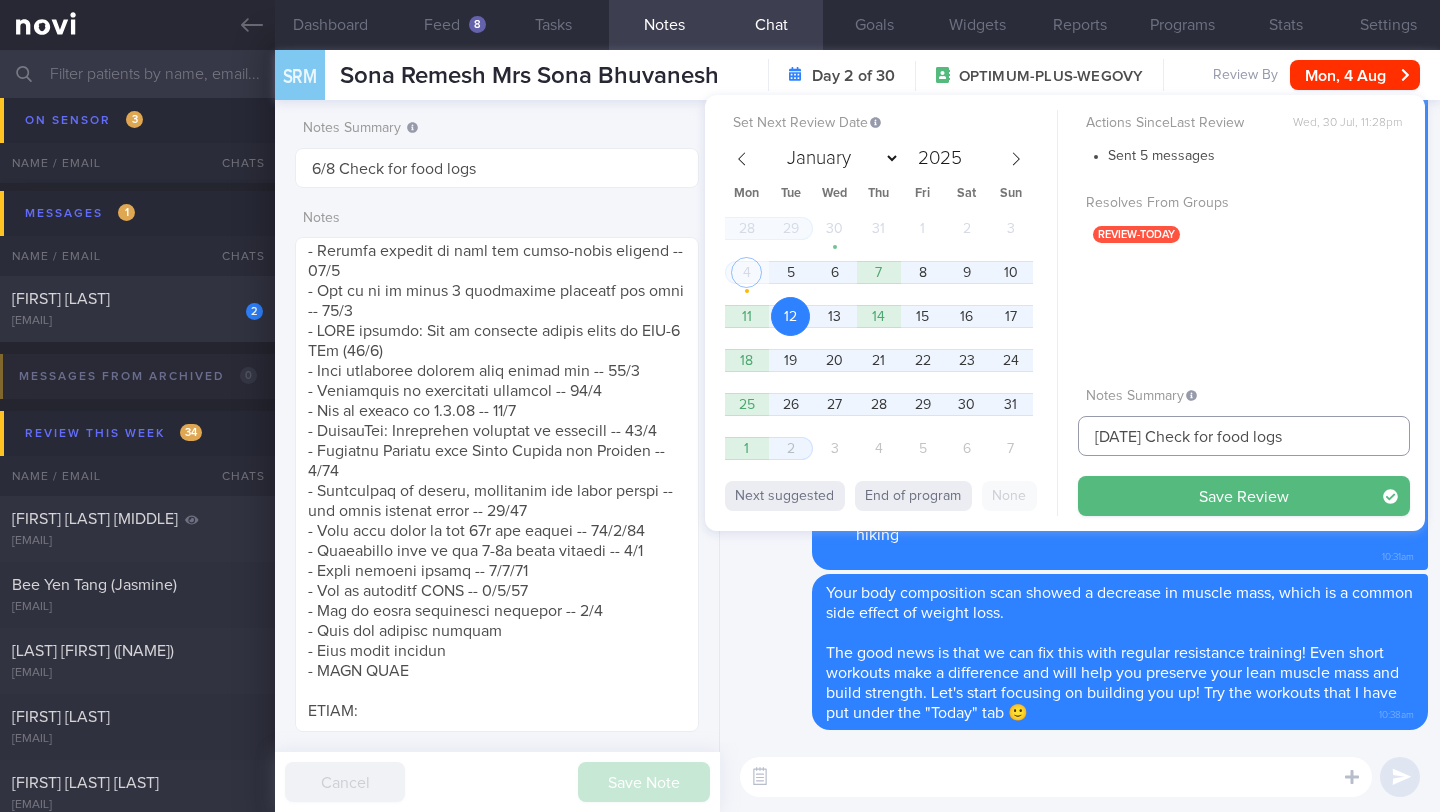 drag, startPoint x: 1215, startPoint y: 441, endPoint x: 1252, endPoint y: 438, distance: 37.12142 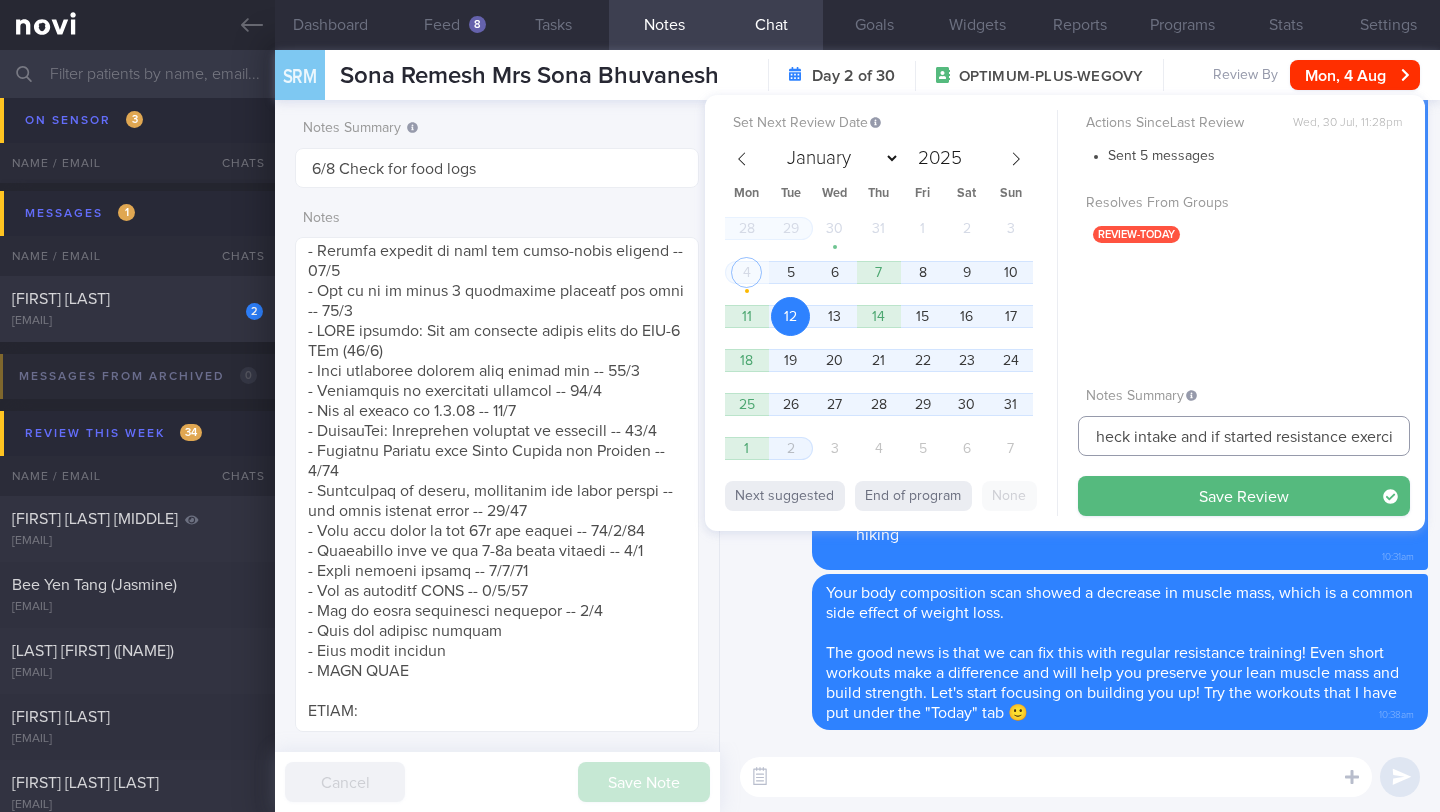 scroll, scrollTop: 0, scrollLeft: 77, axis: horizontal 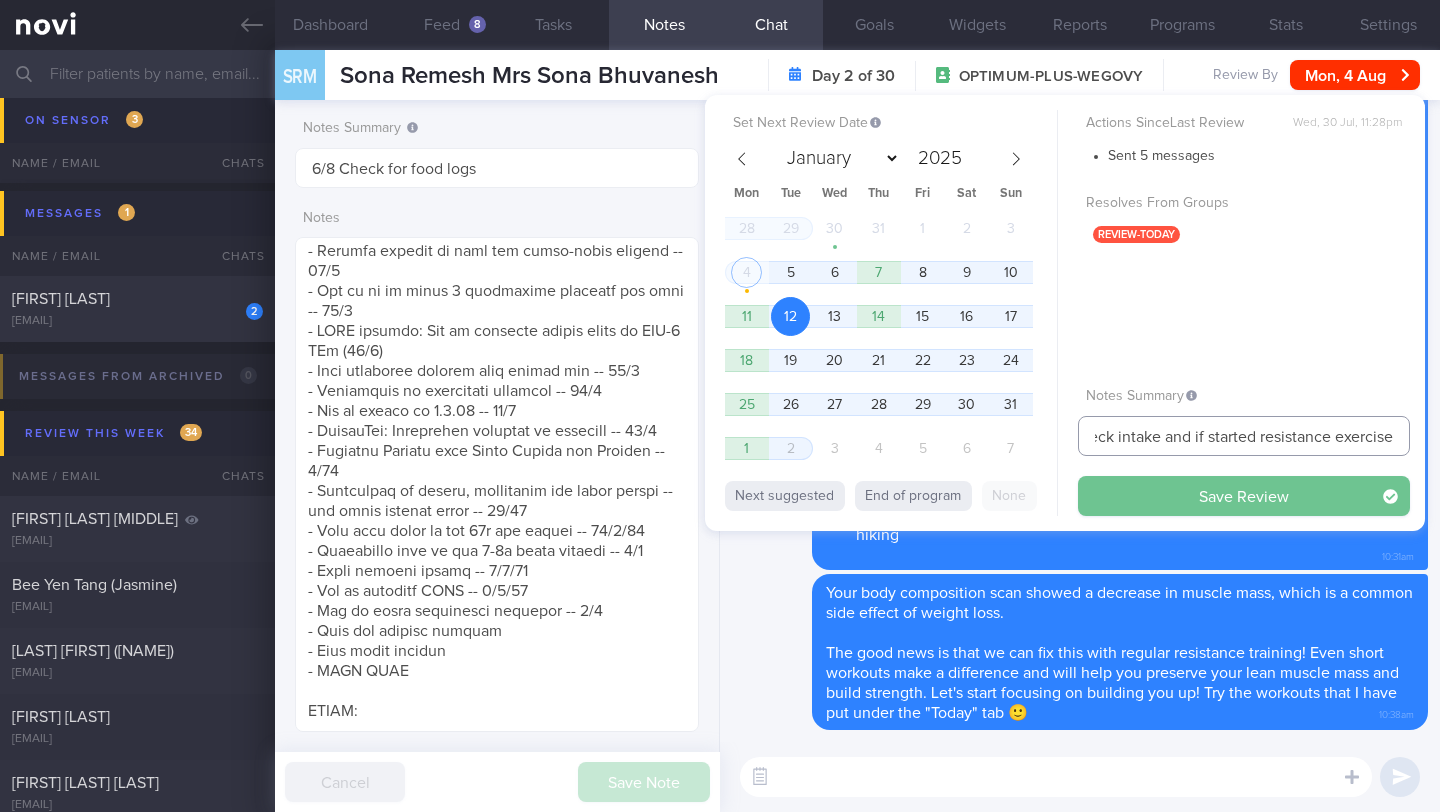 type on "11-12/8 Check intake and if started resistance exercise" 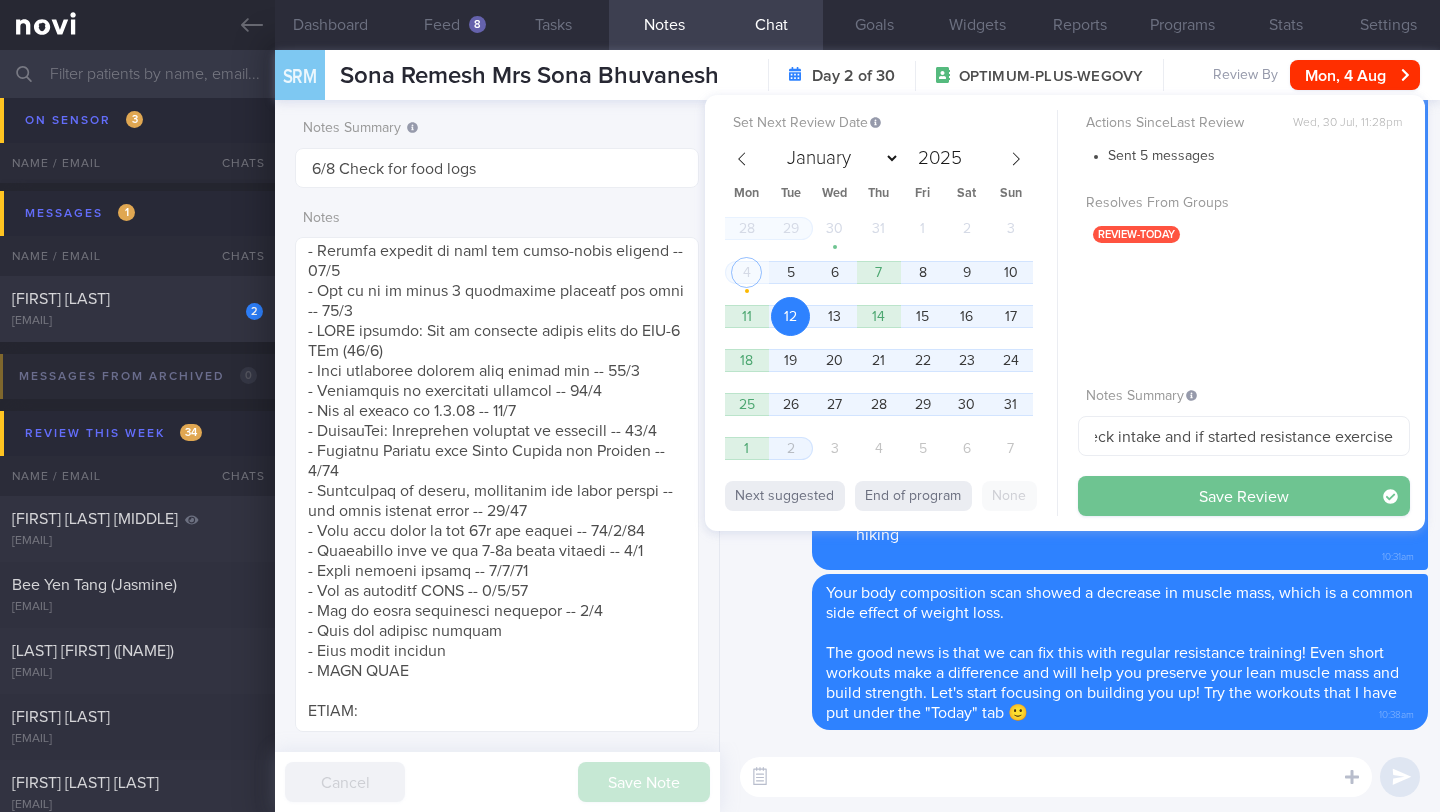 click on "Save Review" at bounding box center [1244, 496] 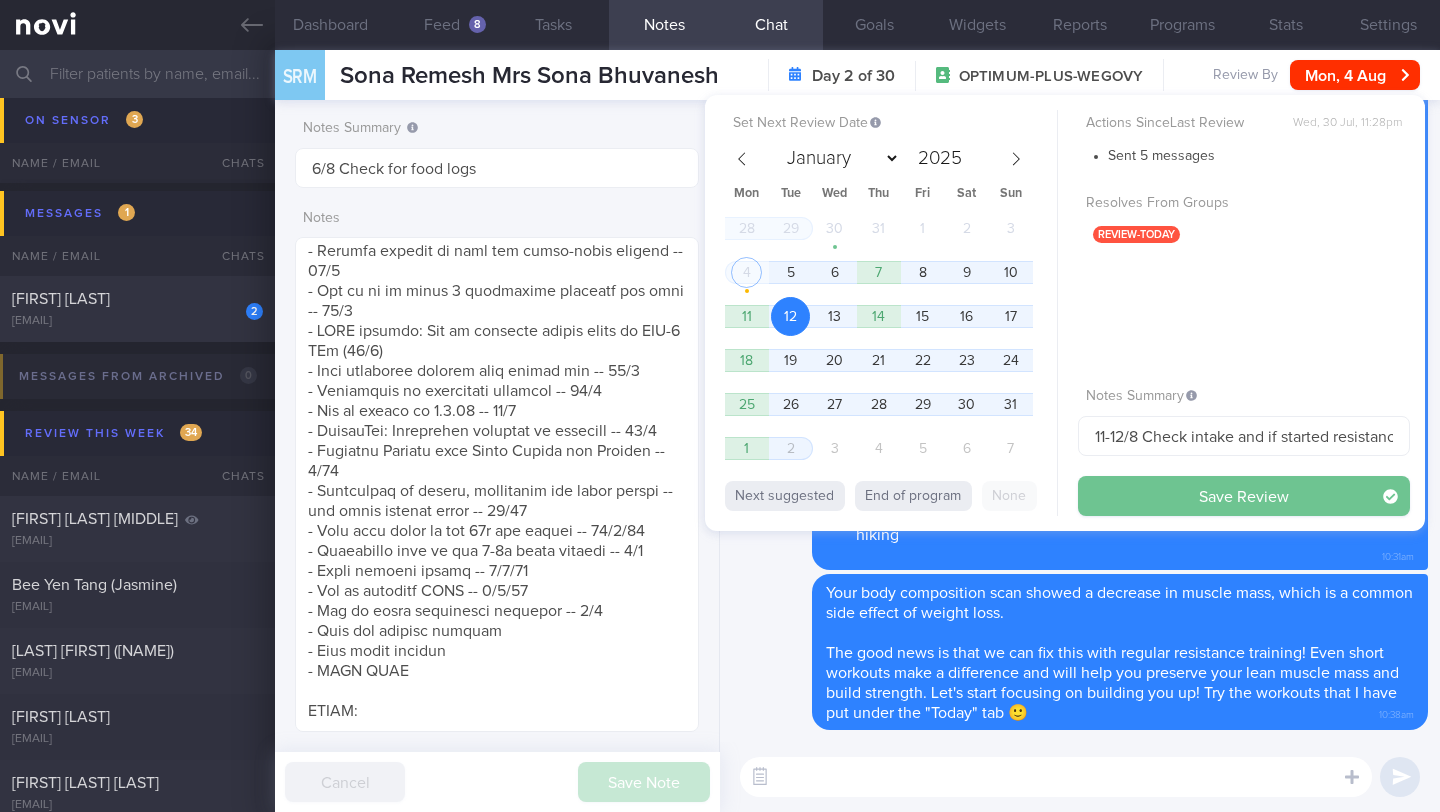 type on "11-12/8 Check intake and if started resistance exercise" 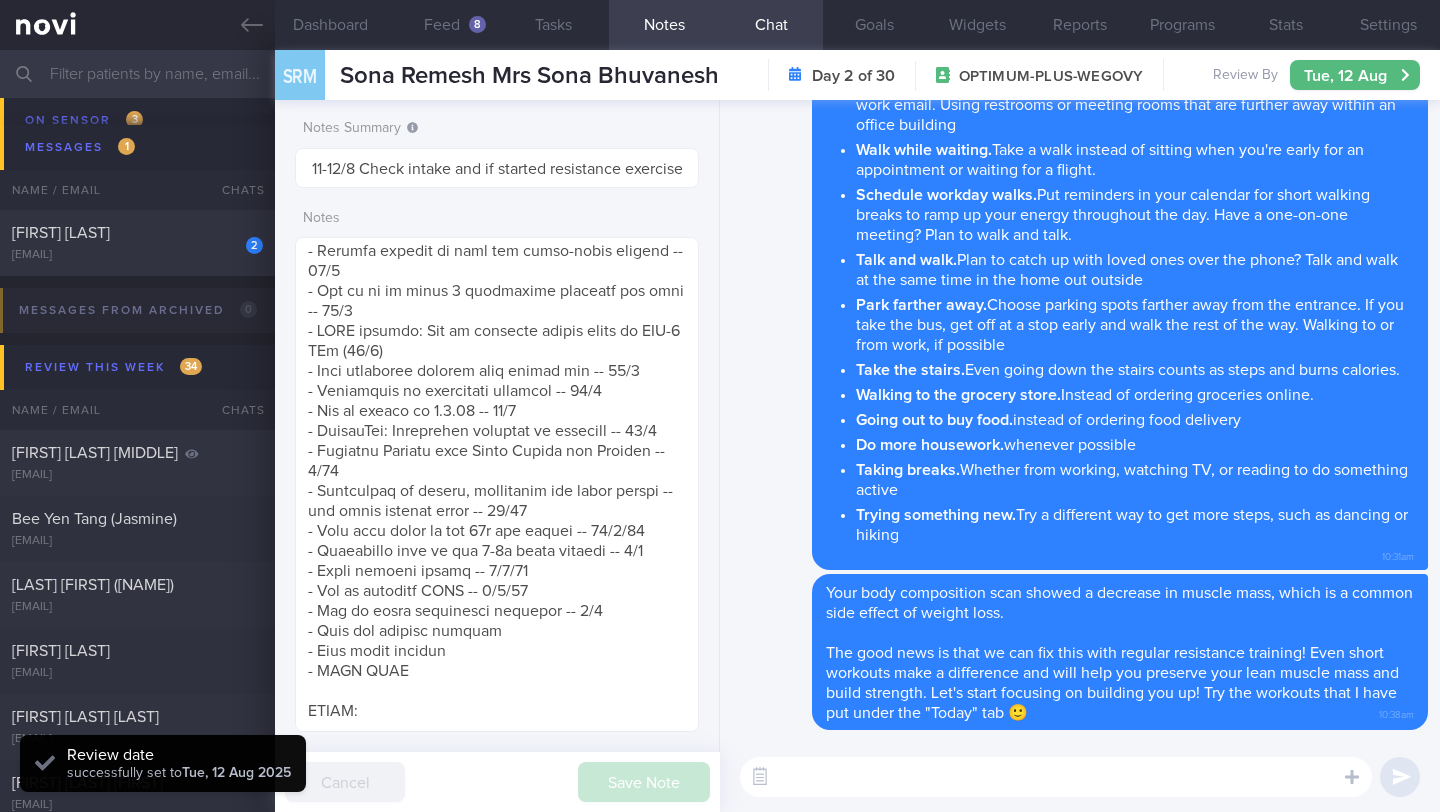 scroll, scrollTop: 9582, scrollLeft: 0, axis: vertical 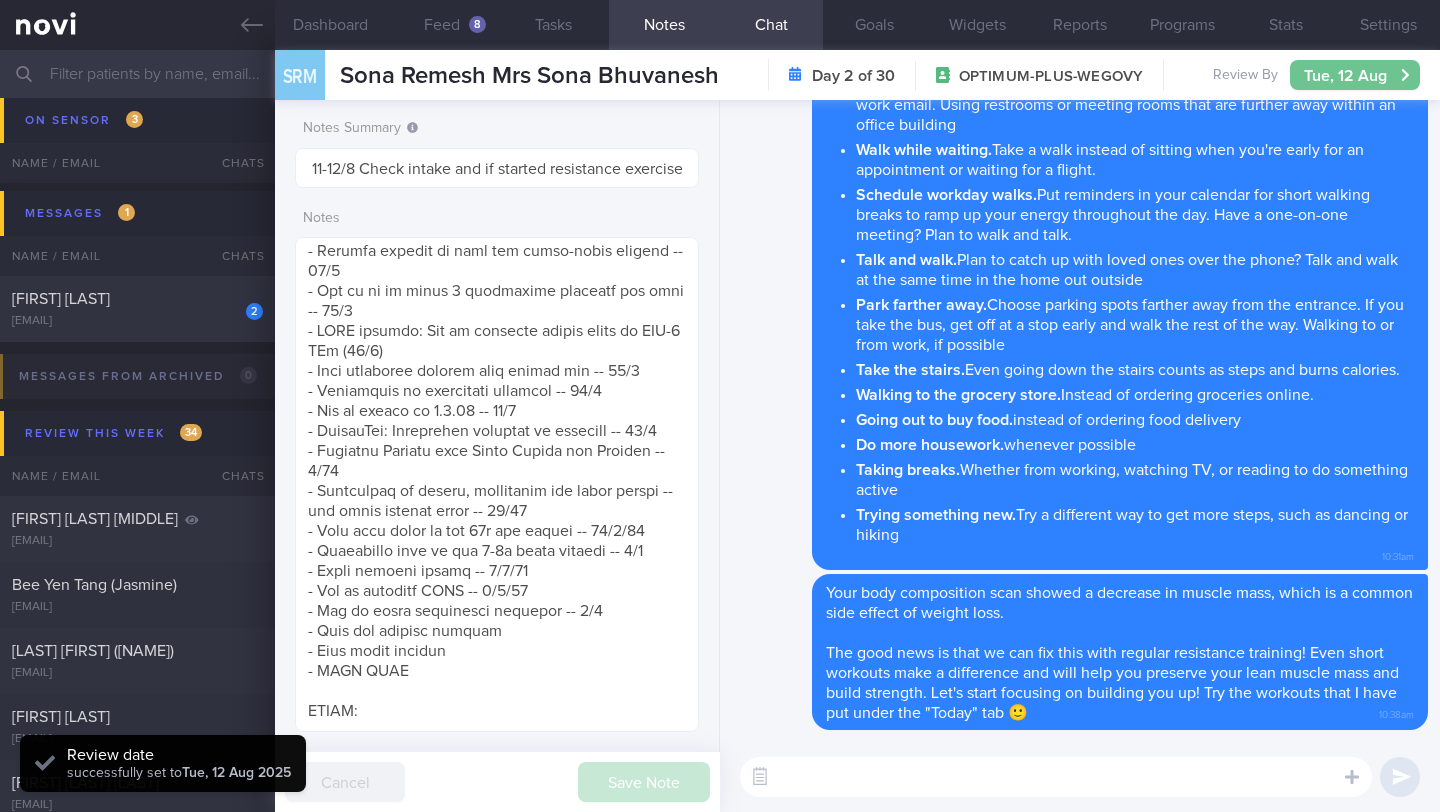 click on "Tue, 12 Aug" at bounding box center (1355, 75) 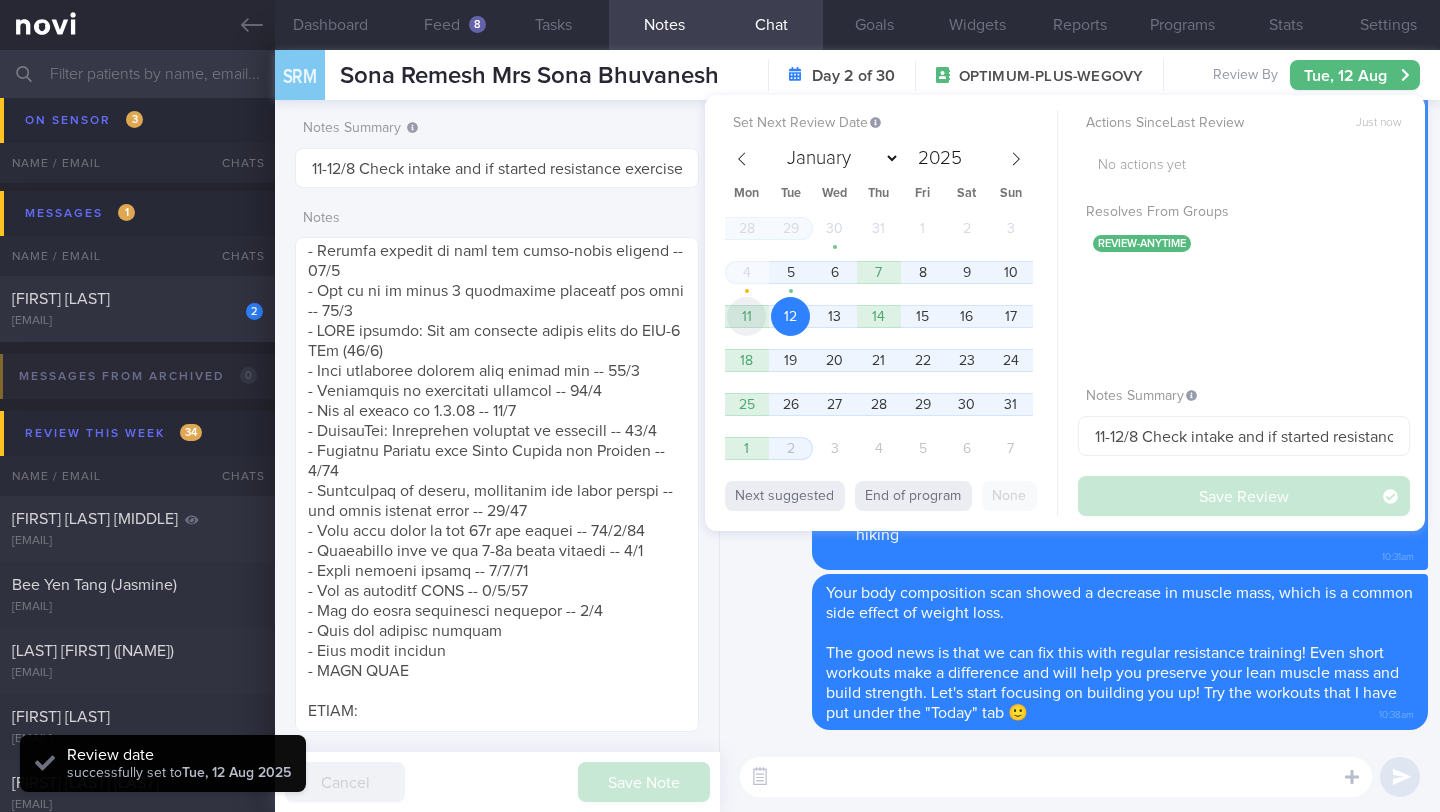 click on "11" at bounding box center [746, 316] 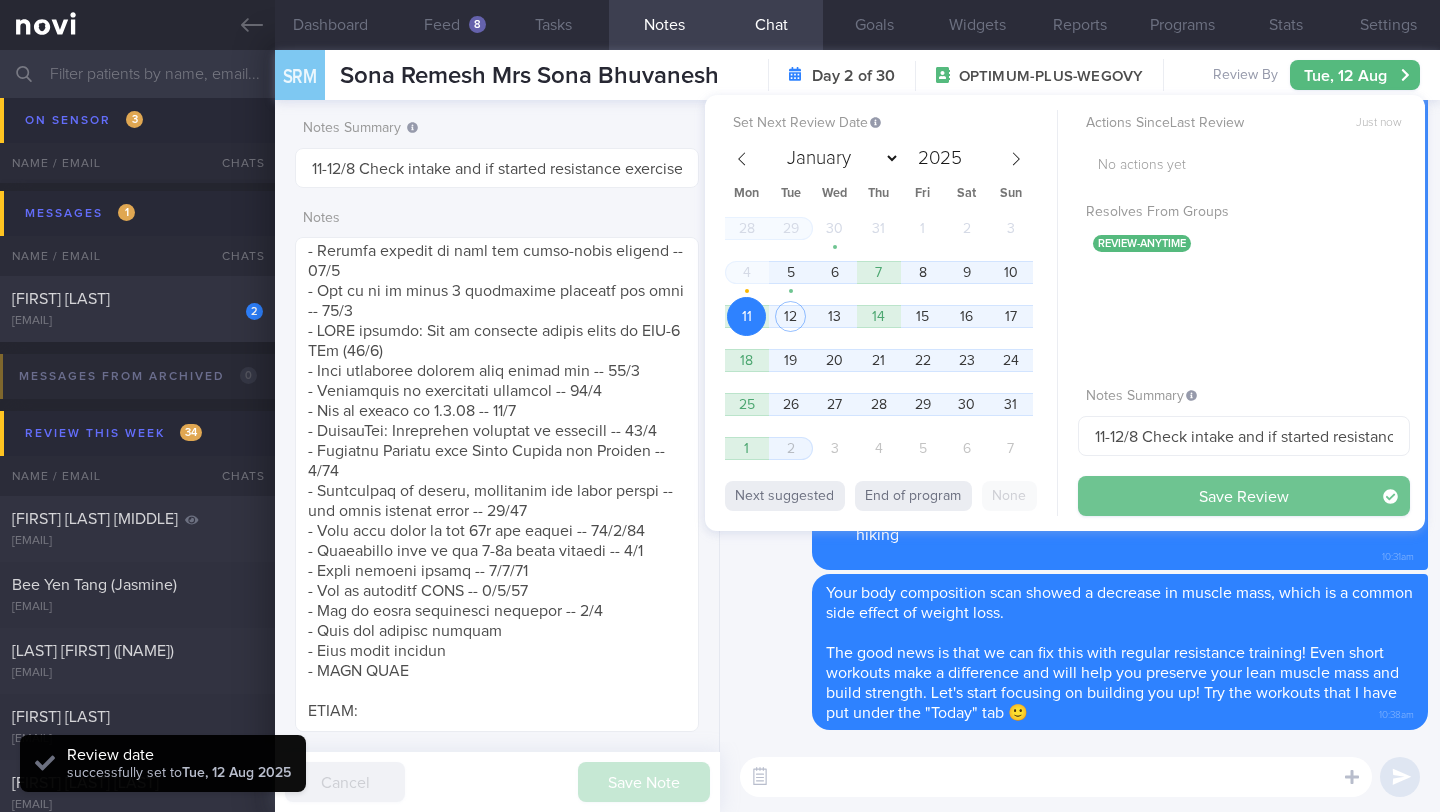 click on "Save Review" at bounding box center (1244, 496) 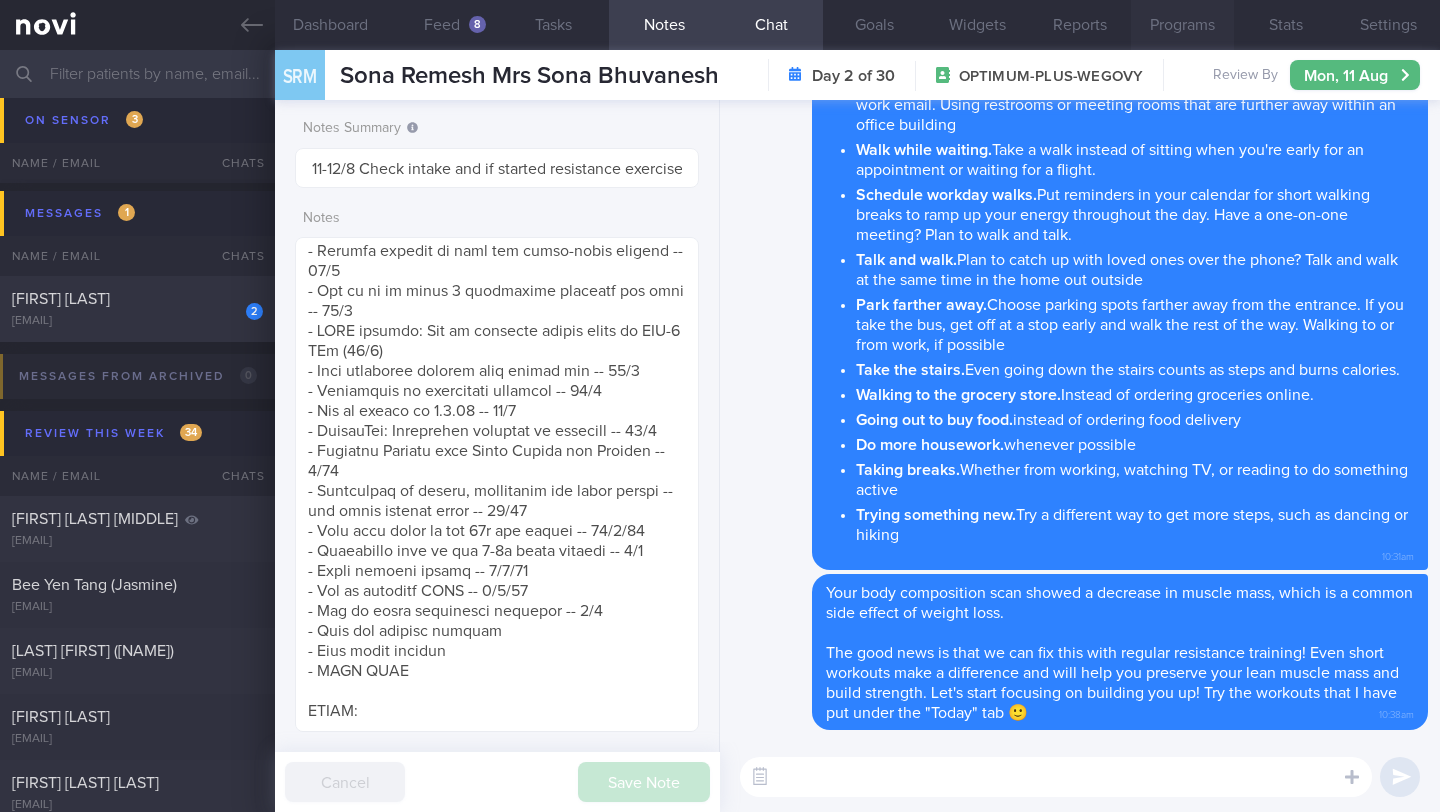 click on "Programs" at bounding box center (1182, 25) 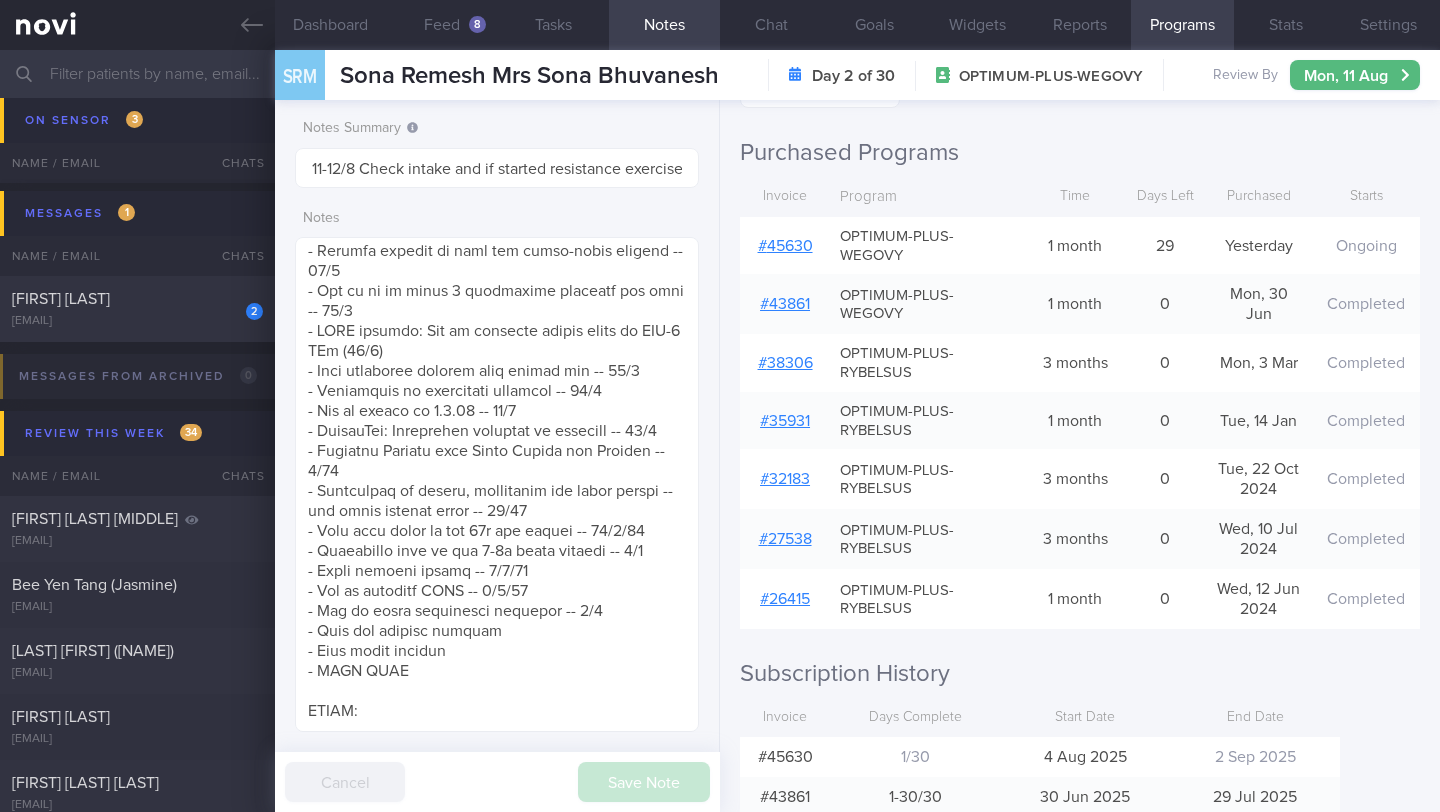 scroll, scrollTop: 318, scrollLeft: 0, axis: vertical 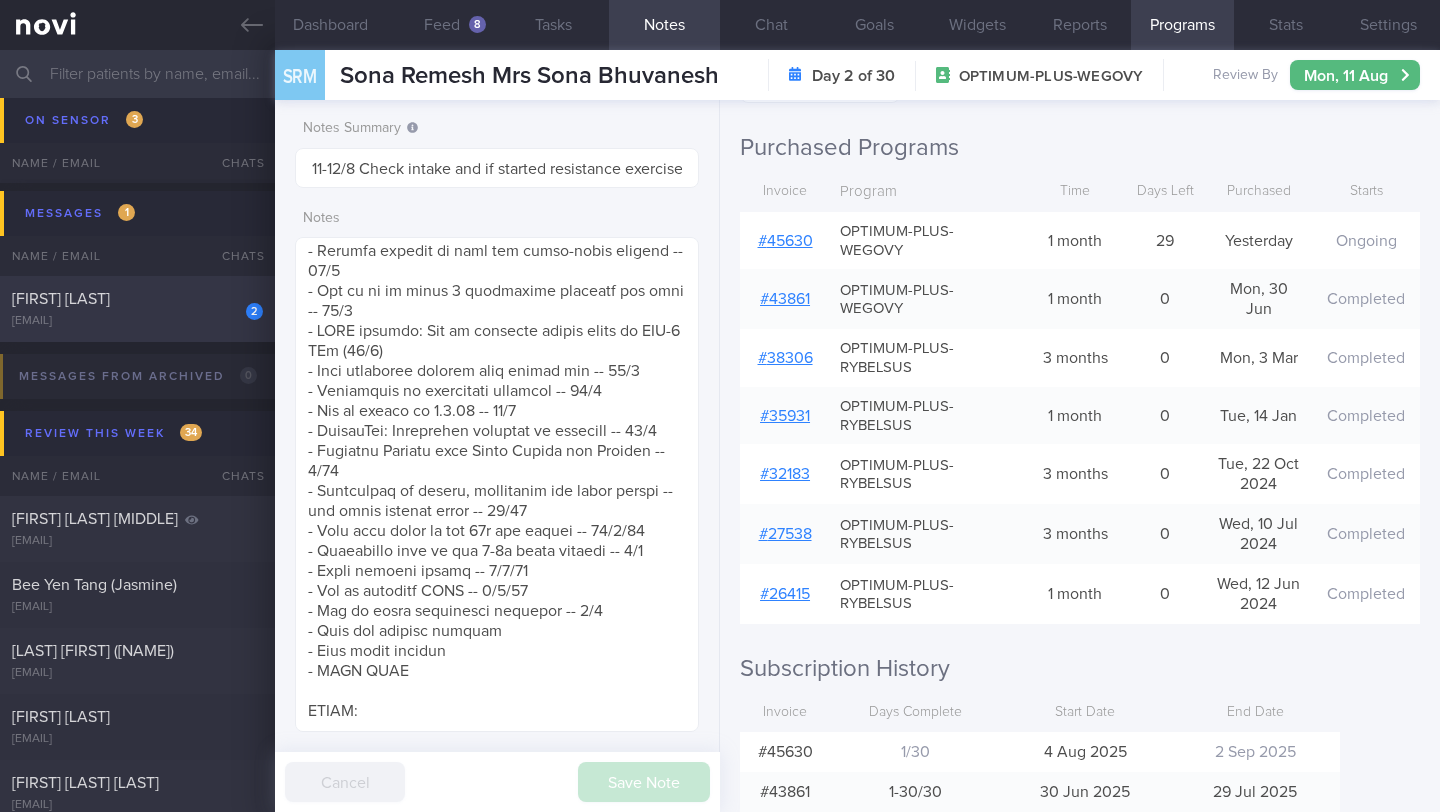 click on "claudicenicolewee@gmail.com" at bounding box center (137, 321) 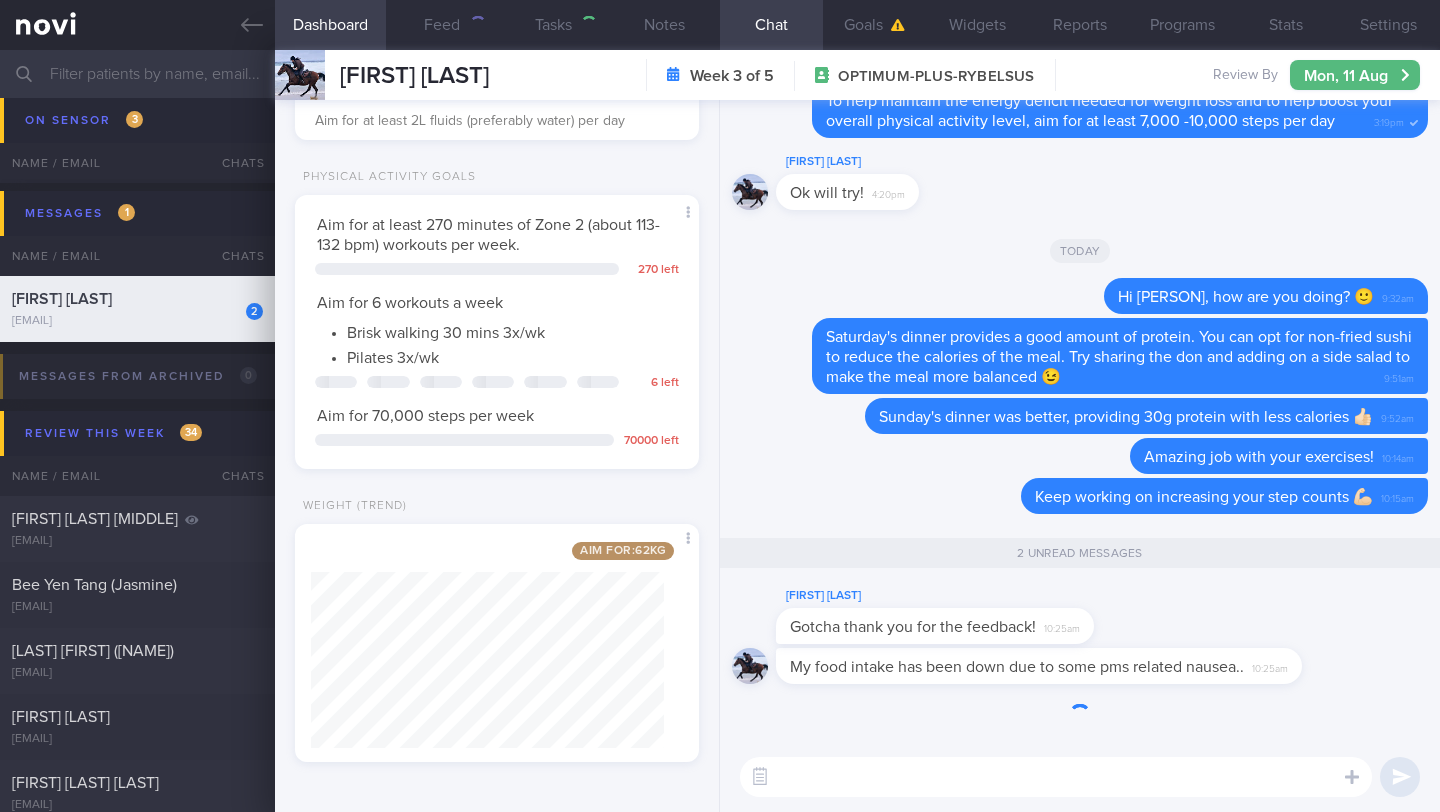 scroll, scrollTop: 630, scrollLeft: 0, axis: vertical 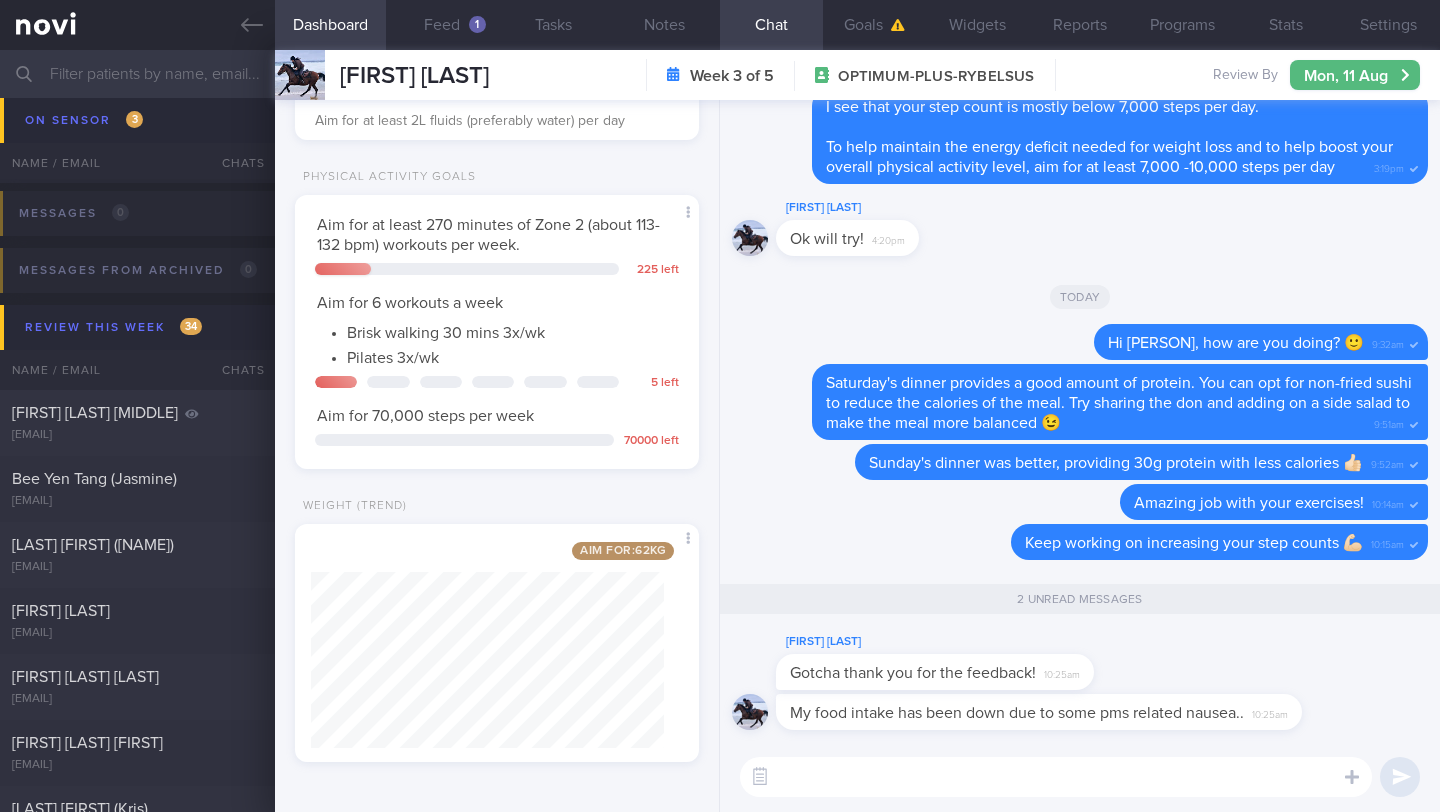 click at bounding box center [1056, 777] 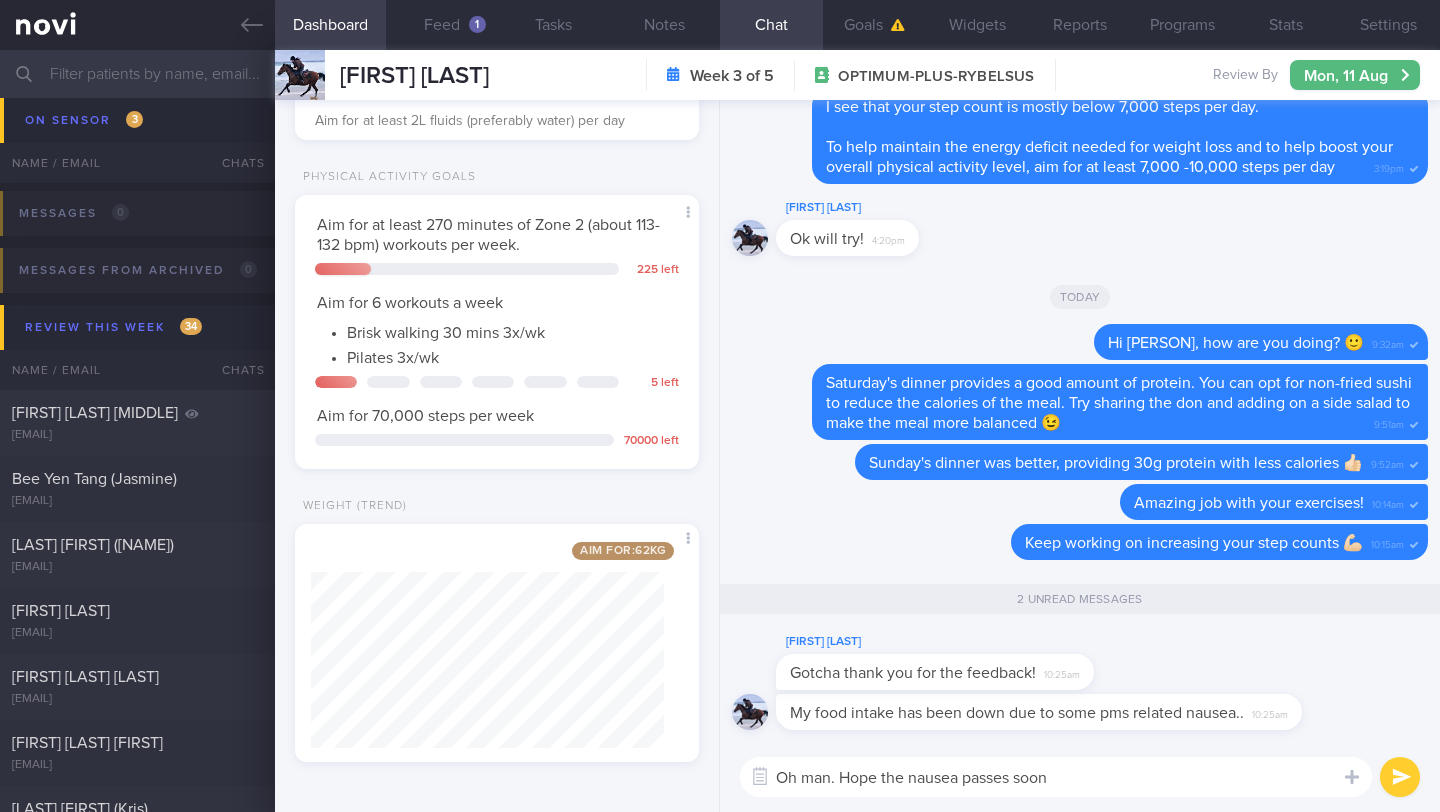 type on "Oh man. Hope the nausea passes soon!" 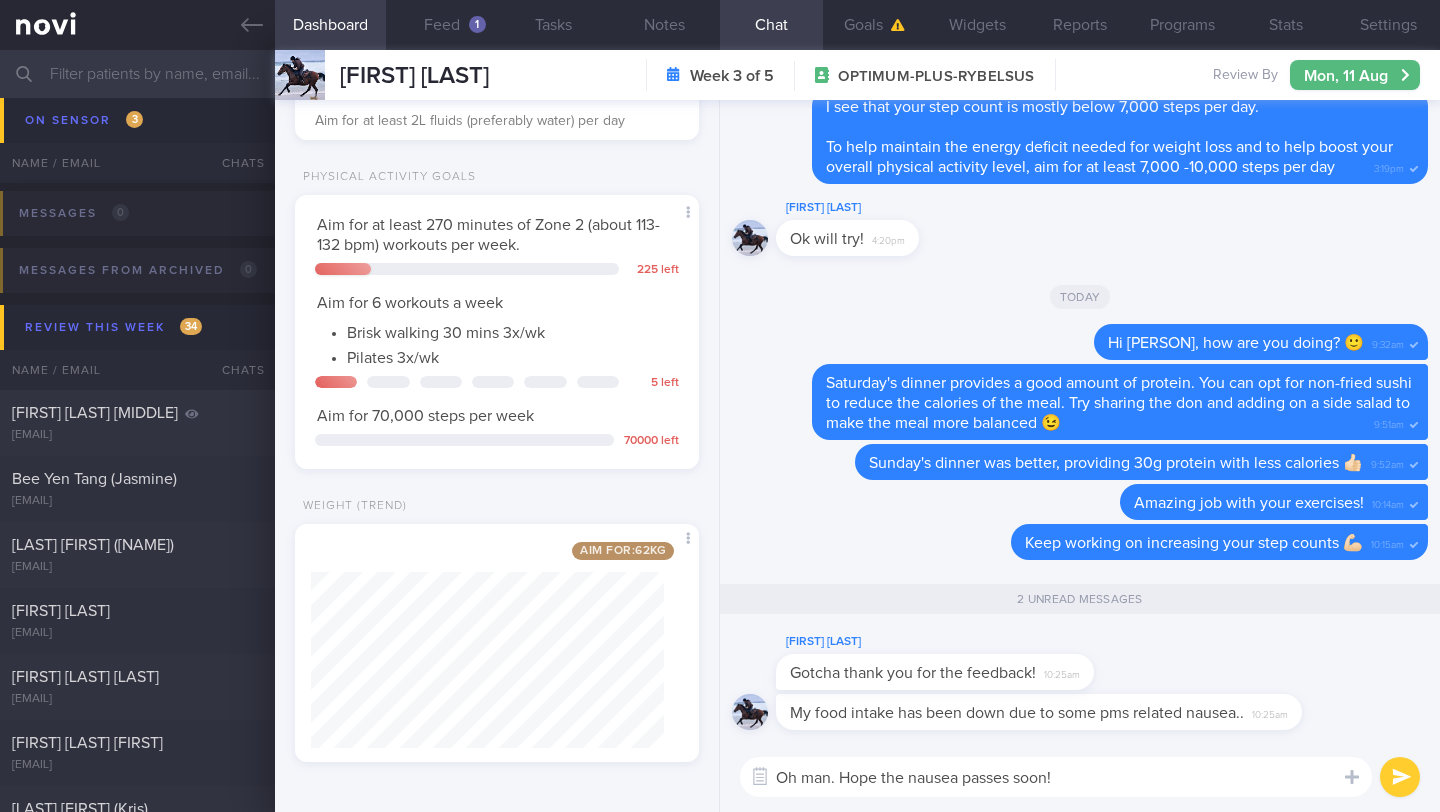 type 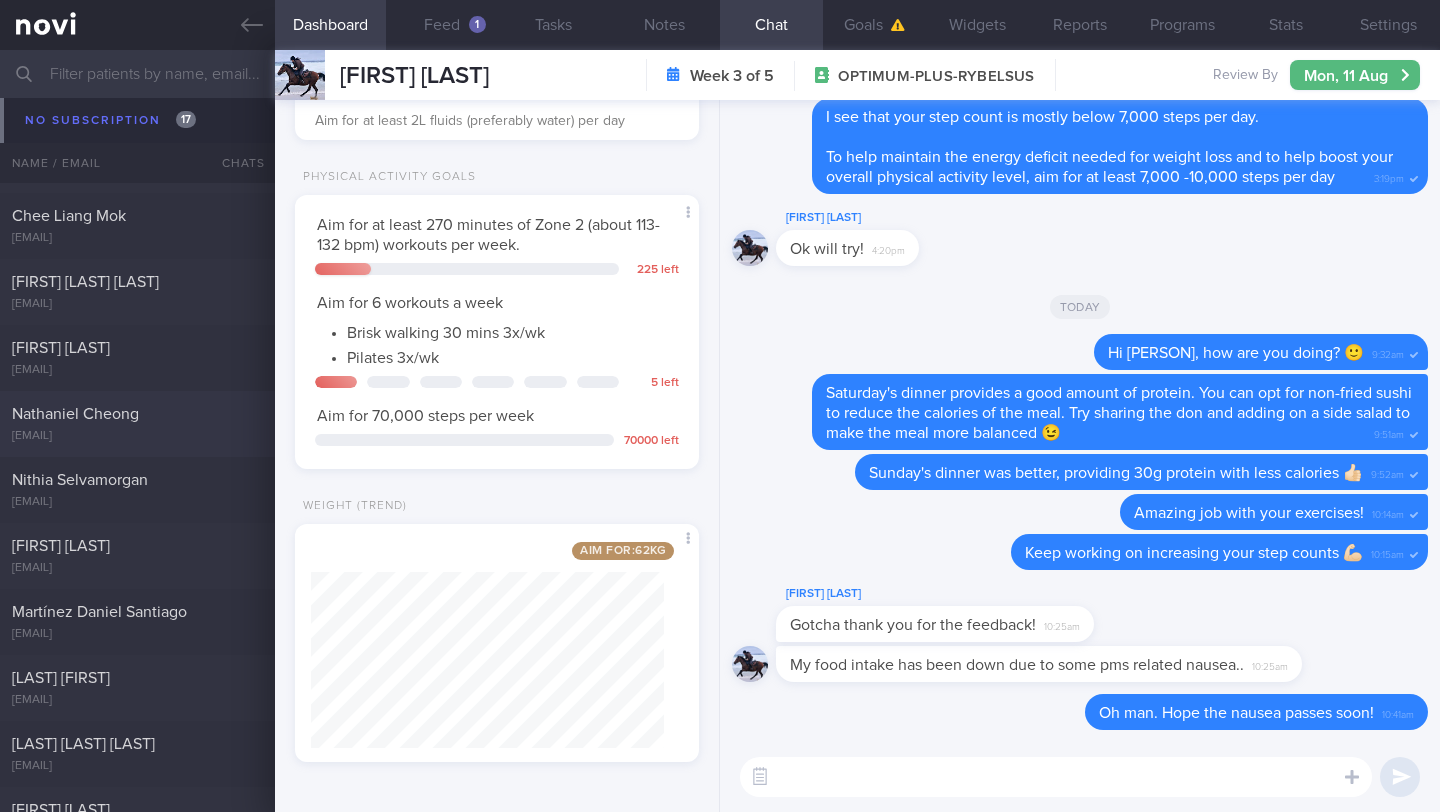 scroll, scrollTop: 17239, scrollLeft: 0, axis: vertical 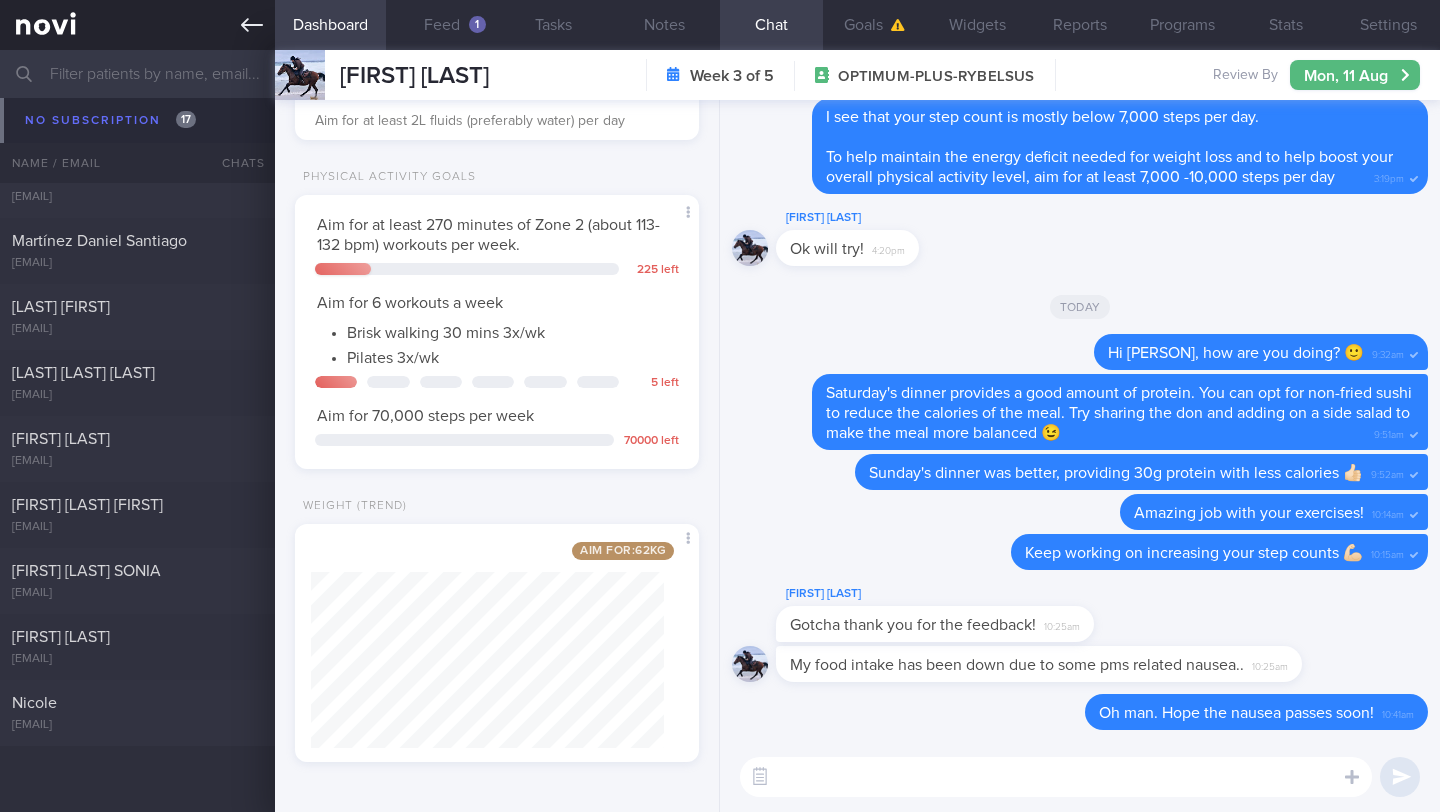 click at bounding box center (137, 25) 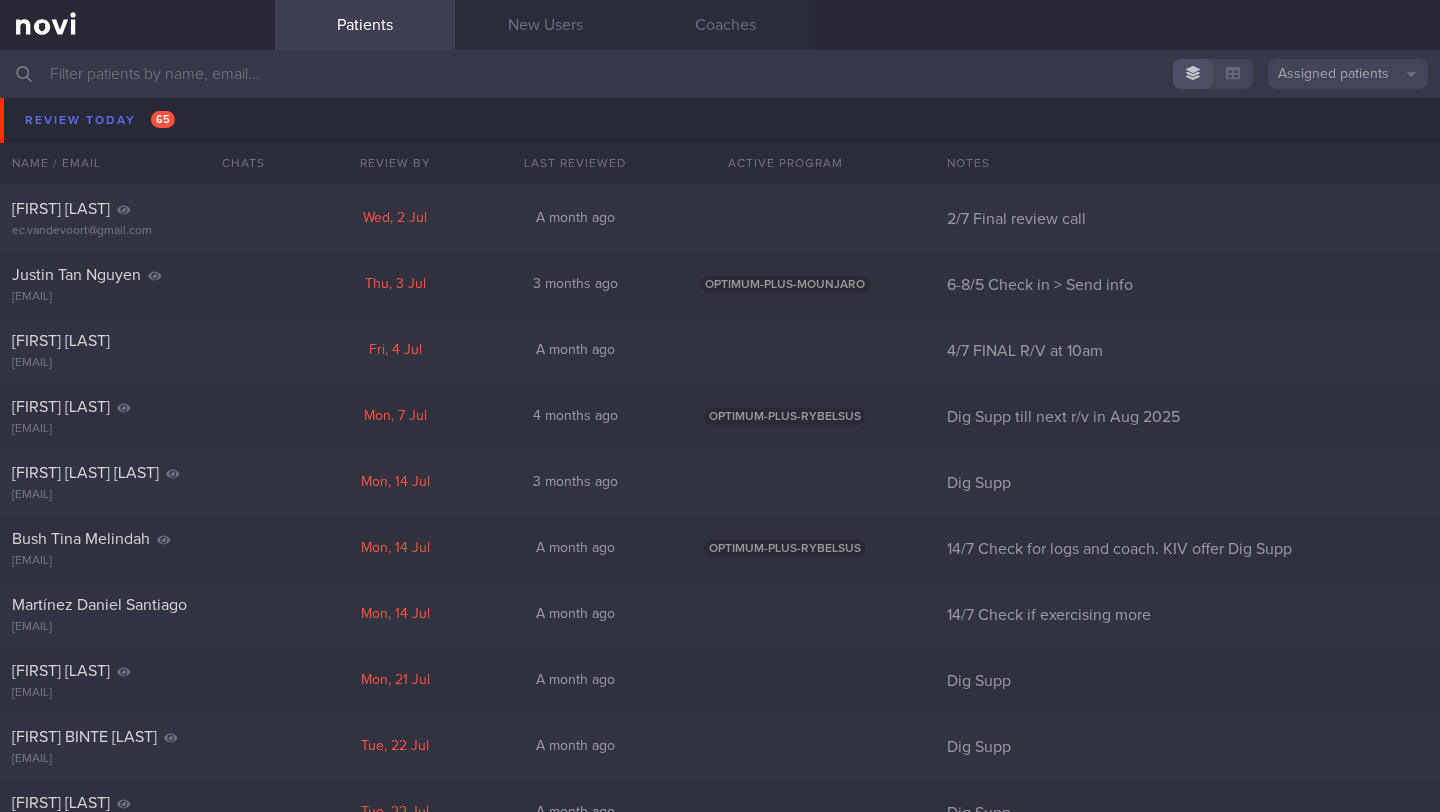 scroll, scrollTop: 4984, scrollLeft: 0, axis: vertical 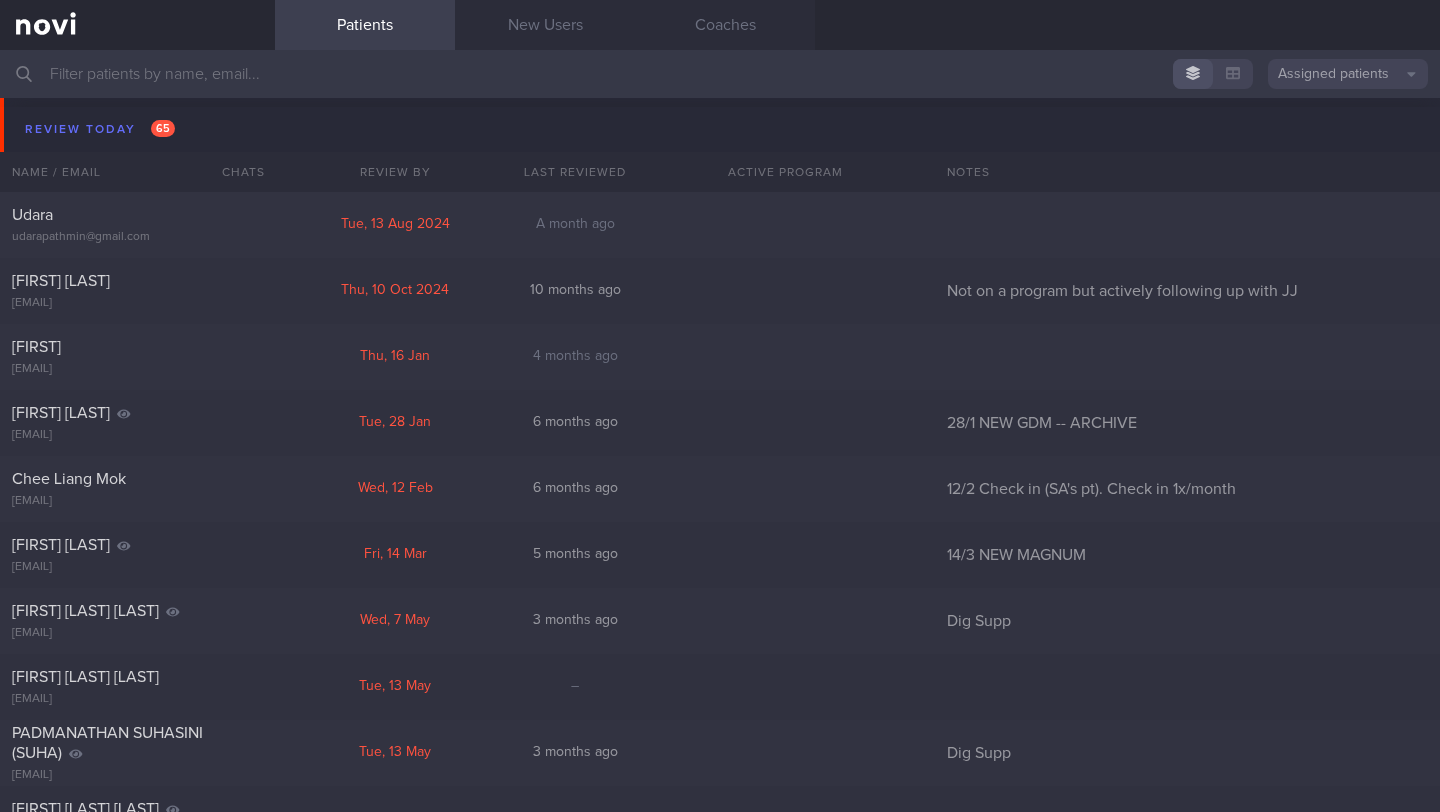 click at bounding box center [720, 74] 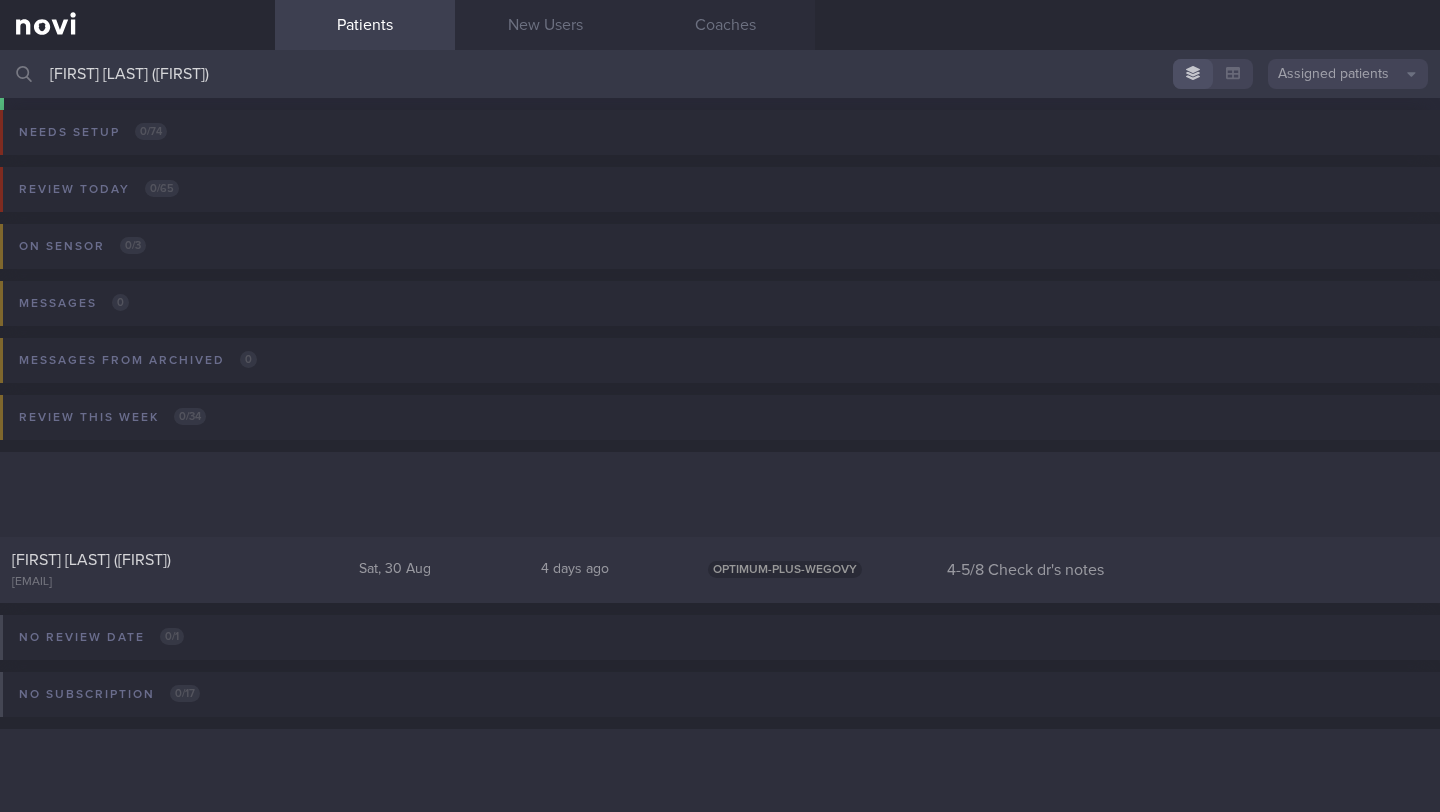 scroll, scrollTop: 0, scrollLeft: 0, axis: both 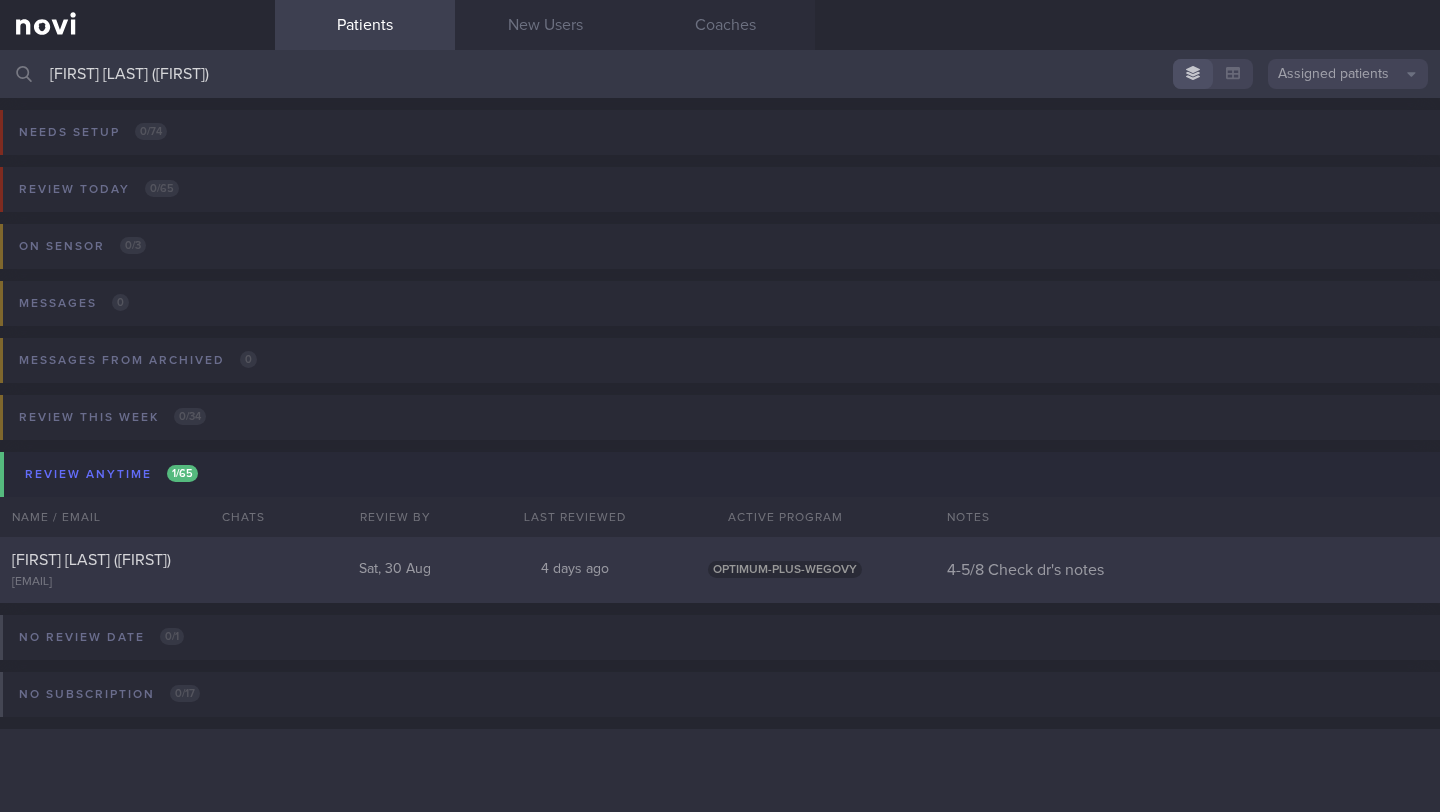 type on "NG HUI YI (Aprille)" 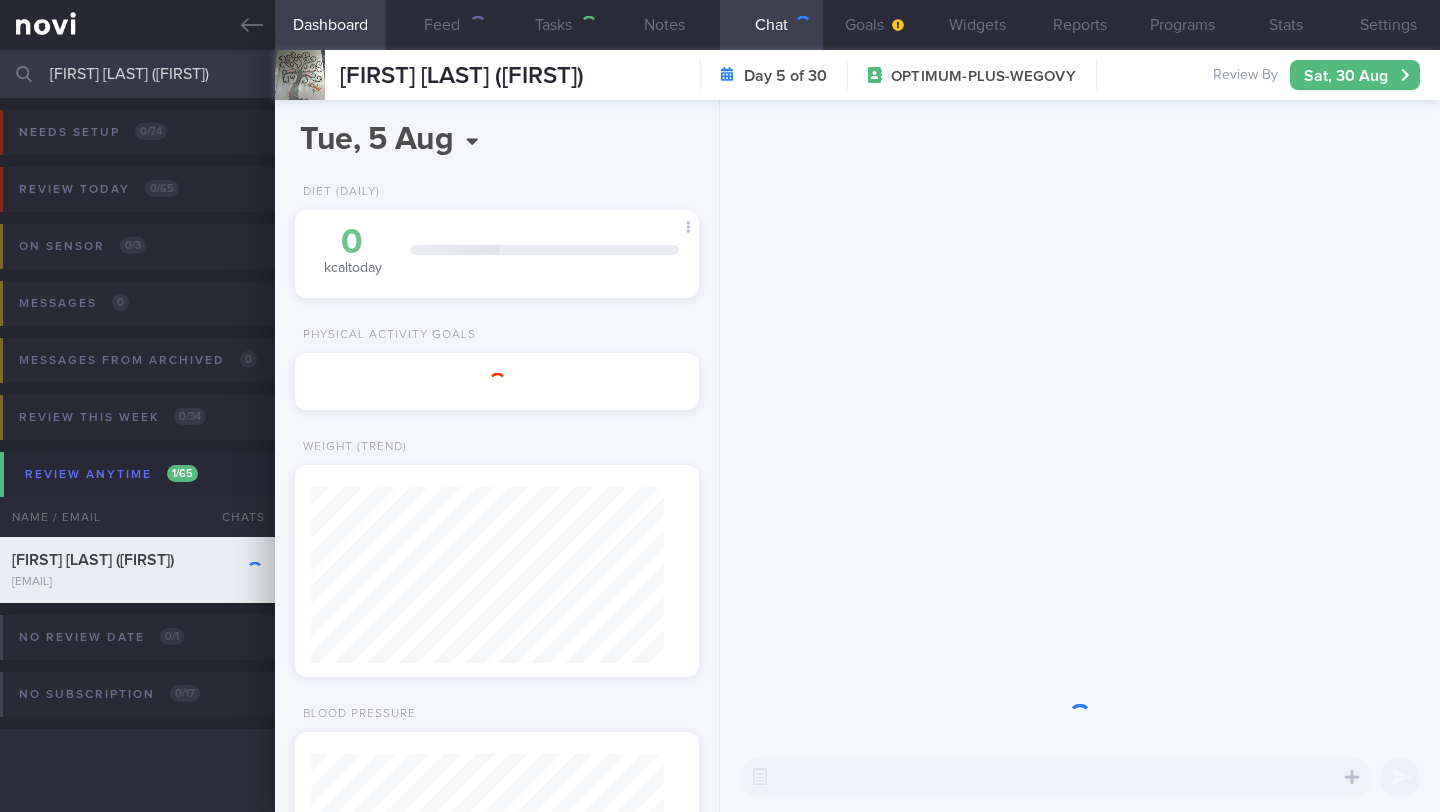 scroll, scrollTop: 999824, scrollLeft: 999647, axis: both 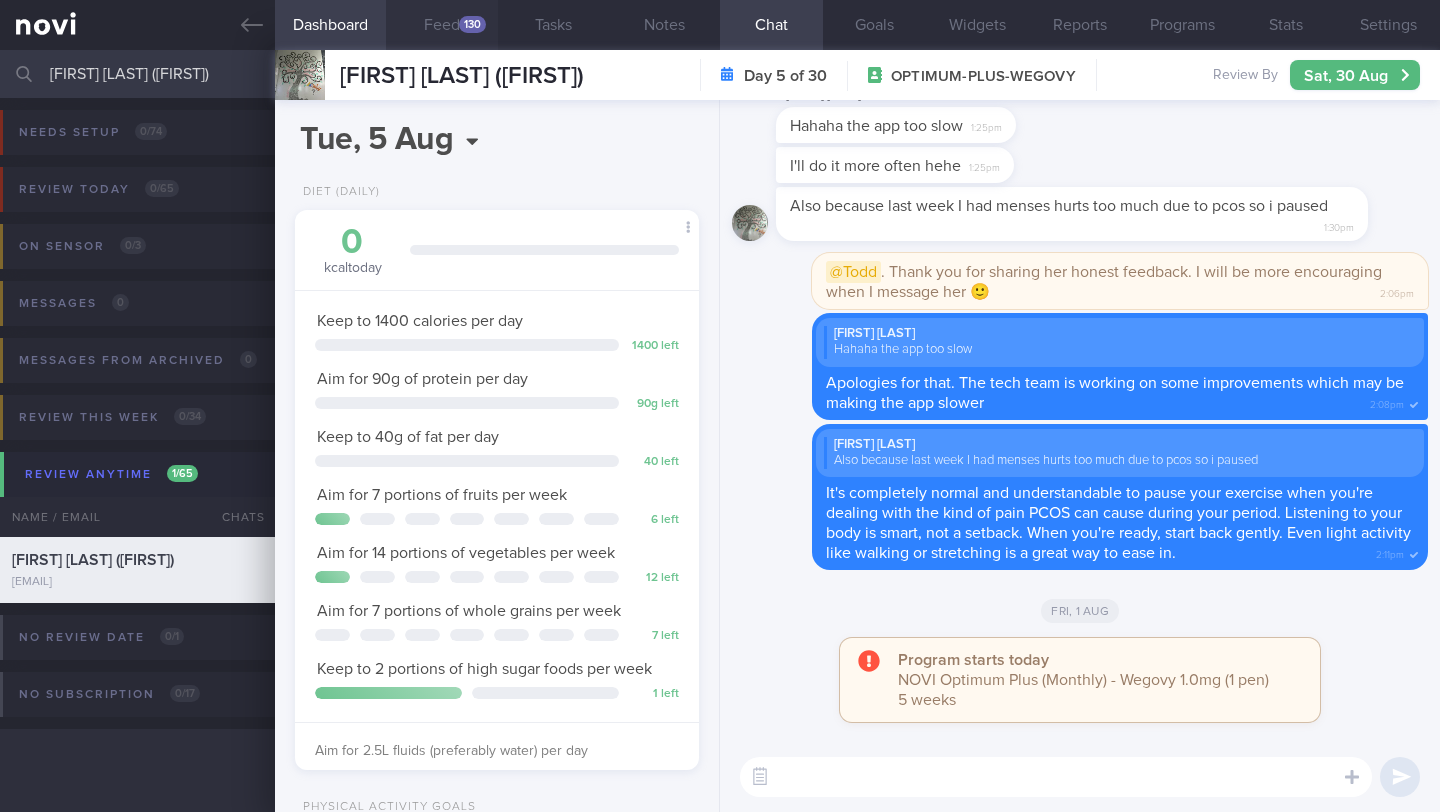 click on "Feed
130" at bounding box center (441, 25) 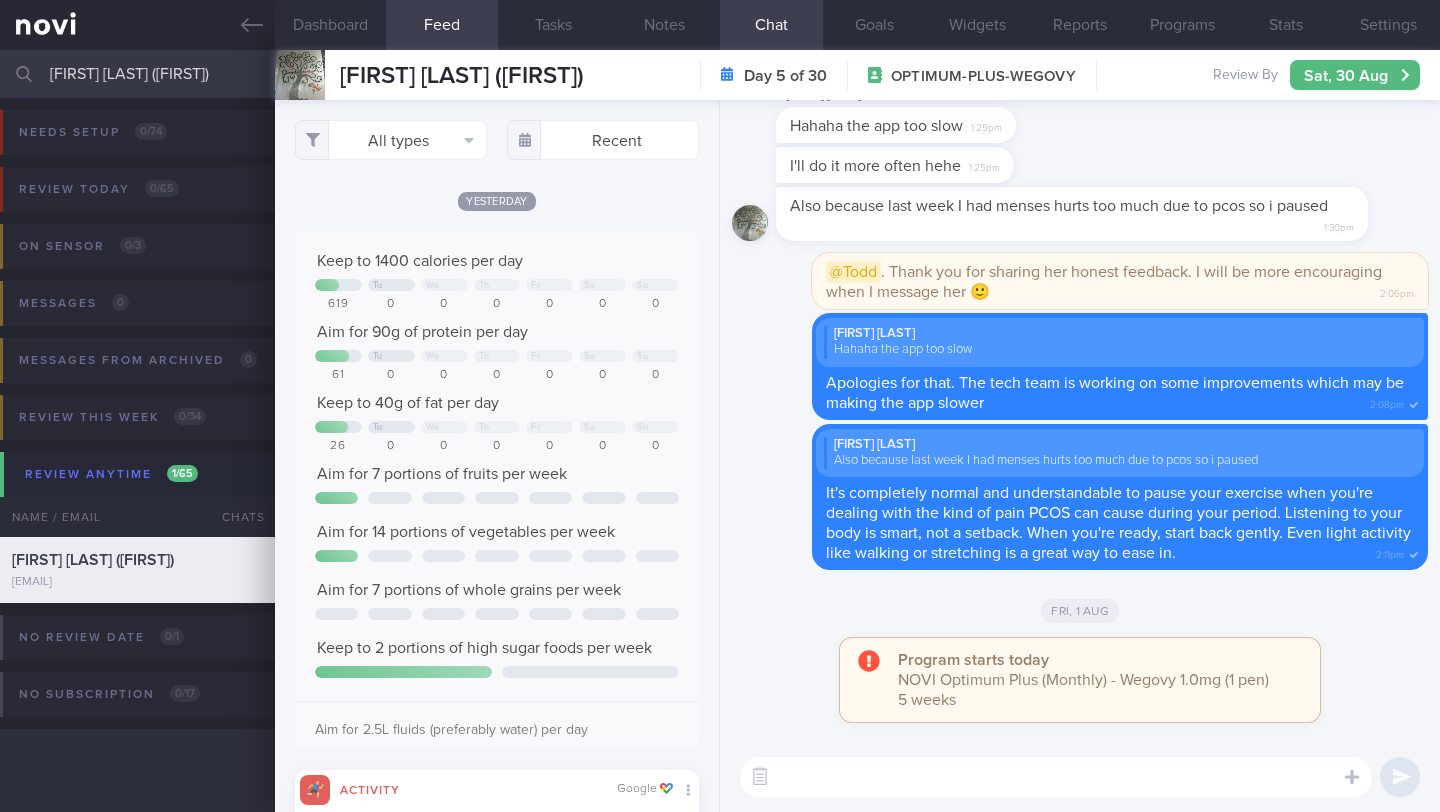 scroll, scrollTop: 999910, scrollLeft: 999637, axis: both 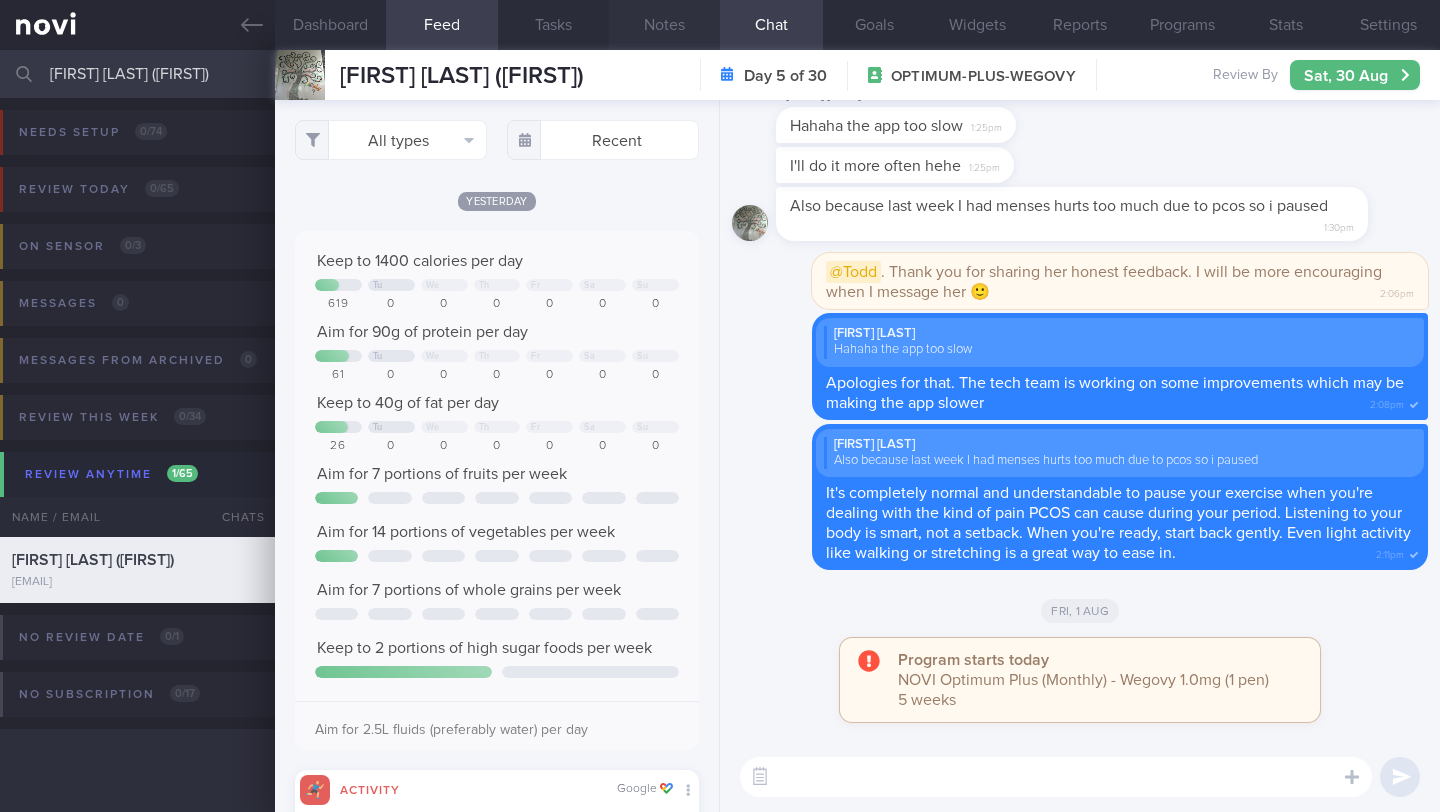 click on "Notes" at bounding box center (664, 25) 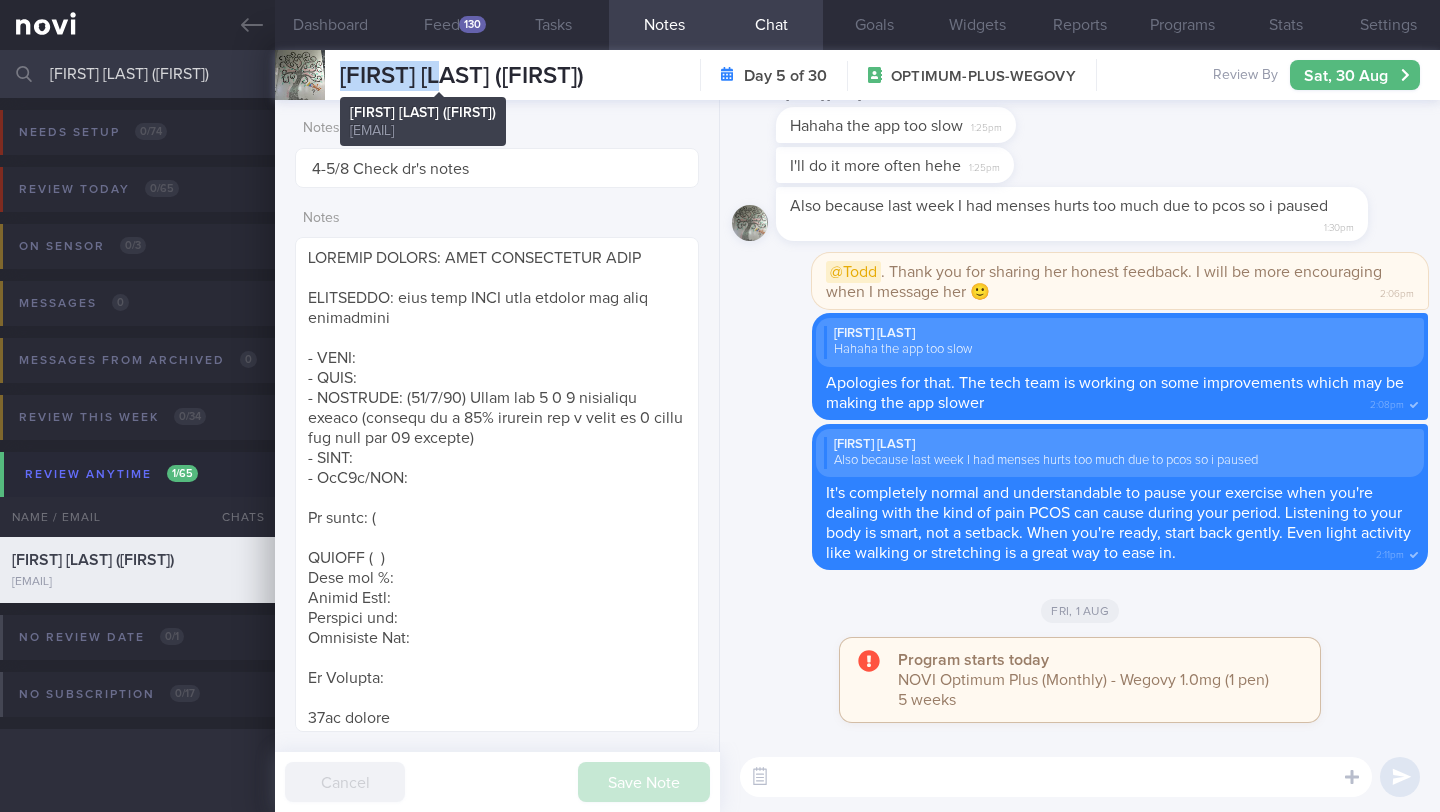 drag, startPoint x: 336, startPoint y: 76, endPoint x: 454, endPoint y: 80, distance: 118.06778 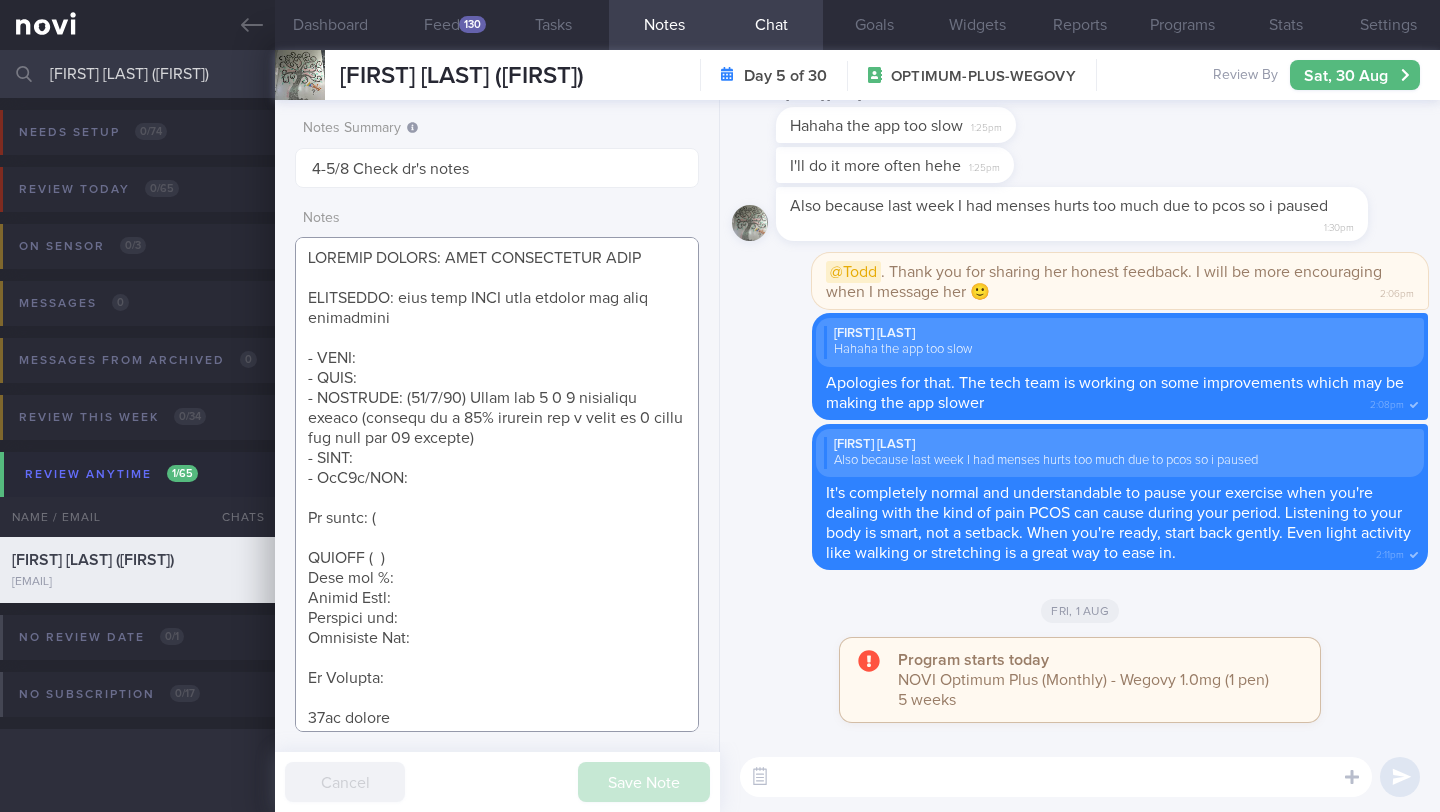 click at bounding box center (497, 484) 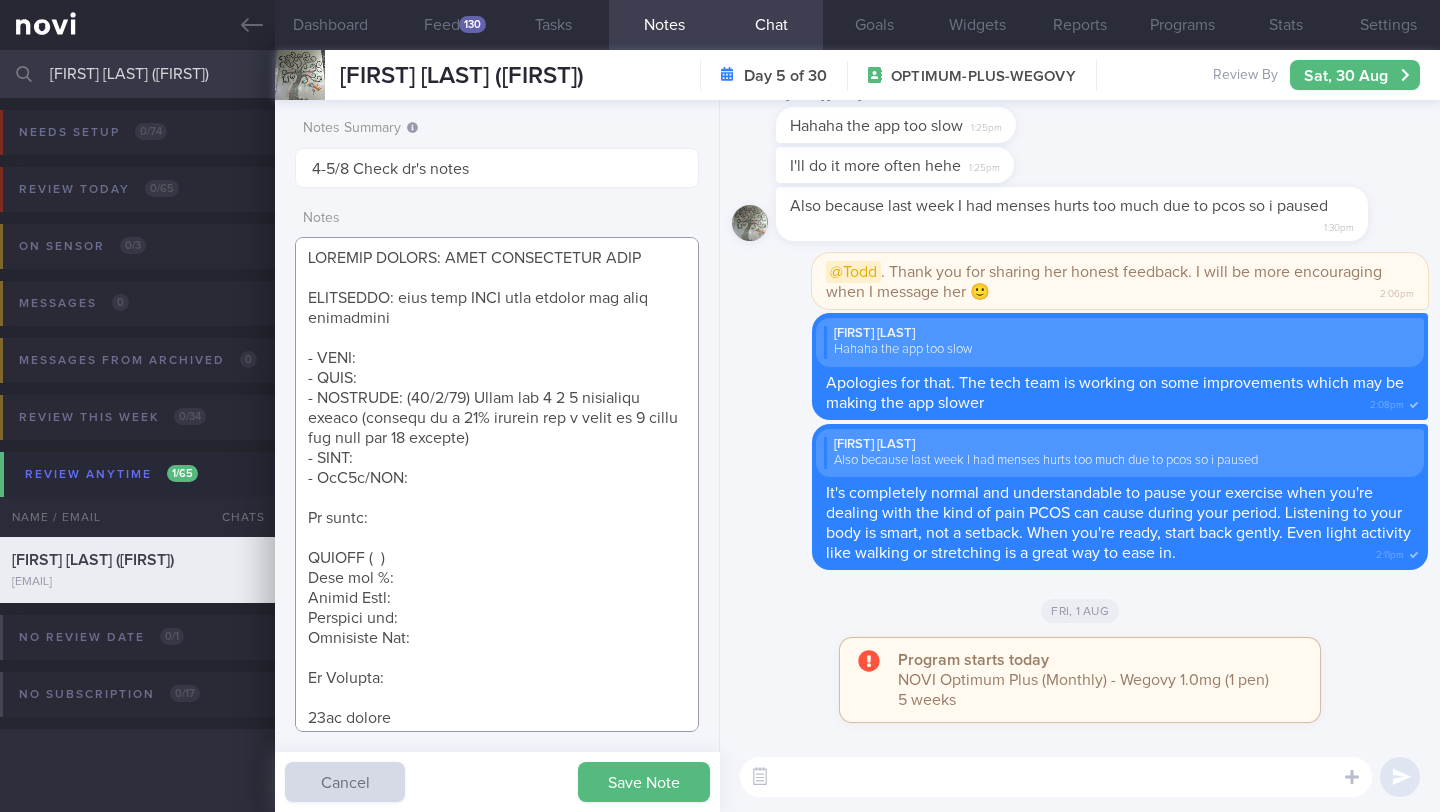 paste on "83.1kg (1/7/25) -> 81.9kg (30/7/25)" 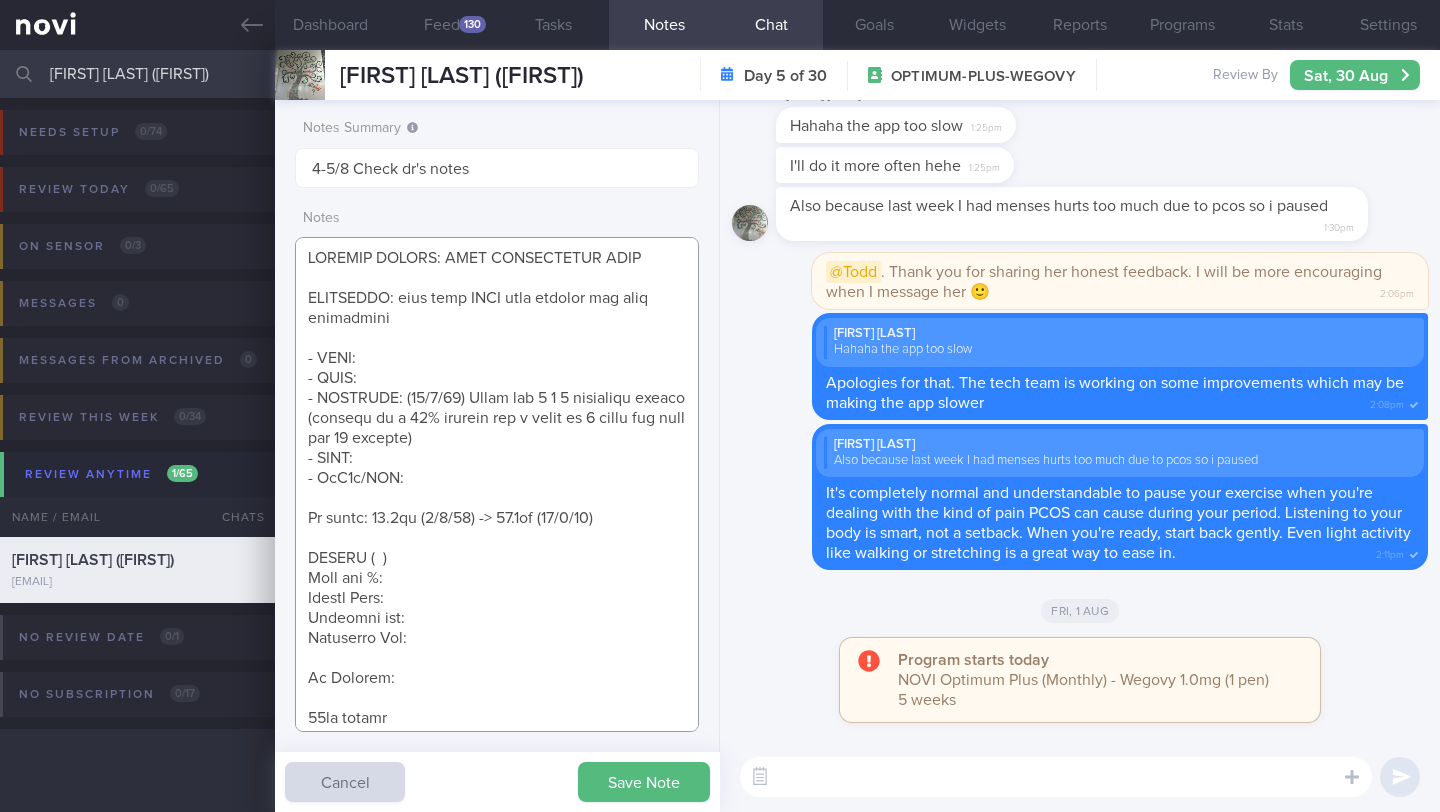 drag, startPoint x: 434, startPoint y: 642, endPoint x: 297, endPoint y: 554, distance: 162.82812 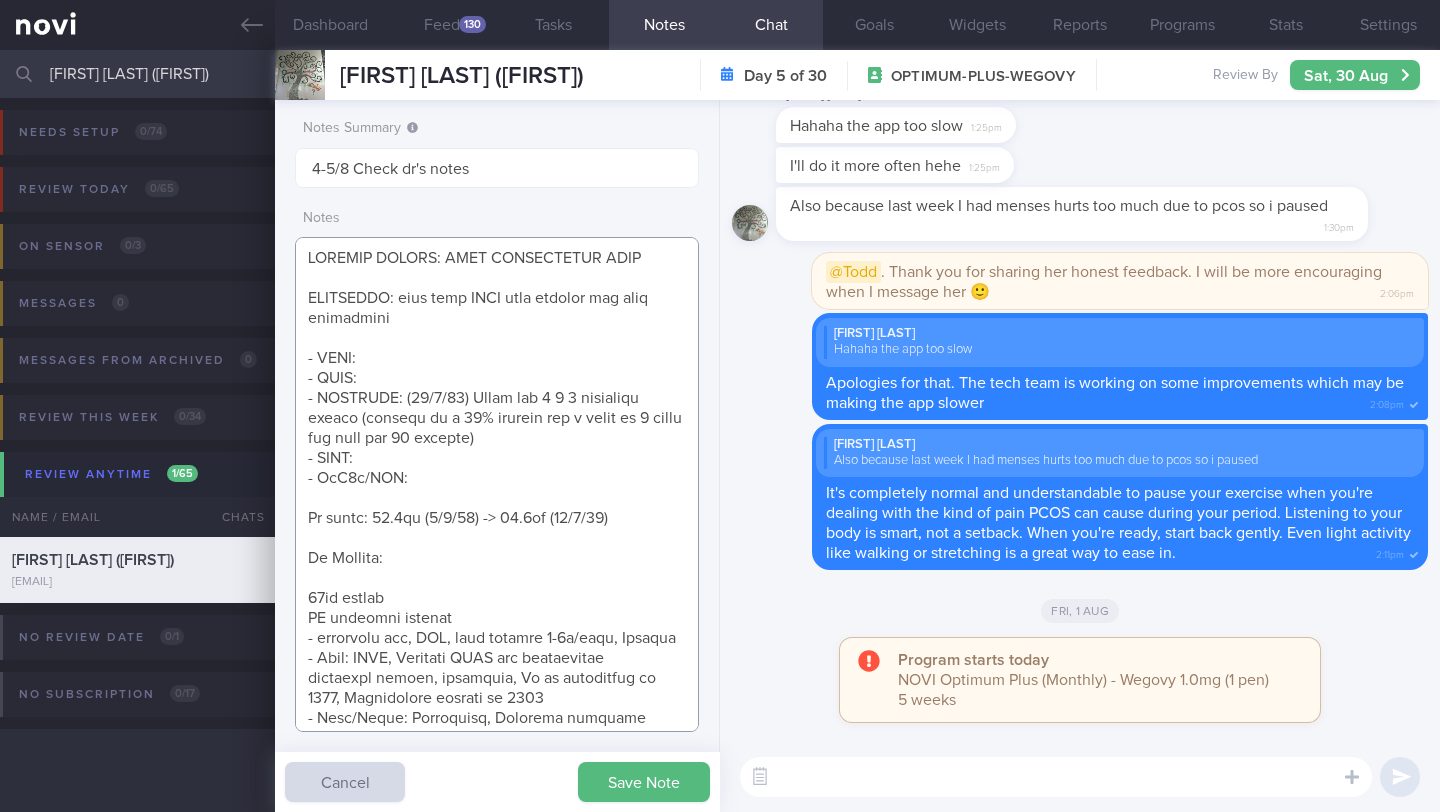 click at bounding box center [497, 484] 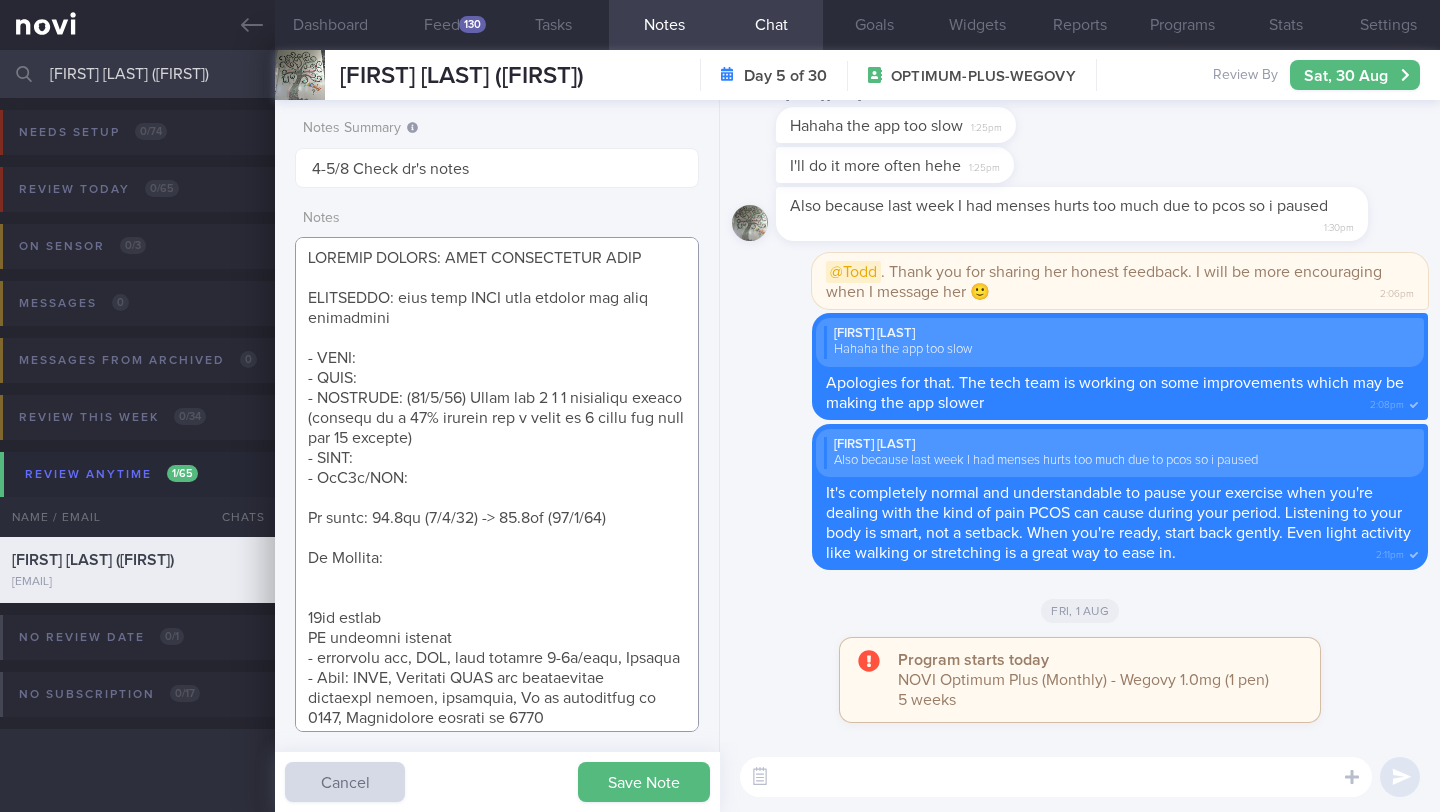 paste on "5%  (4kg -> 84kg) > 10% (9kg -> 79kg) > 15% (13kg -> 75kg) > 20%  (18kg -> 70kg)" 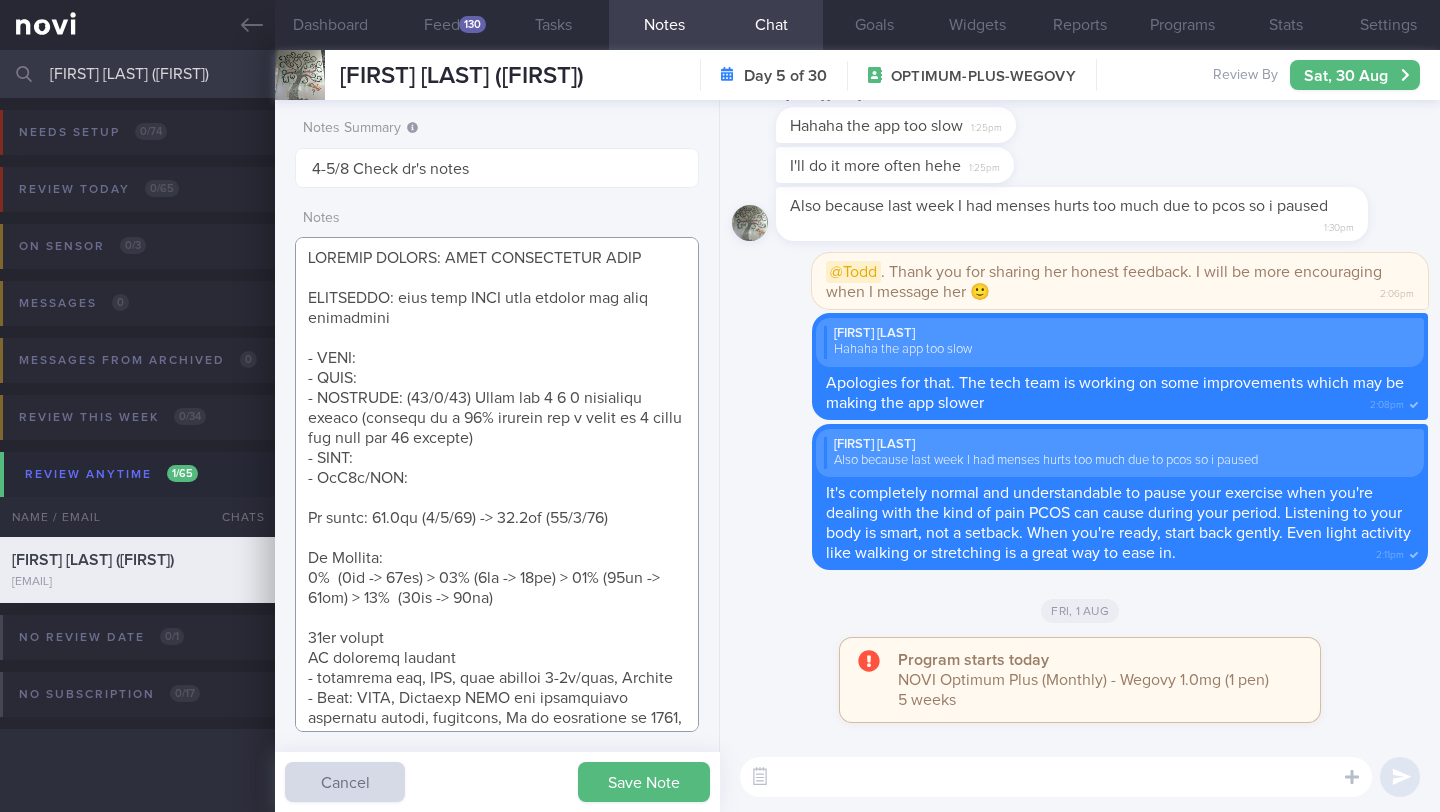 click at bounding box center [497, 484] 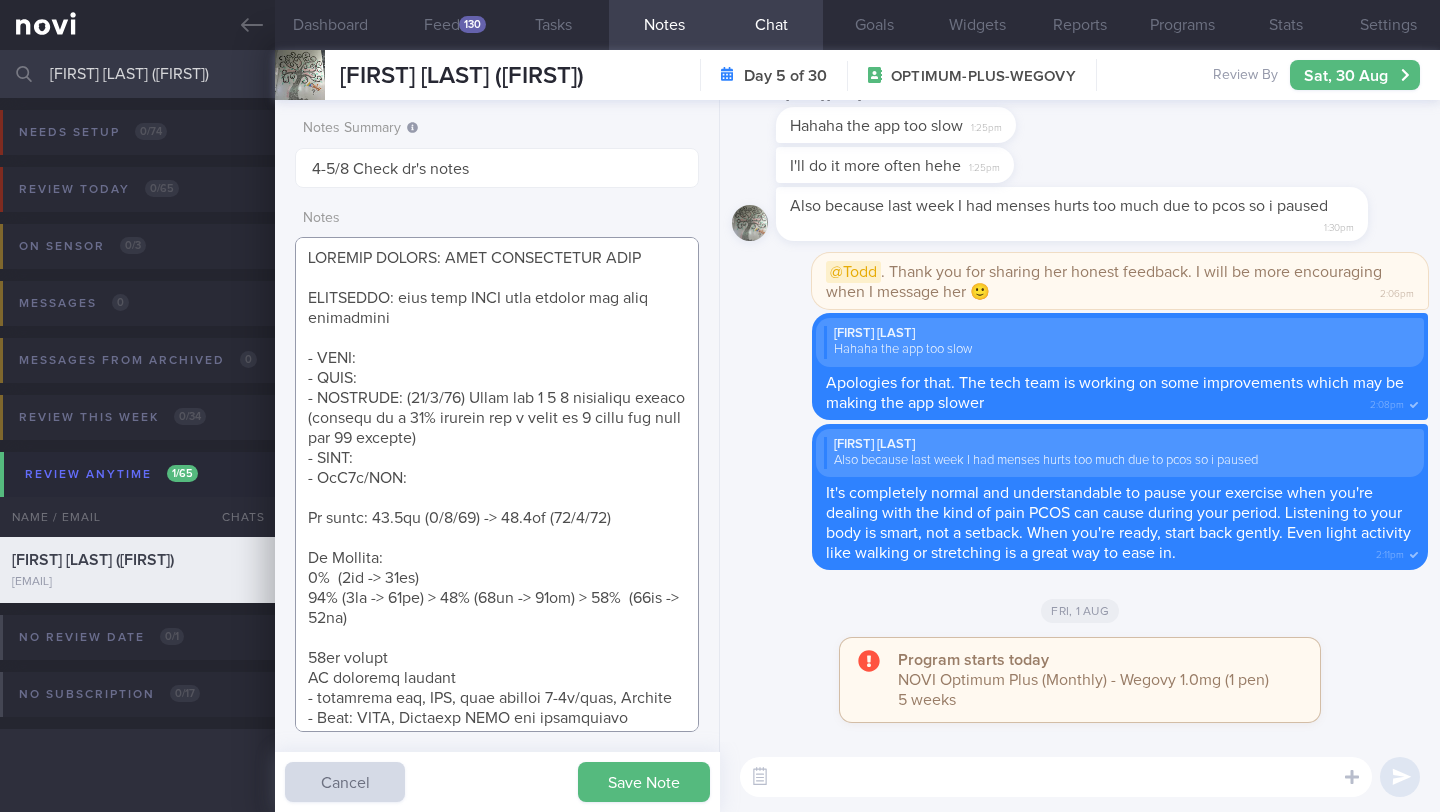 click at bounding box center (497, 484) 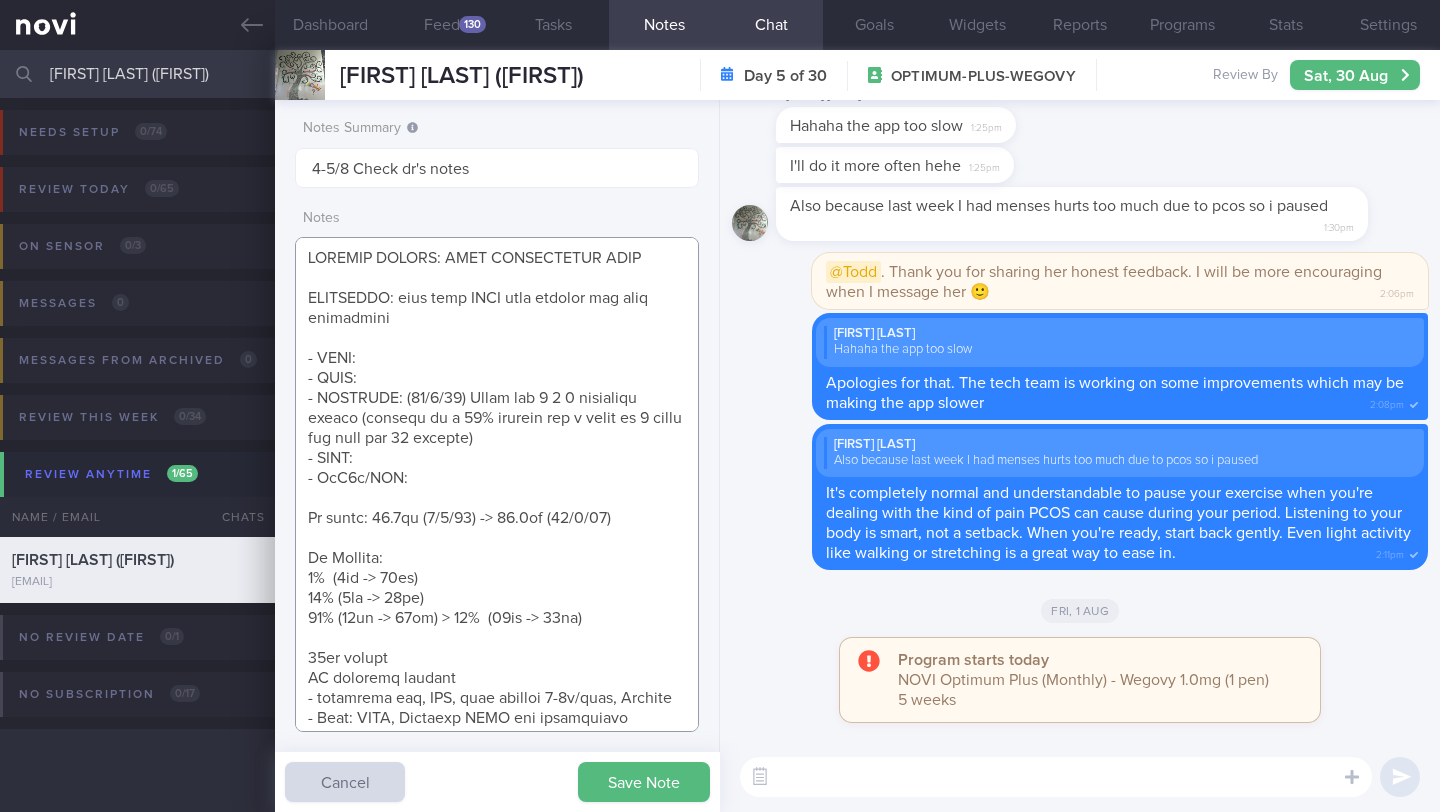 click at bounding box center (497, 484) 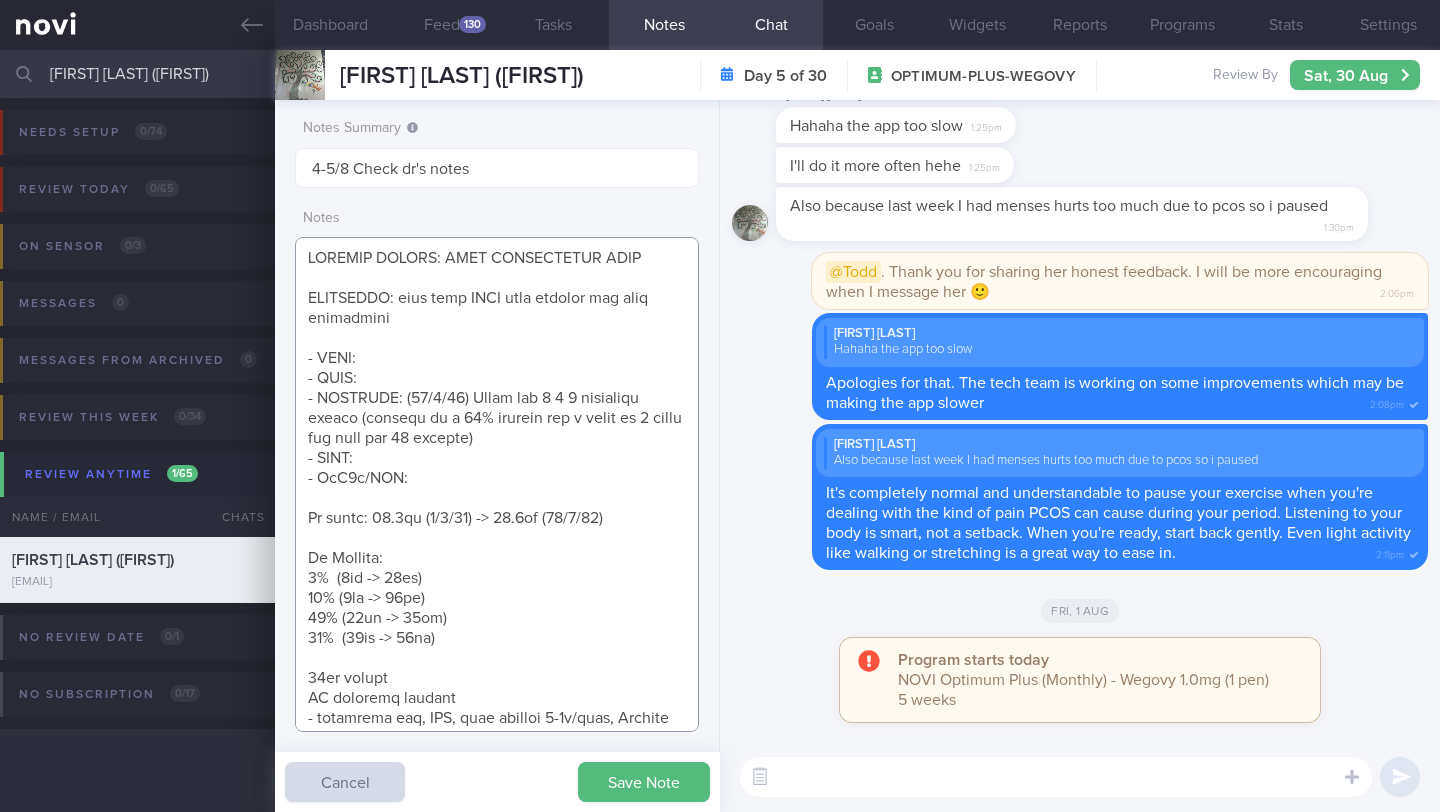 drag, startPoint x: 345, startPoint y: 641, endPoint x: 358, endPoint y: 617, distance: 27.294687 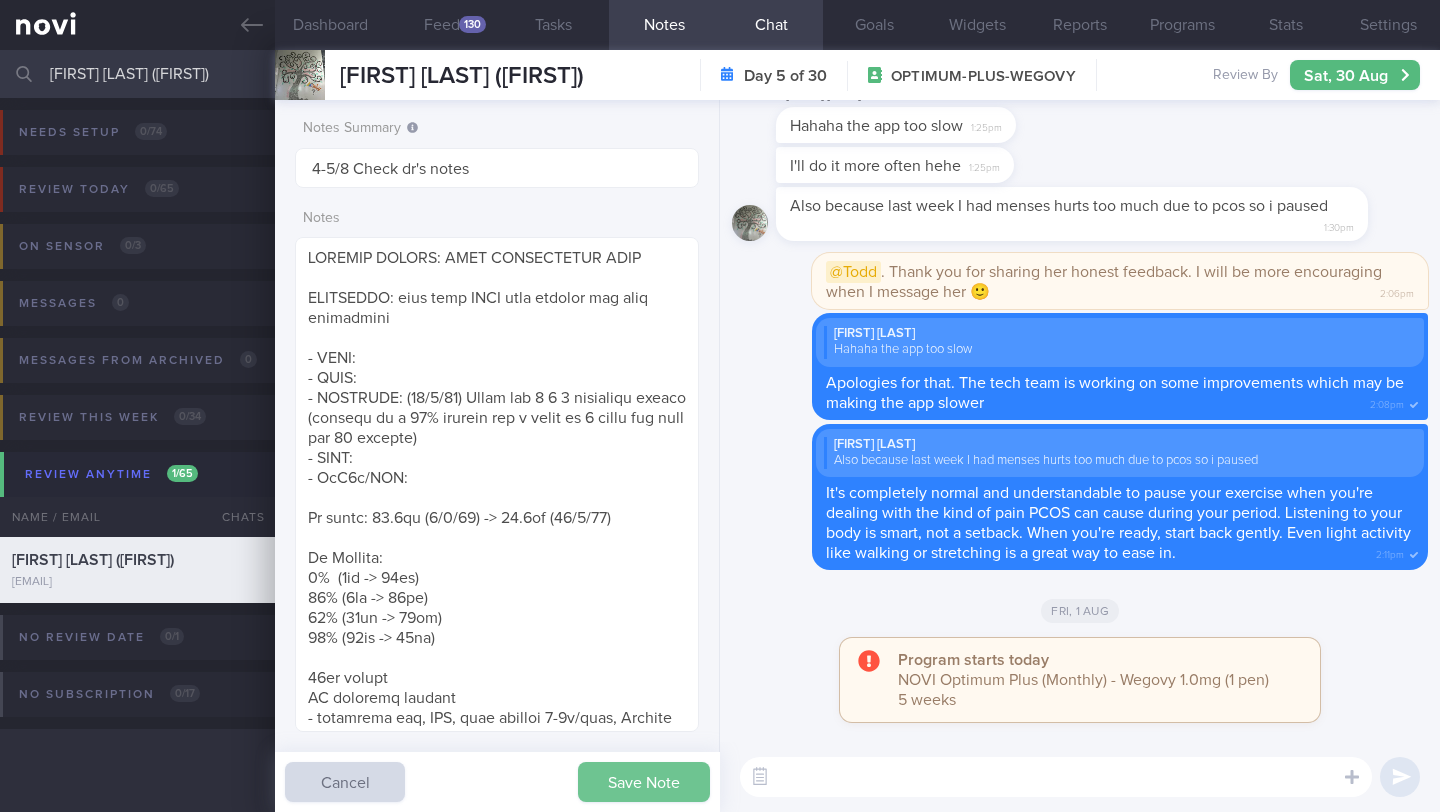 click on "Save Note" at bounding box center (644, 782) 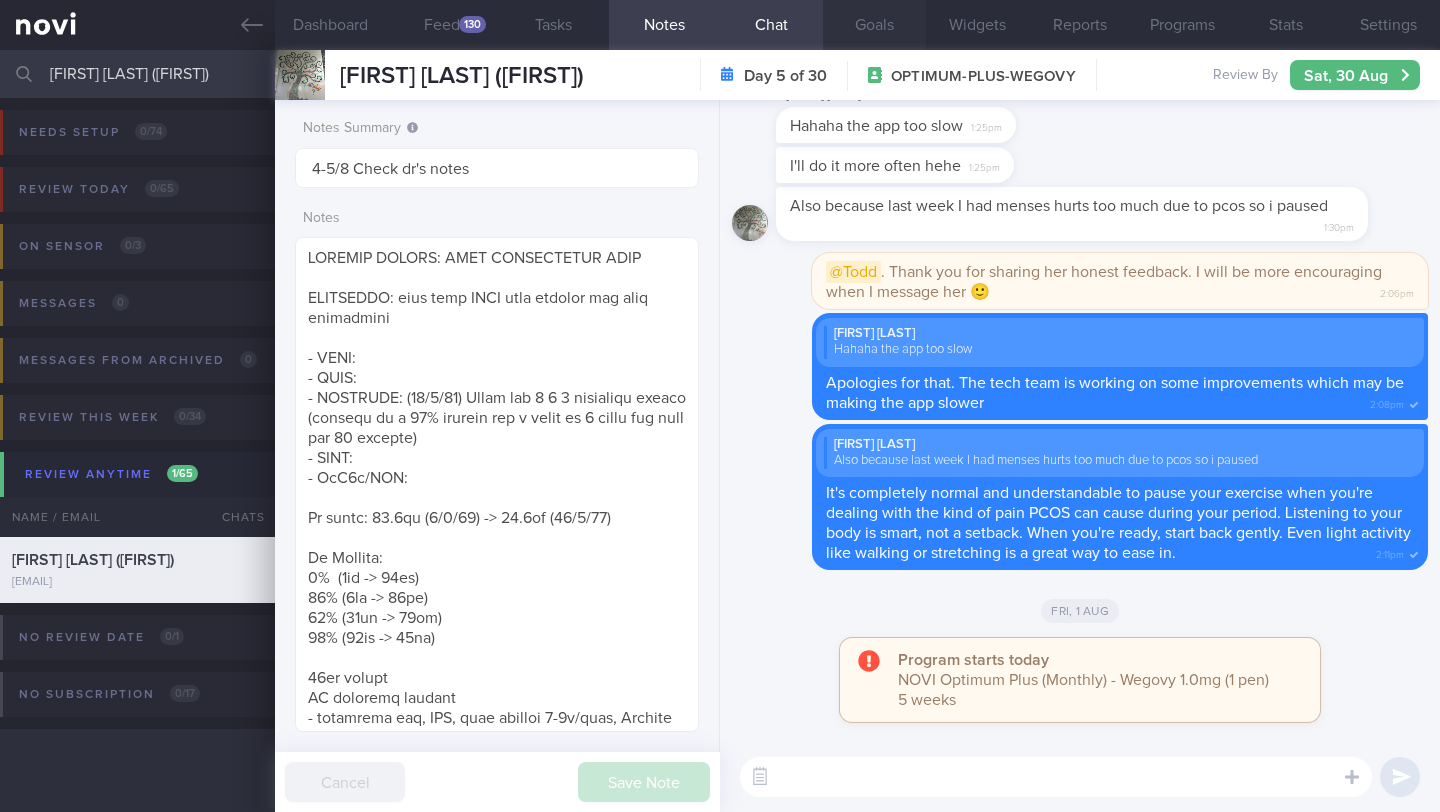 click on "Goals" at bounding box center (874, 25) 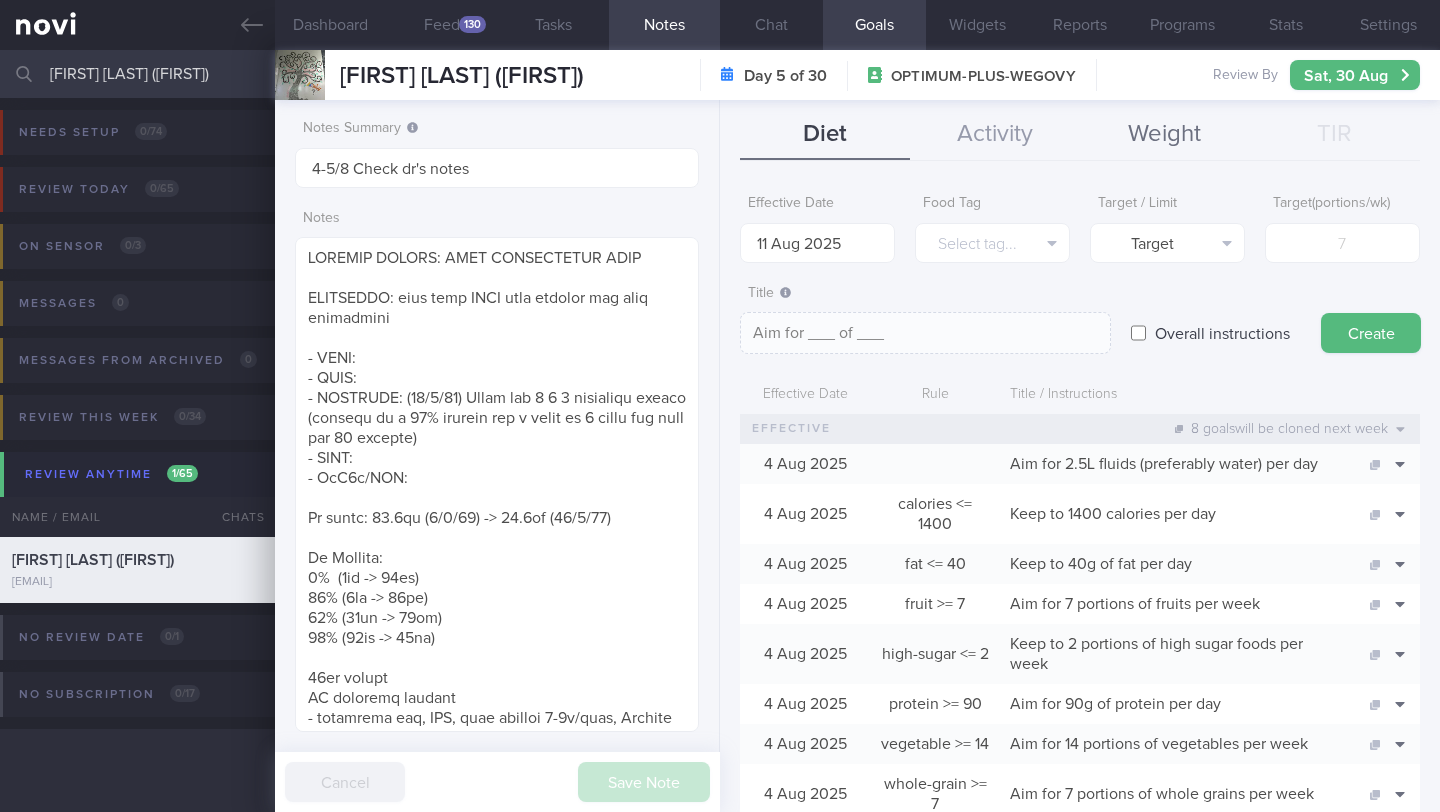 click on "Weight" at bounding box center [1165, 135] 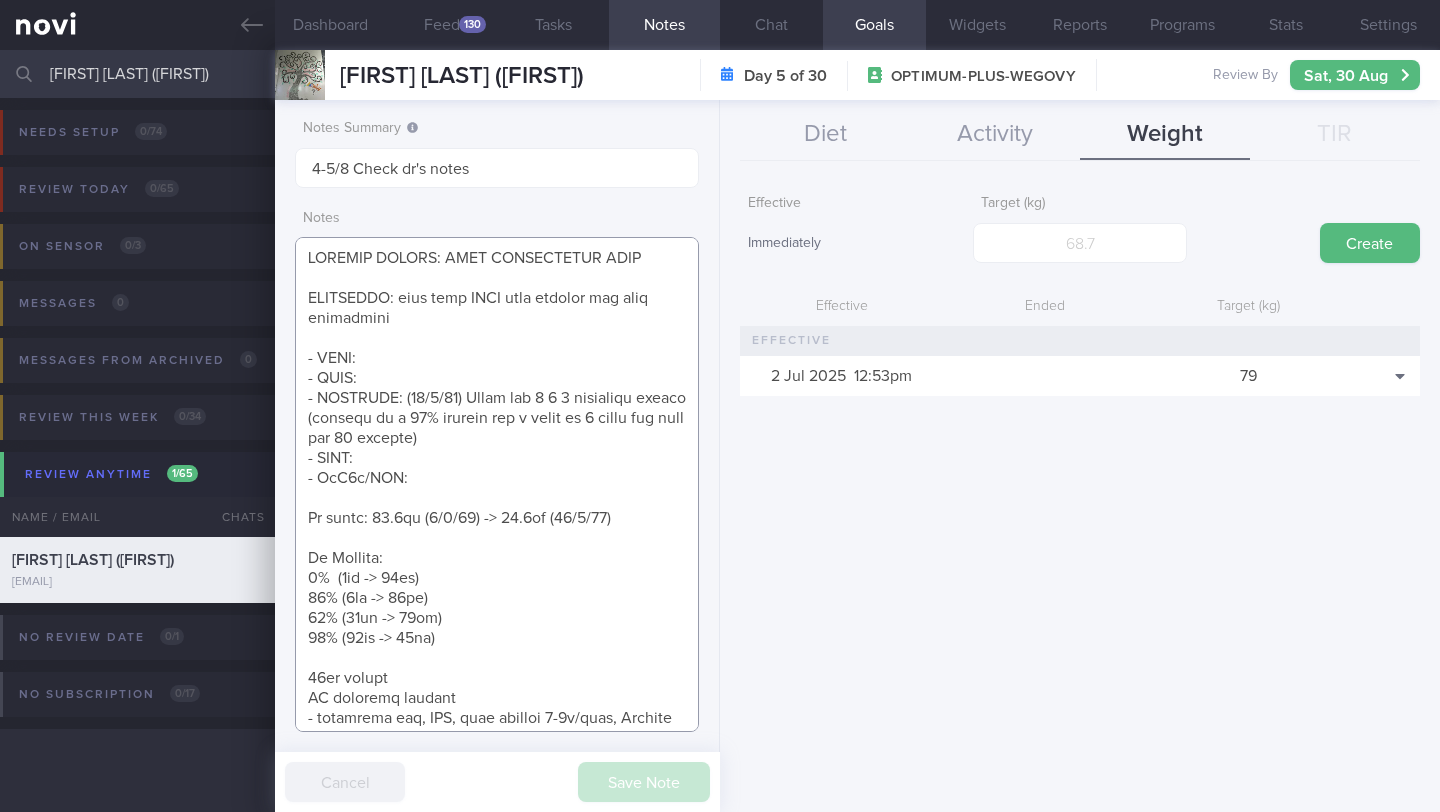 drag, startPoint x: 350, startPoint y: 378, endPoint x: 287, endPoint y: 361, distance: 65.25335 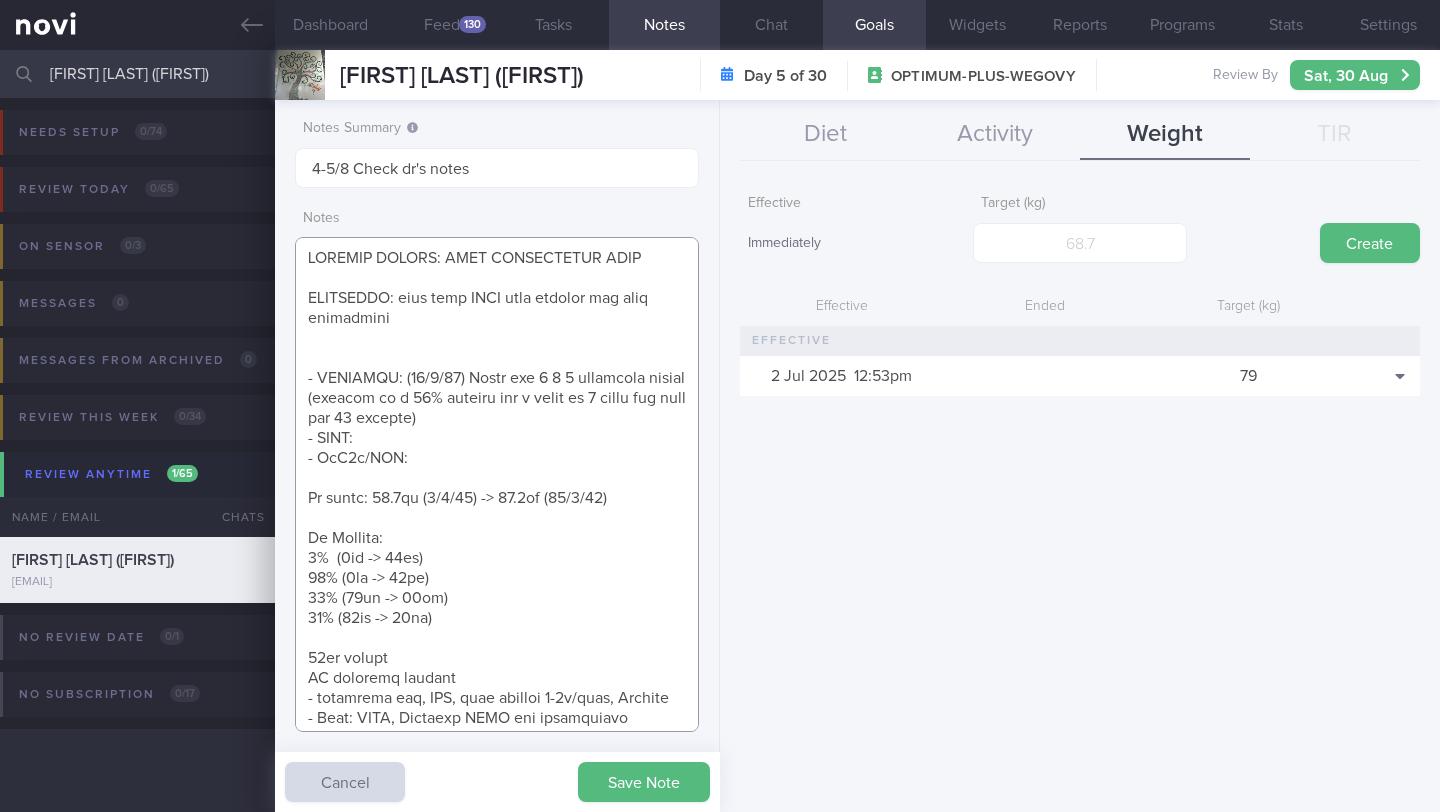 drag, startPoint x: 409, startPoint y: 454, endPoint x: 311, endPoint y: 433, distance: 100.22475 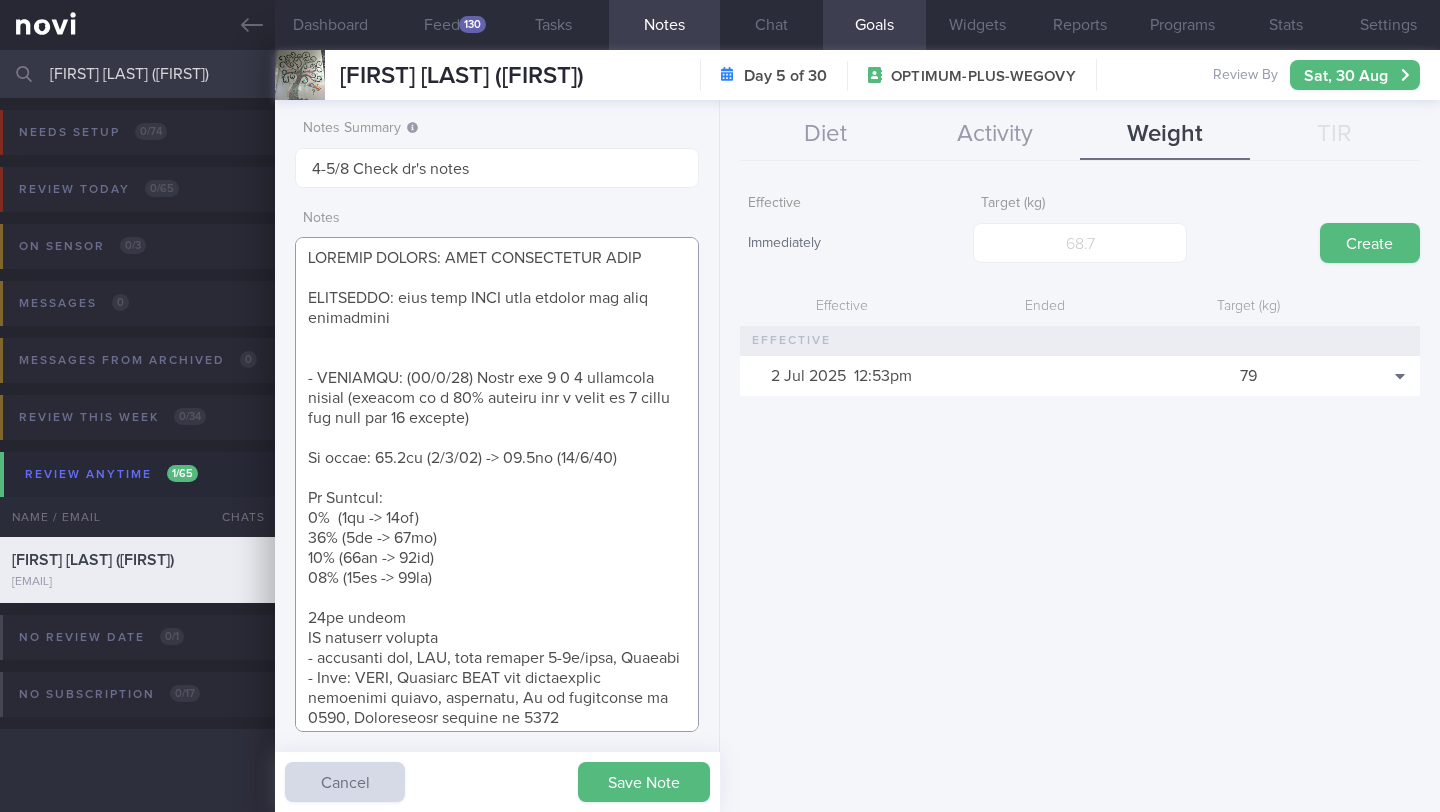 click at bounding box center [497, 484] 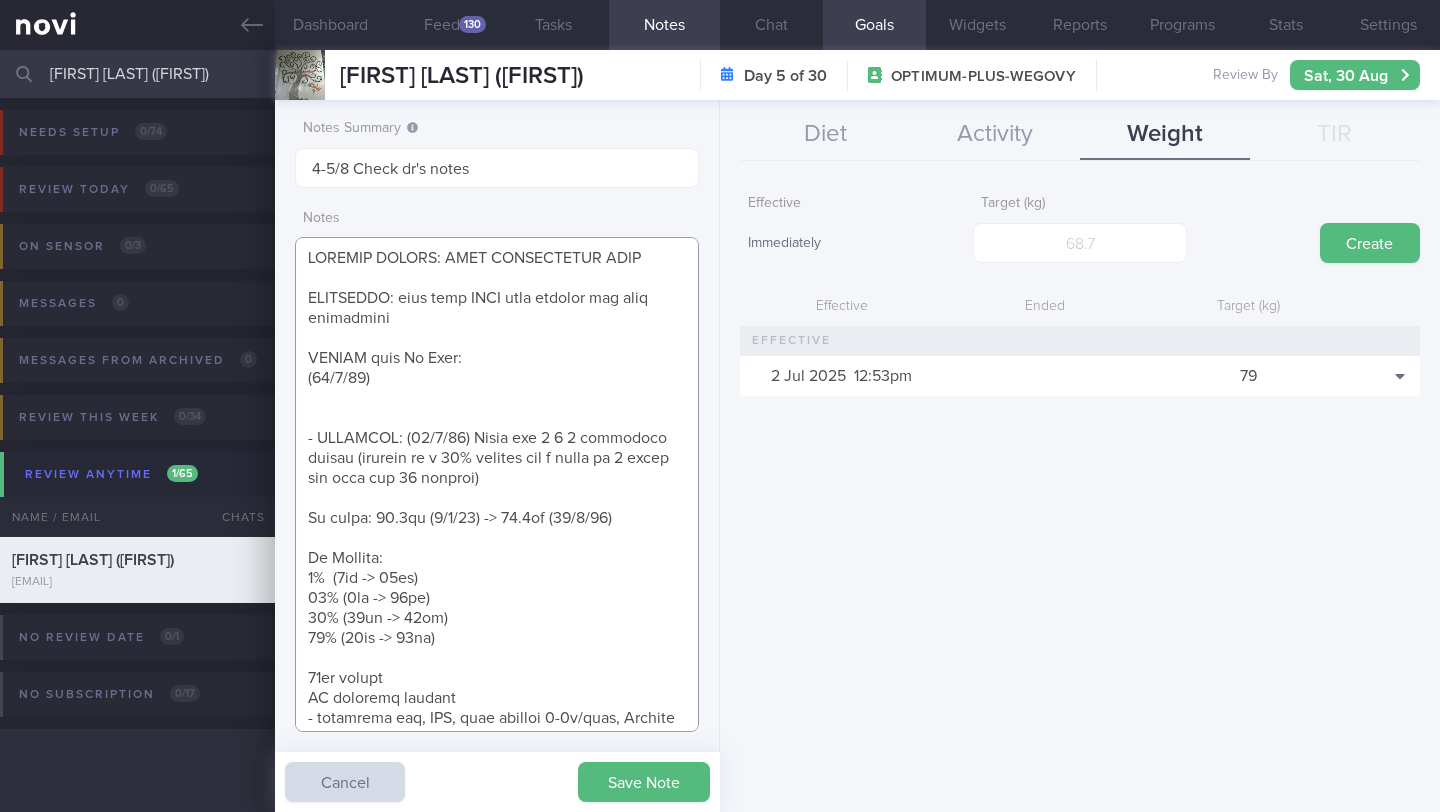 click at bounding box center [497, 484] 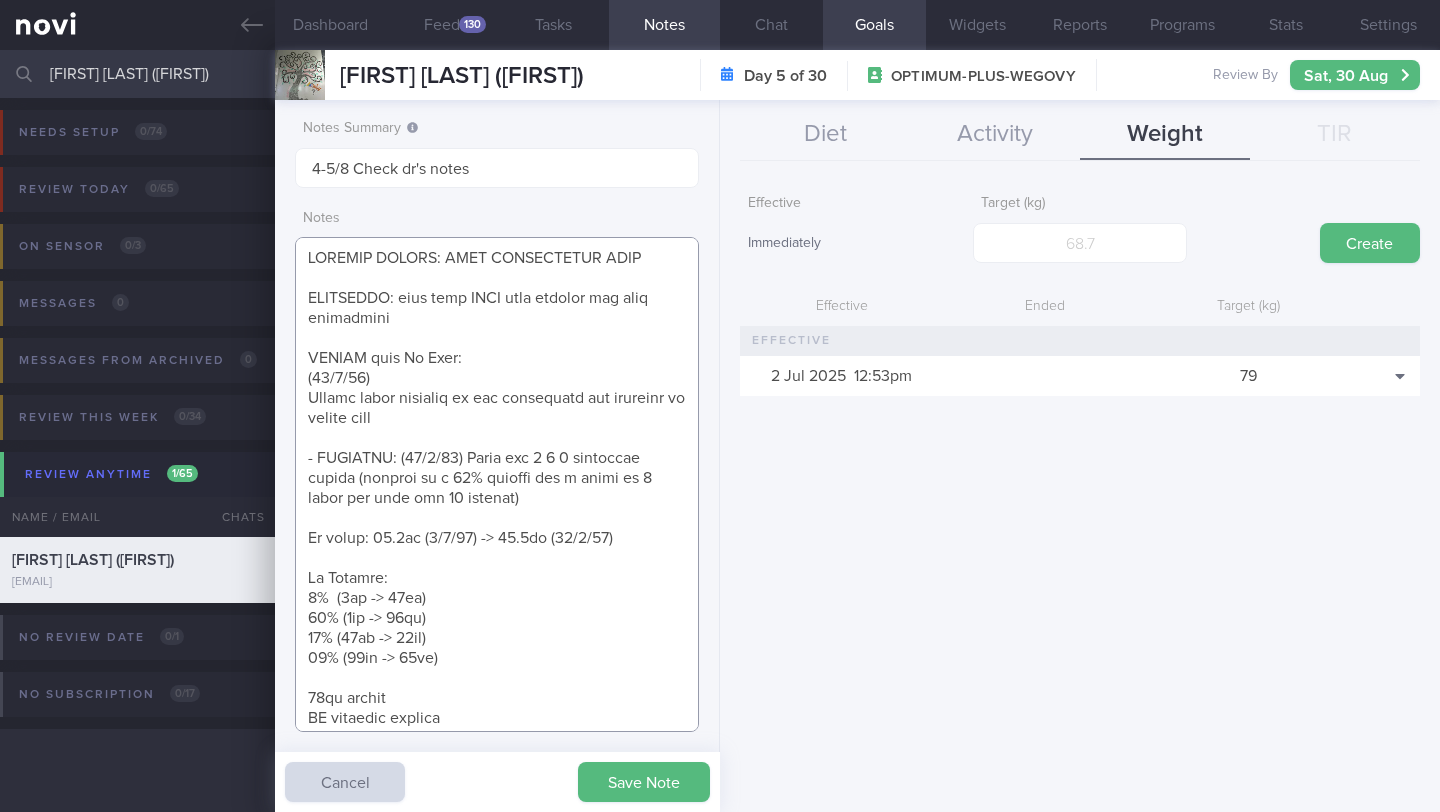 click at bounding box center (497, 484) 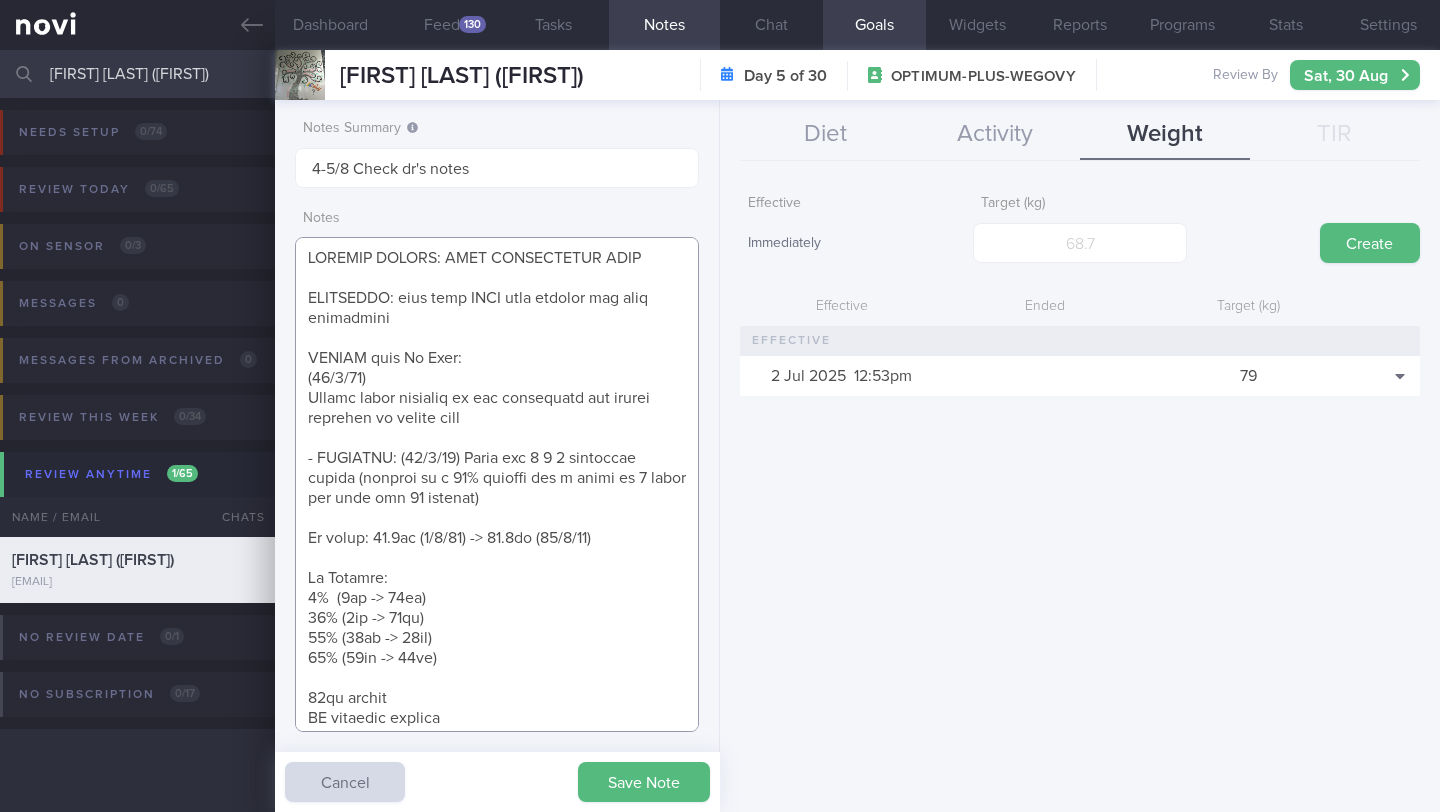 type on "SUPPORT NEEDED: MORE ENCOURAGING MSGS
CHALLENGE: pain from PCOS will prevent her from exercising
REVIEW with Dr Todd:
(30/7/25)
Tanita shows decrease in fat percentage and slight increase in muscle mass
- EXERCISE: (15/7/25) Using the 3 3 3 treadmill method (walking at a 12% incline and a speed of 3 miles per hour for 30 minutes)
Wt trend: 83.1kg (1/7/25) -> 81.9kg (30/7/25)
Wt Targets:
5%  (4kg -> 84kg)
10% (9kg -> 79kg)
15% (13kg -> 75kg)
20% (18kg -> 70kg)
40yo female
HR business partner
- sedentary job, WFO, work travels 2-4x/year, Vietnam
- Pmhx: GERD, Possible PCOS but undiagnosed
irregular menses, hirsutism, Hx of depression in 2024, Liposuction surgery in 2024
- Meds/Supps: Probiotics, Collagen peptides
- Social hx: Lives in a rental with other tenants. Waiting for HDB flat. Does not really buy snacks -- dislikes dry snacks cause it makes her very thirsty (only tempted to snack when at work). Usually eats out
- Diet:
- Exercise:
SHARE ON:
- NOVI: Calorie Deficit -- 2/7
- 4 pillars of wei..." 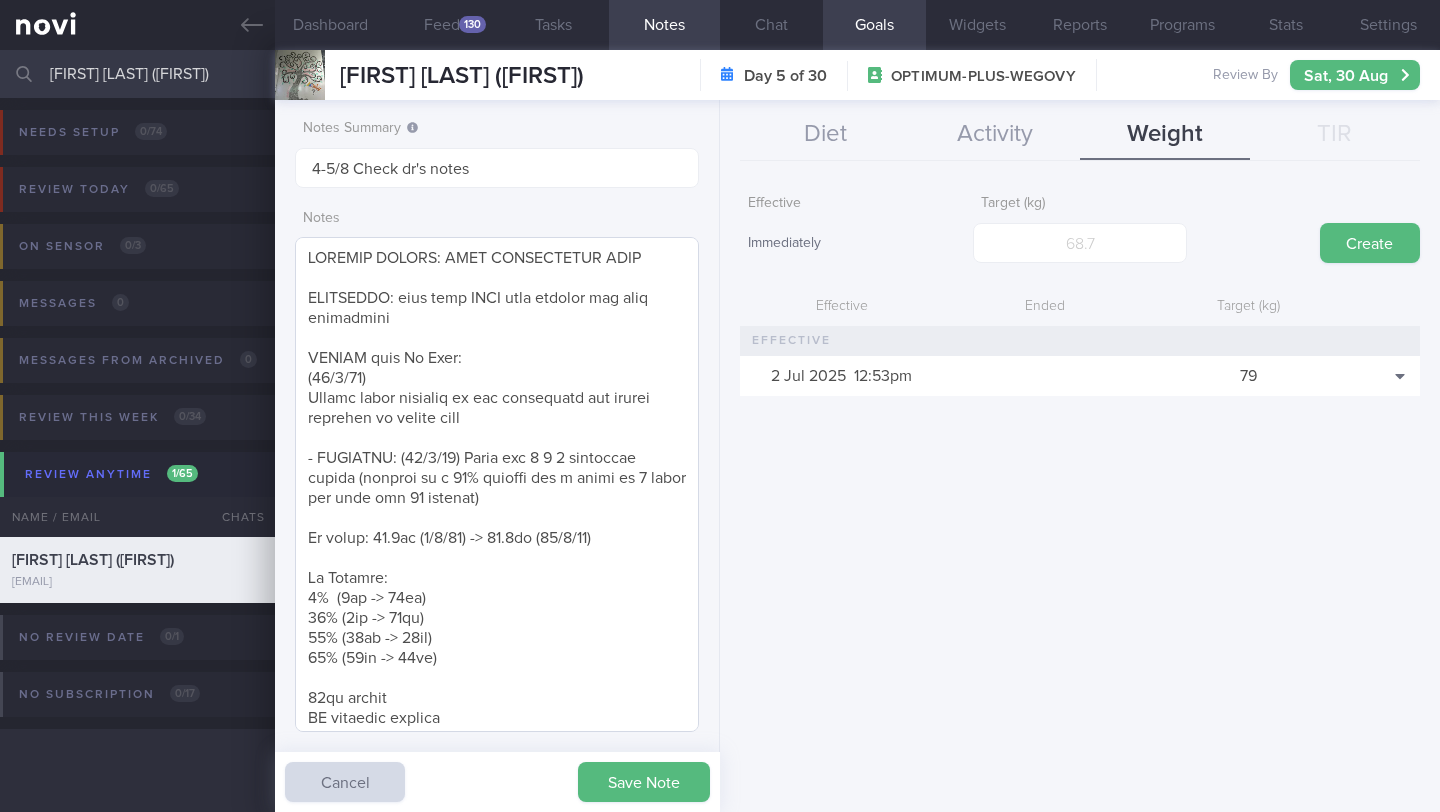 scroll, scrollTop: 999787, scrollLeft: 999632, axis: both 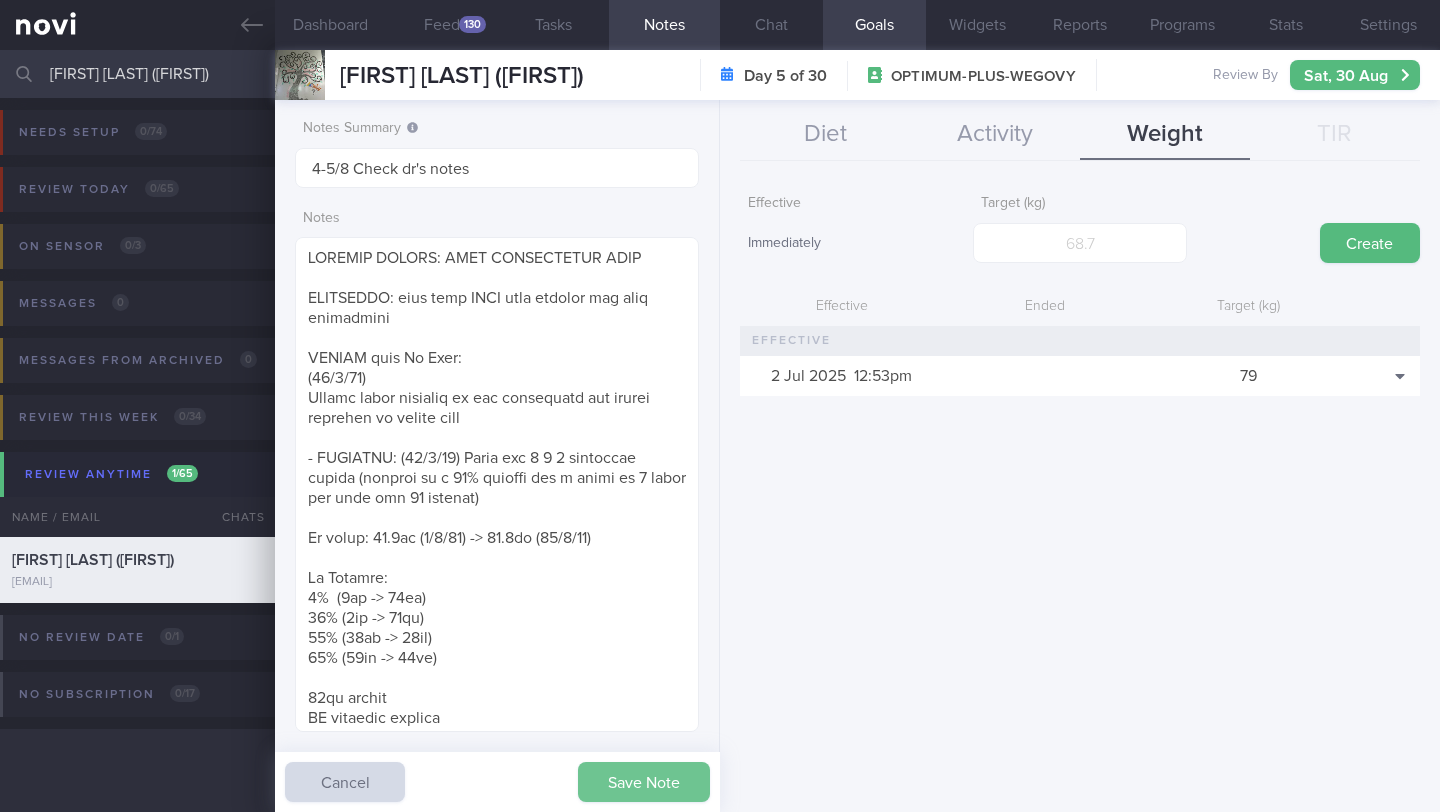click on "Save Note" at bounding box center [644, 782] 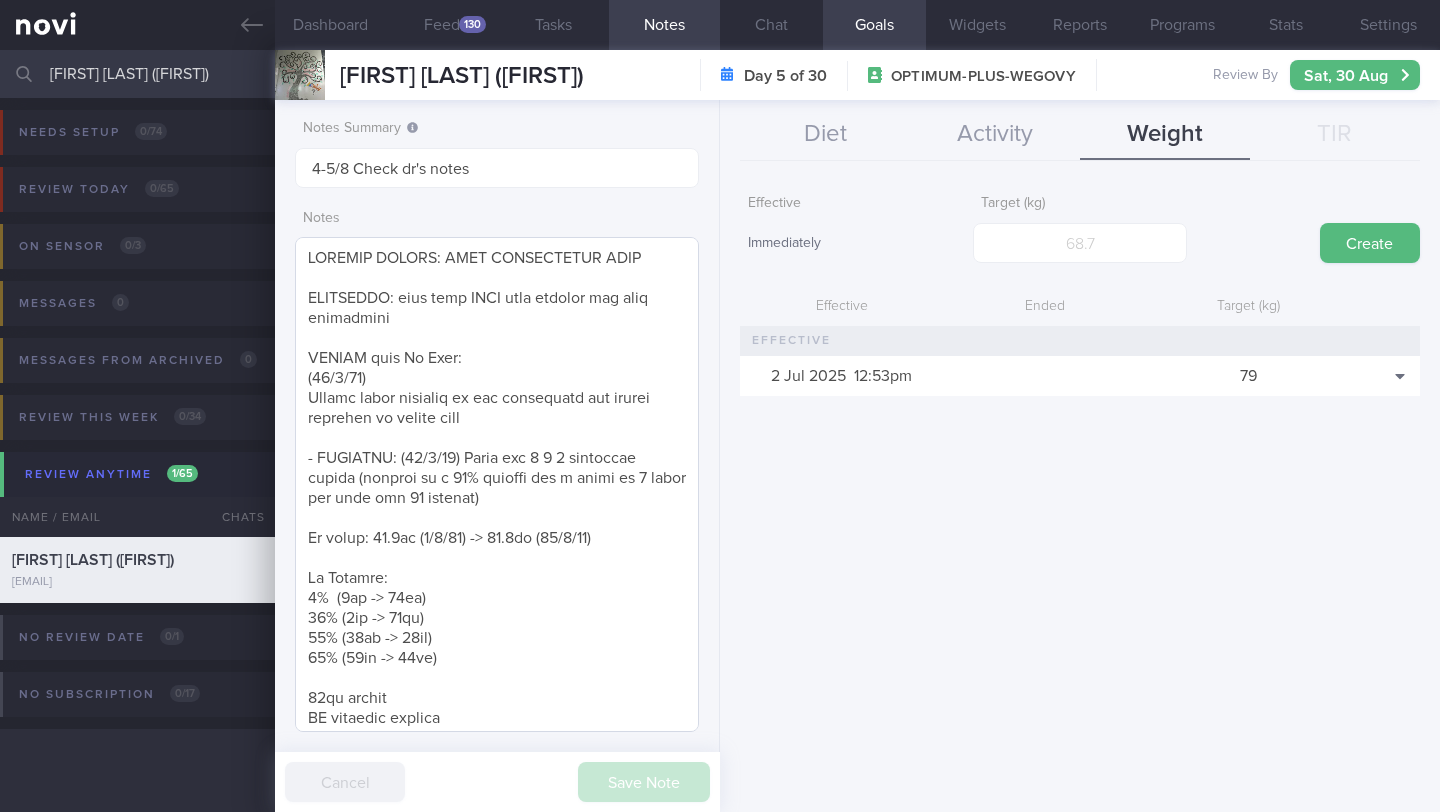 scroll, scrollTop: 999787, scrollLeft: 999632, axis: both 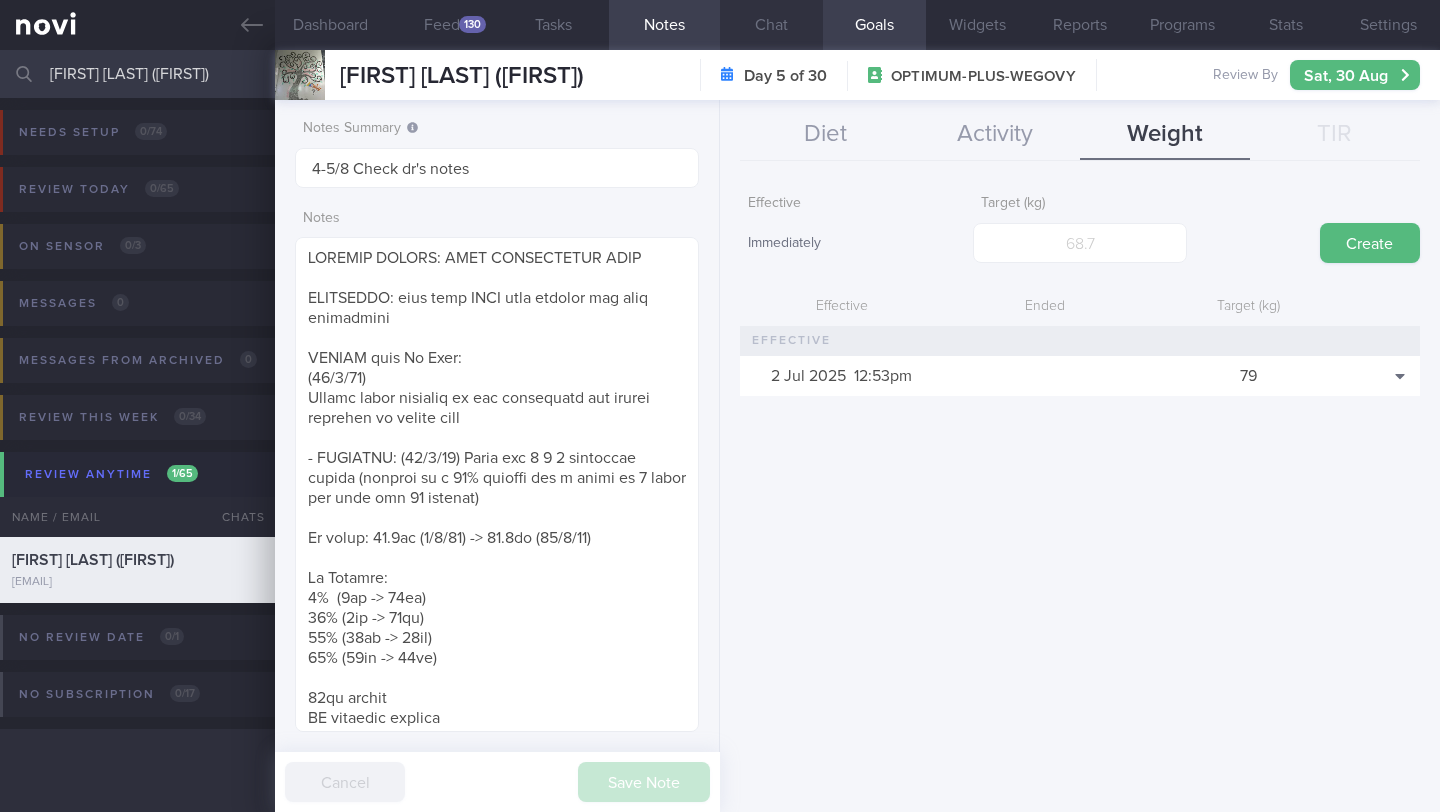 click on "Chat" at bounding box center (771, 25) 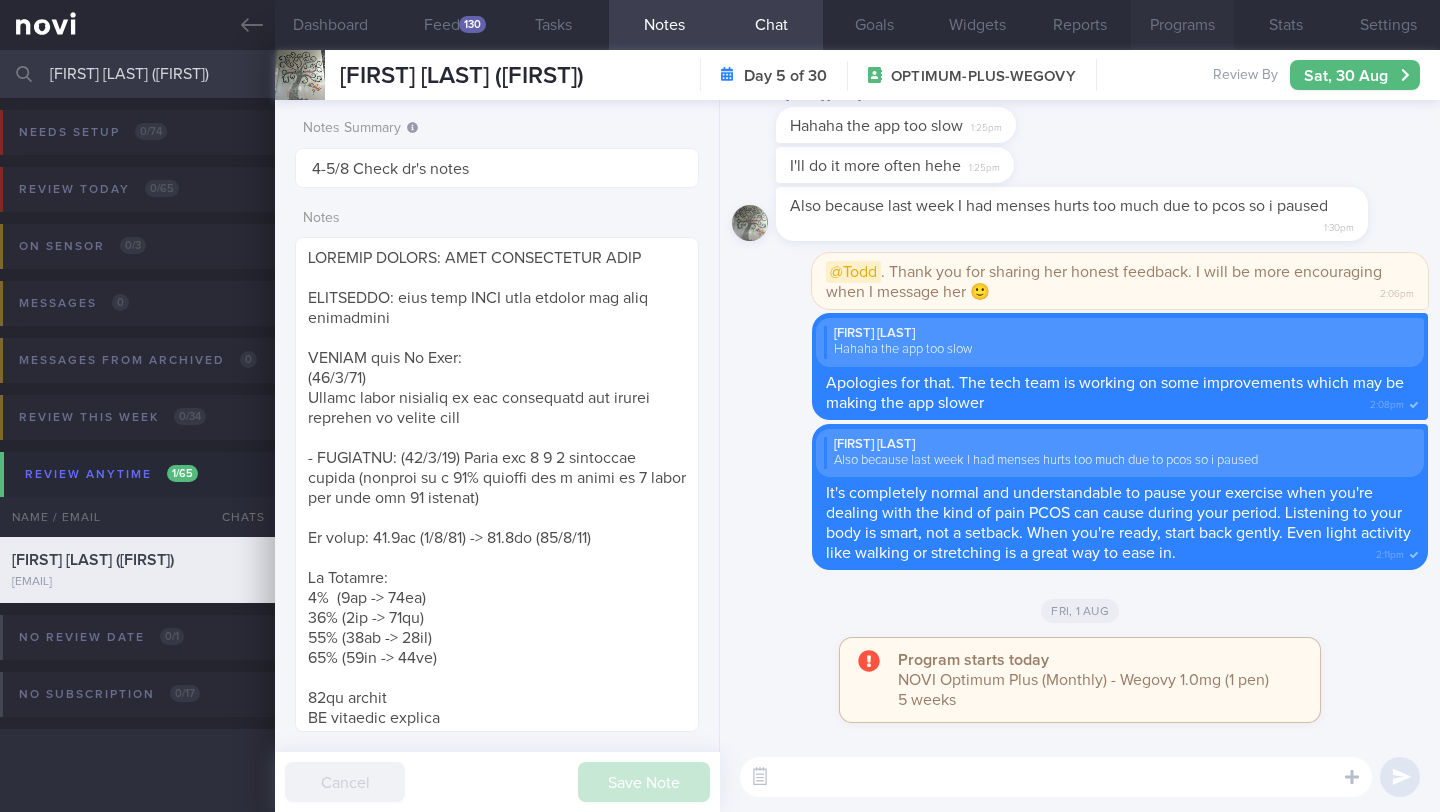click on "Programs" at bounding box center (1182, 25) 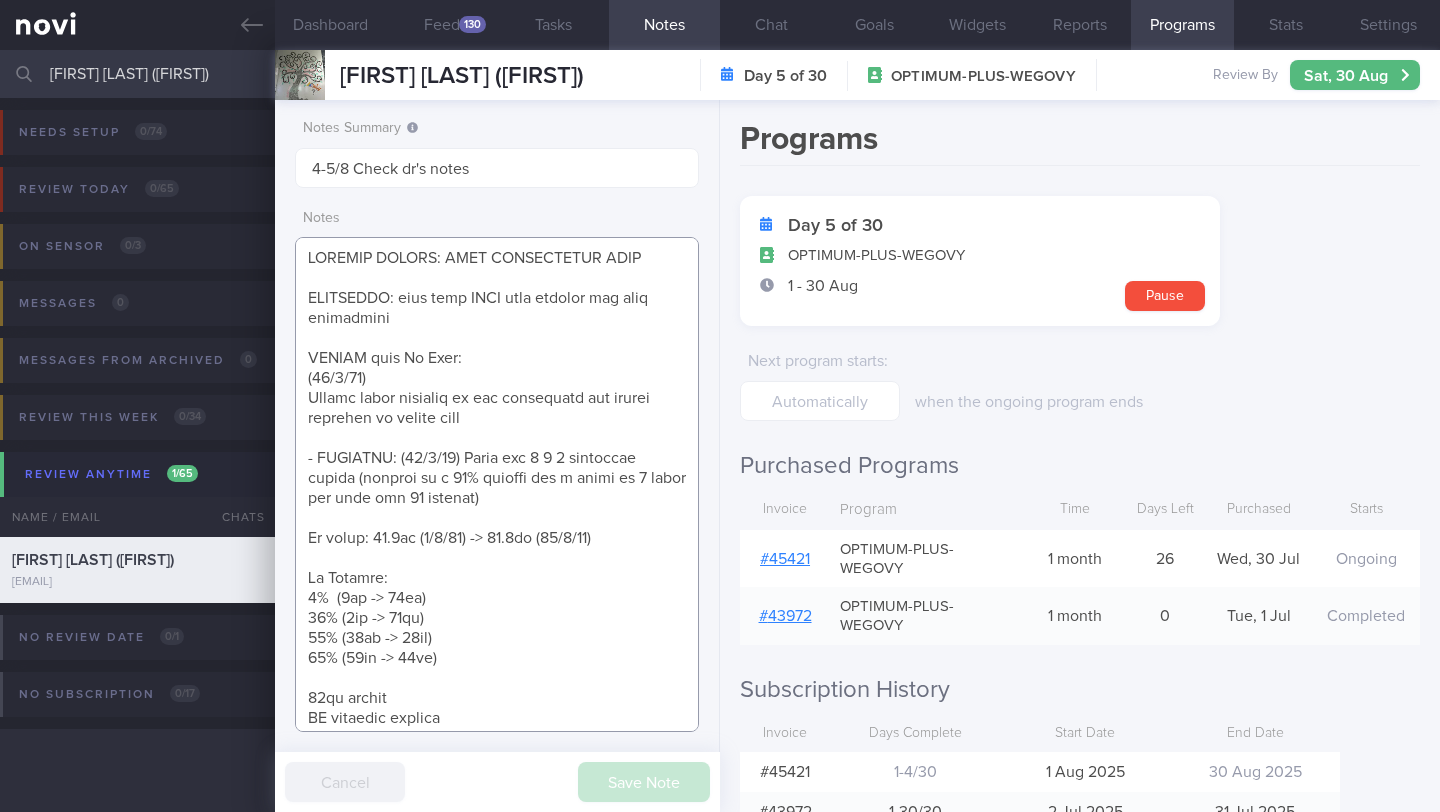 drag, startPoint x: 397, startPoint y: 317, endPoint x: 296, endPoint y: 260, distance: 115.97414 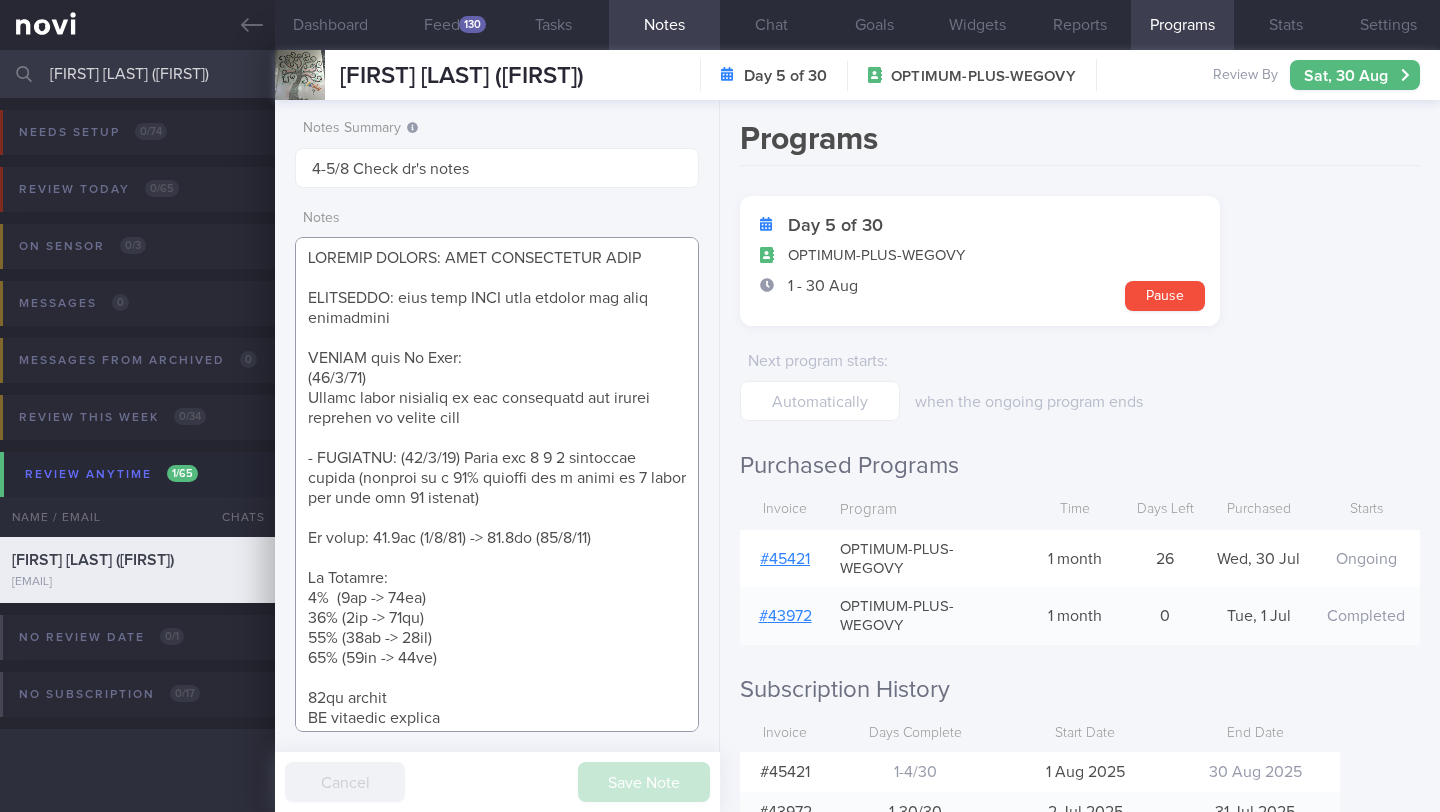 click at bounding box center (497, 484) 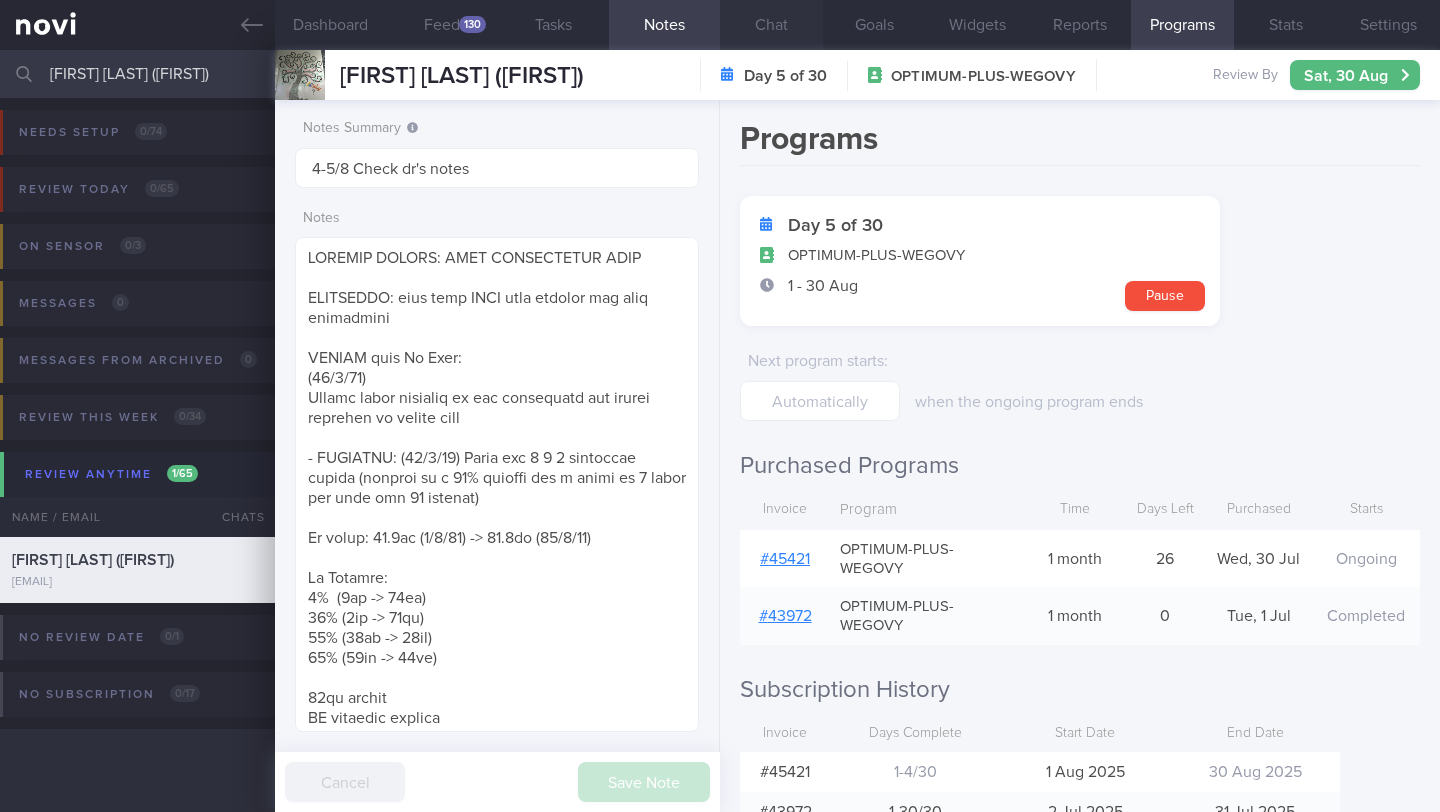 click on "Chat" at bounding box center [771, 25] 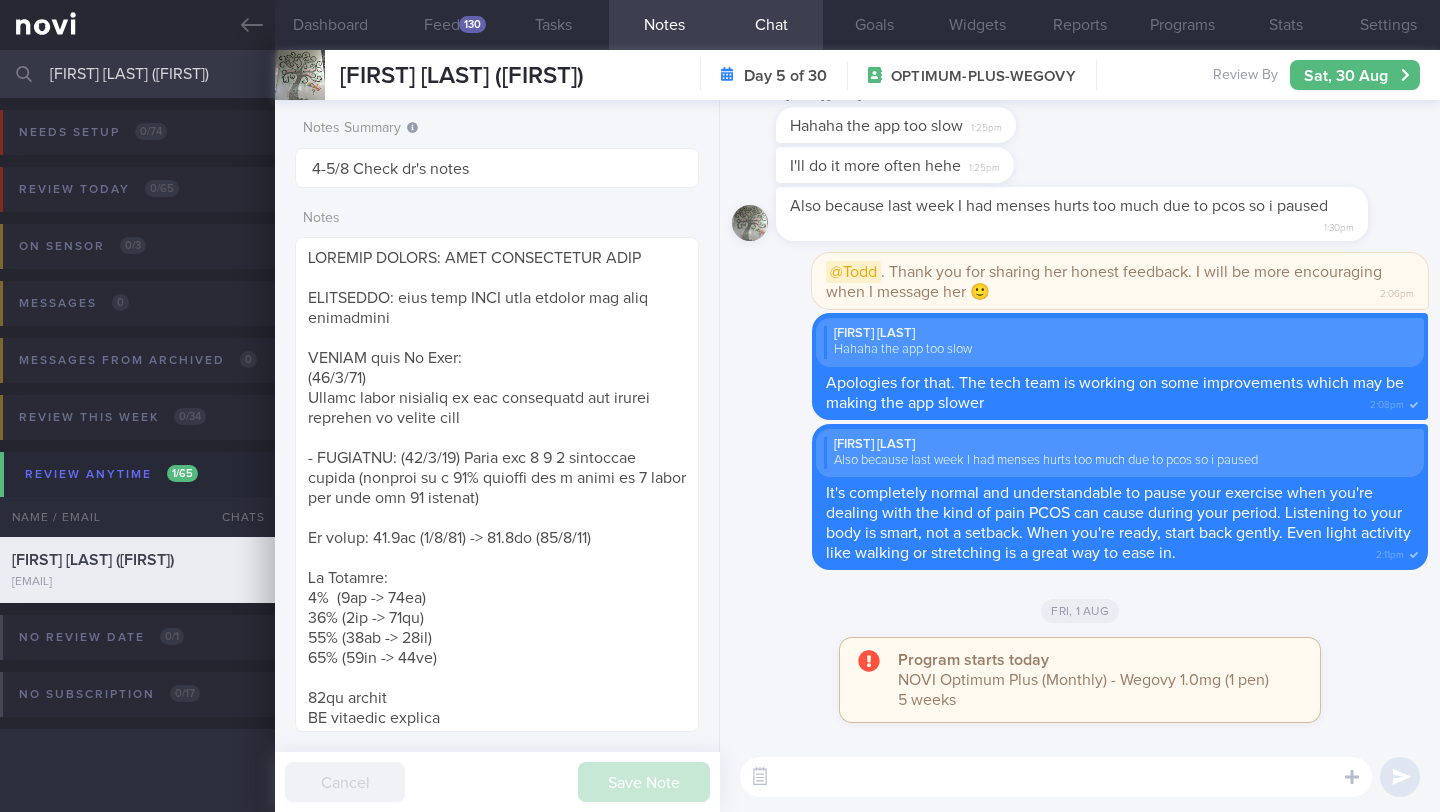 click at bounding box center (1056, 777) 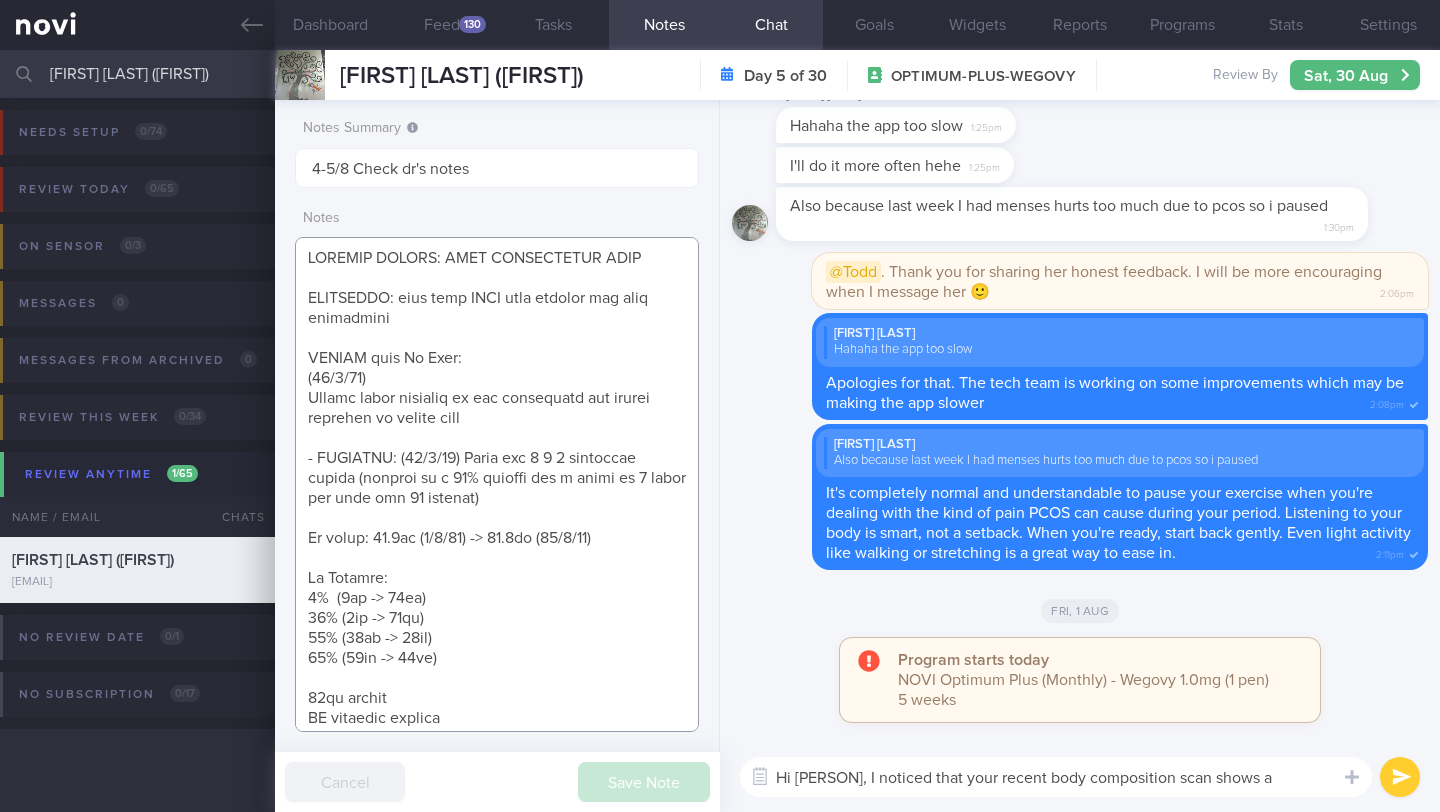 drag, startPoint x: 509, startPoint y: 418, endPoint x: 403, endPoint y: 400, distance: 107.51744 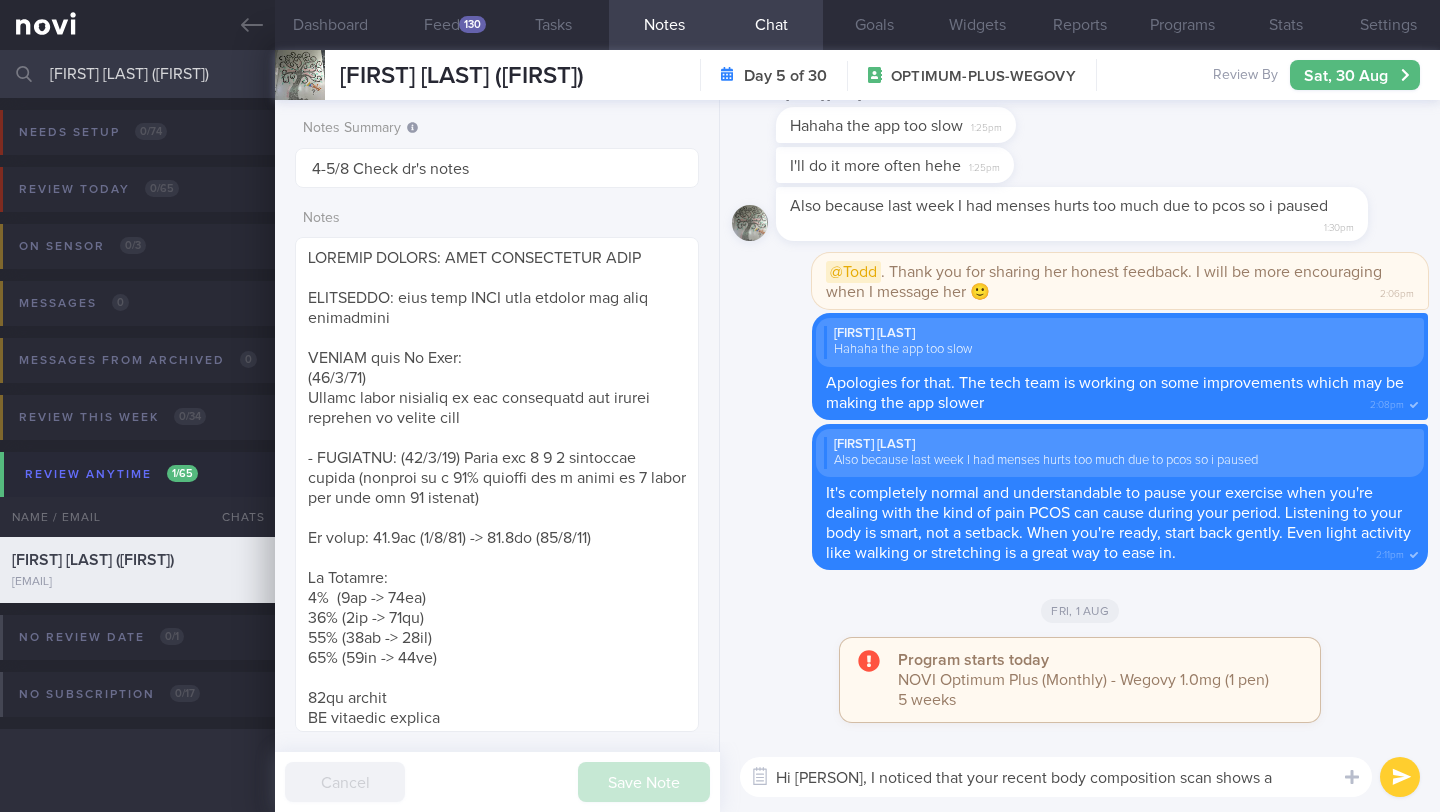 click on "Hi Aprille, I noticed that your recent body composition scan shows a" at bounding box center [1056, 777] 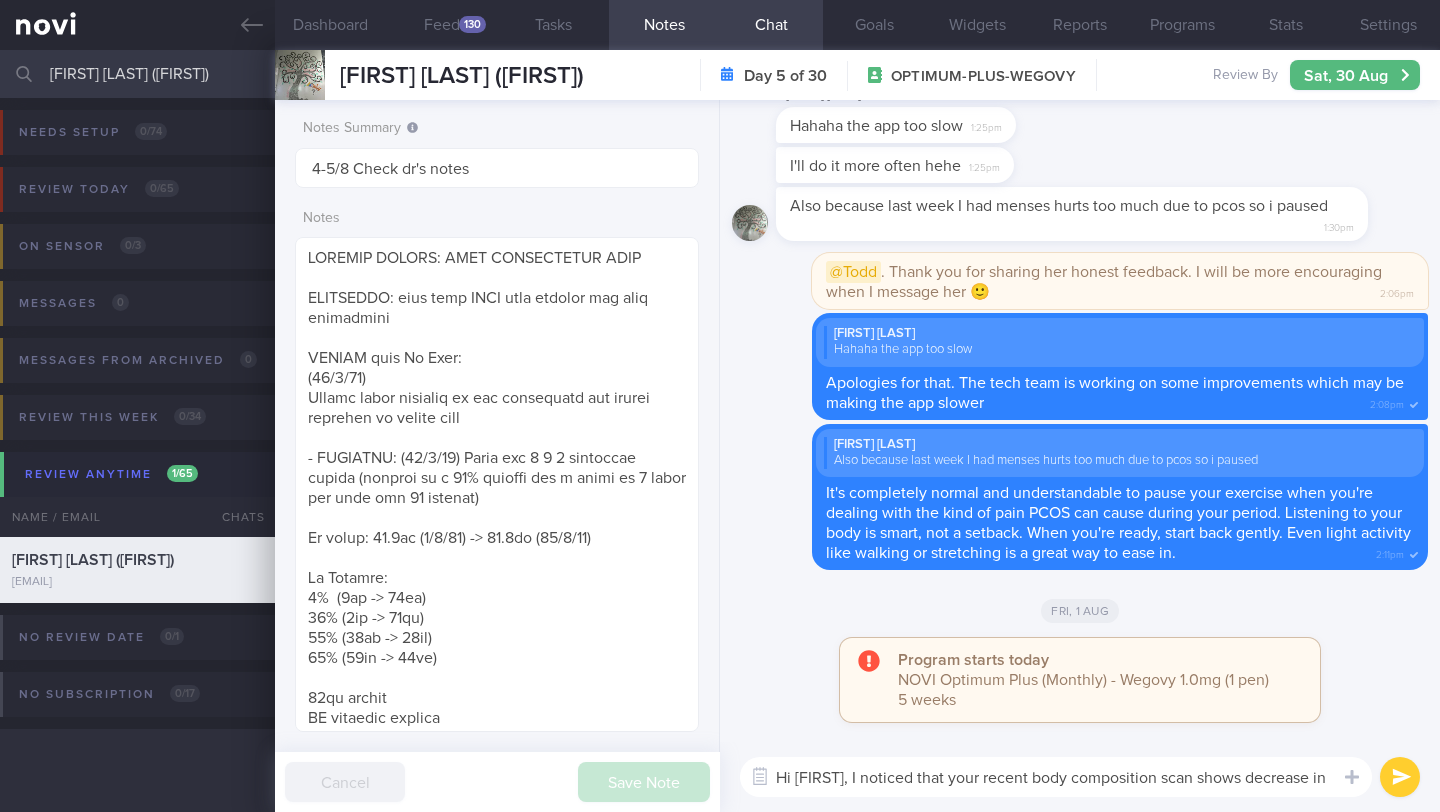 scroll, scrollTop: 0, scrollLeft: 0, axis: both 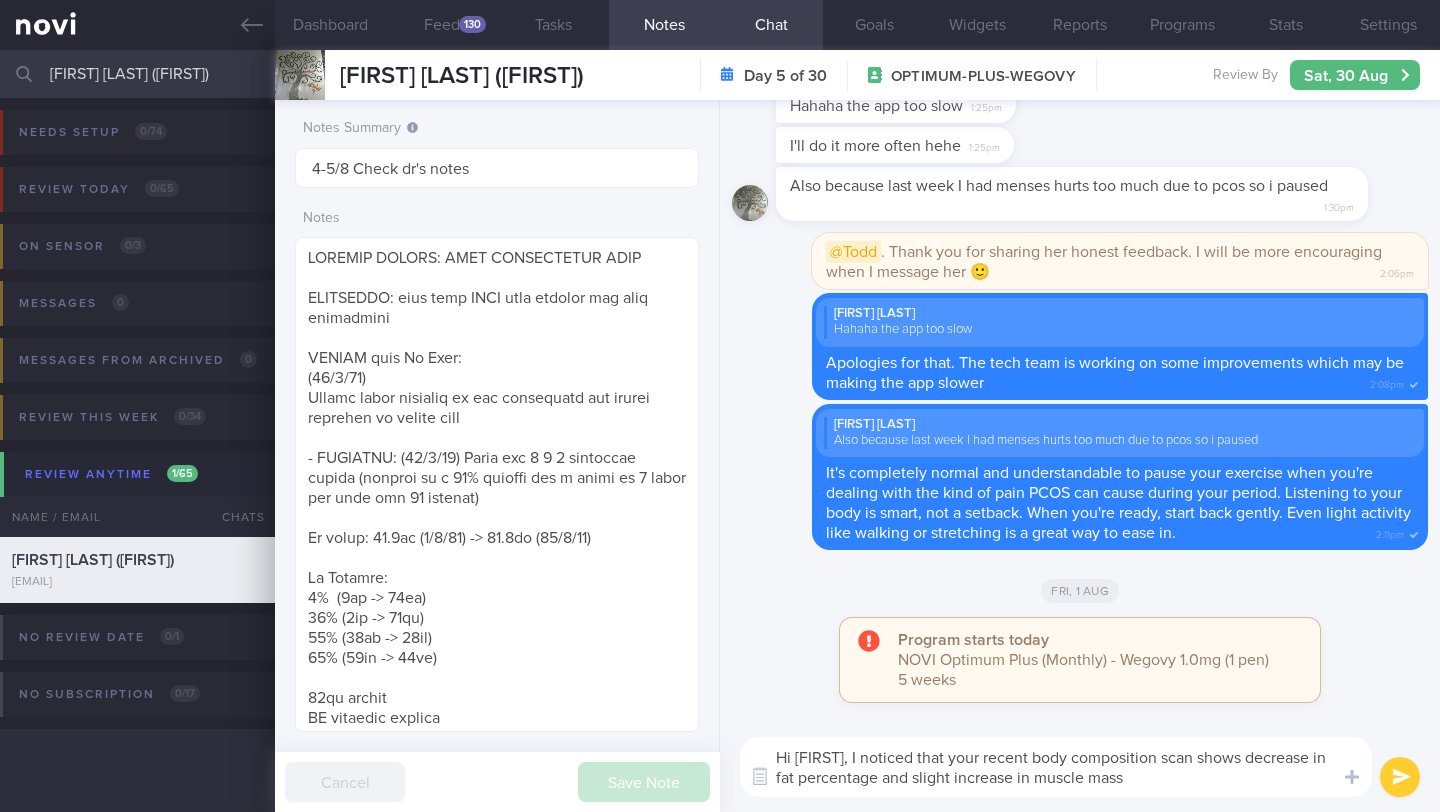 click on "Hi Aprille, I noticed that your recent body composition scan shows decrease in fat percentage and slight increase in muscle mass" at bounding box center (1056, 767) 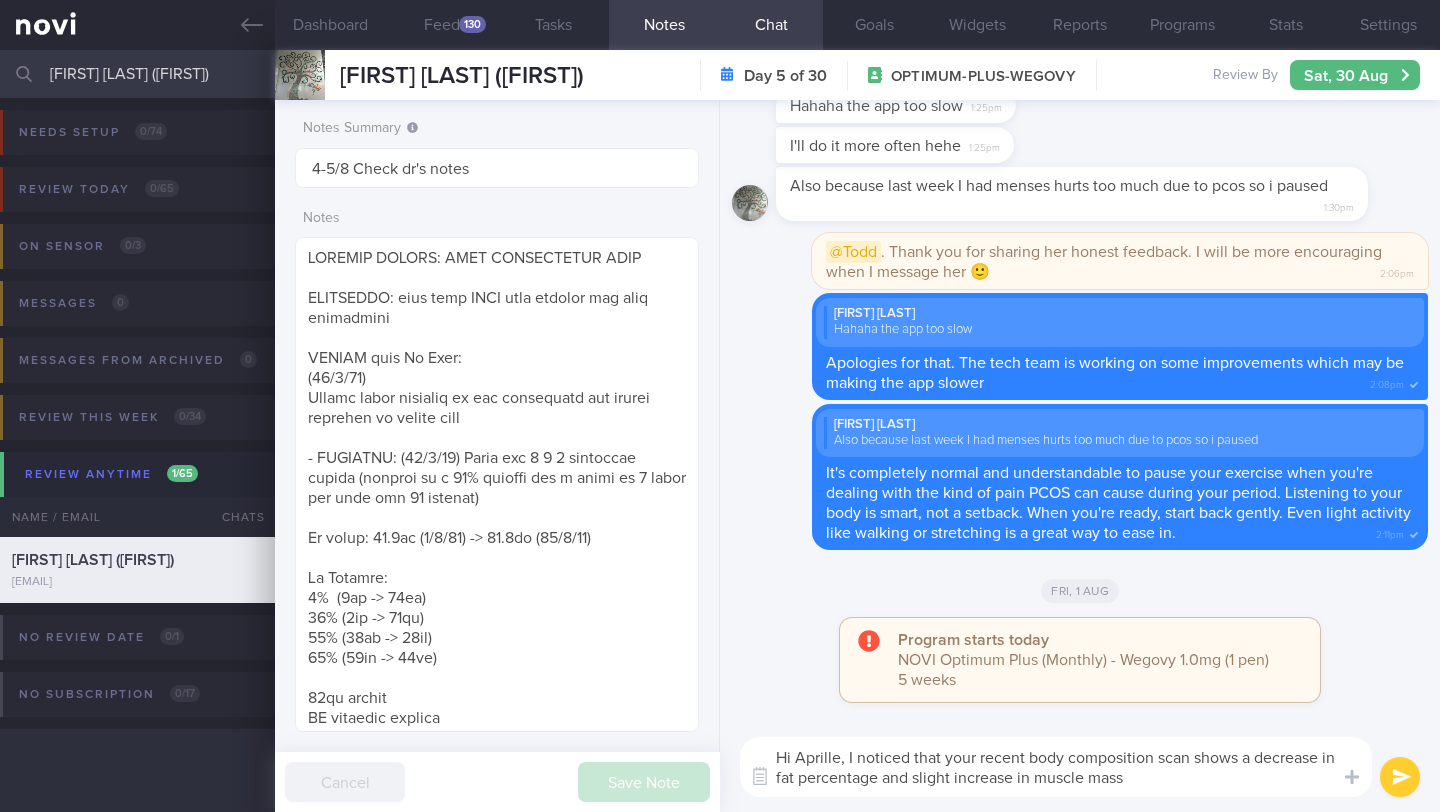 click on "Hi Aprille, I noticed that your recent body composition scan shows a decrease in fat percentage and slight increase in muscle mass" at bounding box center [1056, 767] 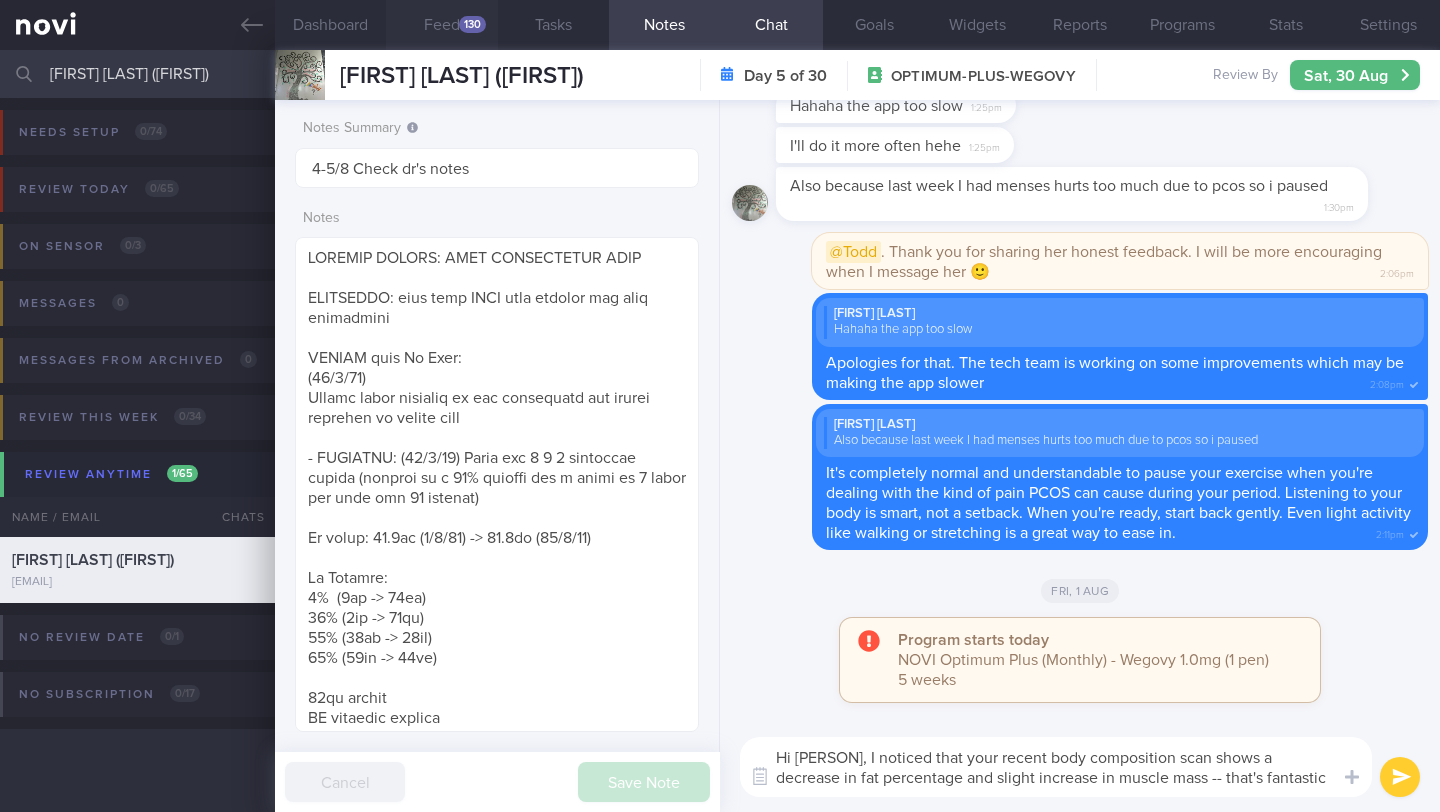 type on "Hi Aprille, I noticed that your recent body composition scan shows a decrease in fat percentage and slight increase in muscle mass -- that's fantastic 🙂" 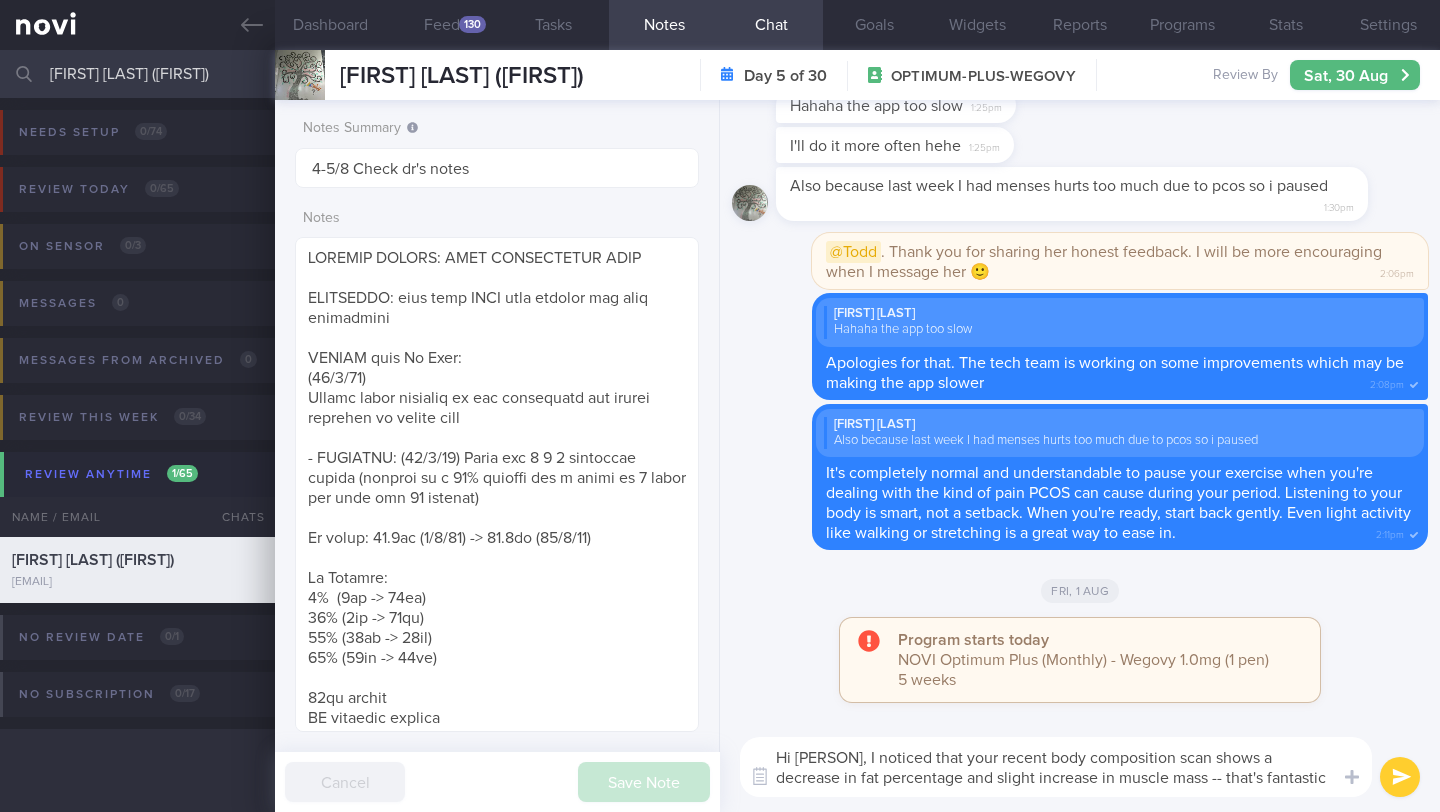 scroll, scrollTop: 999787, scrollLeft: 999632, axis: both 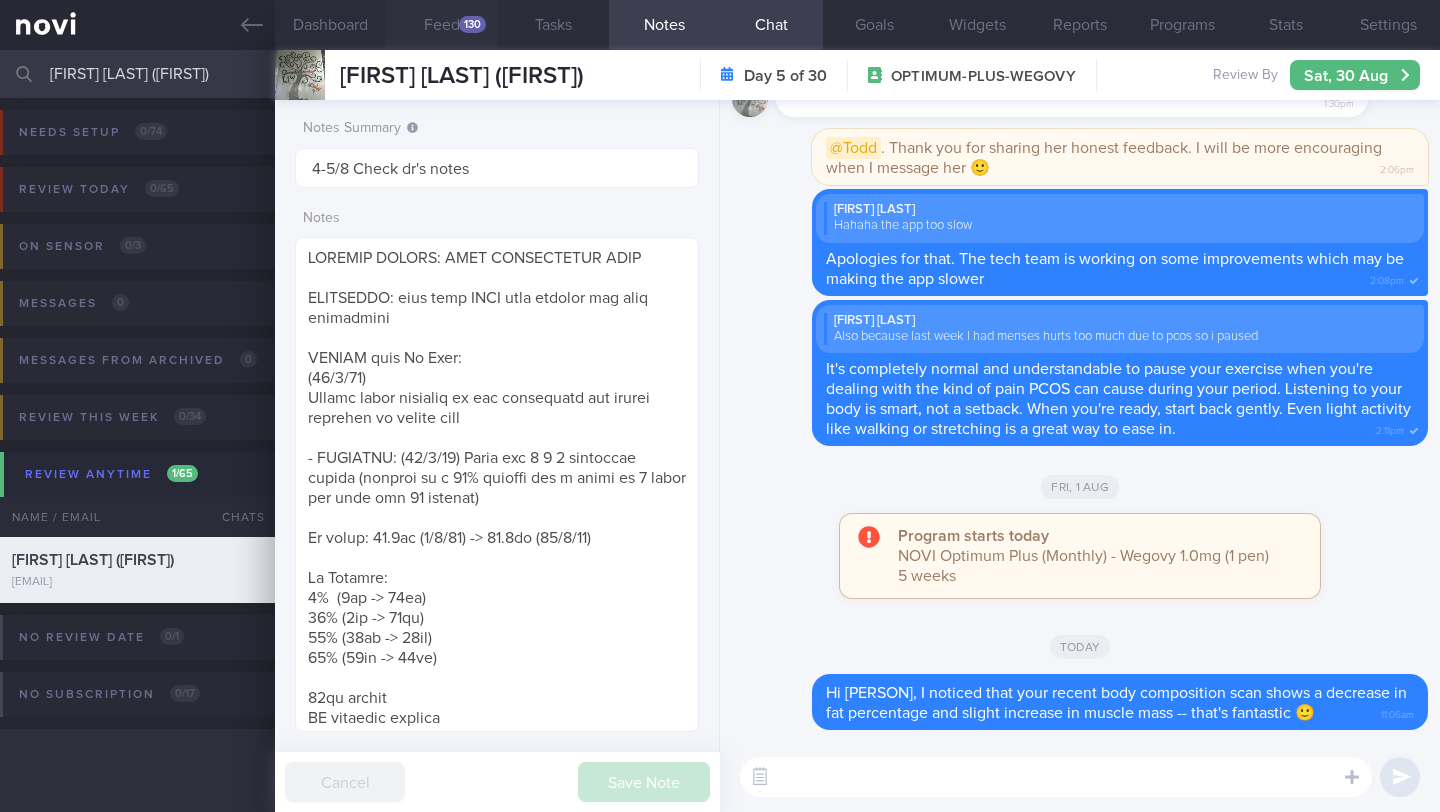 click on "Feed
130" at bounding box center (441, 25) 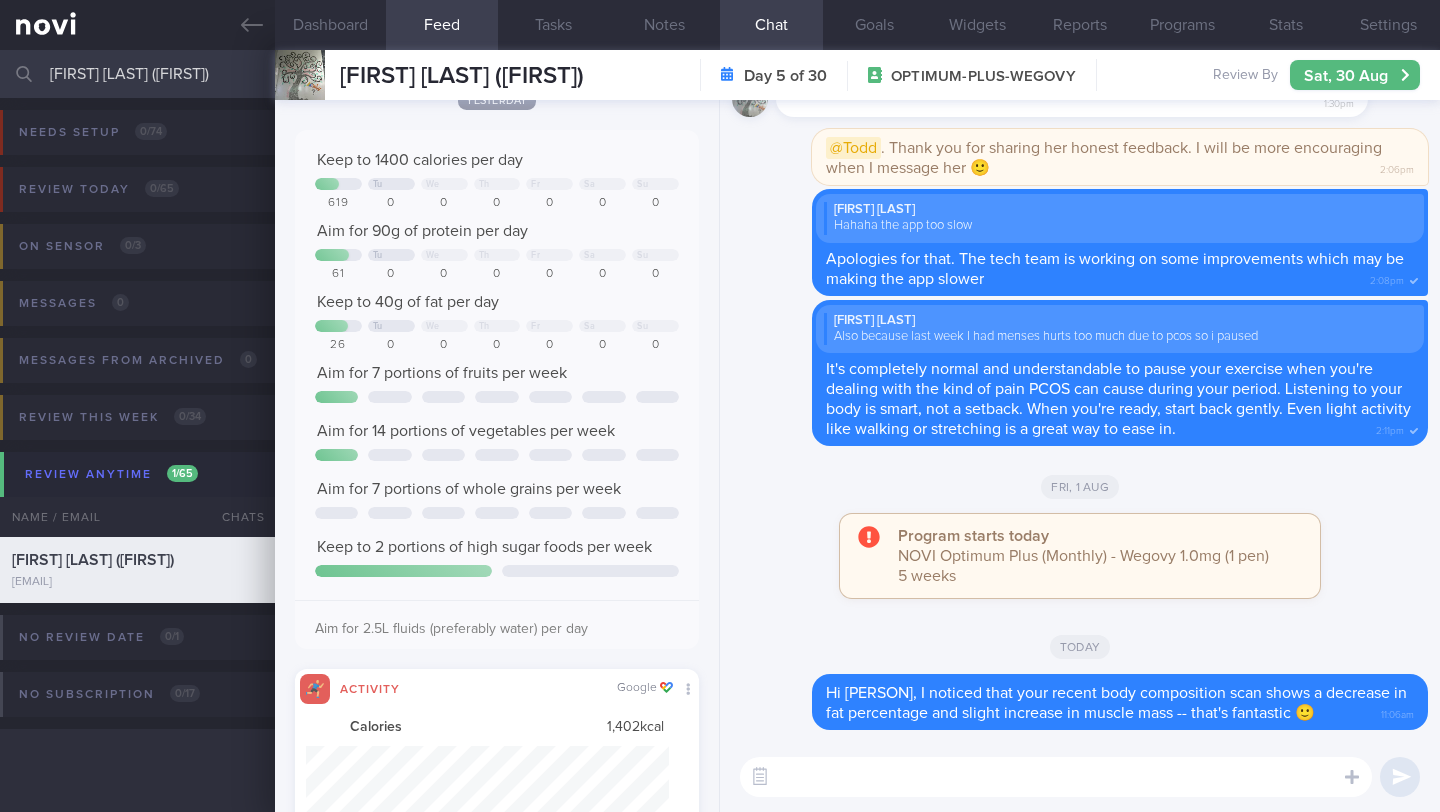 scroll, scrollTop: 318, scrollLeft: 0, axis: vertical 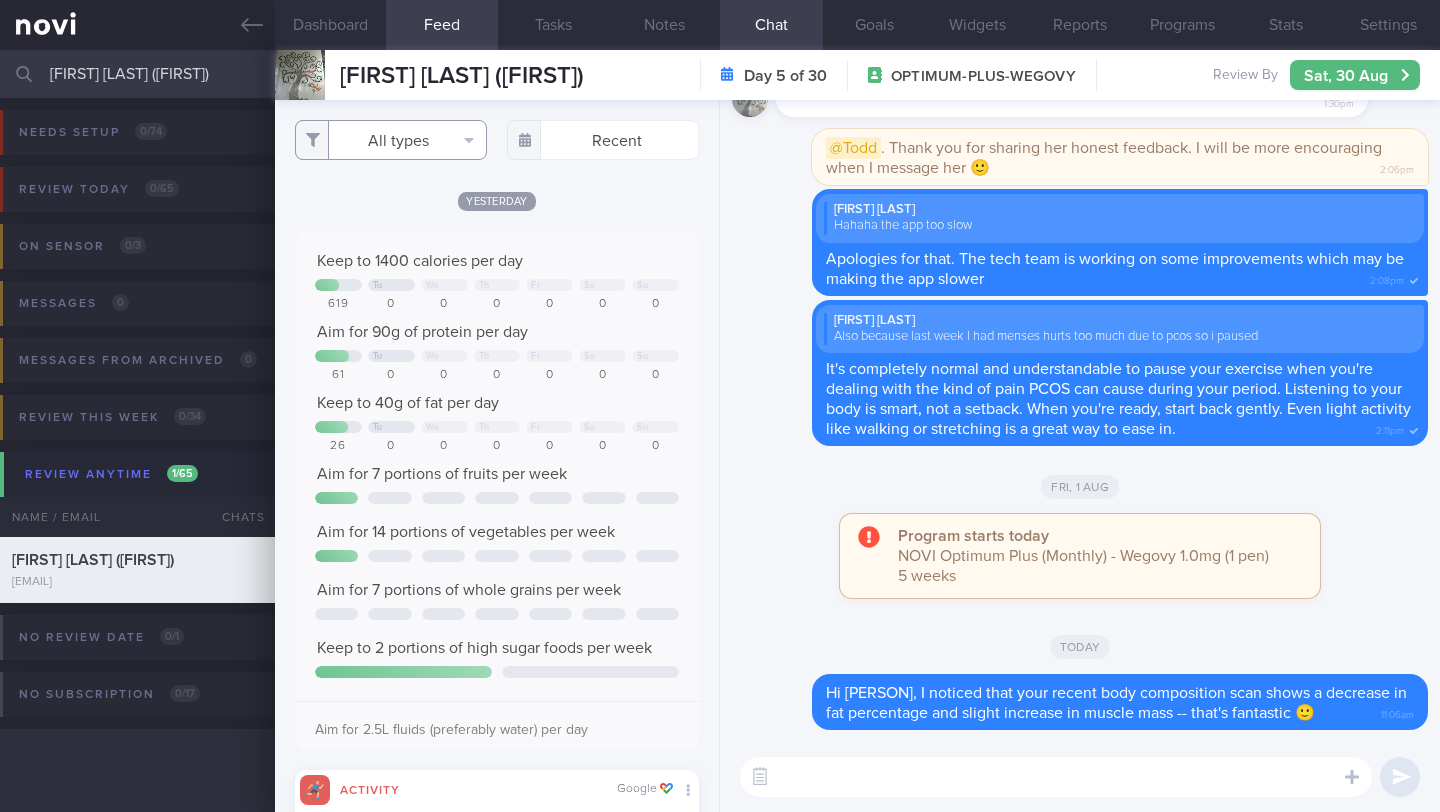 click on "All types" at bounding box center (391, 140) 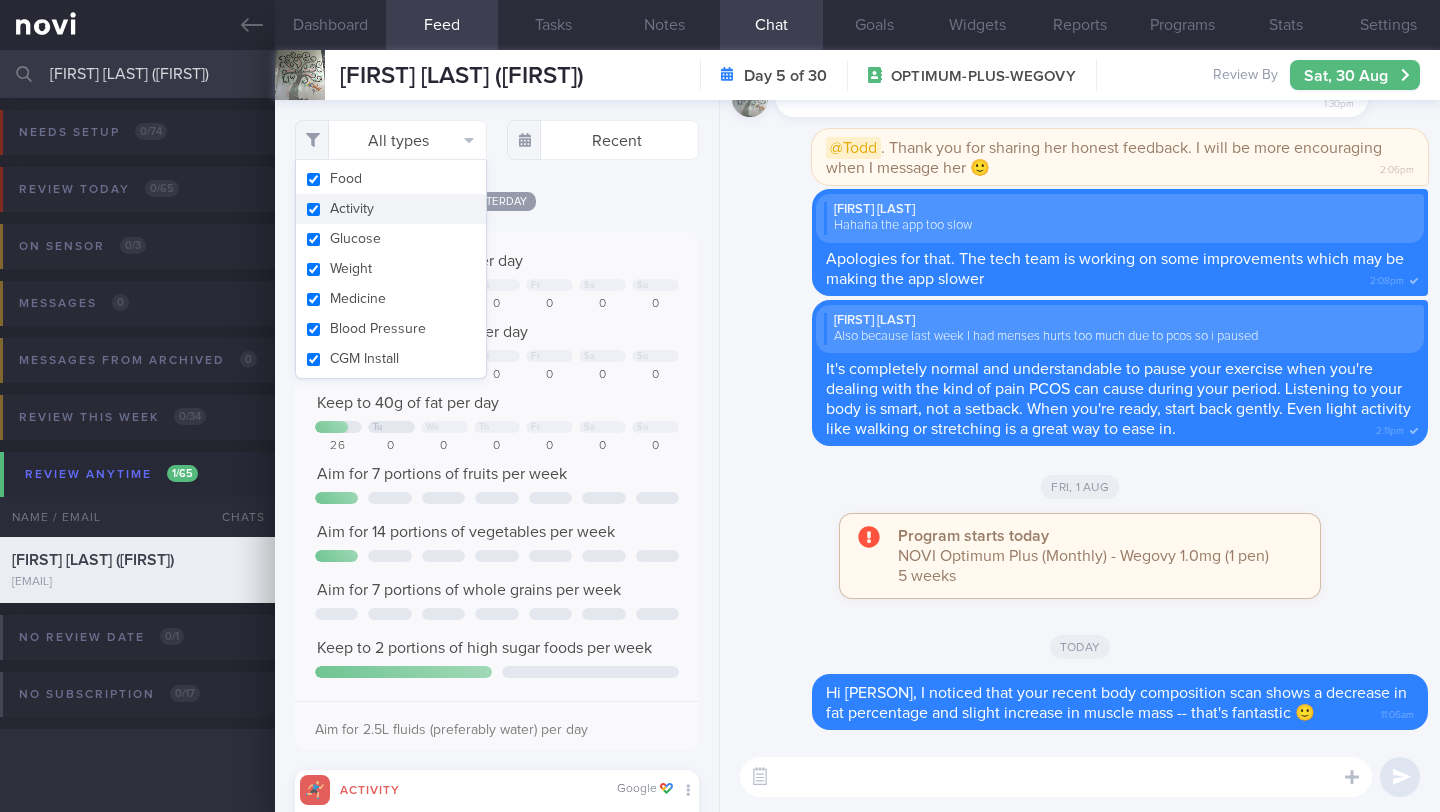 click on "Activity" at bounding box center [391, 209] 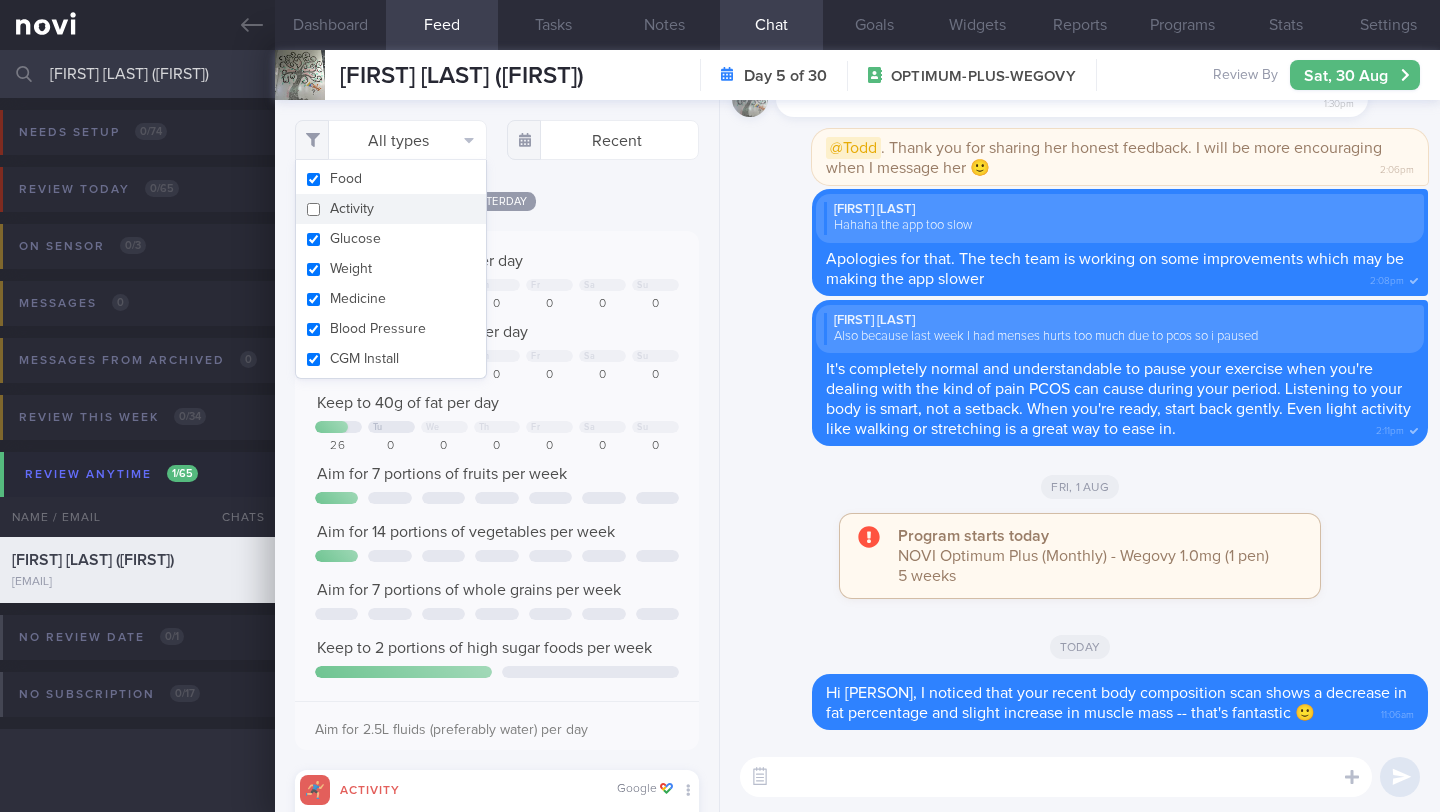 checkbox on "false" 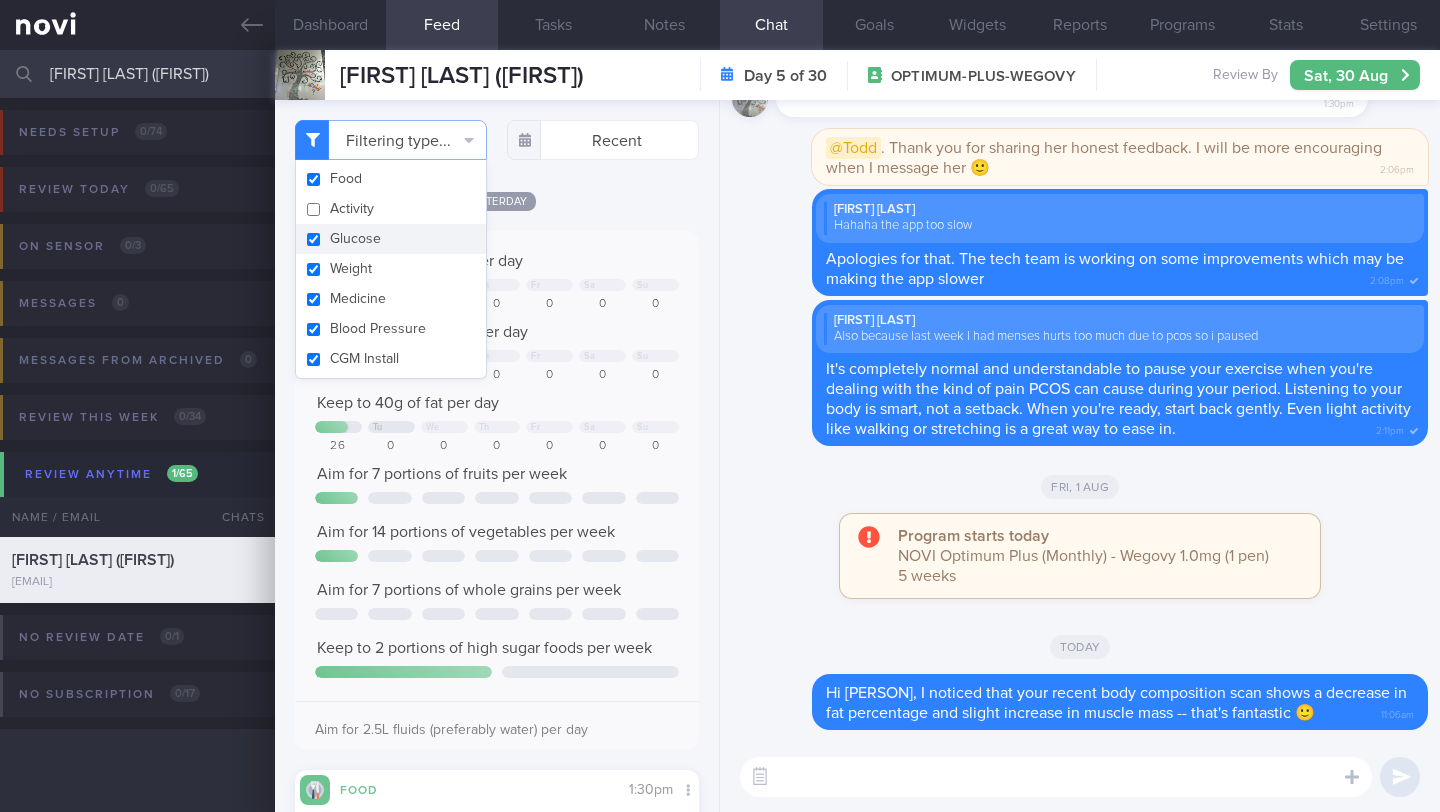 click on "Keep to 1400 calories per day
Tu
We
Th
Fr
Sa
Su
619
0
0
0
0
0
0
Aim for 90g of protein per day
Tu
We
Th
Fr" at bounding box center [497, 490] 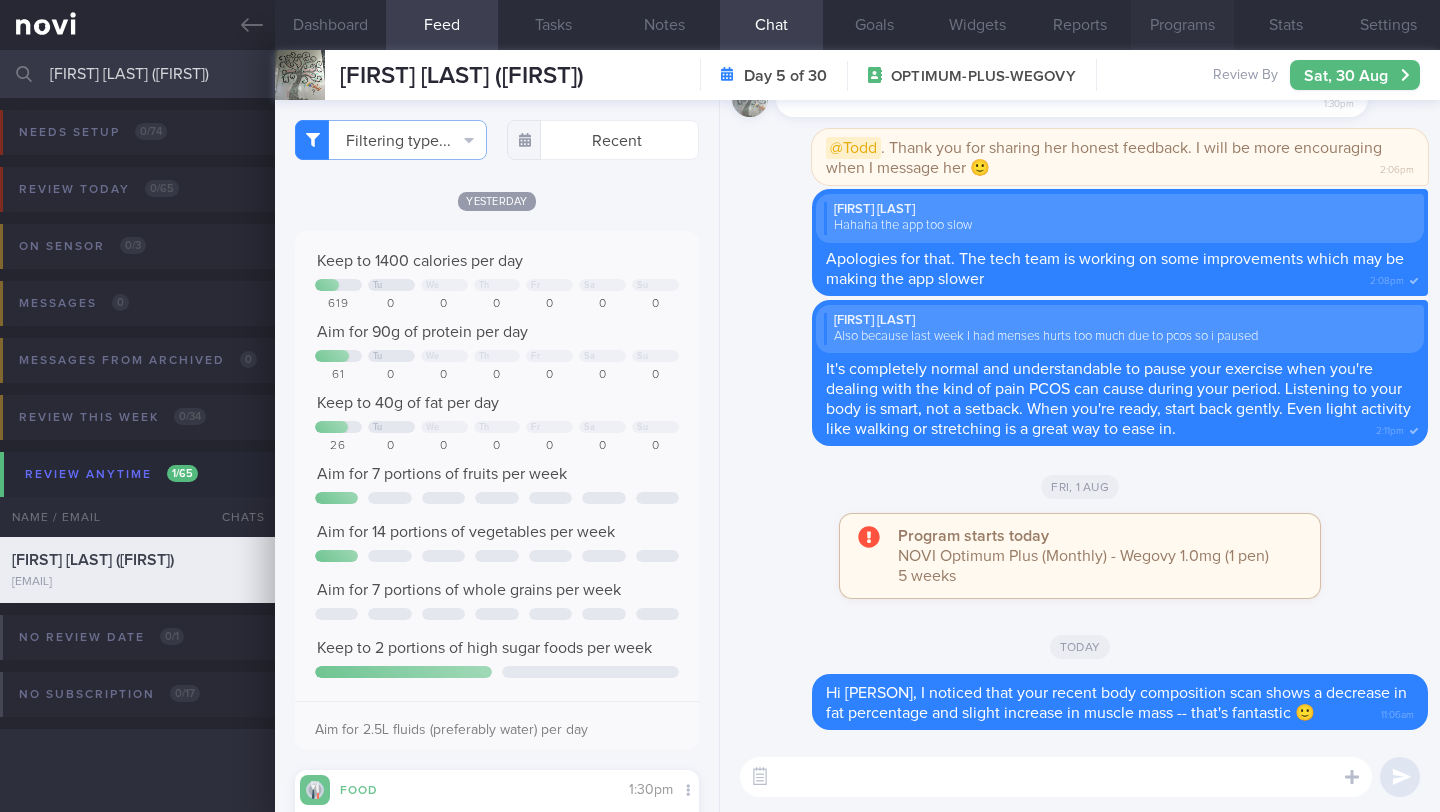 click on "Programs" at bounding box center (1182, 25) 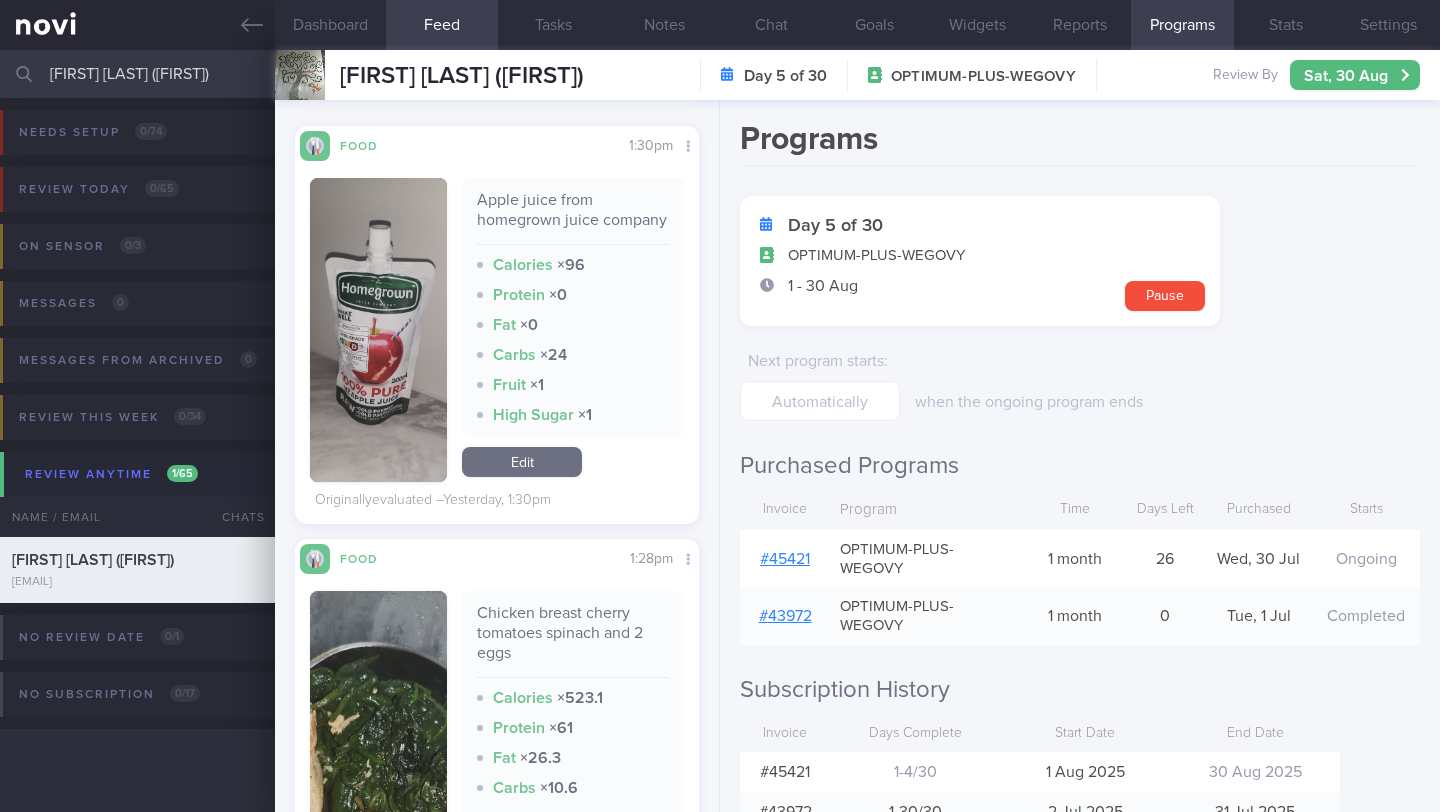scroll, scrollTop: 767, scrollLeft: 0, axis: vertical 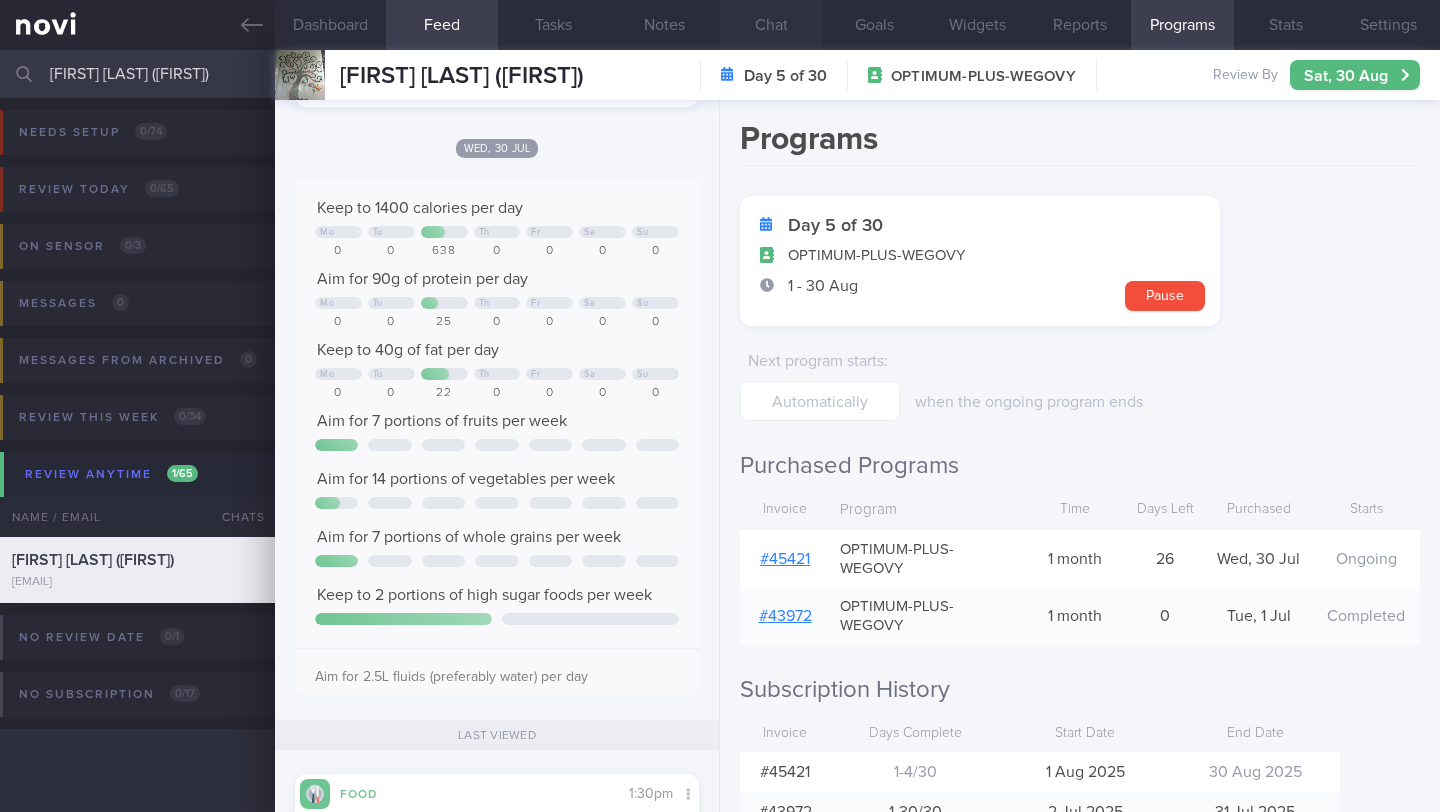 click on "Chat" at bounding box center [771, 25] 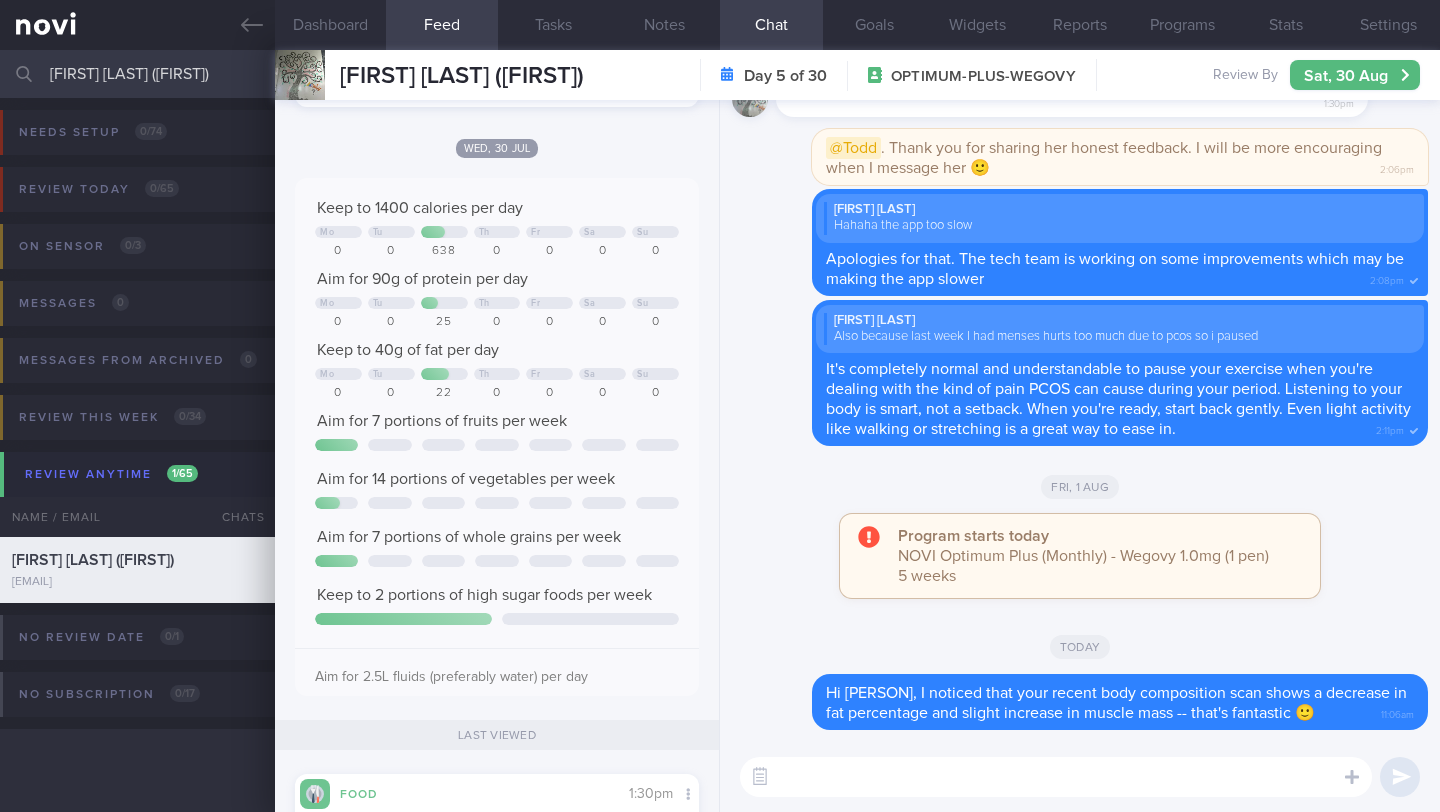 click on "​
​" at bounding box center [1080, 777] 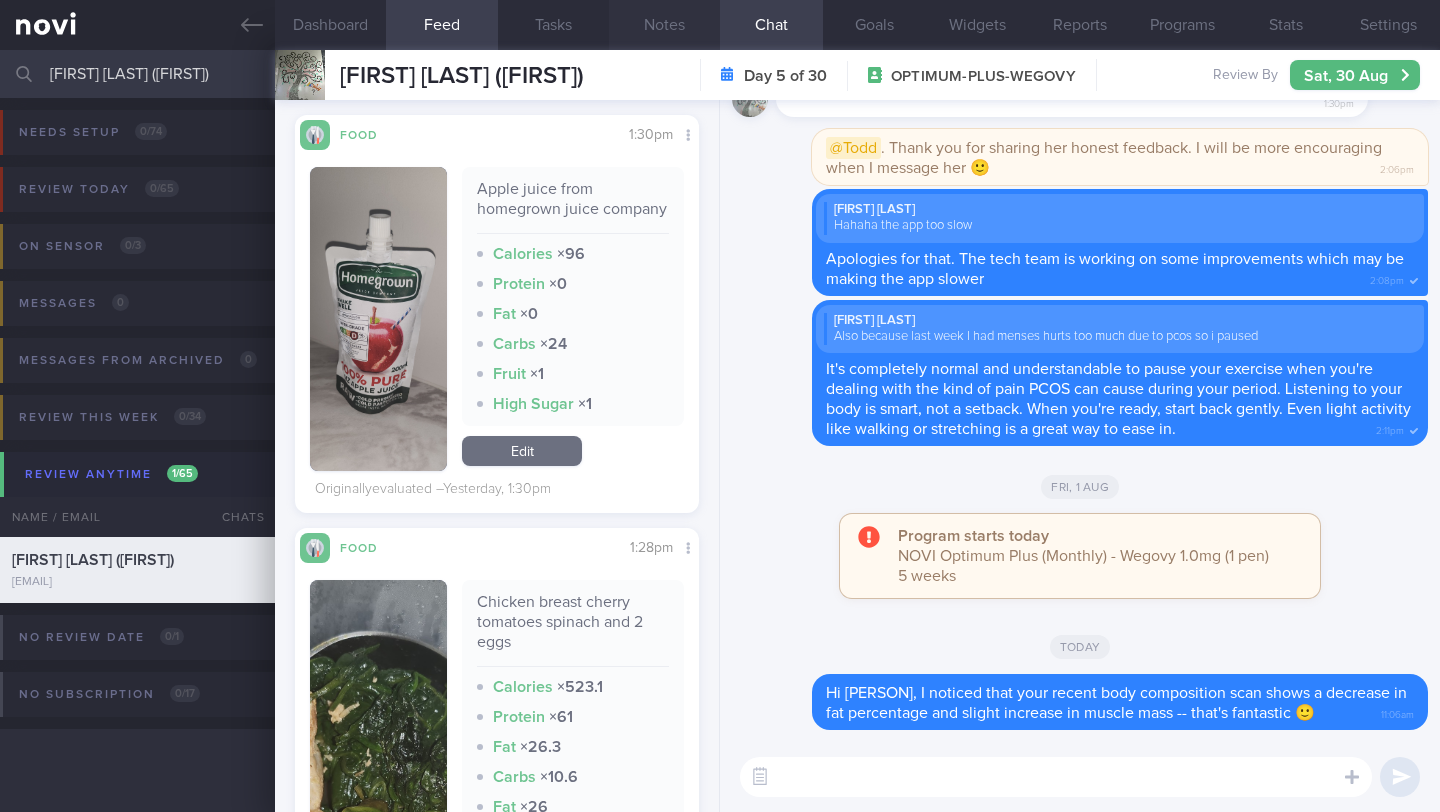 click on "Notes" at bounding box center [664, 25] 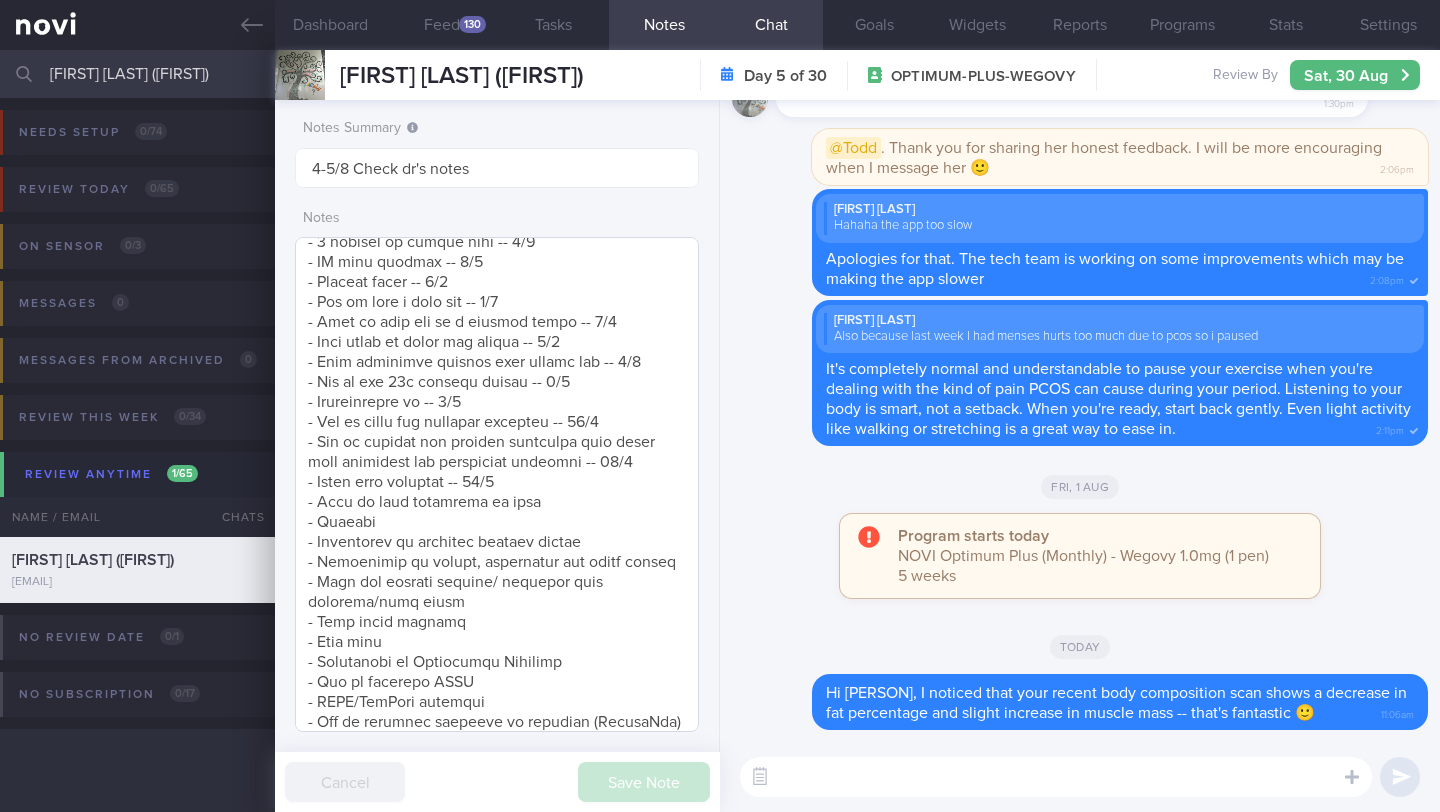 scroll, scrollTop: 800, scrollLeft: 0, axis: vertical 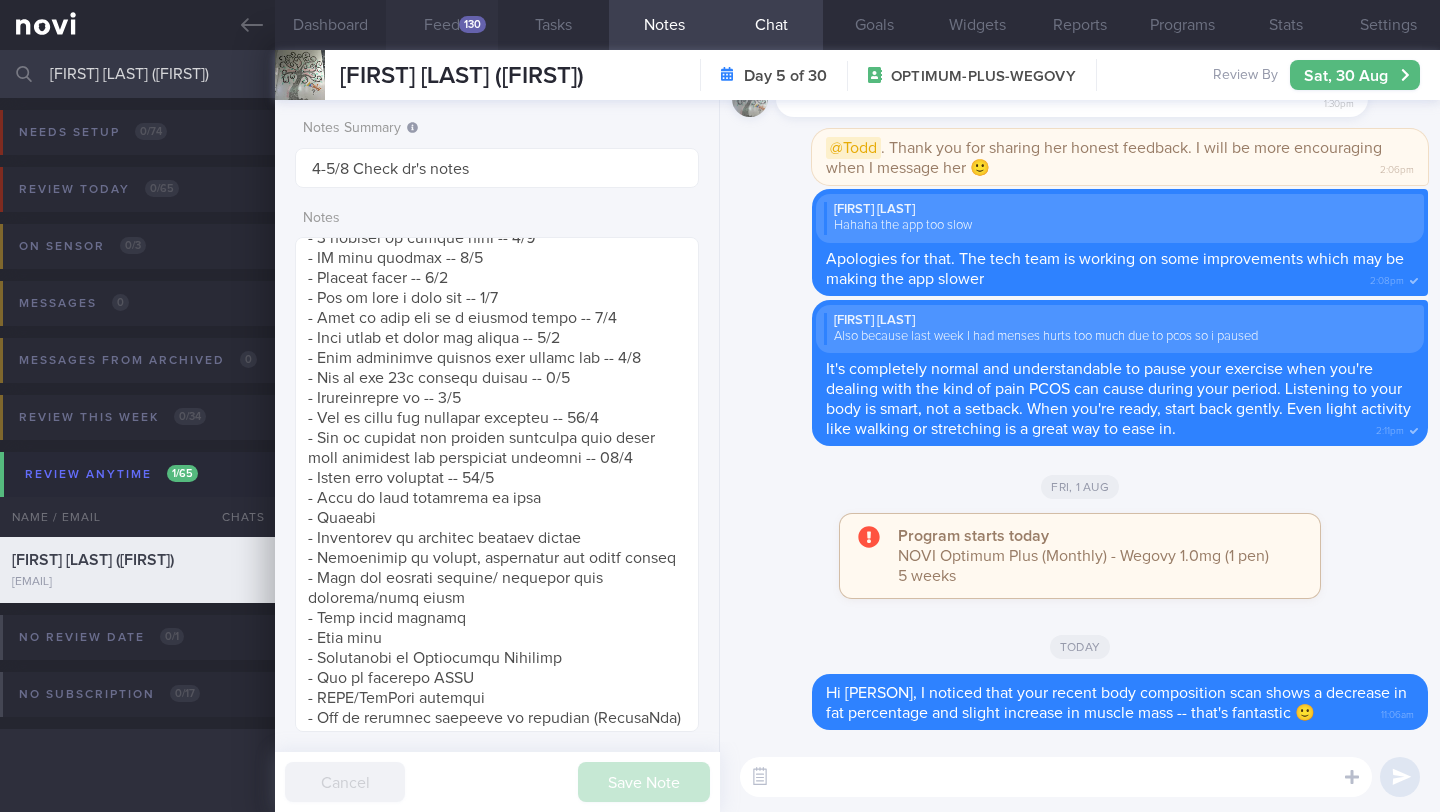 click on "130" at bounding box center (472, 24) 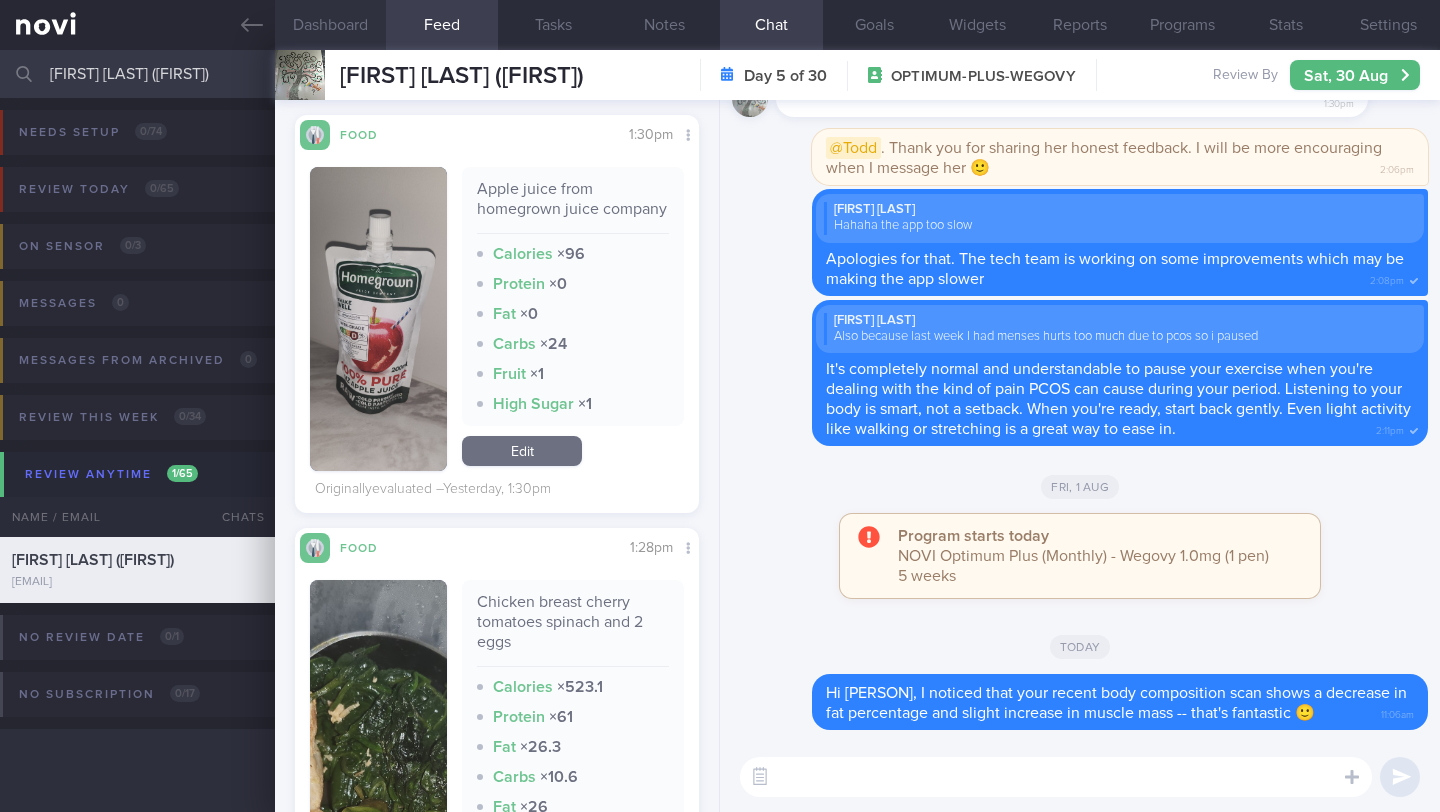 click on "Dashboard" at bounding box center (330, 25) 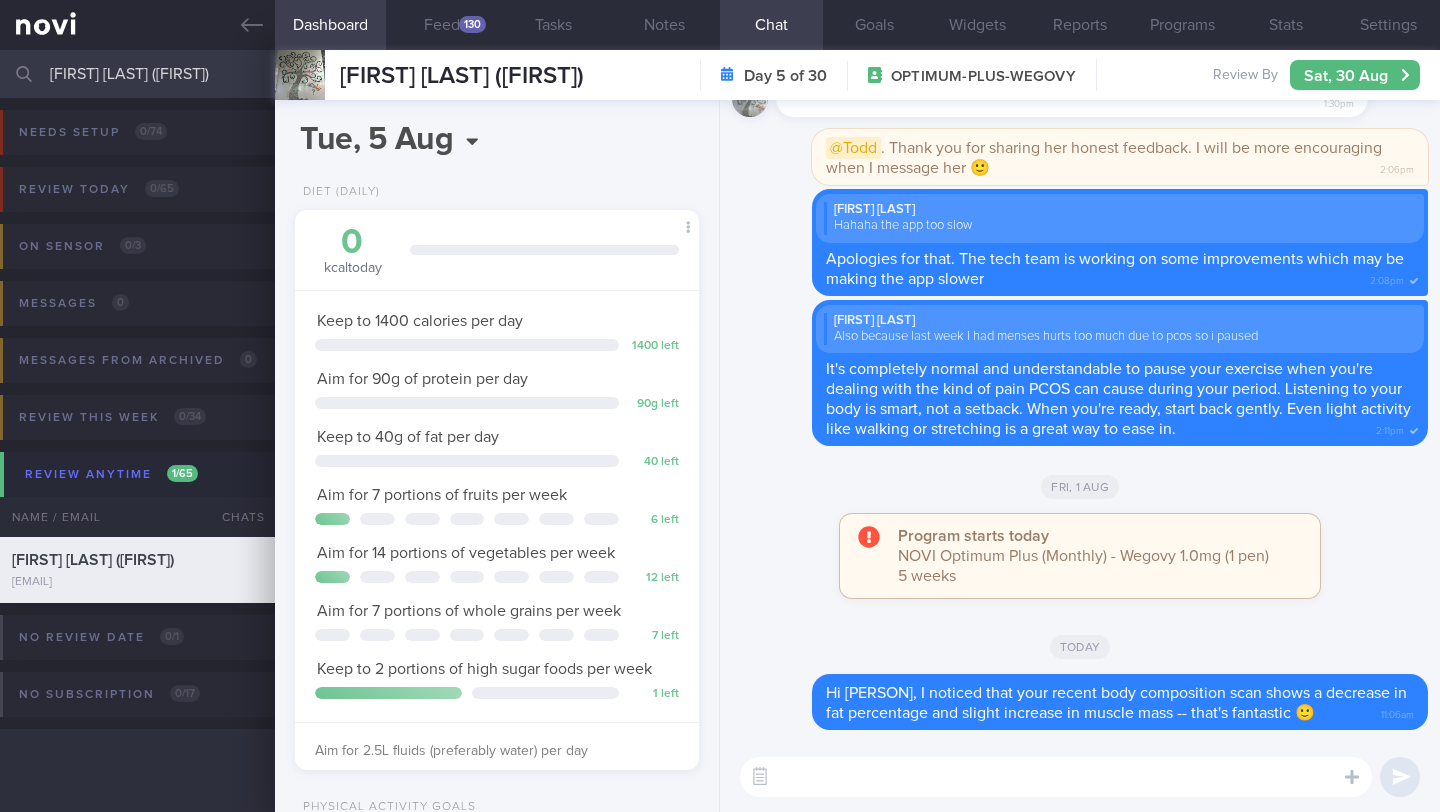 click at bounding box center (1056, 777) 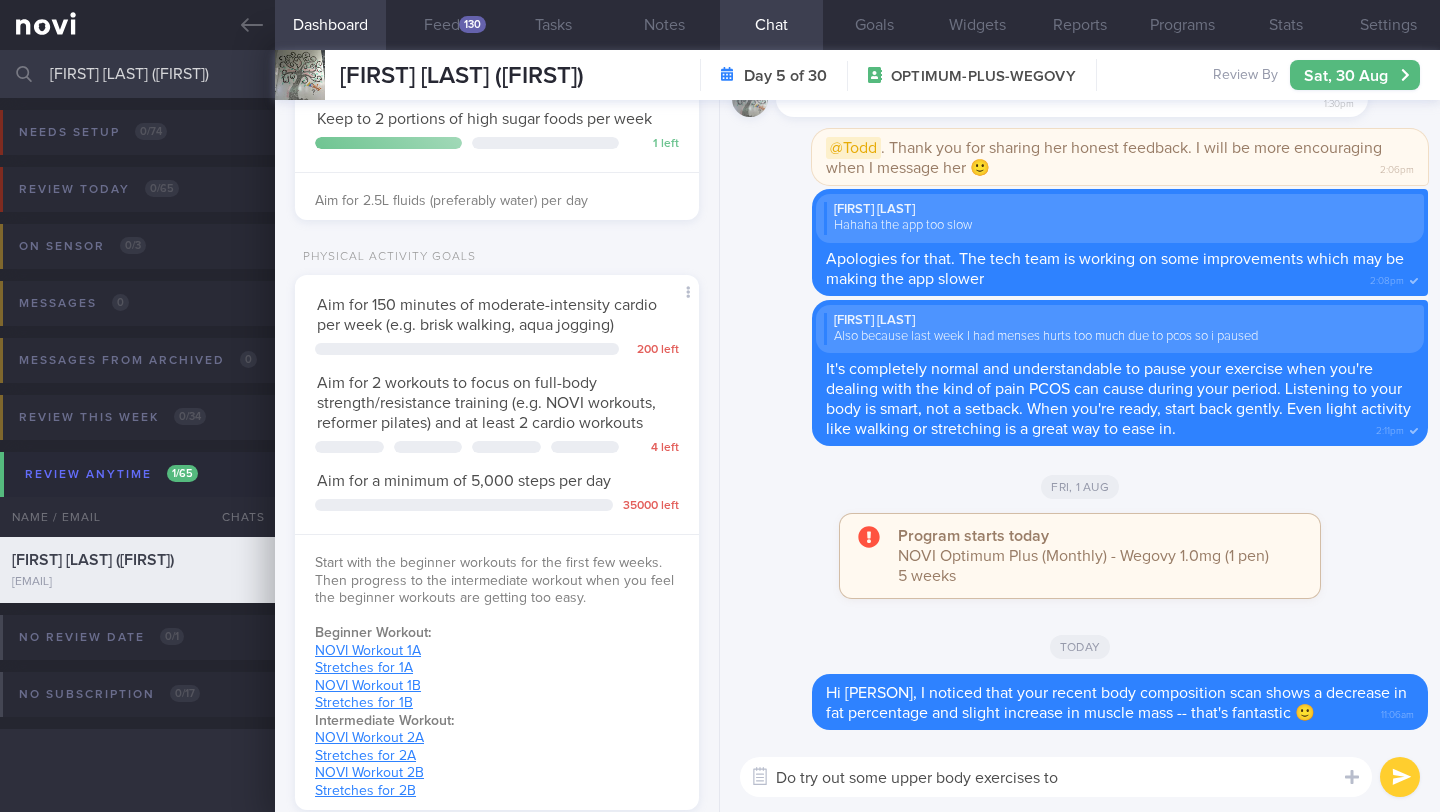 scroll, scrollTop: 575, scrollLeft: 0, axis: vertical 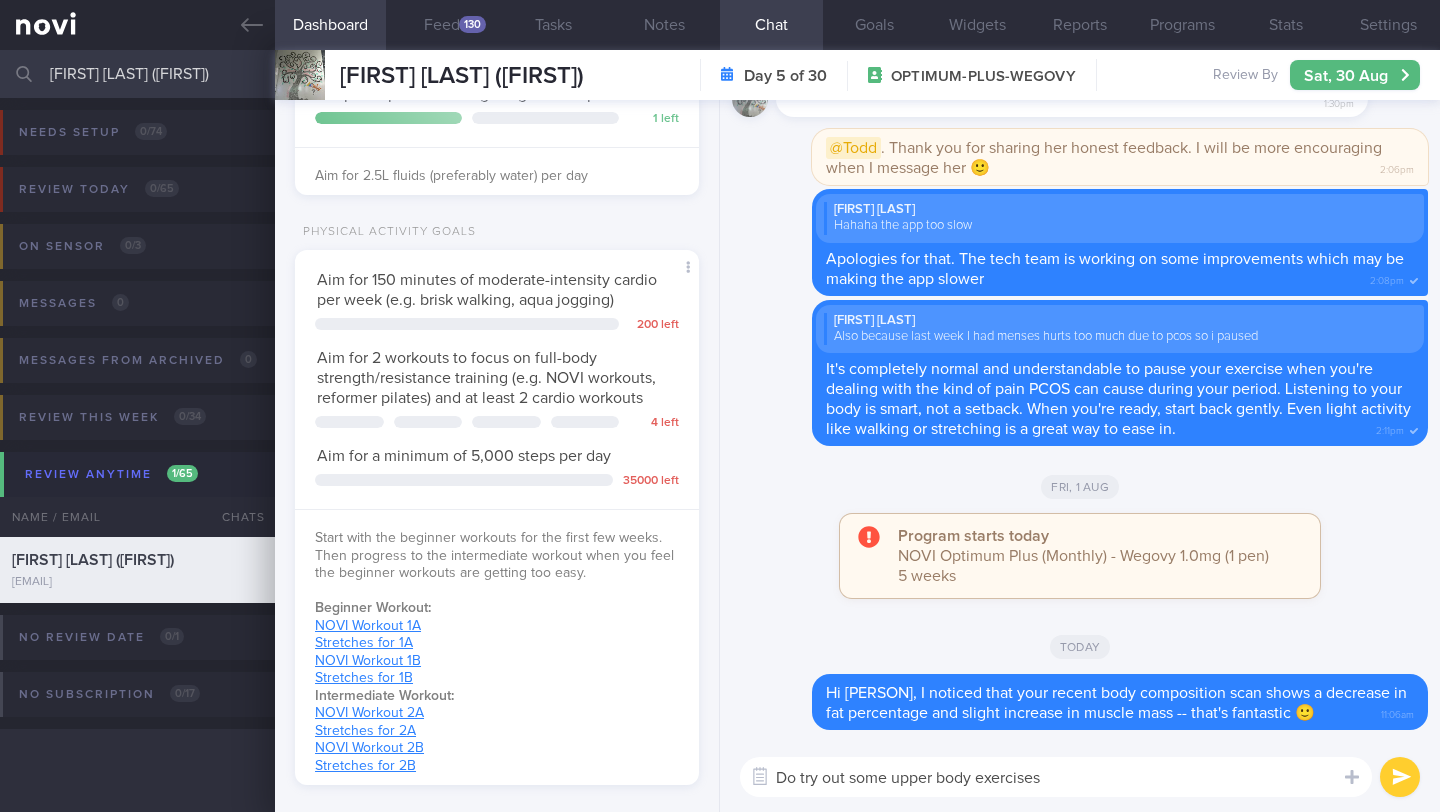 drag, startPoint x: 826, startPoint y: 778, endPoint x: 1047, endPoint y: 781, distance: 221.02036 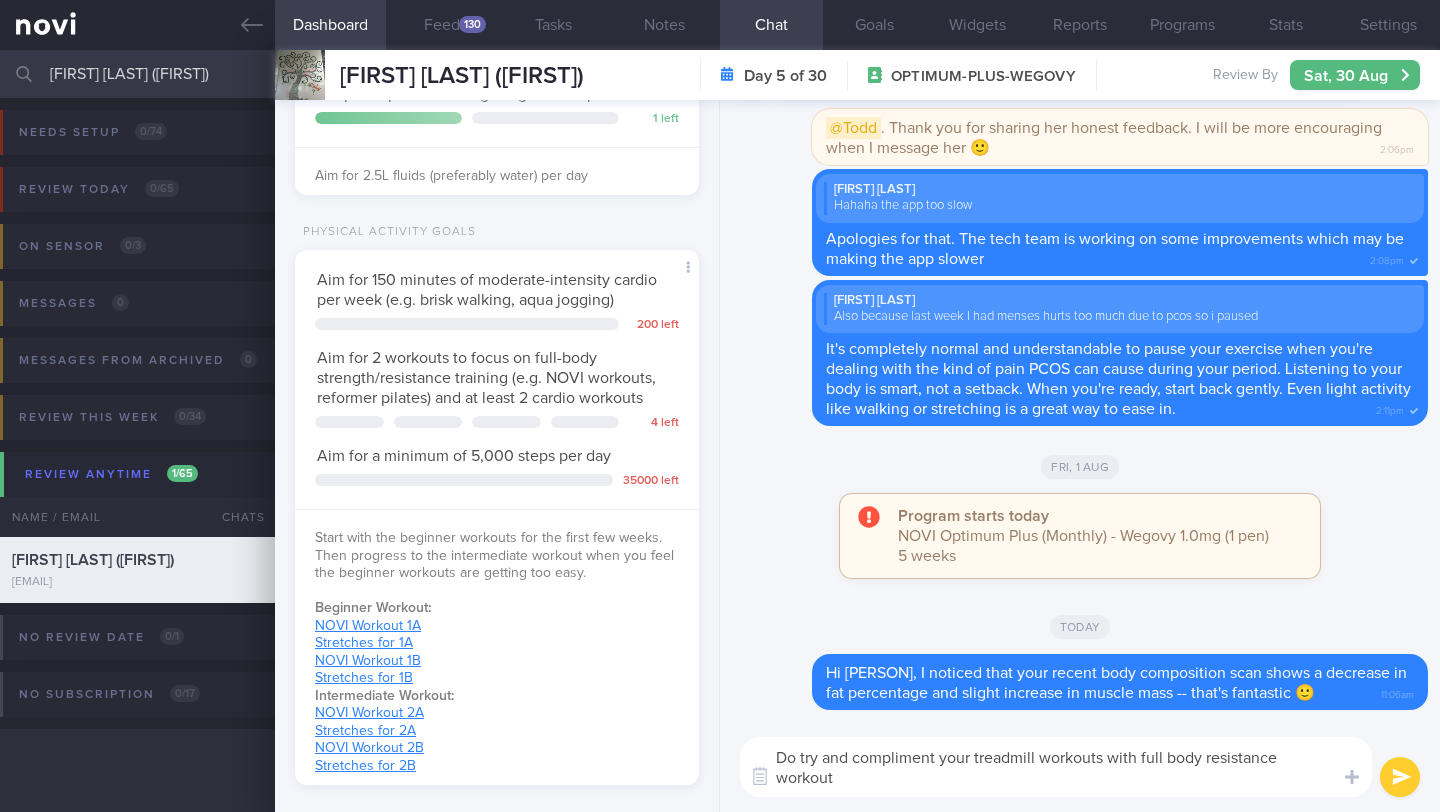 scroll, scrollTop: 0, scrollLeft: 0, axis: both 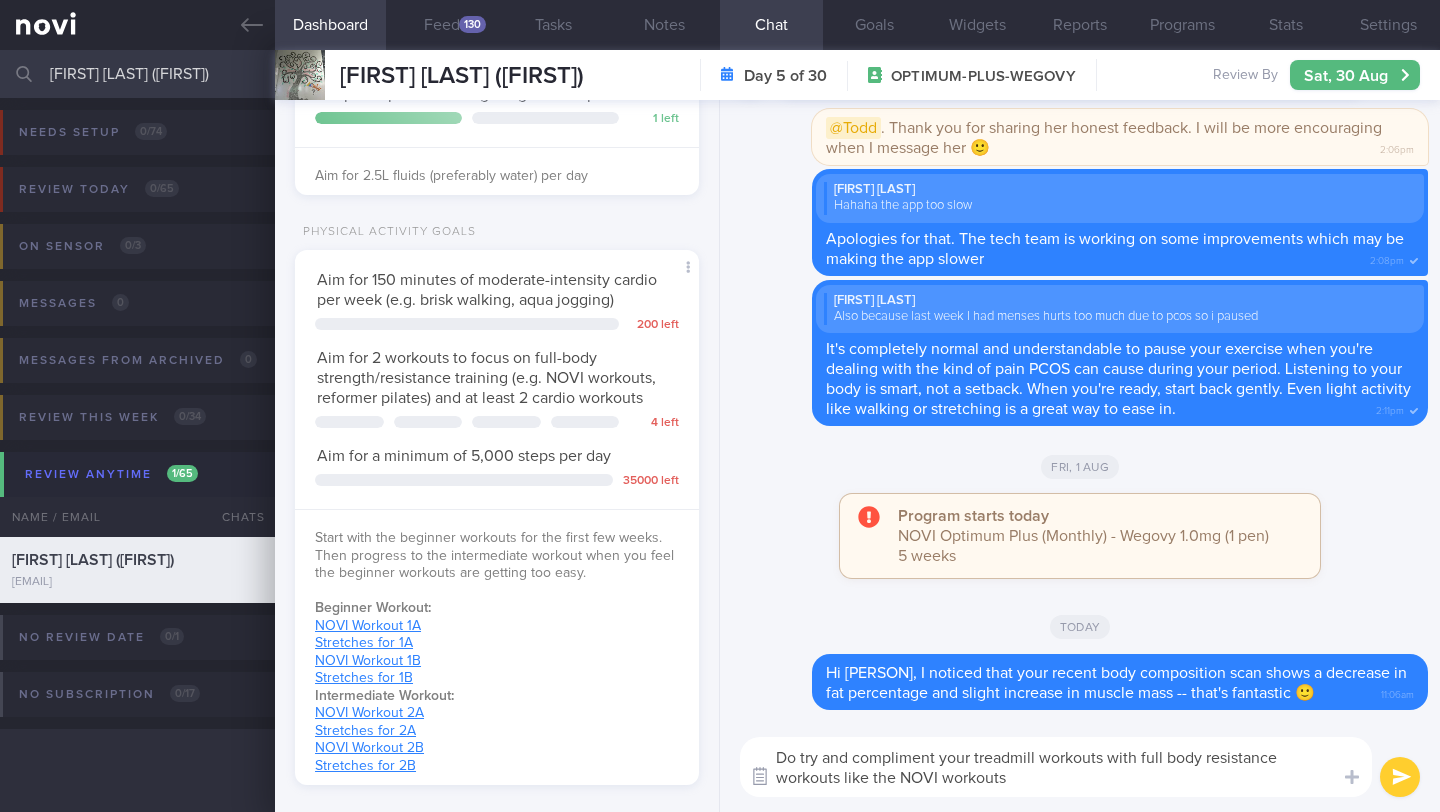 drag, startPoint x: 821, startPoint y: 780, endPoint x: 767, endPoint y: 777, distance: 54.08327 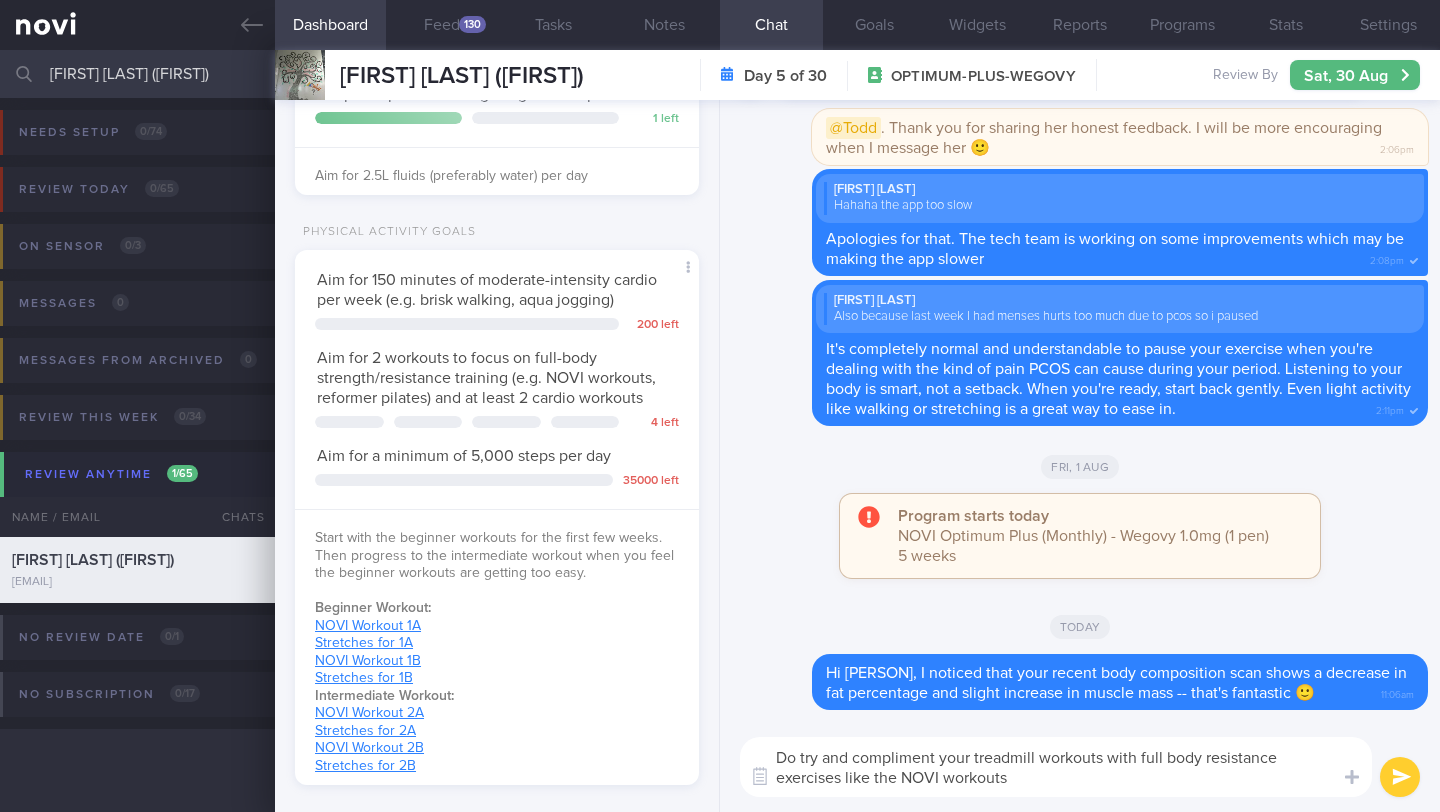 click on "Do try and compliment your treadmill workouts with full body resistance exercises like the NOVI workouts" at bounding box center (1056, 767) 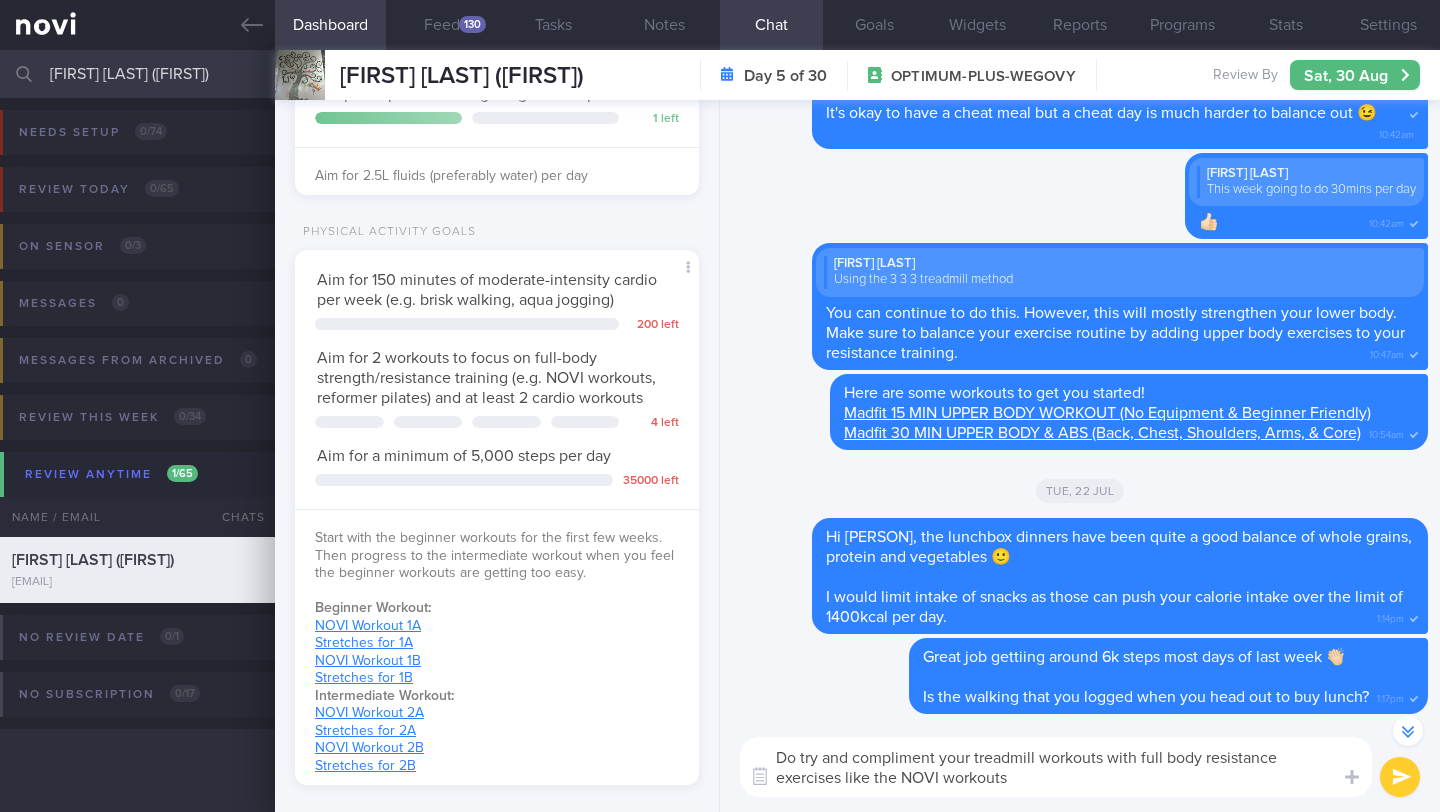 scroll, scrollTop: -1934, scrollLeft: 0, axis: vertical 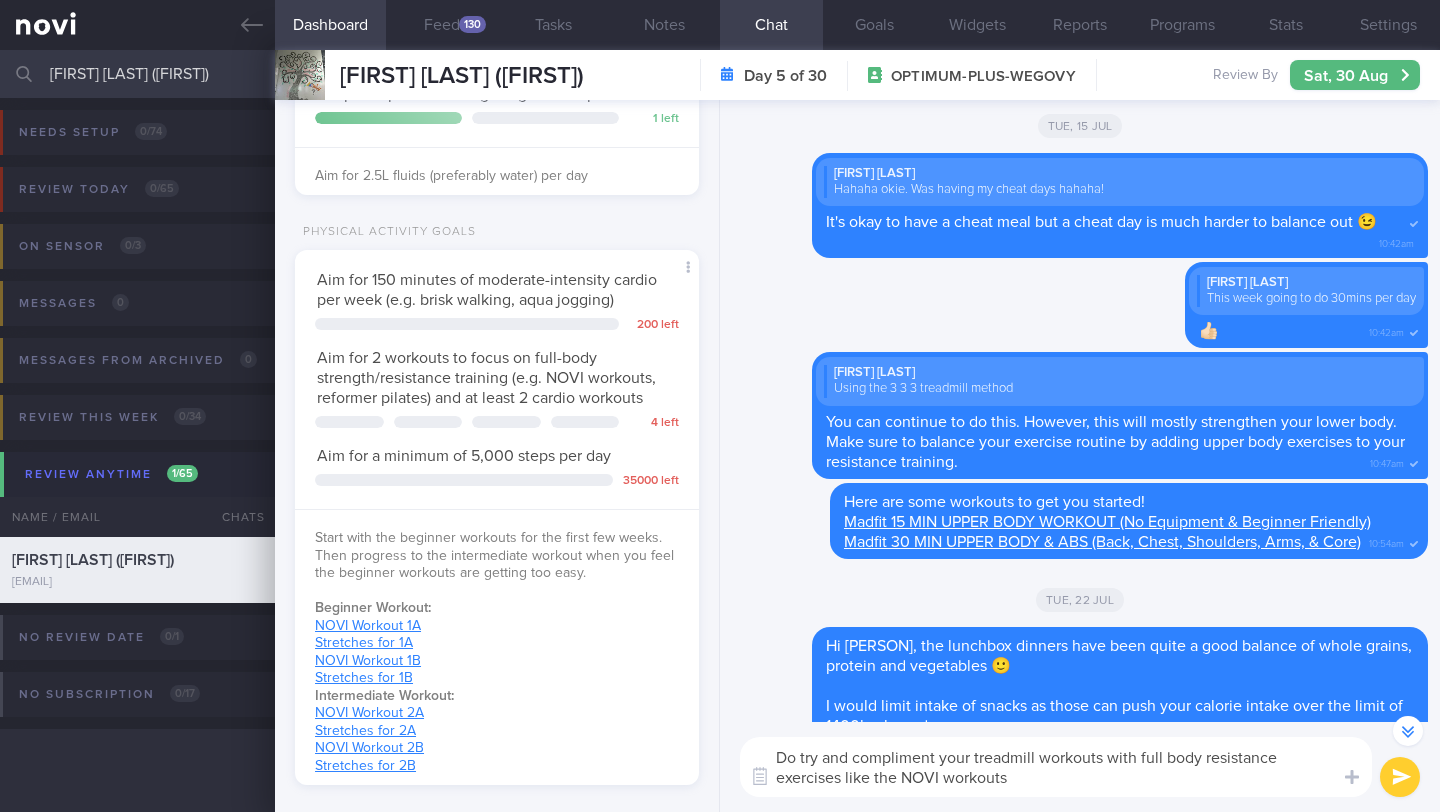 click on "Do try and compliment your treadmill workouts with full body resistance exercises like the NOVI workouts" at bounding box center [1056, 767] 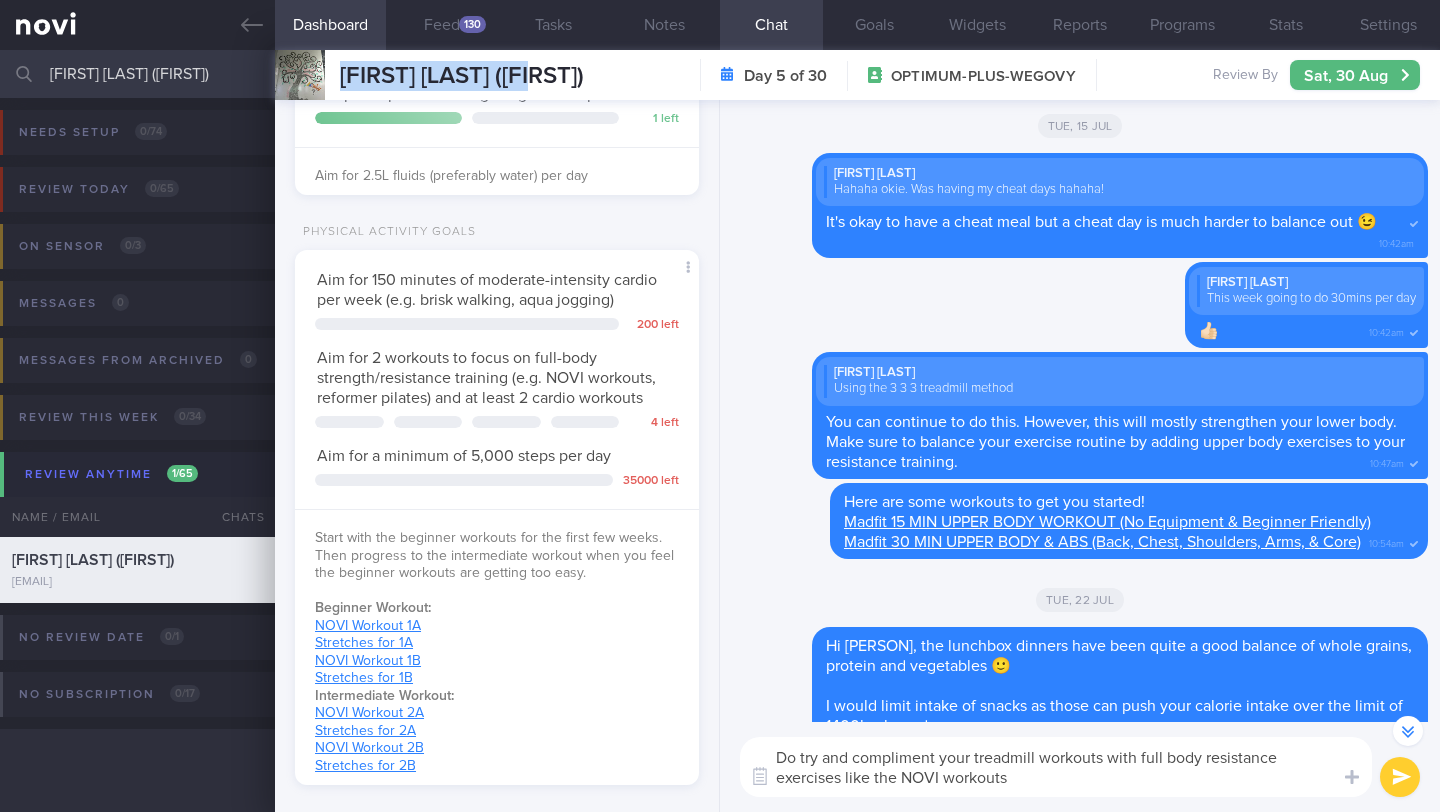 drag, startPoint x: 348, startPoint y: 78, endPoint x: 547, endPoint y: 75, distance: 199.02261 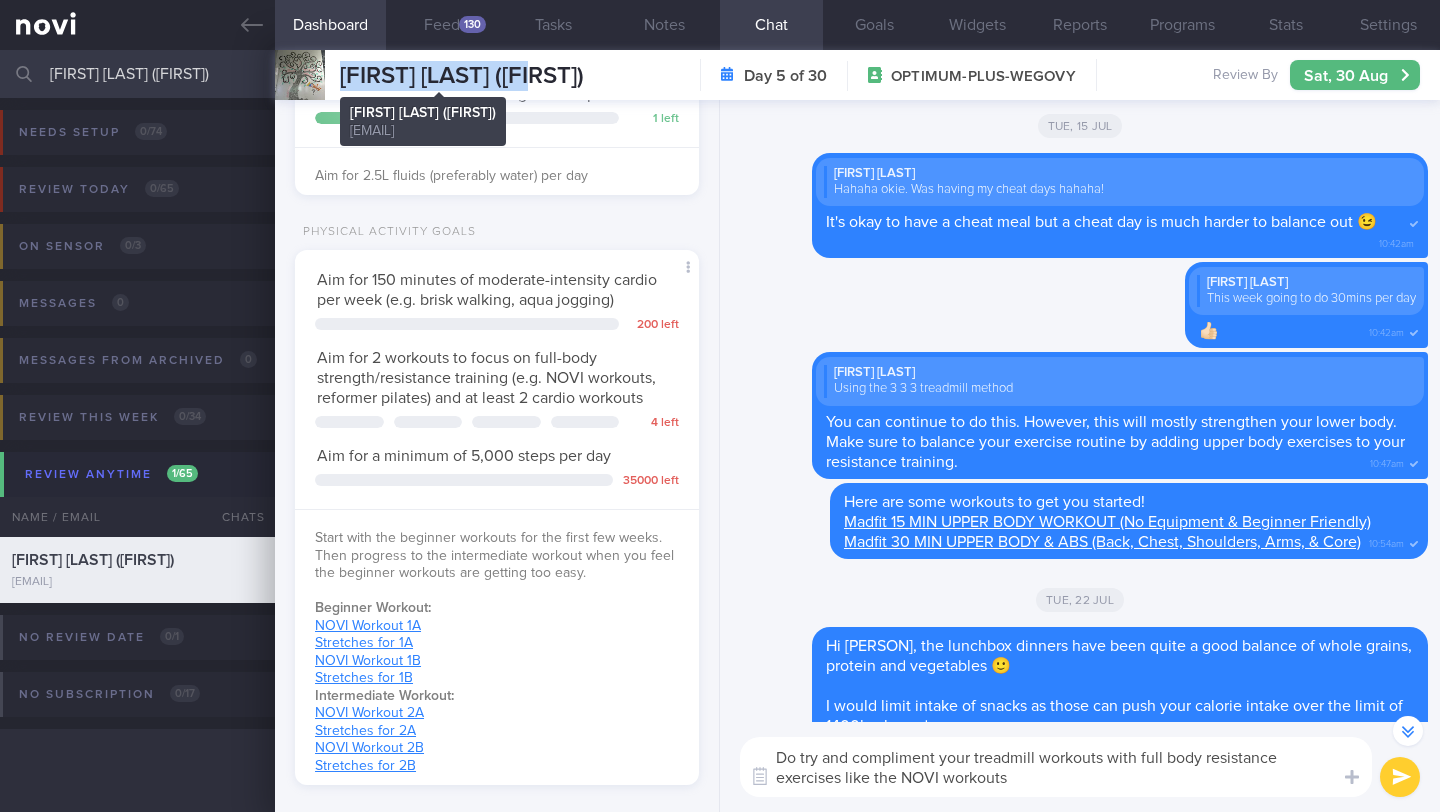 copy on "NG HUI YI (Aprille)" 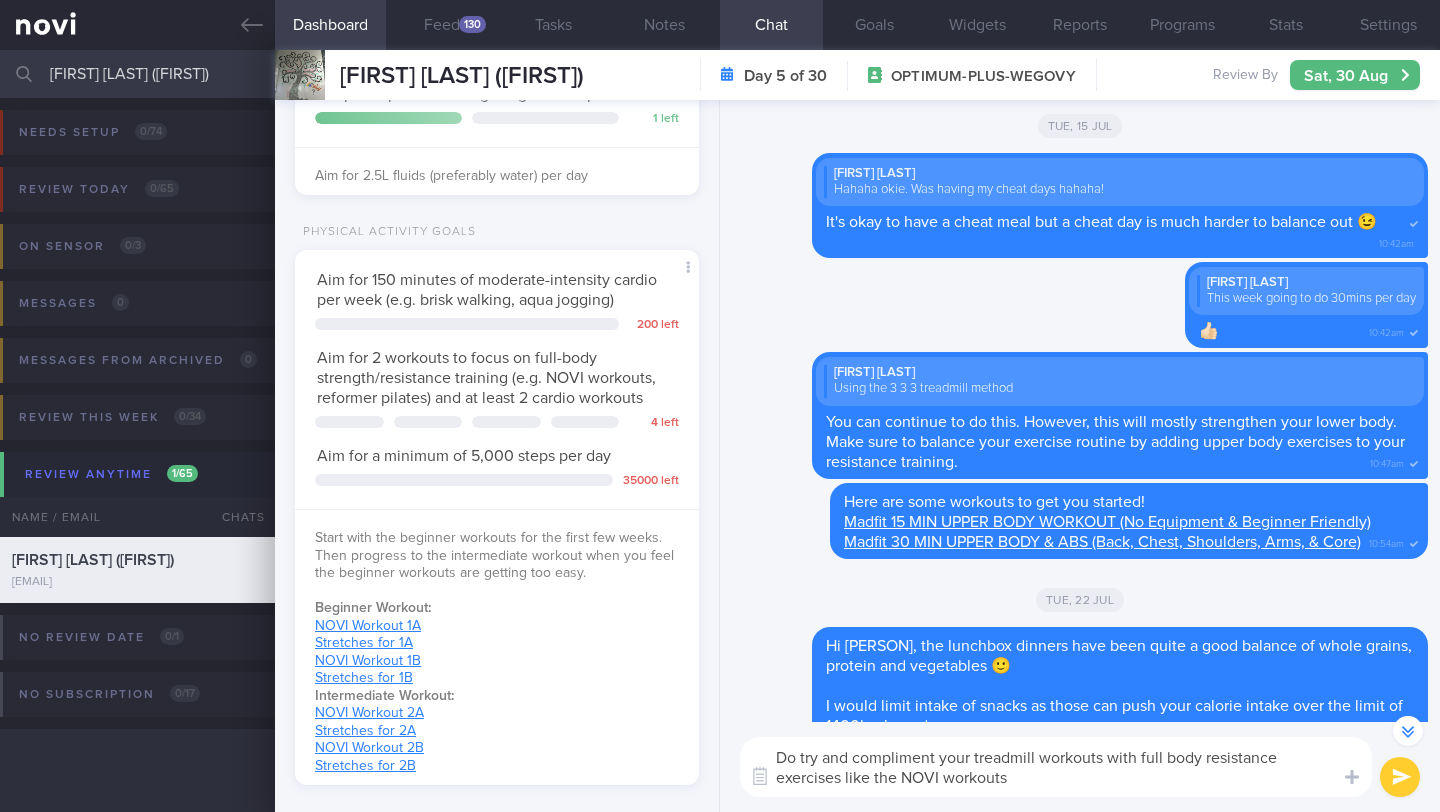 drag, startPoint x: 1143, startPoint y: 759, endPoint x: 1162, endPoint y: 766, distance: 20.248457 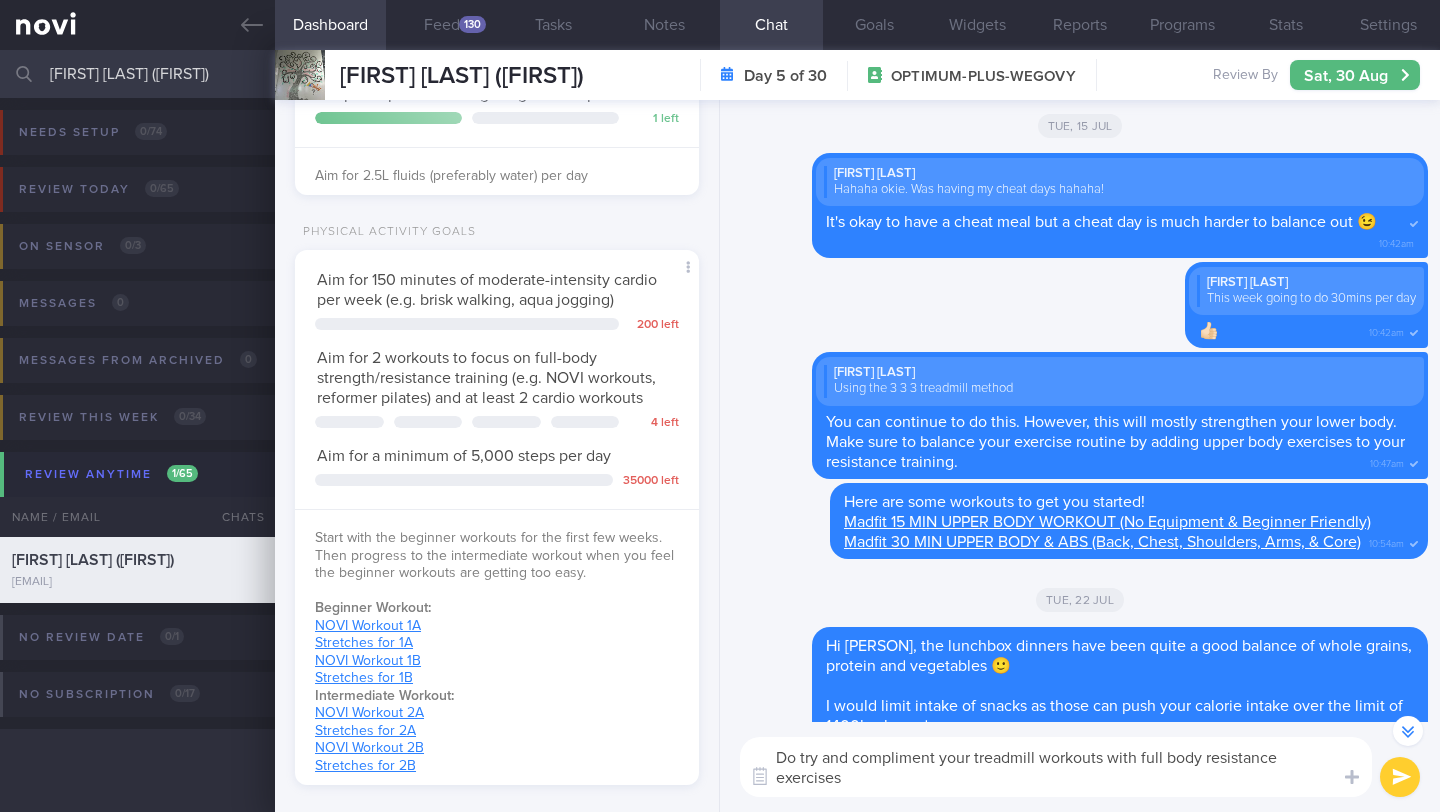 drag, startPoint x: 1139, startPoint y: 756, endPoint x: 1328, endPoint y: 756, distance: 189 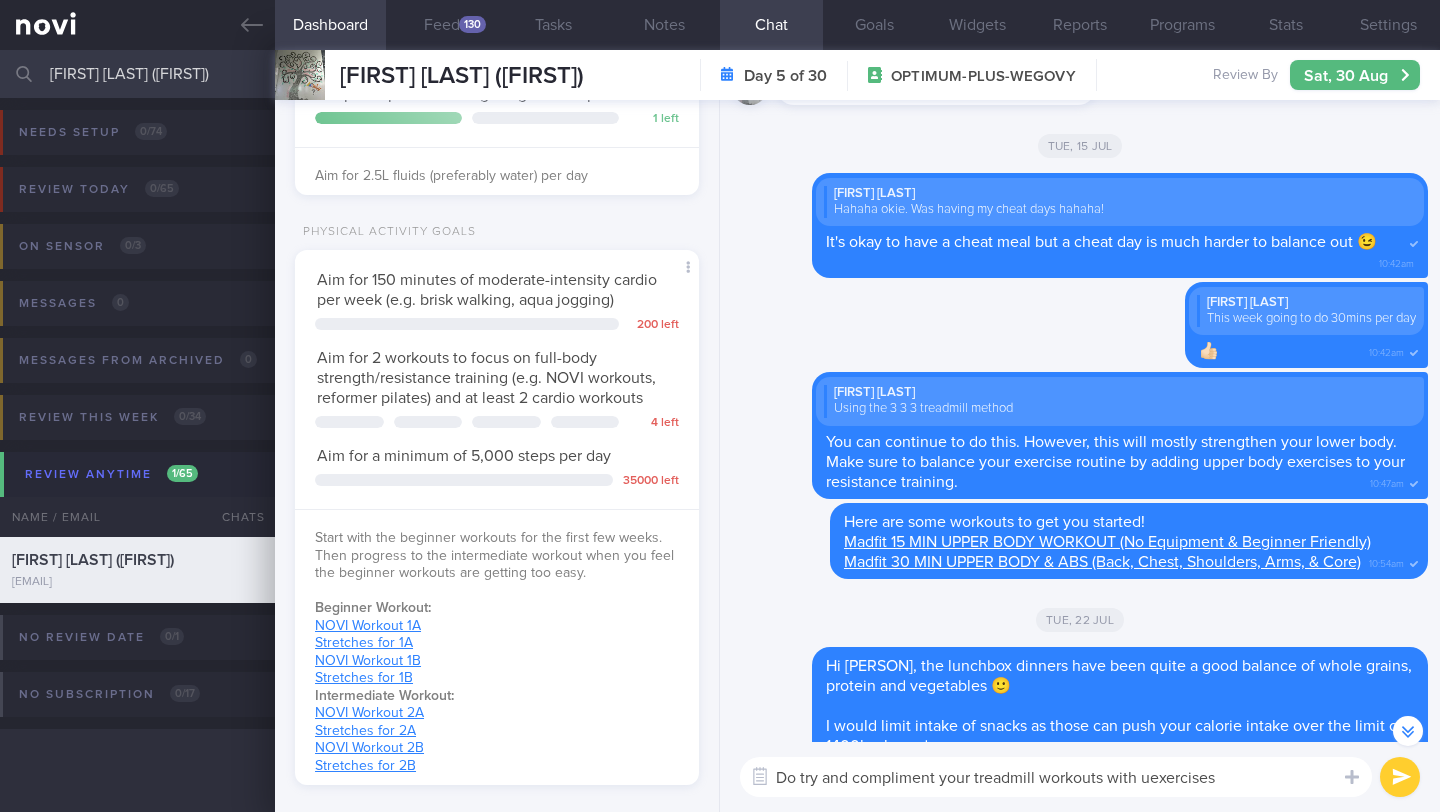 scroll, scrollTop: -1914, scrollLeft: 0, axis: vertical 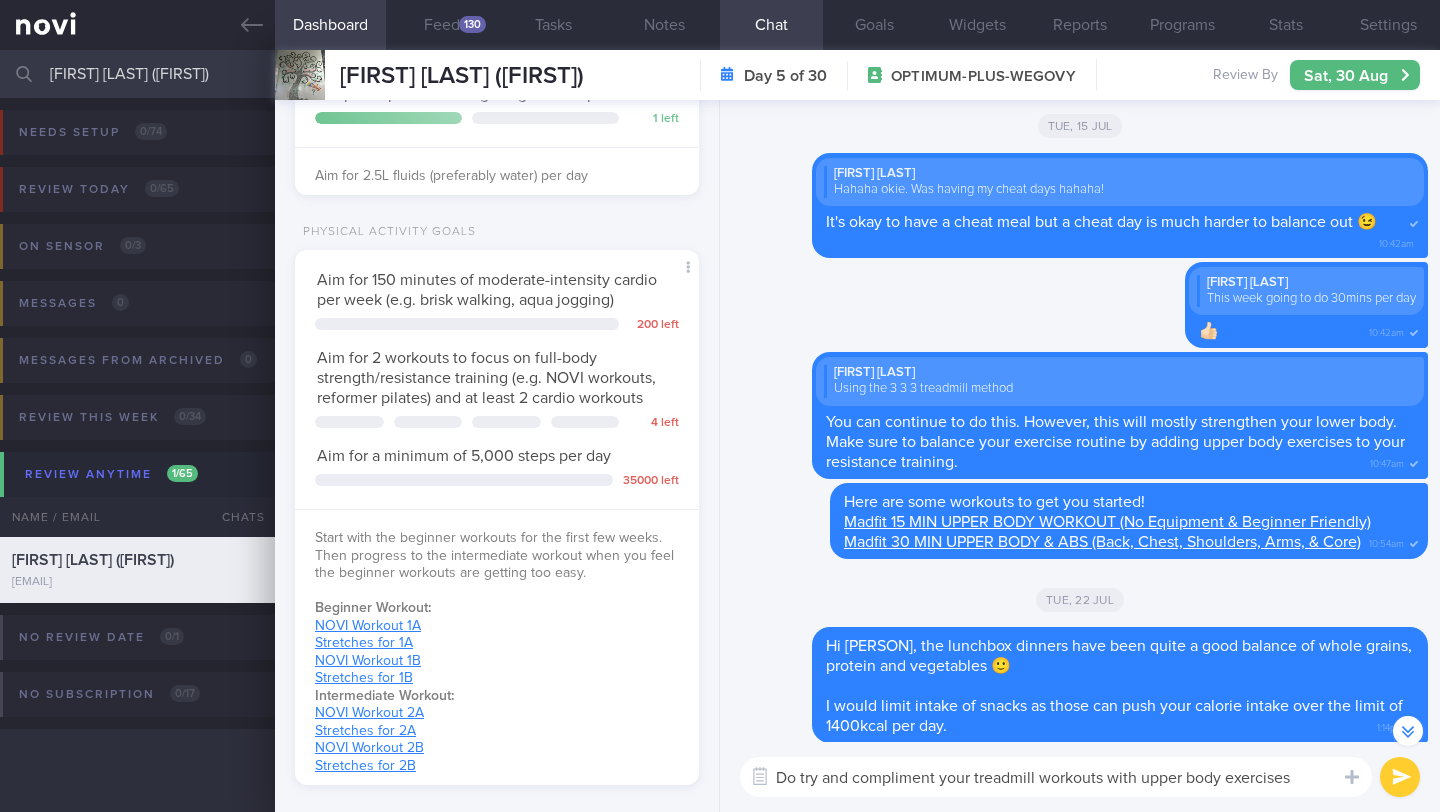 click on "Do try and compliment your treadmill workouts with upper body exercises" at bounding box center (1056, 777) 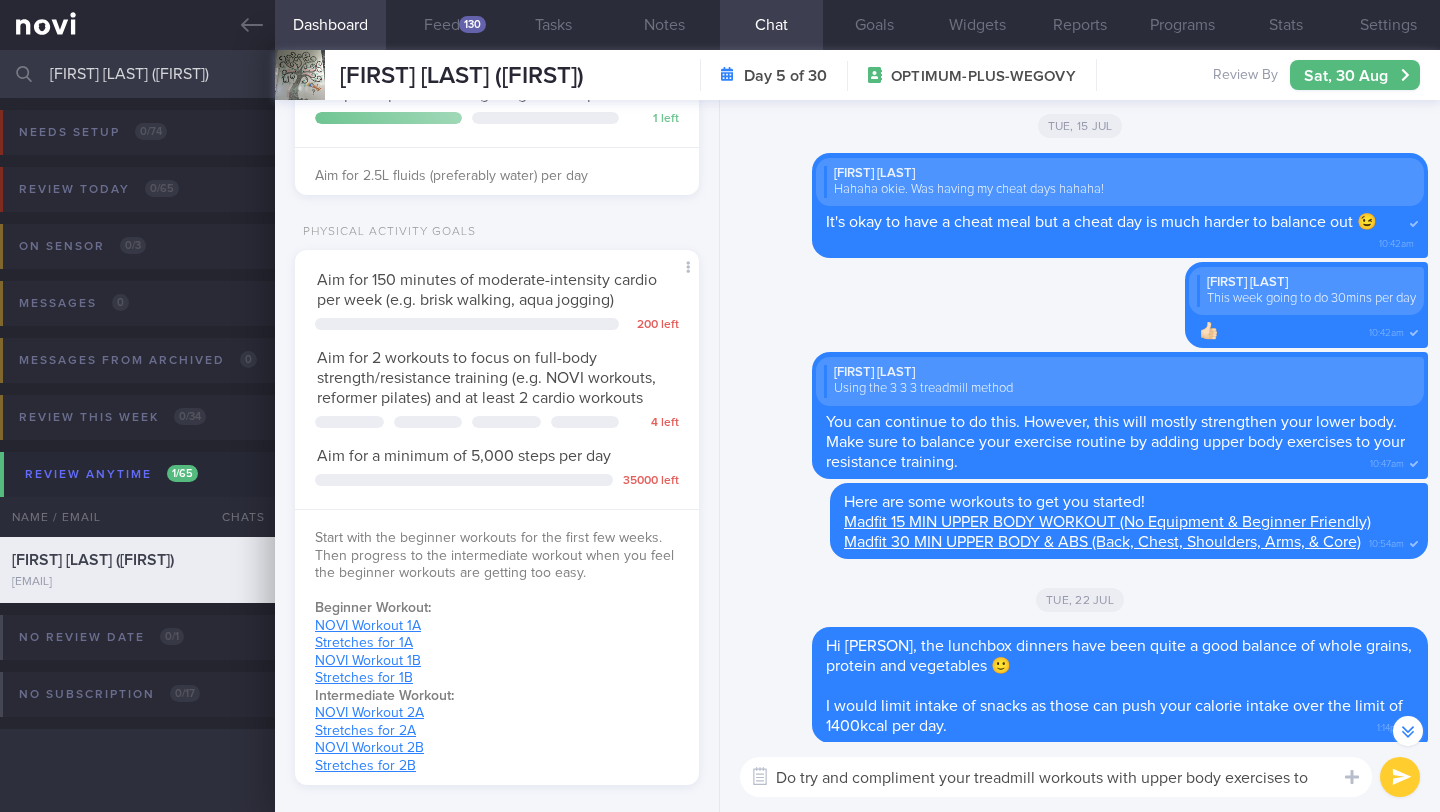 scroll, scrollTop: 0, scrollLeft: 0, axis: both 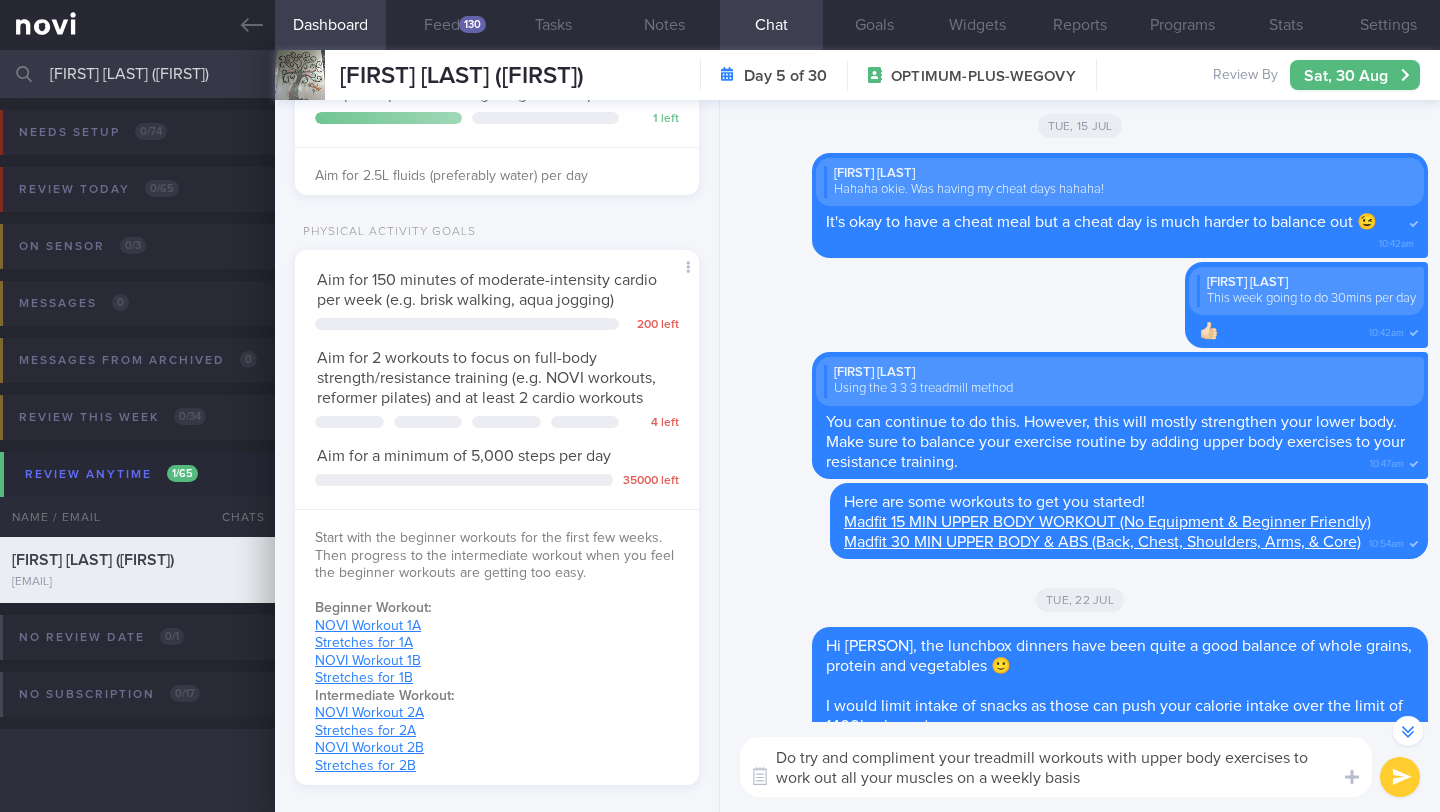 type on "Do try and compliment your treadmill workouts with upper body exercises to work out all your muscles on a weekly basis." 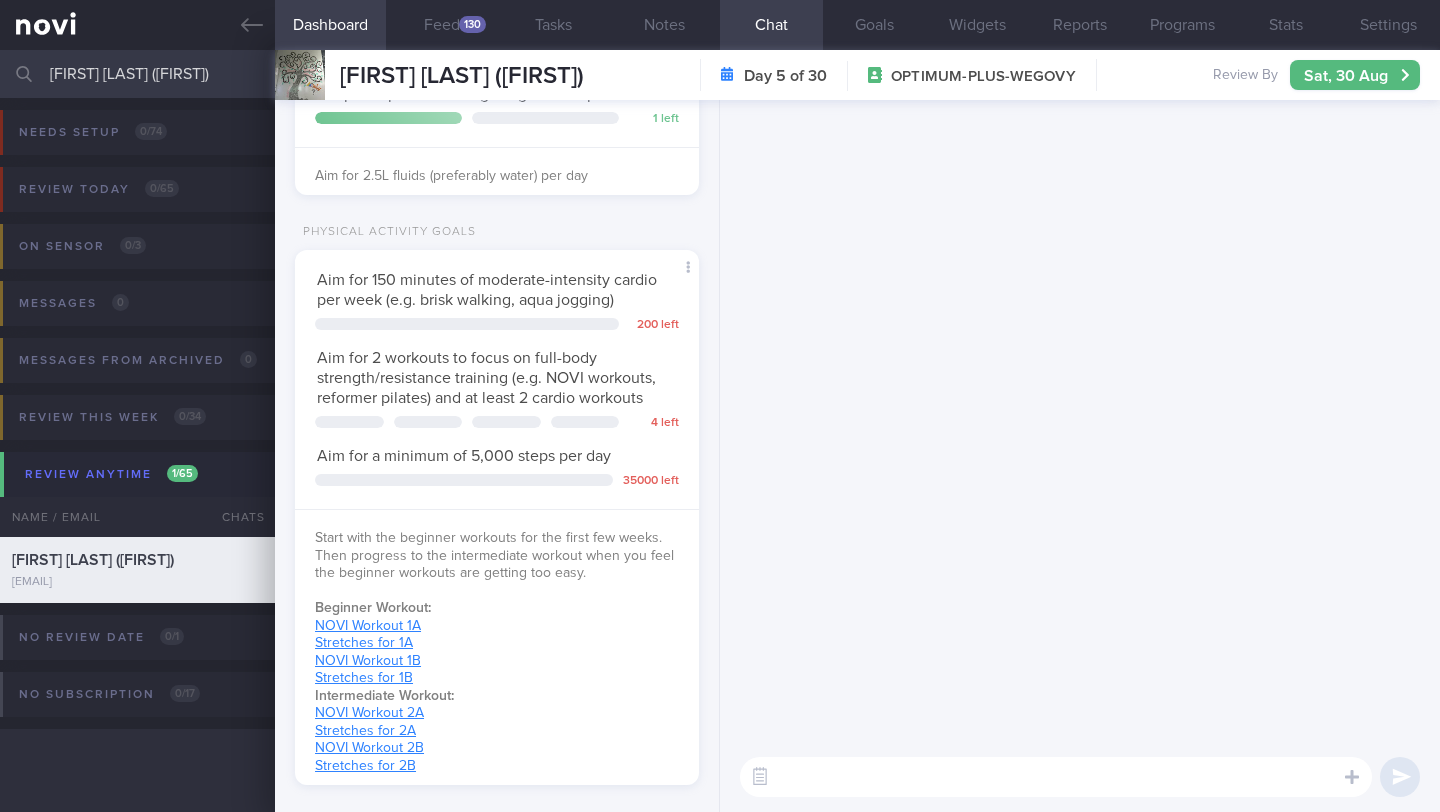 scroll, scrollTop: 0, scrollLeft: 0, axis: both 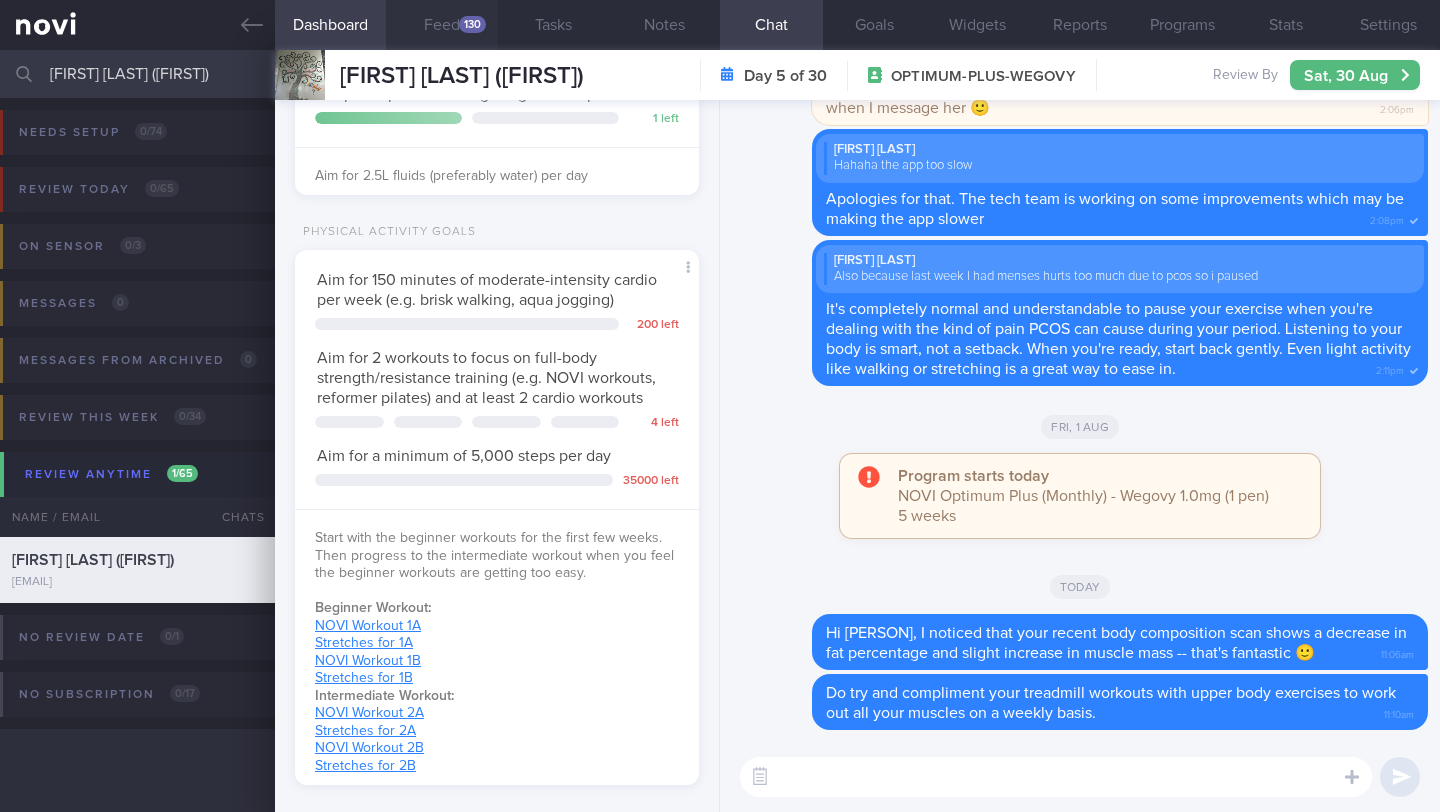click on "Feed
130" at bounding box center [441, 25] 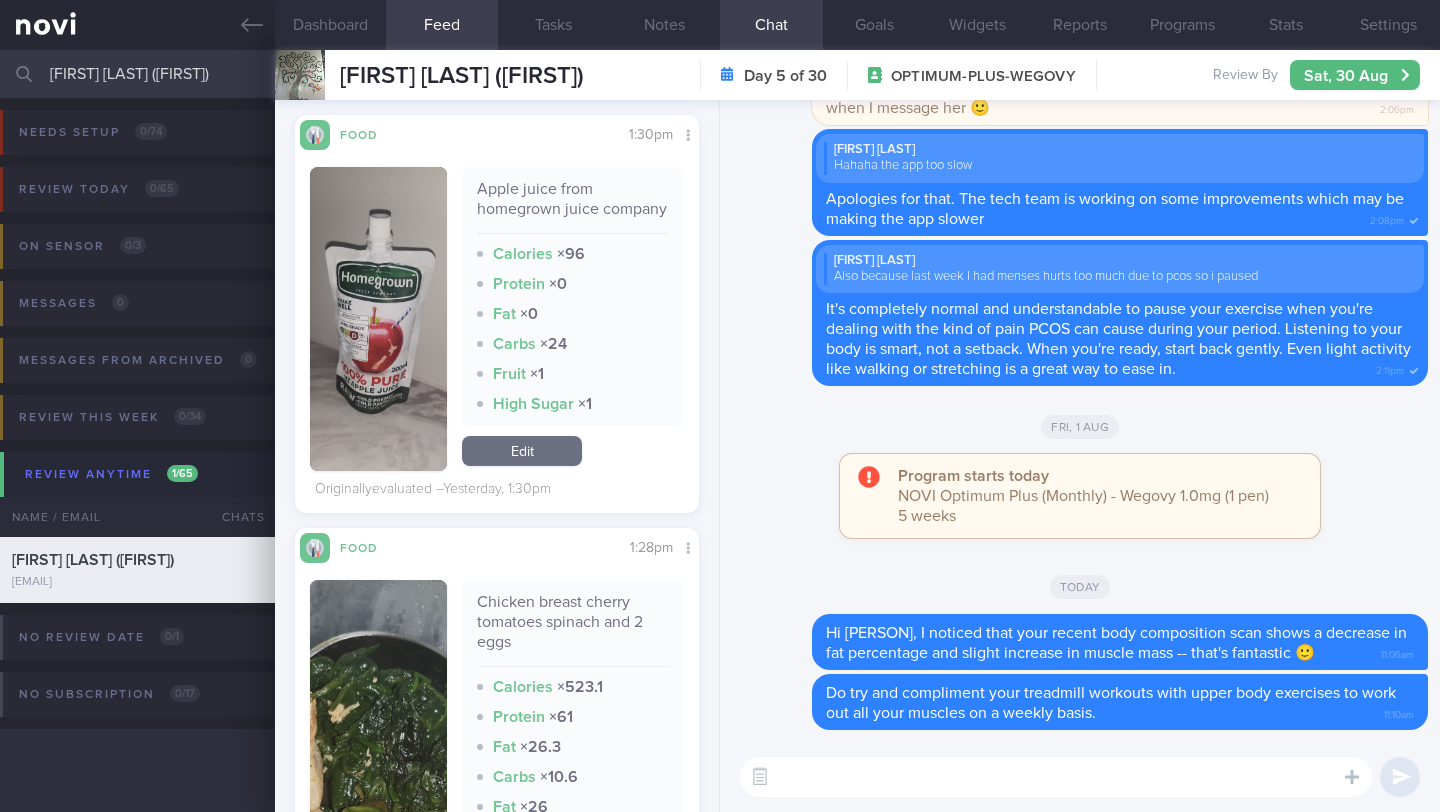 click at bounding box center [1056, 777] 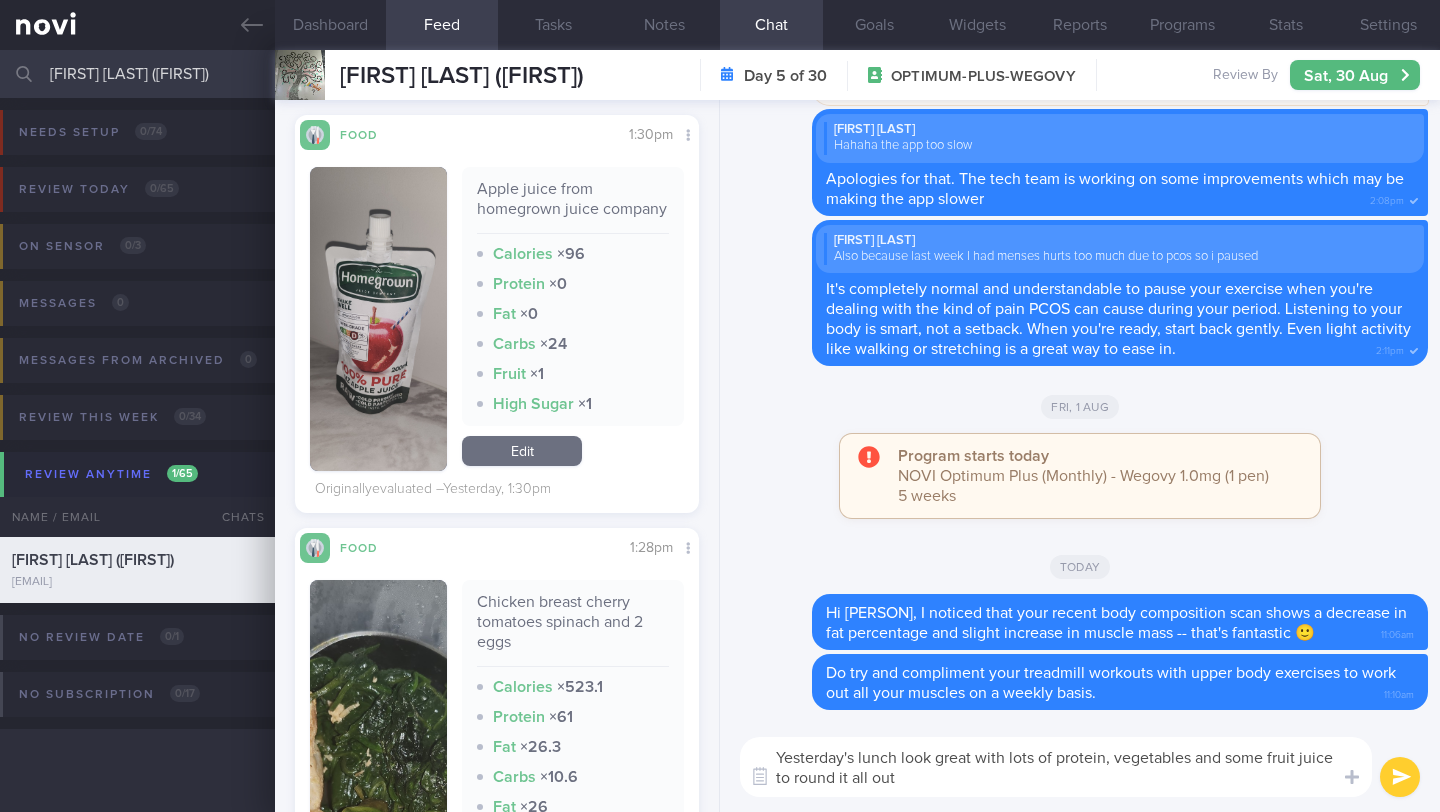 type on "Yesterday's lunch look great with lots of protein, vegetables and some fruit juice to round it all out 👍🏻" 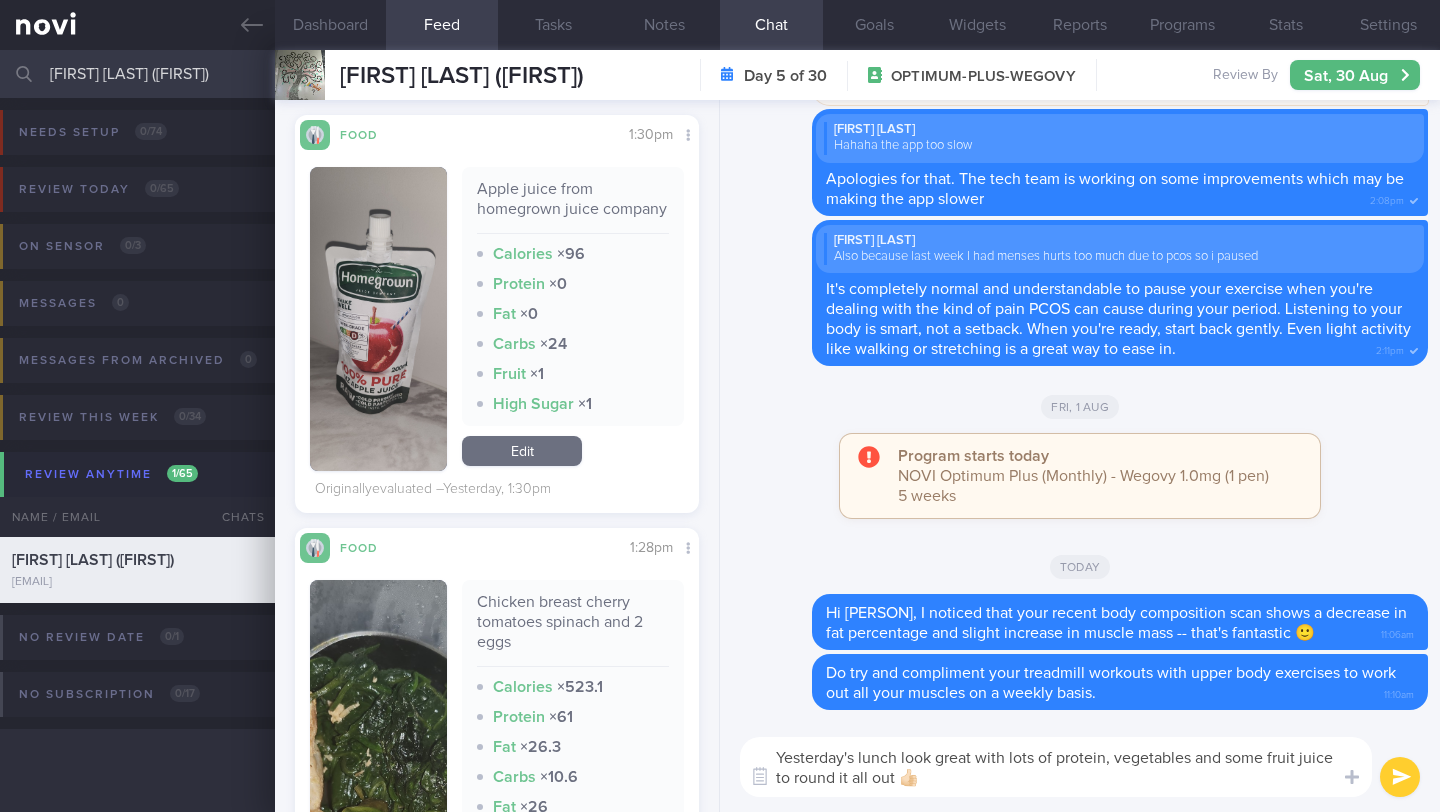 type 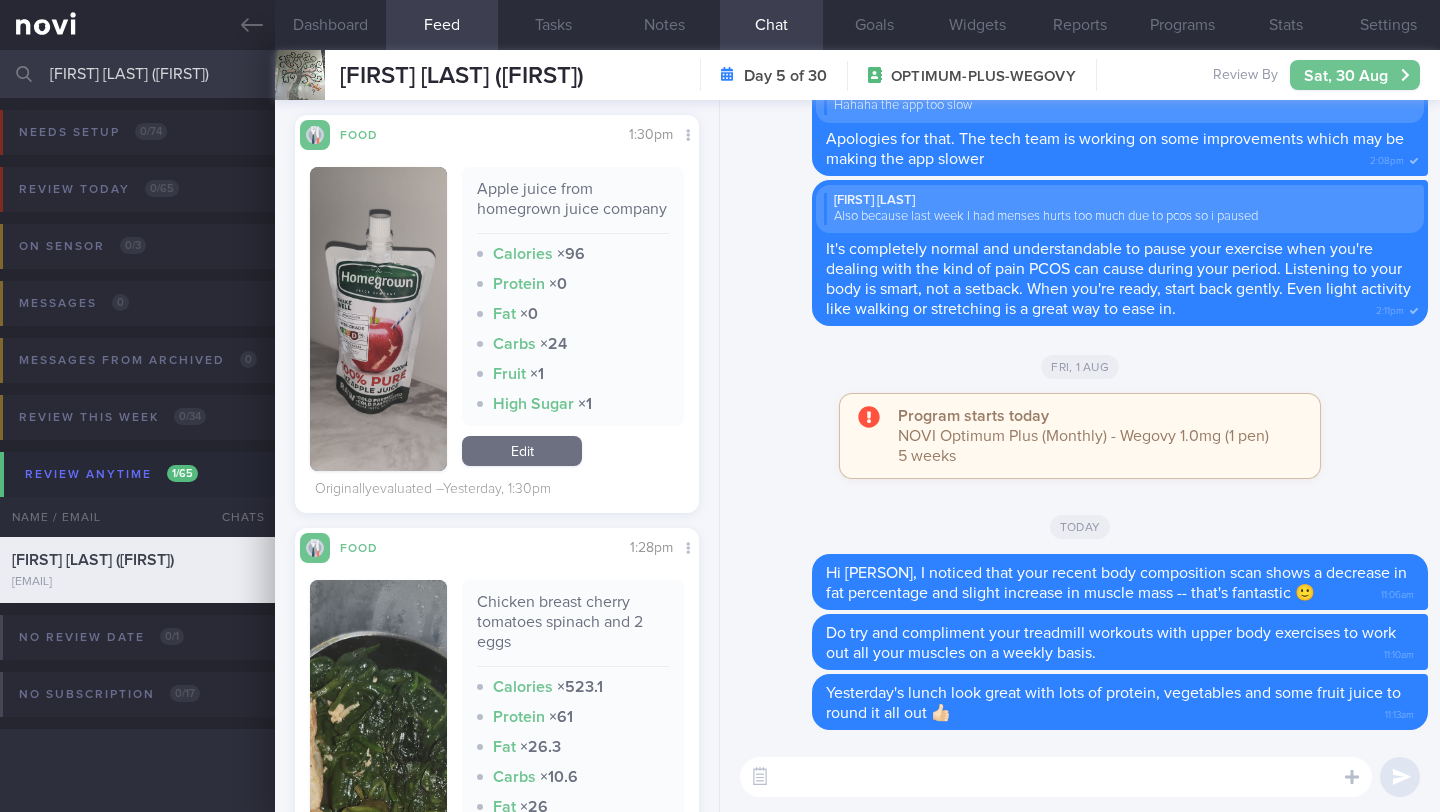 click on "Sat, 30 Aug" at bounding box center [1355, 75] 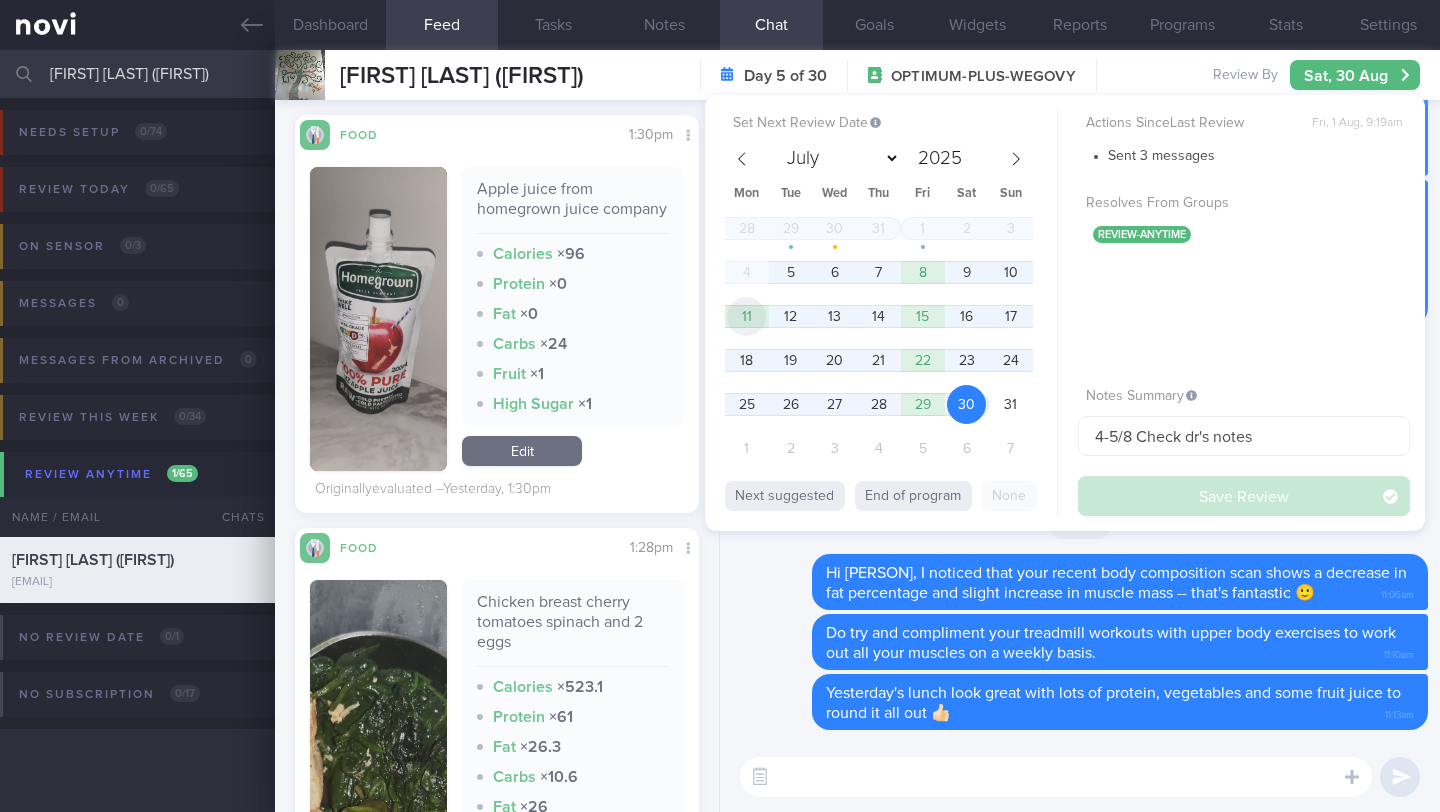 click on "11" at bounding box center [746, 316] 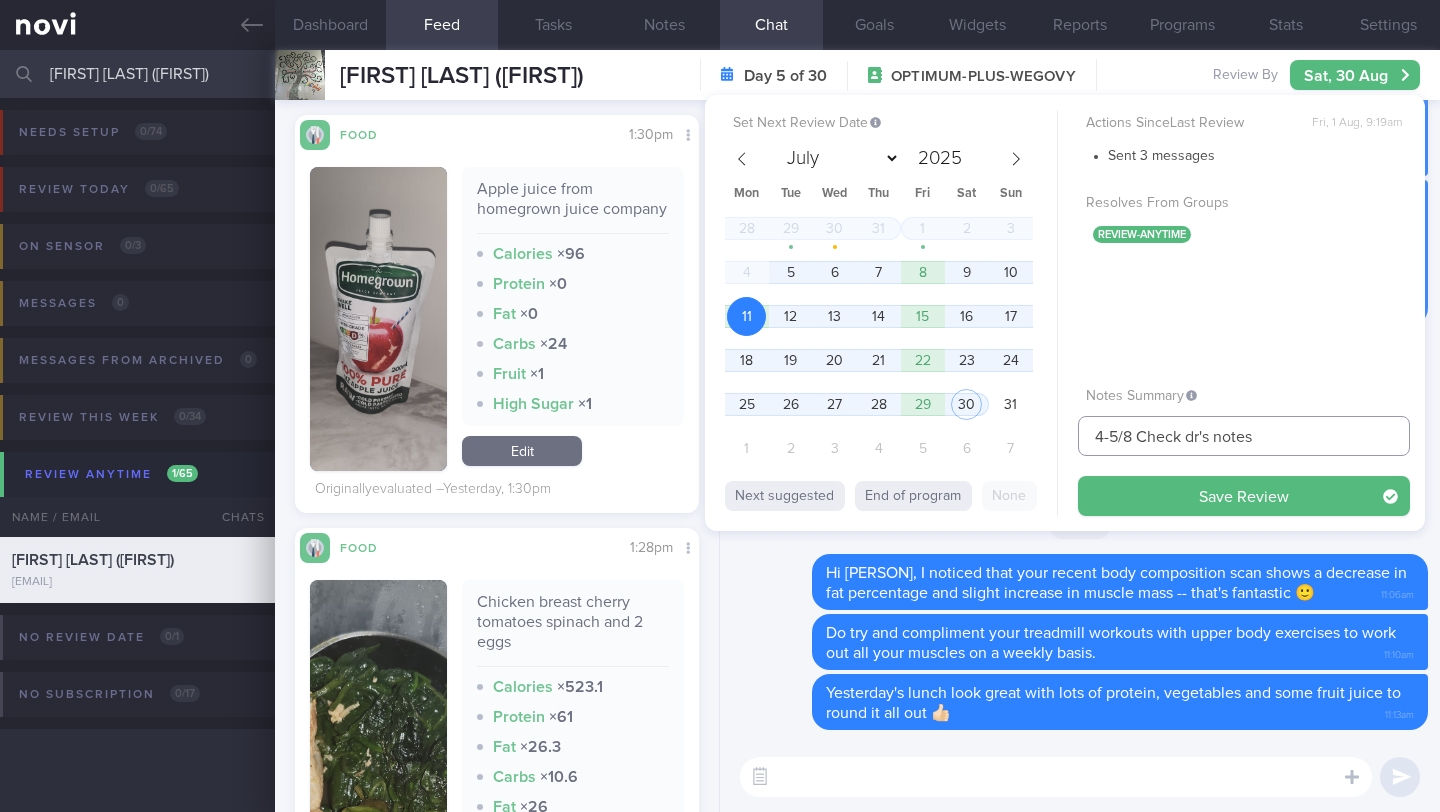 drag, startPoint x: 1117, startPoint y: 436, endPoint x: 1057, endPoint y: 437, distance: 60.00833 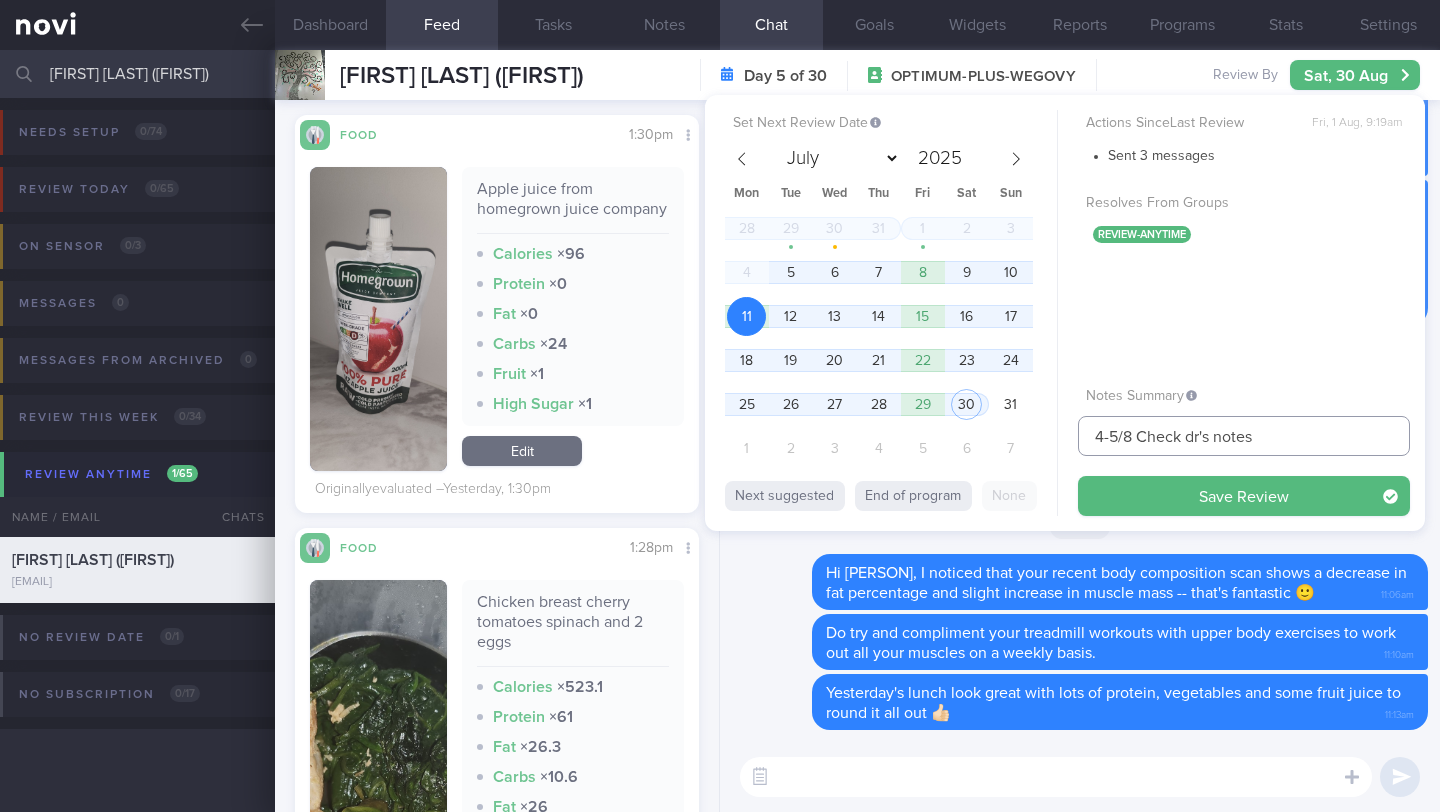 click on "Set Next Review Date
11 Aug 2025 July August September October November December 2025
Mon Tue Wed Thu Fri Sat Sun
28 29 30 31 1 2 3 4 5 6 7 8 9 10 11 12 13 14 15 16 17 18 19 20 21 22 23 24 25 26 27 28 29 30 31 1 2 3 4 5 6 7
Next suggested
End of program
None
Actions Since
Last Review
Fri, 1 Aug, 9:19am
Sent 3 messages
Resolves From Groups
review-anytime
Notes Summary
4-5/8 Check dr's notes" at bounding box center [1065, 313] 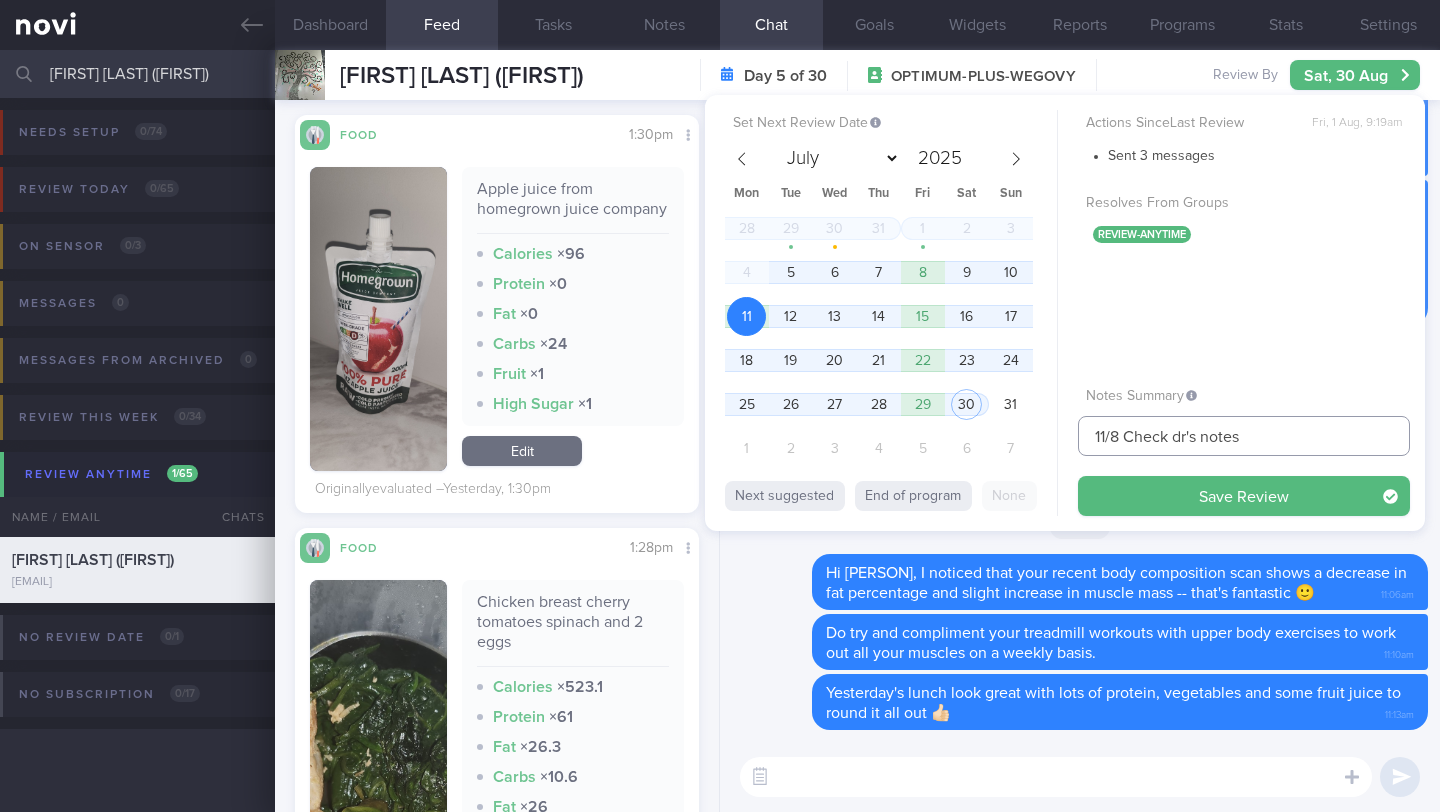 drag, startPoint x: 1126, startPoint y: 440, endPoint x: 1277, endPoint y: 441, distance: 151.00331 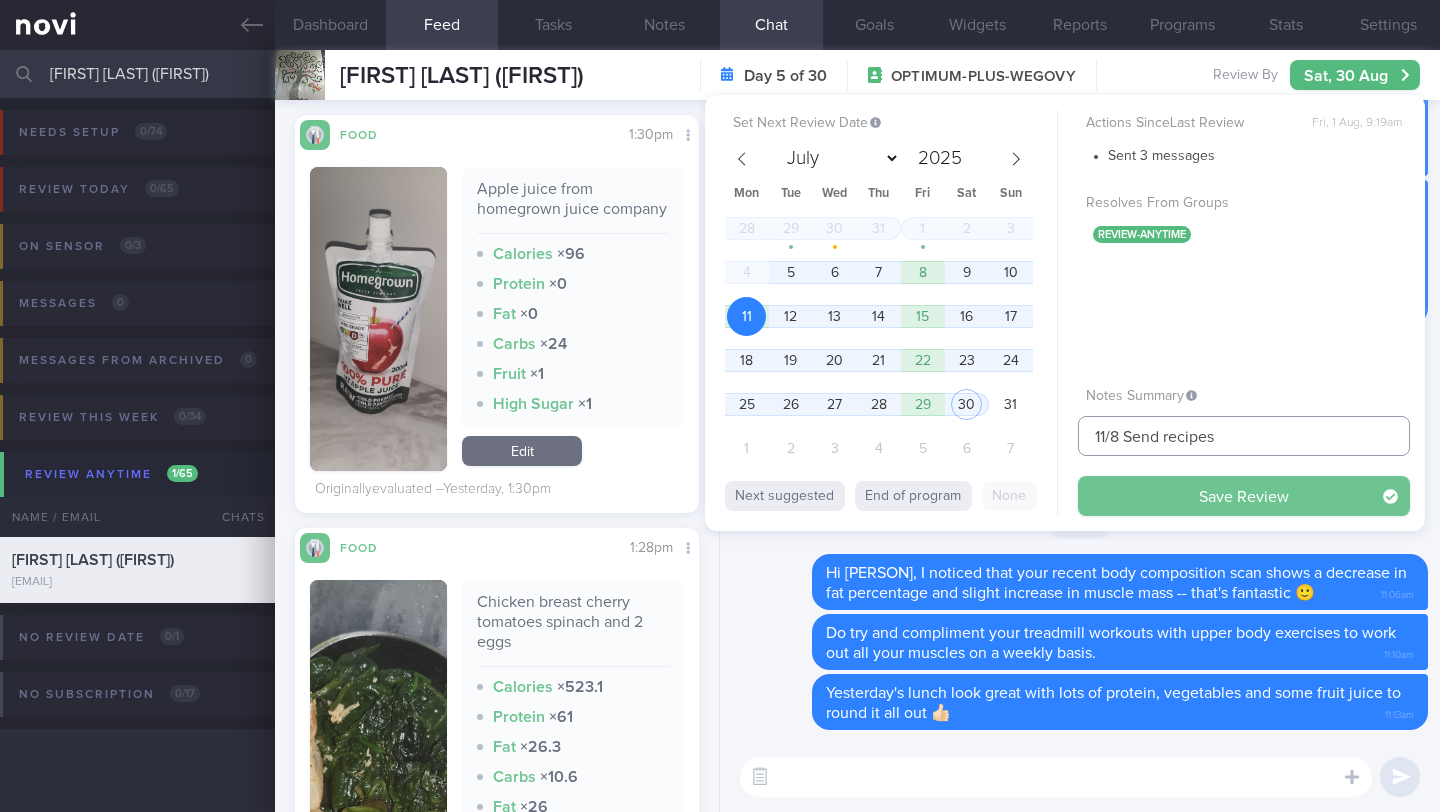 type on "11/8 Send recipes" 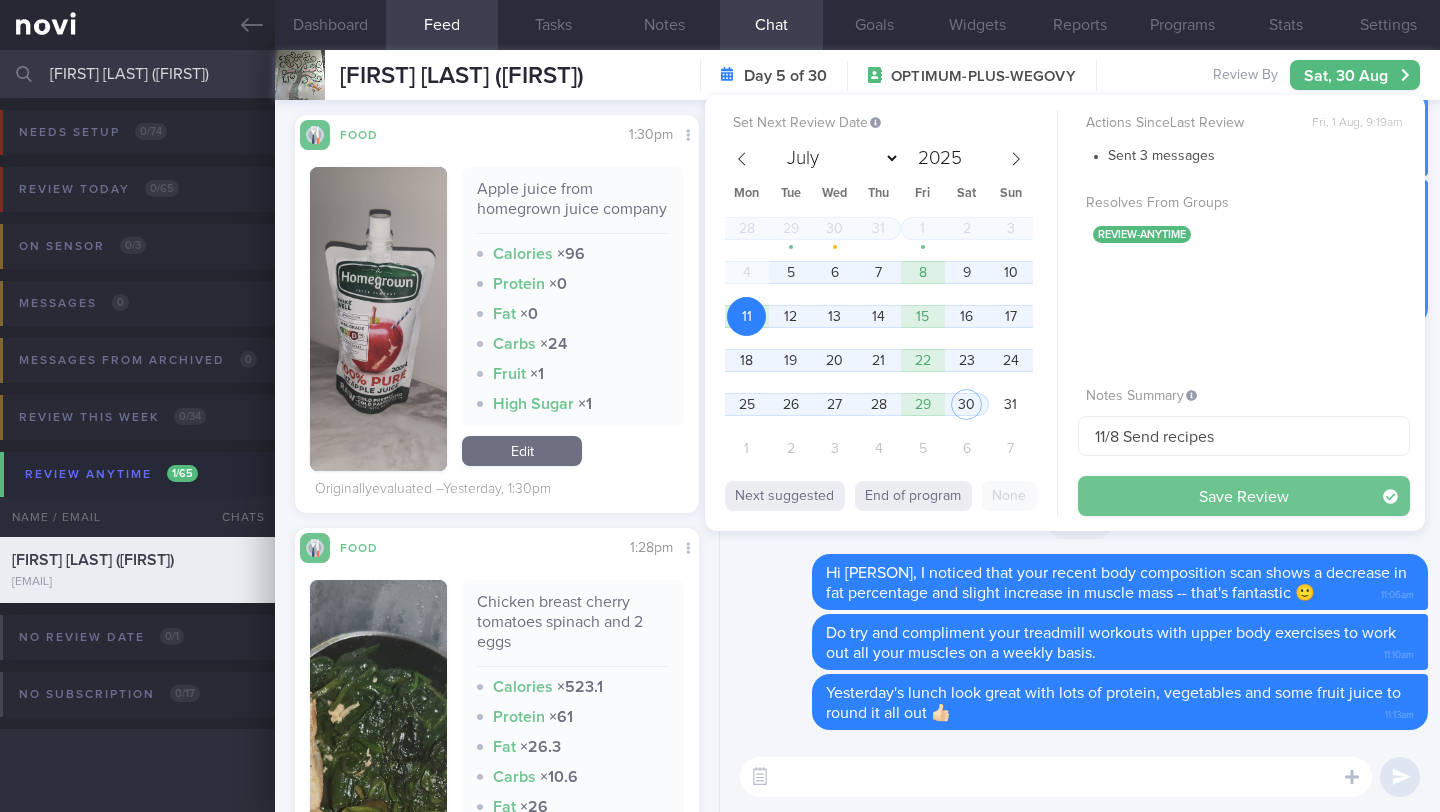 click on "Save Review" at bounding box center (1244, 496) 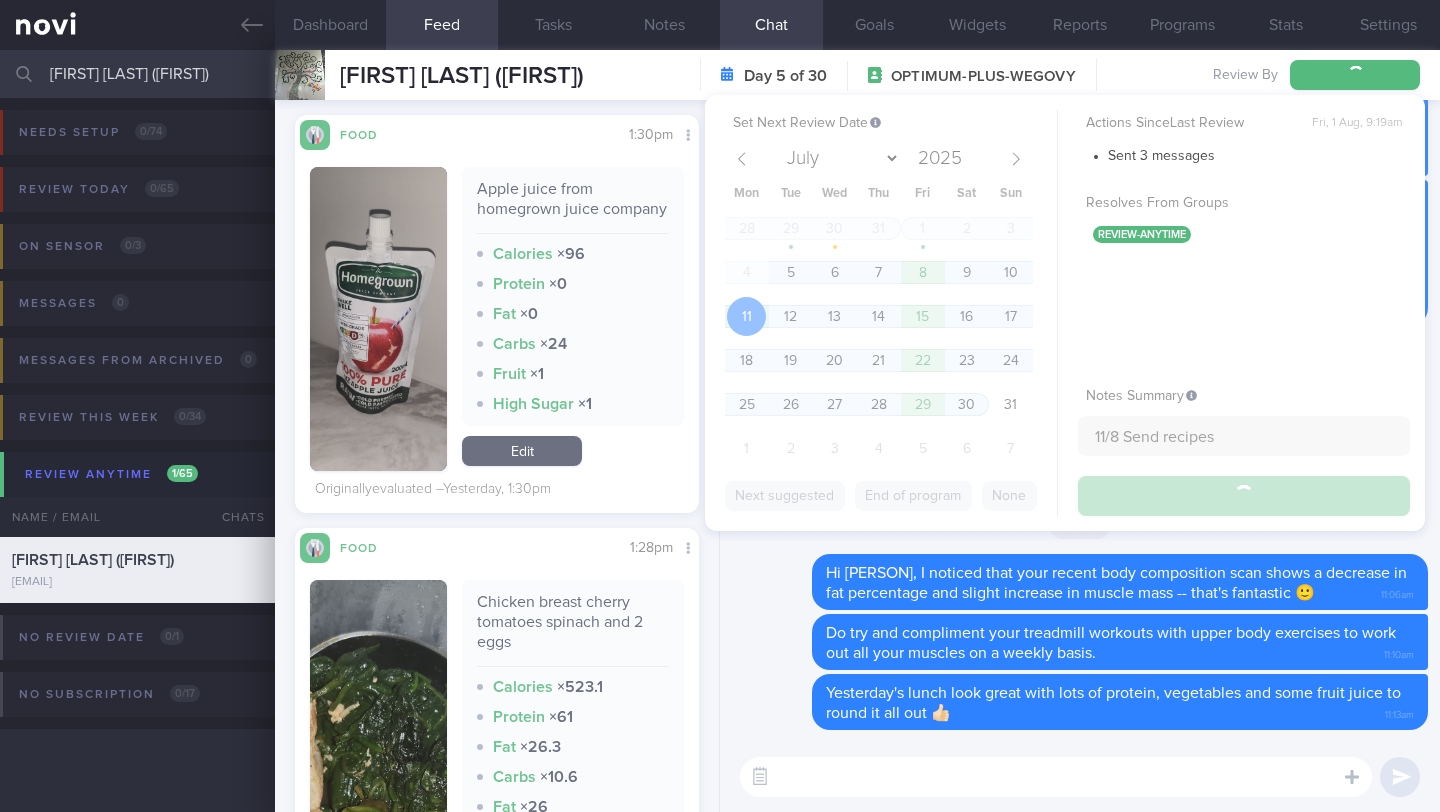type on "11/8 Send recipes" 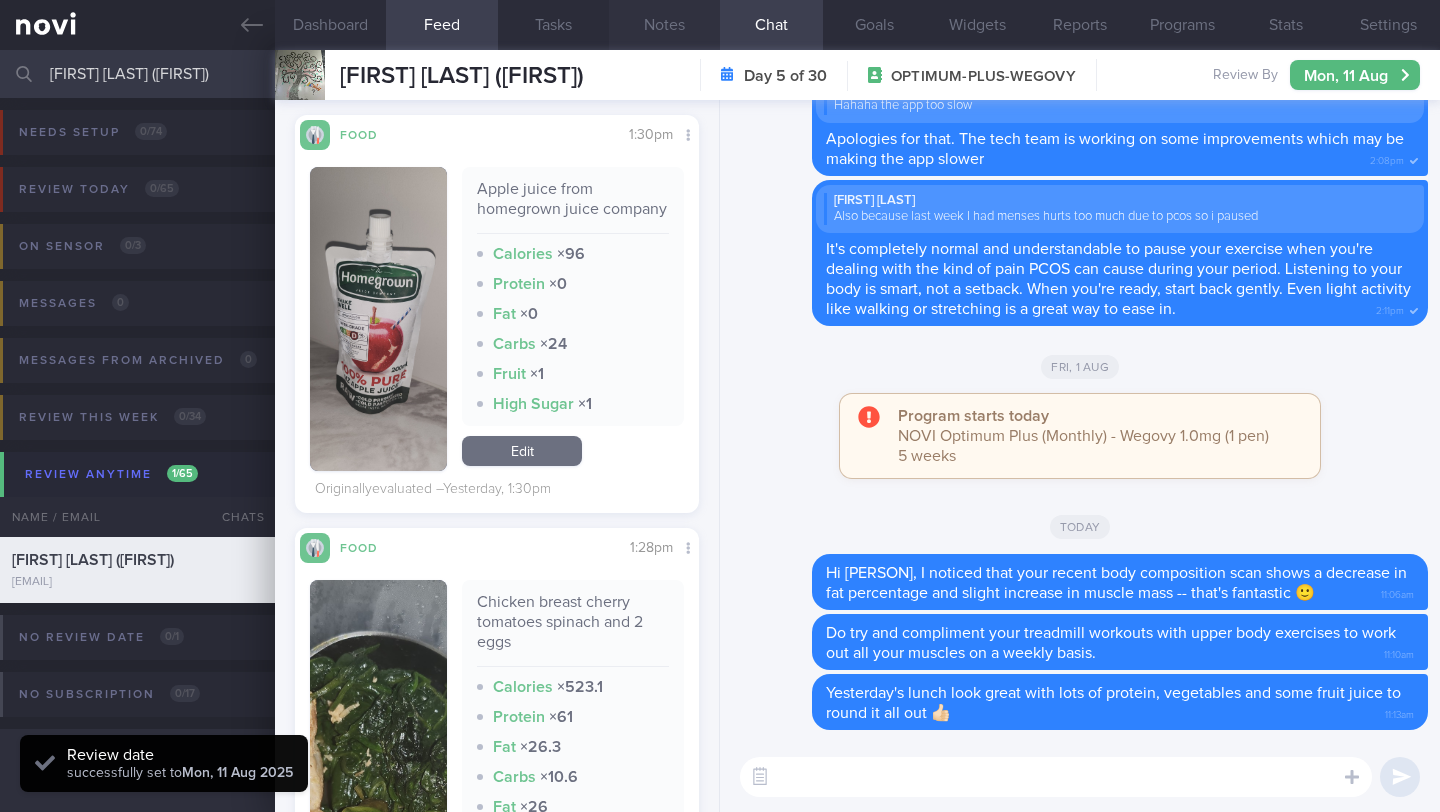 click on "Notes" at bounding box center [664, 25] 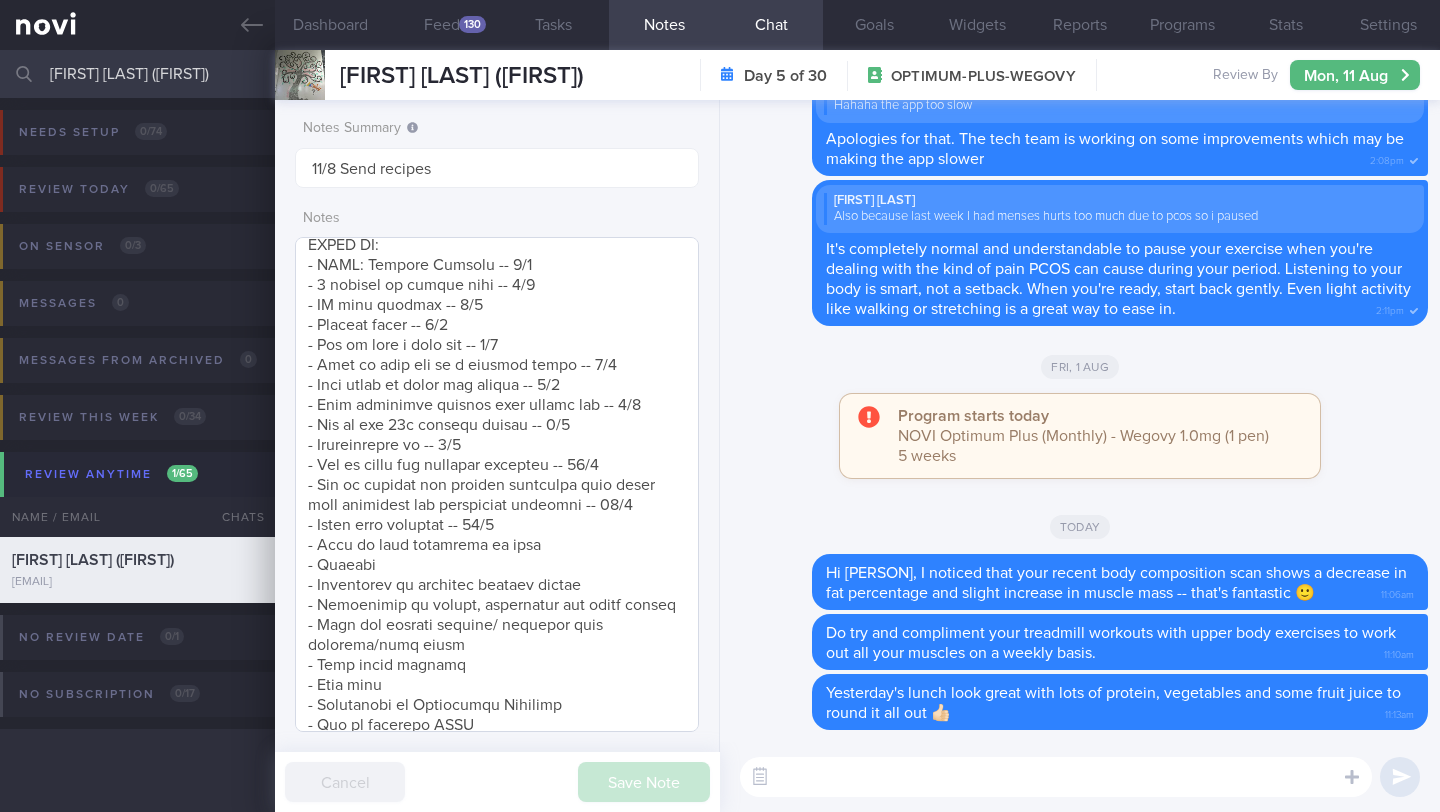 scroll, scrollTop: 525, scrollLeft: 0, axis: vertical 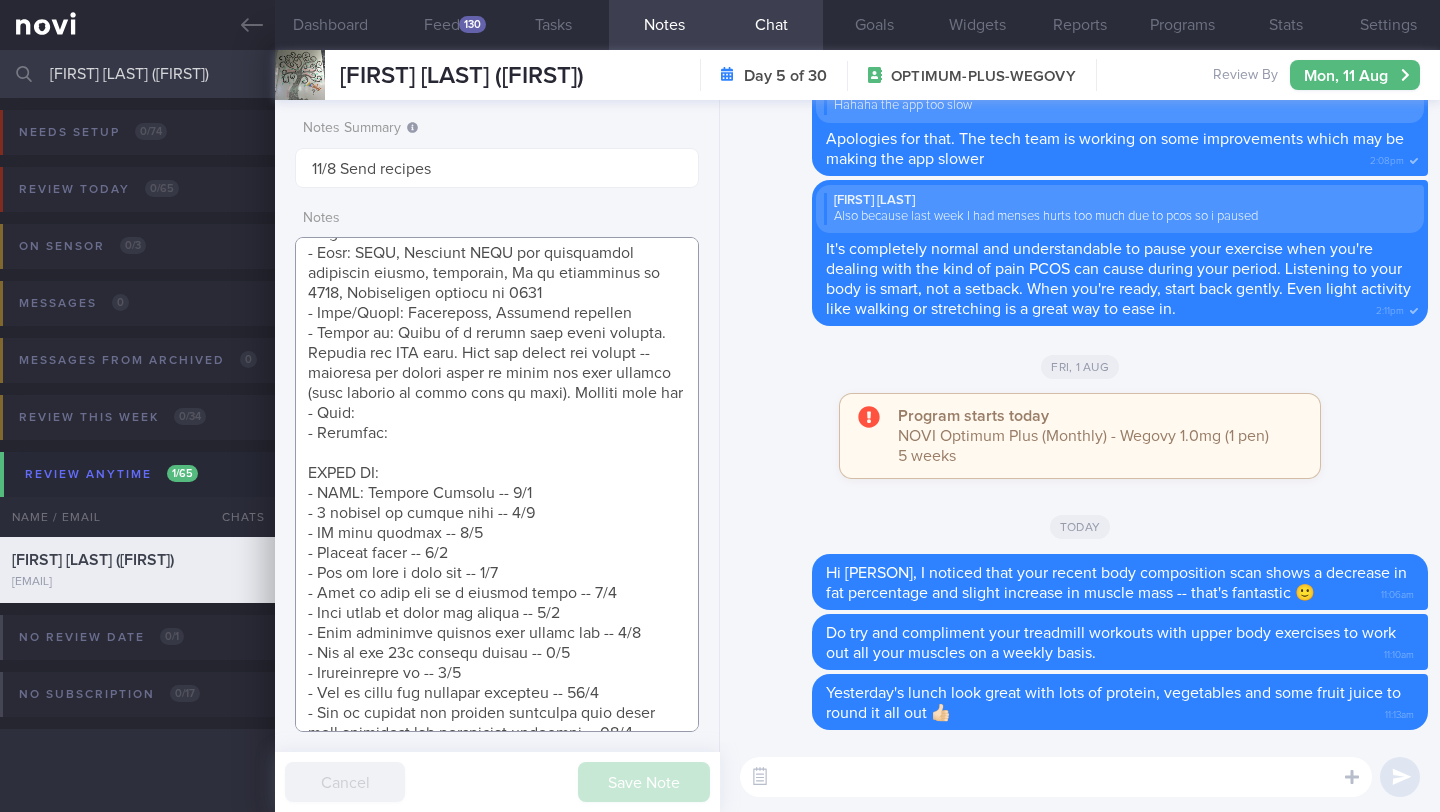 click at bounding box center (497, 484) 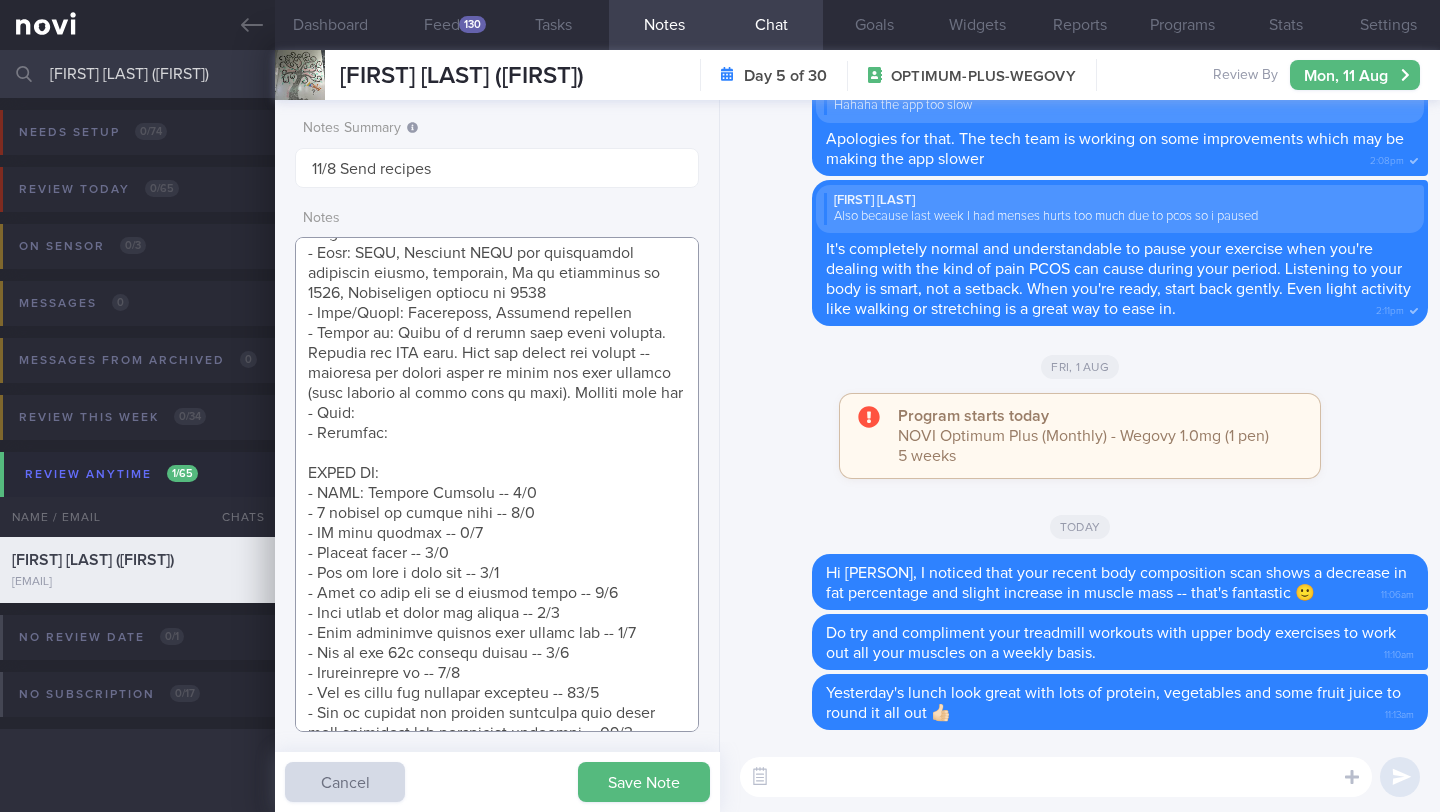 paste on "Aversions/Dislikes/Allergies - nil
Willingness to cook -no  preference available cooking equipment (air-fryer, steamer)
ok with canned tuna, sandwiches, wraps
Not too spicy" 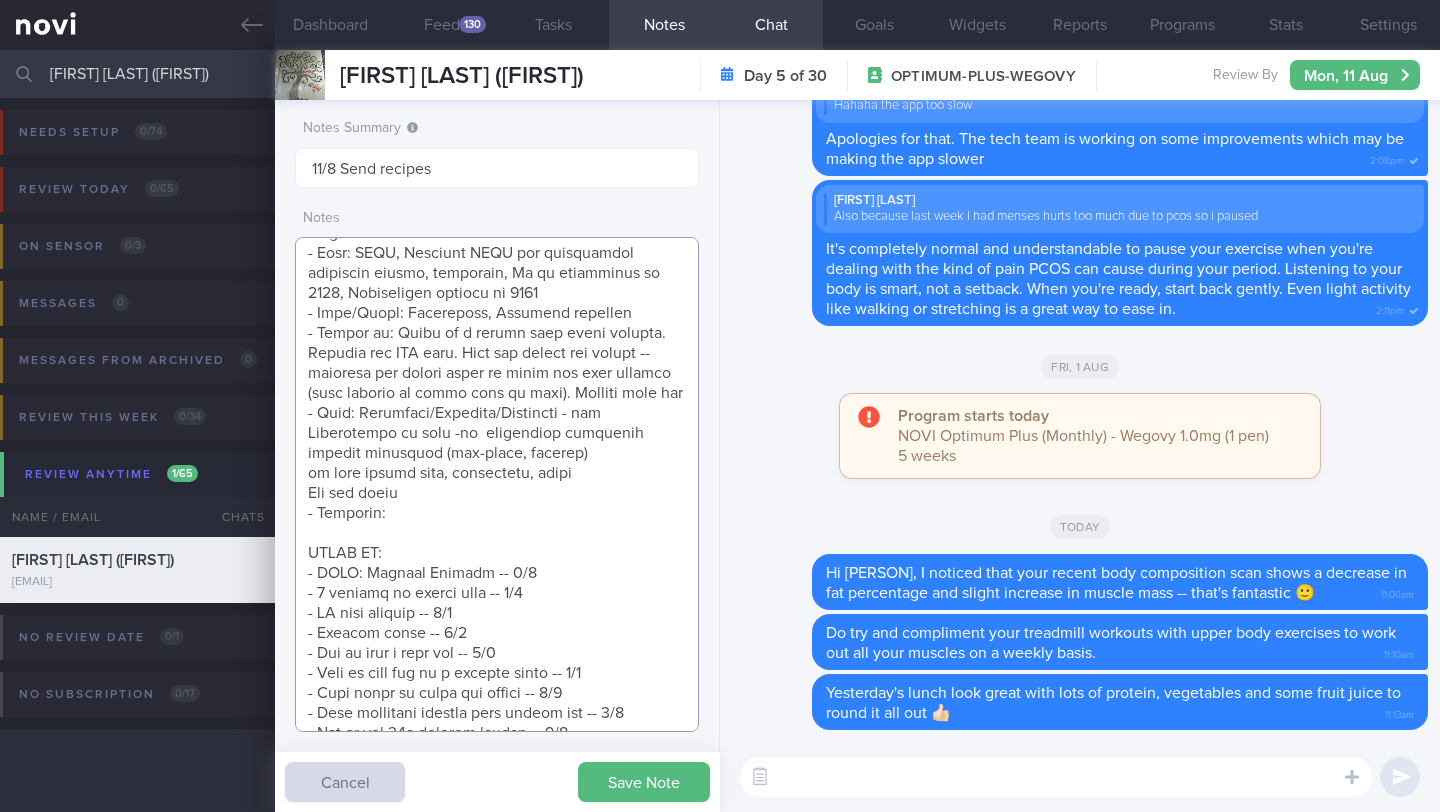 click at bounding box center (497, 484) 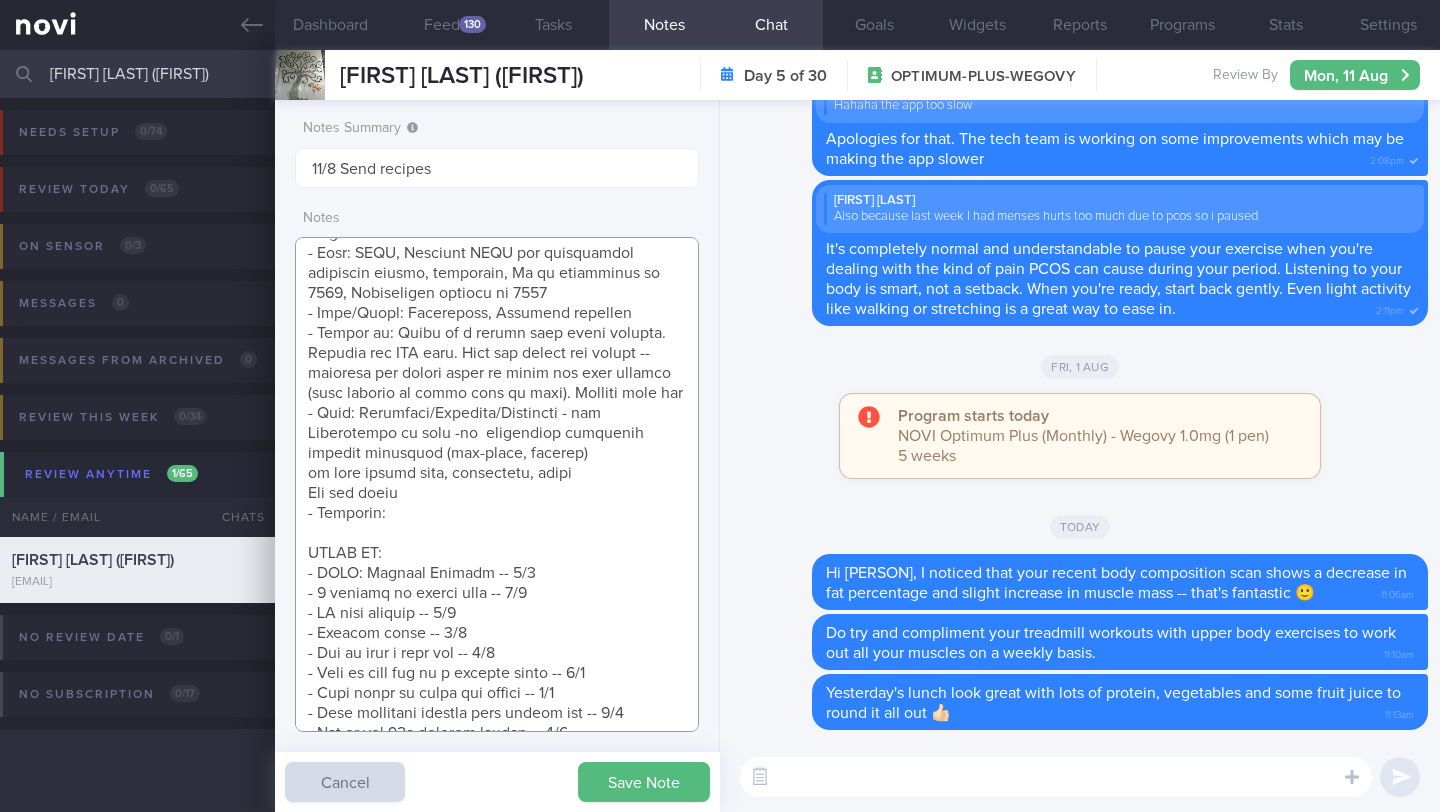 paste on "Nil structured exercise
Willing to restart aqua-jogging and Pilates
Wants to "improve her life" by exercising at a gym
Keen to try NOVI workouts for now
Sees her friend enjoys spinning and wants to find something fun for herself
Encourage to head out to buy lunch 2-3x/wk to increase physical activity" 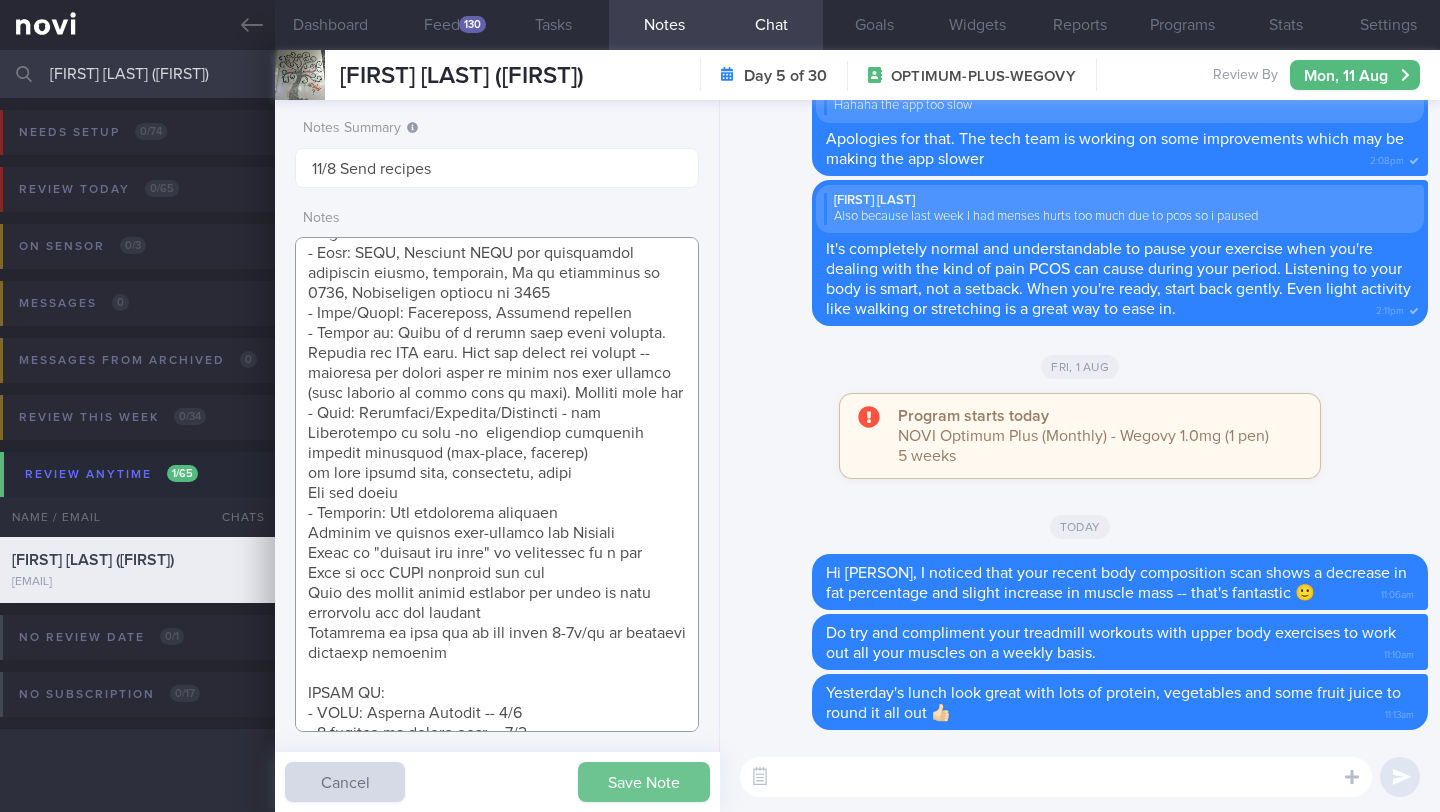 type on "SUPPORT NEEDED: MORE ENCOURAGING MSGS
CHALLENGE: pain from PCOS will prevent her from exercising
REVIEW with Dr Todd:
(30/7/25)
Tanita shows decrease in fat percentage and slight increase in muscle mass
- EXERCISE: (15/7/25) Using the 3 3 3 treadmill method (walking at a 12% incline and a speed of 3 miles per hour for 30 minutes)
Wt trend: 83.1kg (1/7/25) -> 81.9kg (30/7/25)
Wt Targets:
5%  (4kg -> 84kg)
10% (9kg -> 79kg)
15% (13kg -> 75kg)
20% (18kg -> 70kg)
40yo female
HR business partner
- sedentary job, WFO, work travels 2-4x/year, Vietnam
- Pmhx: GERD, Possible PCOS but undiagnosed
irregular menses, hirsutism, Hx of depression in 2024, Liposuction surgery in 2024
- Meds/Supps: Probiotics, Collagen peptides
- Social hx: Lives in a rental with other tenants. Waiting for HDB flat. Does not really buy snacks -- dislikes dry snacks cause it makes her very thirsty (only tempted to snack when at work). Usually eats out
- Diet: Aversions/Dislikes/Allergies - nil
Willingness to cook -no  preference ..." 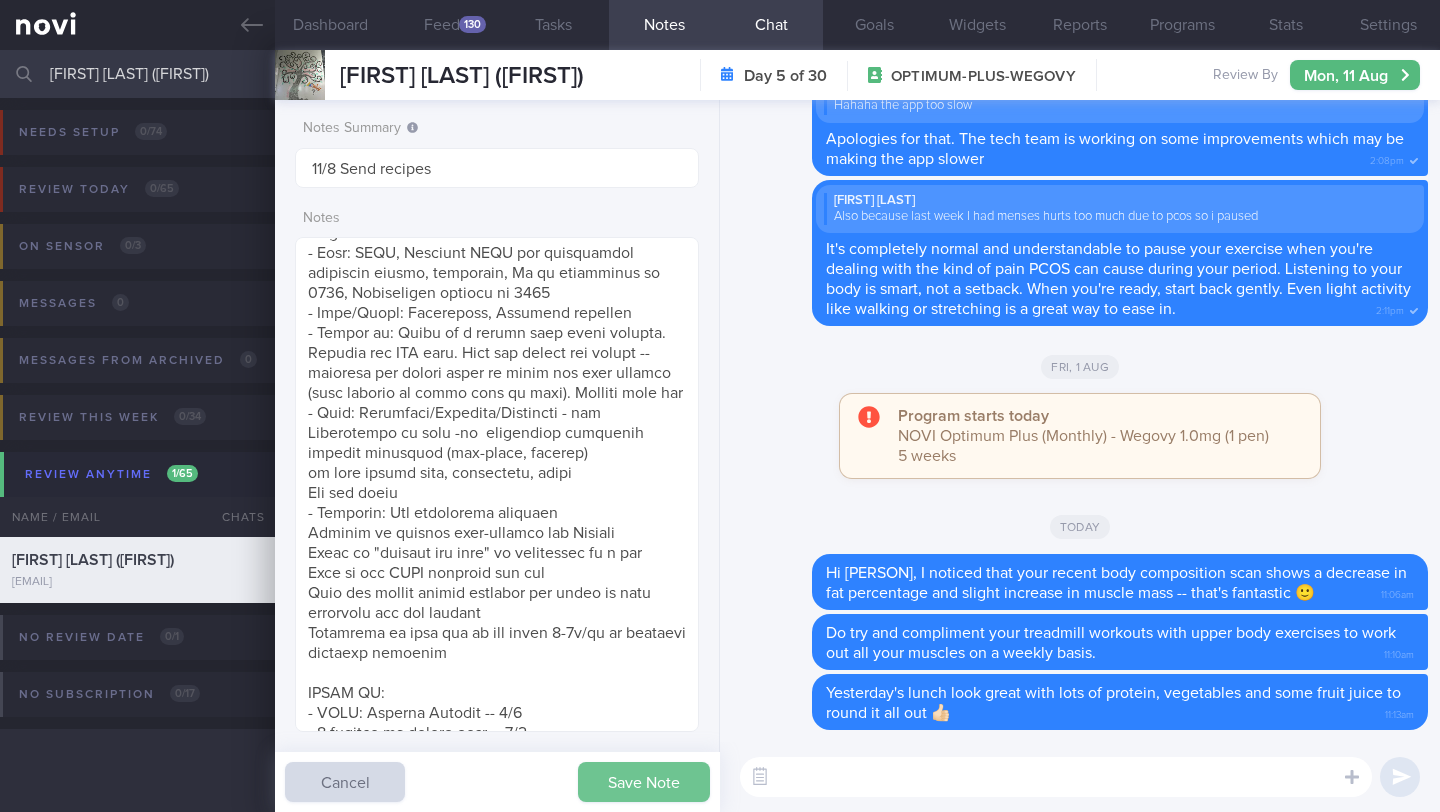 click on "Save Note" at bounding box center [644, 782] 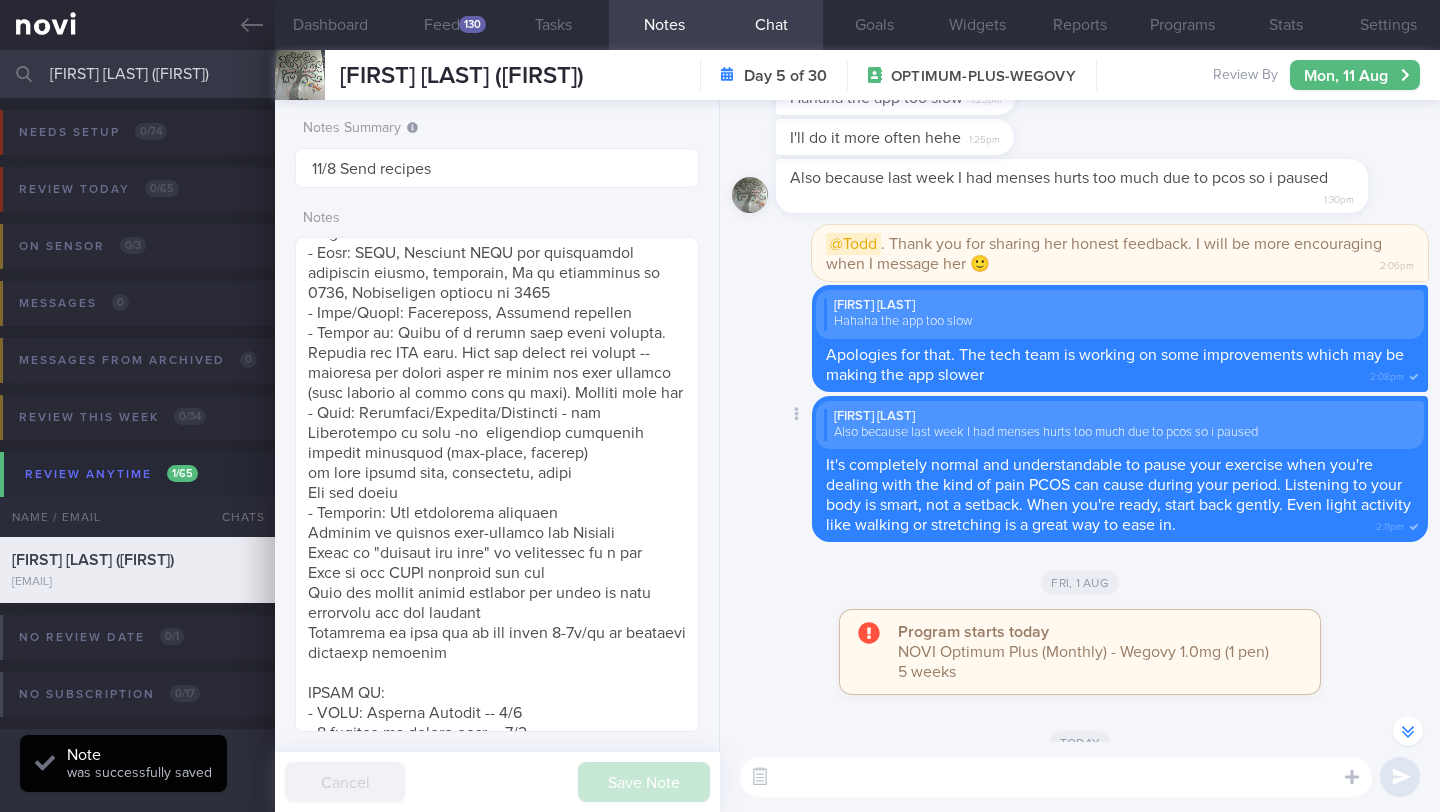 scroll, scrollTop: -218, scrollLeft: 0, axis: vertical 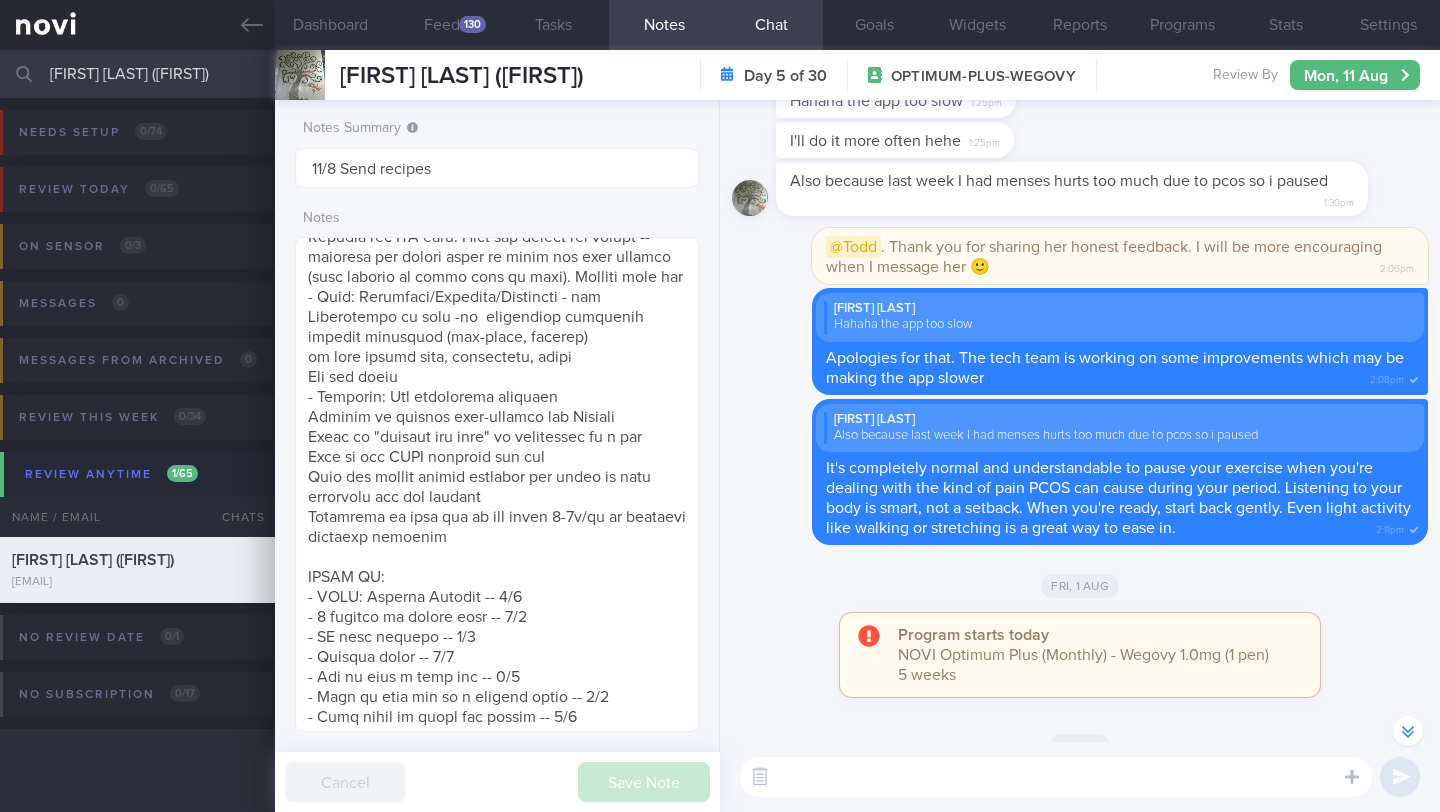 click at bounding box center (1056, 777) 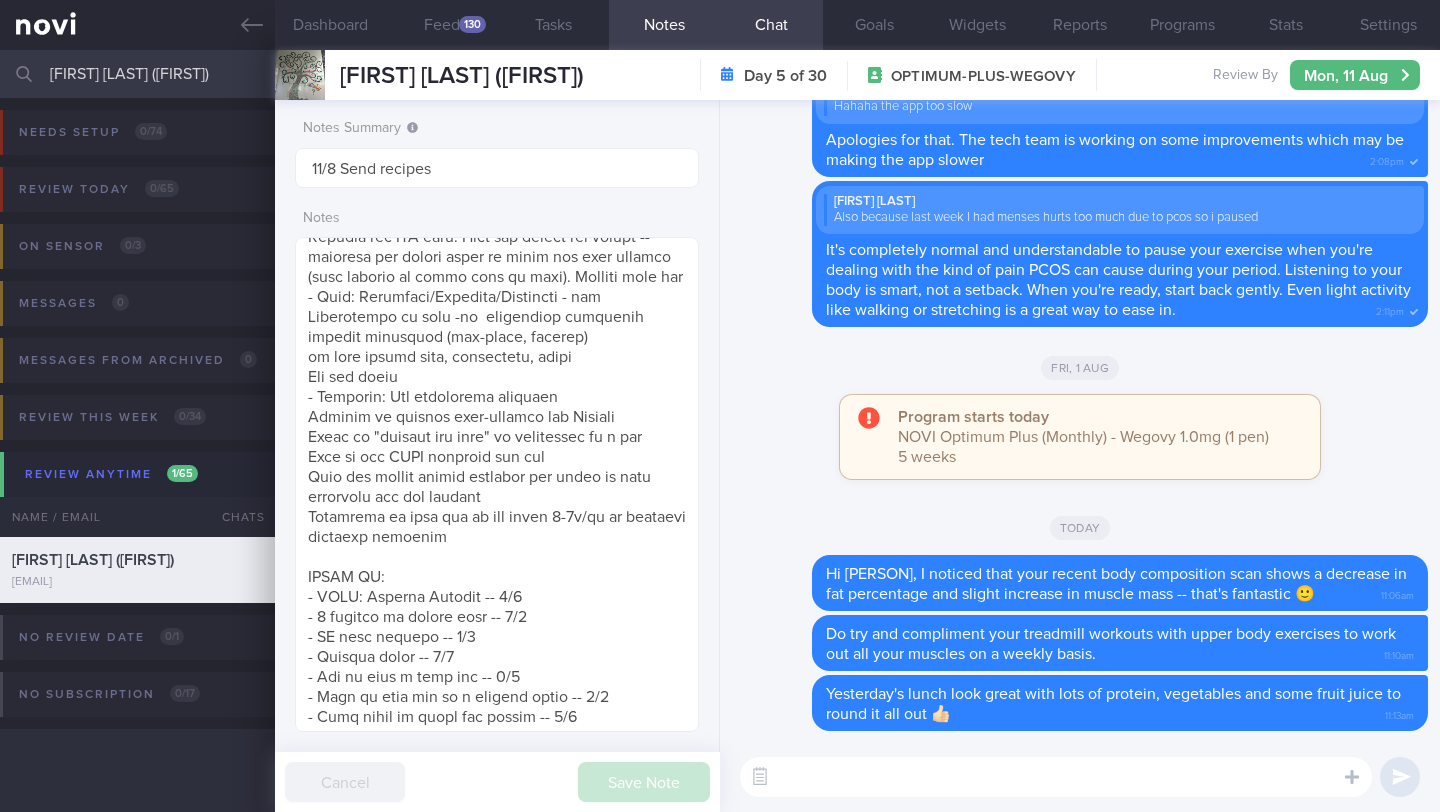 scroll, scrollTop: 0, scrollLeft: 0, axis: both 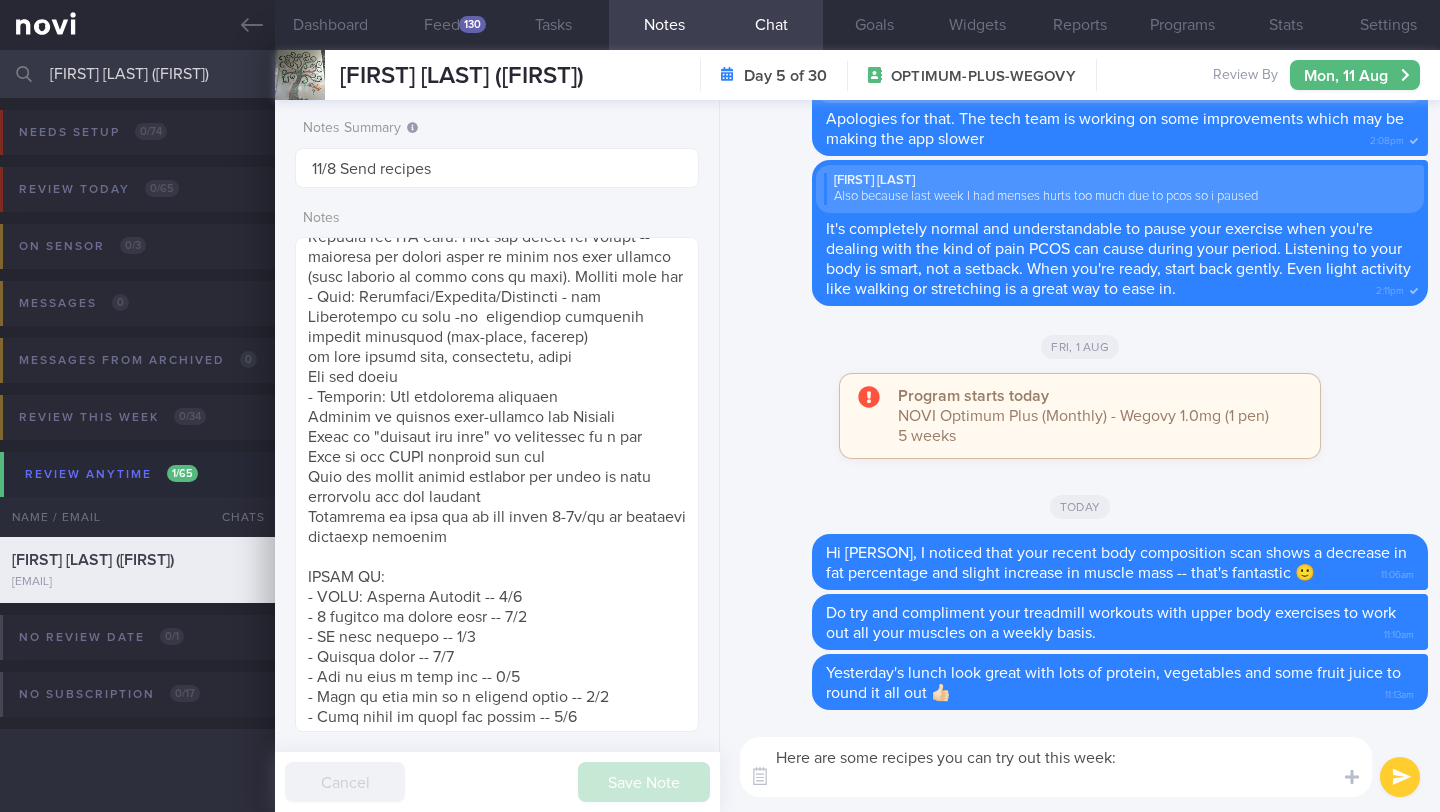 paste on "[Air Fryer Salmon](https://therealfooddietitians.com/air-fryer-salmon/)" 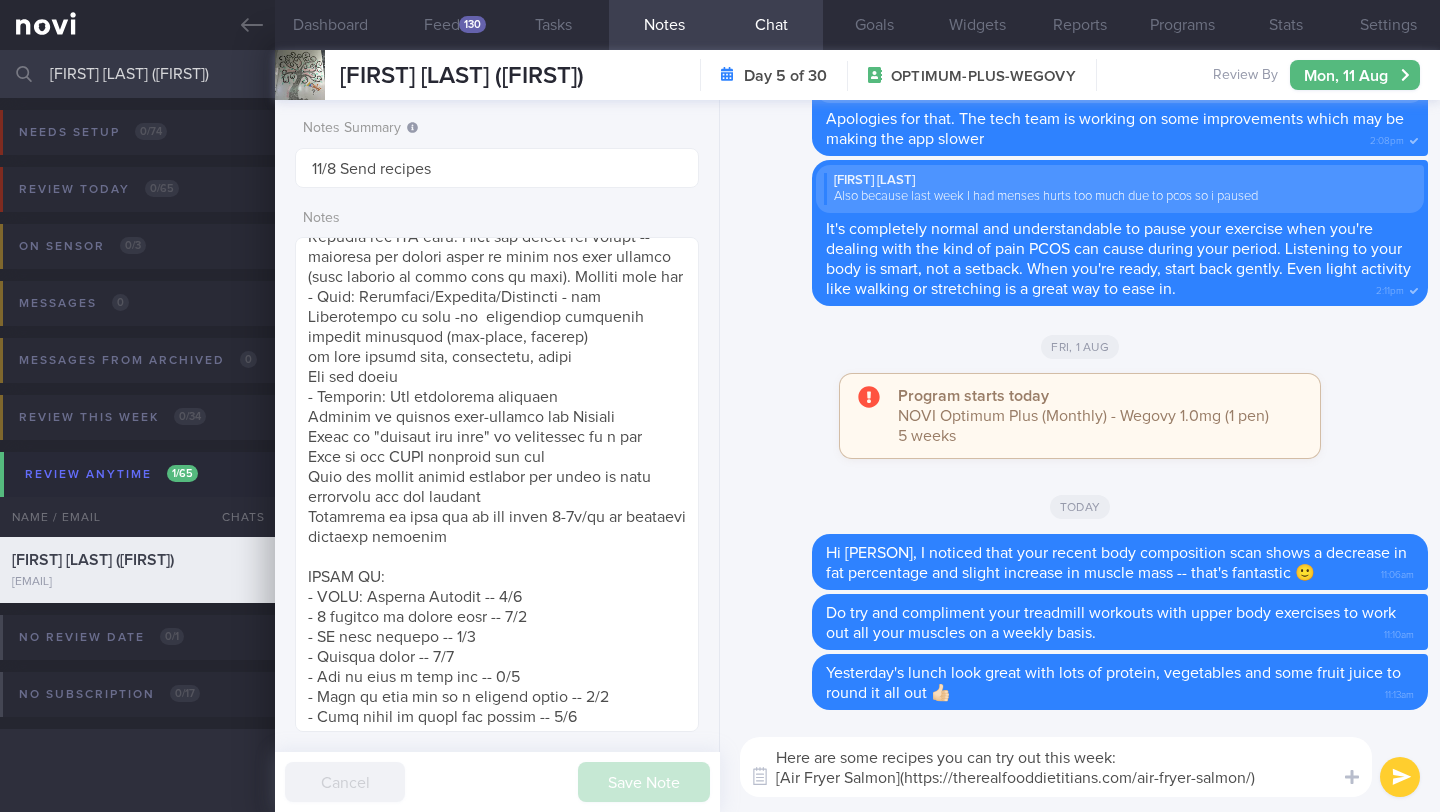 scroll, scrollTop: 0, scrollLeft: 0, axis: both 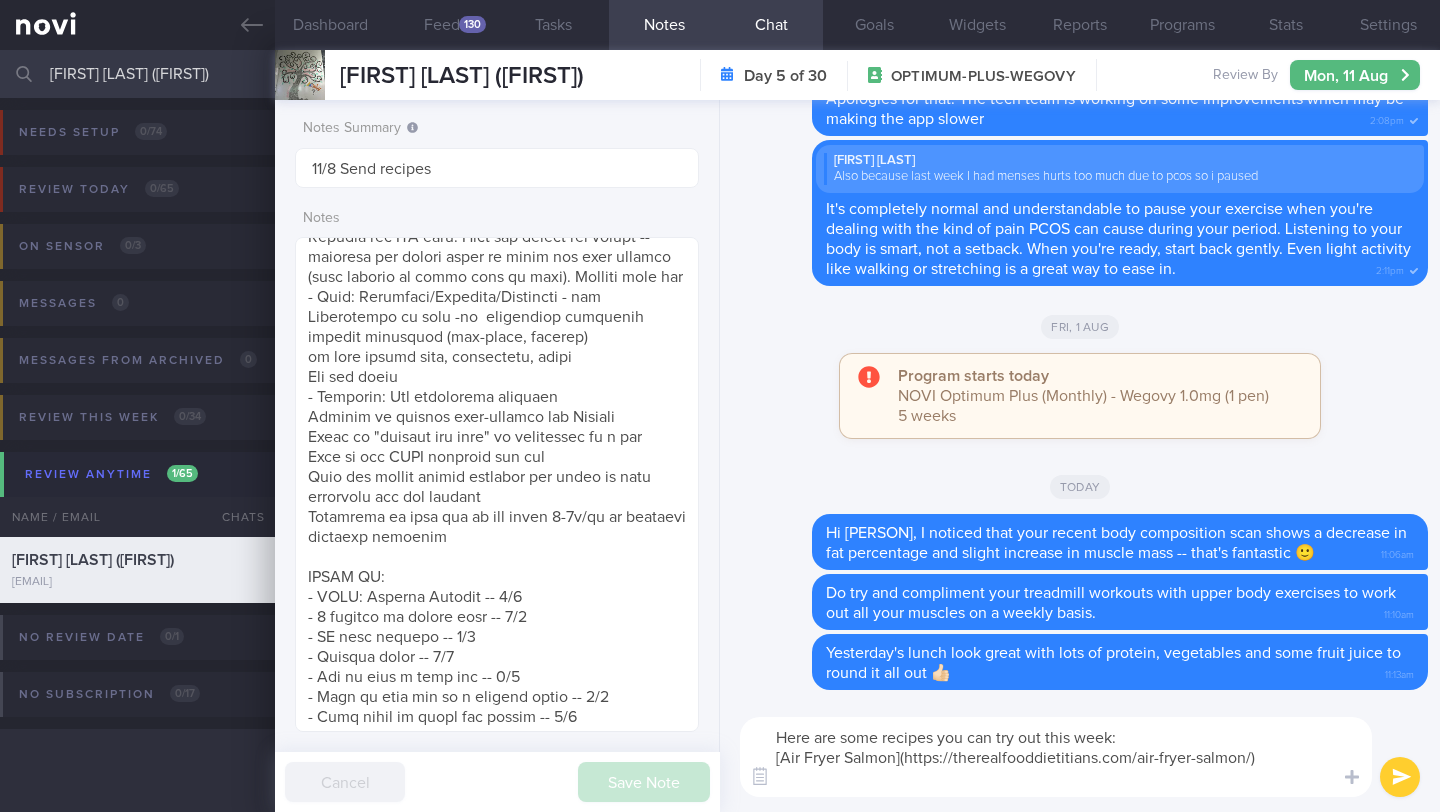 paste on "[Air-fryer Broccoli](https://downshiftology.com/recipes/air-fryer-broccoli/)
[Air Fryer Brussels Sprouts](https://www.wellplated.com/air-fryer-brussels-sprouts/)" 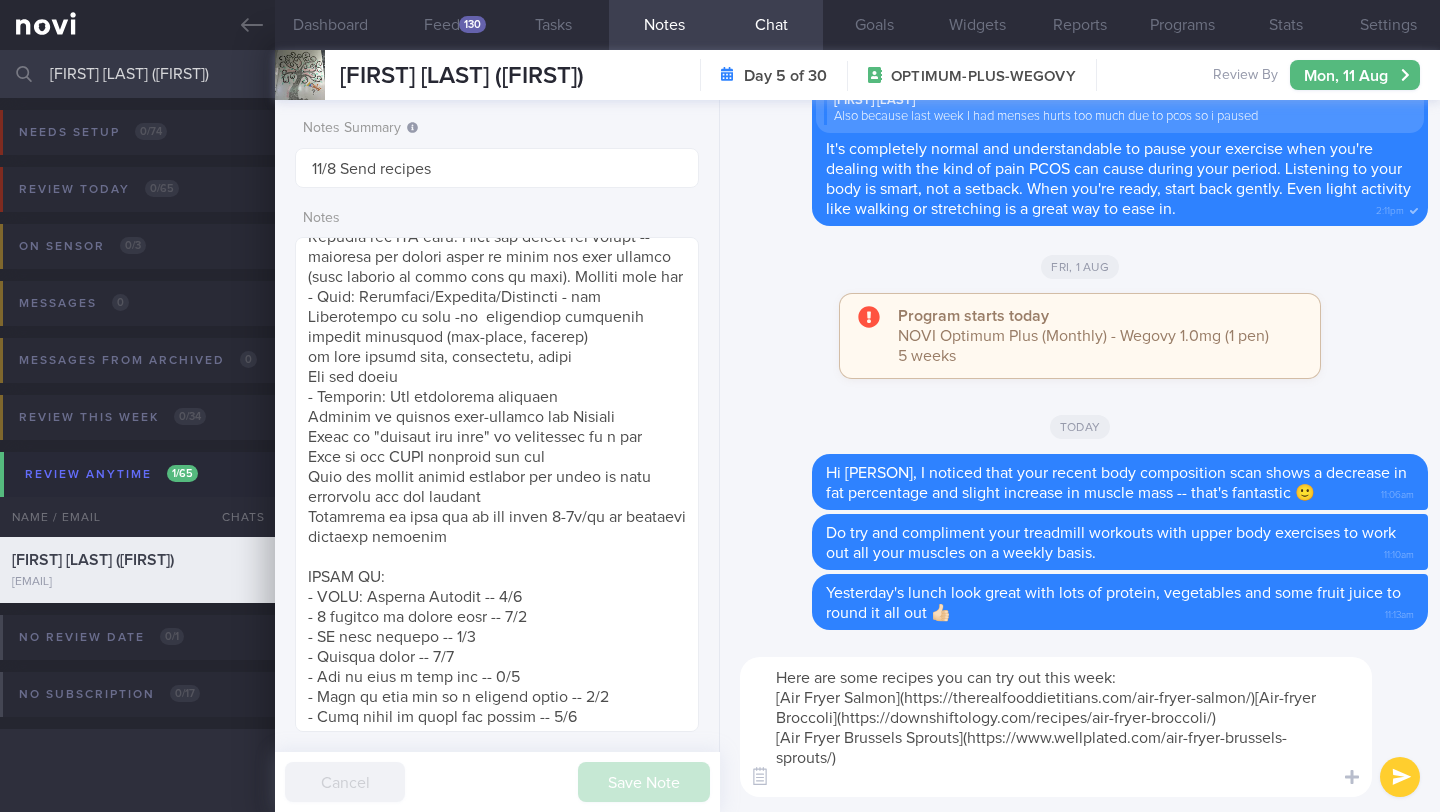 scroll, scrollTop: 0, scrollLeft: 0, axis: both 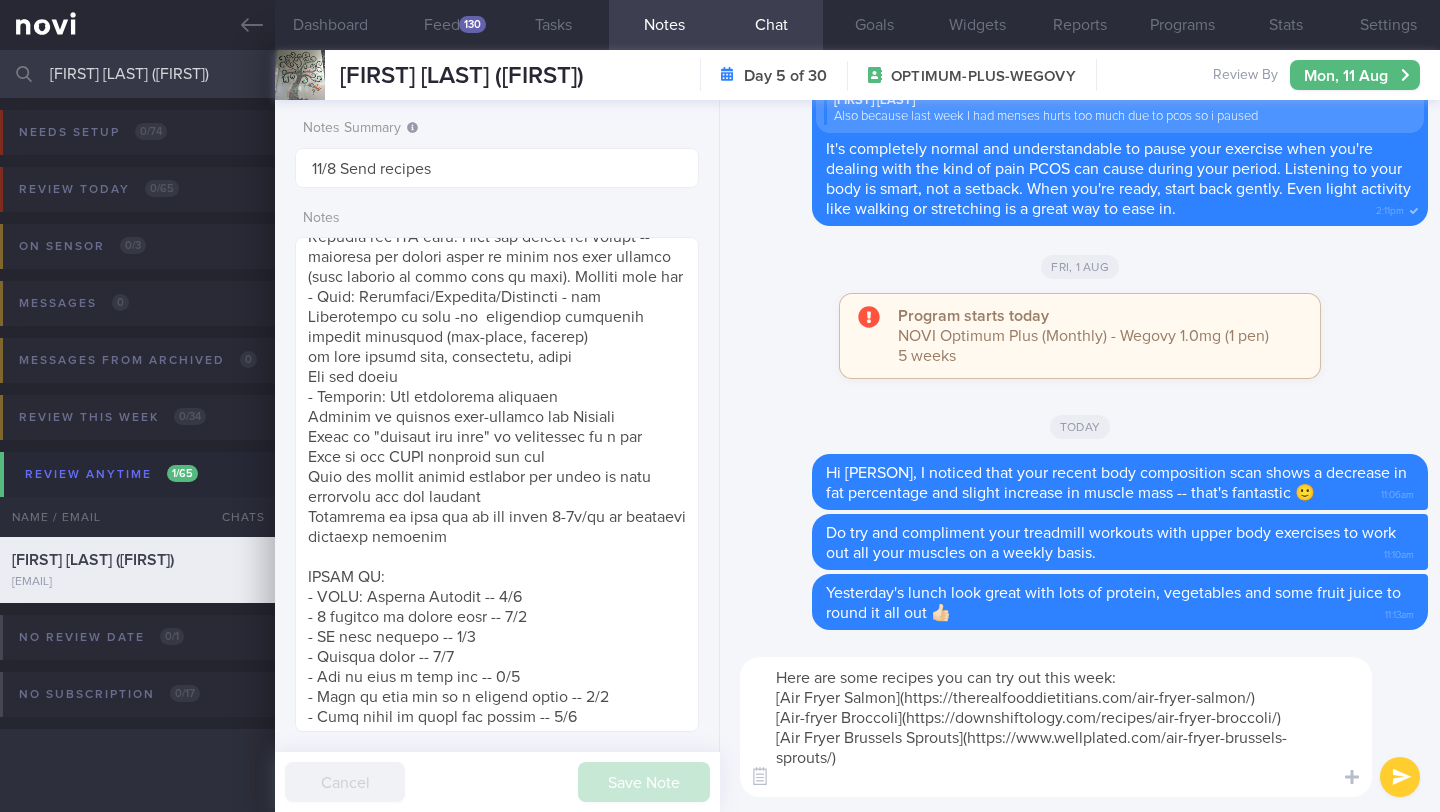 click on "Here are some recipes you can try out this week:
[Air Fryer Salmon](https://therealfooddietitians.com/air-fryer-salmon/)
[Air-fryer Broccoli](https://downshiftology.com/recipes/air-fryer-broccoli/)
[Air Fryer Brussels Sprouts](https://www.wellplated.com/air-fryer-brussels-sprouts/)" at bounding box center [1056, 727] 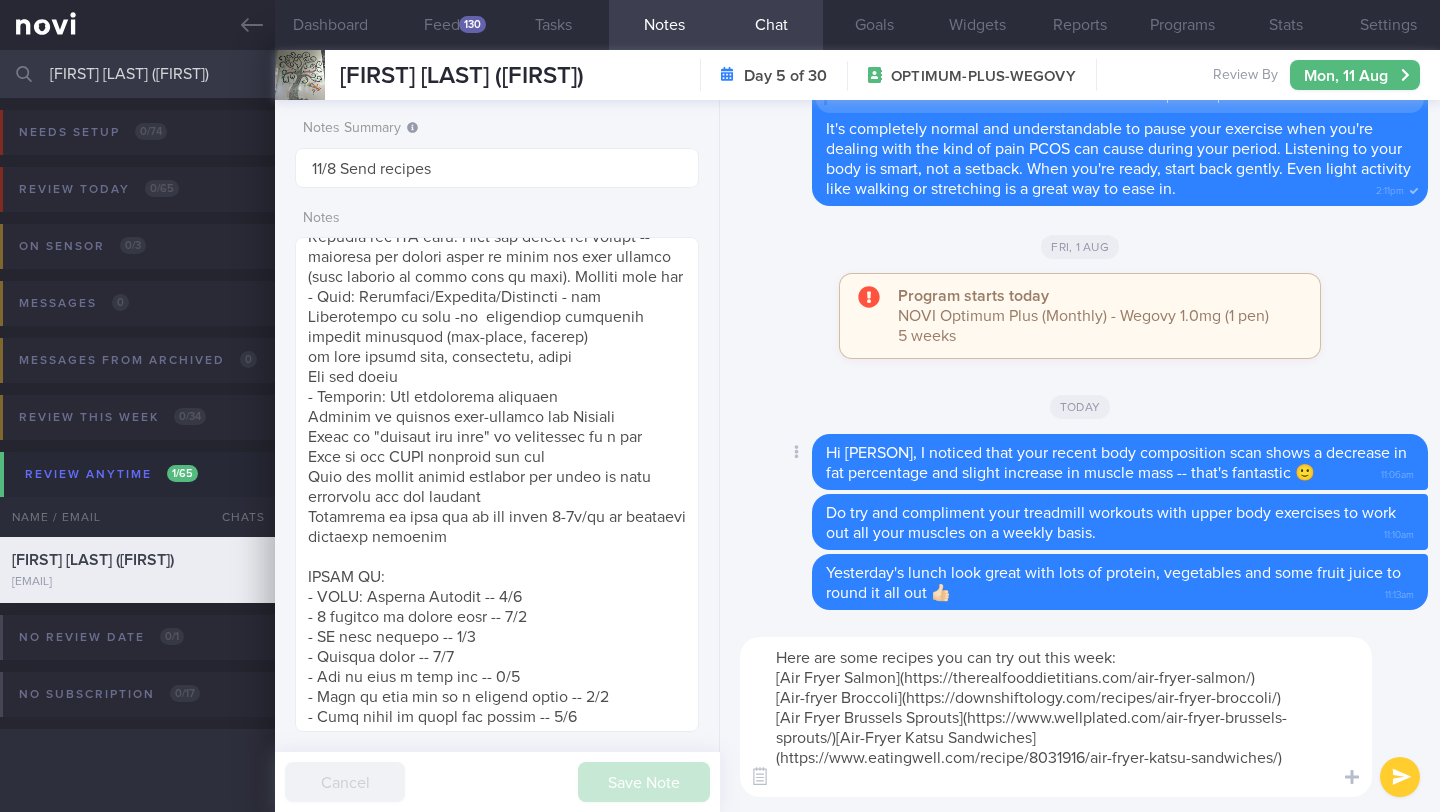 scroll, scrollTop: 0, scrollLeft: 0, axis: both 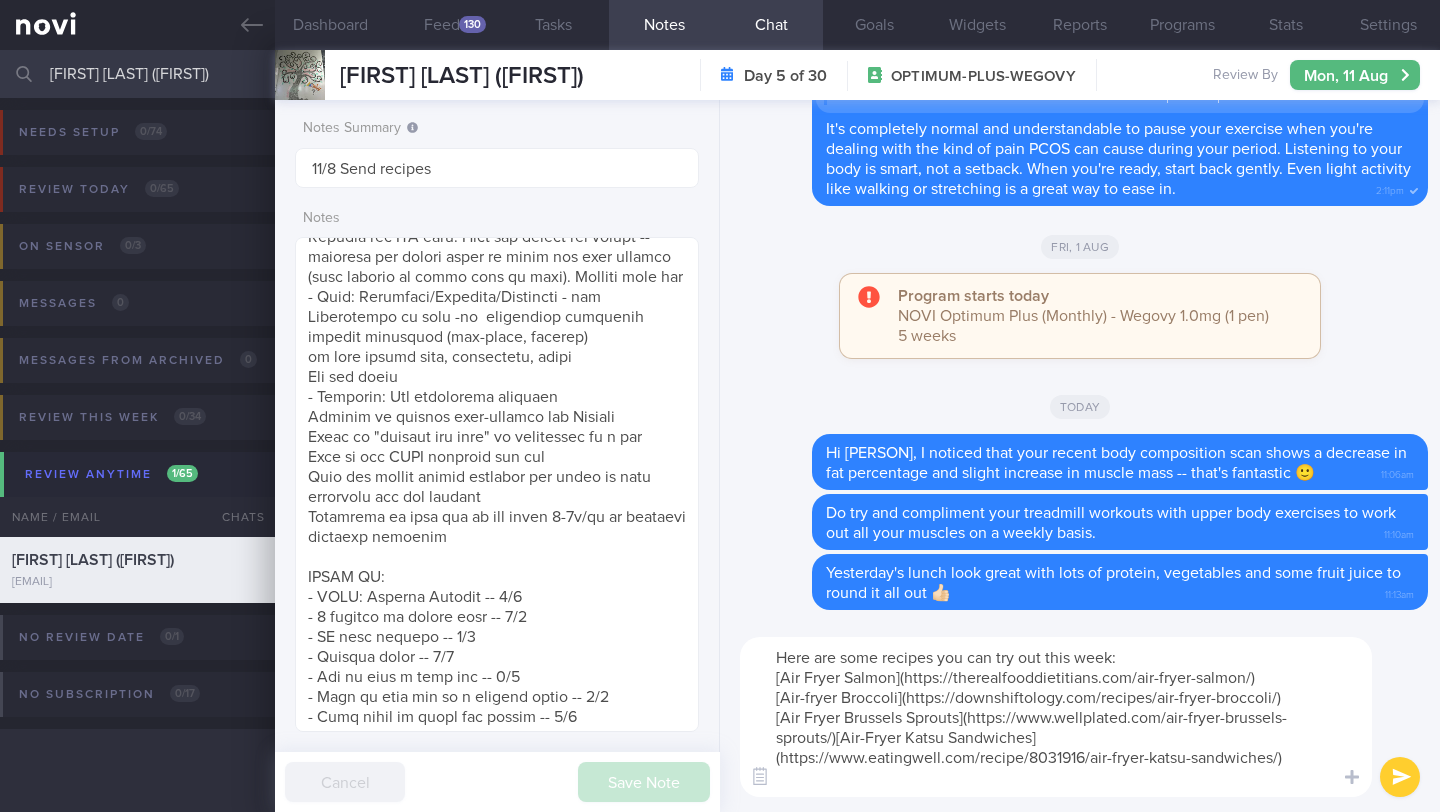click on "Here are some recipes you can try out this week:
[Air Fryer Salmon](https://therealfooddietitians.com/air-fryer-salmon/)
[Air-fryer Broccoli](https://downshiftology.com/recipes/air-fryer-broccoli/)
[Air Fryer Brussels Sprouts](https://www.wellplated.com/air-fryer-brussels-sprouts/)[Air-Fryer Katsu Sandwiches](https://www.eatingwell.com/recipe/8031916/air-fryer-katsu-sandwiches/)" at bounding box center (1056, 717) 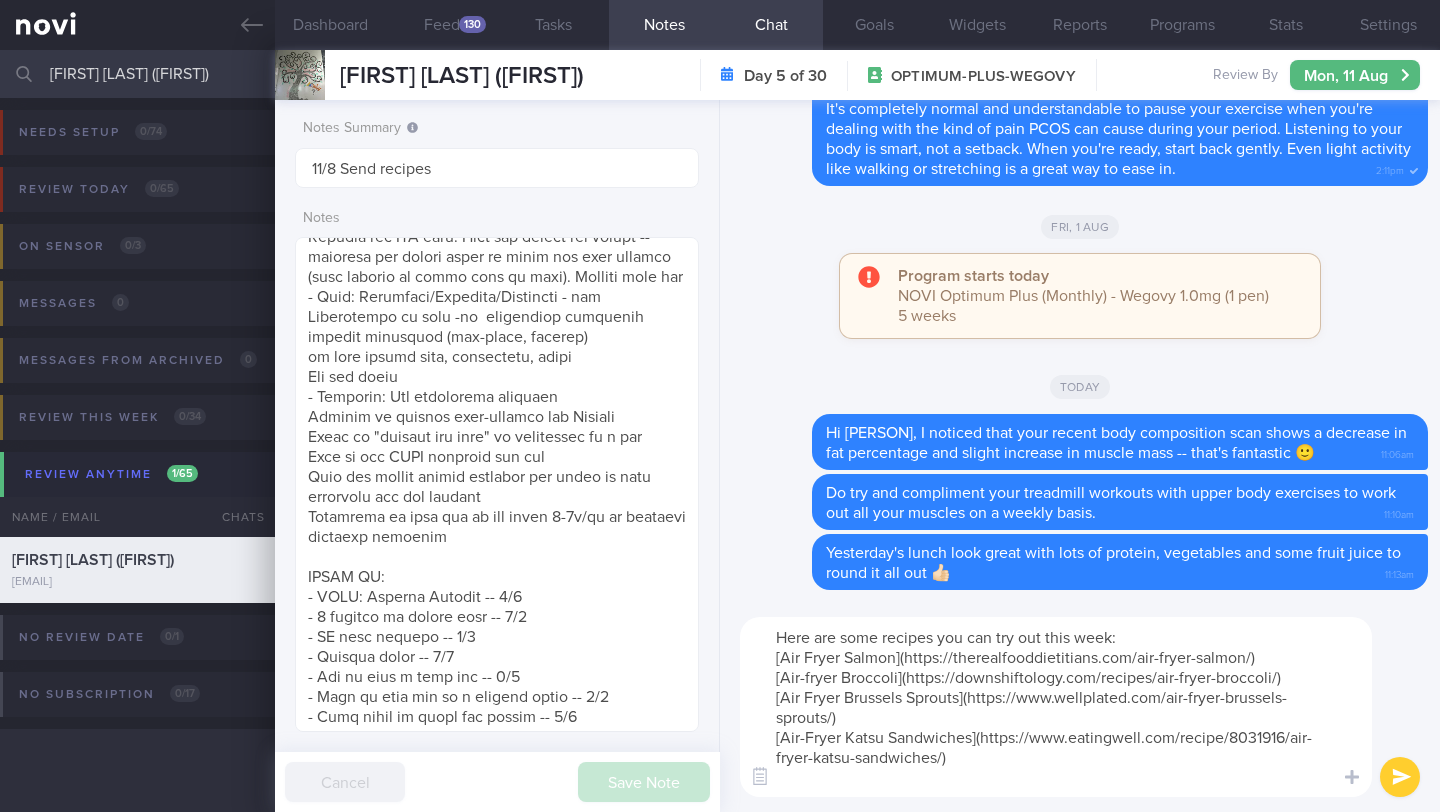 click on "Here are some recipes you can try out this week:
[Air Fryer Salmon](https://therealfooddietitians.com/air-fryer-salmon/)
[Air-fryer Broccoli](https://downshiftology.com/recipes/air-fryer-broccoli/)
[Air Fryer Brussels Sprouts](https://www.wellplated.com/air-fryer-brussels-sprouts/)
[Air-Fryer Katsu Sandwiches](https://www.eatingwell.com/recipe/8031916/air-fryer-katsu-sandwiches/)" at bounding box center [1056, 707] 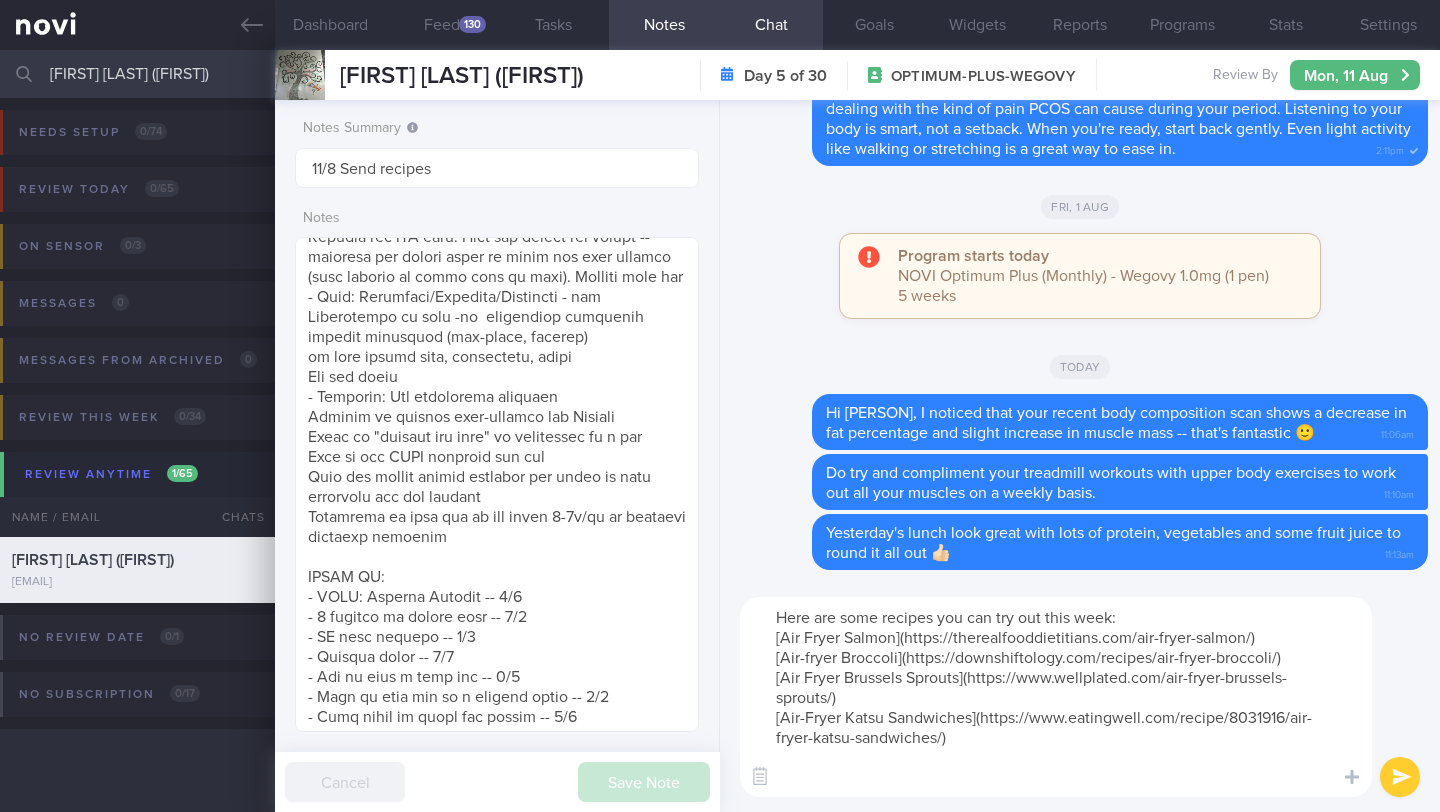 paste on "[Air-Fryer Orange Chicken](https://www.eatingwell.com/recipe/8042344/air-fryer-orange-chicken/)" 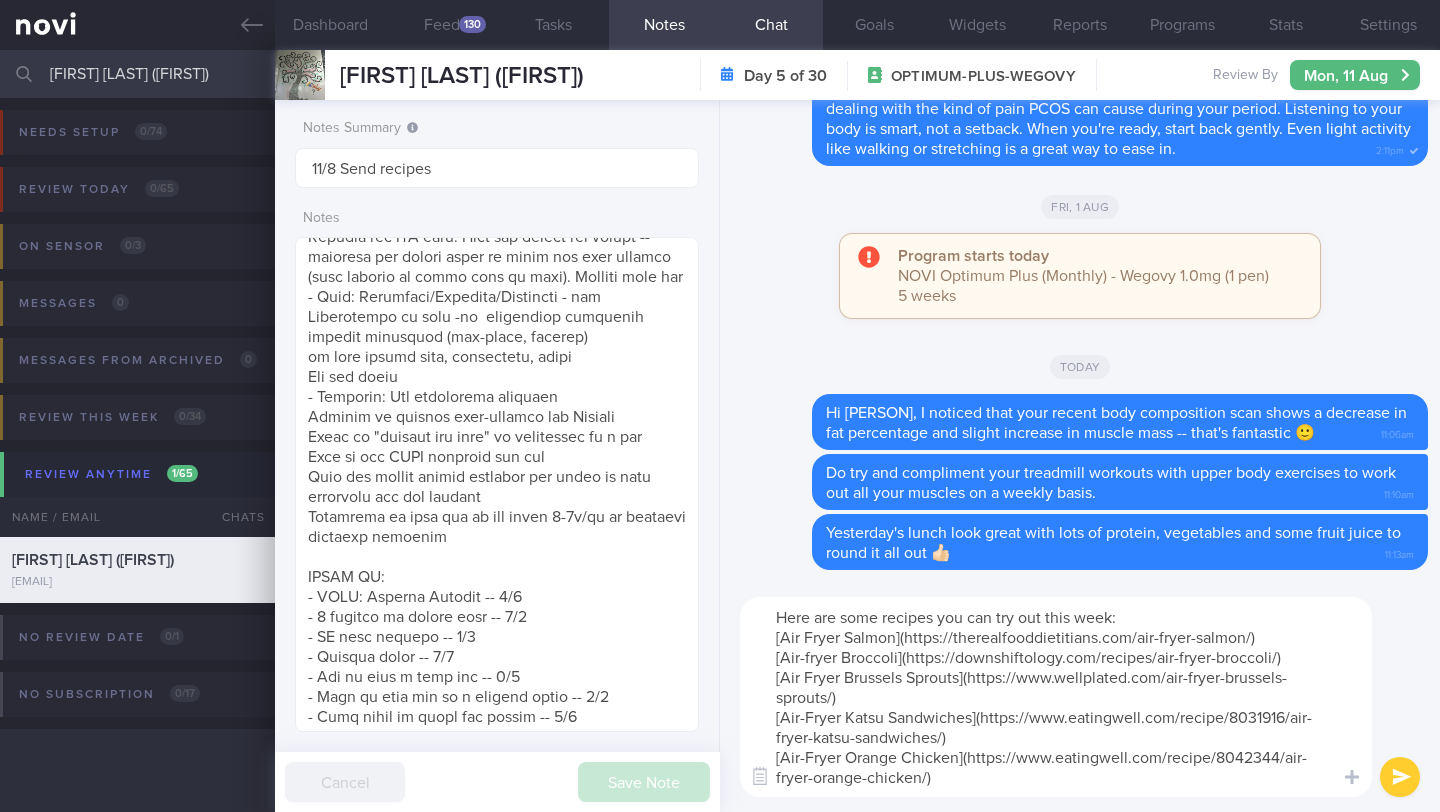 scroll, scrollTop: 0, scrollLeft: 0, axis: both 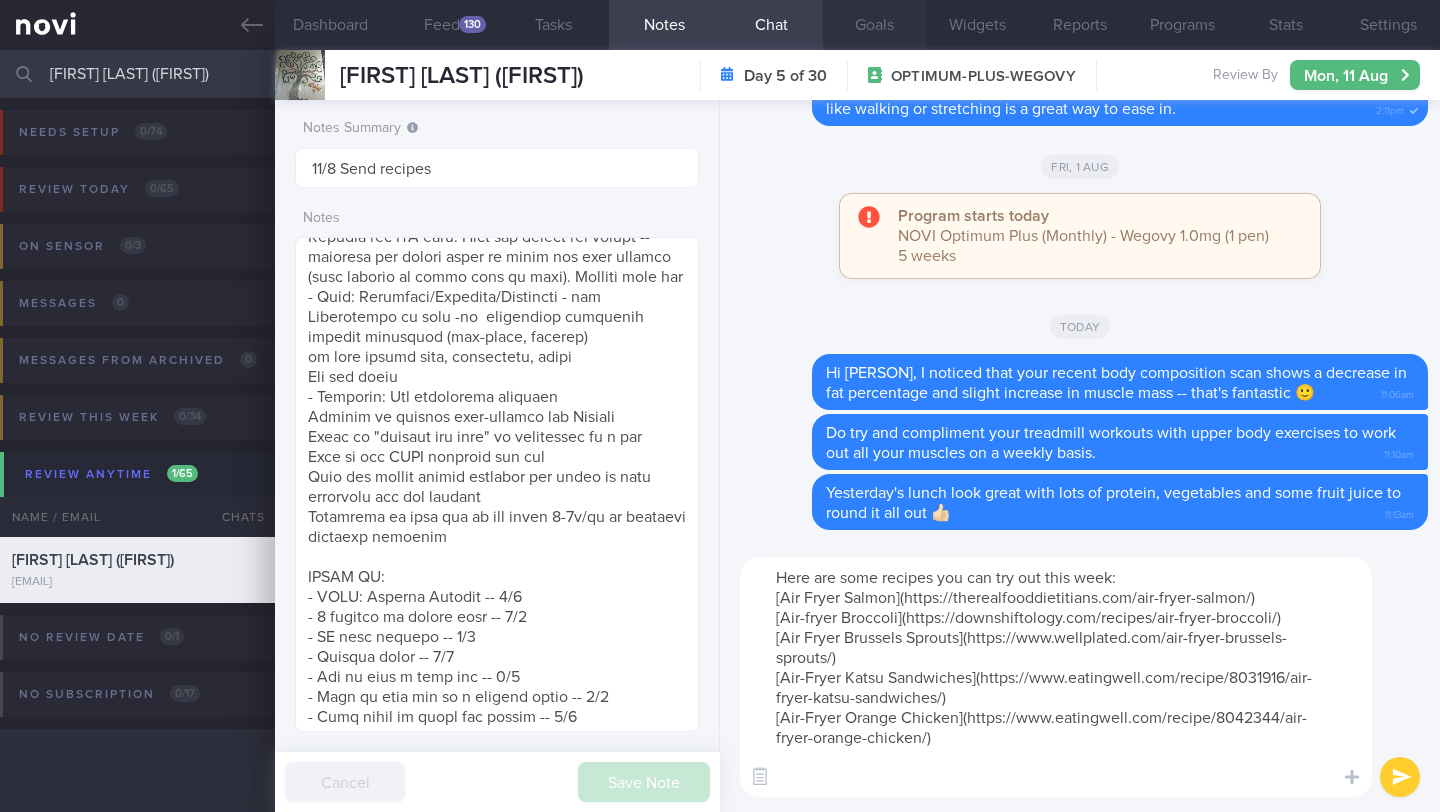 type on "Here are some recipes you can try out this week:
[Air Fryer Salmon](https://therealfooddietitians.com/air-fryer-salmon/)
[Air-fryer Broccoli](https://downshiftology.com/recipes/air-fryer-broccoli/)
[Air Fryer Brussels Sprouts](https://www.wellplated.com/air-fryer-brussels-sprouts/)
[Air-Fryer Katsu Sandwiches](https://www.eatingwell.com/recipe/8031916/air-fryer-katsu-sandwiches/)
[Air-Fryer Orange Chicken](https://www.eatingwell.com/recipe/8042344/air-fryer-orange-chicken/)" 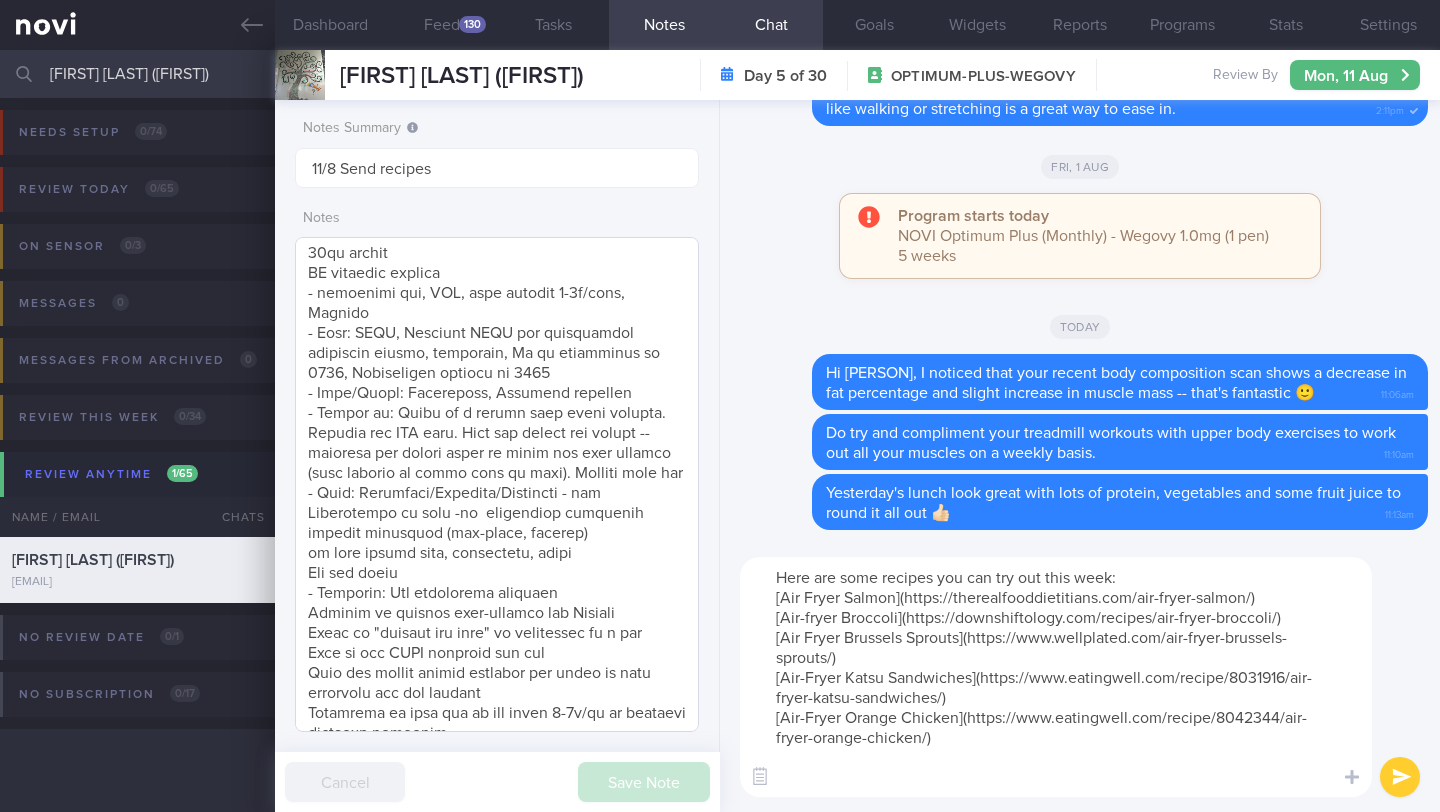 scroll, scrollTop: 441, scrollLeft: 0, axis: vertical 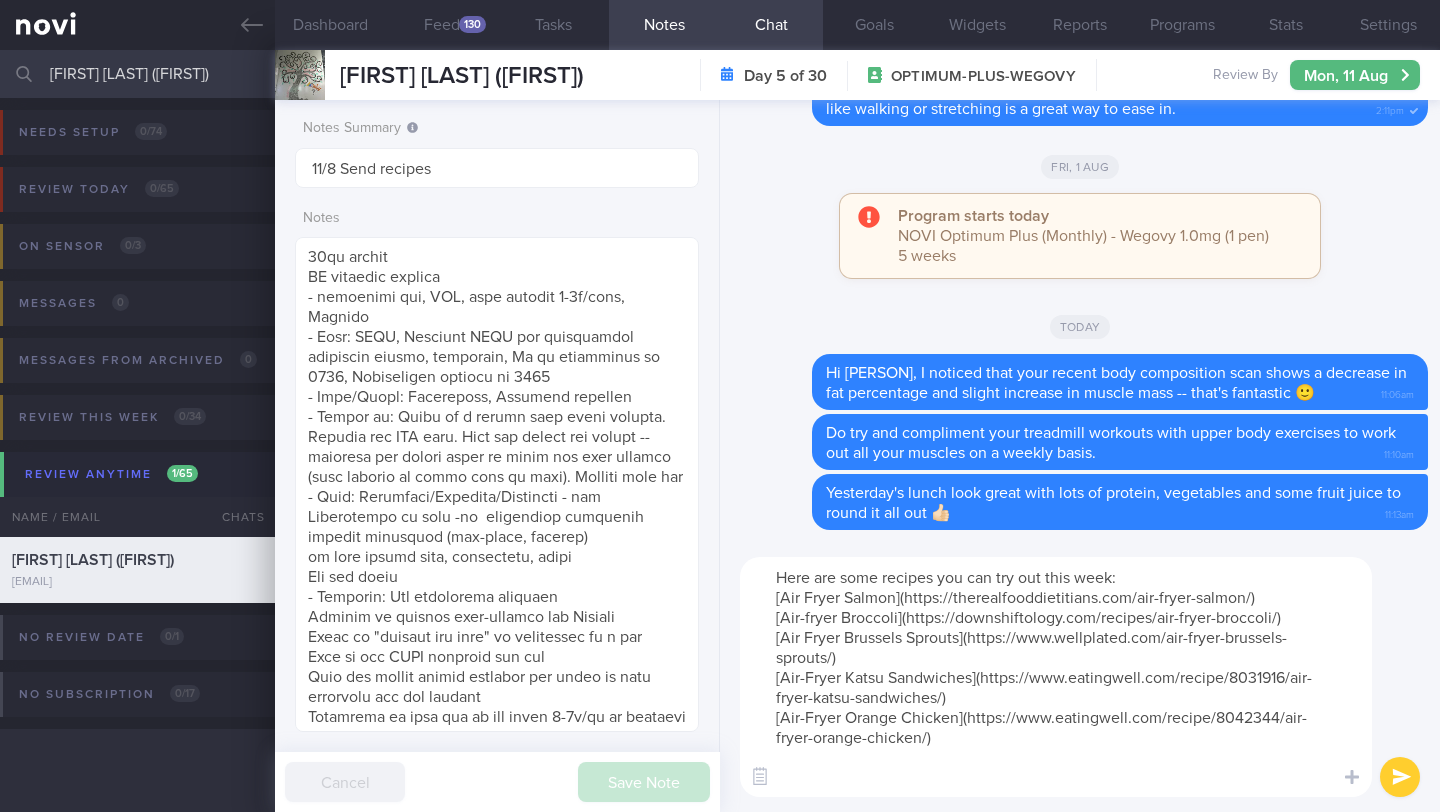 click at bounding box center (1400, 777) 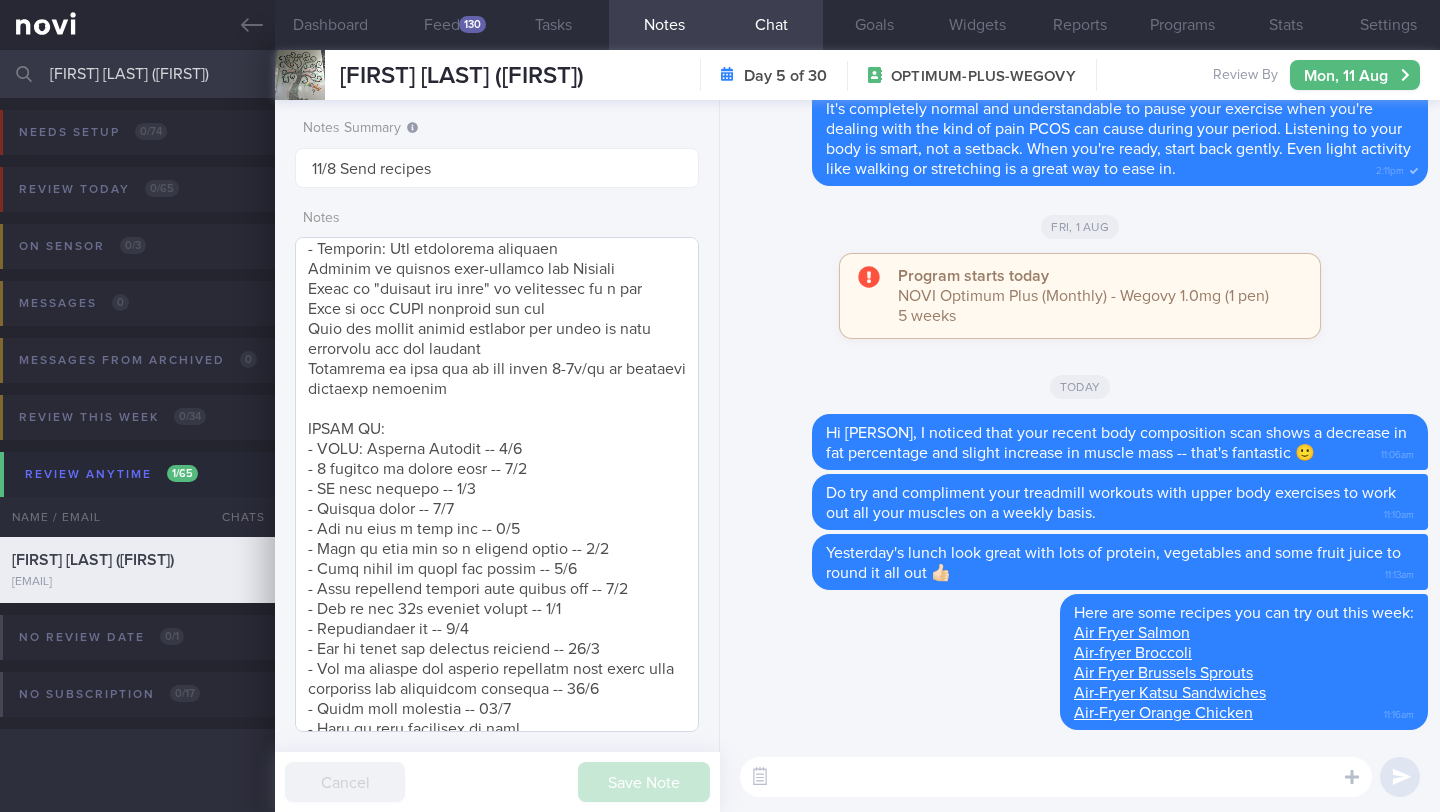 scroll, scrollTop: 895, scrollLeft: 0, axis: vertical 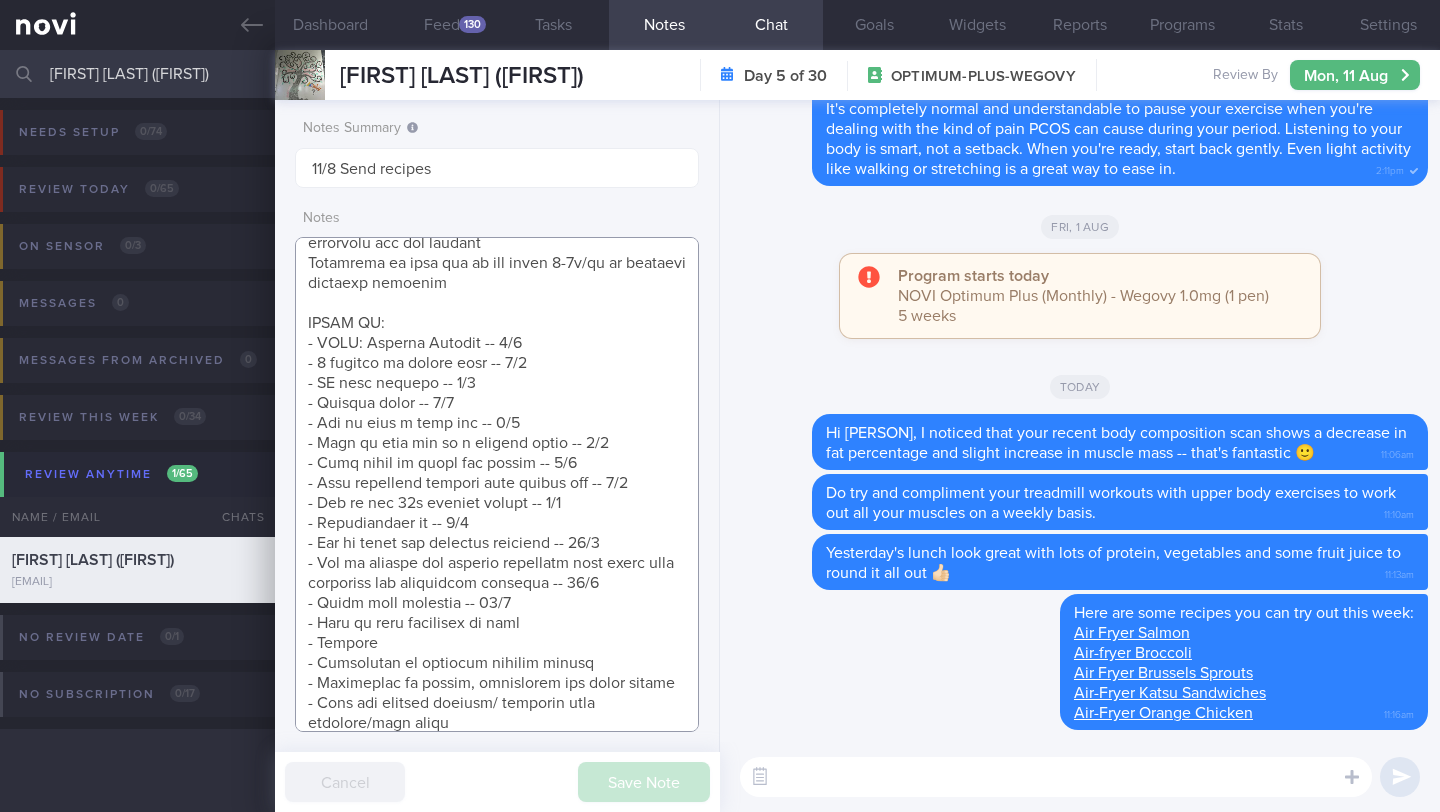 click at bounding box center [497, 484] 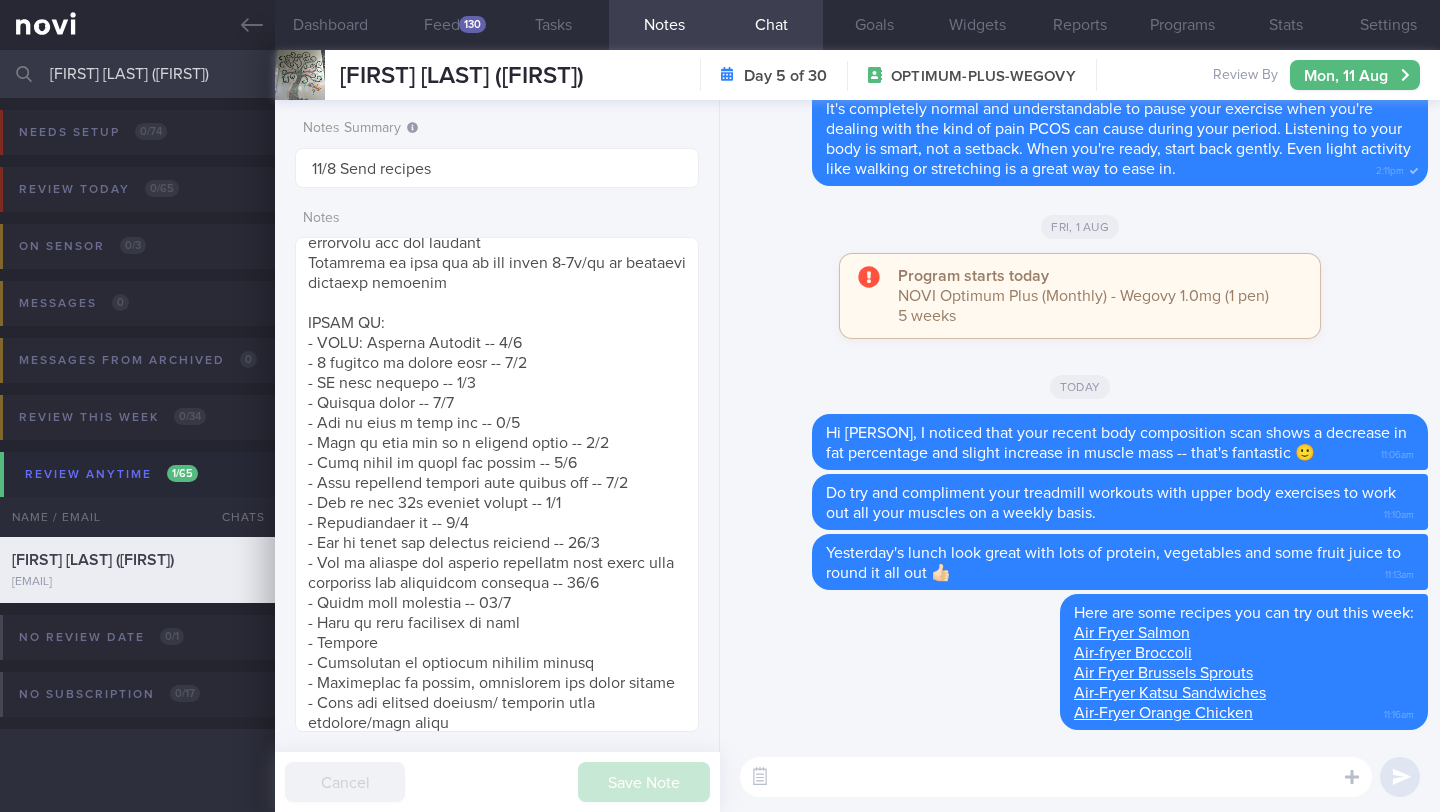 click at bounding box center (1056, 777) 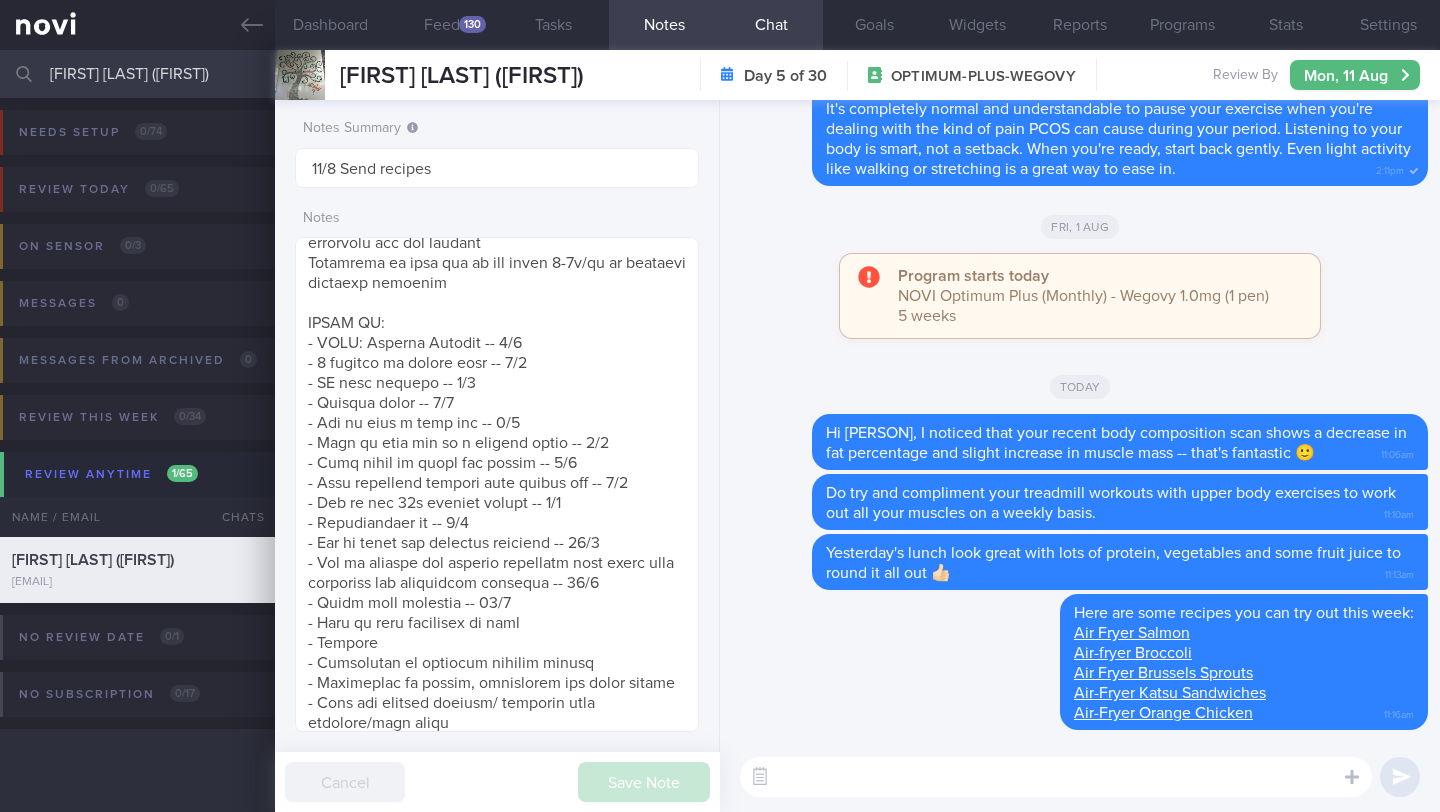 paste on "*Sandwiches:* 2 slices wholemeal or multigrain bread/1 wholemeal wrap and add low-fat cheese / 1 palm size roast chicken / two-third can tuna or mashed egg (2 whole hard-boiled eggs + 2 hard-boiled egg whites) with light mayonnaise. Add lettuce, tomatoes, or whatever vegetables you have on hand to give it a boost of fibre, vitamins and minerals." 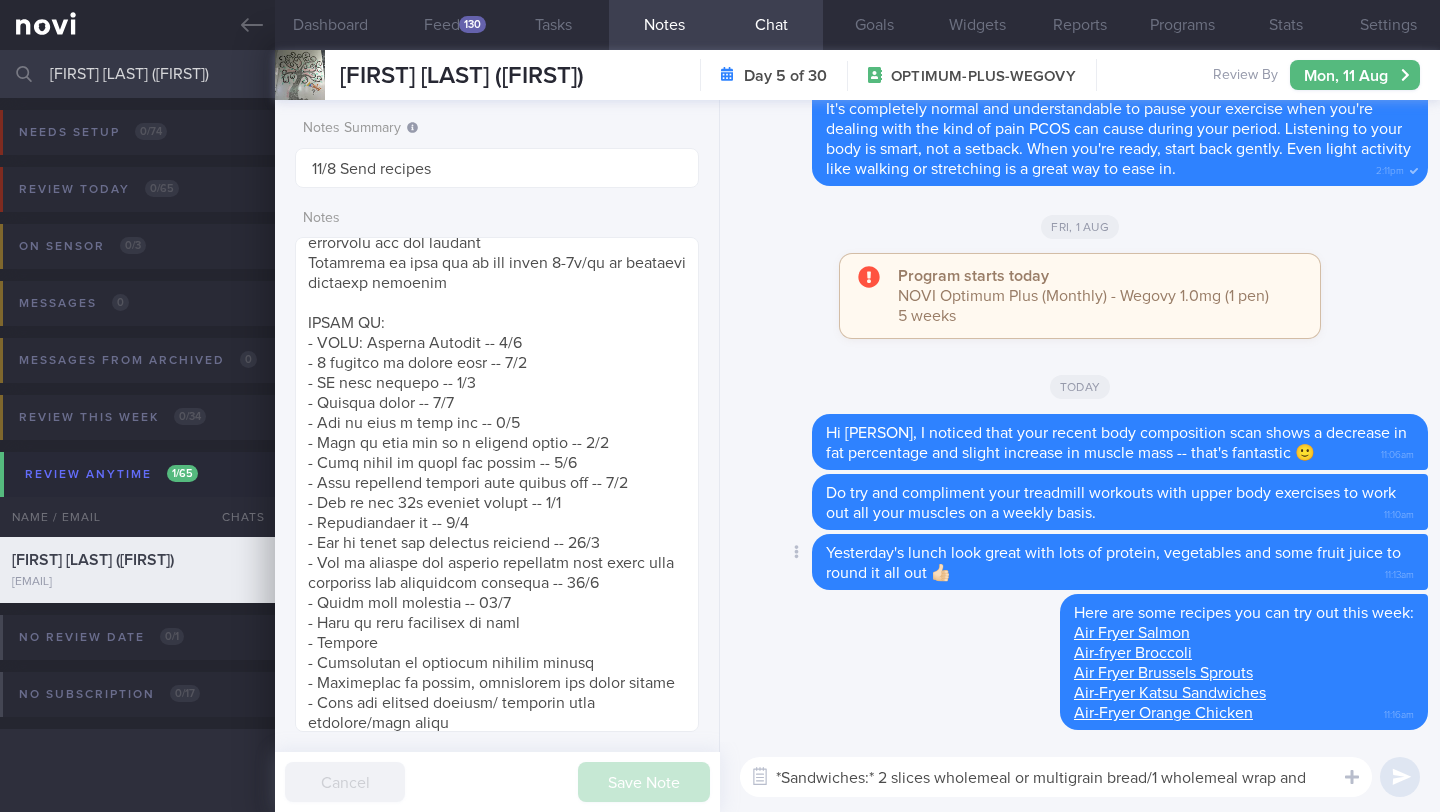 scroll, scrollTop: 0, scrollLeft: 0, axis: both 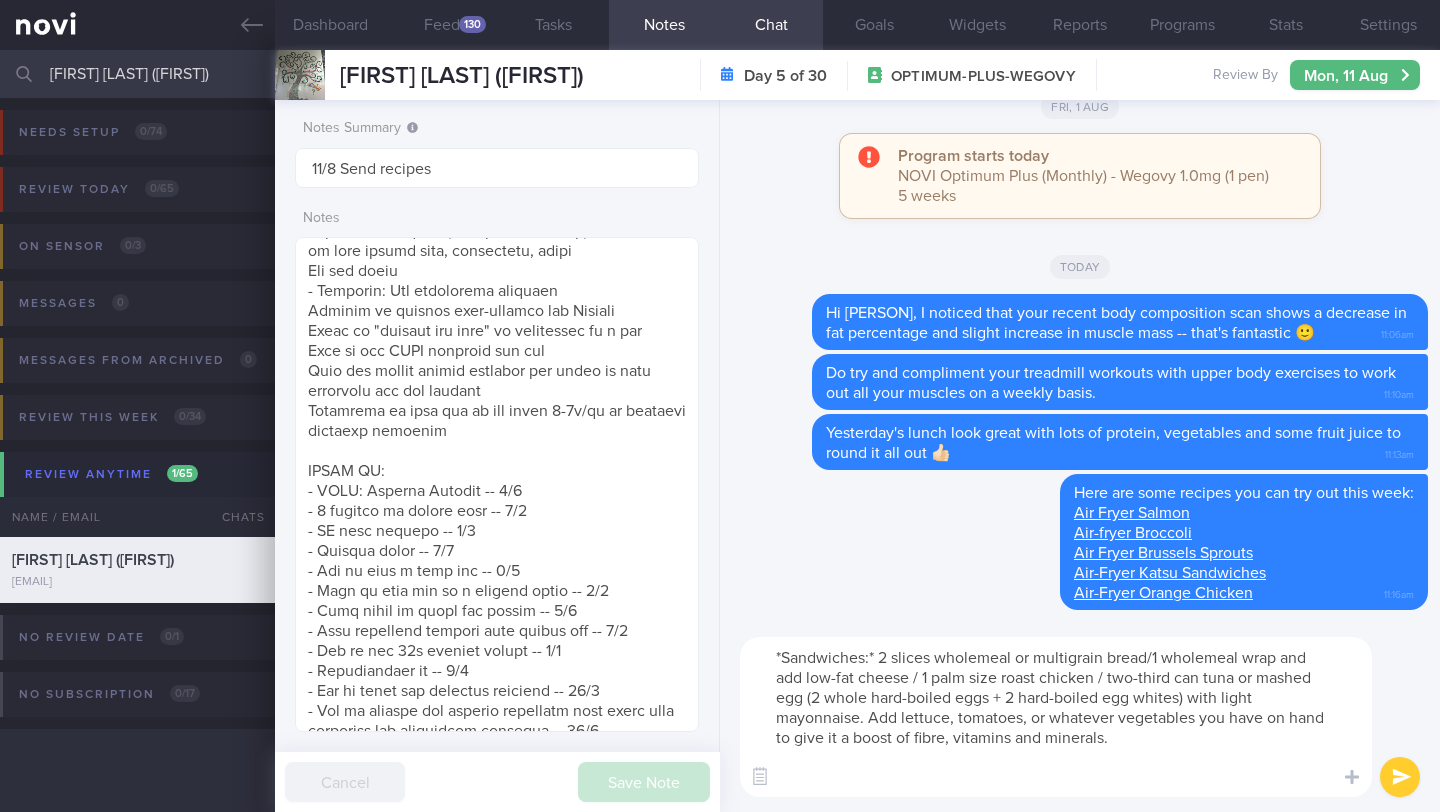 paste on "[10-Minute Tuna Melt](https://www.eatingwell.com/recipe/7907251/10-minute-tuna-melt/)" 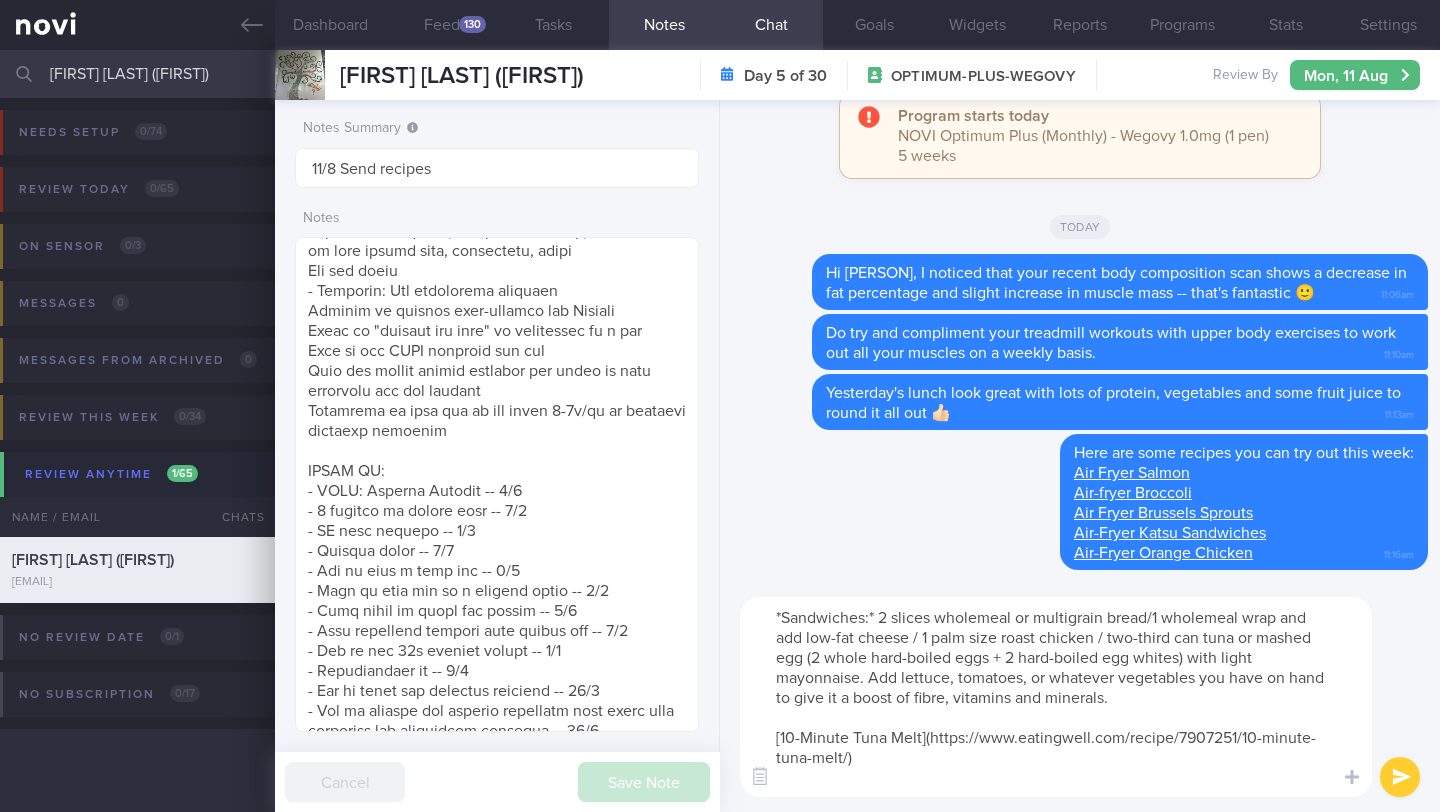 click on "*Sandwiches:* 2 slices wholemeal or multigrain bread/1 wholemeal wrap and add low-fat cheese / 1 palm size roast chicken / two-third can tuna or mashed egg (2 whole hard-boiled eggs + 2 hard-boiled egg whites) with light mayonnaise. Add lettuce, tomatoes, or whatever vegetables you have on hand to give it a boost of fibre, vitamins and minerals.
[10-Minute Tuna Melt](https://www.eatingwell.com/recipe/7907251/10-minute-tuna-melt/)" at bounding box center (1056, 697) 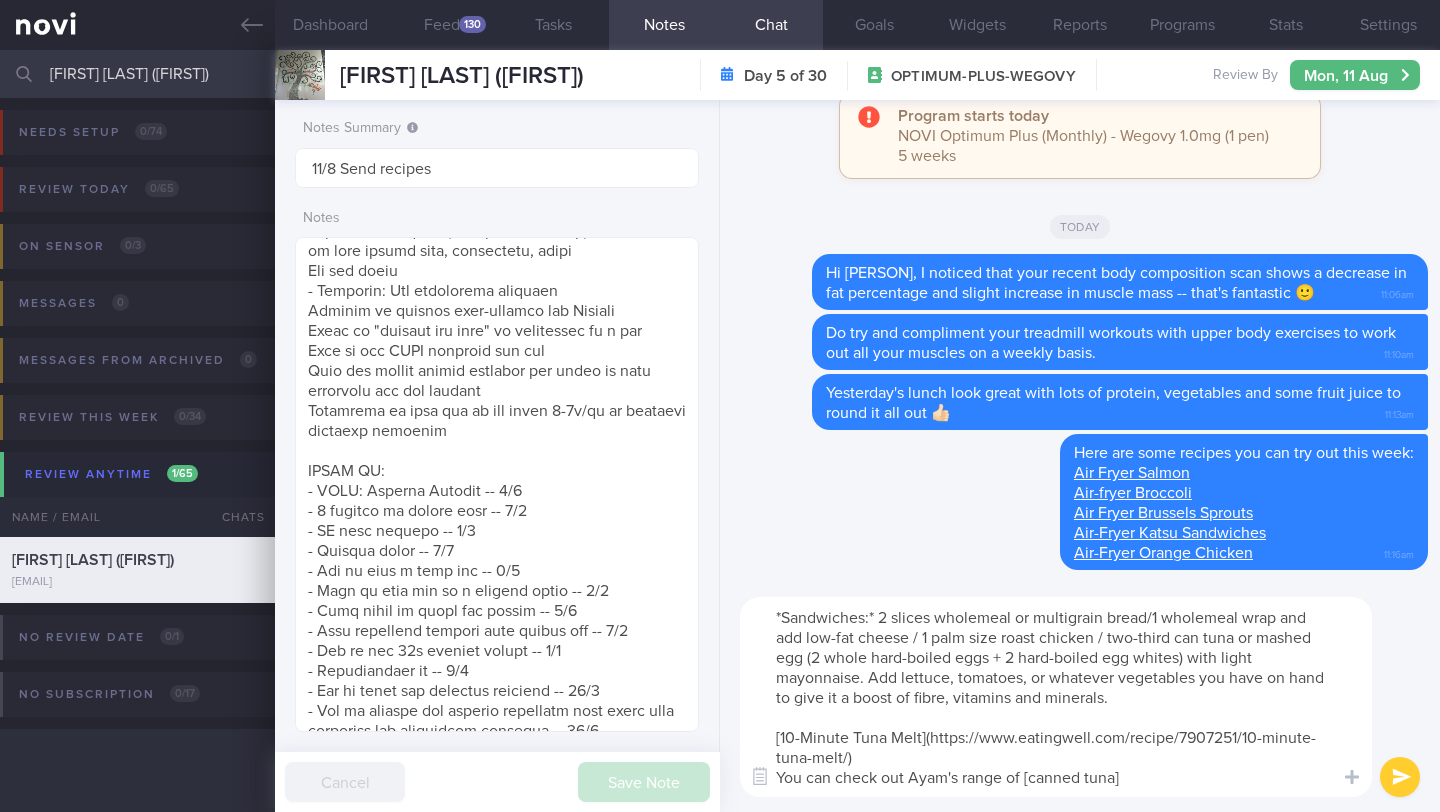 scroll, scrollTop: 0, scrollLeft: 0, axis: both 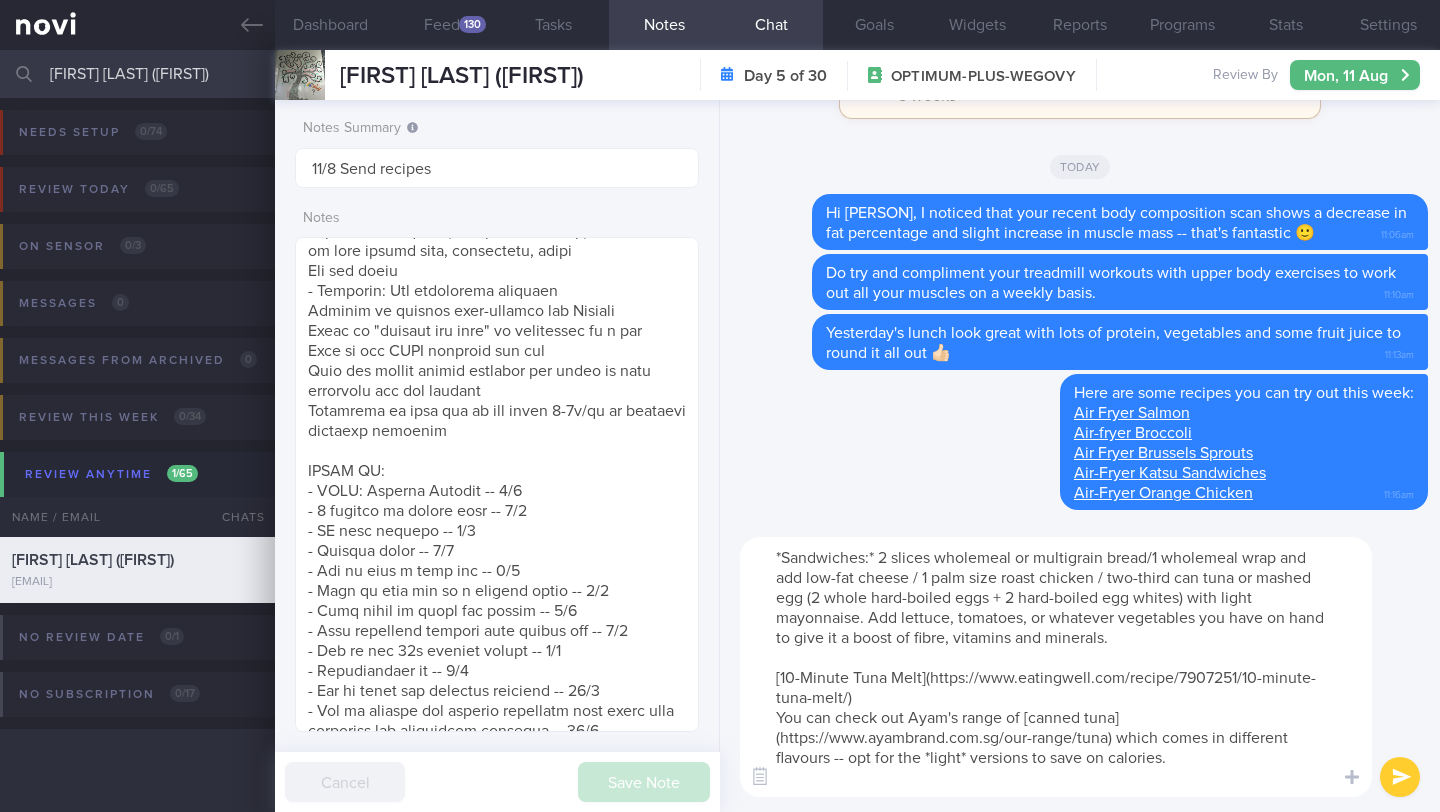 click on "*Sandwiches:* 2 slices wholemeal or multigrain bread/1 wholemeal wrap and add low-fat cheese / 1 palm size roast chicken / two-third can tuna or mashed egg (2 whole hard-boiled eggs + 2 hard-boiled egg whites) with light mayonnaise. Add lettuce, tomatoes, or whatever vegetables you have on hand to give it a boost of fibre, vitamins and minerals.
[10-Minute Tuna Melt](https://www.eatingwell.com/recipe/7907251/10-minute-tuna-melt/)
You can check out Ayam's range of [canned tuna](https://www.ayambrand.com.sg/our-range/tuna) which comes in different flavours -- opt for the *light* versions to save on calories." at bounding box center [1056, 667] 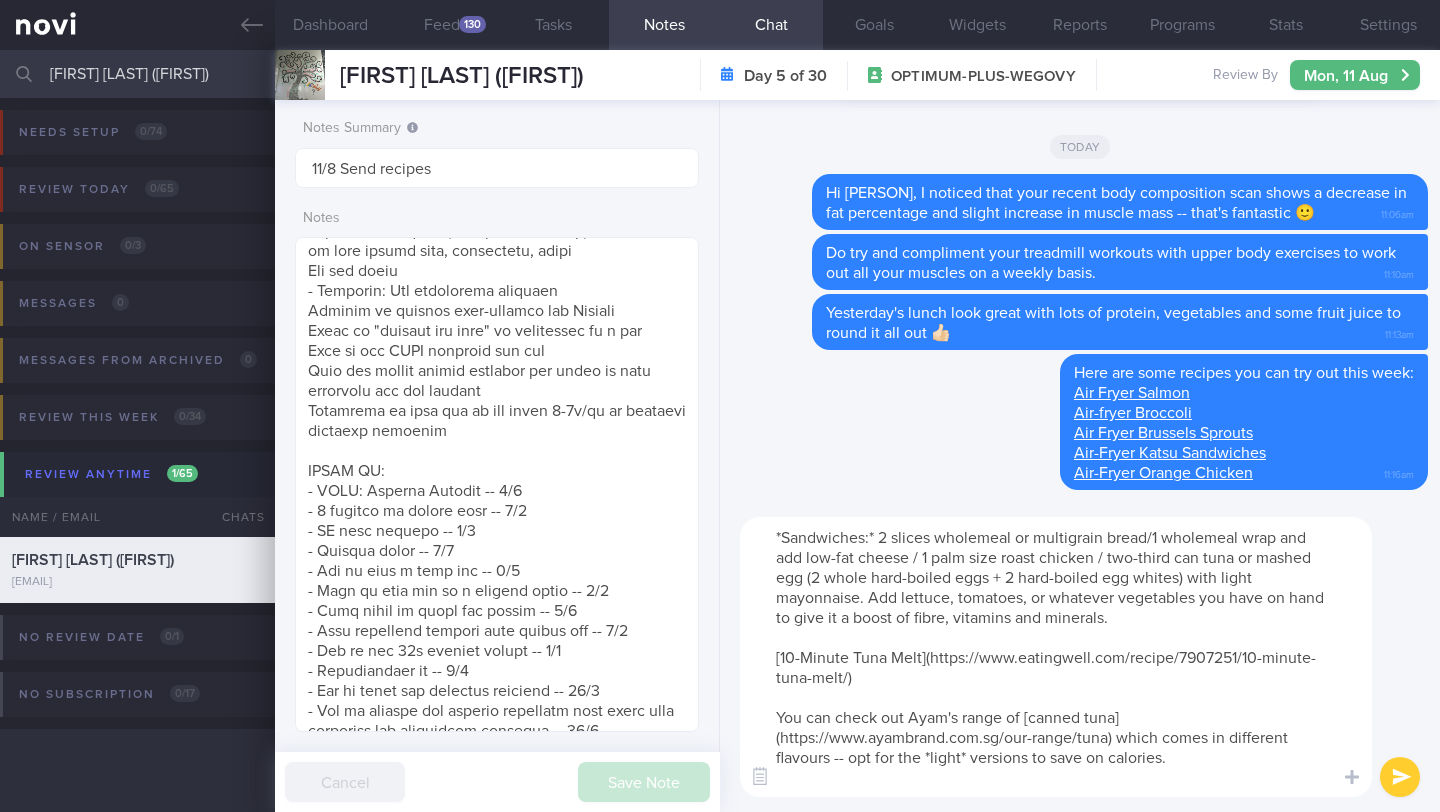 click on "*Sandwiches:* 2 slices wholemeal or multigrain bread/1 wholemeal wrap and add low-fat cheese / 1 palm size roast chicken / two-third can tuna or mashed egg (2 whole hard-boiled eggs + 2 hard-boiled egg whites) with light mayonnaise. Add lettuce, tomatoes, or whatever vegetables you have on hand to give it a boost of fibre, vitamins and minerals.
[10-Minute Tuna Melt](https://www.eatingwell.com/recipe/7907251/10-minute-tuna-melt/)
You can check out Ayam's range of [canned tuna](https://www.ayambrand.com.sg/our-range/tuna) which comes in different flavours -- opt for the *light* versions to save on calories." at bounding box center (1056, 657) 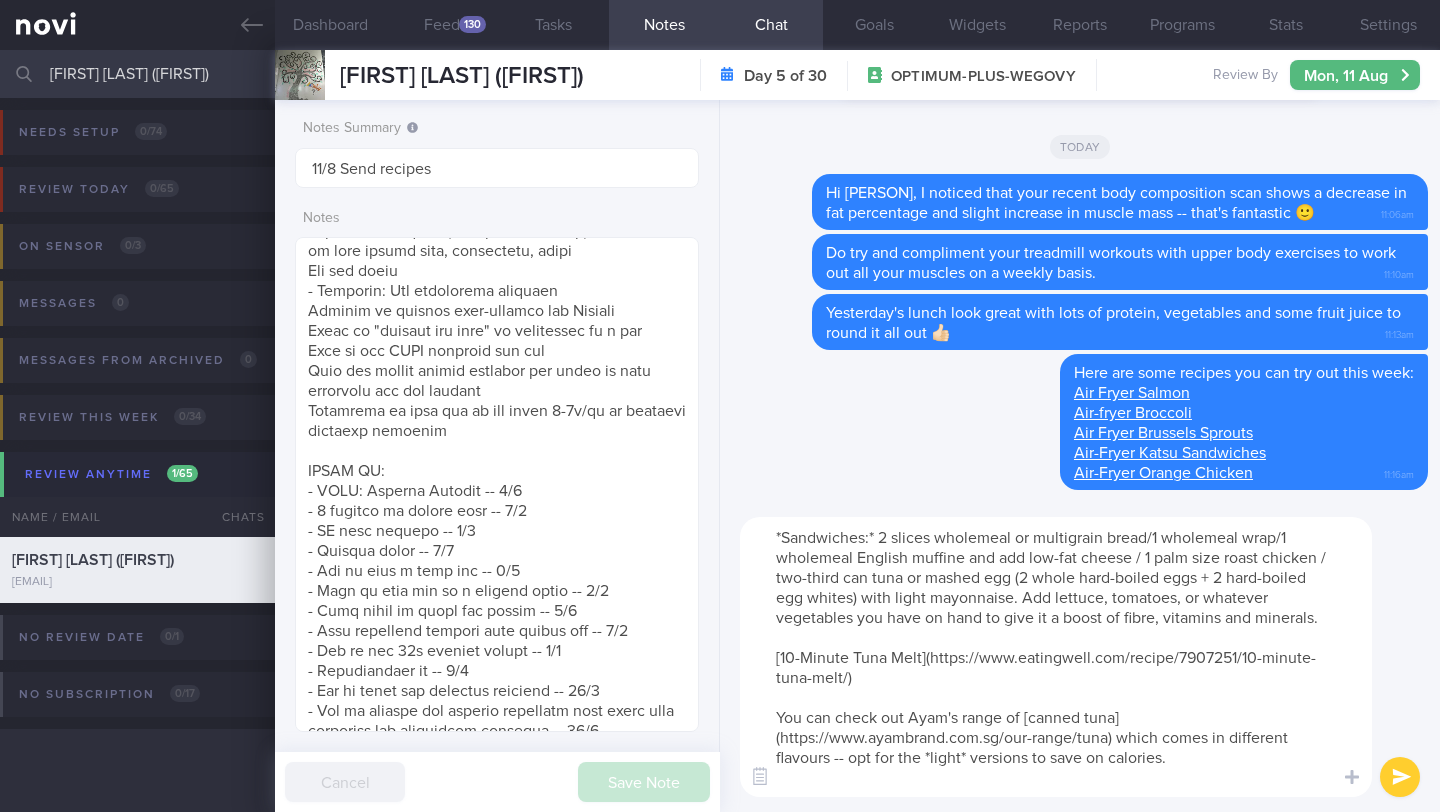 click on "*Sandwiches:* 2 slices wholemeal or multigrain bread/1 wholemeal wrap/1 wholemeal English muffine and add low-fat cheese / 1 palm size roast chicken / two-third can tuna or mashed egg (2 whole hard-boiled eggs + 2 hard-boiled egg whites) with light mayonnaise. Add lettuce, tomatoes, or whatever vegetables you have on hand to give it a boost of fibre, vitamins and minerals.
[10-Minute Tuna Melt](https://www.eatingwell.com/recipe/7907251/10-minute-tuna-melt/)
You can check out Ayam's range of [canned tuna](https://www.ayambrand.com.sg/our-range/tuna) which comes in different flavours -- opt for the *light* versions to save on calories." at bounding box center (1056, 657) 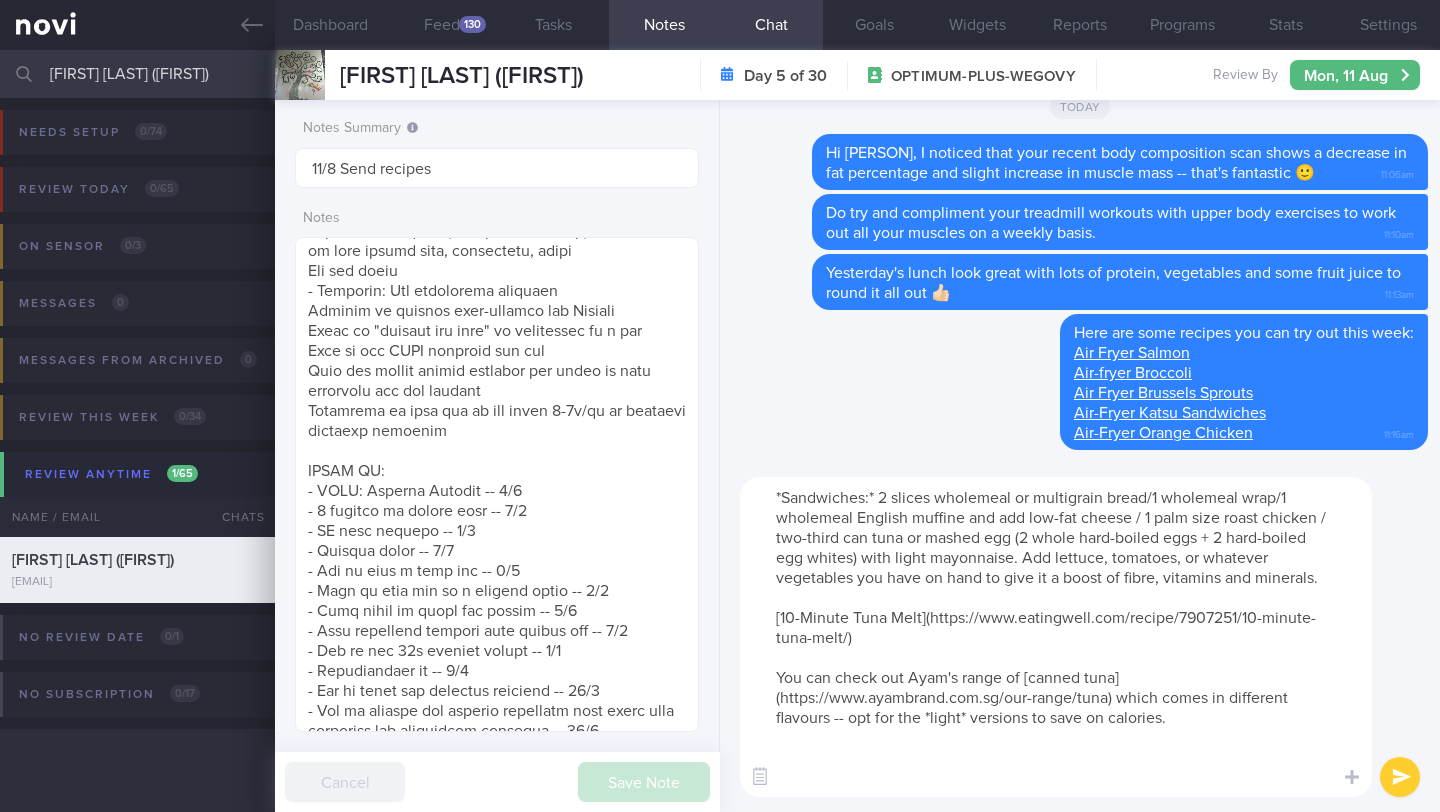paste on "[Fish Taco Wraps](https://www.eatingwell.com/recipe/268378/fish-taco-wraps/)" 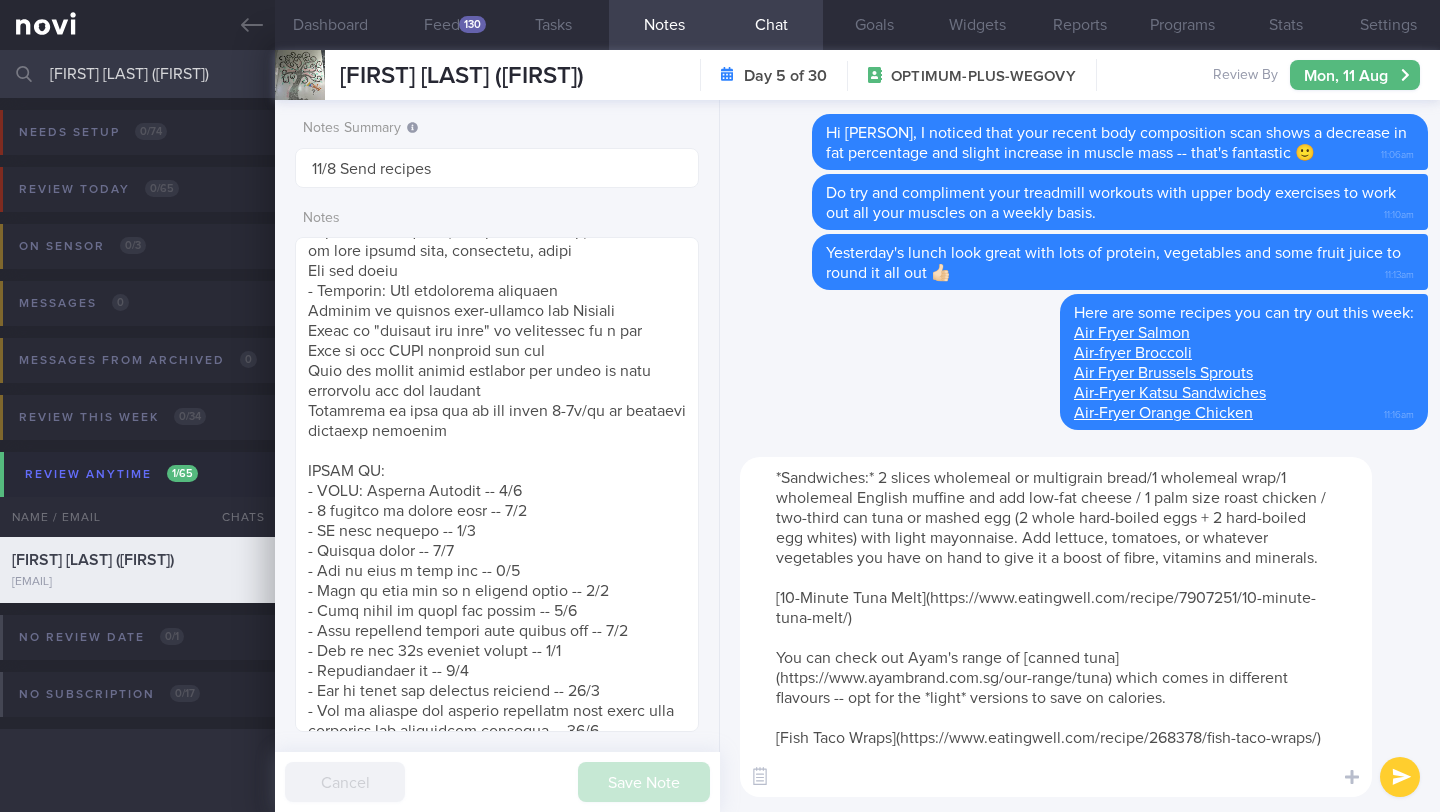 scroll, scrollTop: 20, scrollLeft: 0, axis: vertical 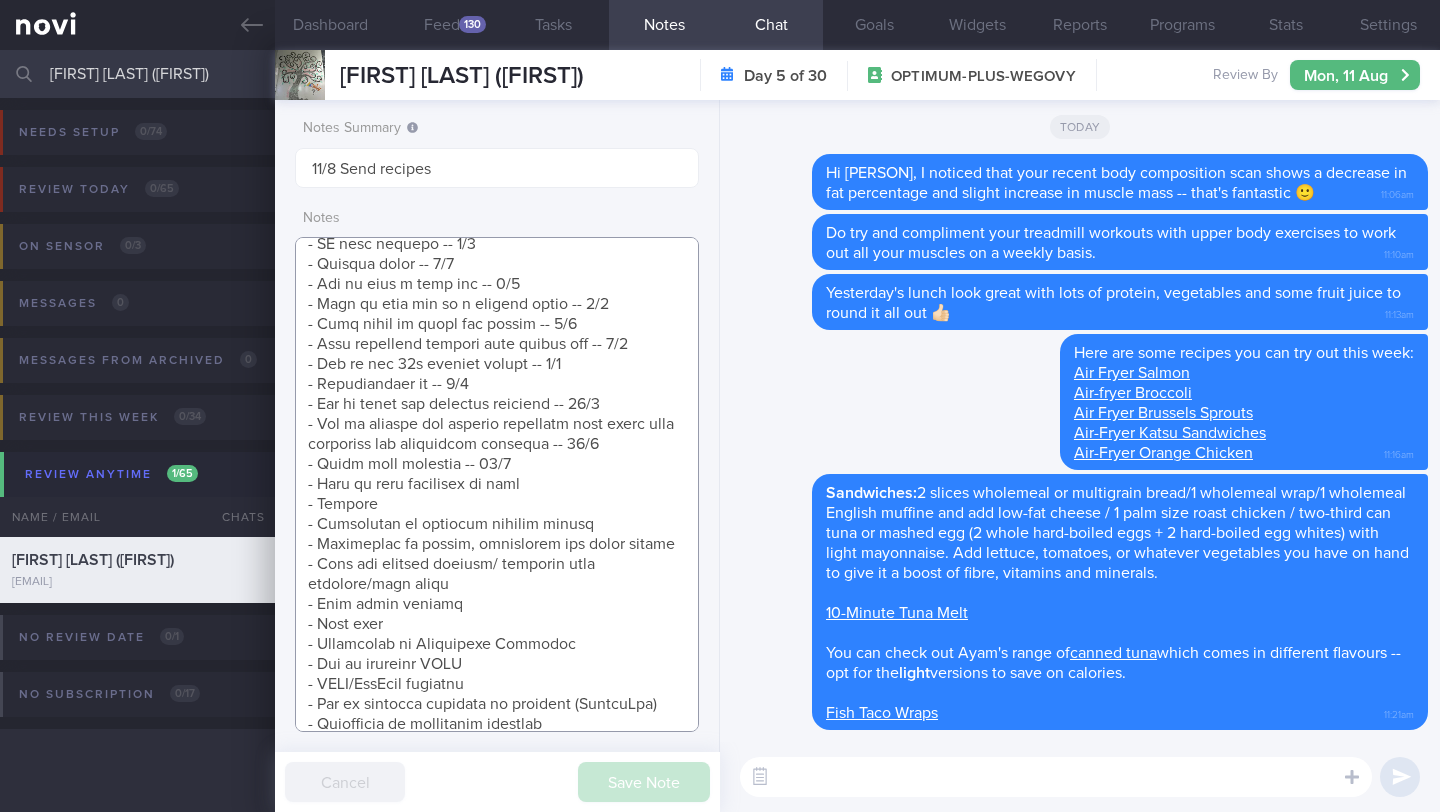click at bounding box center (497, 484) 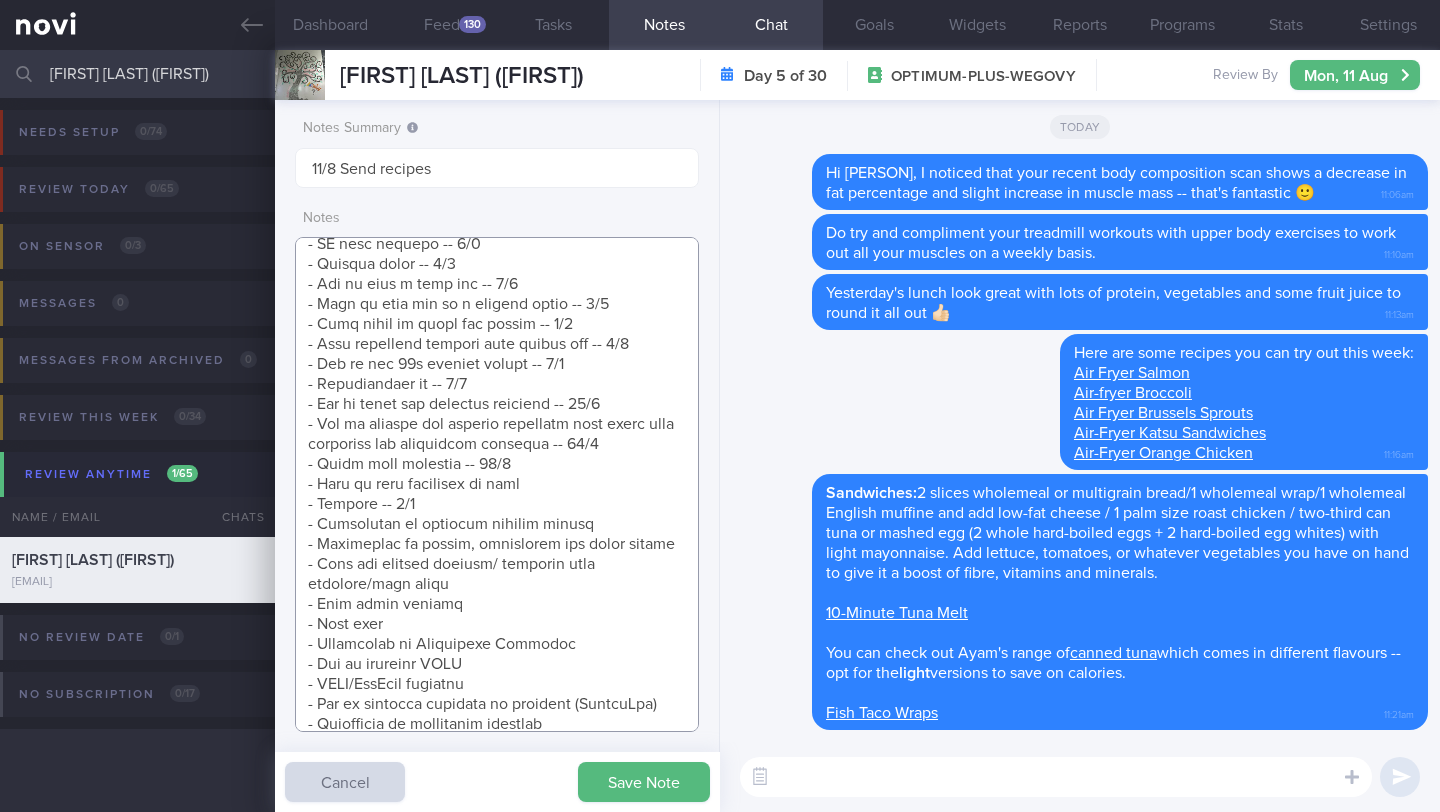 drag, startPoint x: 395, startPoint y: 522, endPoint x: 282, endPoint y: 532, distance: 113.44161 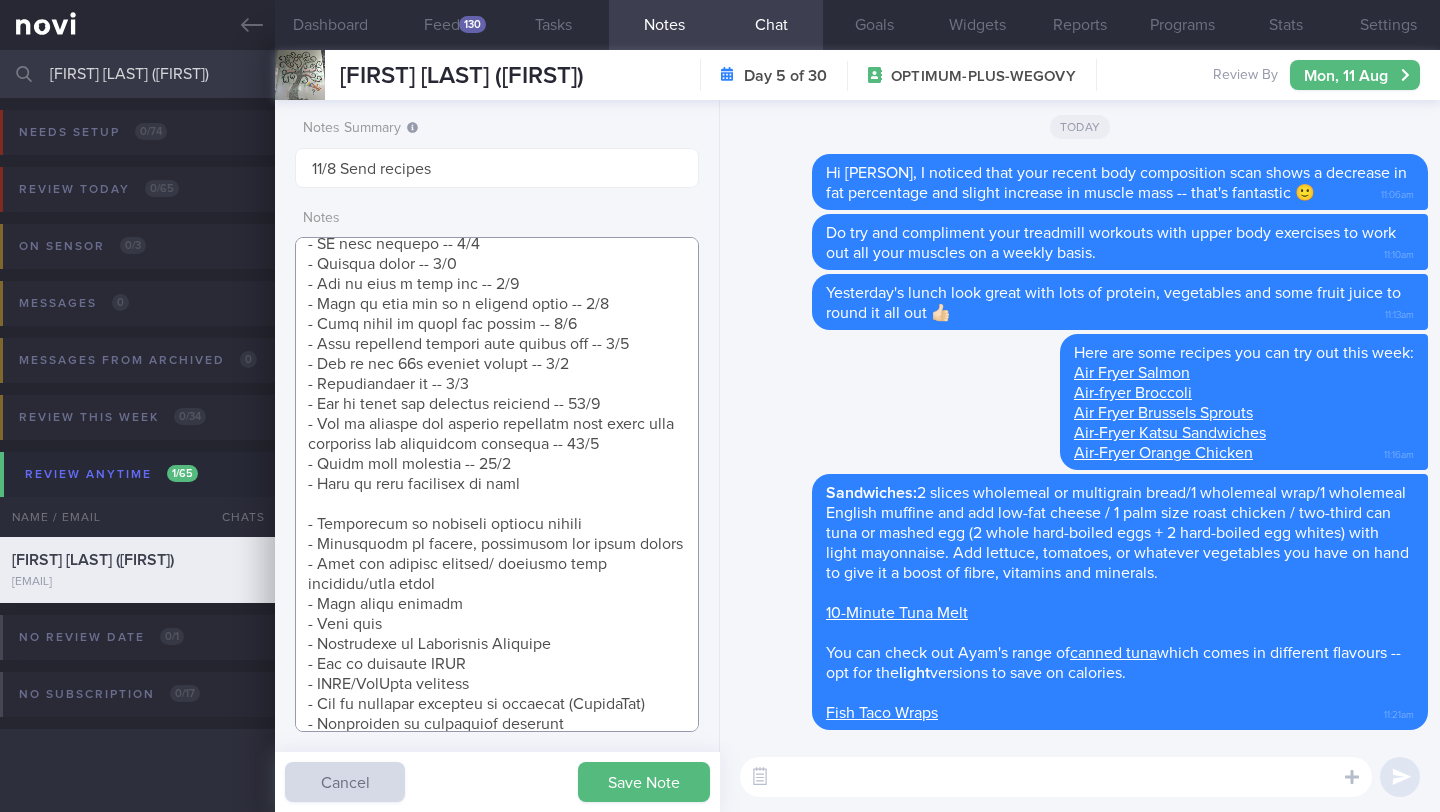 click at bounding box center (497, 484) 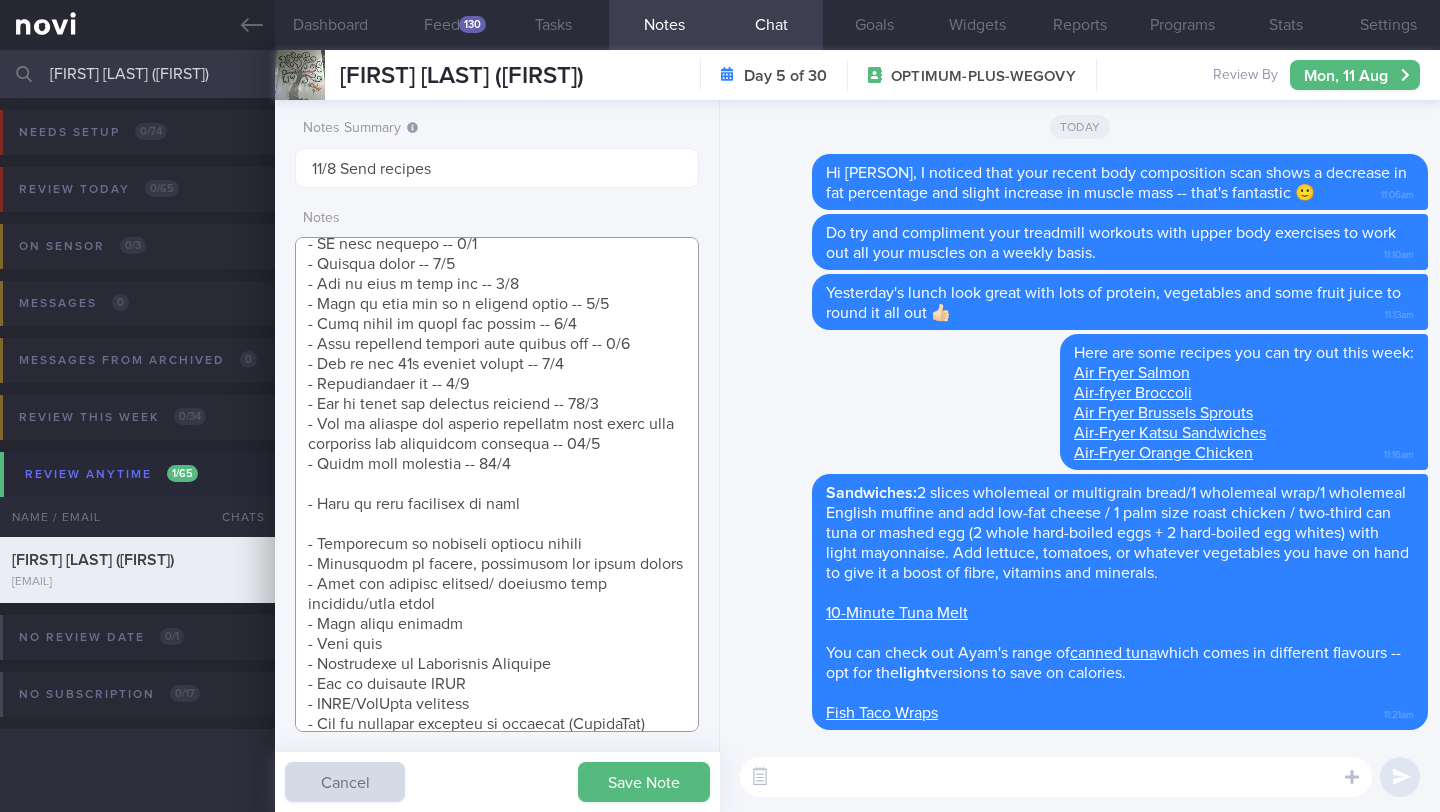scroll, scrollTop: 1167, scrollLeft: 0, axis: vertical 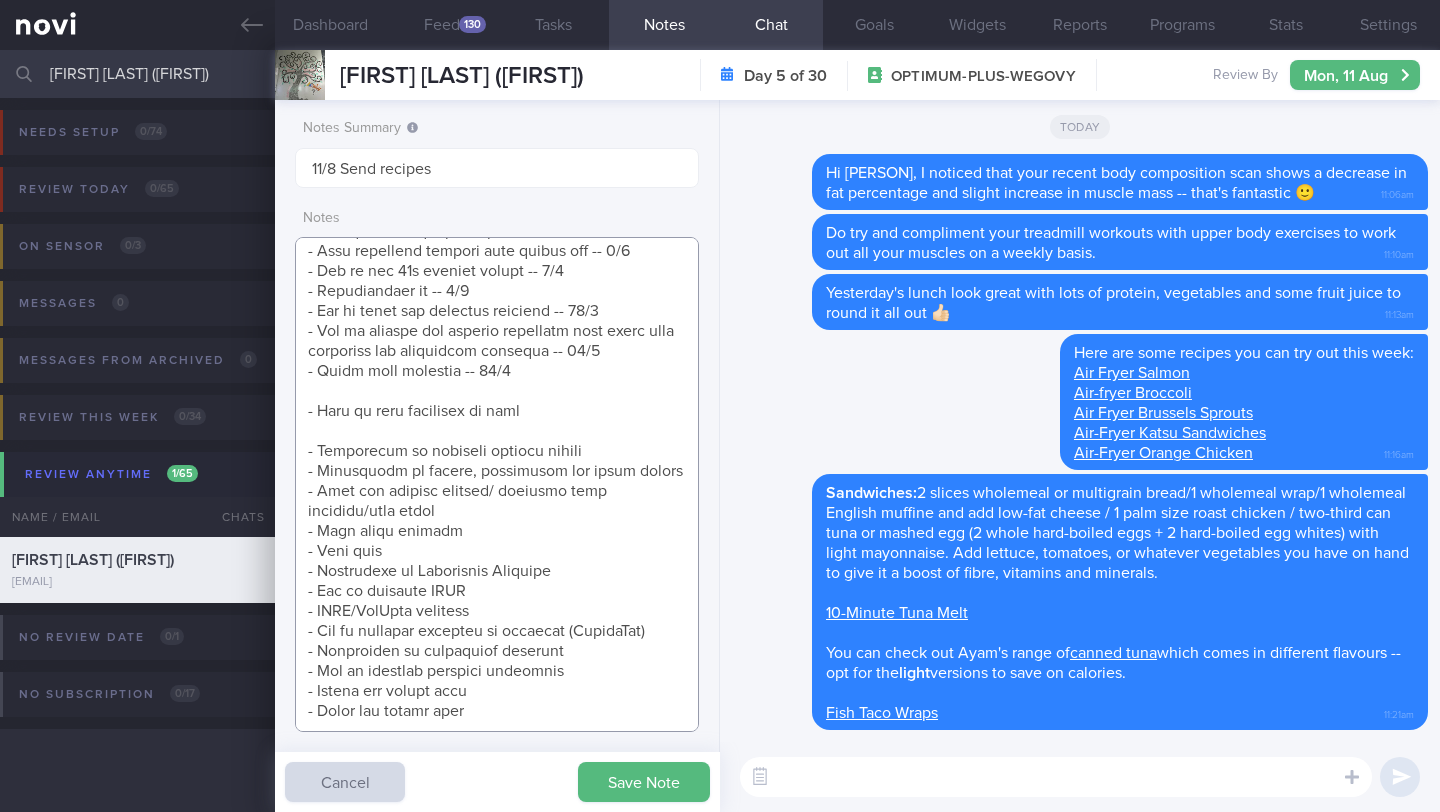 paste on "- Recipes -- 5/8" 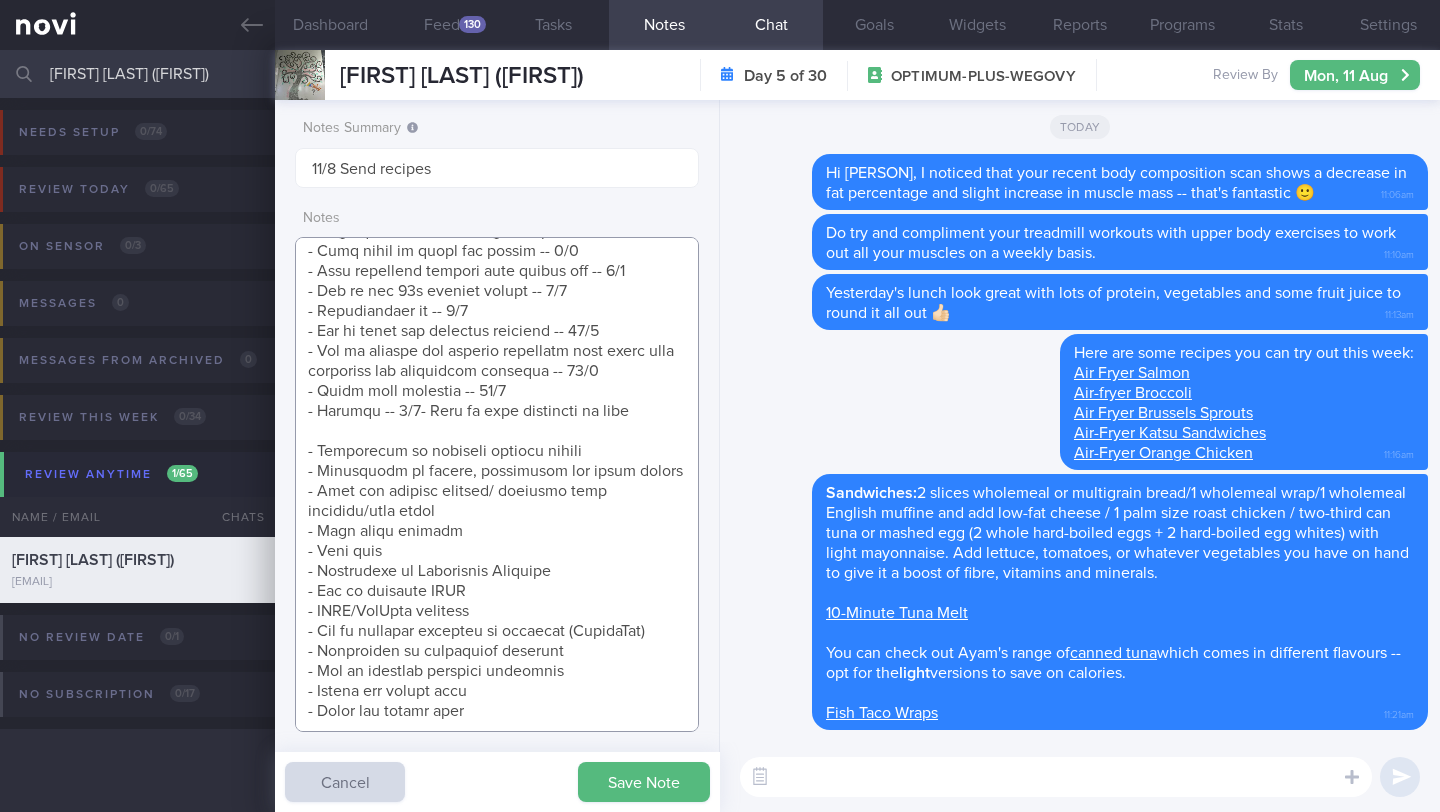 scroll, scrollTop: 1147, scrollLeft: 0, axis: vertical 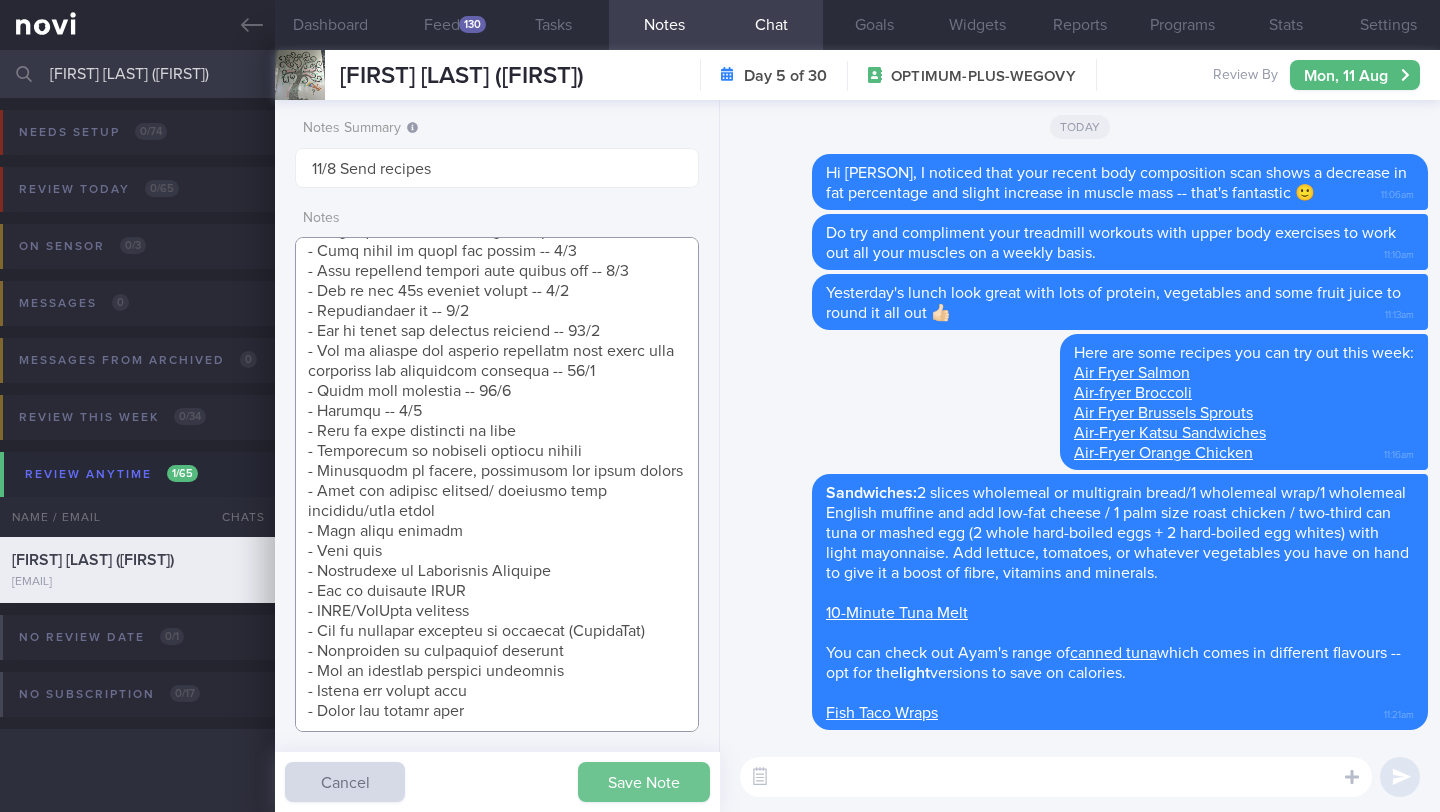 type on "SUPPORT NEEDED: MORE ENCOURAGING MSGS
CHALLENGE: pain from PCOS will prevent her from exercising
REVIEW with Dr Todd:
(30/7/25)
Tanita shows decrease in fat percentage and slight increase in muscle mass
- EXERCISE: (15/7/25) Using the 3 3 3 treadmill method (walking at a 12% incline and a speed of 3 miles per hour for 30 minutes)
Wt trend: 83.1kg (1/7/25) -> 81.9kg (30/7/25)
Wt Targets:
5%  (4kg -> 84kg)
10% (9kg -> 79kg)
15% (13kg -> 75kg)
20% (18kg -> 70kg)
40yo female
HR business partner
- sedentary job, WFO, work travels 2-4x/year, Vietnam
- Pmhx: GERD, Possible PCOS but undiagnosed
irregular menses, hirsutism, Hx of depression in 2024, Liposuction surgery in 2024
- Meds/Supps: Probiotics, Collagen peptides
- Social hx: Lives in a rental with other tenants. Waiting for HDB flat. Does not really buy snacks -- dislikes dry snacks cause it makes her very thirsty (only tempted to snack when at work). Usually eats out
- Diet: Aversions/Dislikes/Allergies - nil
Willingness to cook -no  preference ..." 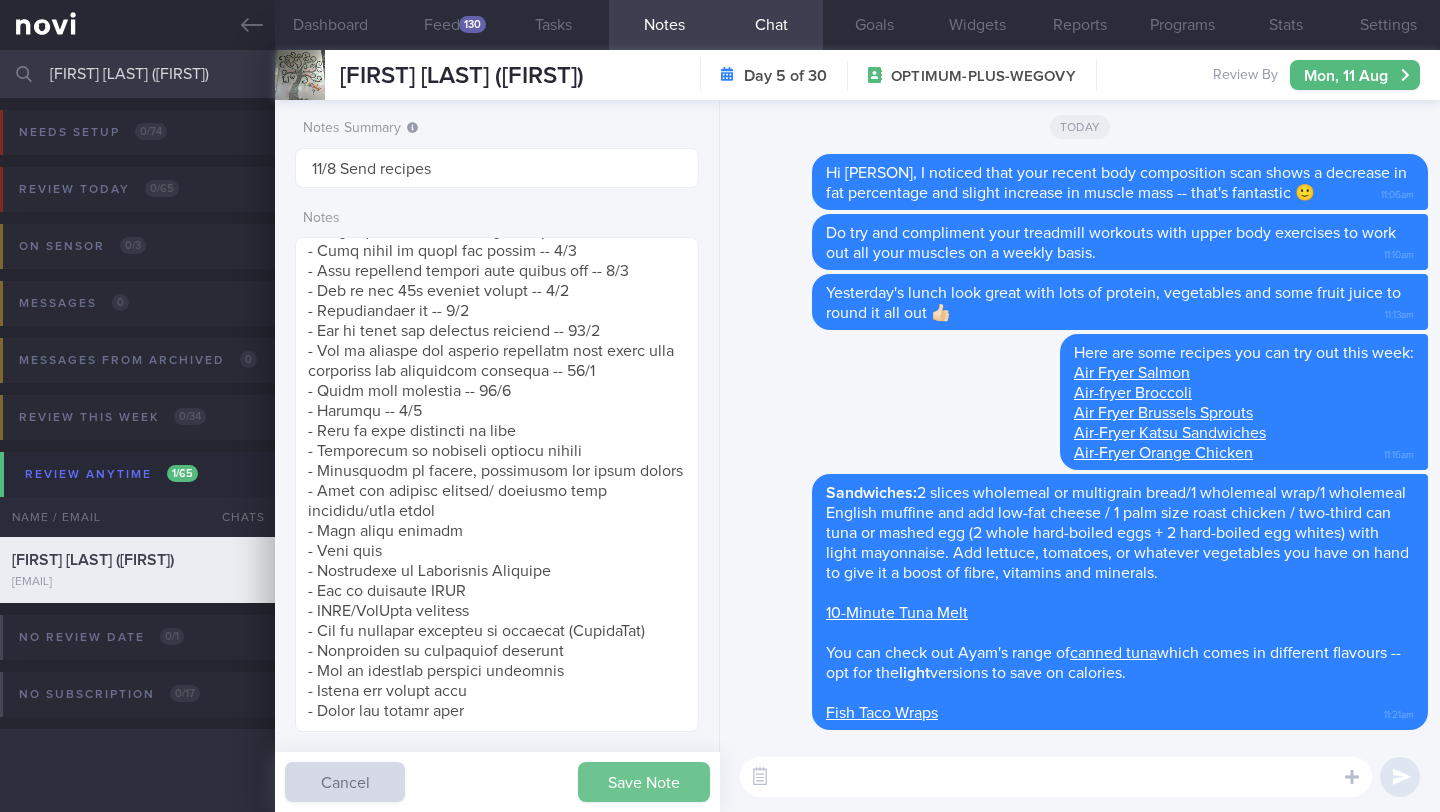 click on "Save Note" at bounding box center (644, 782) 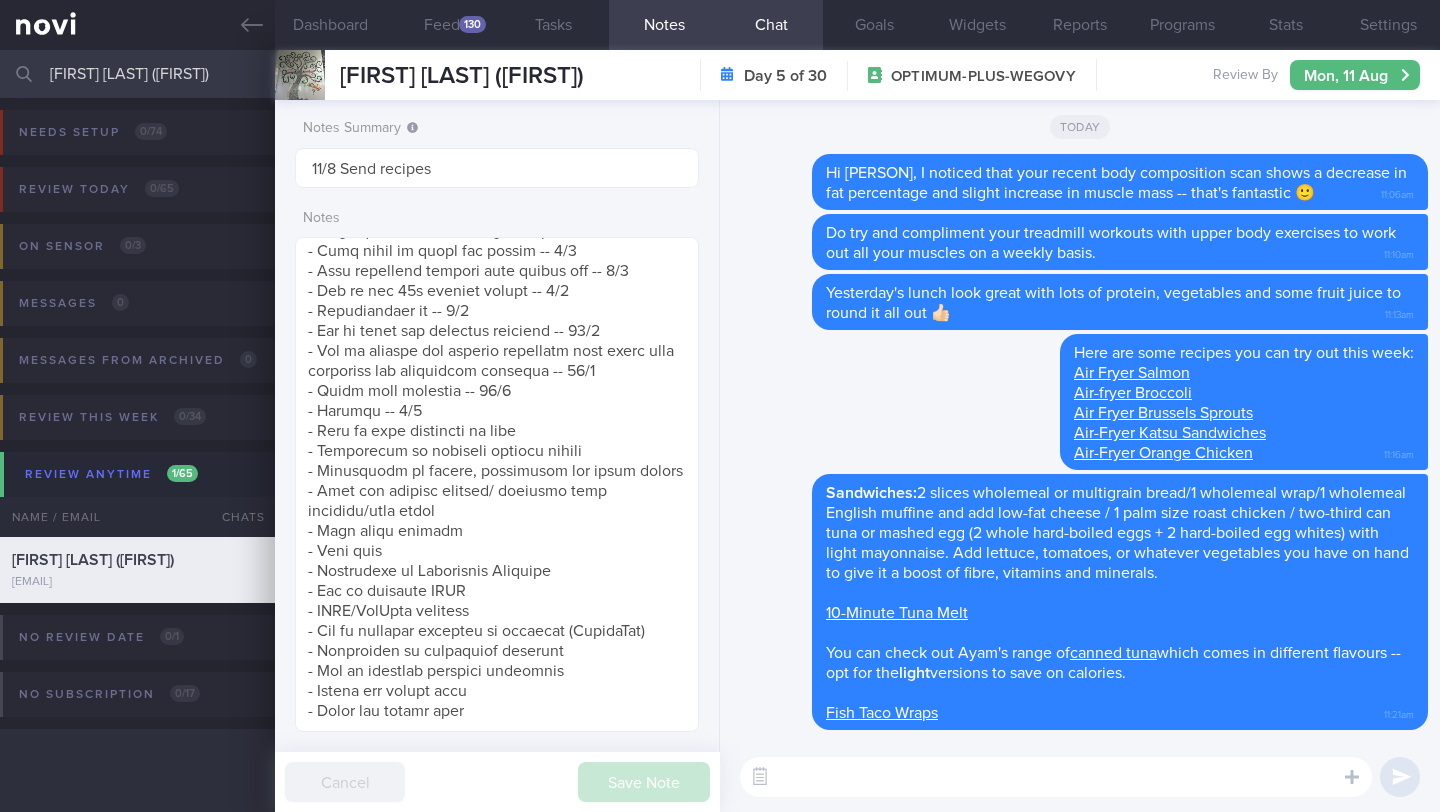 click on "NG HUI YI (Aprille)" at bounding box center (720, 74) 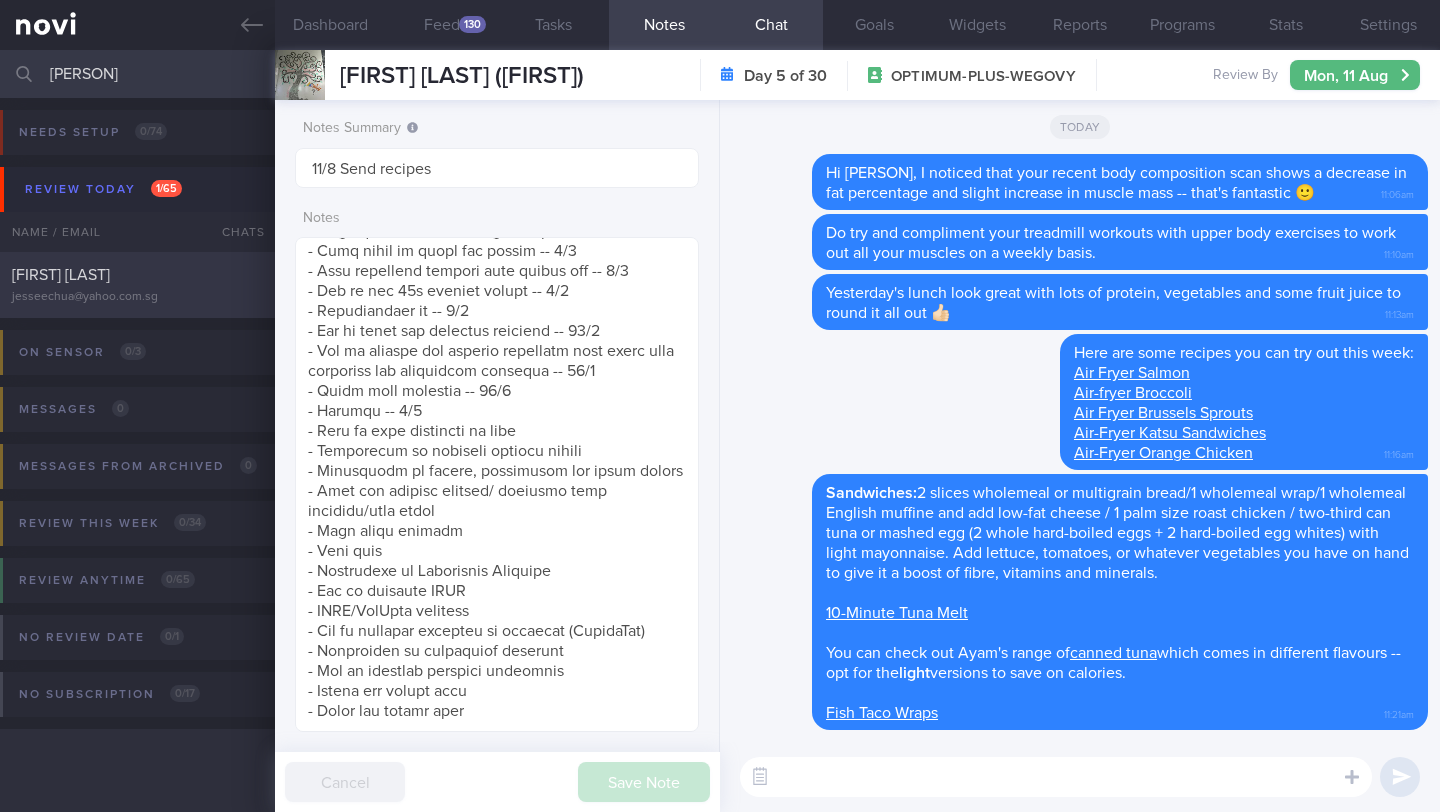 type on "[FIRST]" 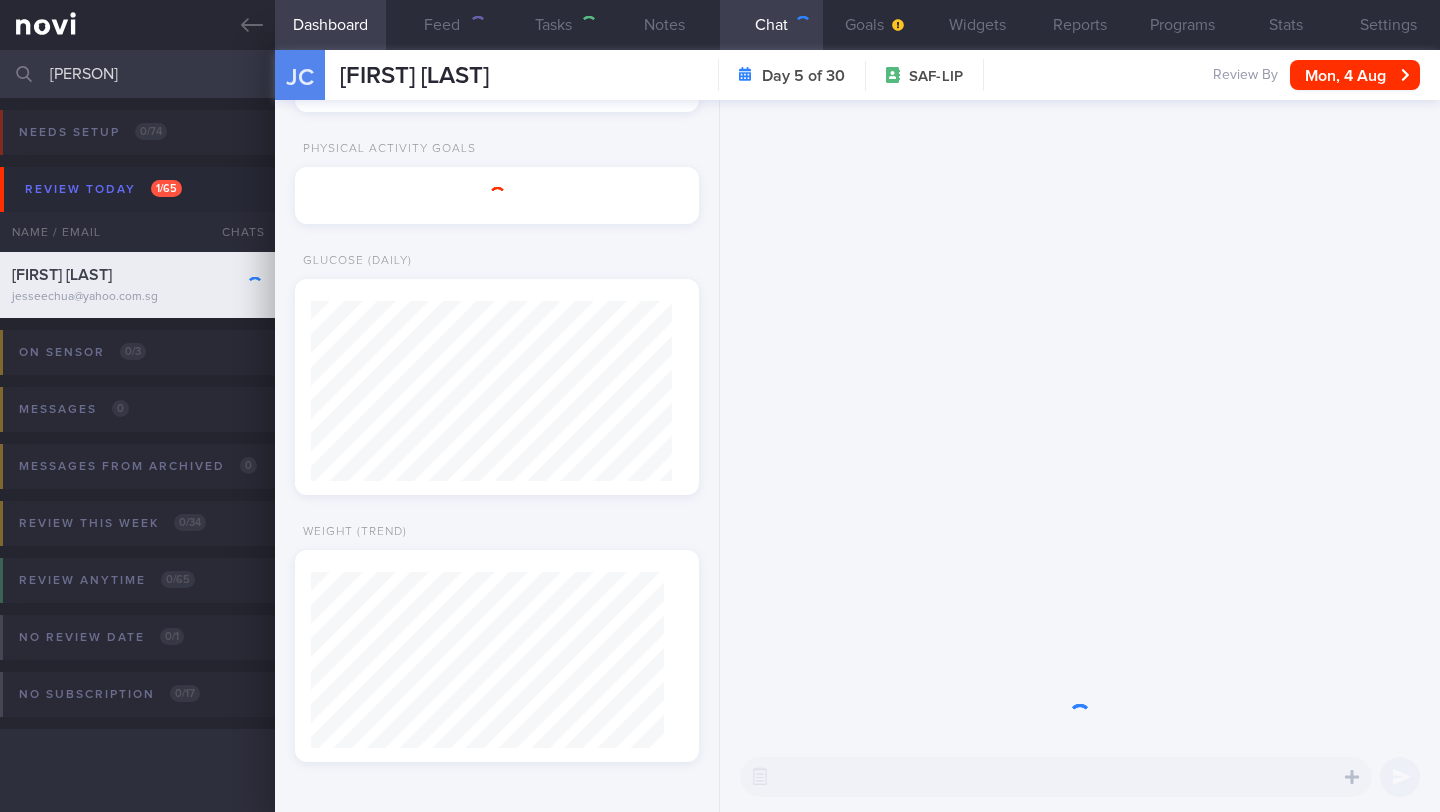 scroll, scrollTop: 380, scrollLeft: 0, axis: vertical 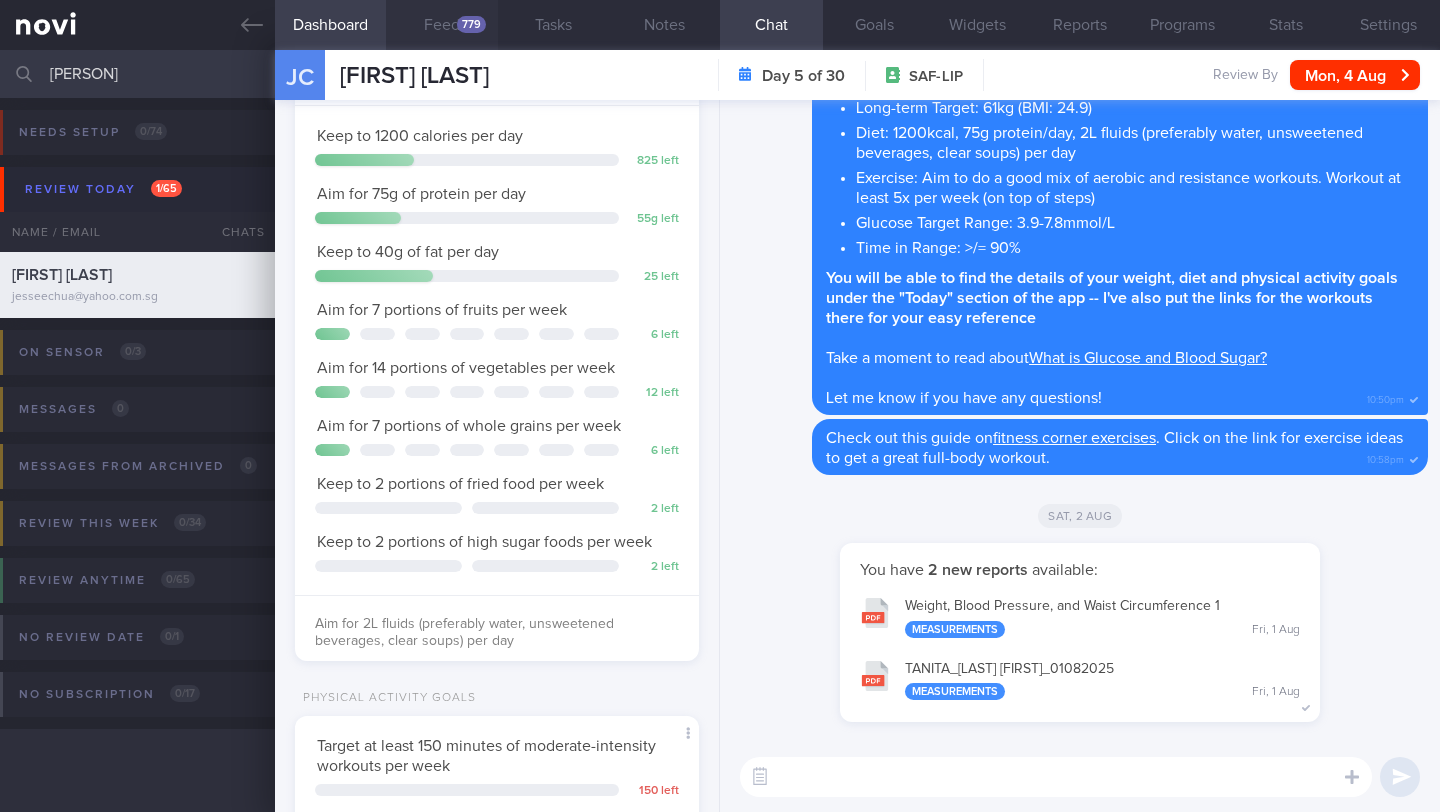 click on "Feed
779" at bounding box center [441, 25] 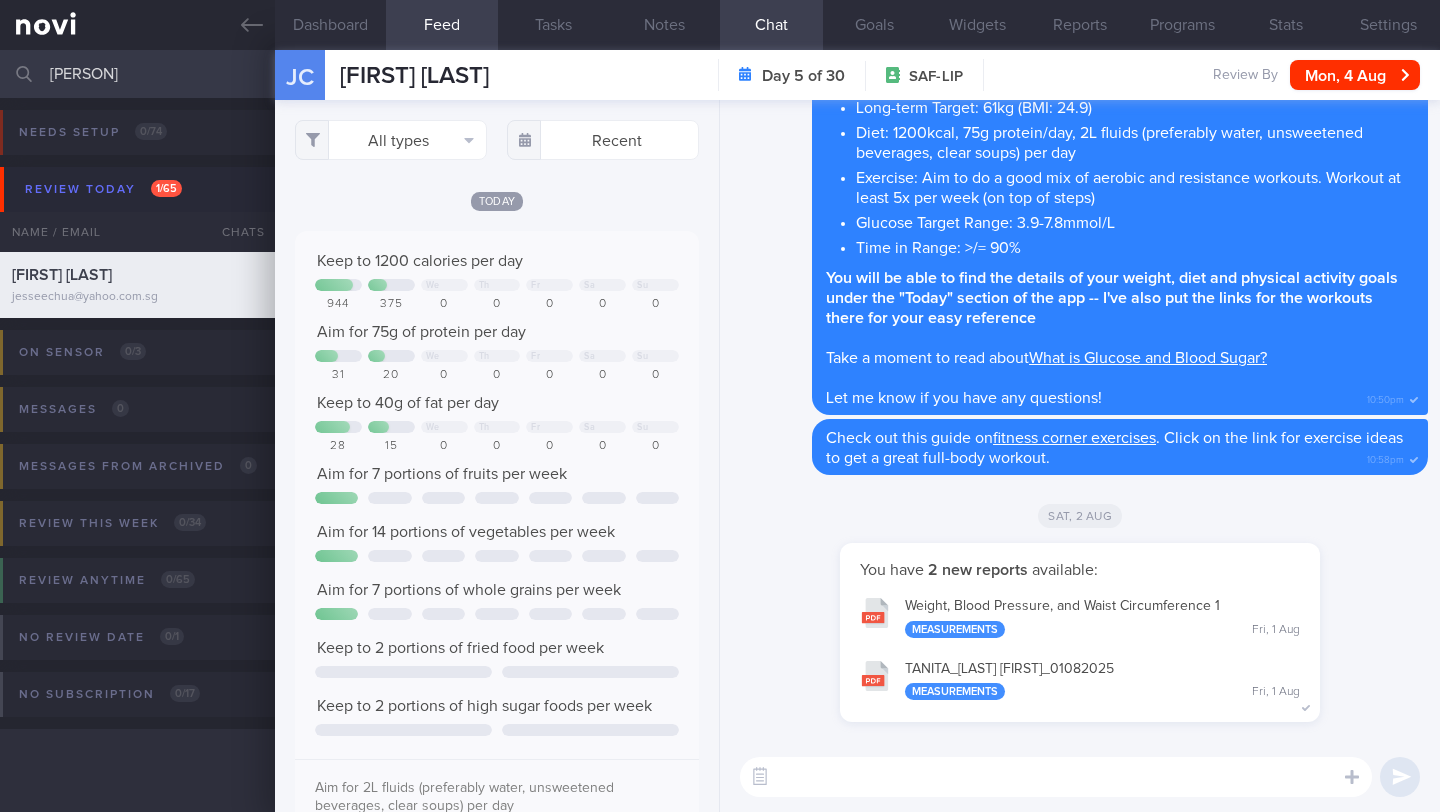 scroll, scrollTop: 999910, scrollLeft: 999637, axis: both 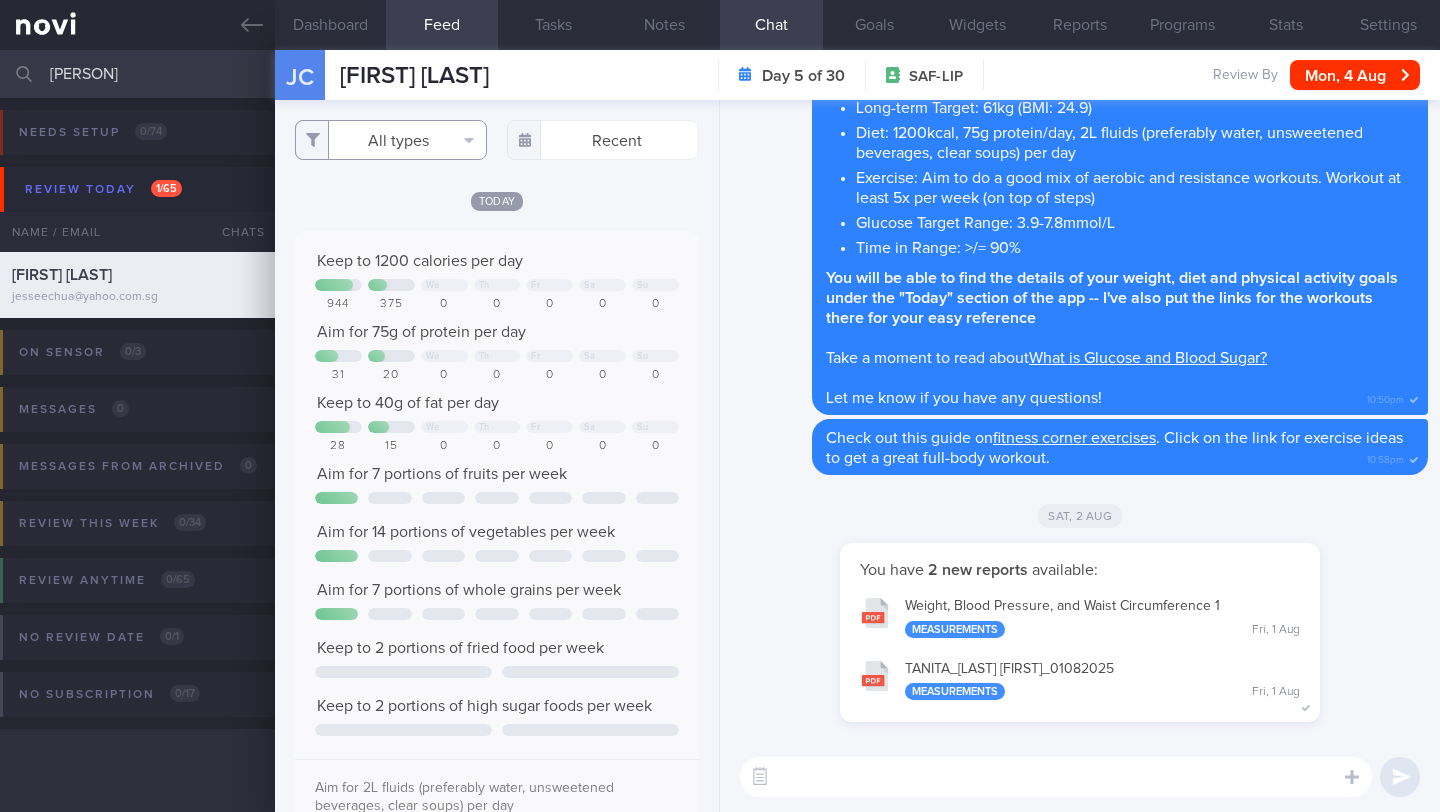 click on "All types" at bounding box center (391, 140) 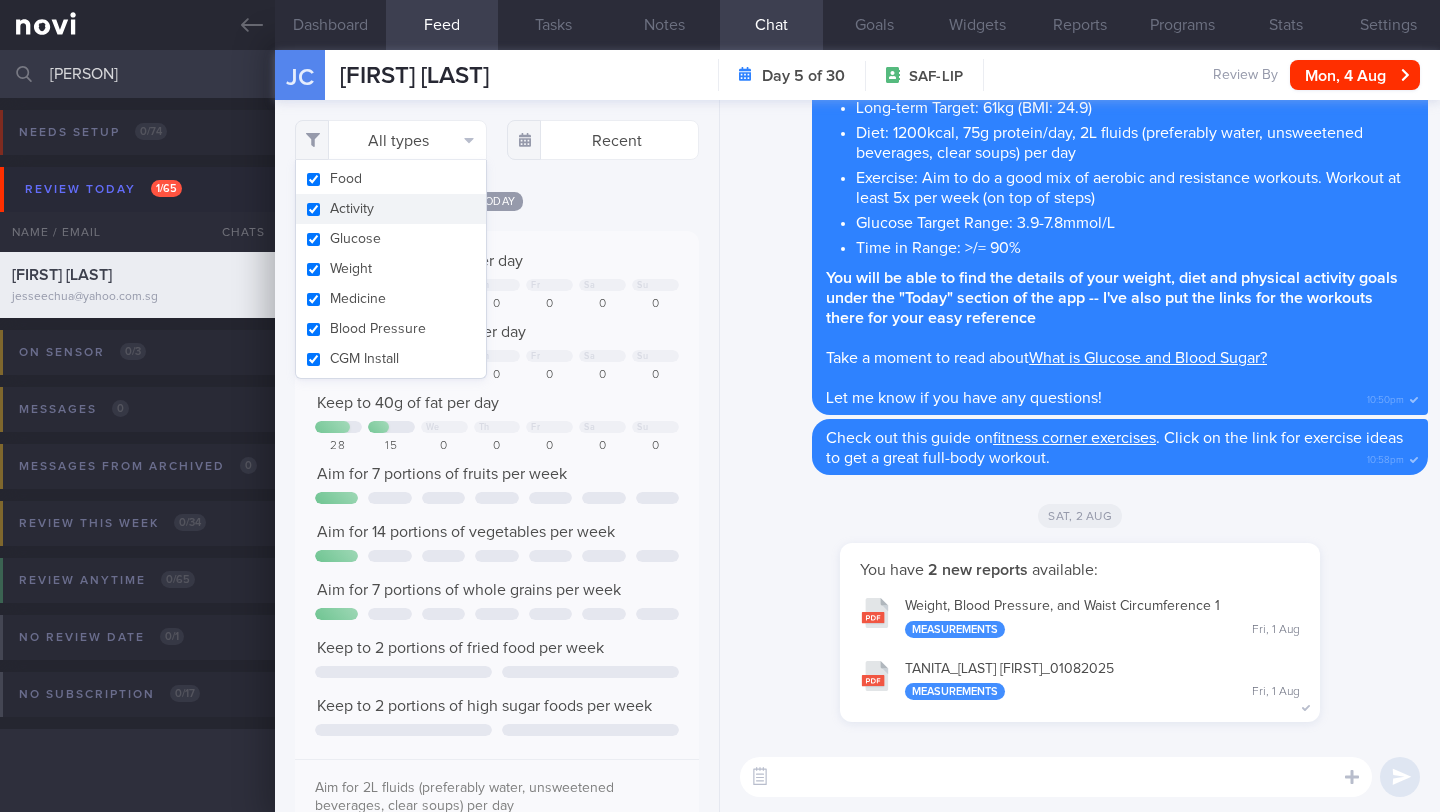 click on "Activity" at bounding box center [391, 209] 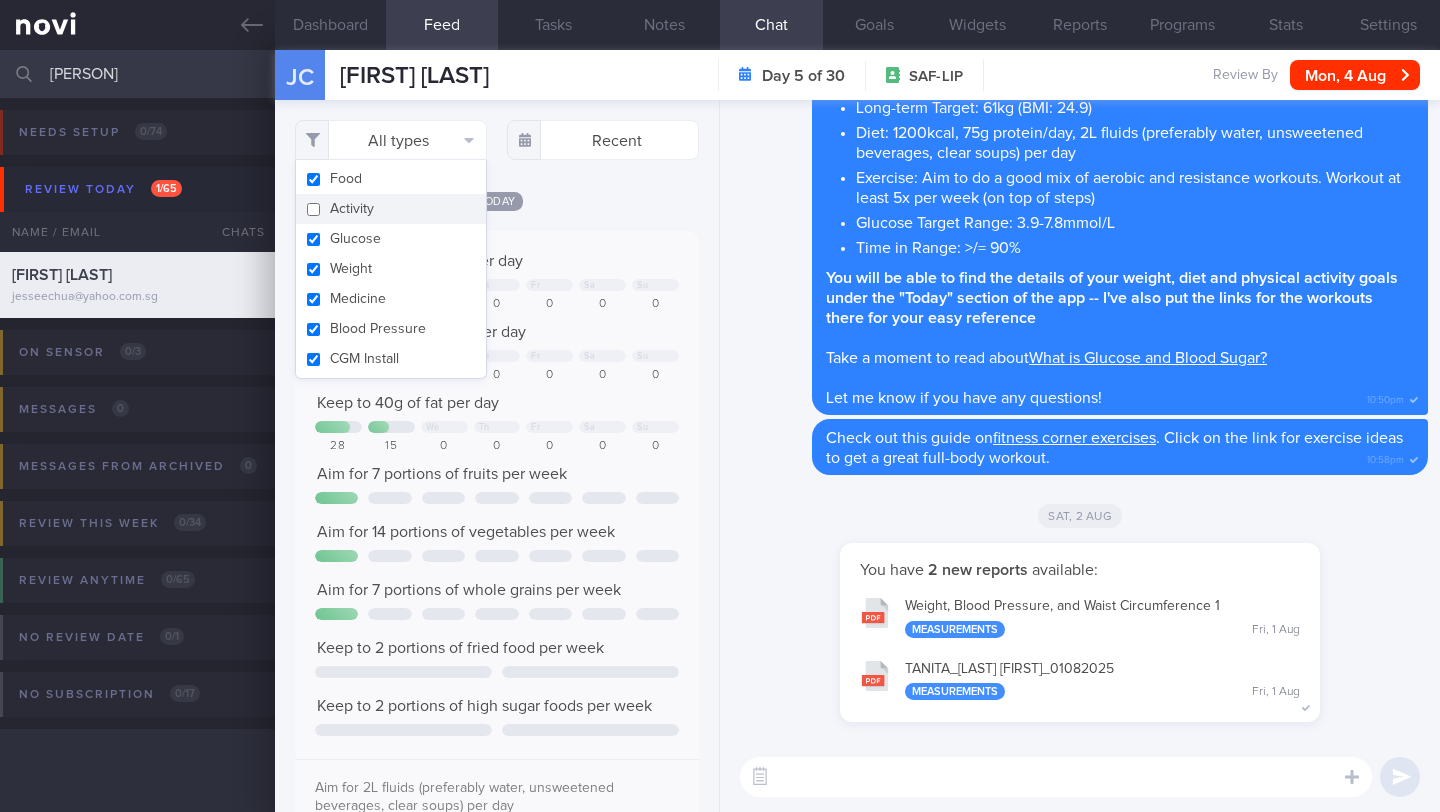 checkbox on "false" 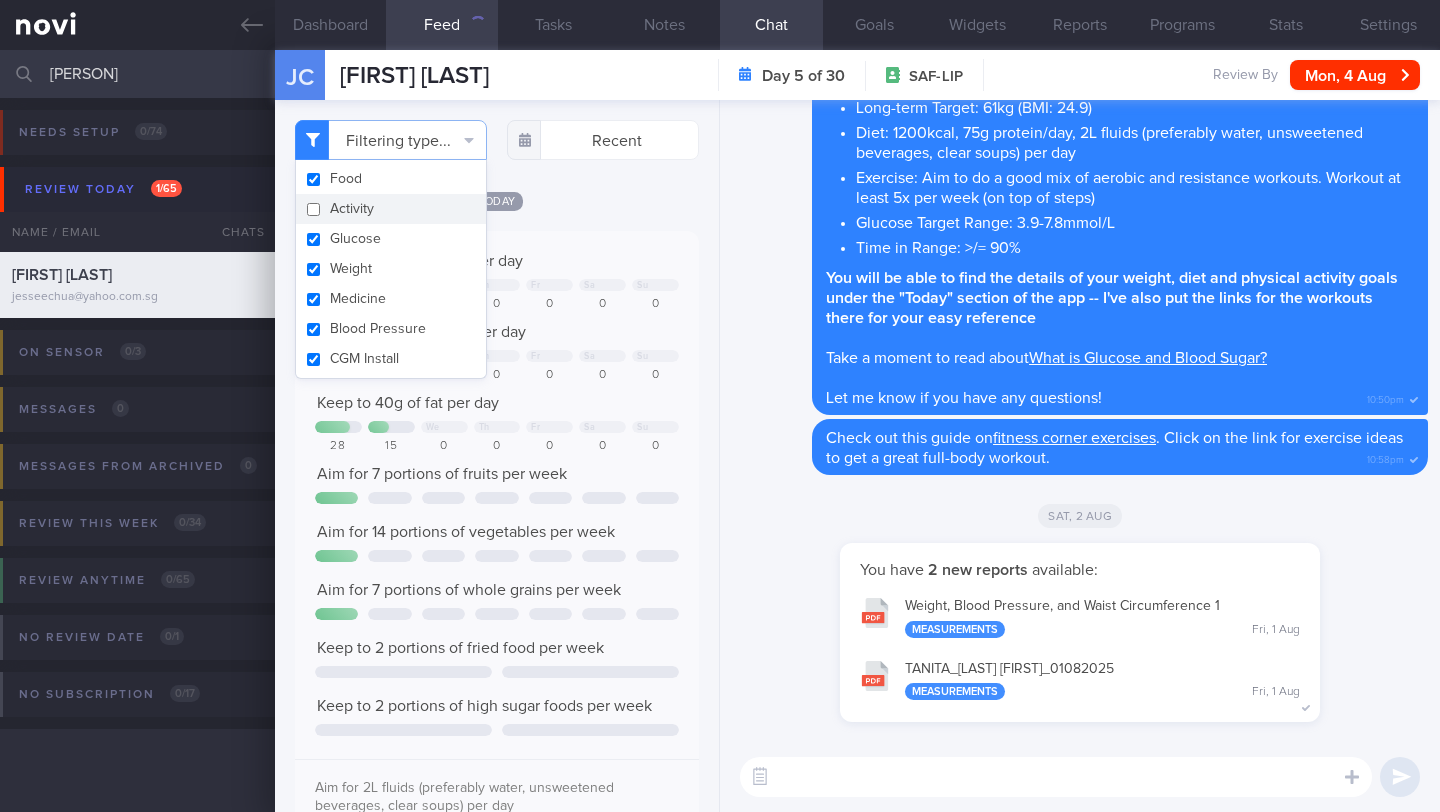 click on "Filtering type...
Food
Activity
Glucose
Weight
Medicine
Blood Pressure
CGM Install
Recent
Today" at bounding box center [497, 456] 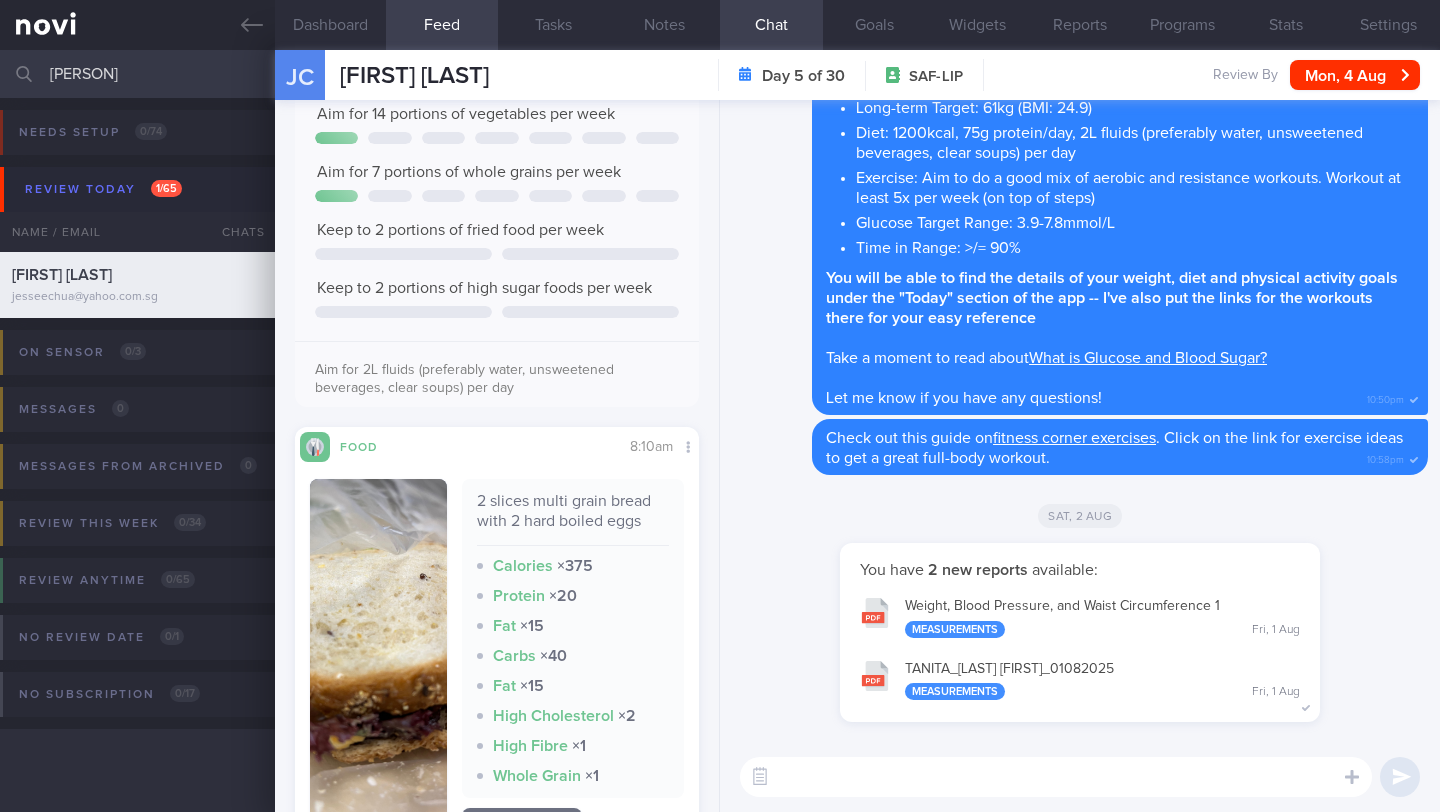 scroll, scrollTop: 530, scrollLeft: 0, axis: vertical 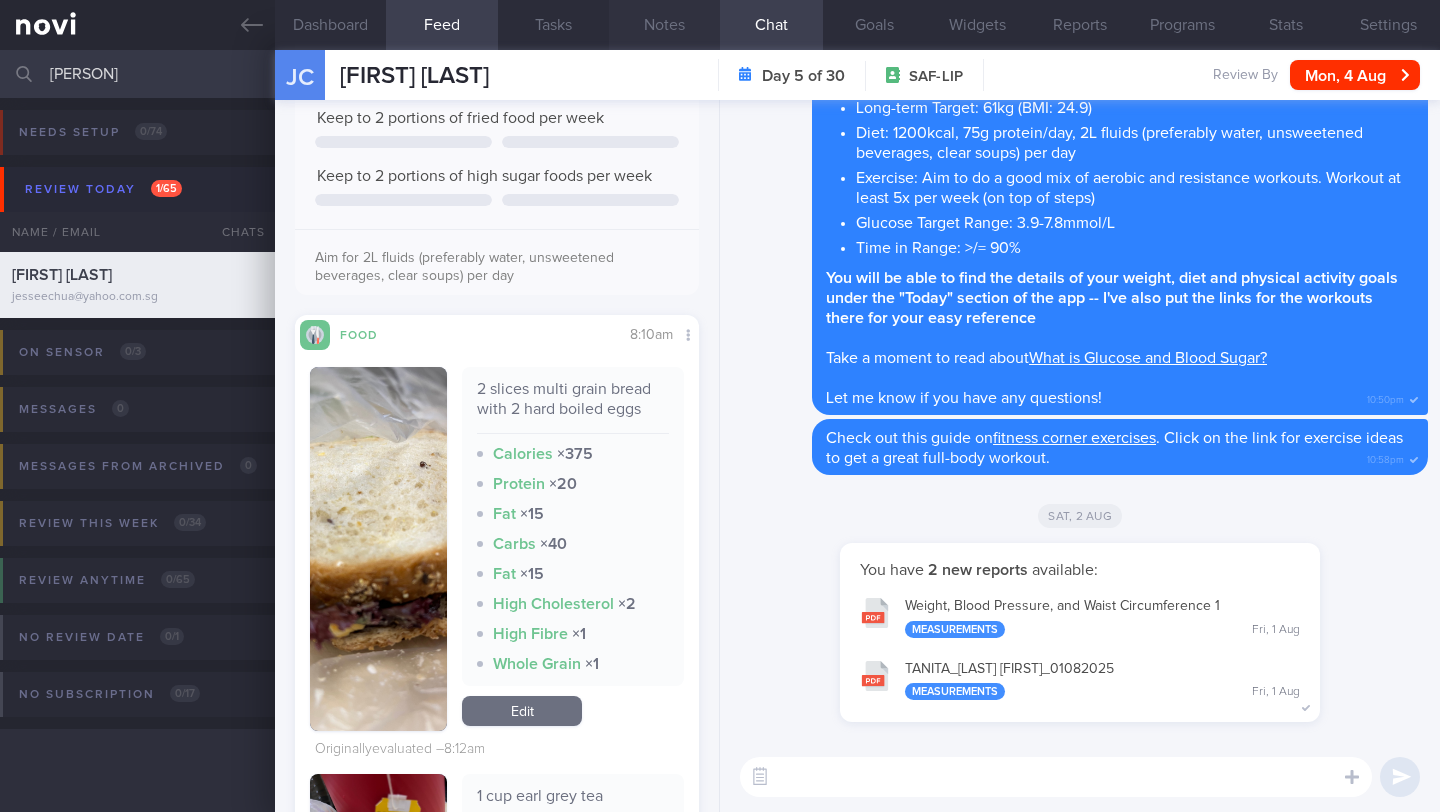 click on "Notes" at bounding box center [664, 25] 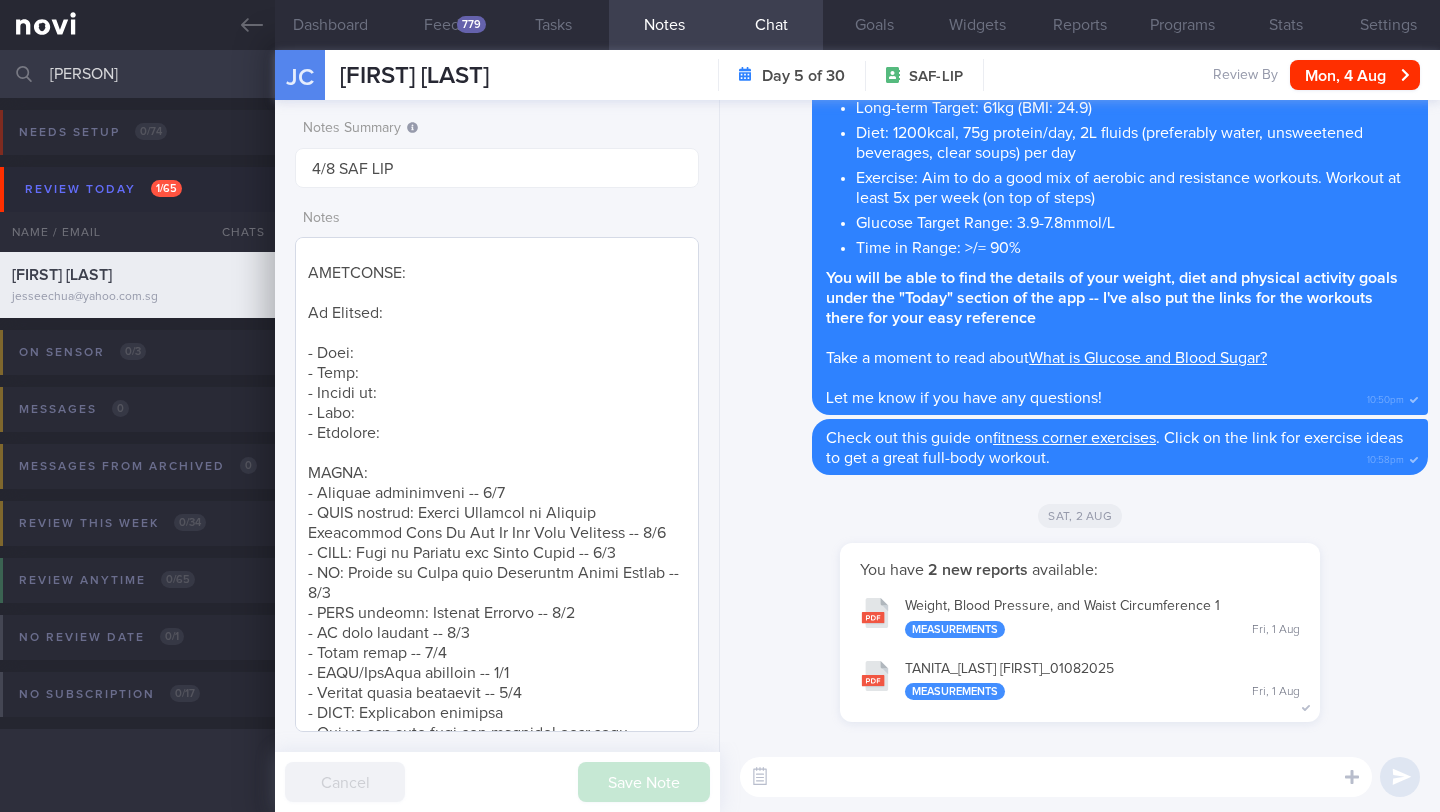 scroll, scrollTop: 0, scrollLeft: 0, axis: both 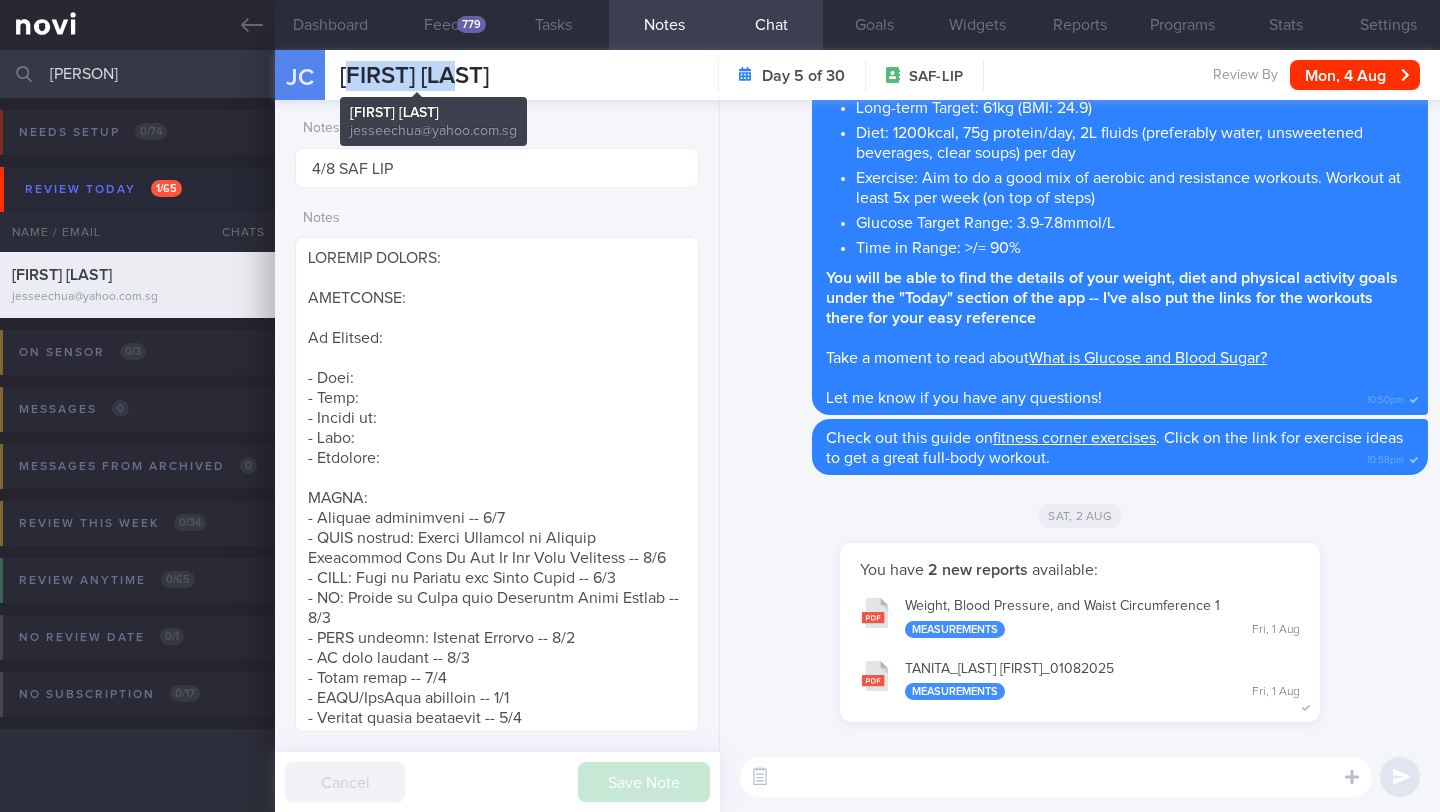 drag, startPoint x: 509, startPoint y: 77, endPoint x: 347, endPoint y: 77, distance: 162 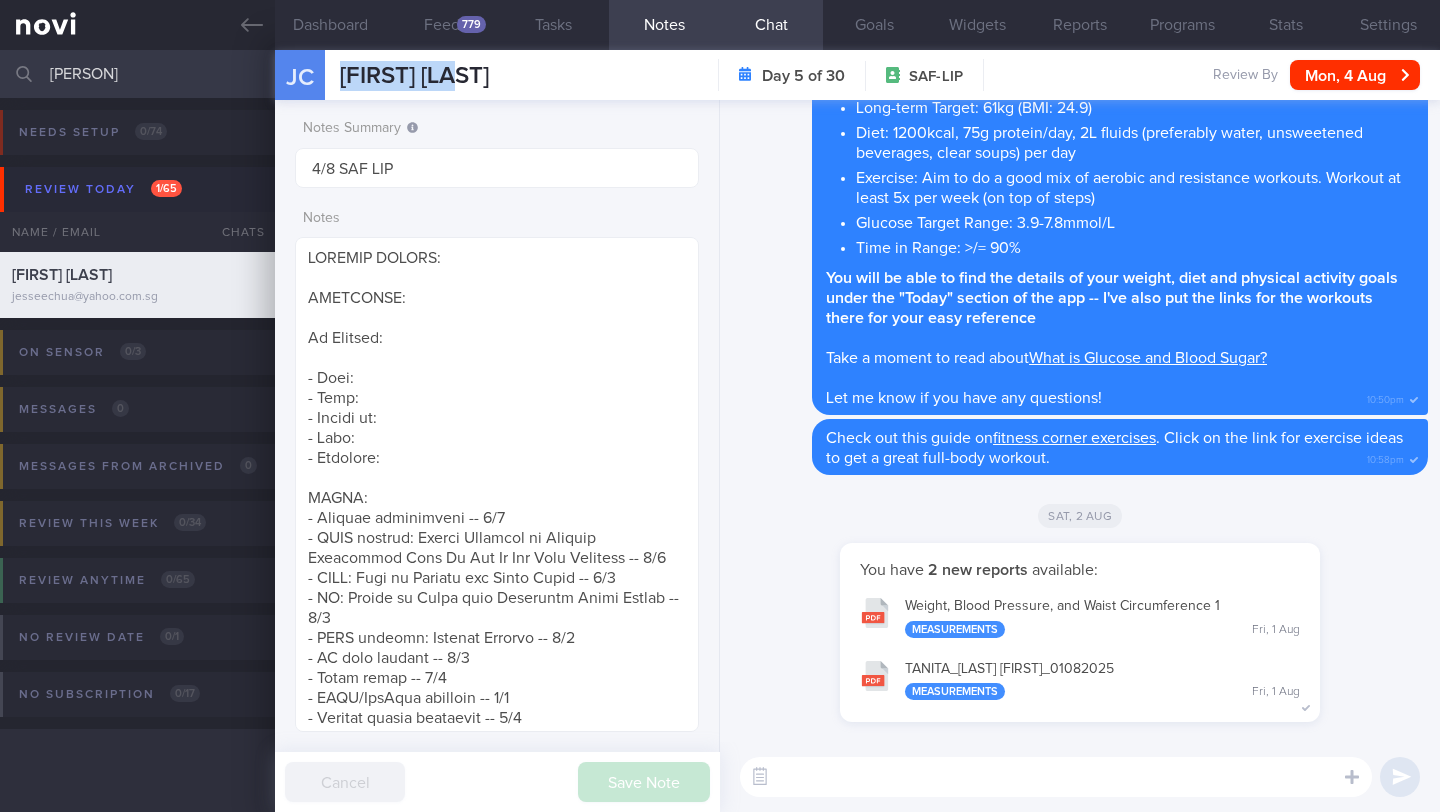 drag, startPoint x: 342, startPoint y: 81, endPoint x: 501, endPoint y: 85, distance: 159.05031 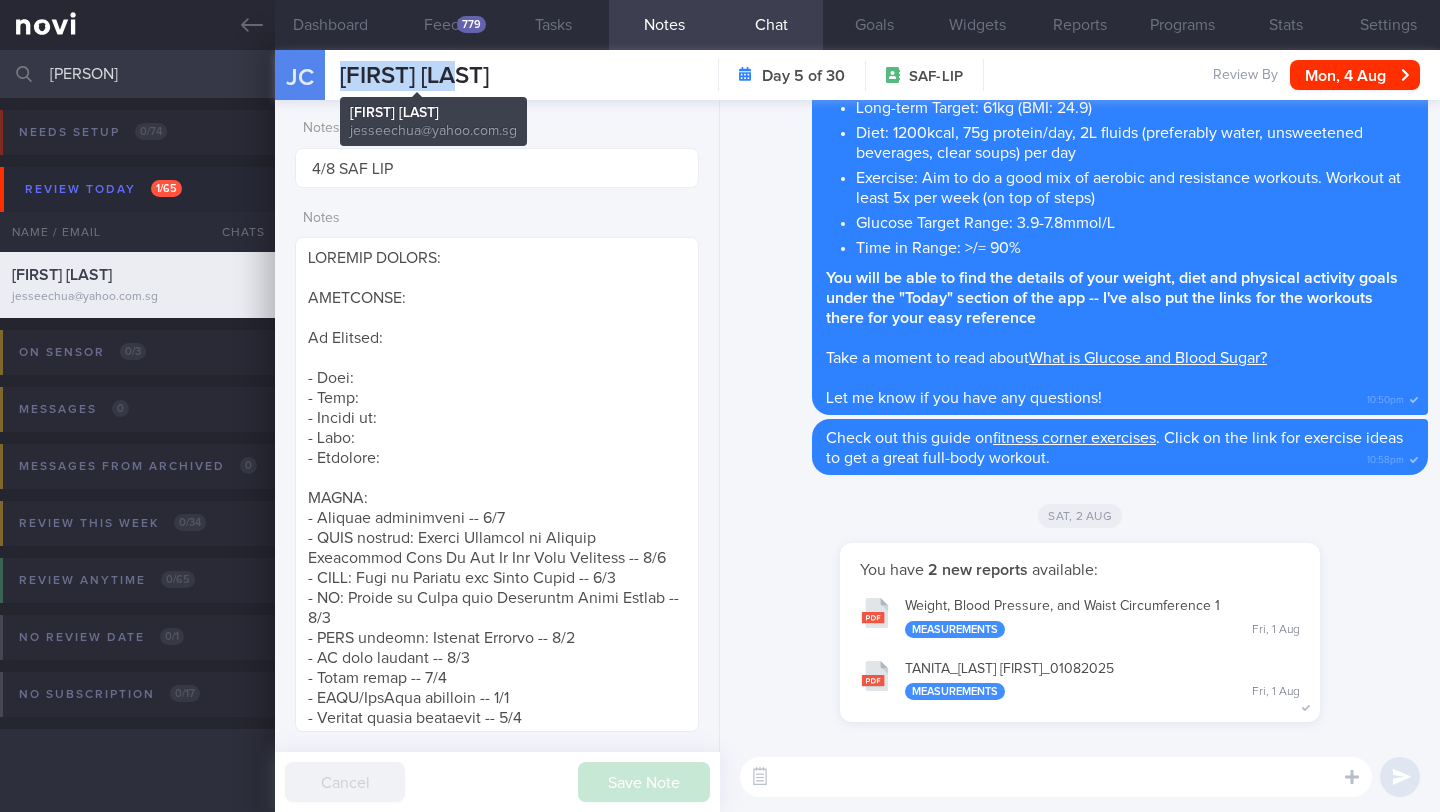 copy on "[FIRST] [LAST]" 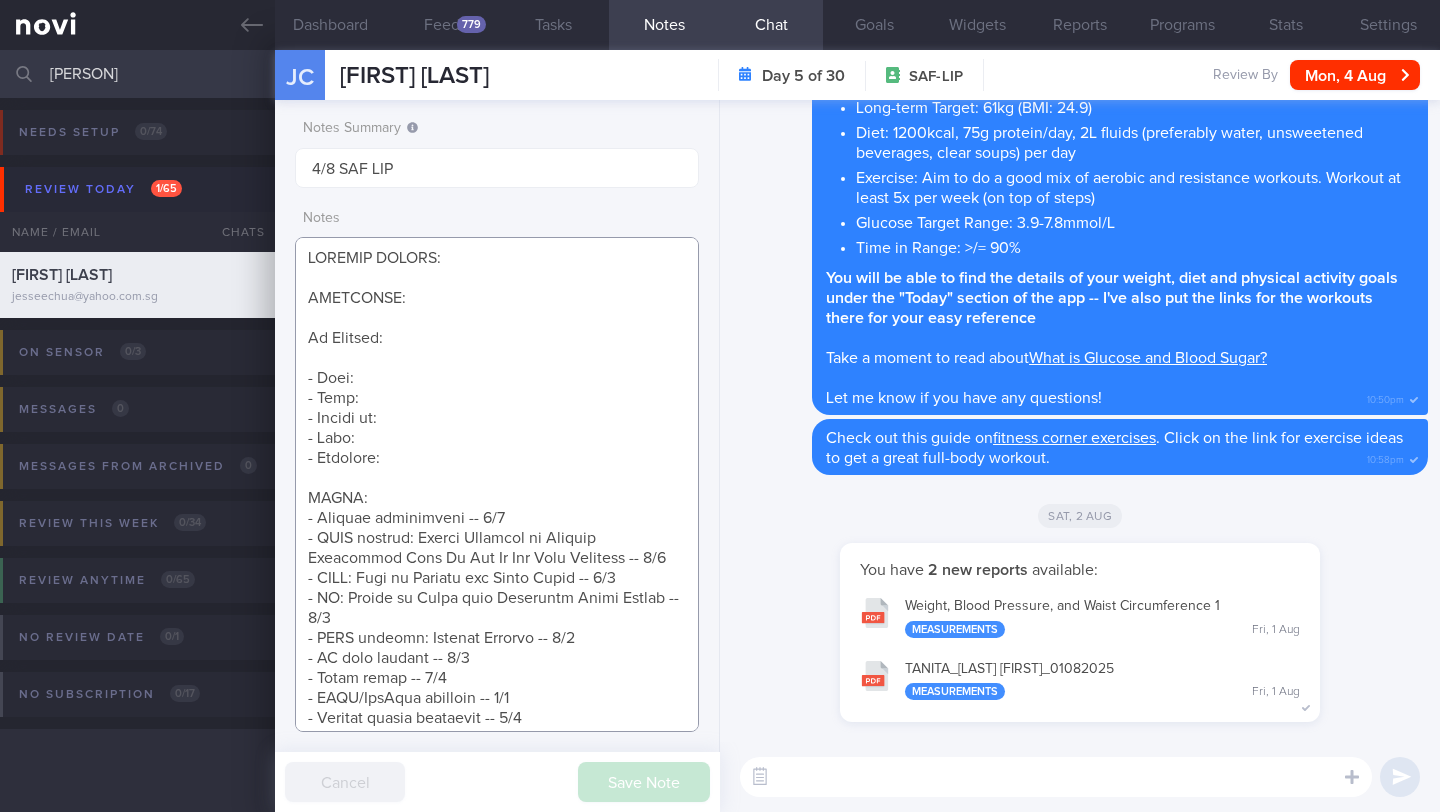 click at bounding box center (497, 484) 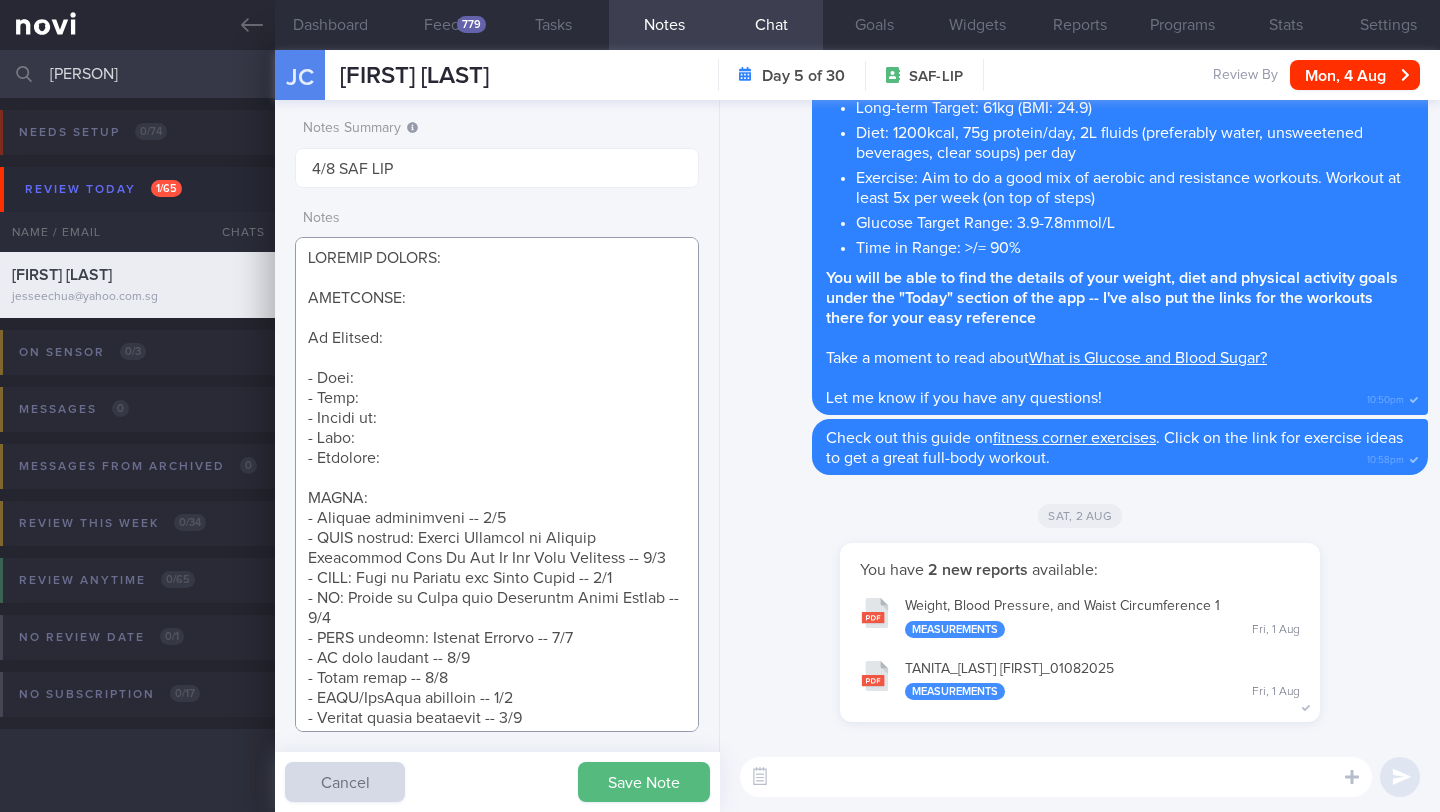 paste on "Bilateral osteoarthritis of both knees" 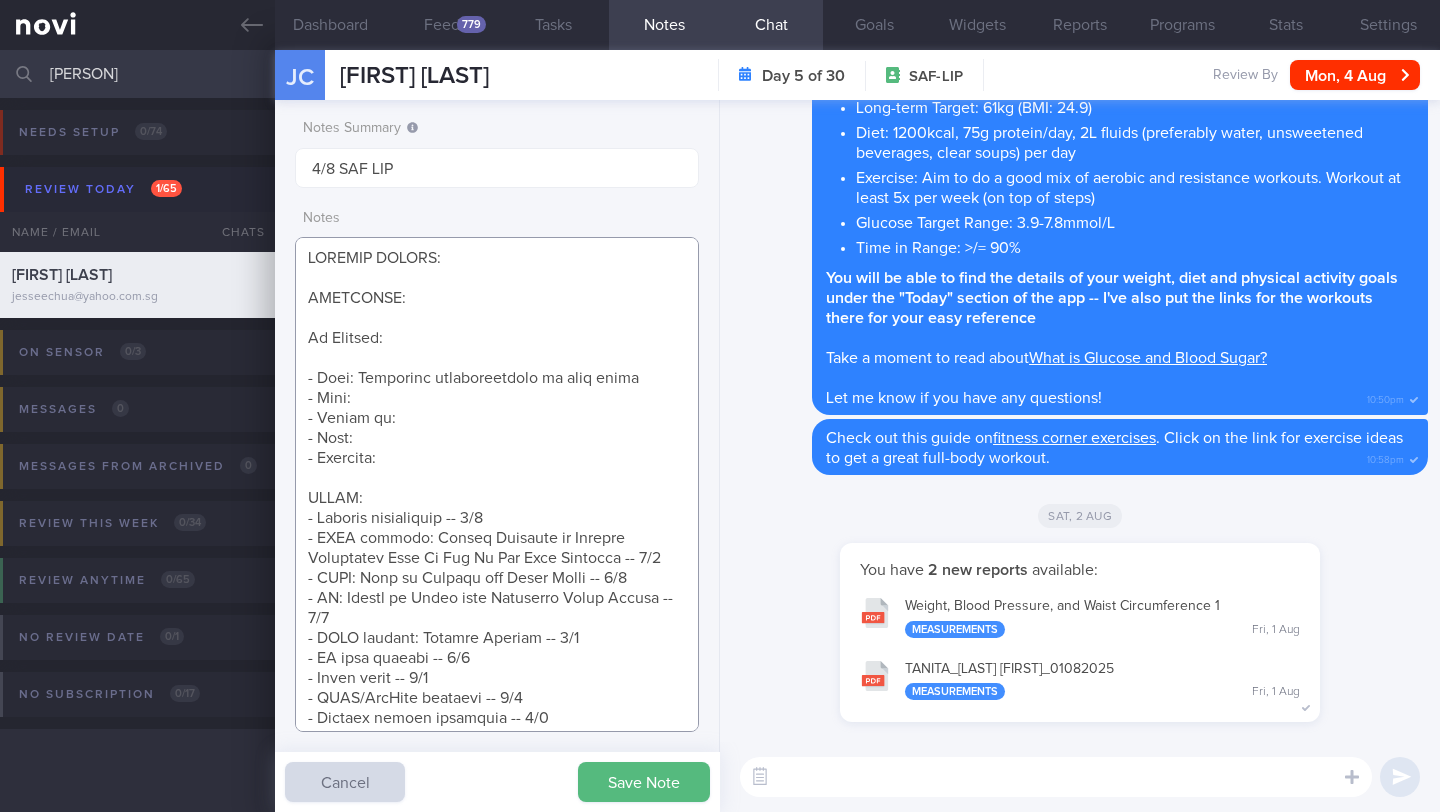 click at bounding box center [497, 484] 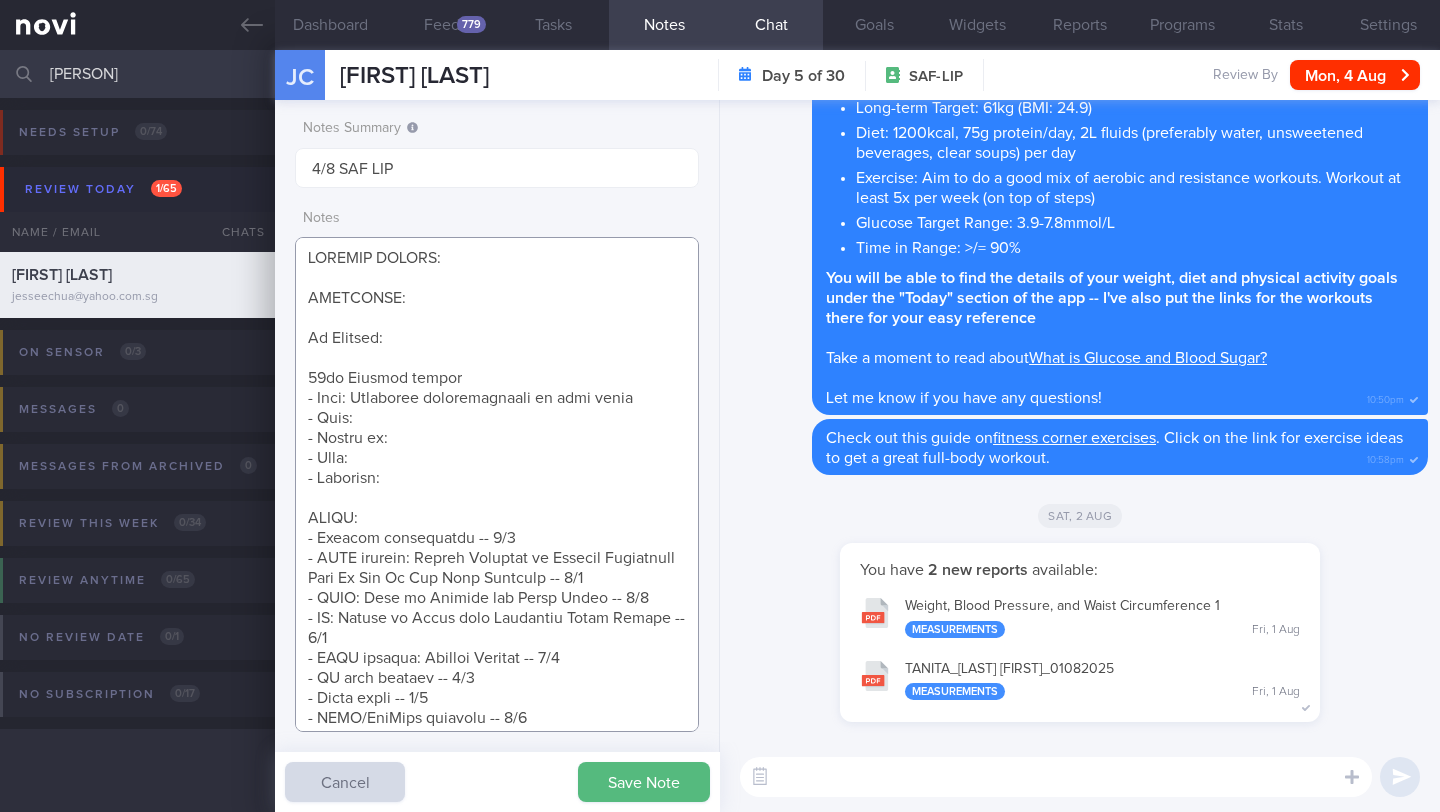 click at bounding box center [497, 484] 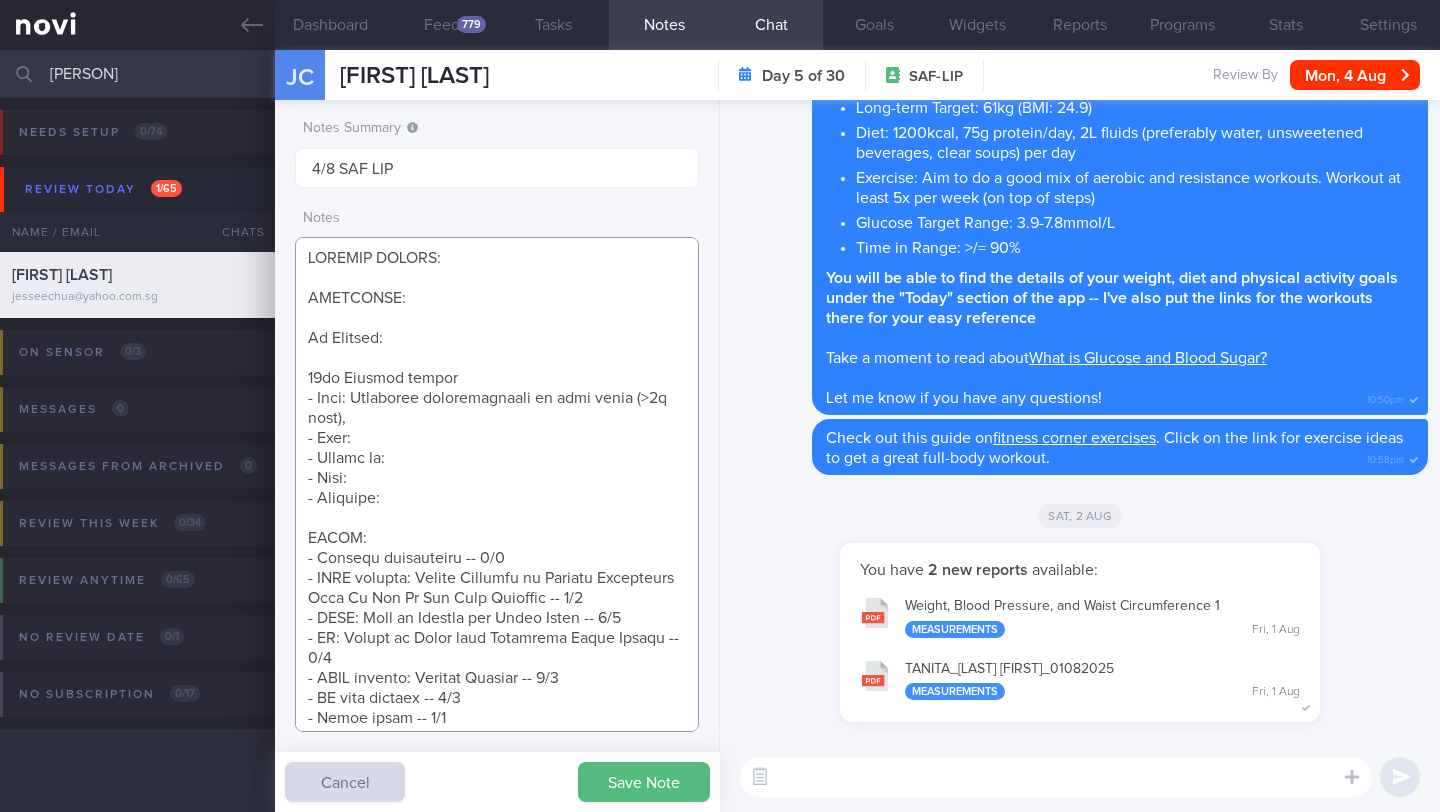 paste on "Right shoulder- mild muscle tear recovered. (>10 years)" 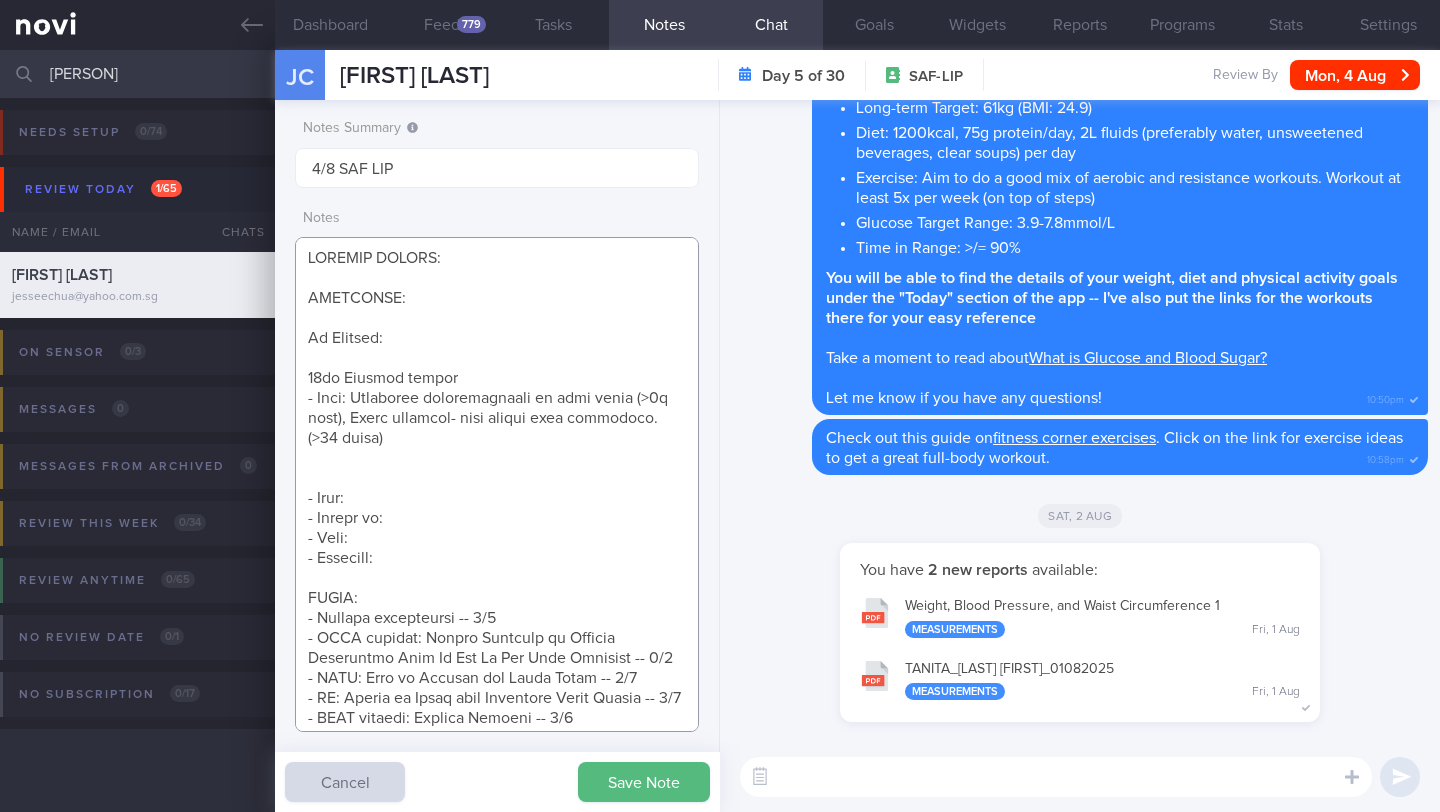 click at bounding box center [497, 484] 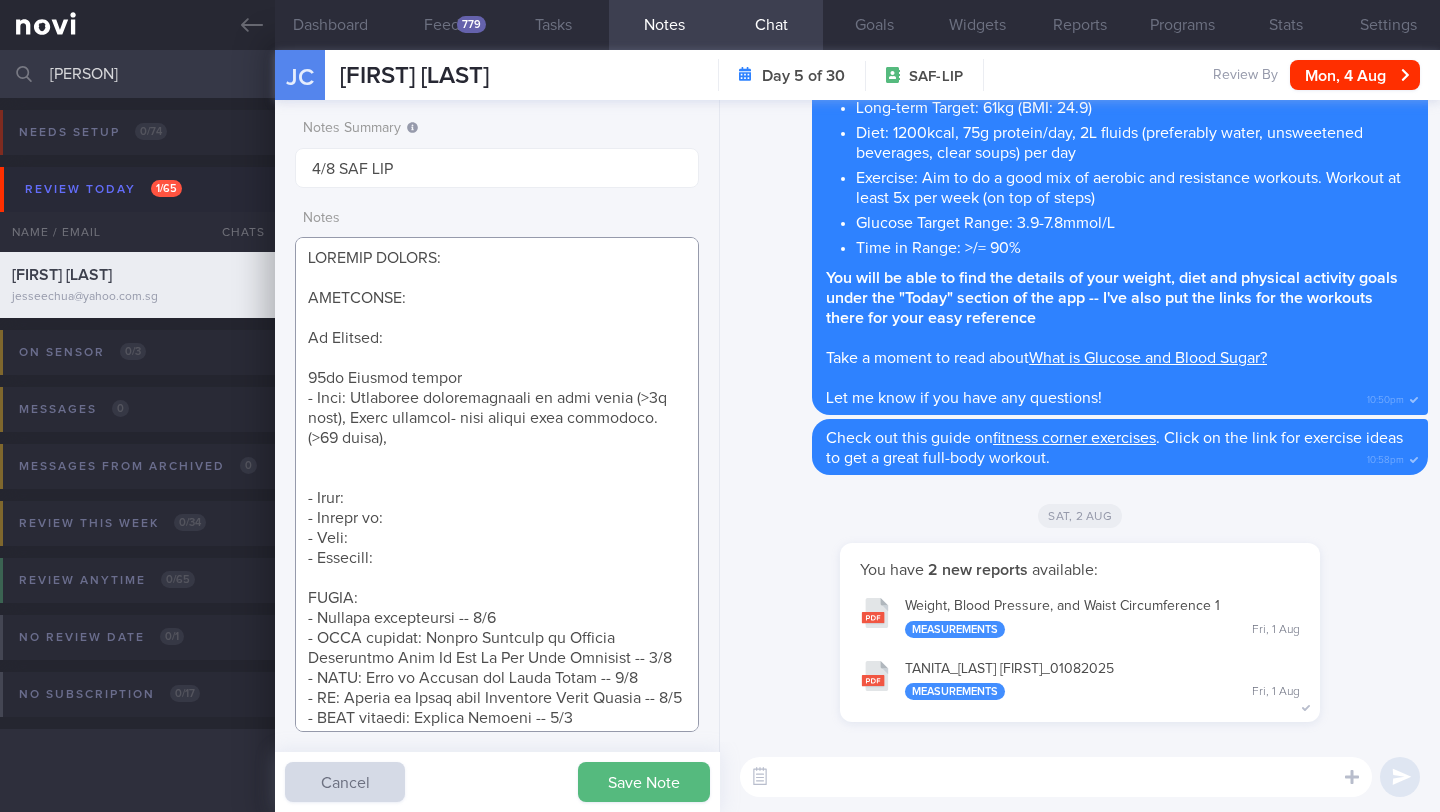paste on "Right hand - motherthumb syndrome (x3-4 years)" 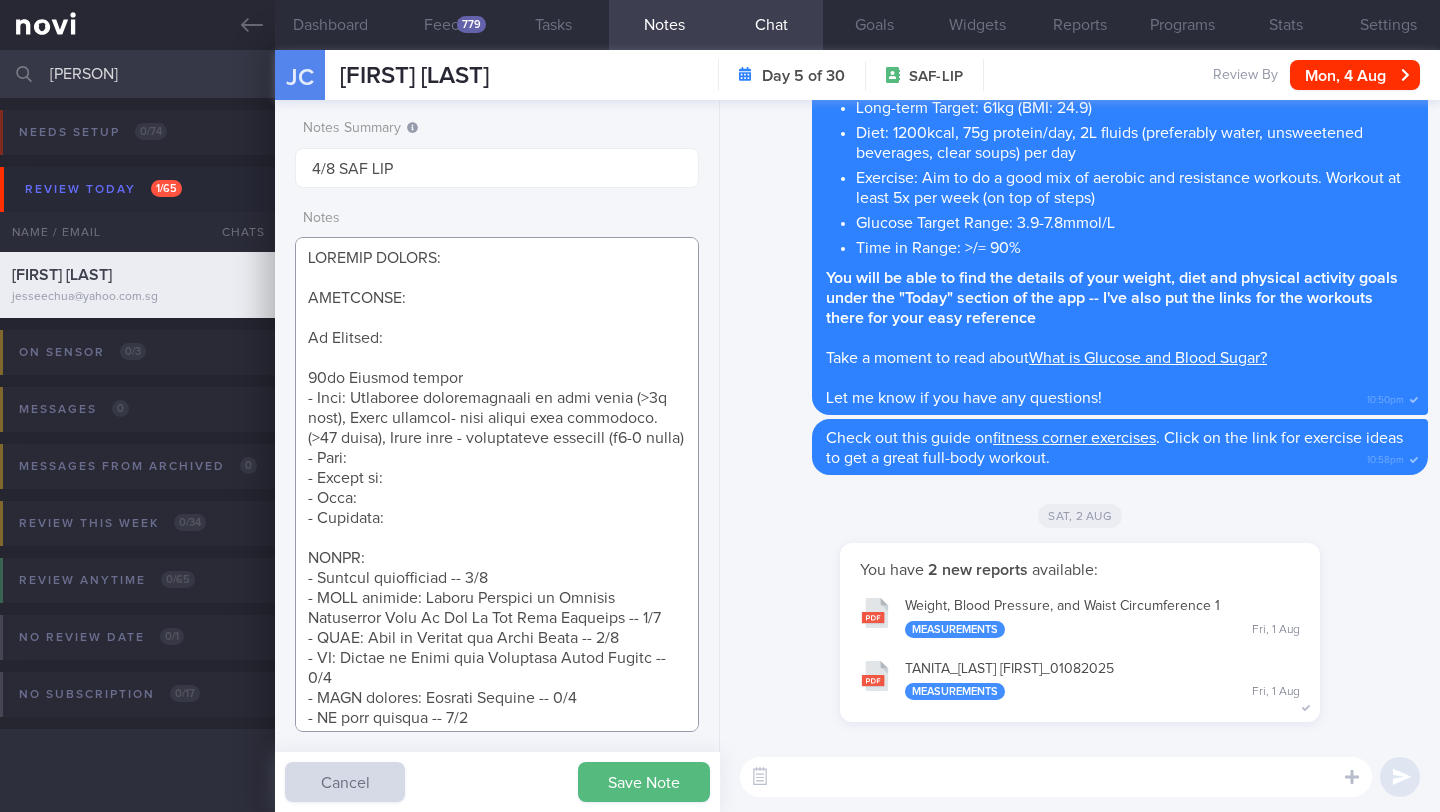 click at bounding box center [497, 484] 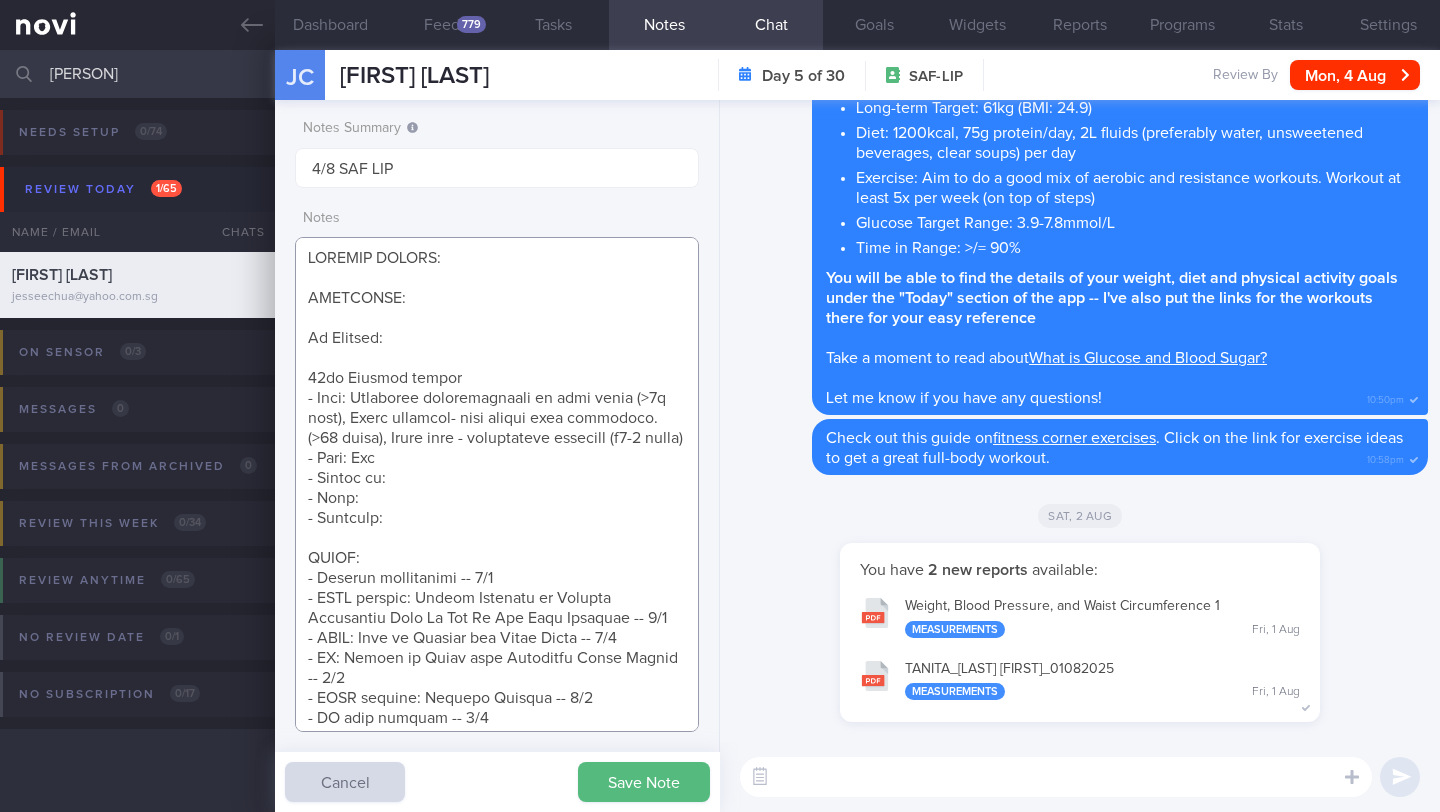 click at bounding box center [497, 484] 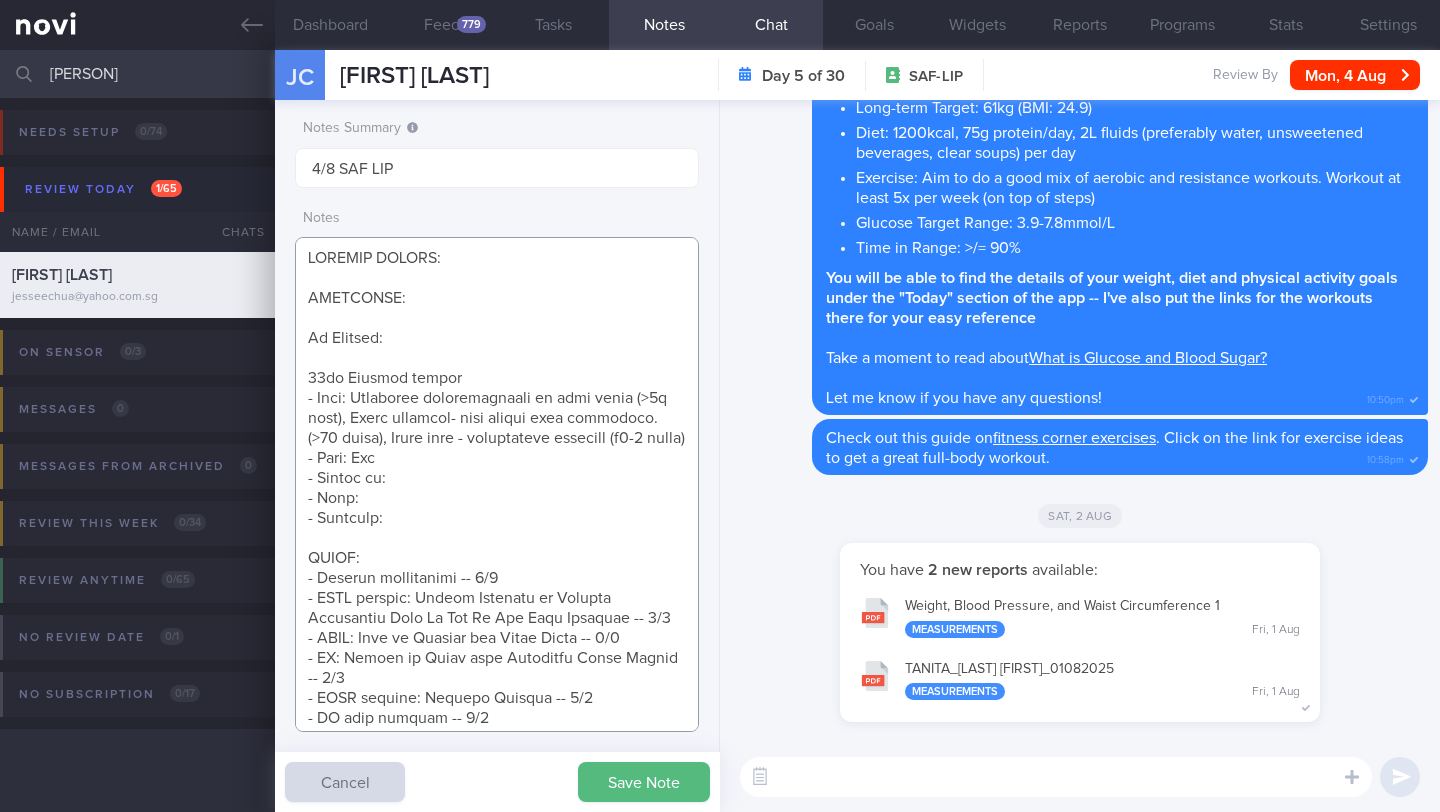 paste on "Married with children
Eats out (children grown up and seldom eat at home)
Cooks 2x/month" 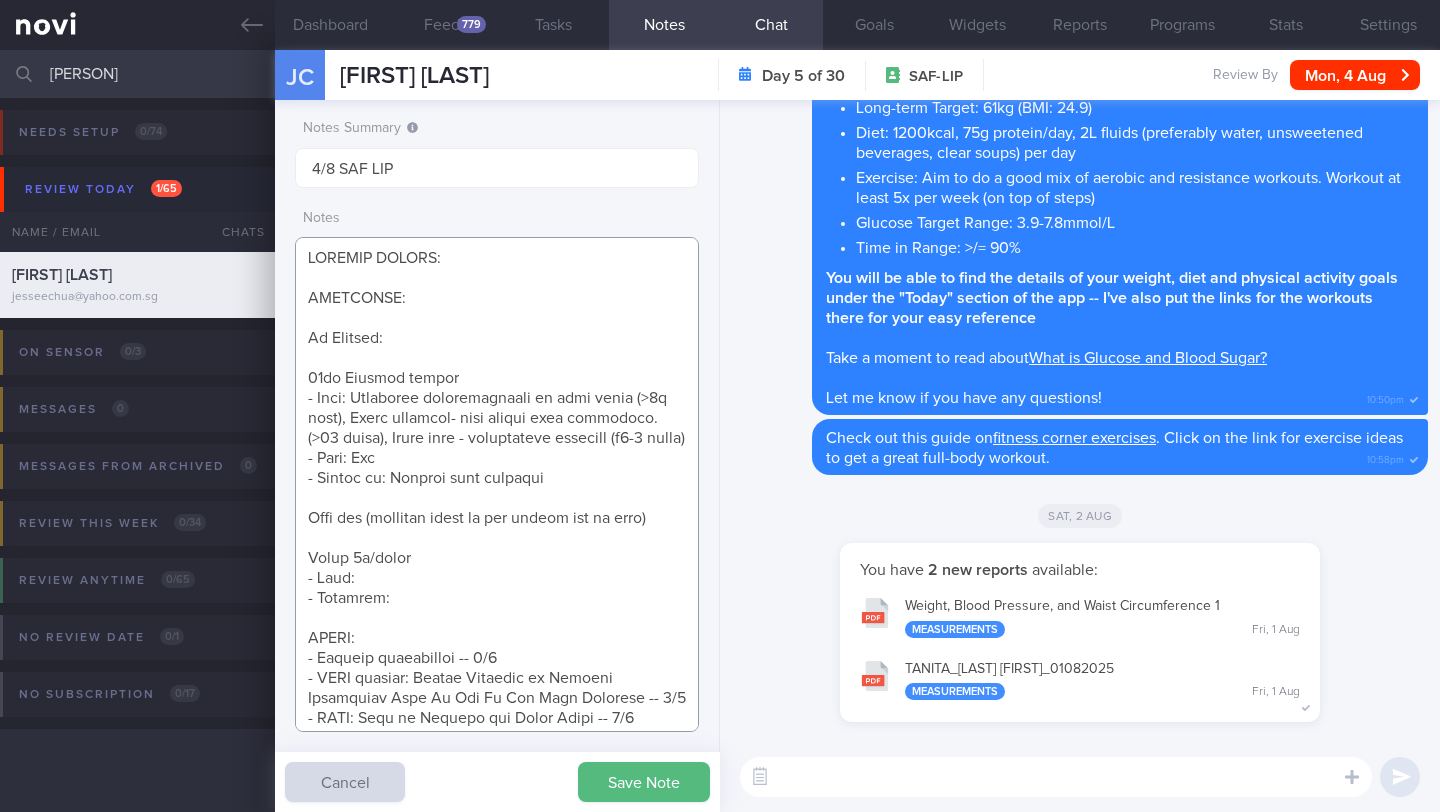 click at bounding box center [497, 484] 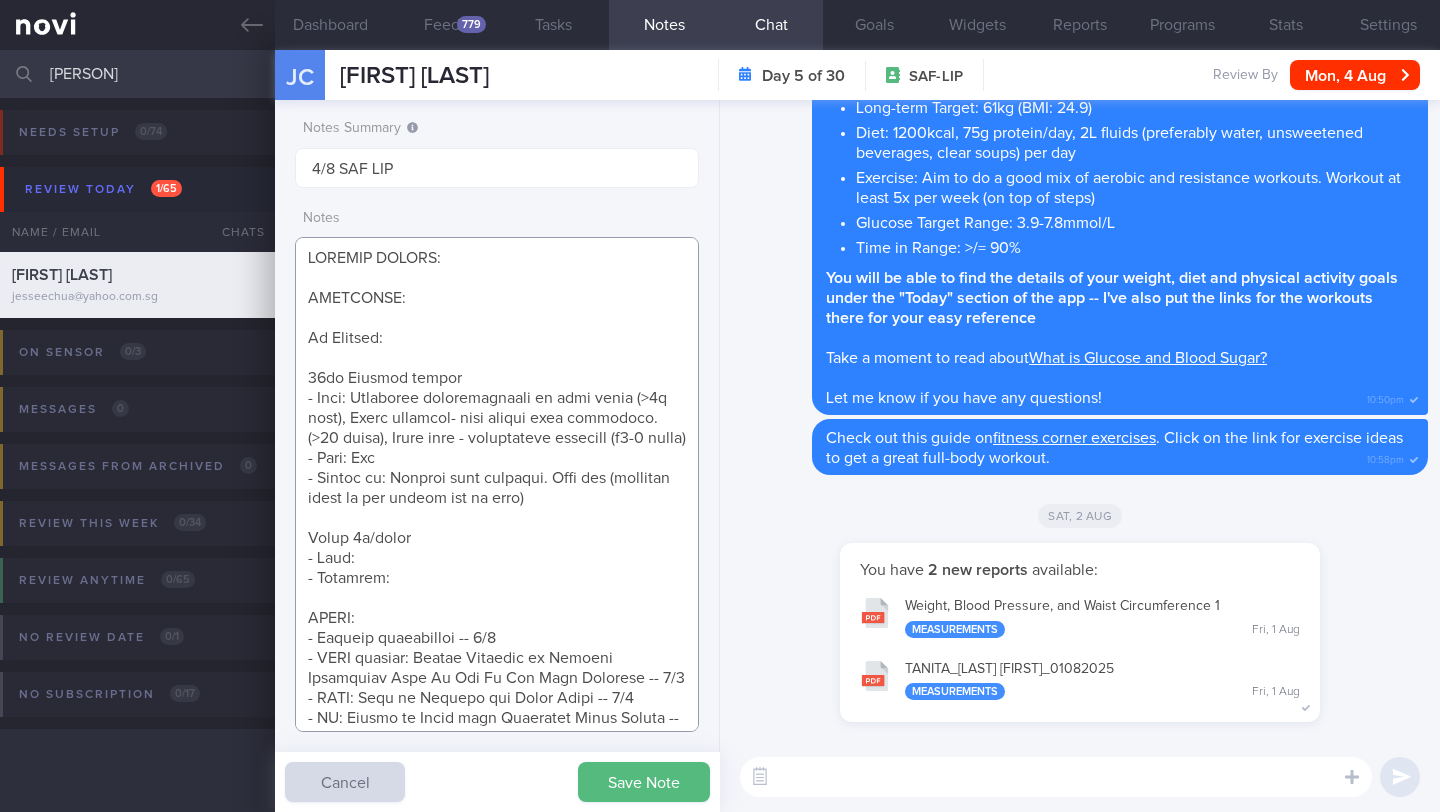click at bounding box center (497, 484) 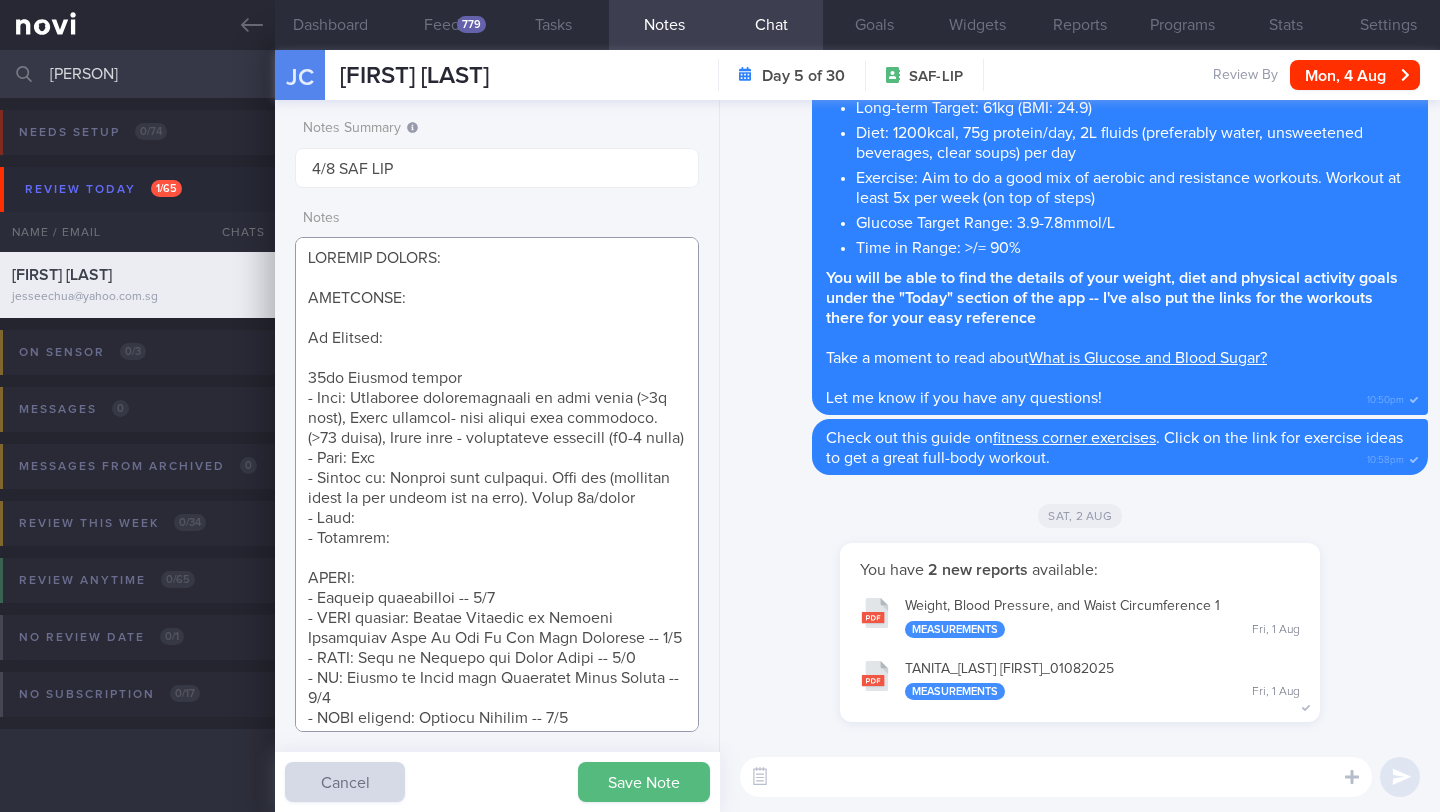 click at bounding box center (497, 484) 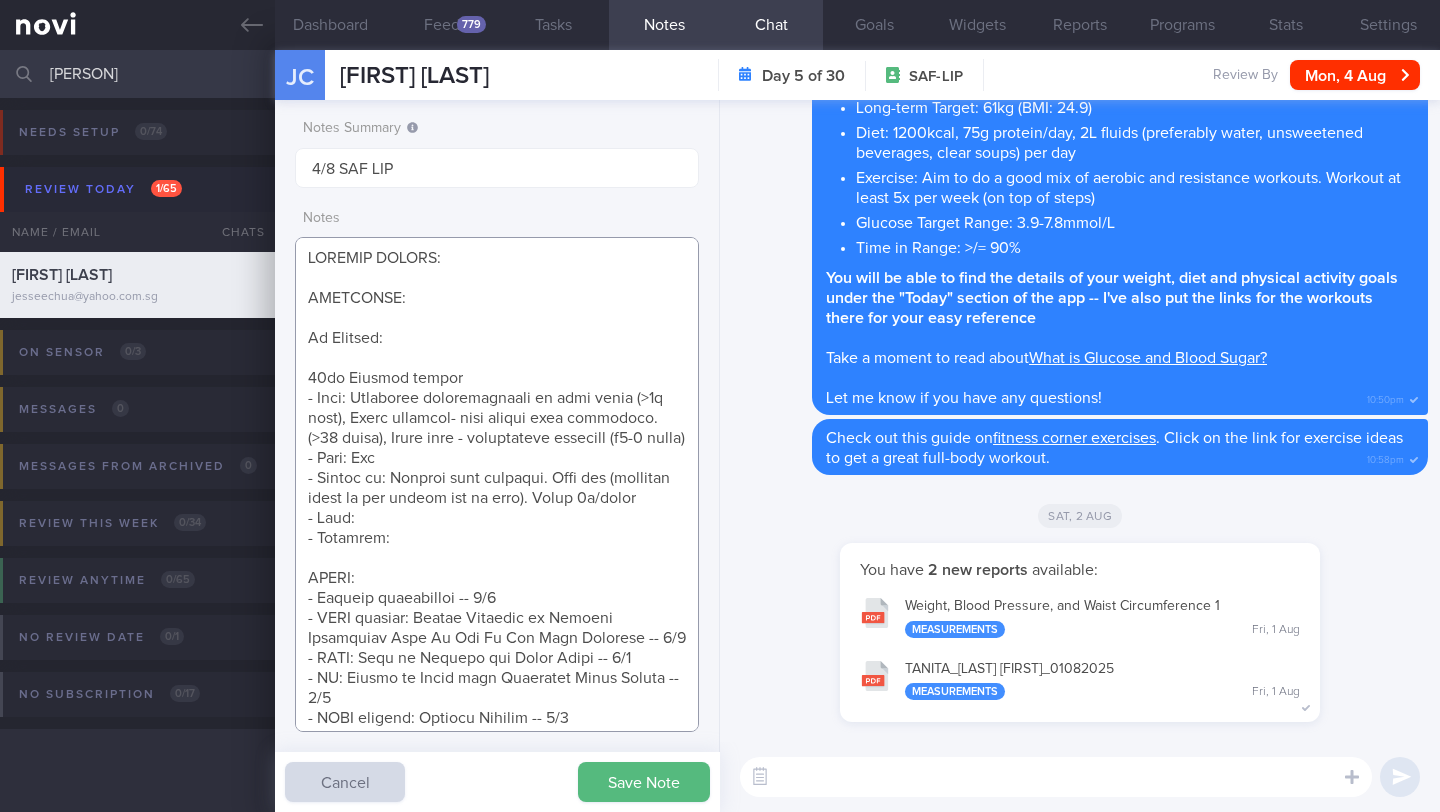 paste on "Meal plan to achieve goal" 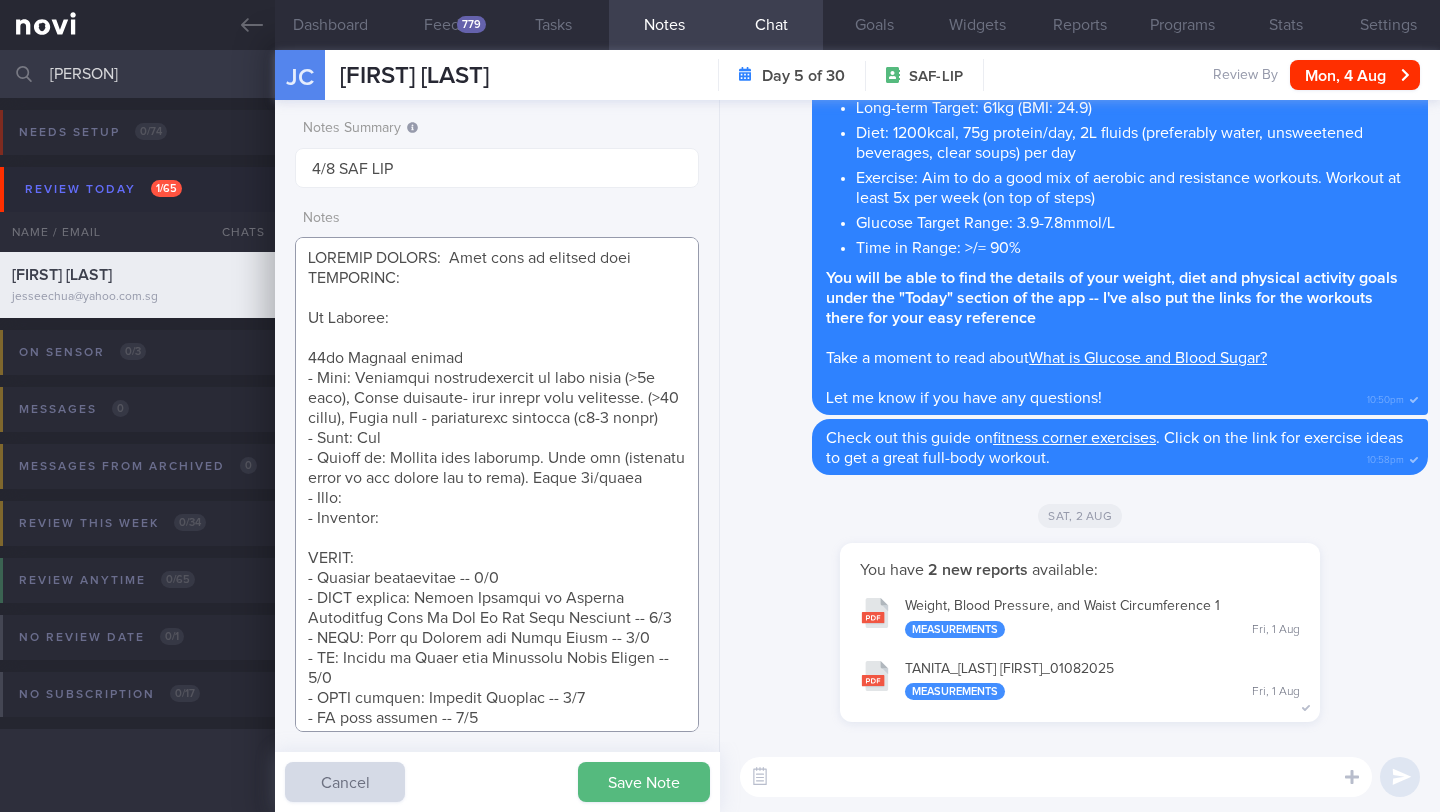 click at bounding box center [497, 484] 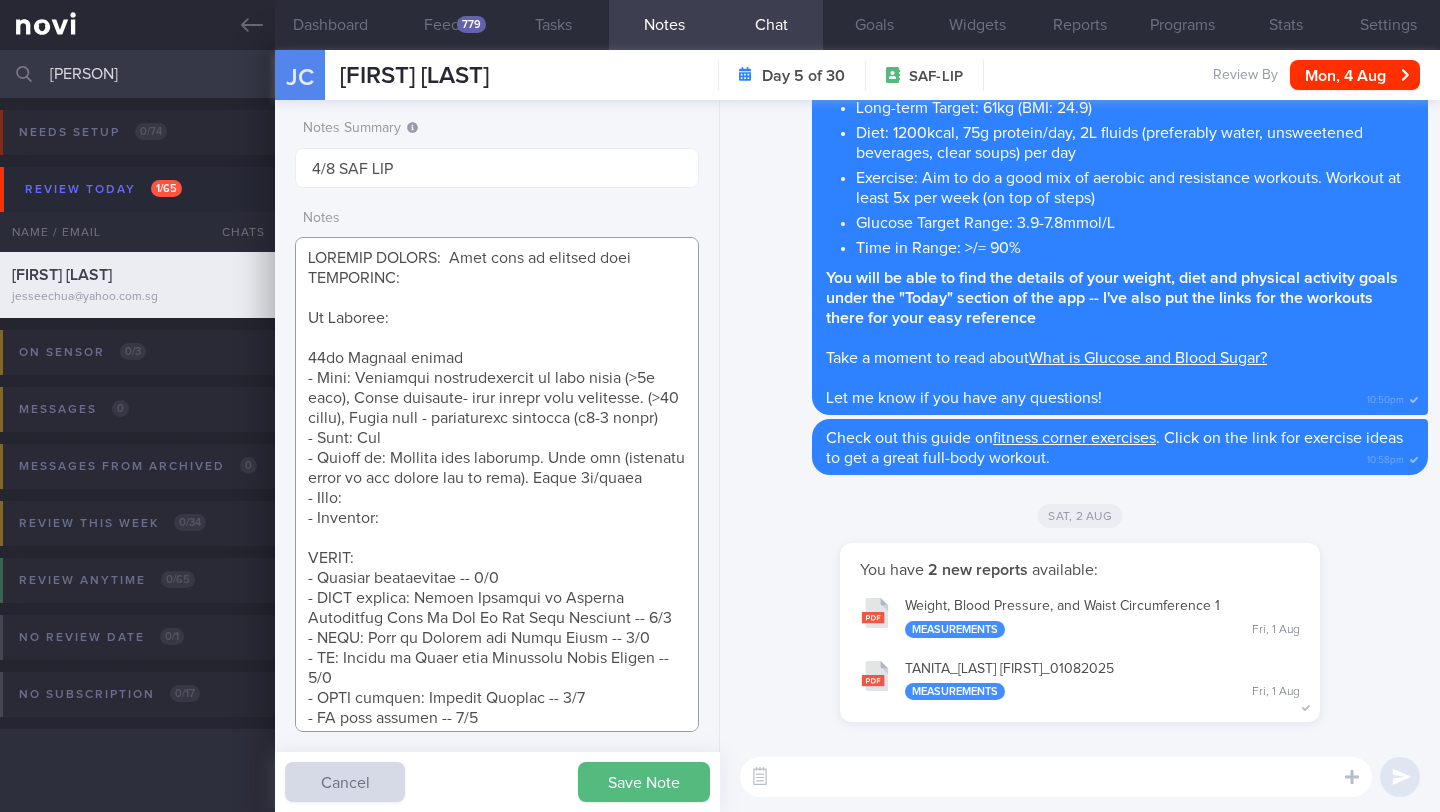 click at bounding box center (497, 484) 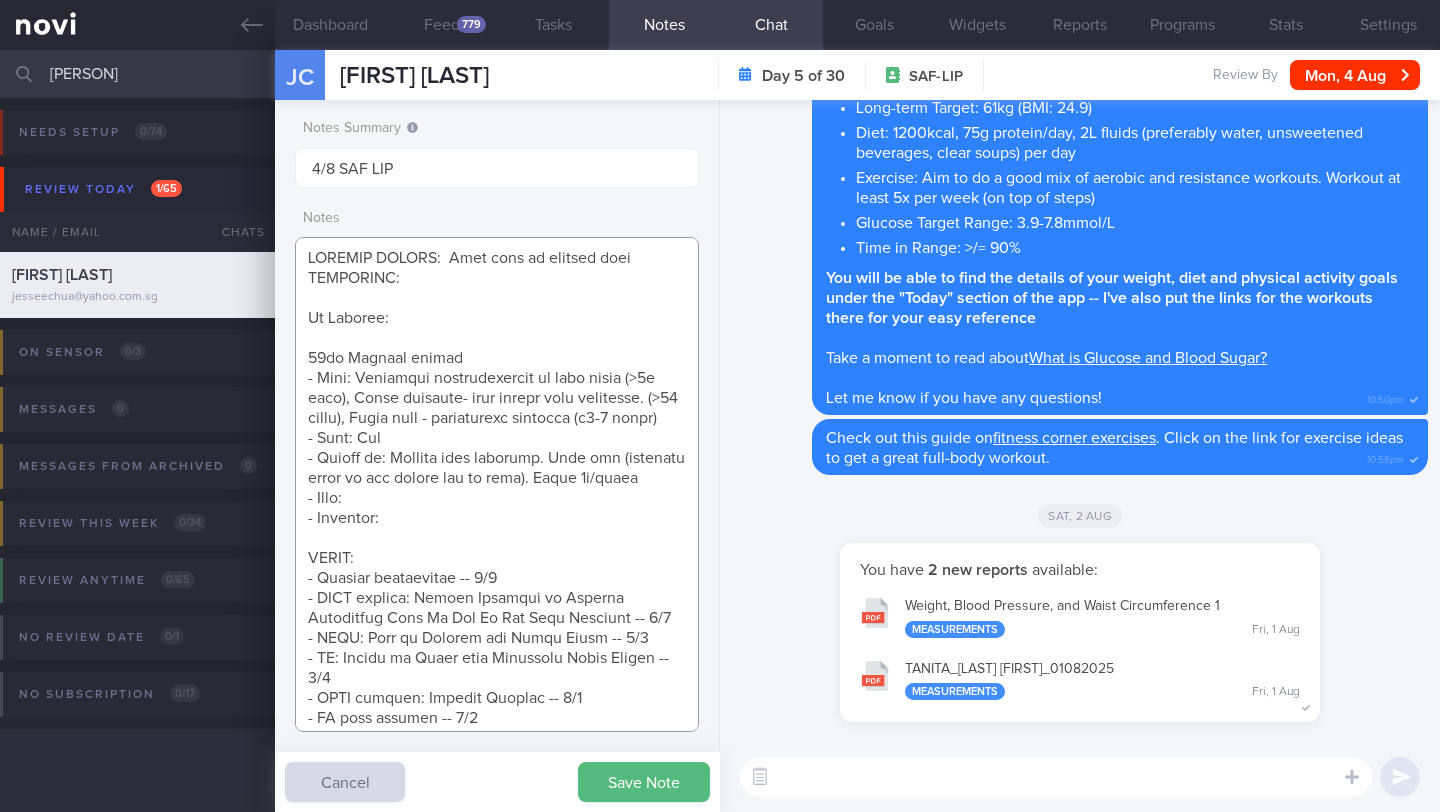 paste on "Usually eats at hawker, food court, kopitiam
Stress eating  - nil
Claims to have a"small appetite" her whole life
Cravings: seldom
Snacks: 2 Biscuits / nuts
Prefers: Bread, laska, nasi lemak
Dislikes - sweet drinks
Aversions/Allergies - Nil" 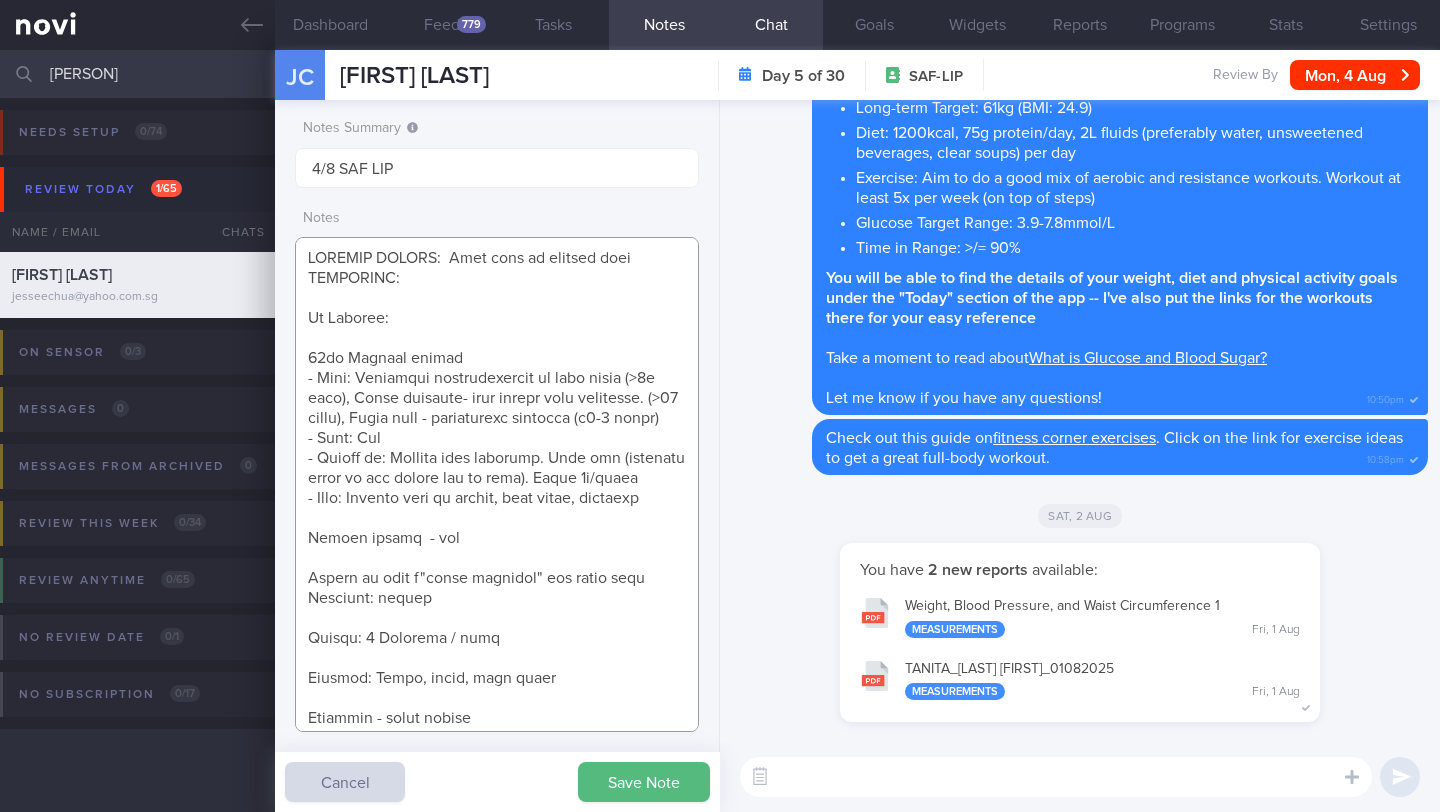 scroll, scrollTop: 75, scrollLeft: 0, axis: vertical 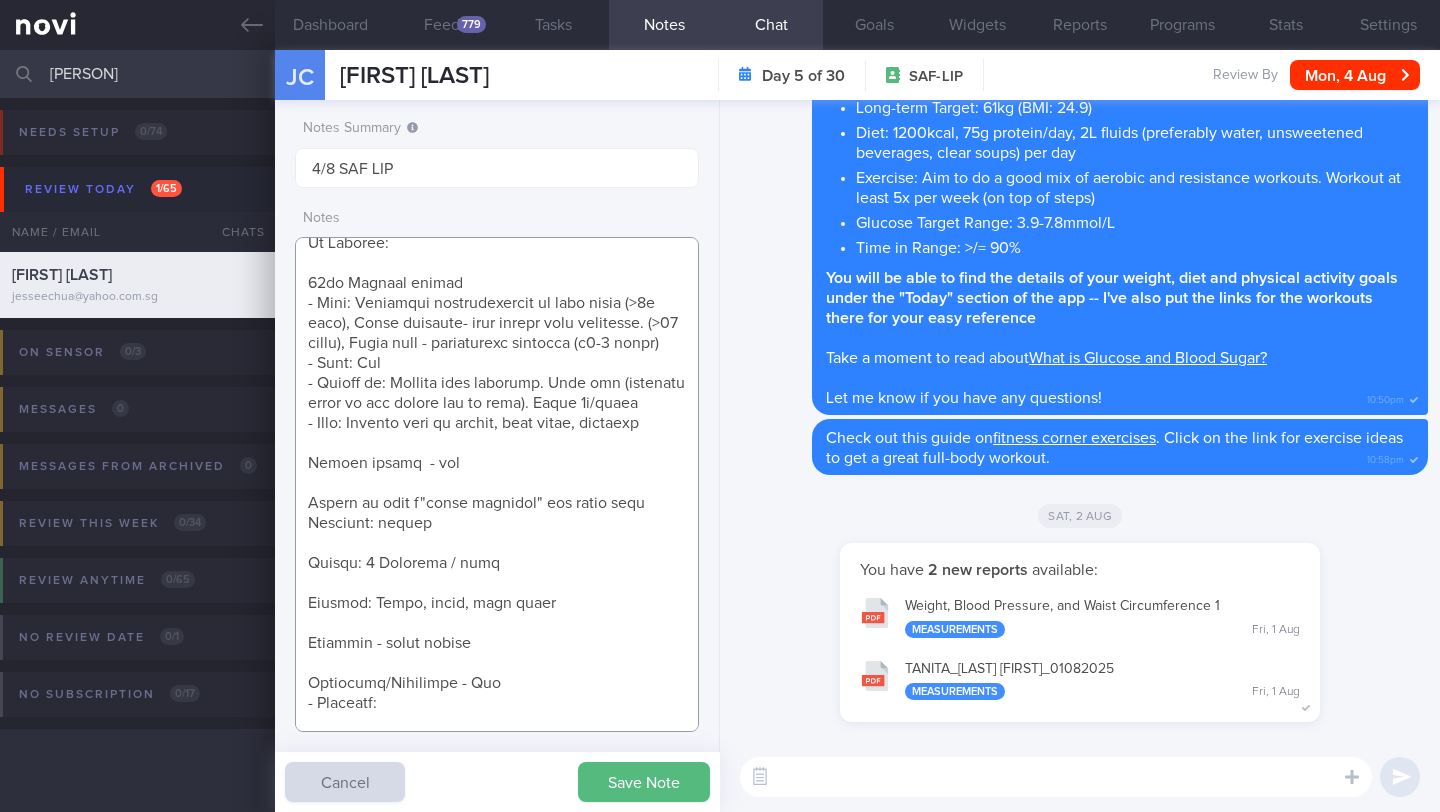 click at bounding box center [497, 484] 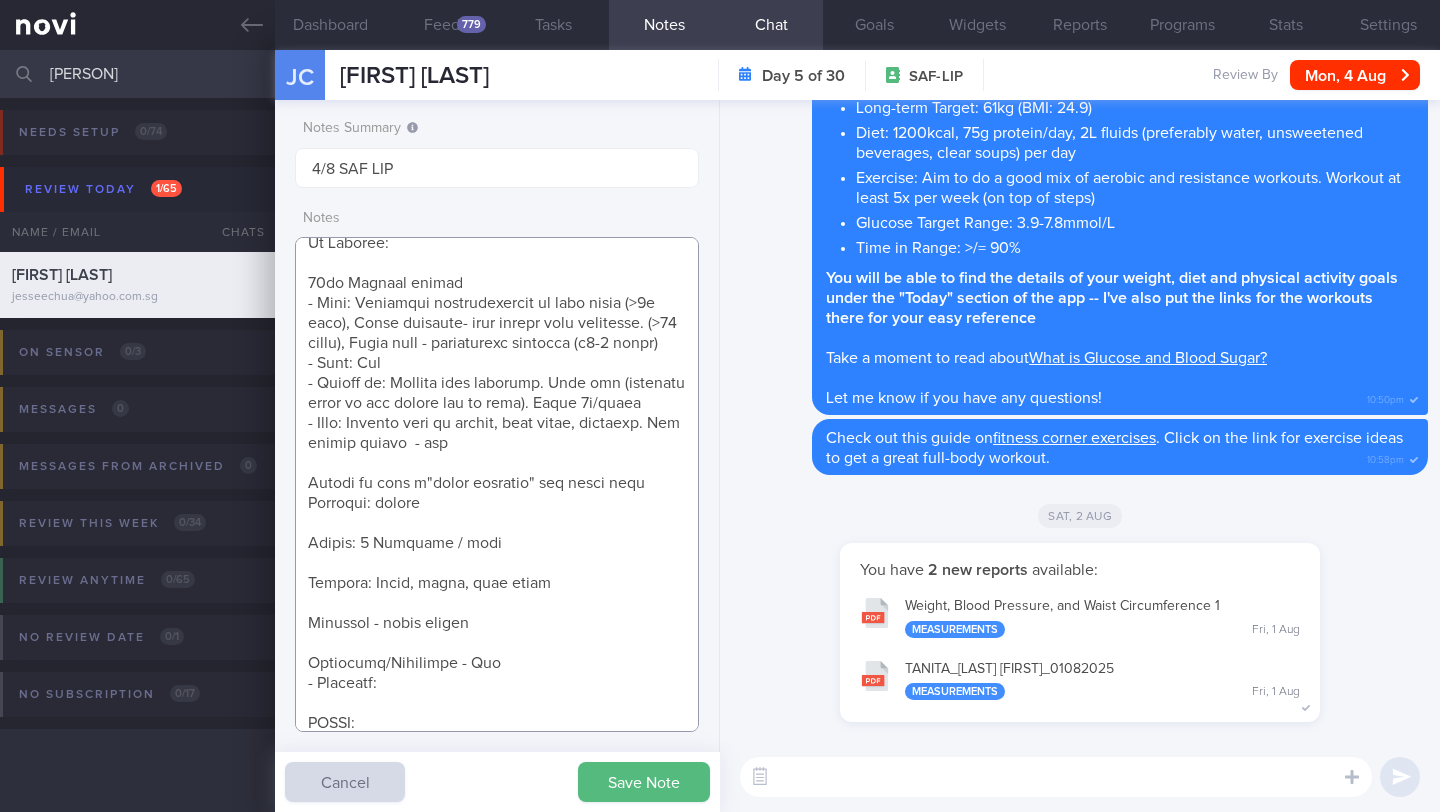 click at bounding box center [497, 484] 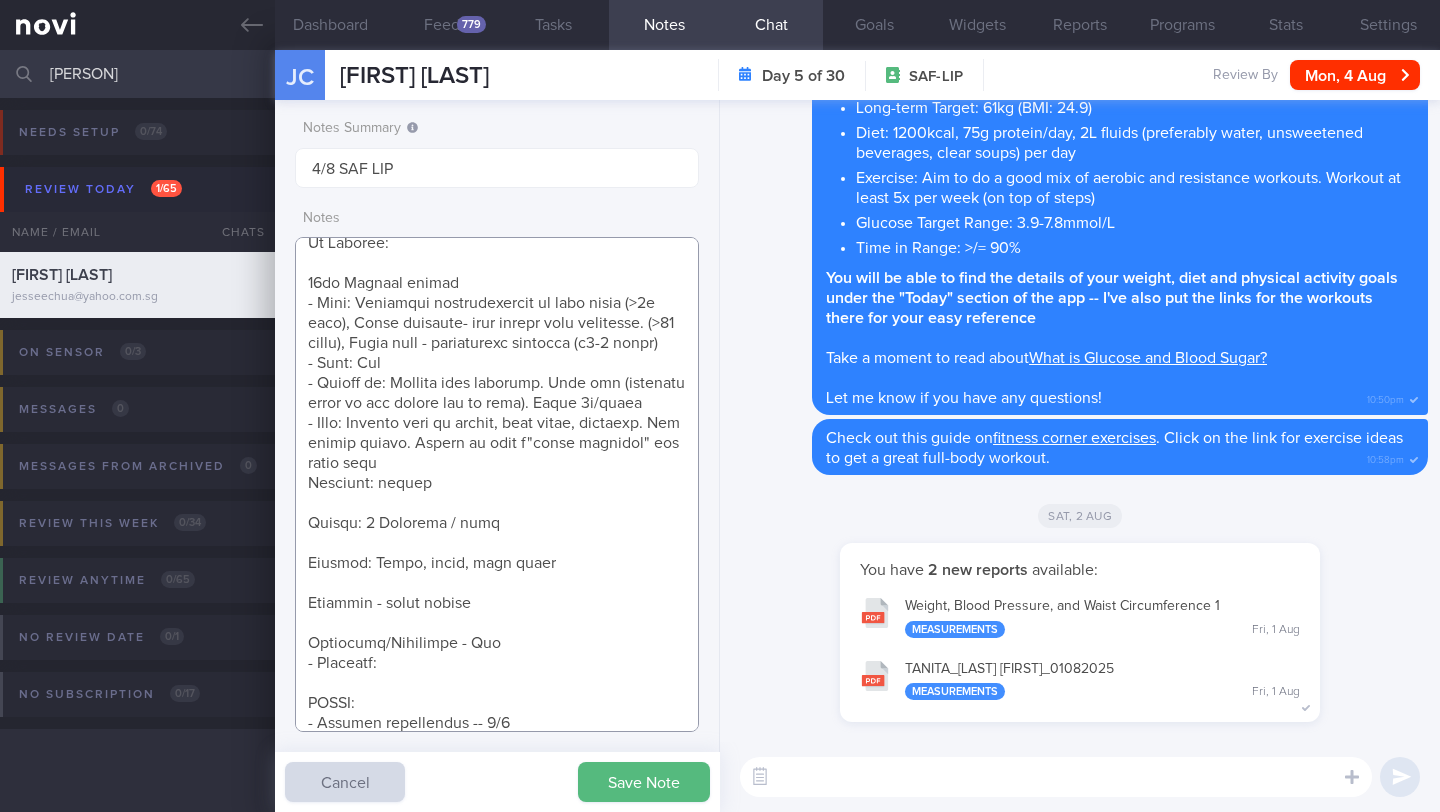 click at bounding box center [497, 484] 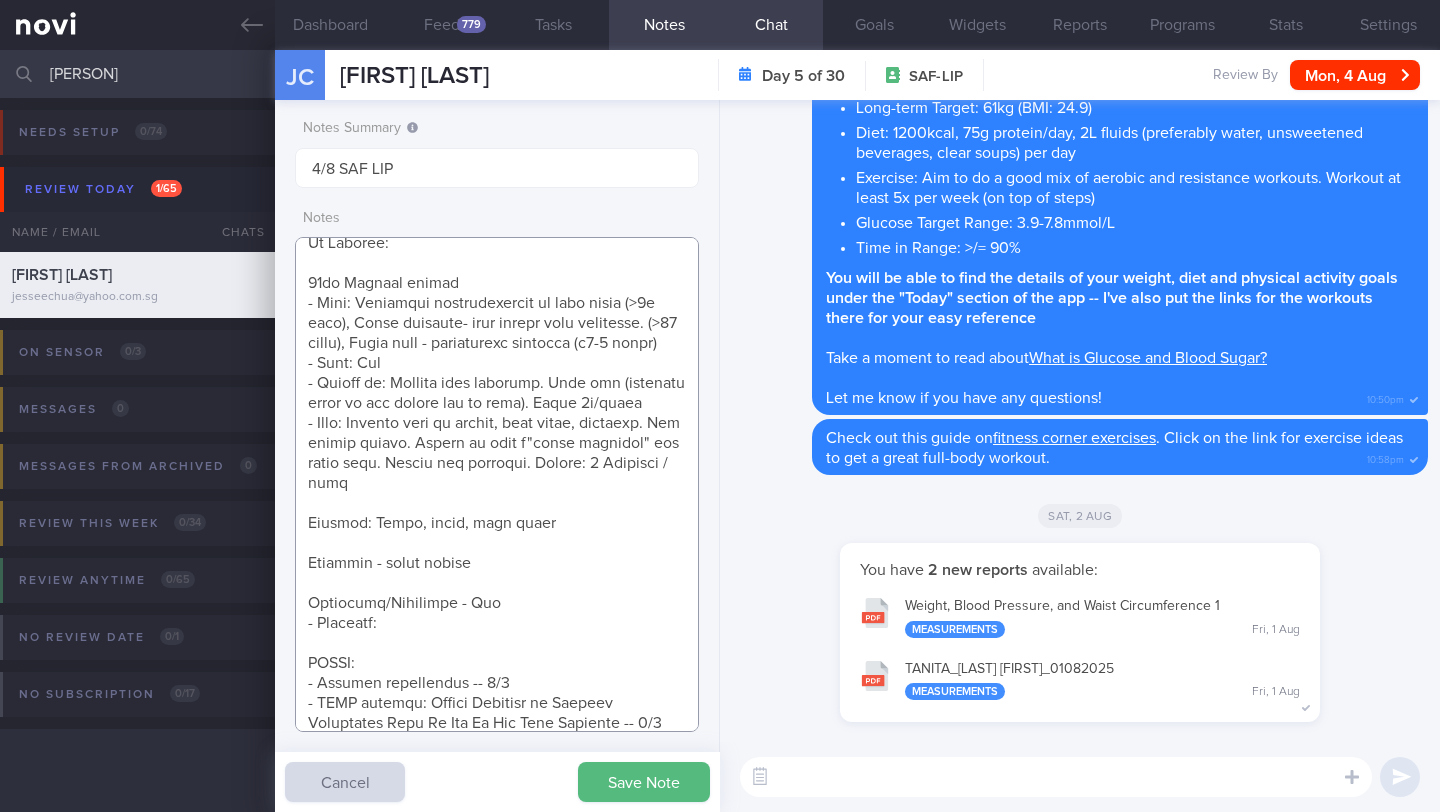 drag, startPoint x: 615, startPoint y: 505, endPoint x: 638, endPoint y: 469, distance: 42.72002 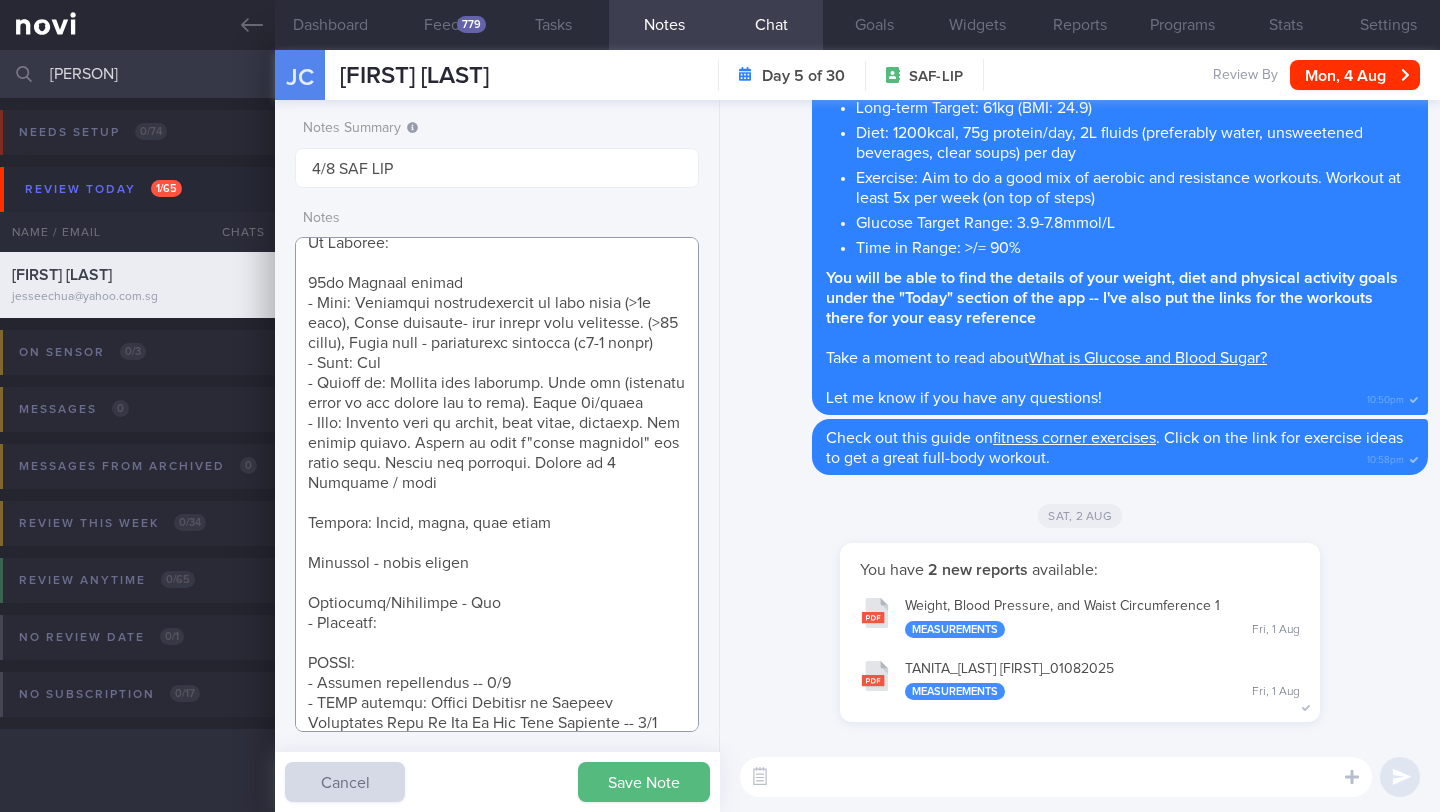 click at bounding box center [497, 484] 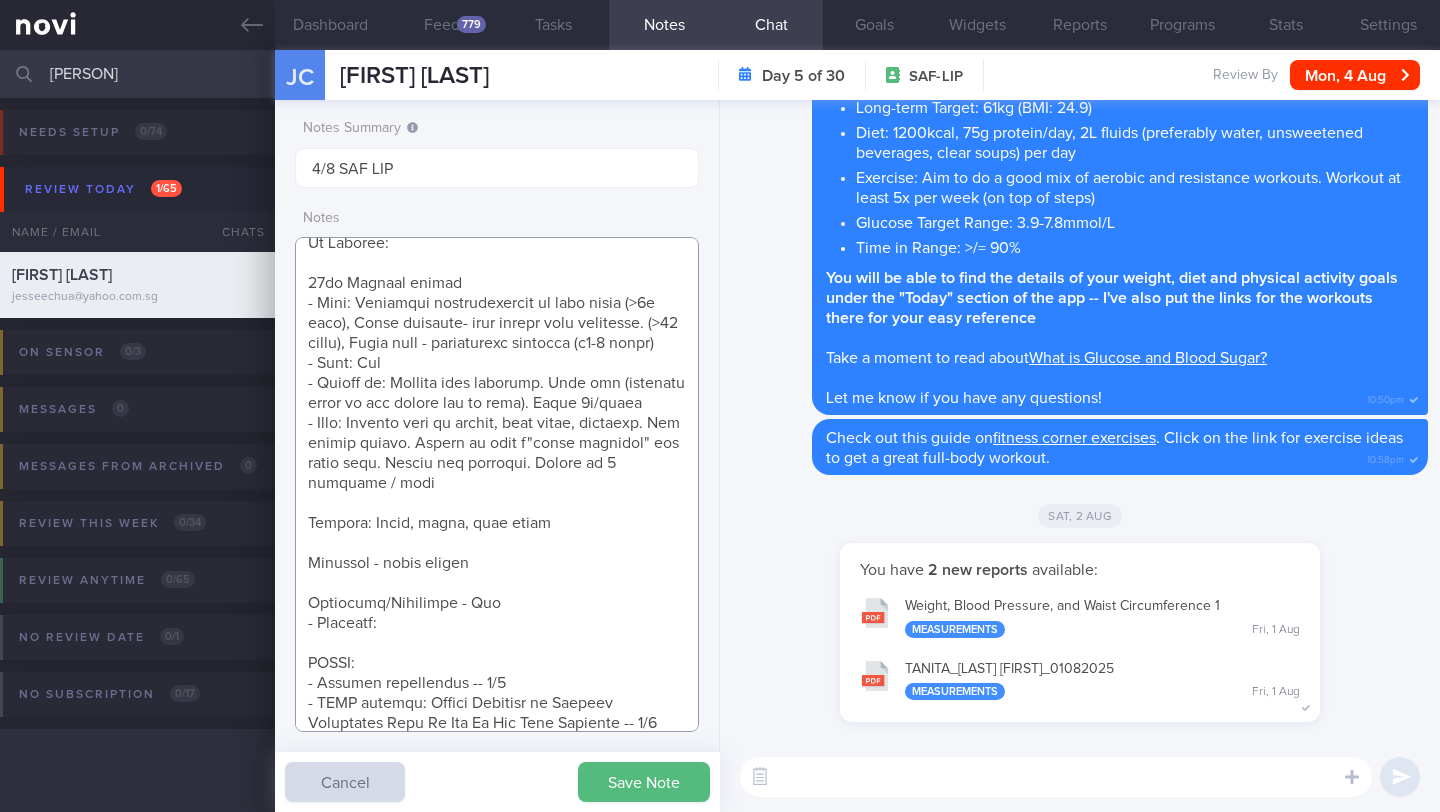 click at bounding box center (497, 484) 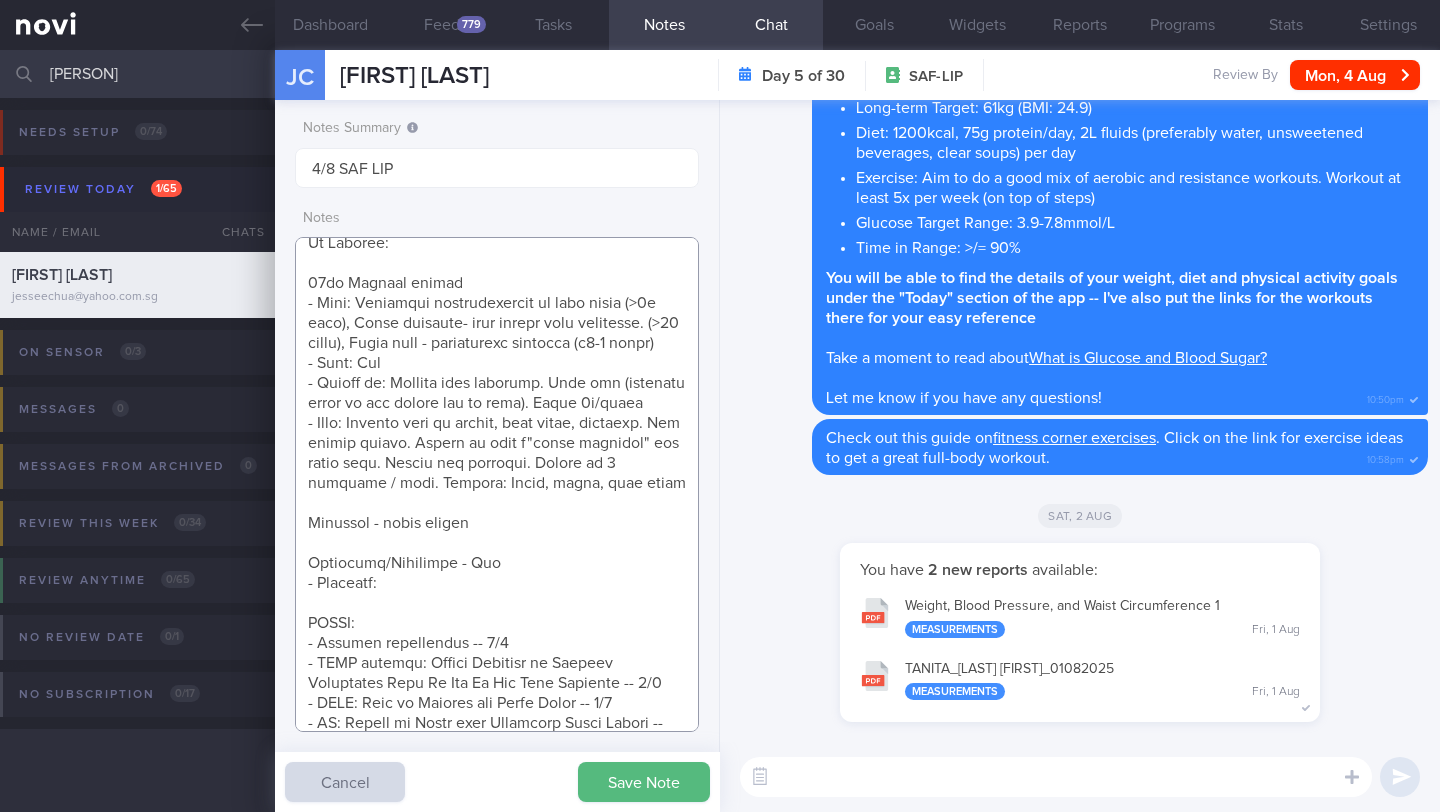click at bounding box center (497, 484) 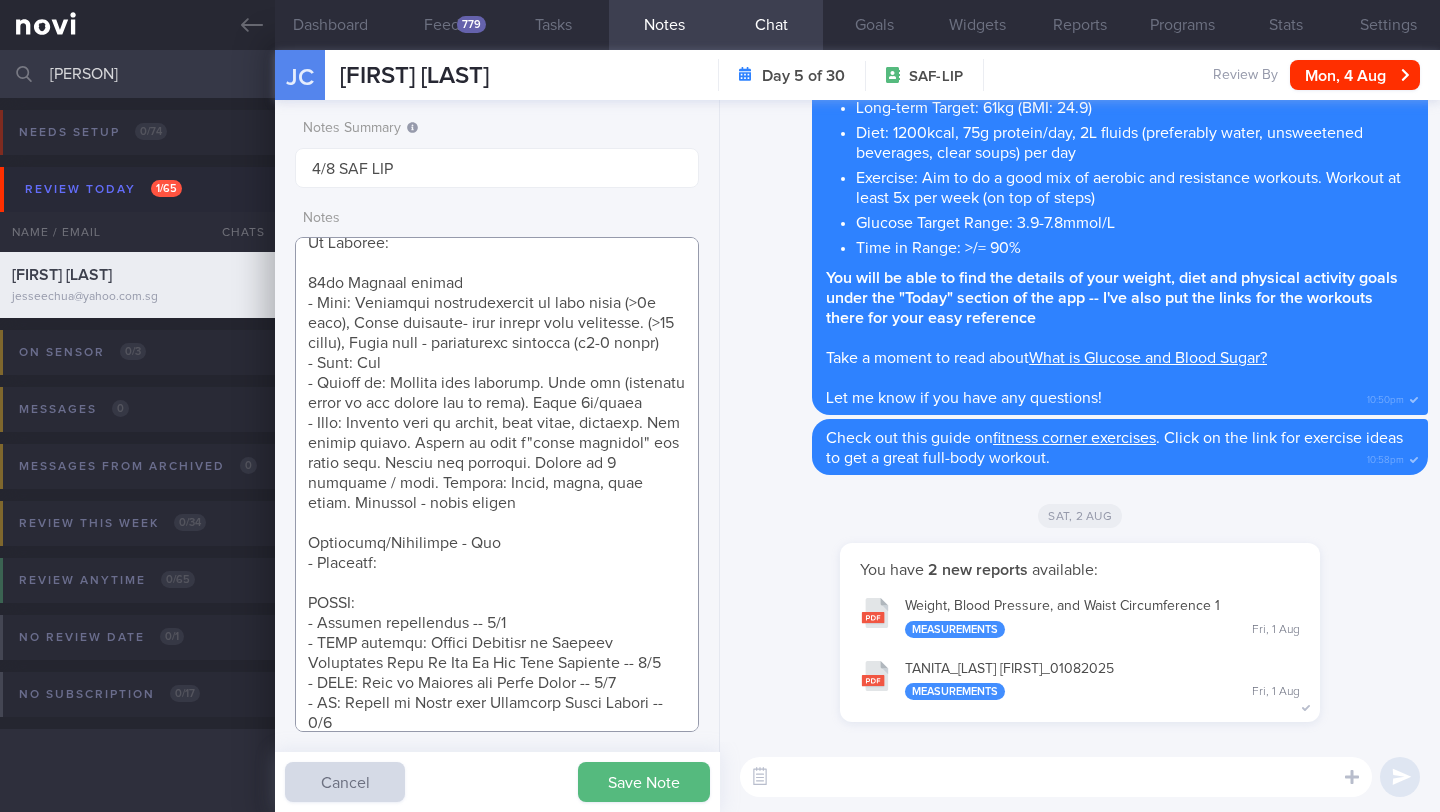 click at bounding box center [497, 484] 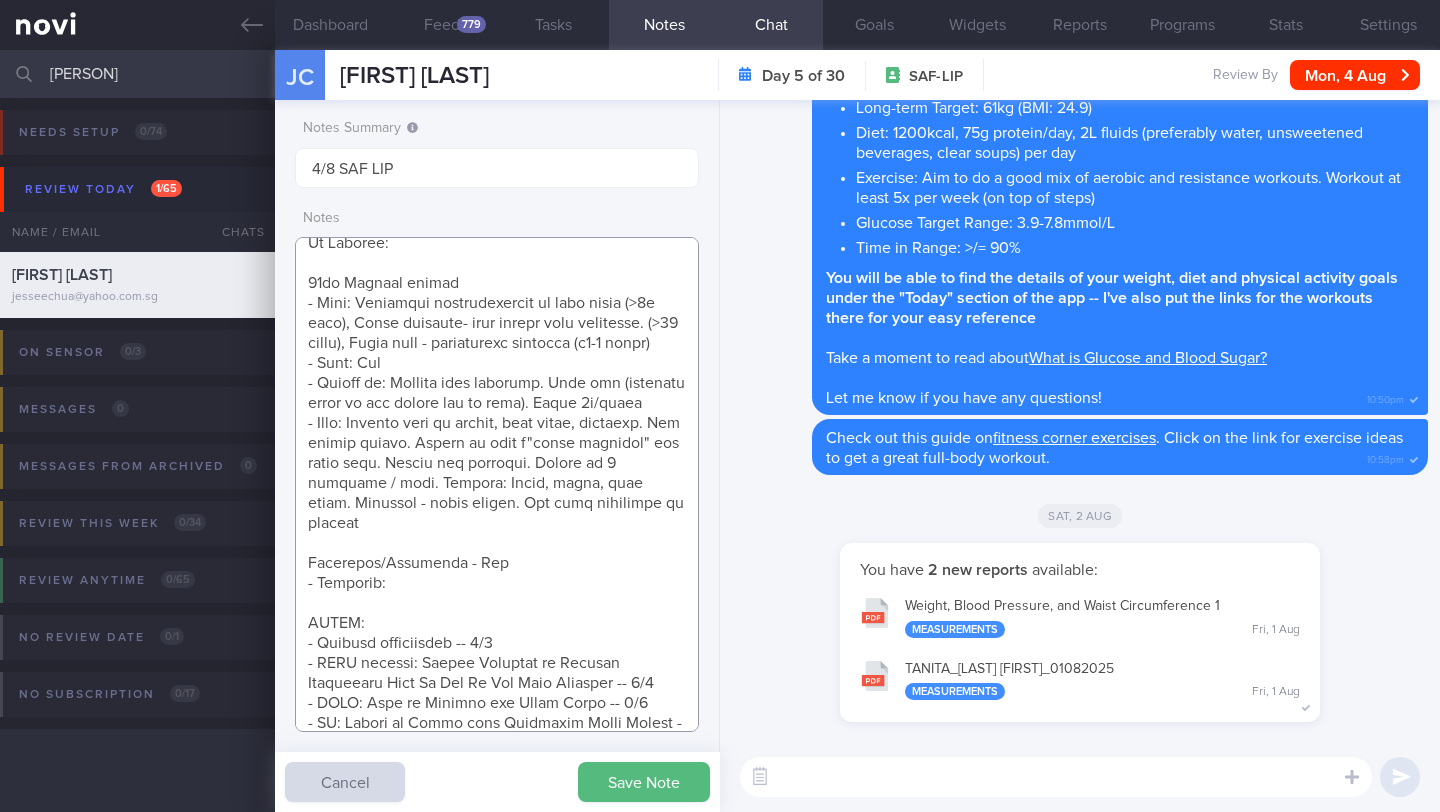 type on "SUPPORT NEEDED:  Meal plan to achieve goal
CHALLENGE:
Wt Targets:
59yo Chinese female
- Pmhx: Bilateral osteoarthritis of both knees (>2o year), Right shoulder- mild muscle tear recovered. (>10 years), Right hand - motherthumb syndrome (x3-4 years)
- Meds: Nil
- Social hx: Married with children. Eats out (children grown up and seldom eat at home). Cooks 2x/month
- Diet: Usually eats at hawker, food court, kopitiam. Nil stress eating. Claims to have a"small appetite" her whole life. Seldom has cravings. Snacks on 2 biscuits / nuts. Prefers: Bread, laska, nasi lemak. Dislikes - sweet drinks. Nil food aversions or dislikes
Aversions/Allergies - Nil
- Exercise:
SHARE:
- Glucose experiments -- 1/8
- NOVI article: Health Benefits of Glucose Monitoring Even If You Do Not Have Diabetes -- 1/8
- NOVI: What is Glucose and Blood Sugar -- 1/8
- AI: Basics of Using your Freestyle Libre Sensor -- 1/8
- NOVI article: Calorie Deficit -- 1/8
- AI food logging -- 1/8
- Photo guide -- 1/8
- NOVI/YouTube workouts -- 1/8..." 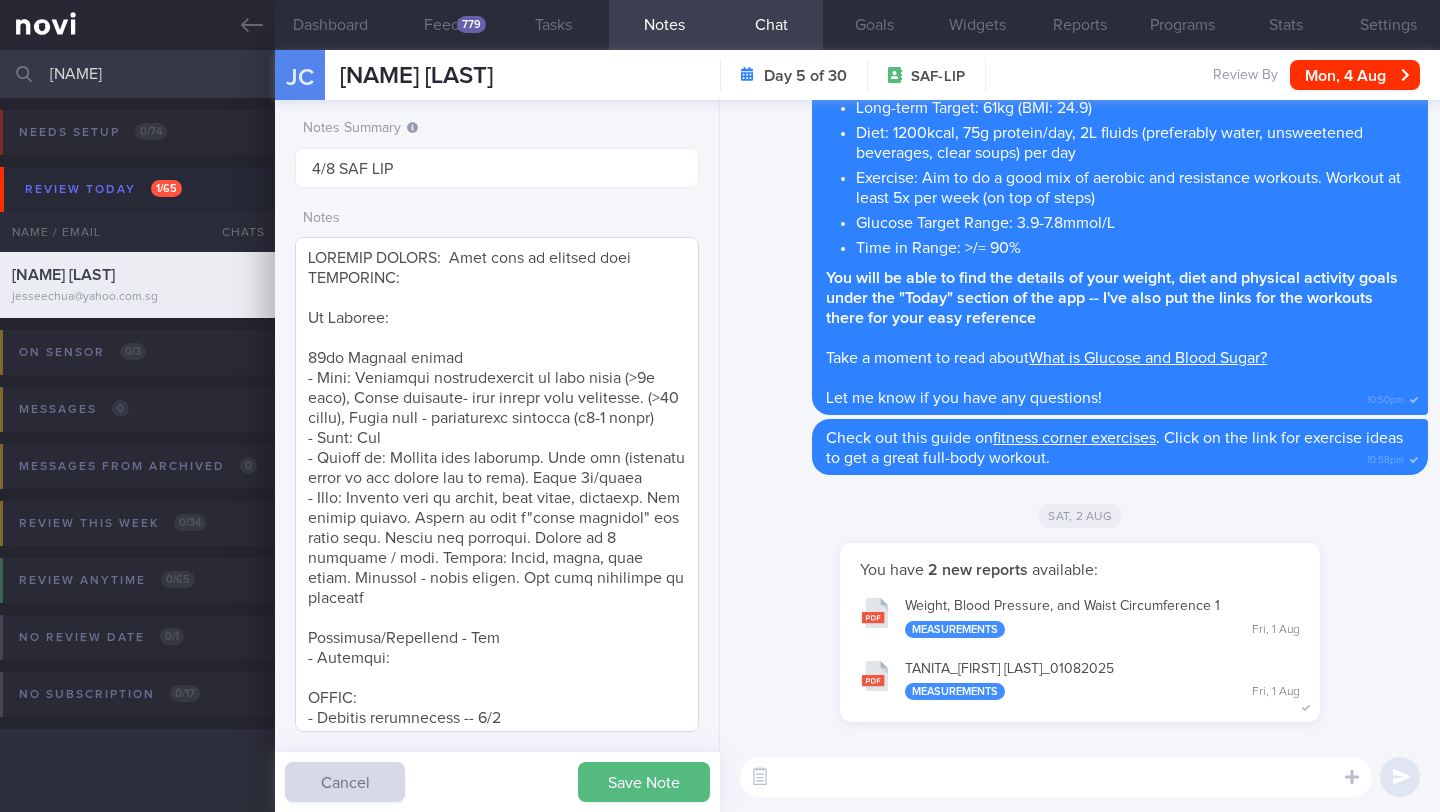 scroll, scrollTop: 0, scrollLeft: 0, axis: both 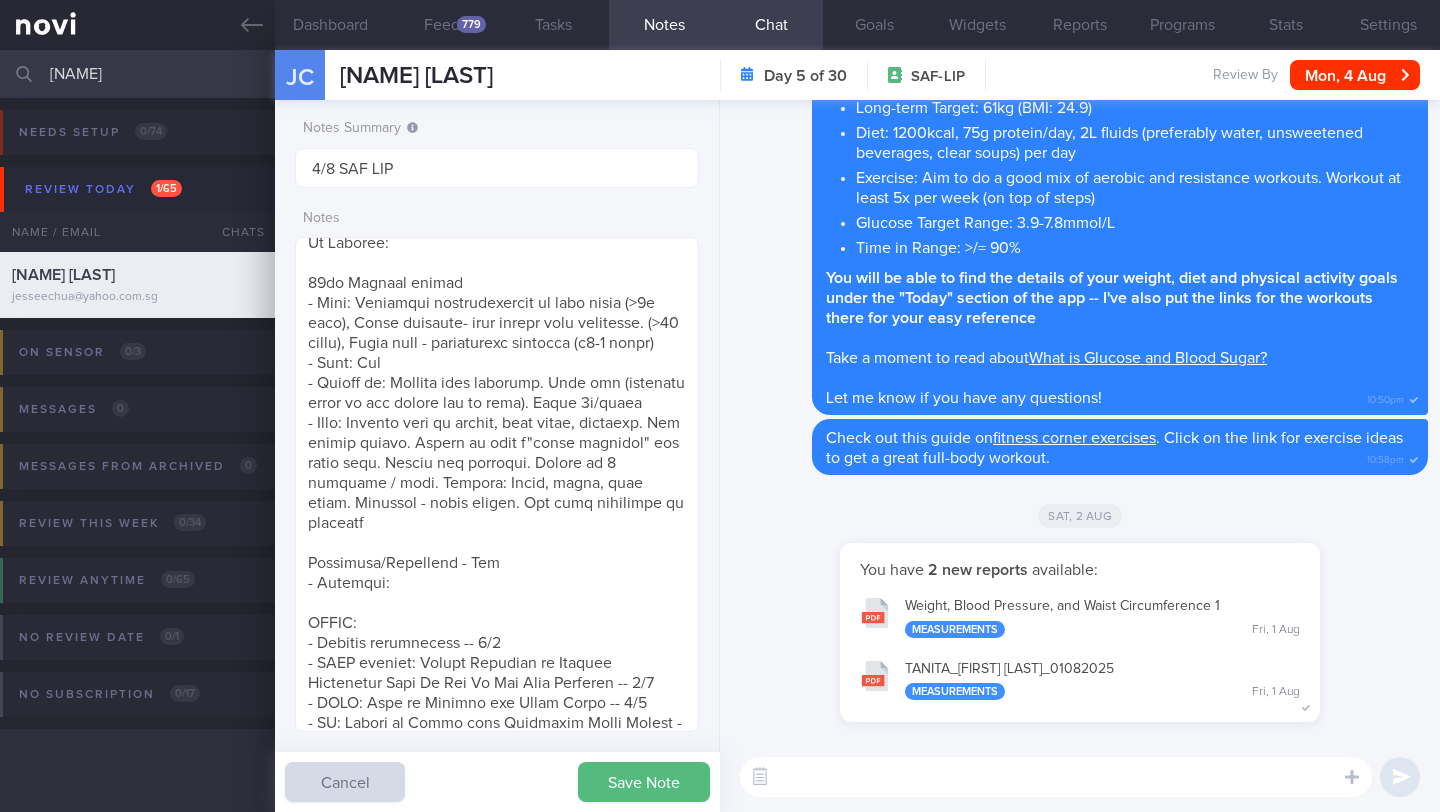drag, startPoint x: 481, startPoint y: 599, endPoint x: 288, endPoint y: 605, distance: 193.09325 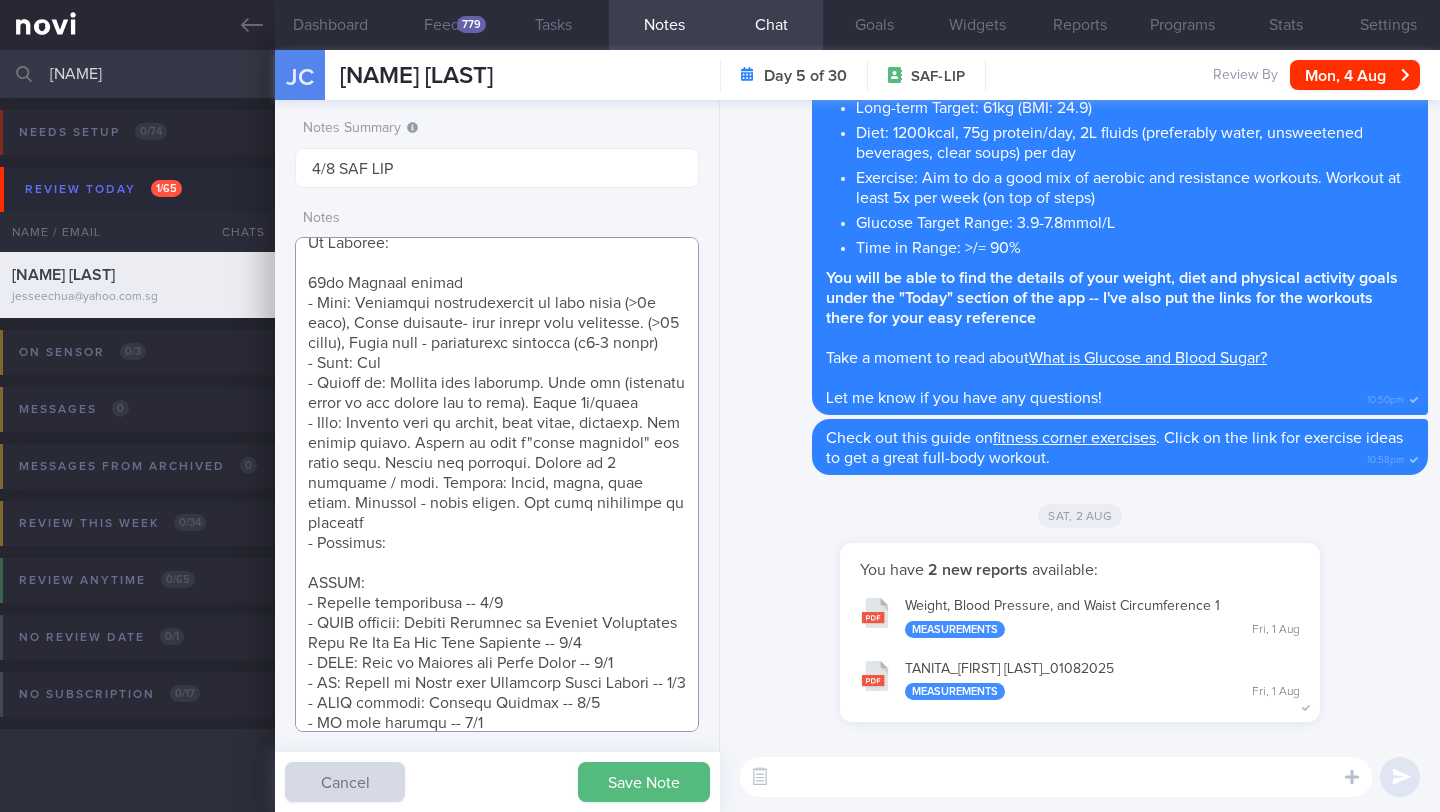 click at bounding box center (497, 484) 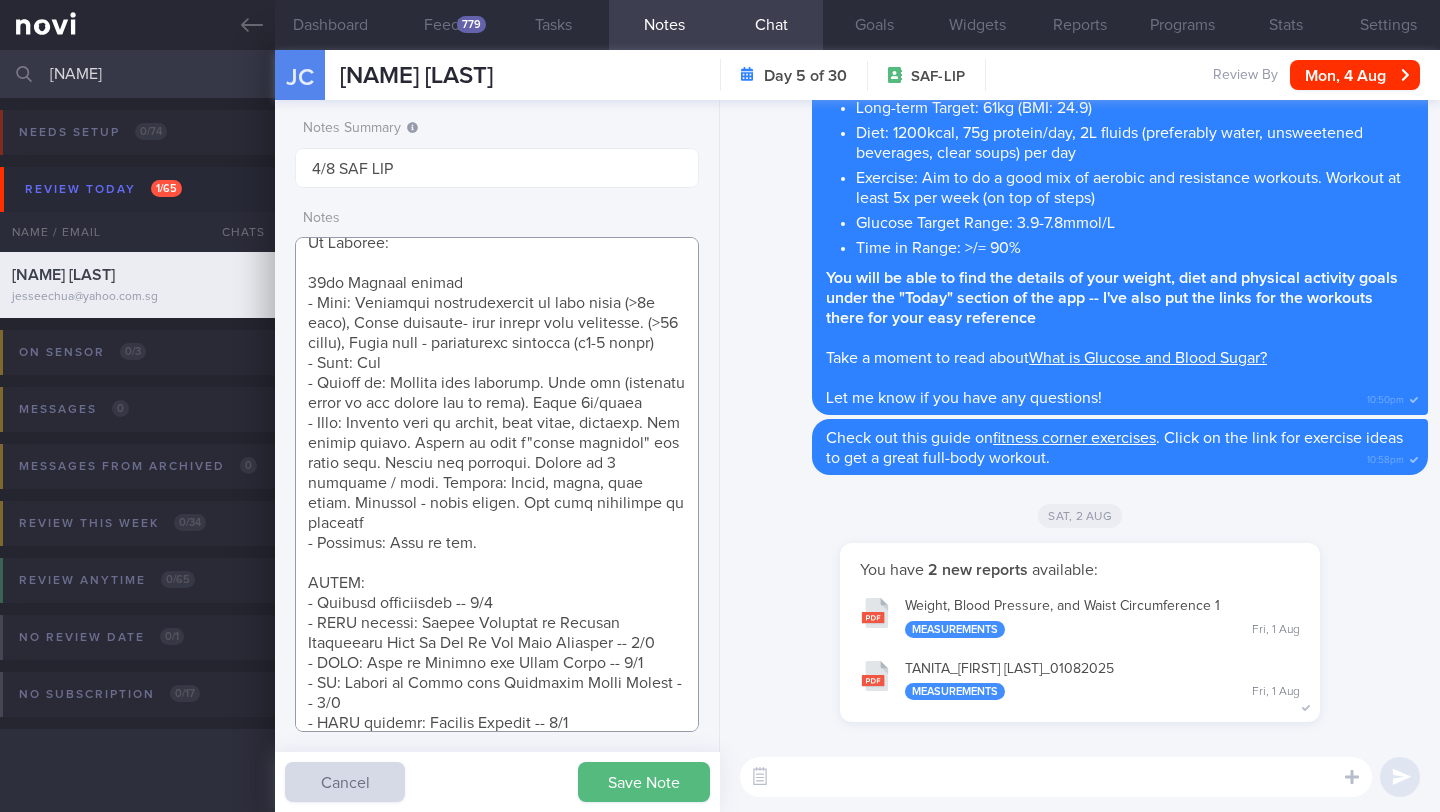 paste on "3,800 average
Husband has been driving her to and from work since COVID" 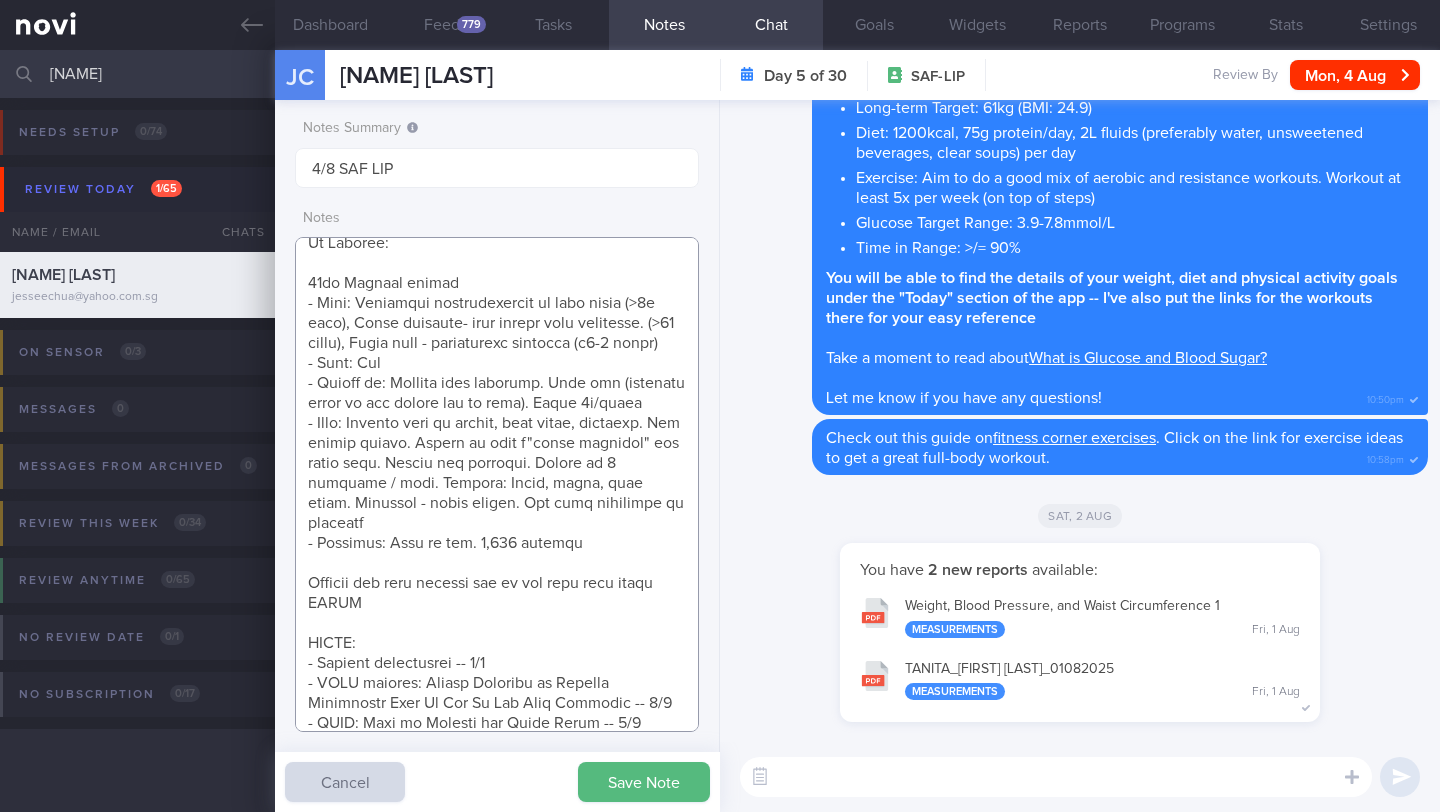 click at bounding box center (497, 484) 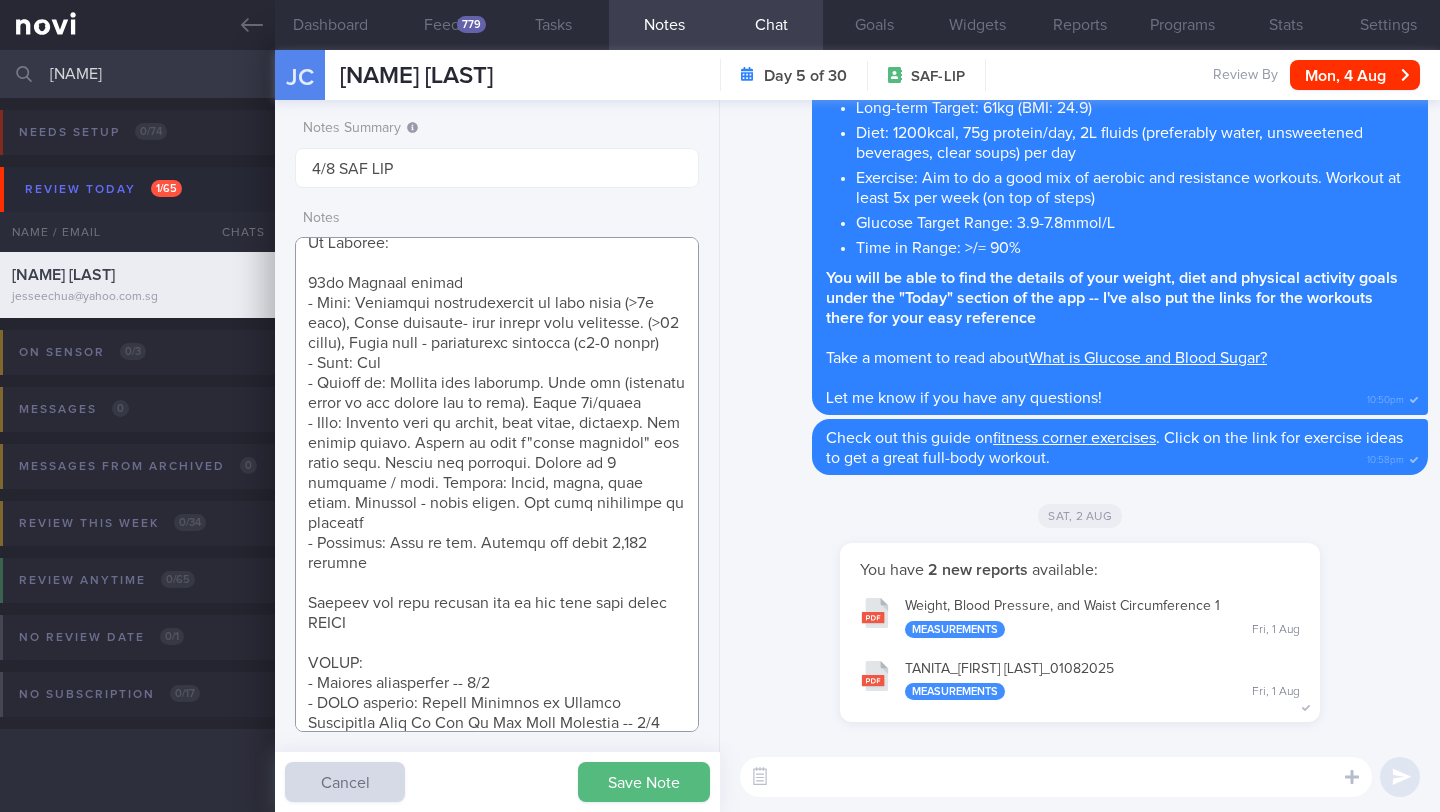 drag, startPoint x: 290, startPoint y: 606, endPoint x: 249, endPoint y: 606, distance: 41 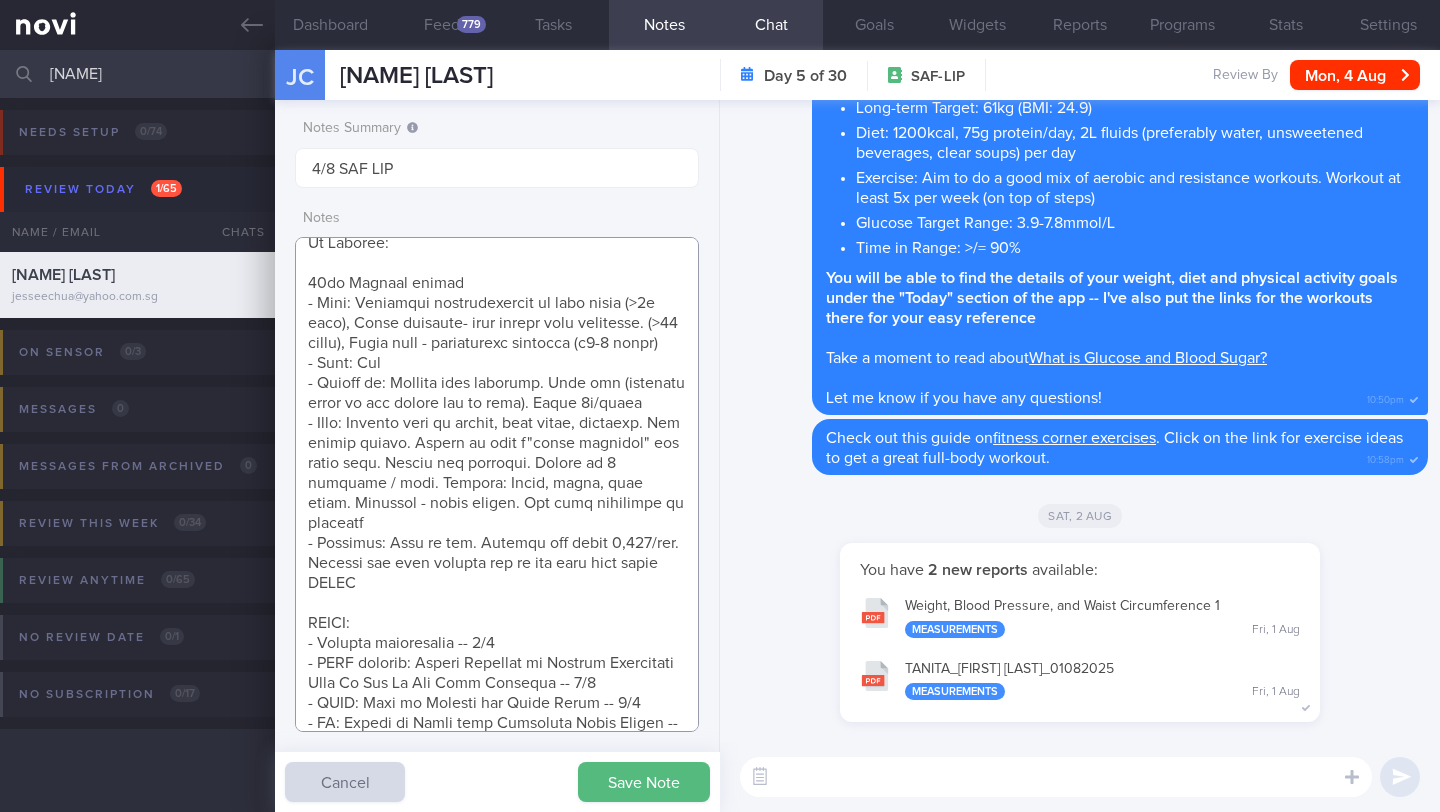 click at bounding box center [497, 484] 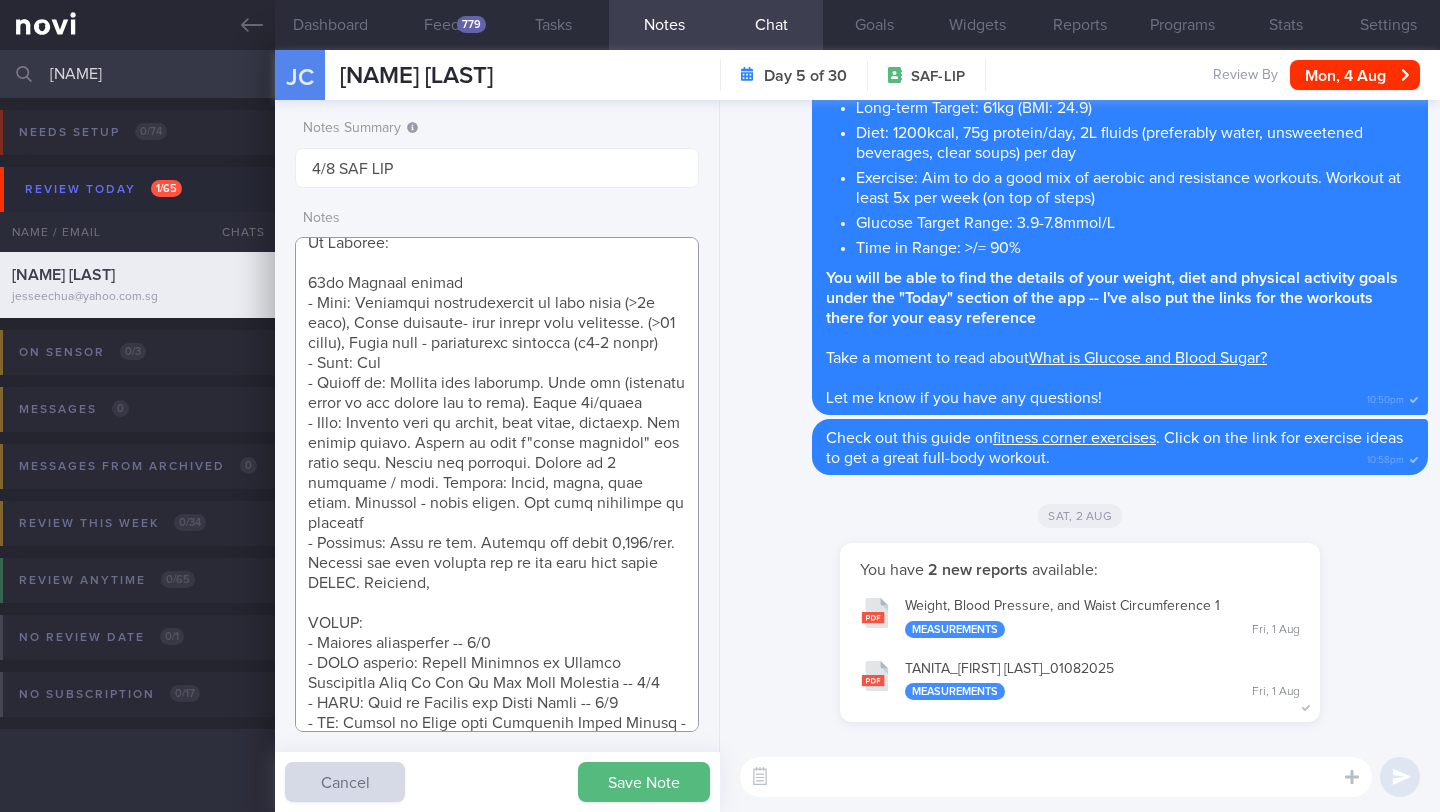paste on "Walking 20 min everyday (in and out of camp)
No structured exercise
Mentioned workouts at CC's -- encouraged to join classes on weekends for motivation
Encouraged 30 mins 3x/wk (walking, low impact workout)
Suggested body weight exercises (e.g. NOVI workouts)
Has exercise band
Has a nearby fitness corner" 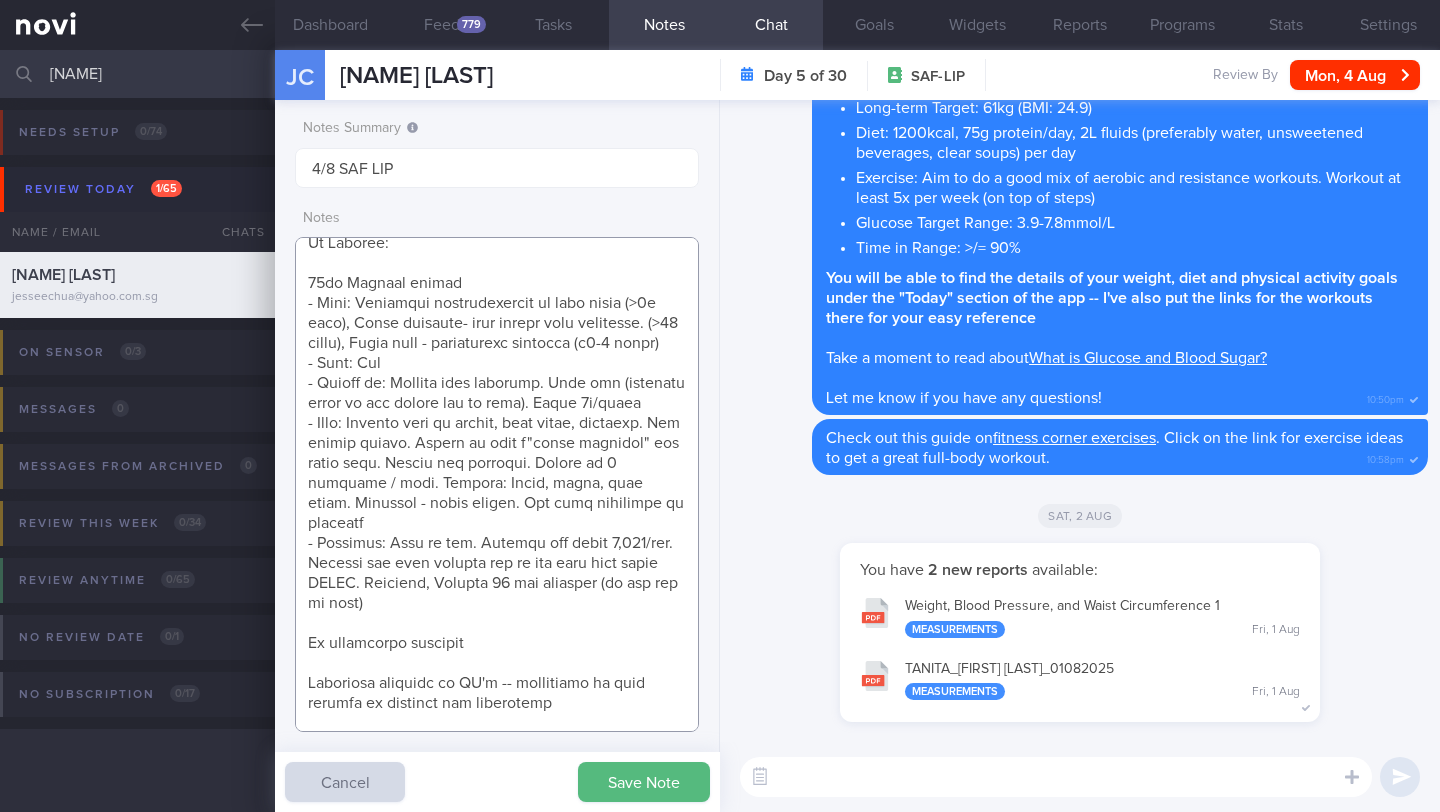 scroll, scrollTop: 295, scrollLeft: 0, axis: vertical 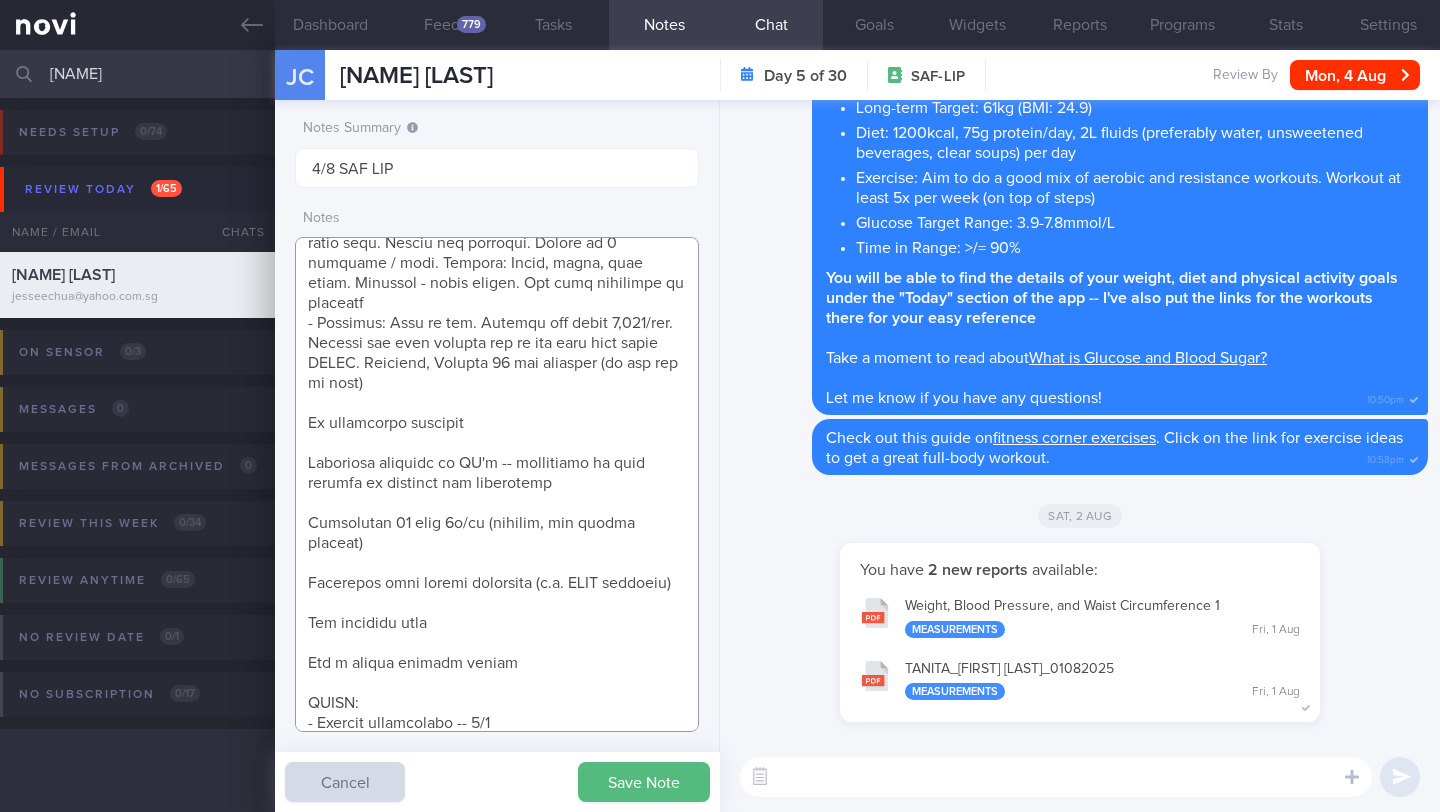 drag, startPoint x: 557, startPoint y: 406, endPoint x: 567, endPoint y: 382, distance: 26 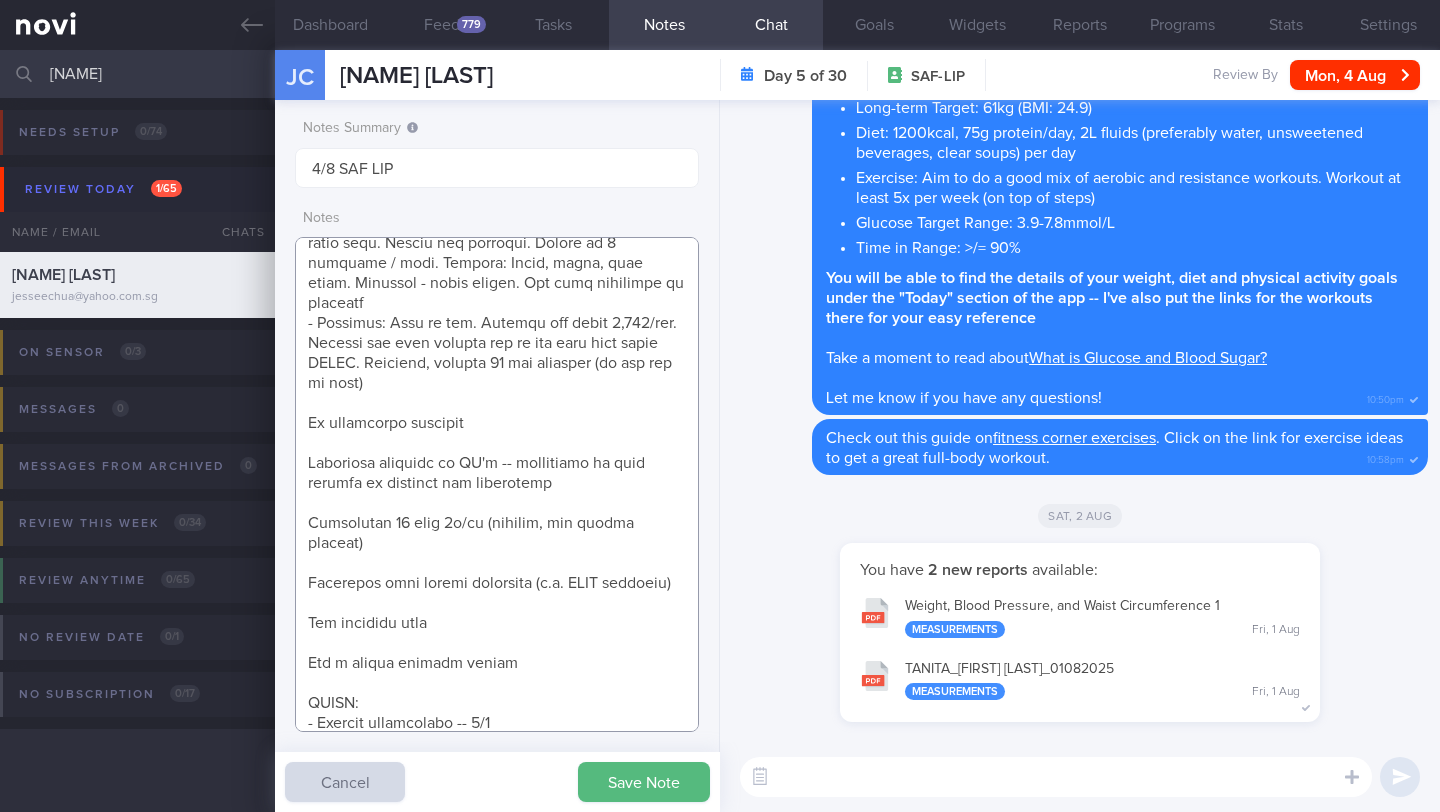 click at bounding box center (497, 484) 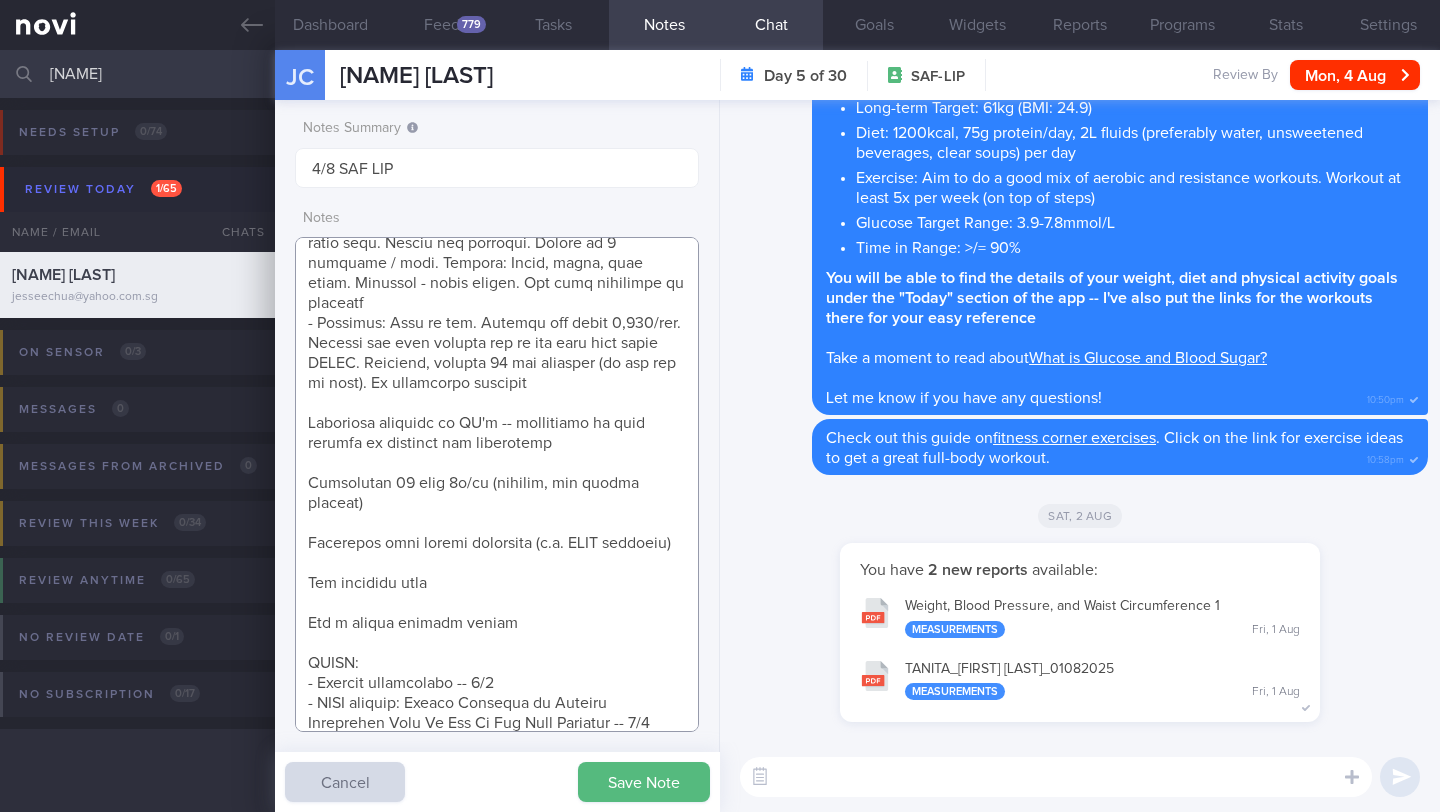 drag, startPoint x: 518, startPoint y: 422, endPoint x: 553, endPoint y: 404, distance: 39.357338 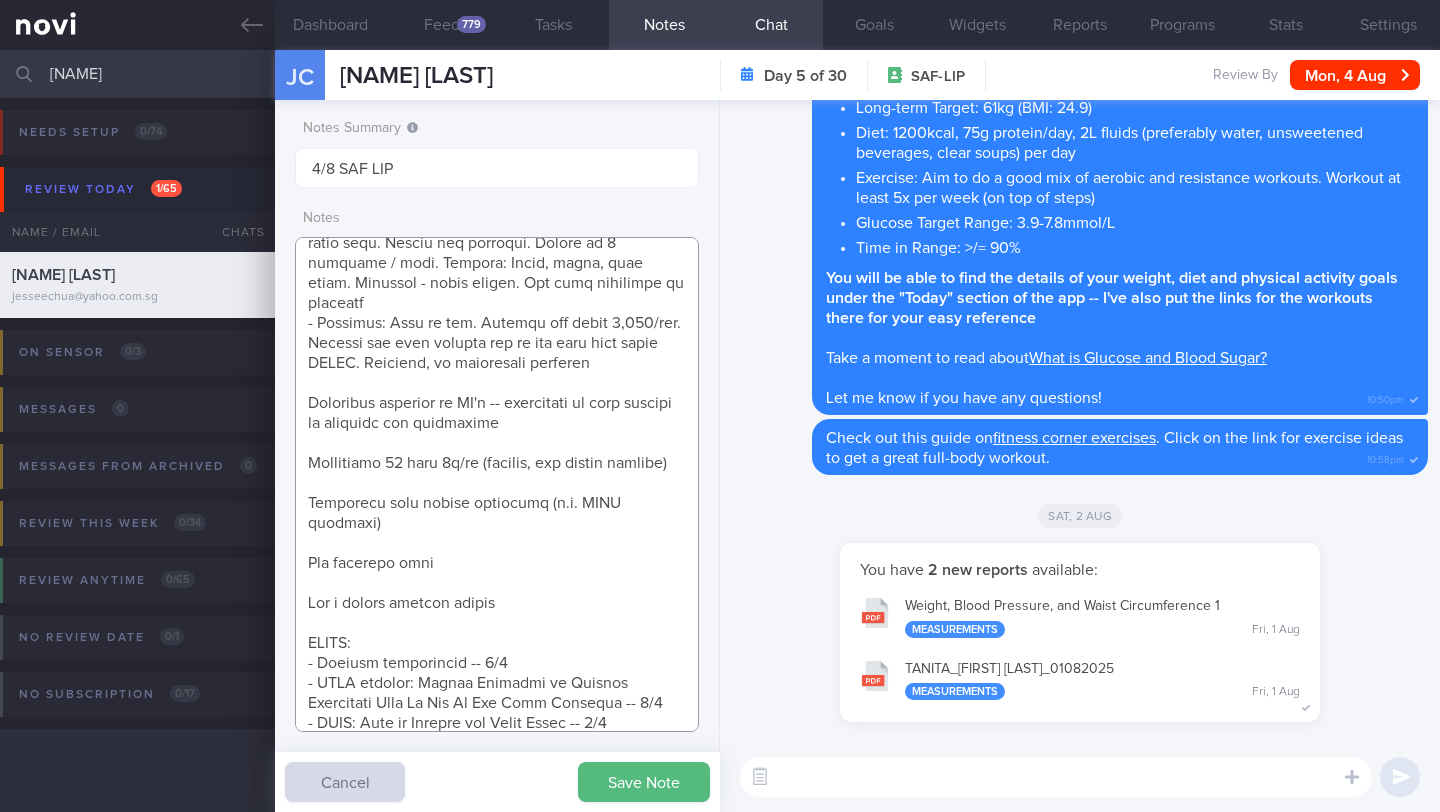 click at bounding box center [497, 484] 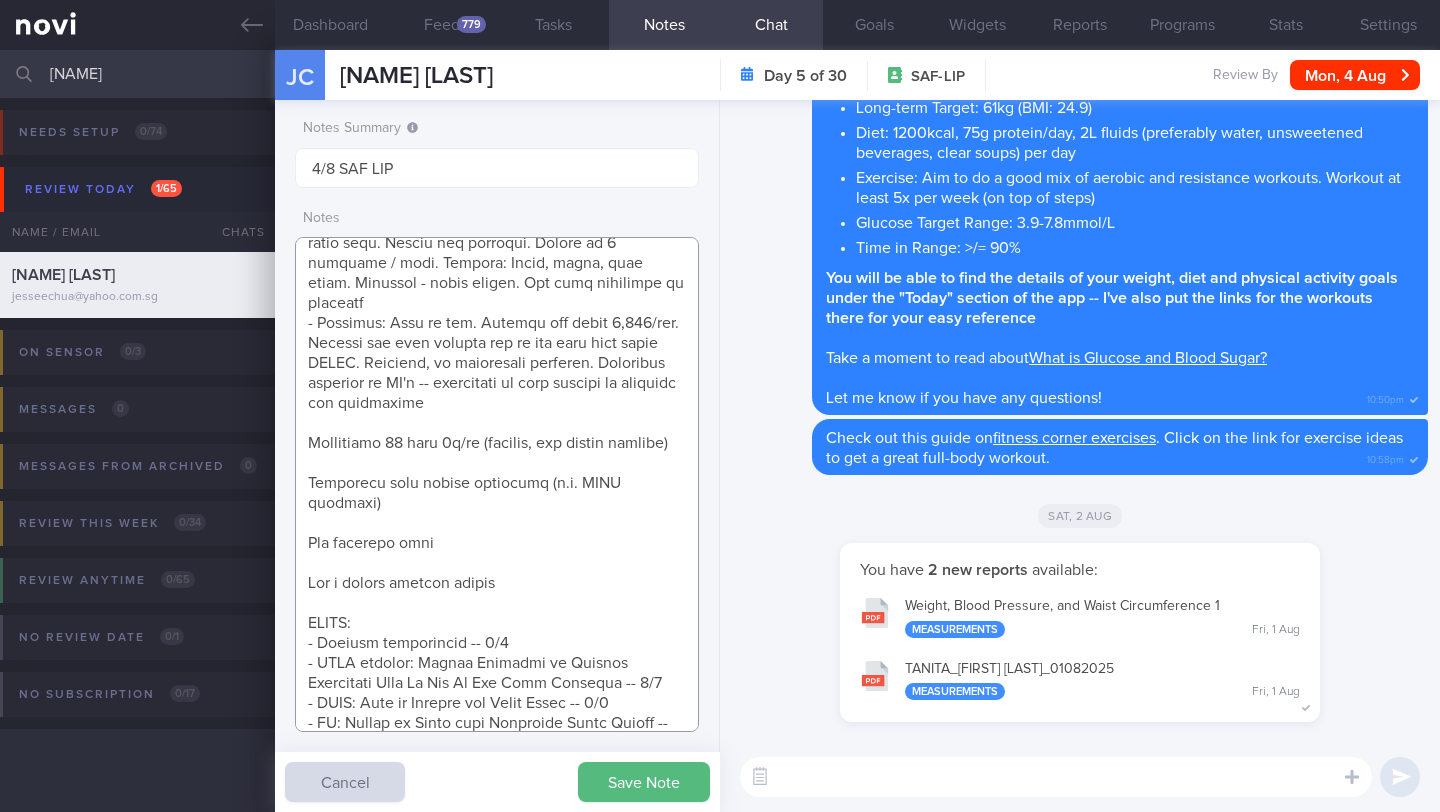 click at bounding box center [497, 484] 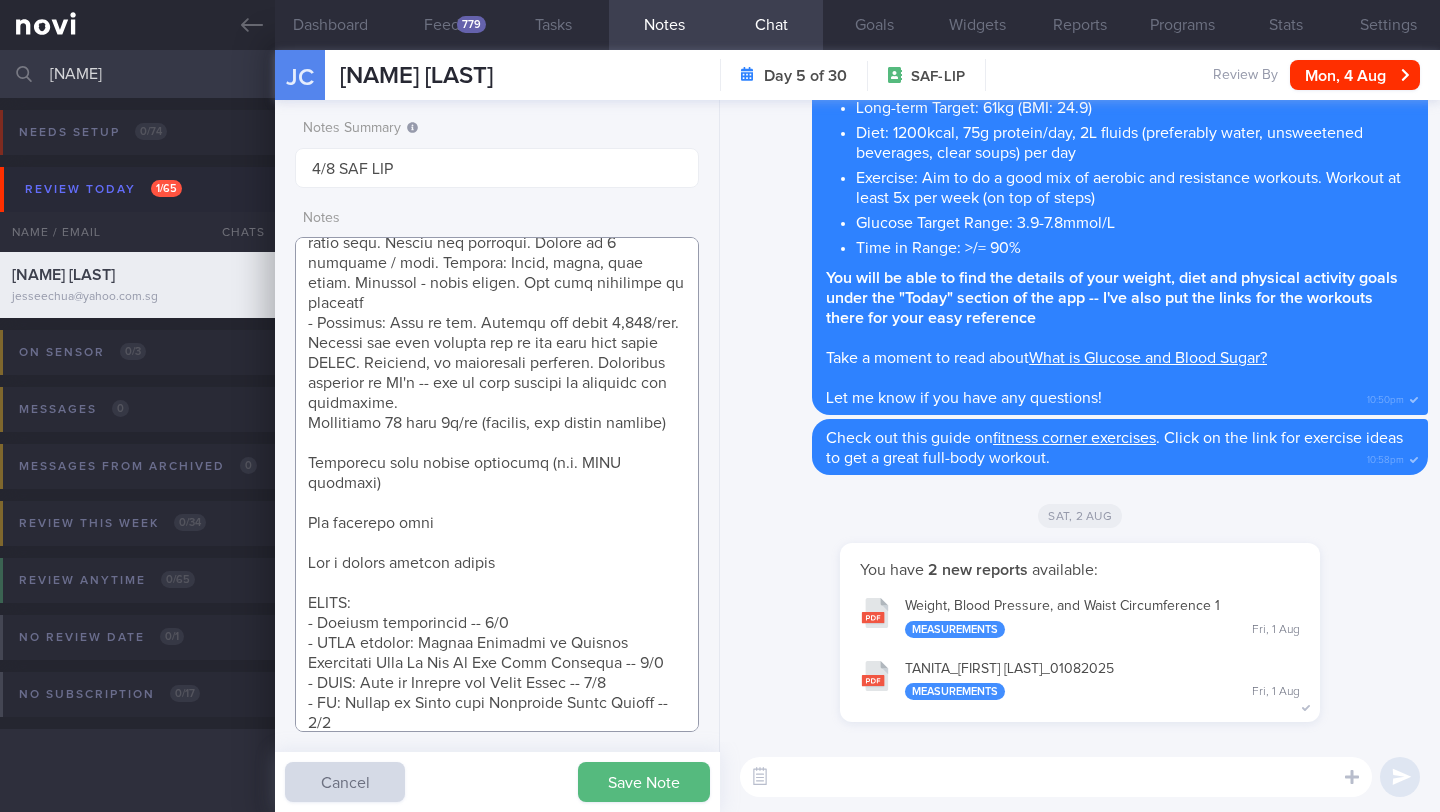 click at bounding box center [497, 484] 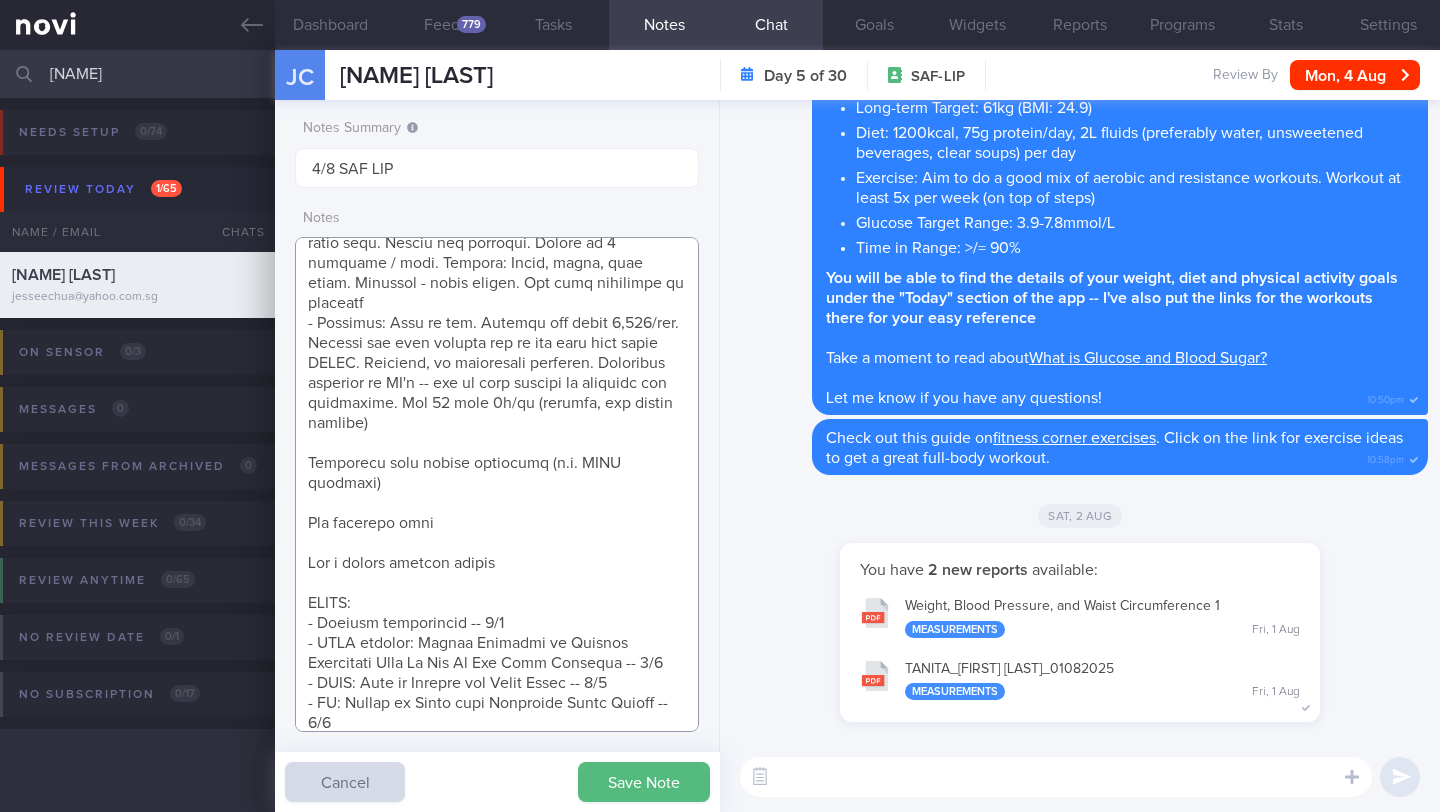 click at bounding box center (497, 484) 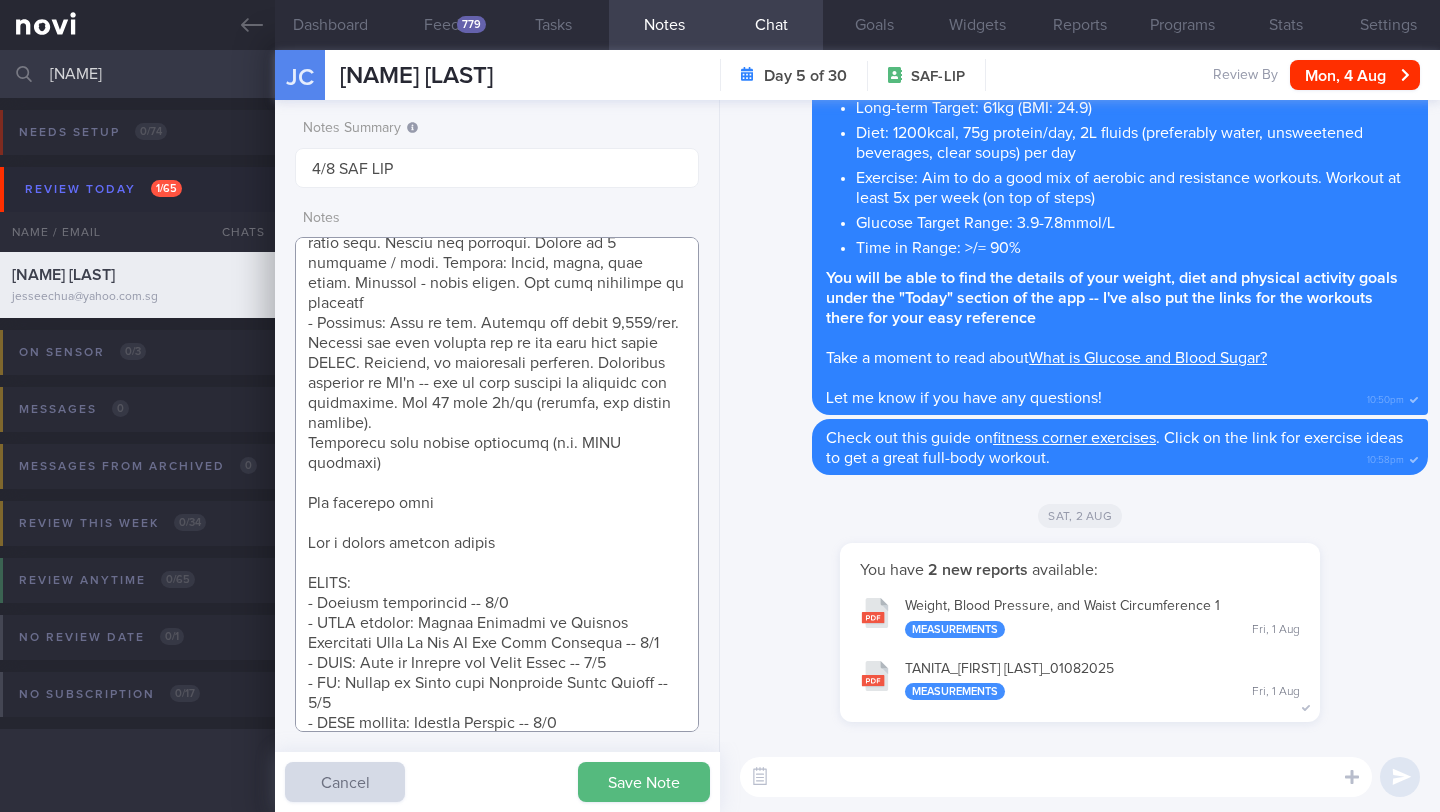 click at bounding box center [497, 484] 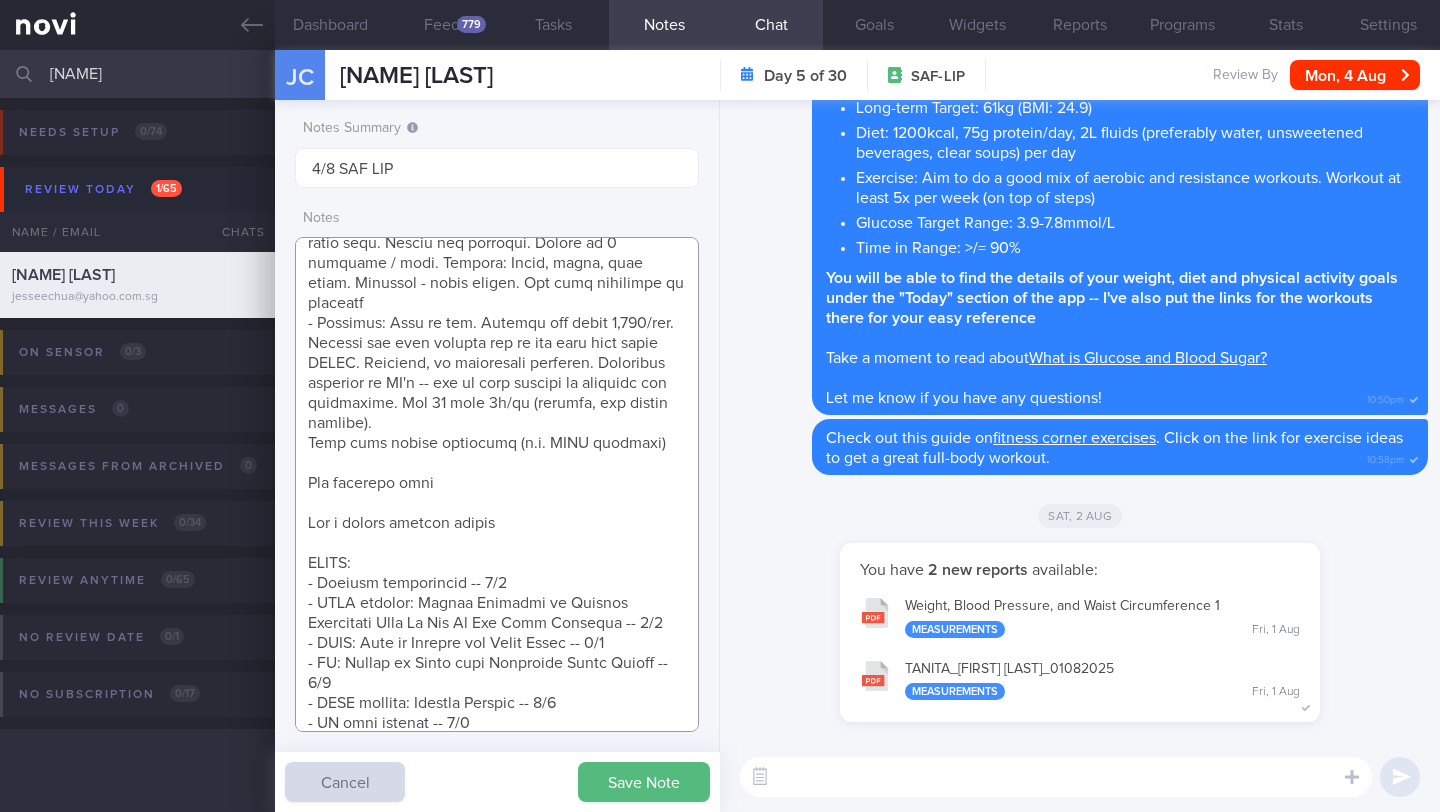 click at bounding box center (497, 484) 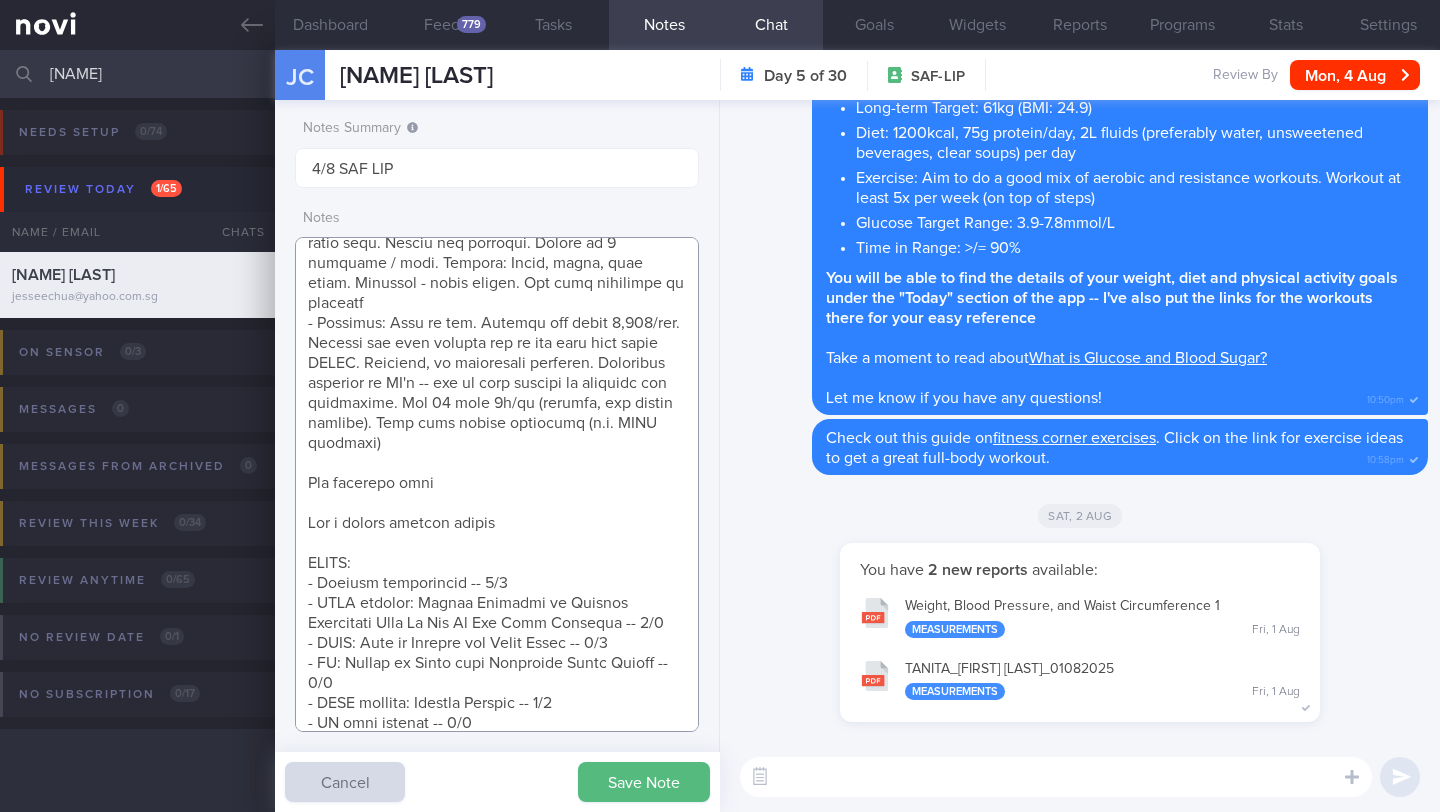 click at bounding box center (497, 484) 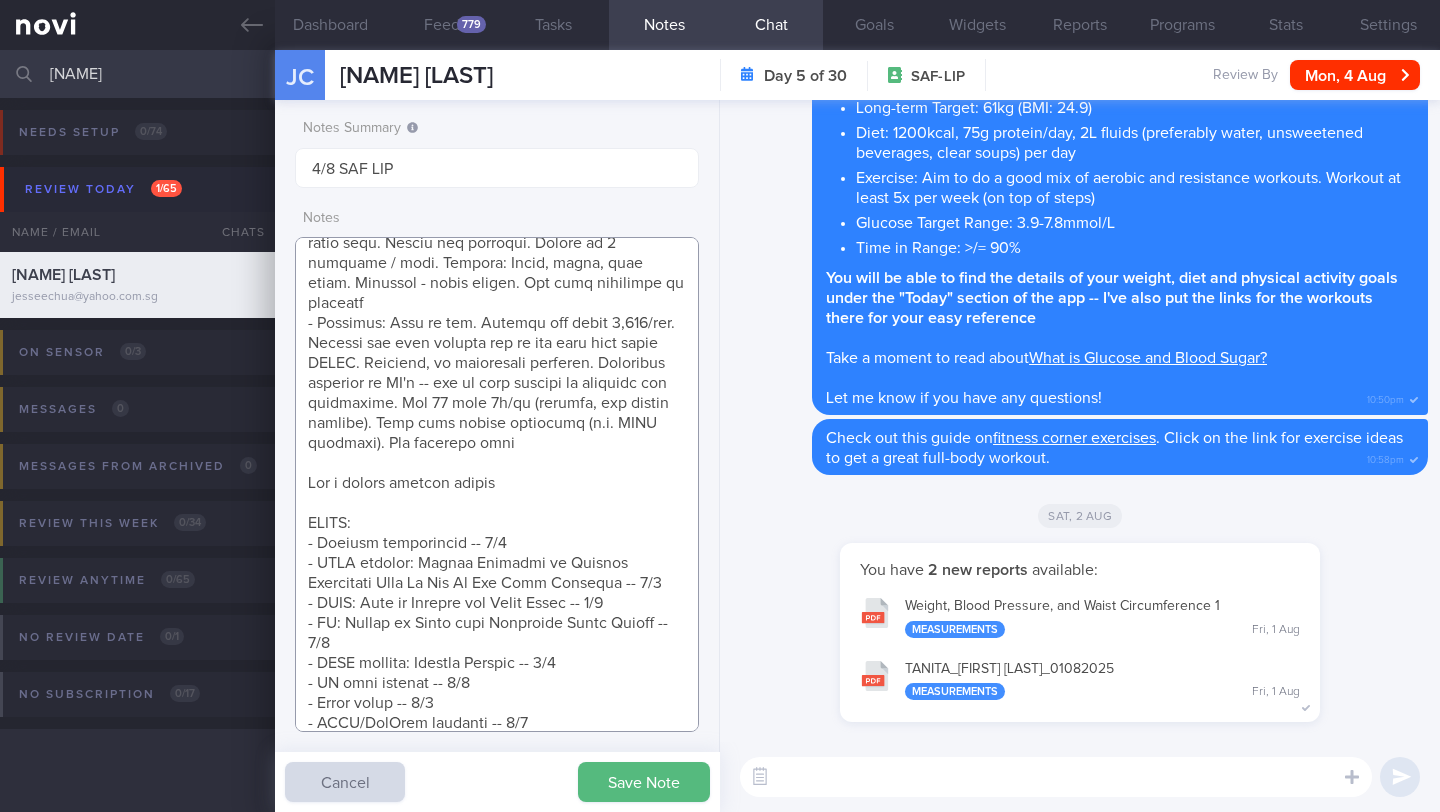 click at bounding box center [497, 484] 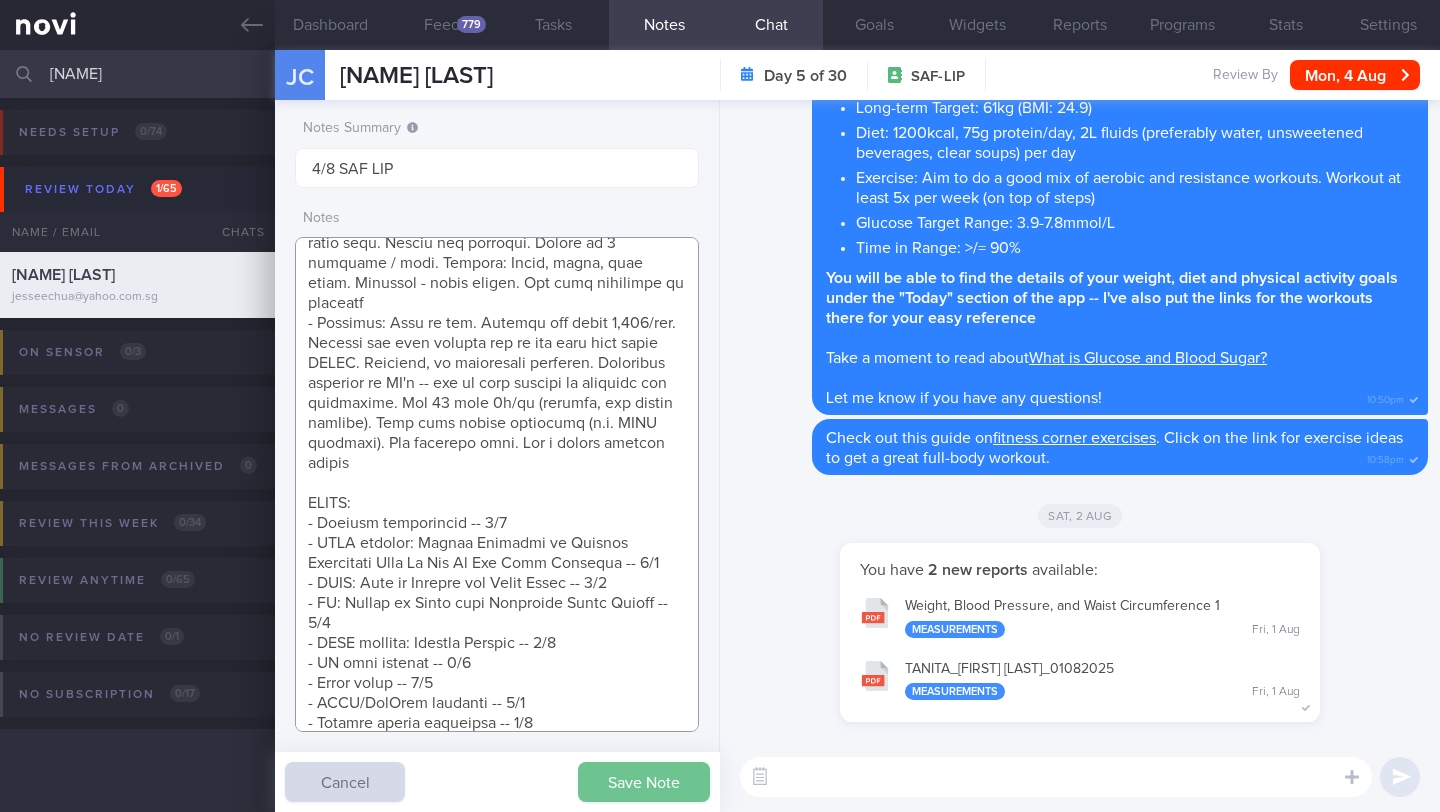 type on "SUPPORT NEEDED:  Meal plan to achieve goal
CHALLENGE:
Wt Targets:
59yo Chinese female
- Pmhx: Bilateral osteoarthritis of both knees (>2o year), Right shoulder- mild muscle tear recovered. (>10 years), Right hand - motherthumb syndrome (x3-4 years)
- Meds: Nil
- Social hx: Married with children. Eats out (children grown up and seldom eat at home). Cooks 2x/month
- Diet: Usually eats at hawker, food court, kopitiam. Nil stress eating. Claims to have a"small appetite" her whole life. Seldom has cravings. Snacks on 2 biscuits / nuts. Prefers: Bread, laska, nasi lemak. Dislikes - sweet drinks. Nil food aversions or dislikes
- Exercise: Used to run. Current avg steps 3,800/day. Husband has been driving her to and from work since COVID. Currenty, no structured exercise. Mentioned workouts at CC's -- enc to join classes on weekends for motivation. Enc 30 mins 3x/wk (walking, low impact workout). Sugg body weight exercises (e.g. NOVI workouts). Has exercise band. Has a nearby fitness corner
SHARE:
- Glucose ..." 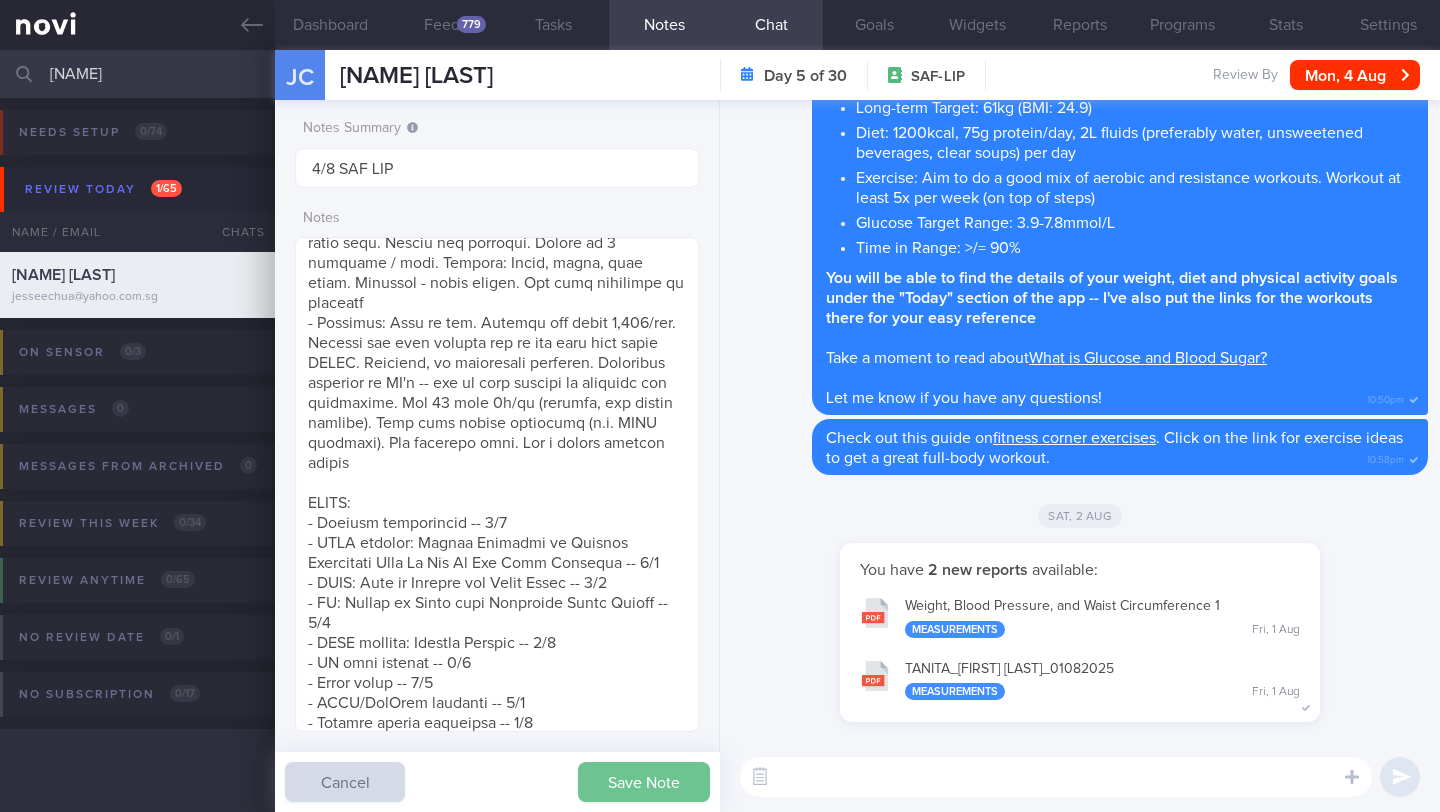 click on "Save Note" at bounding box center (644, 782) 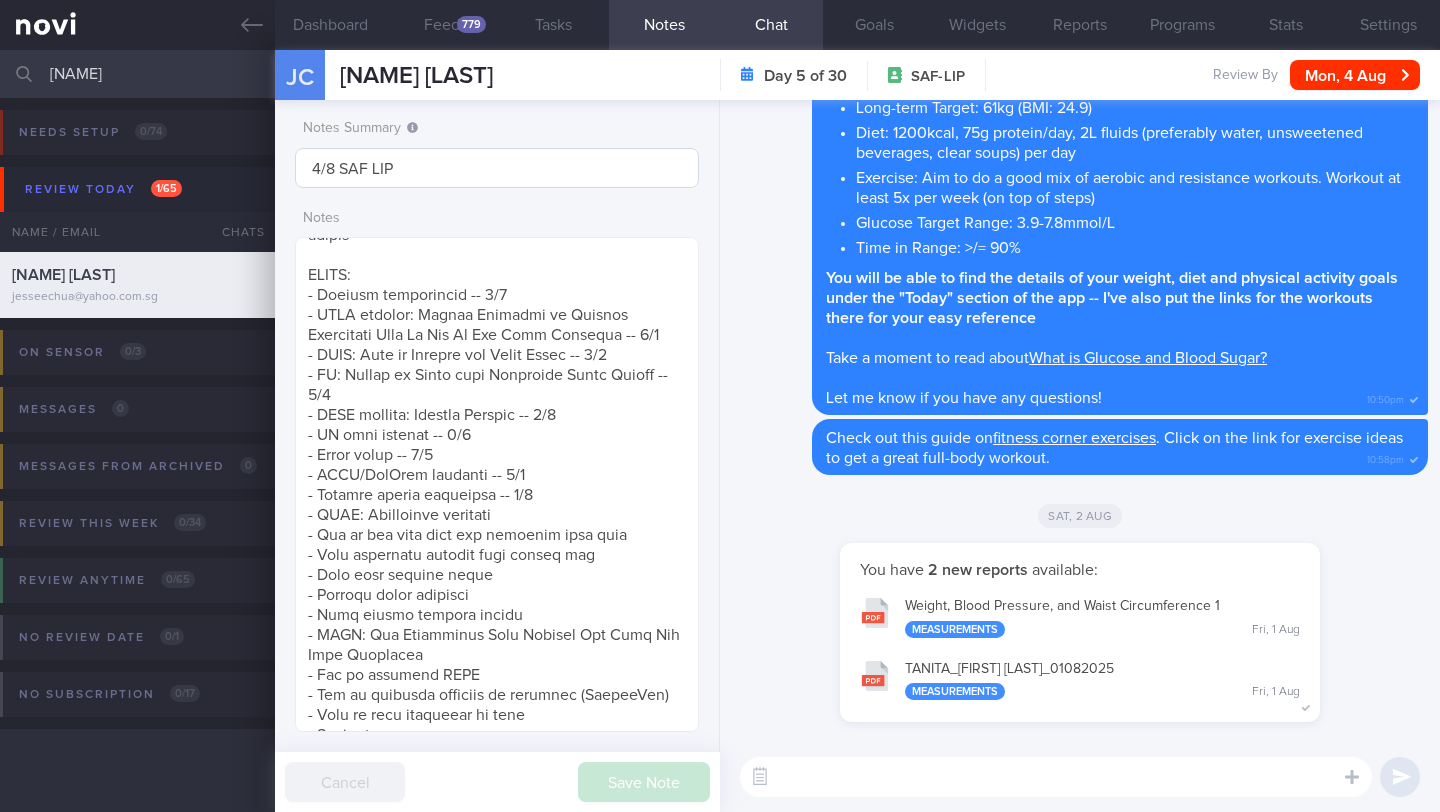 scroll, scrollTop: 523, scrollLeft: 0, axis: vertical 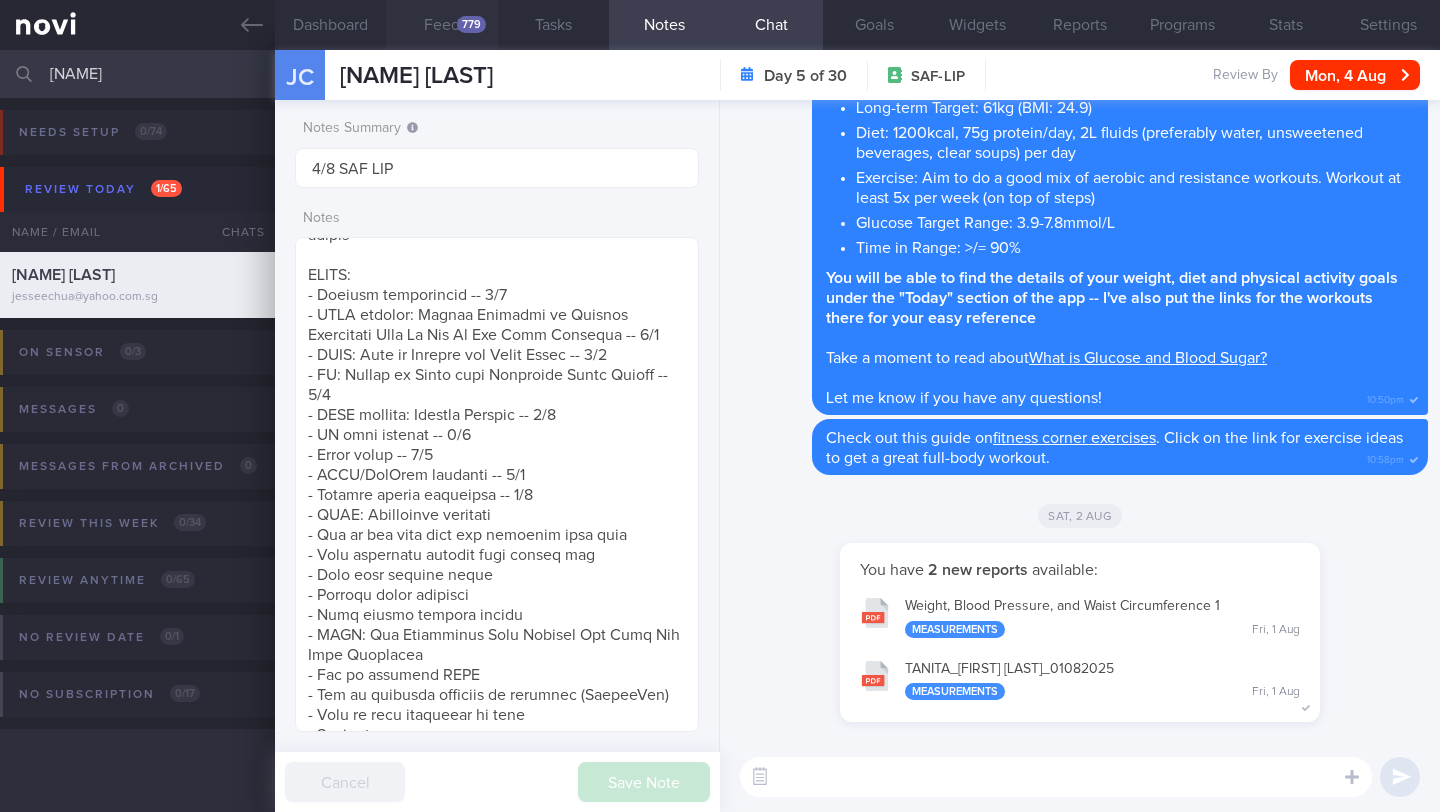click on "779" at bounding box center (471, 24) 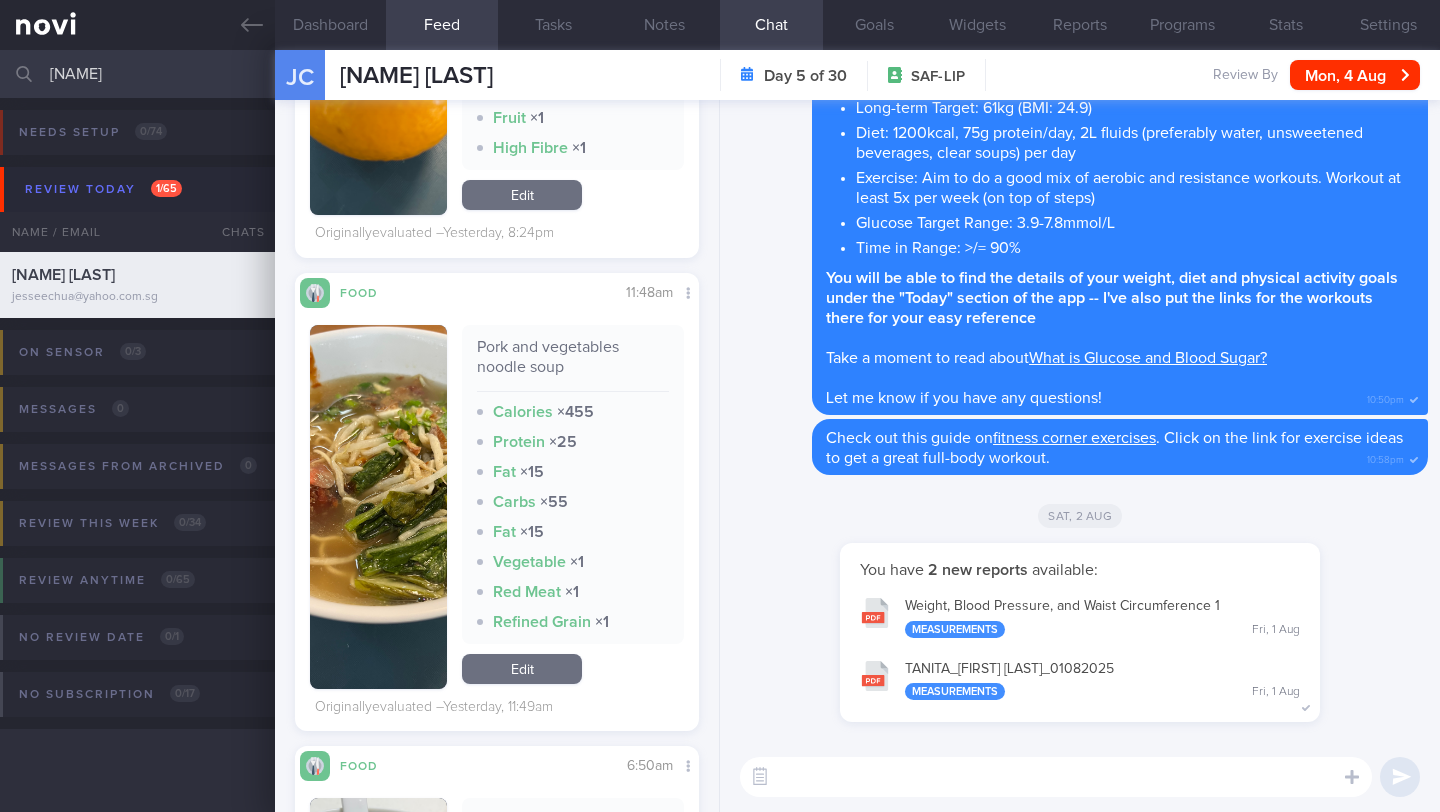 scroll, scrollTop: 2181, scrollLeft: 0, axis: vertical 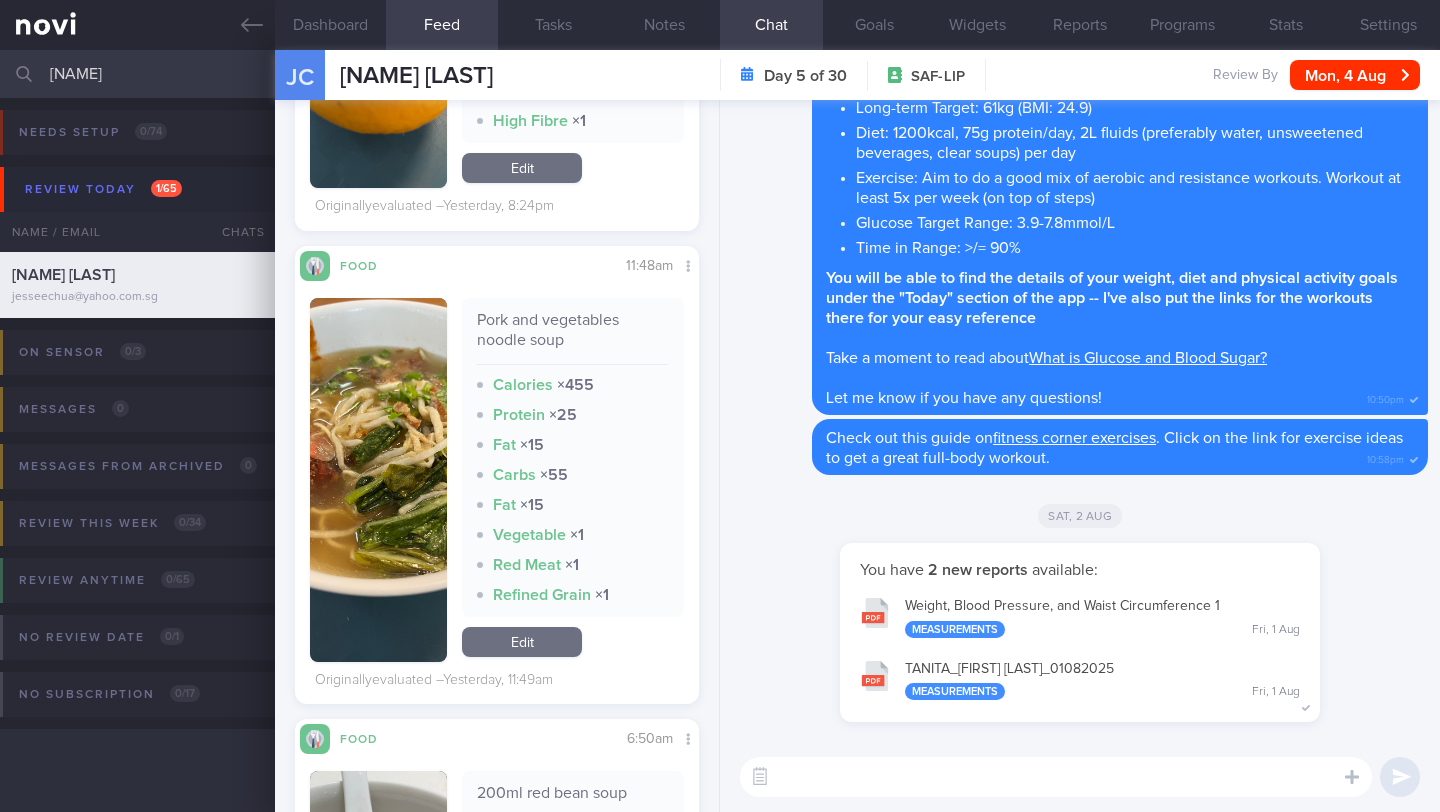 click at bounding box center (1056, 777) 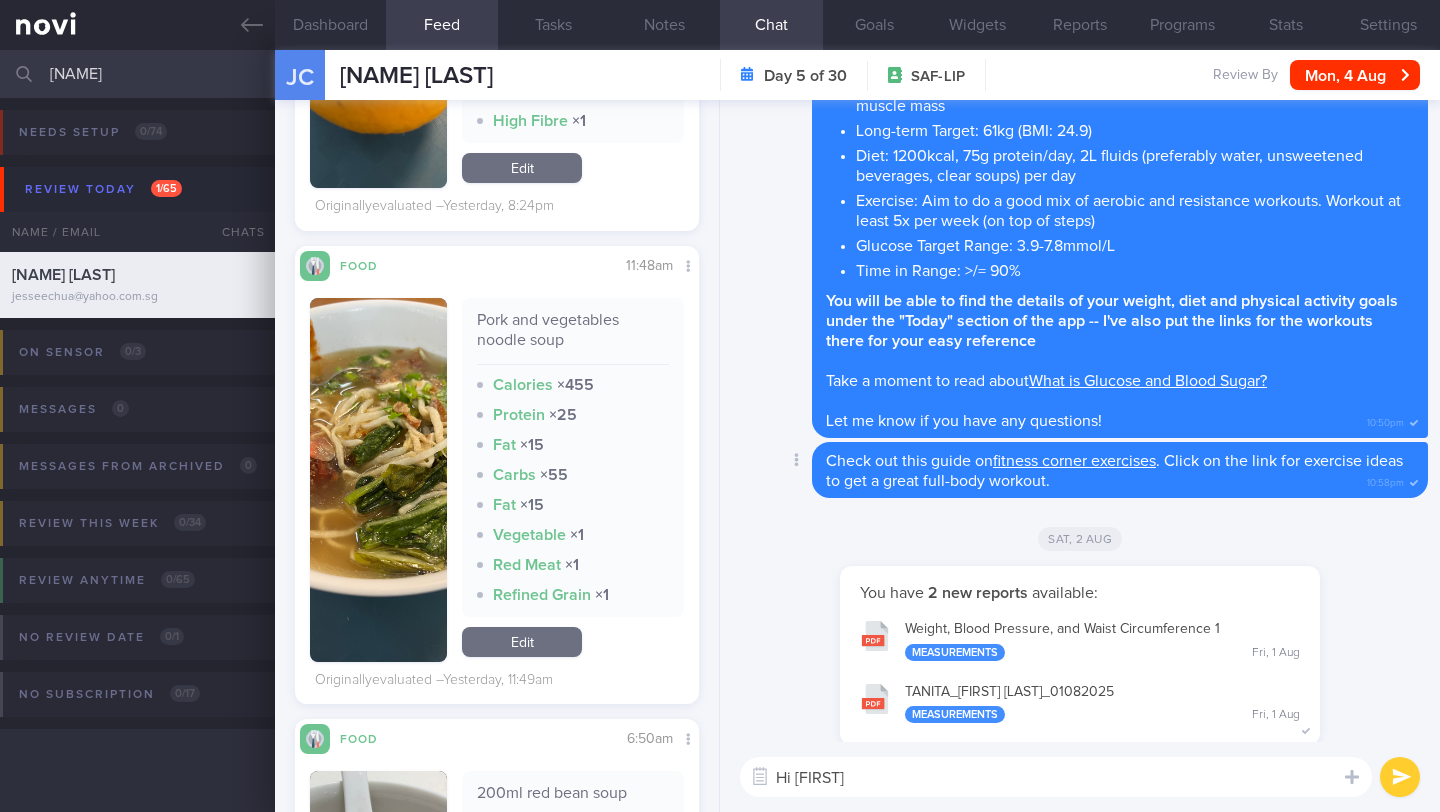 scroll, scrollTop: 0, scrollLeft: 0, axis: both 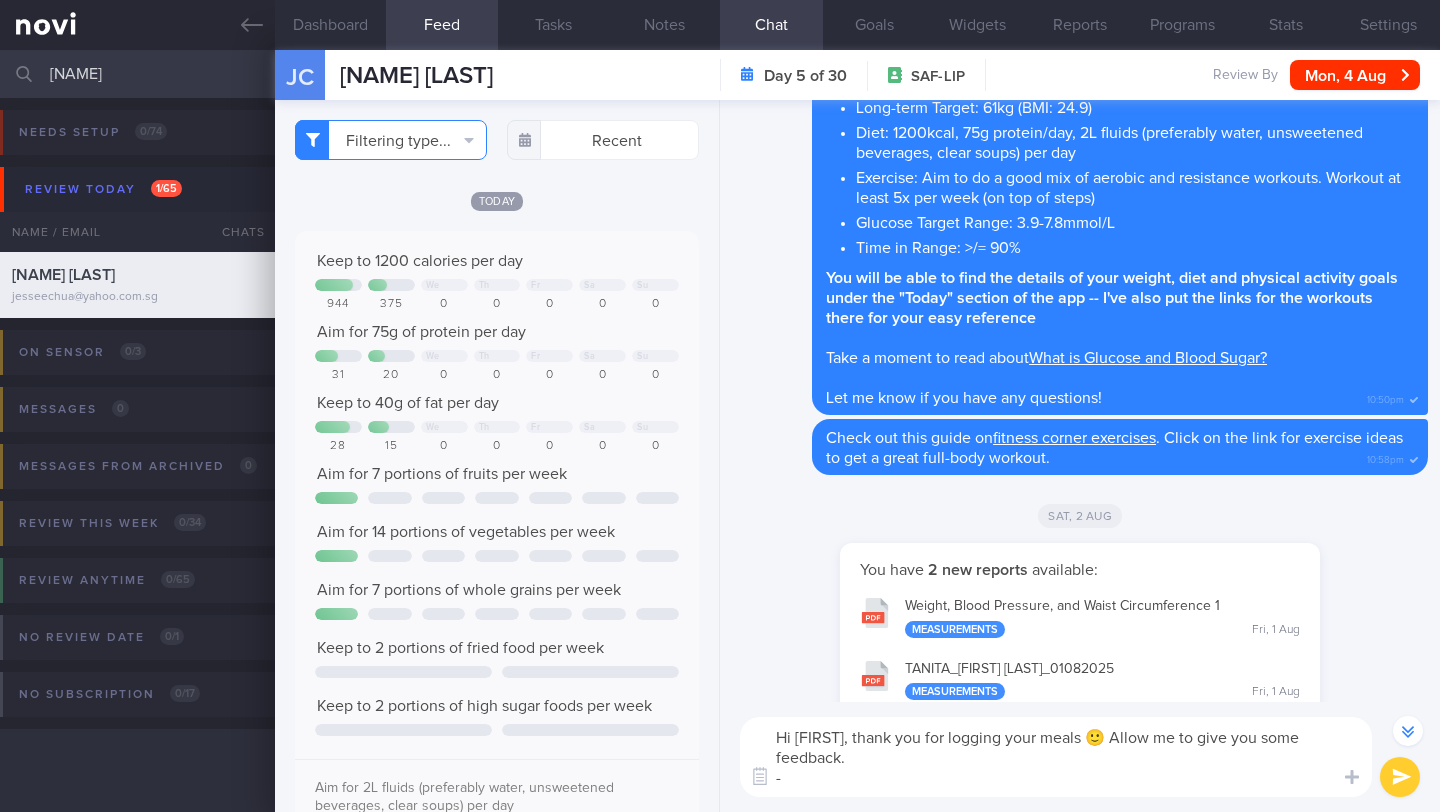 type on "Hi Jessee, thank you for logging your meals 🙂 Allow me to give you some feedback.
-" 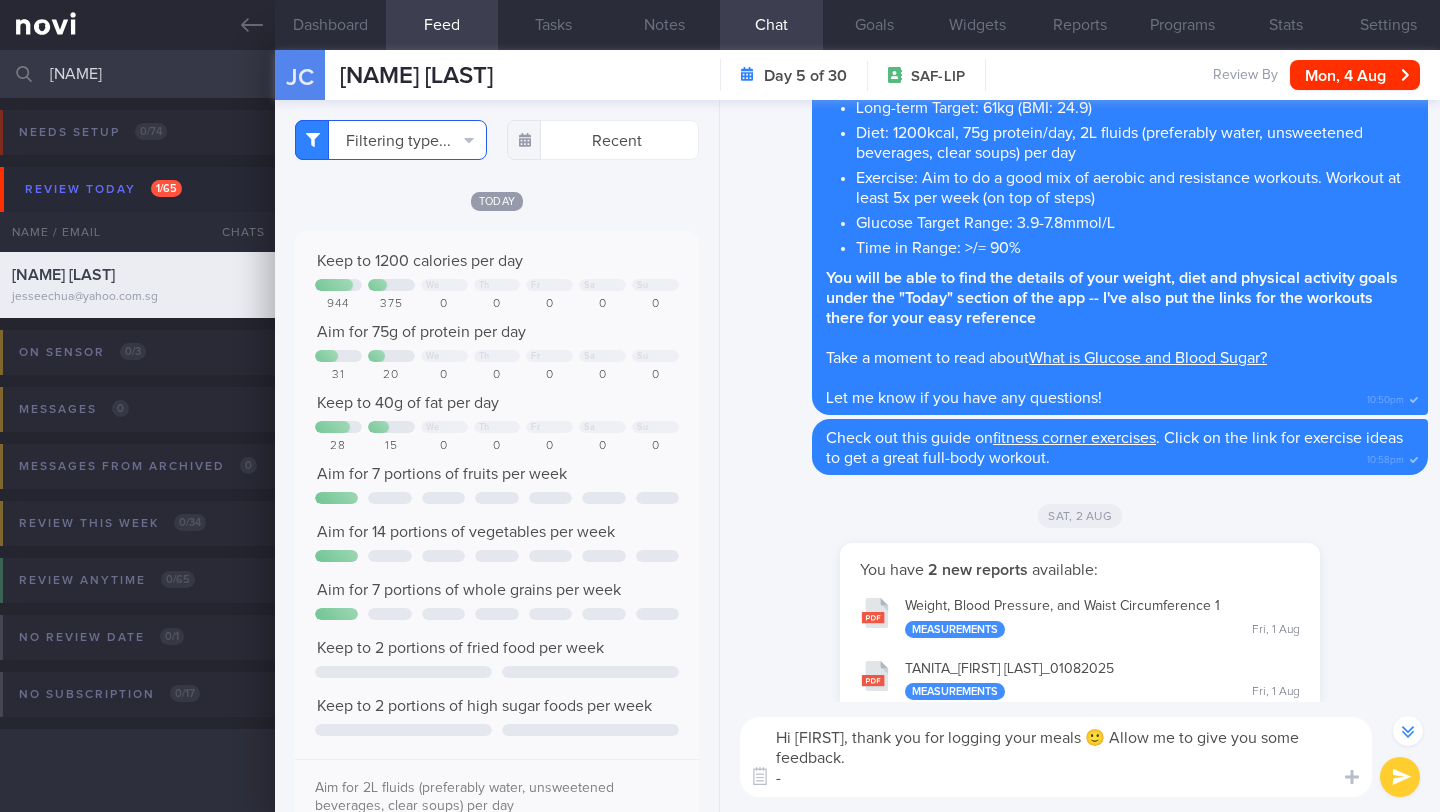 click on "Filtering type..." at bounding box center (391, 140) 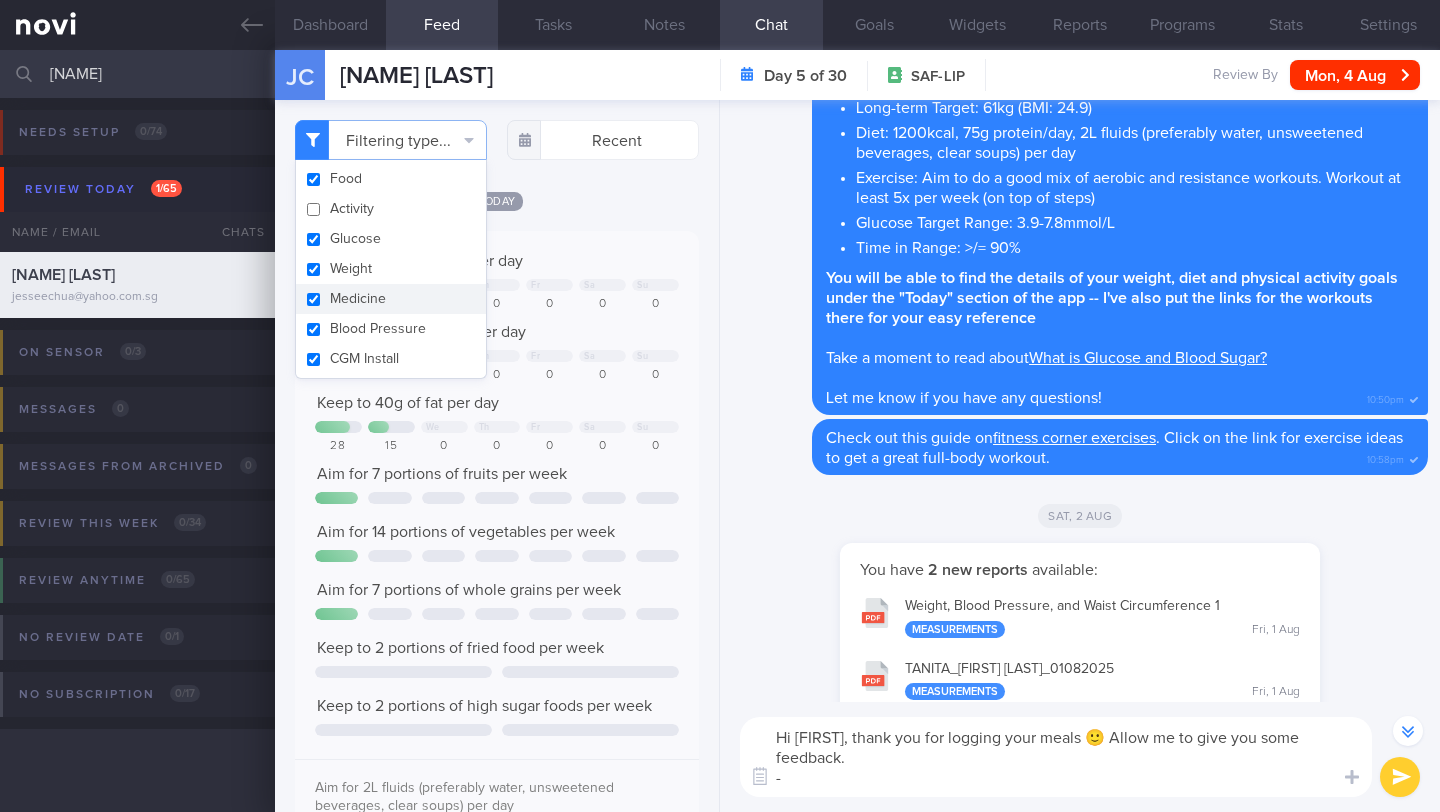 click on "Medicine" at bounding box center [391, 299] 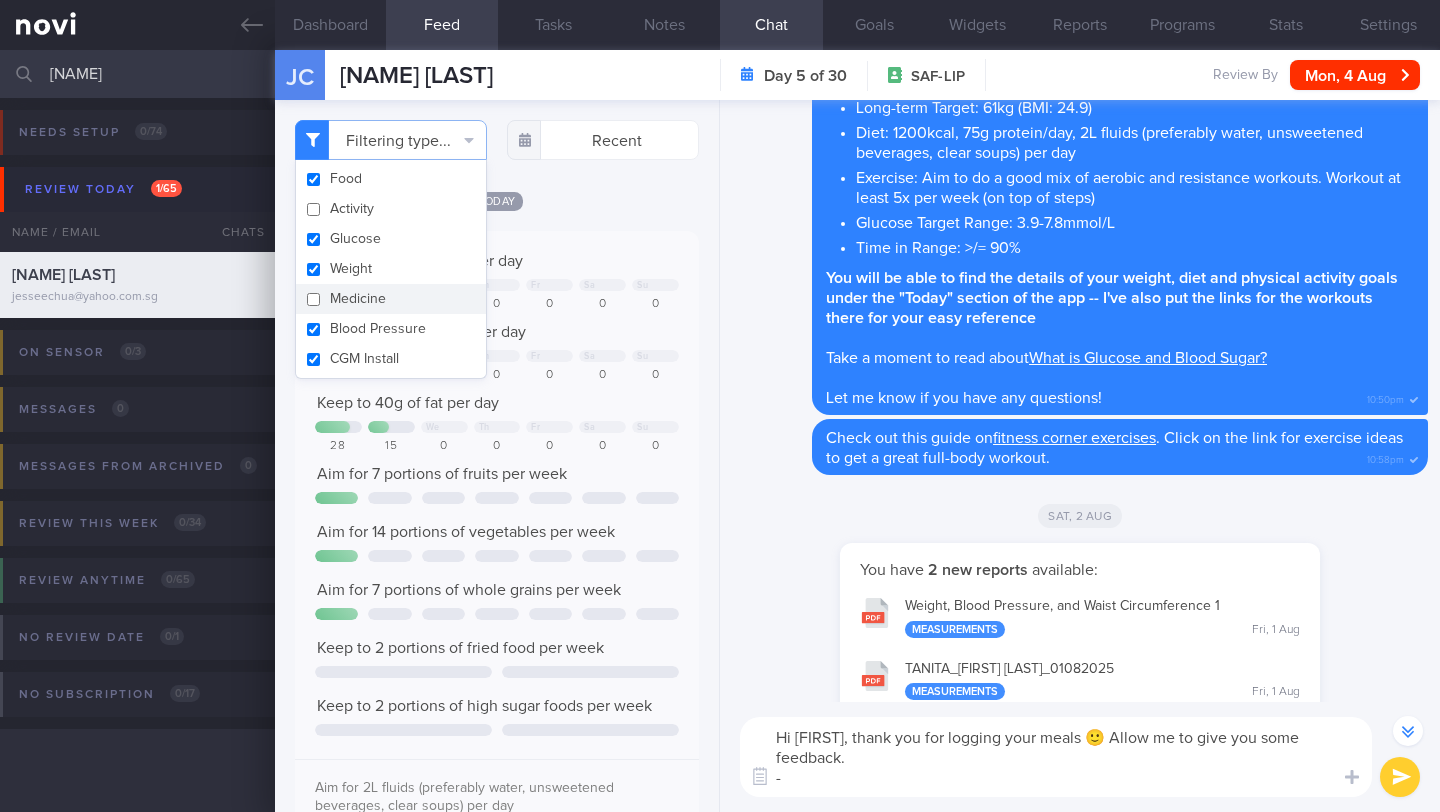 checkbox on "false" 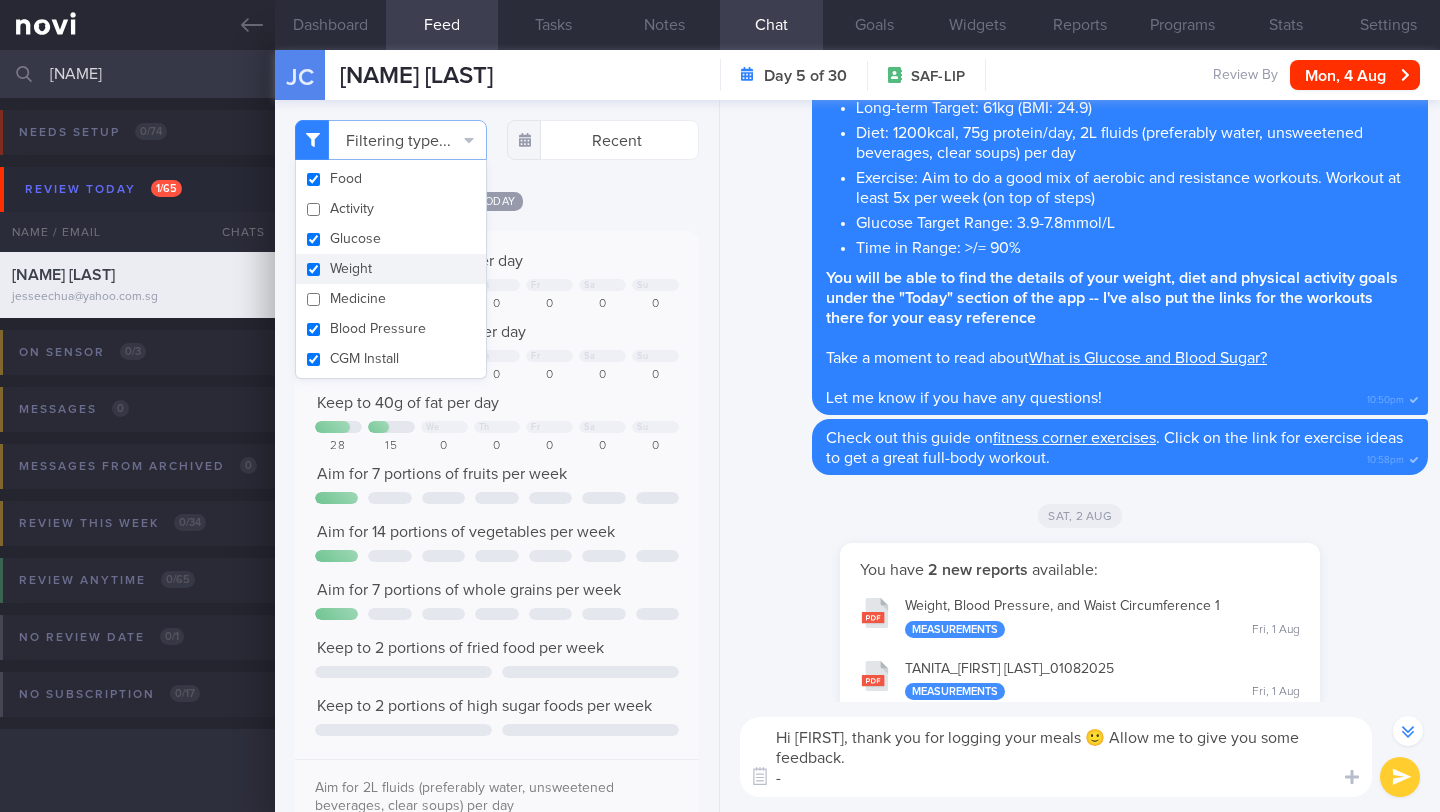 drag, startPoint x: 393, startPoint y: 284, endPoint x: 394, endPoint y: 274, distance: 10.049875 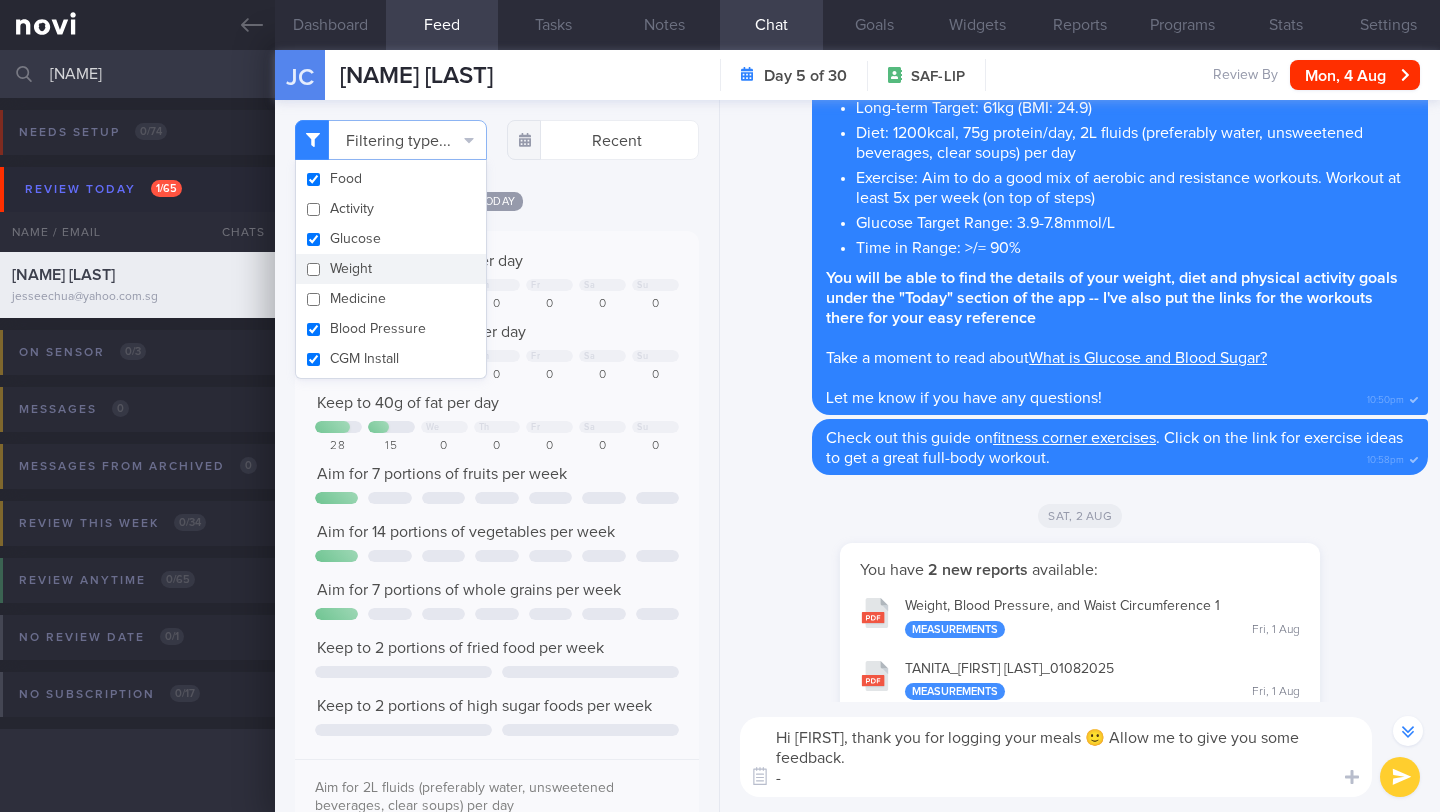 checkbox on "false" 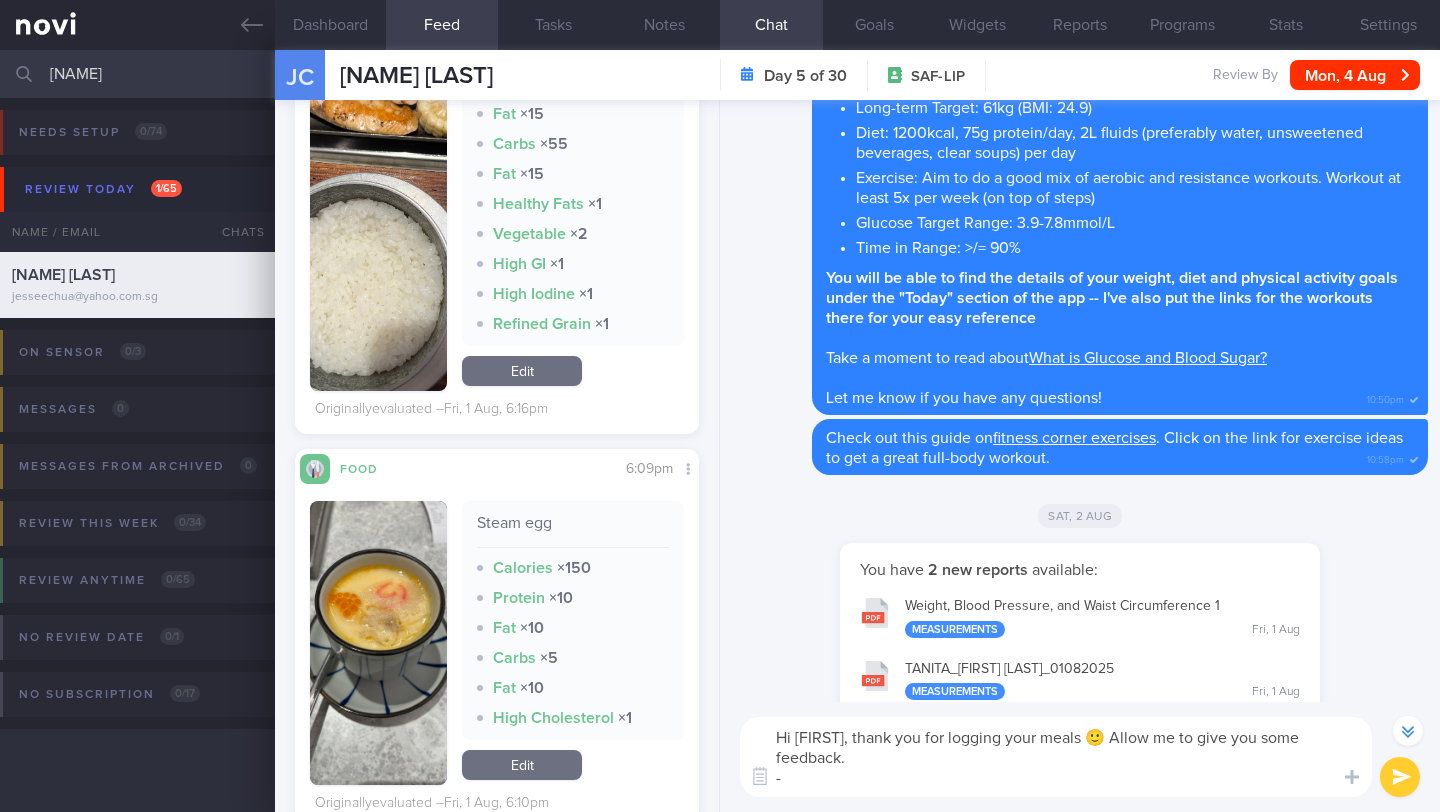 scroll, scrollTop: 8123, scrollLeft: 0, axis: vertical 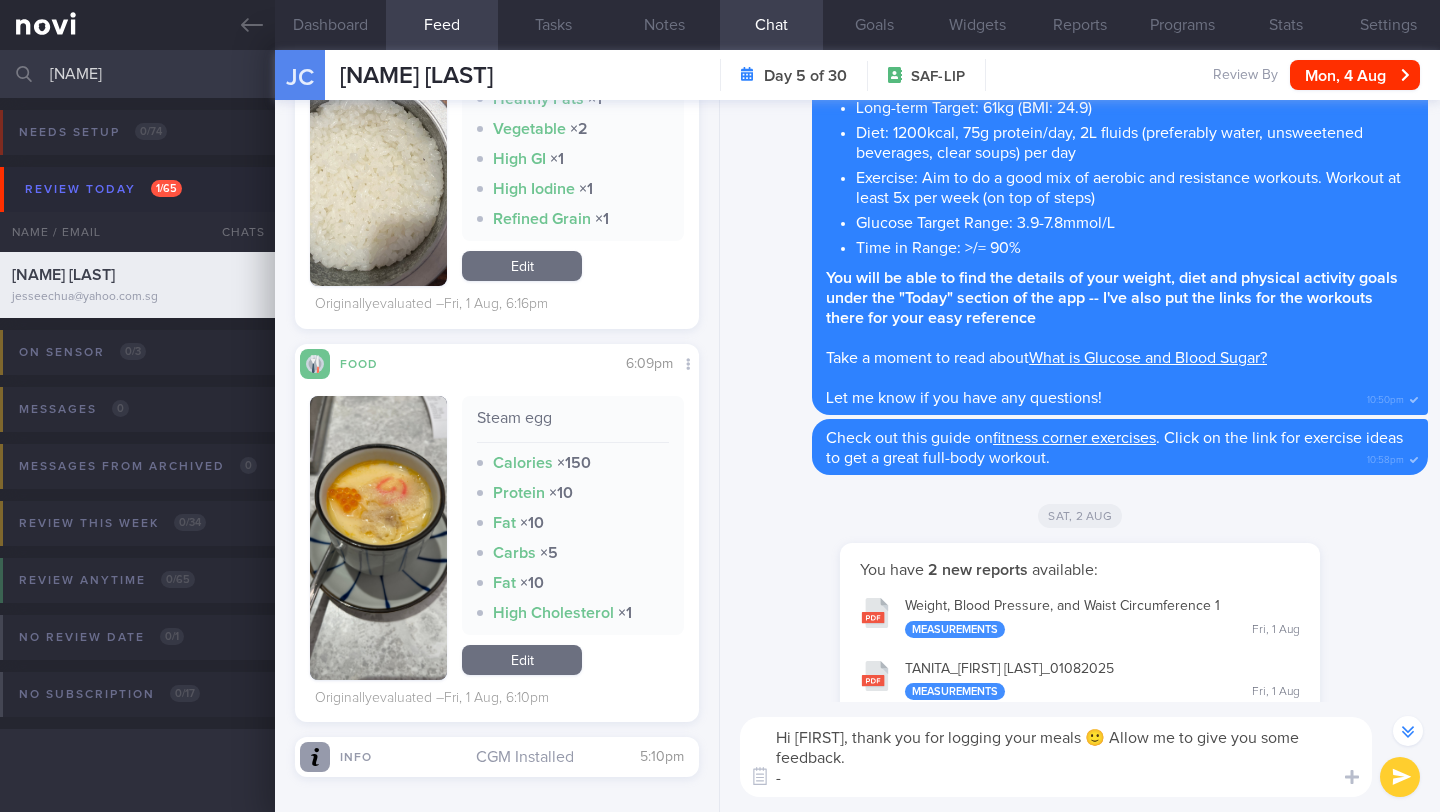 click on "Fat
×  10" at bounding box center [573, 523] 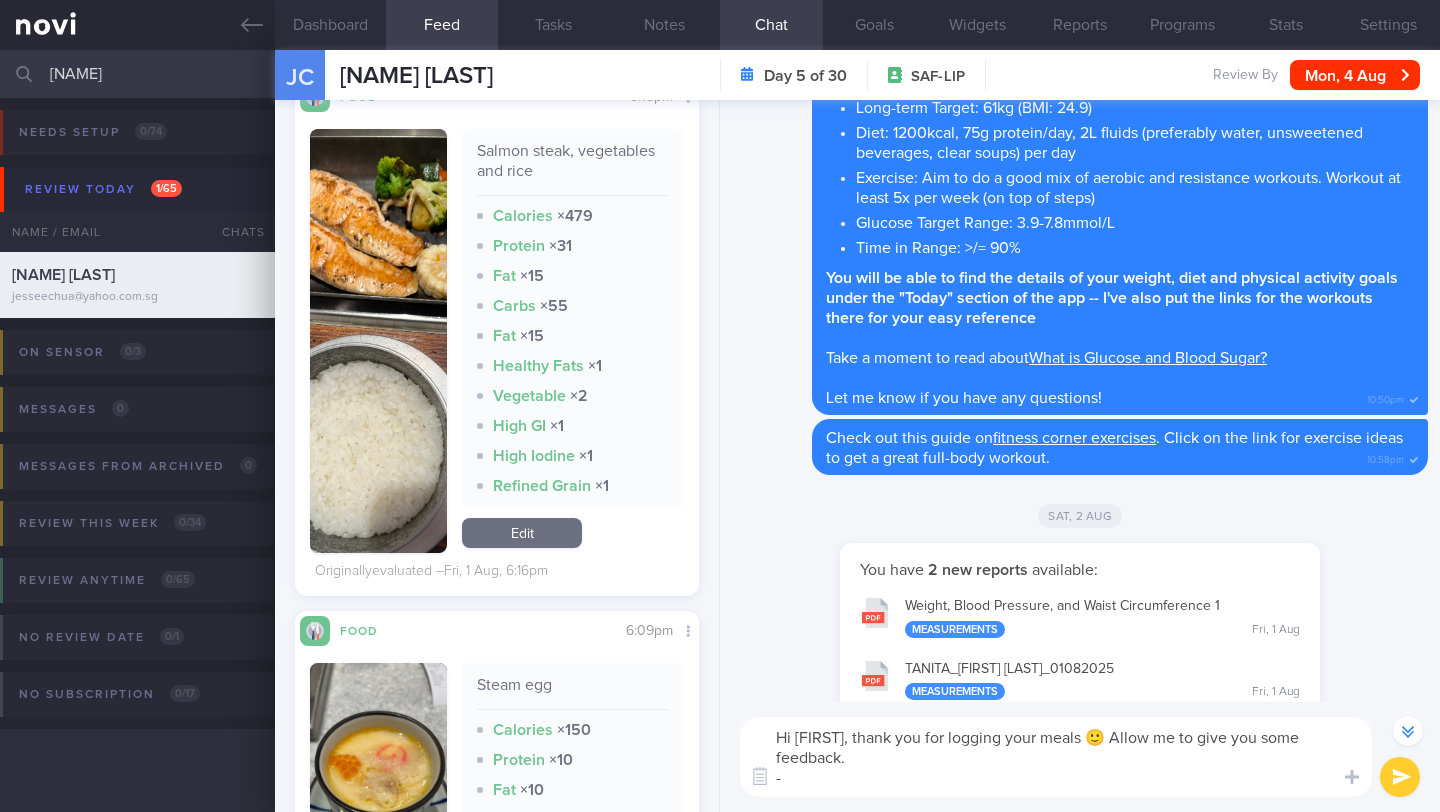 scroll, scrollTop: 7905, scrollLeft: 0, axis: vertical 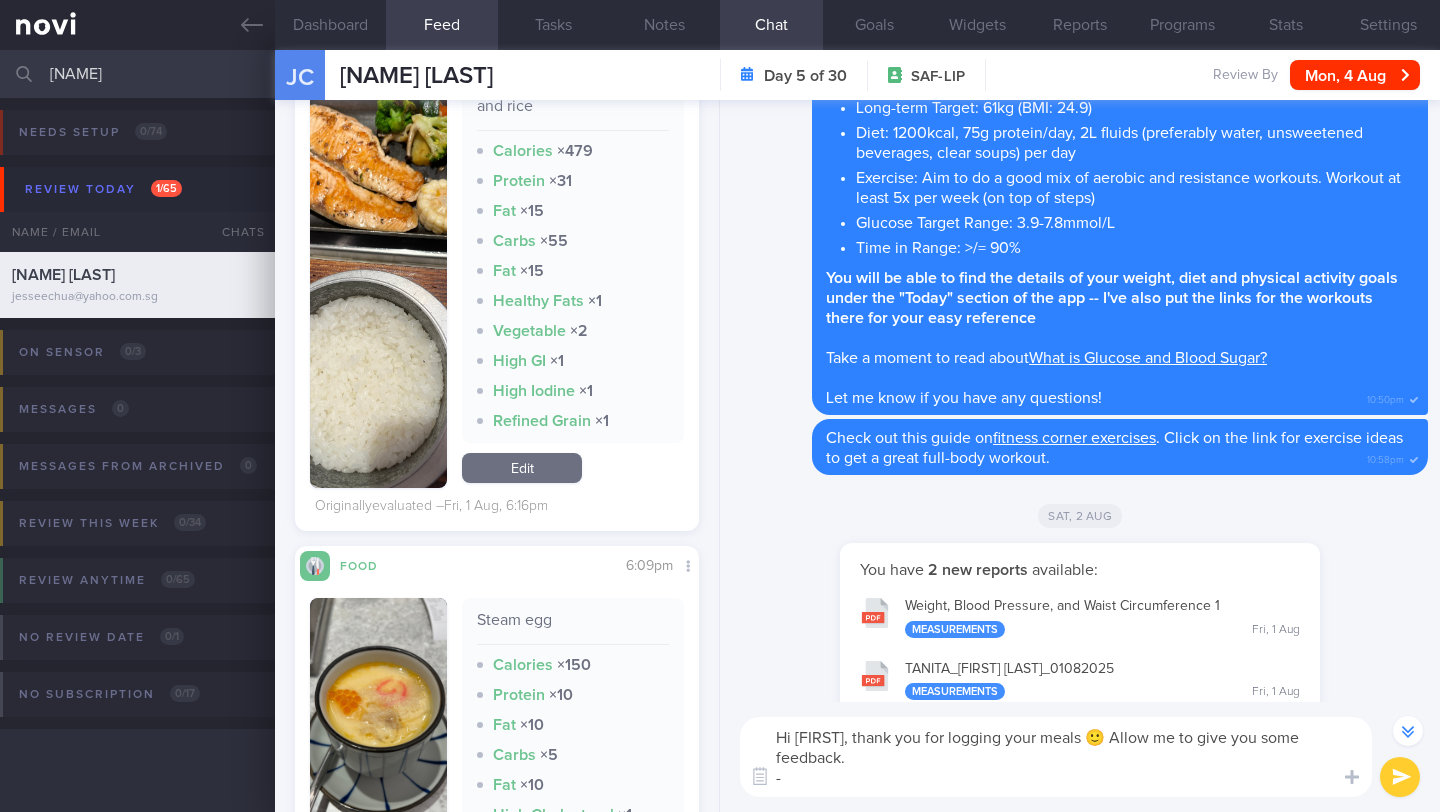 click at bounding box center [378, 276] 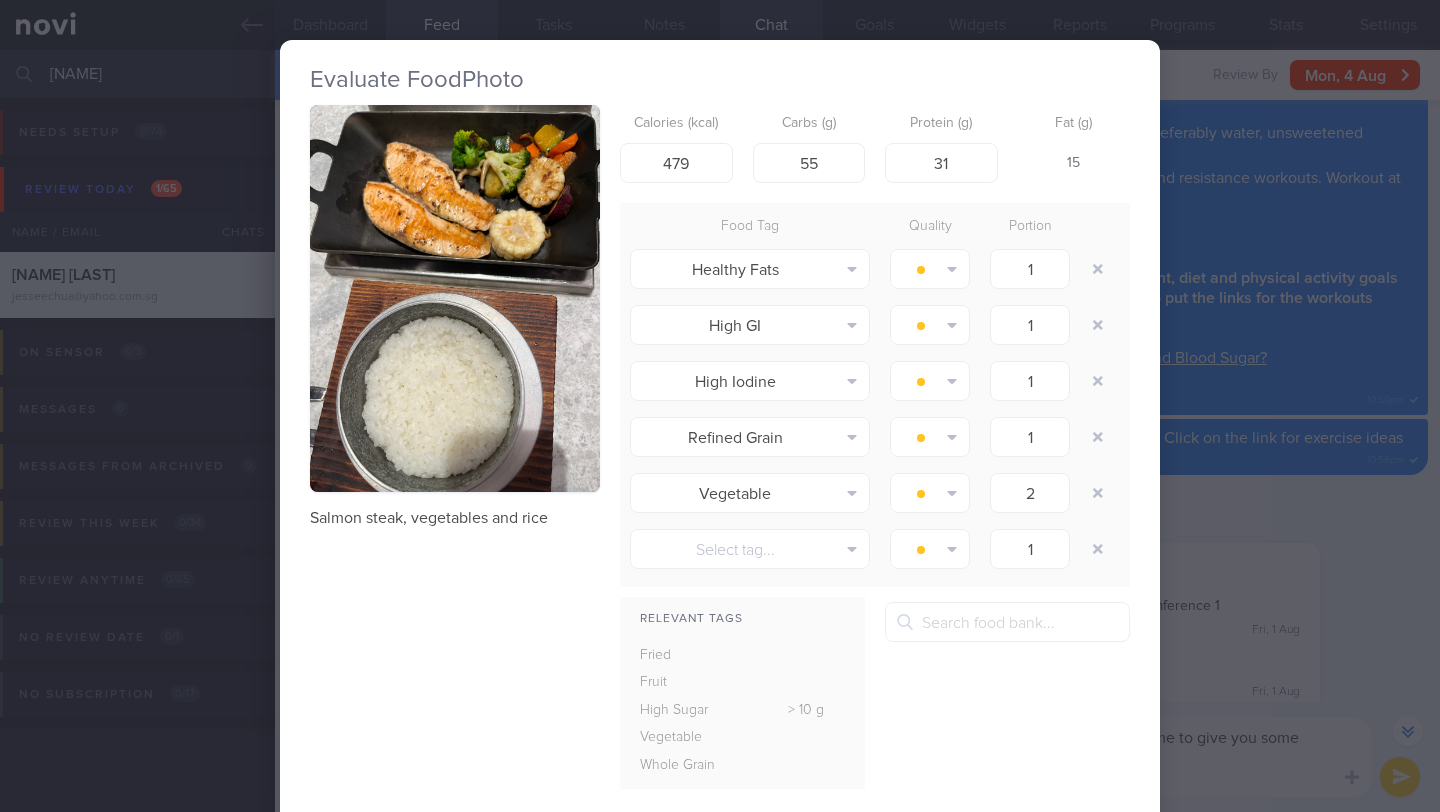 click on "Evaluate Food  Photo
Salmon steak, vegetables and rice
Calories (kcal)
479
Carbs (g)
55
Protein (g)
31
Fat (g)
15
Food Tag
Quality
Portion
Healthy Fats
Alcohol
Fried
Fruit
Healthy Fats
High Calcium
High Cholesterol
High Fat" at bounding box center (720, 406) 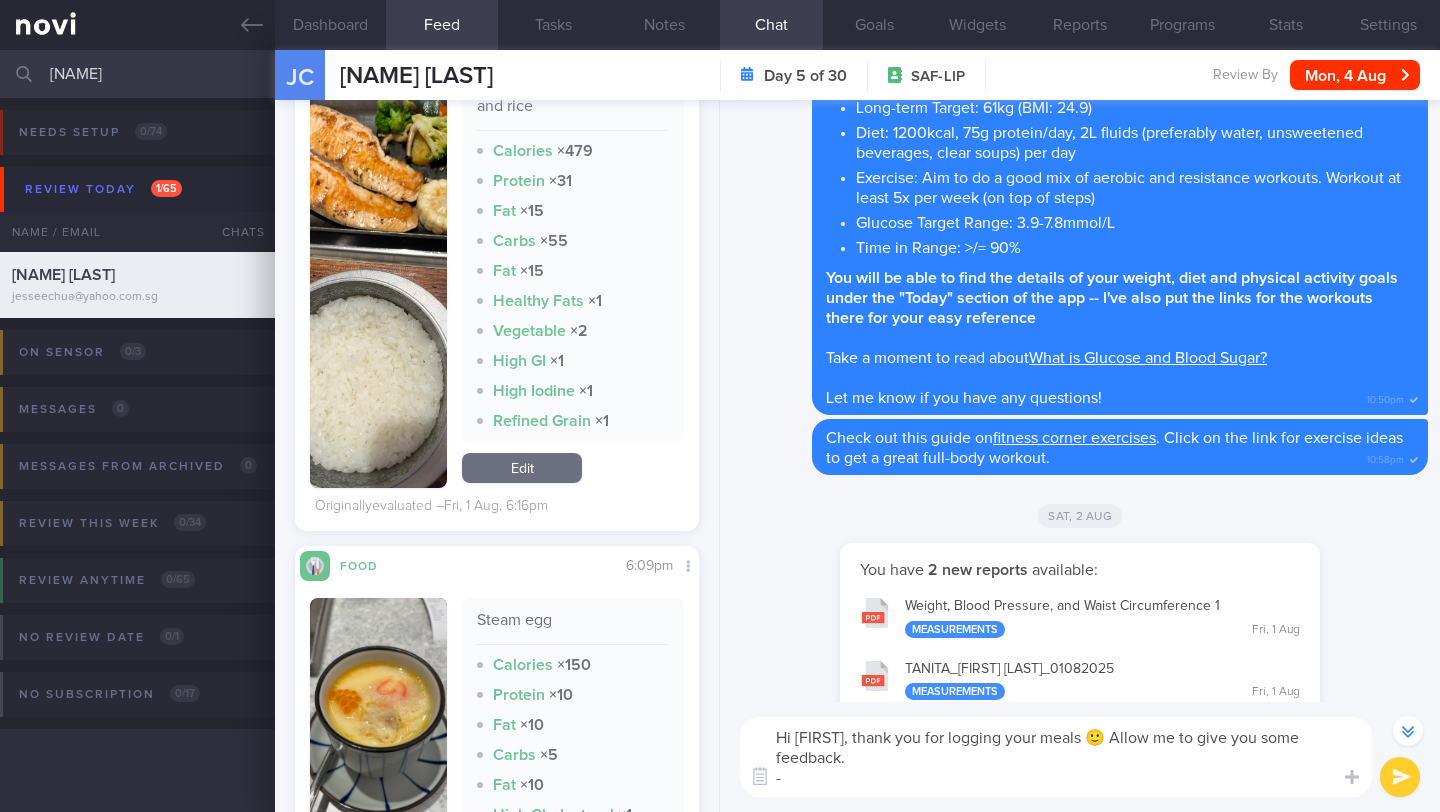 click on "Hi Jessee, thank you for logging your meals 🙂 Allow me to give you some feedback.
-" at bounding box center (1056, 757) 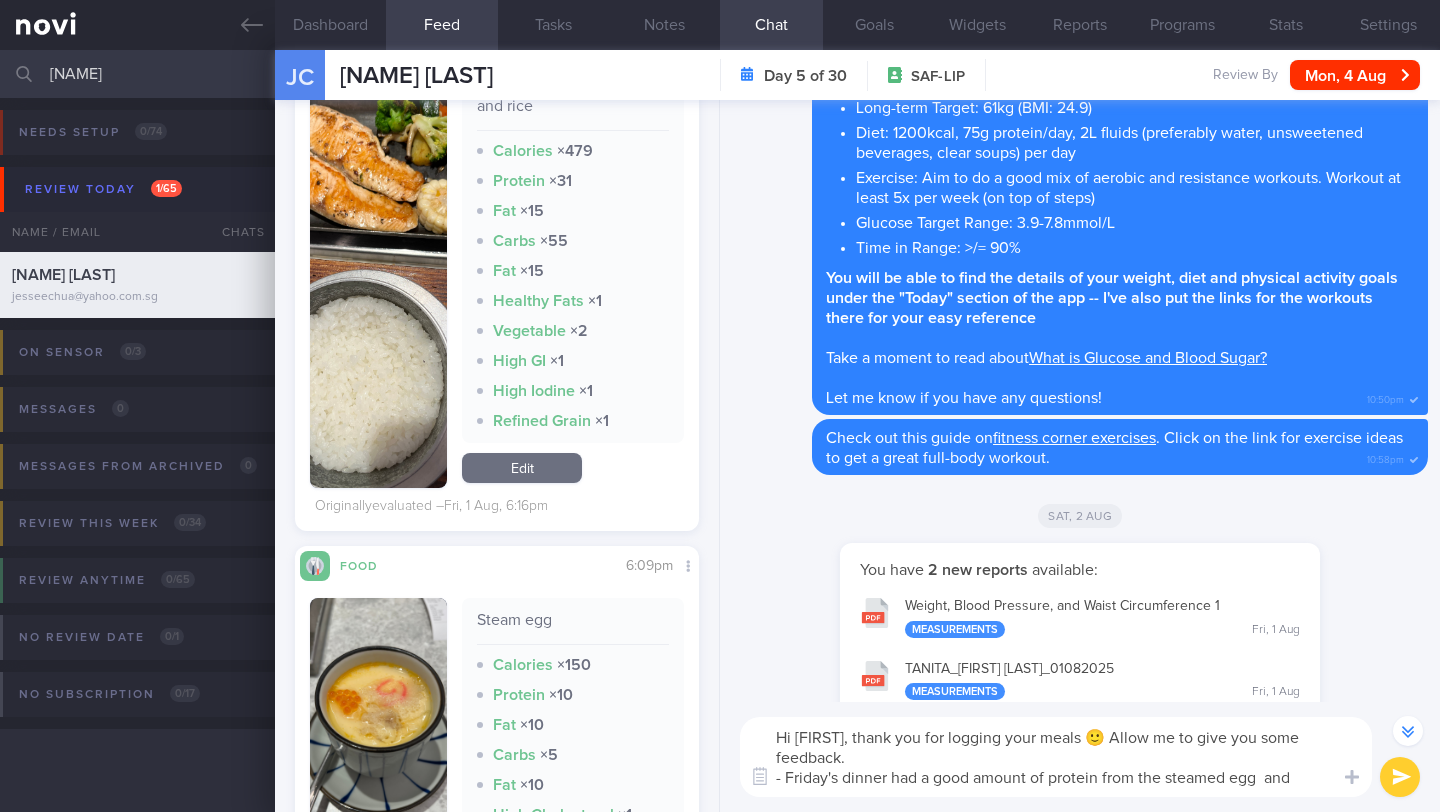 scroll, scrollTop: 0, scrollLeft: 0, axis: both 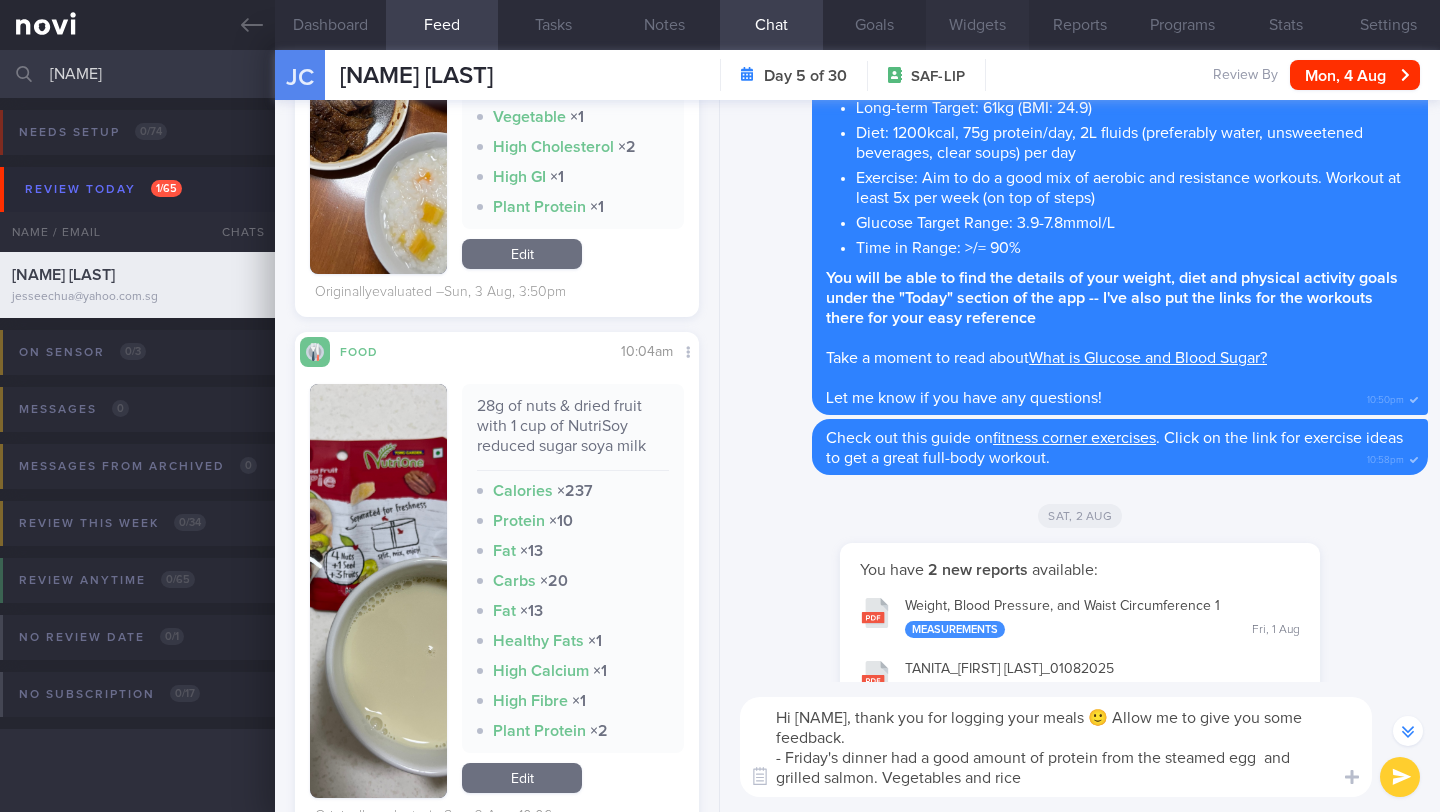 type on "Hi Jessee, thank you for logging your meals 🙂 Allow me to give you some feedback.
- Friday's dinner had a good amount of protein from the steamed egg  and grilled salmon. Vegetables and rice" 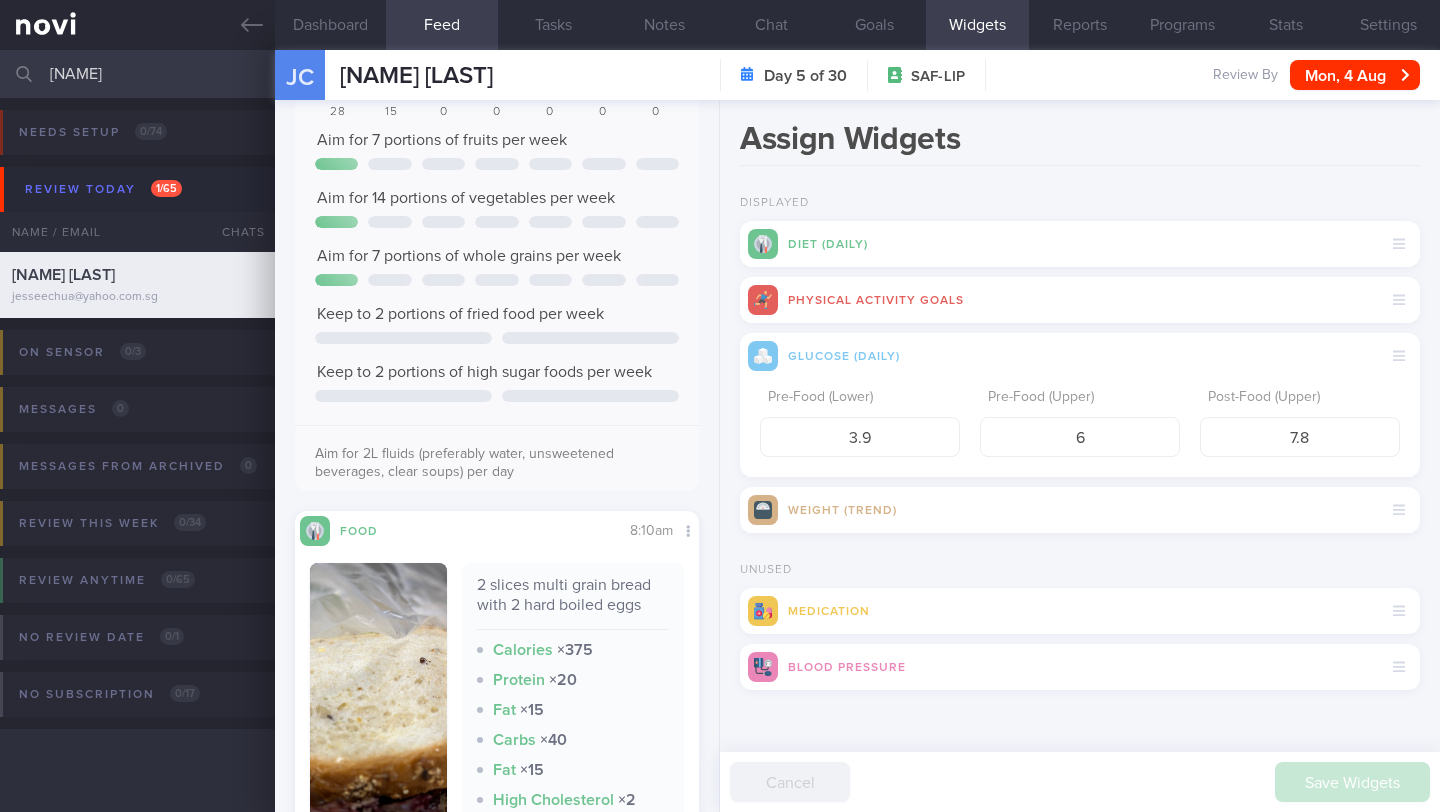 scroll, scrollTop: 0, scrollLeft: 0, axis: both 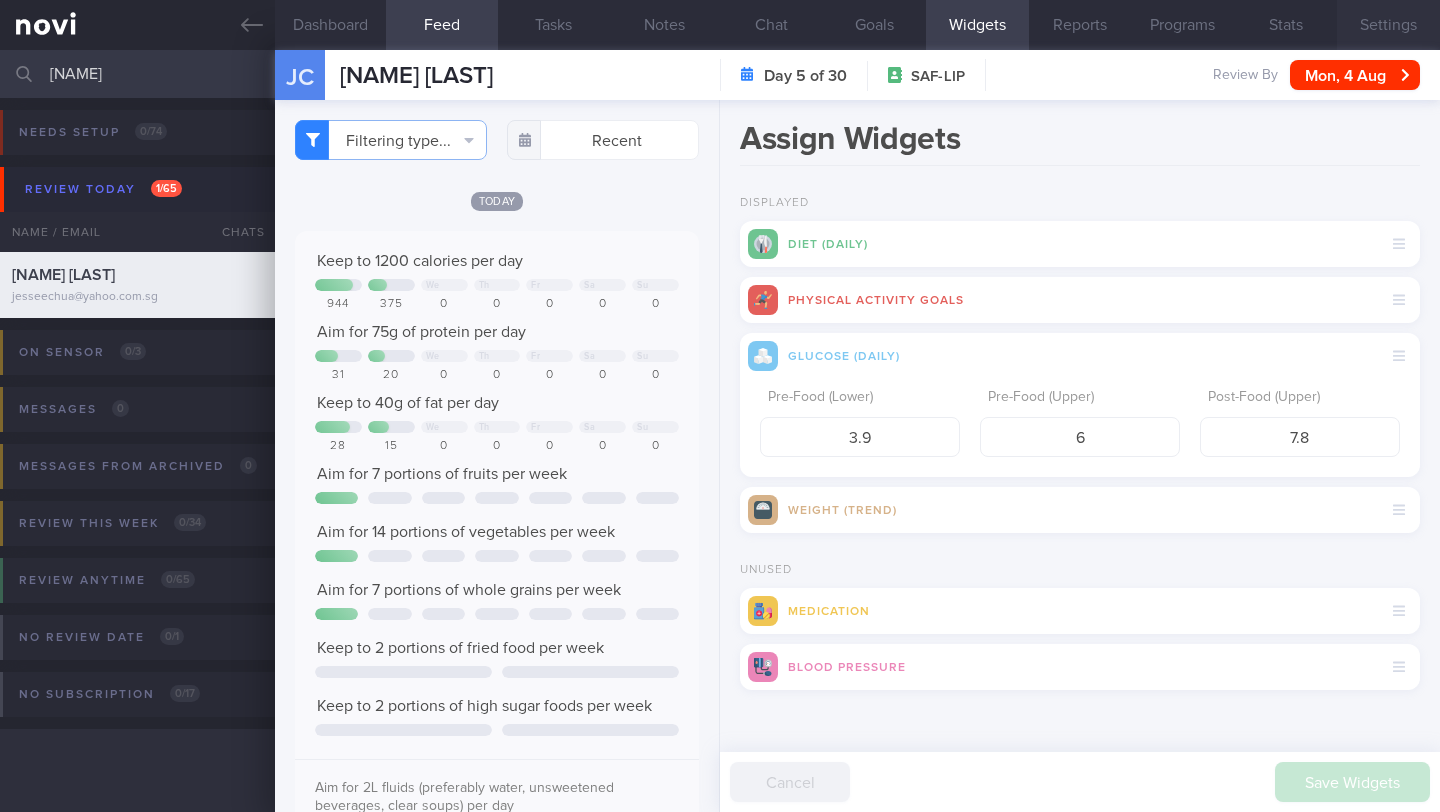 click on "Settings" at bounding box center (1388, 25) 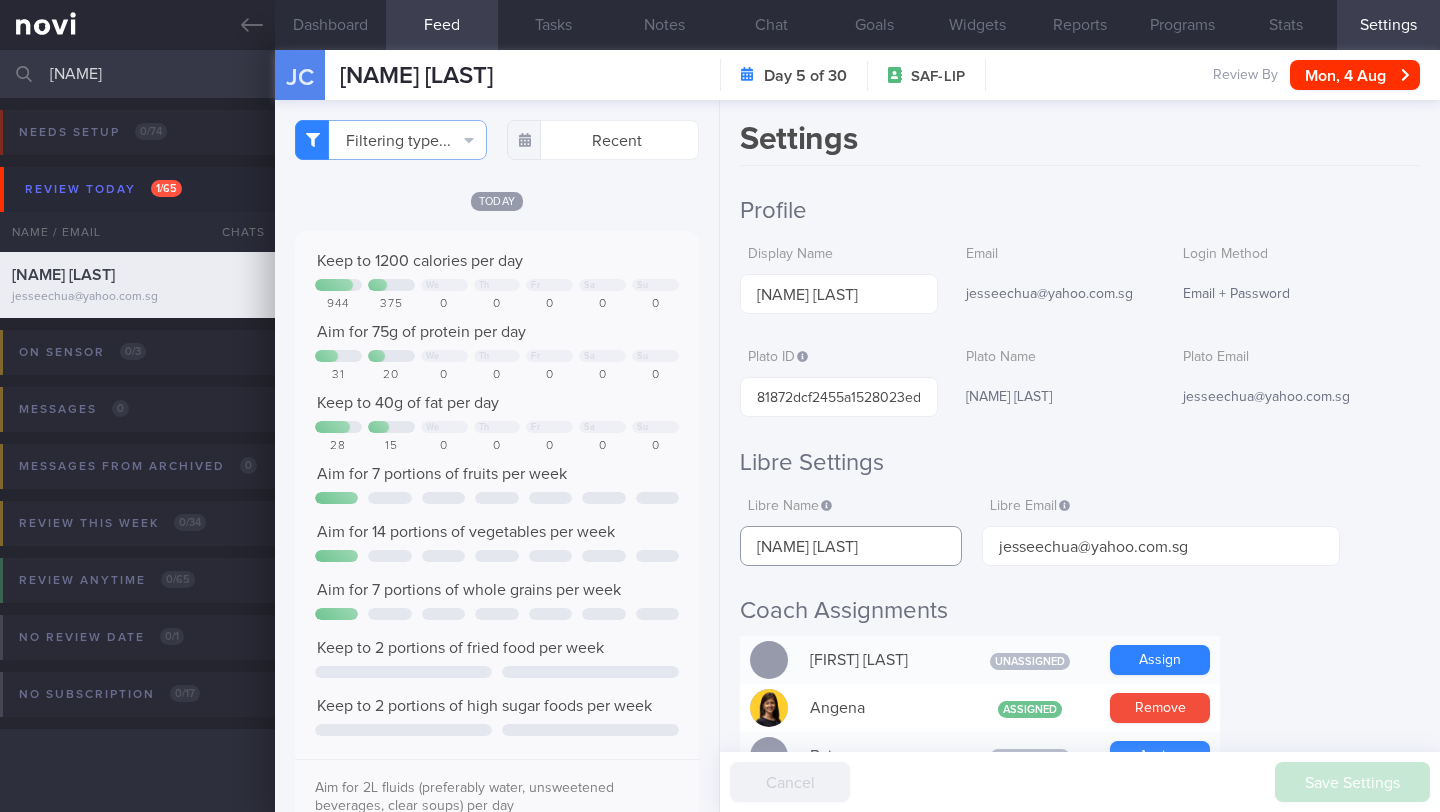 drag, startPoint x: 861, startPoint y: 540, endPoint x: 748, endPoint y: 554, distance: 113.86395 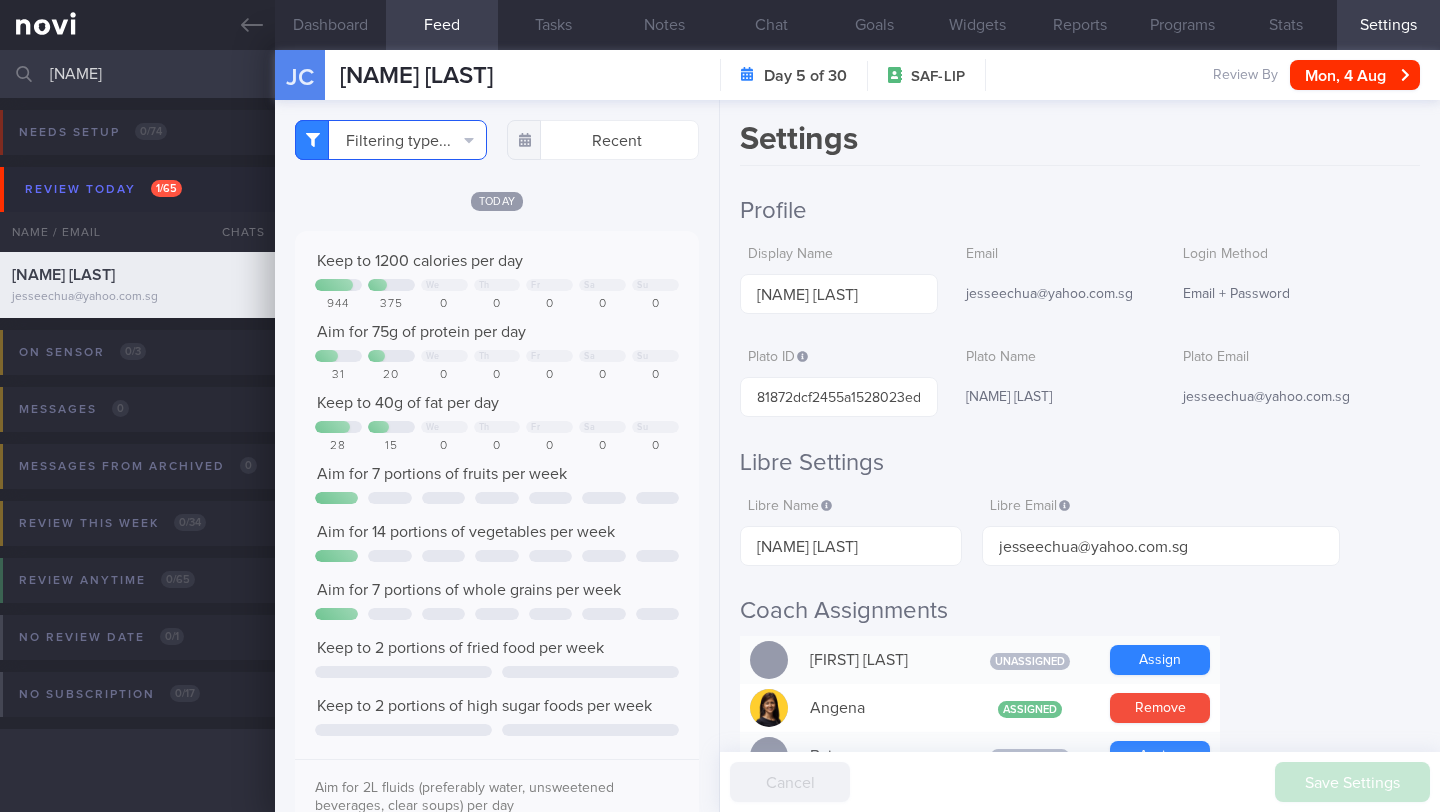 click 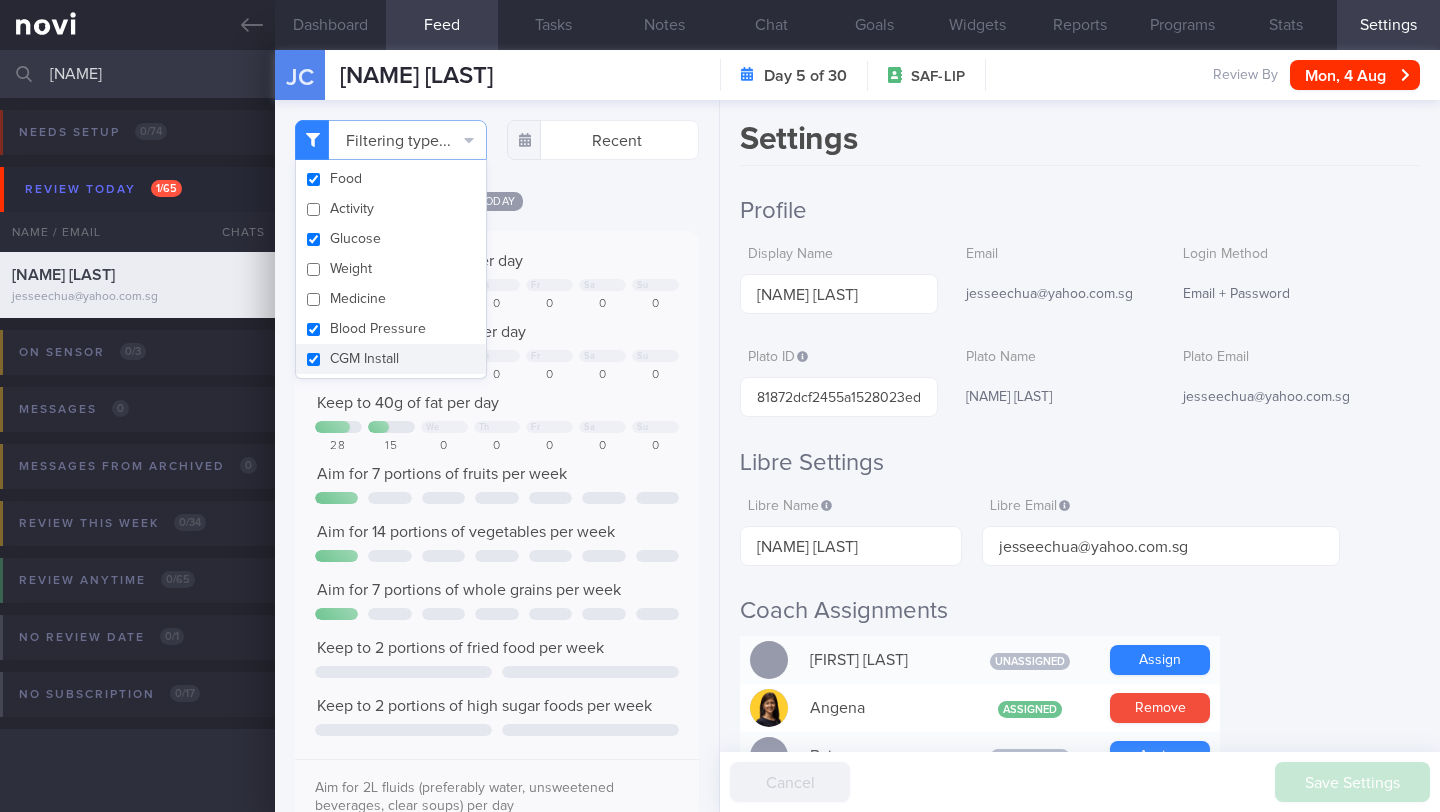 click on "Filtering type...
Food
Activity
Glucose
Weight
Medicine
Blood Pressure
CGM Install
Recent
Today" at bounding box center [497, 456] 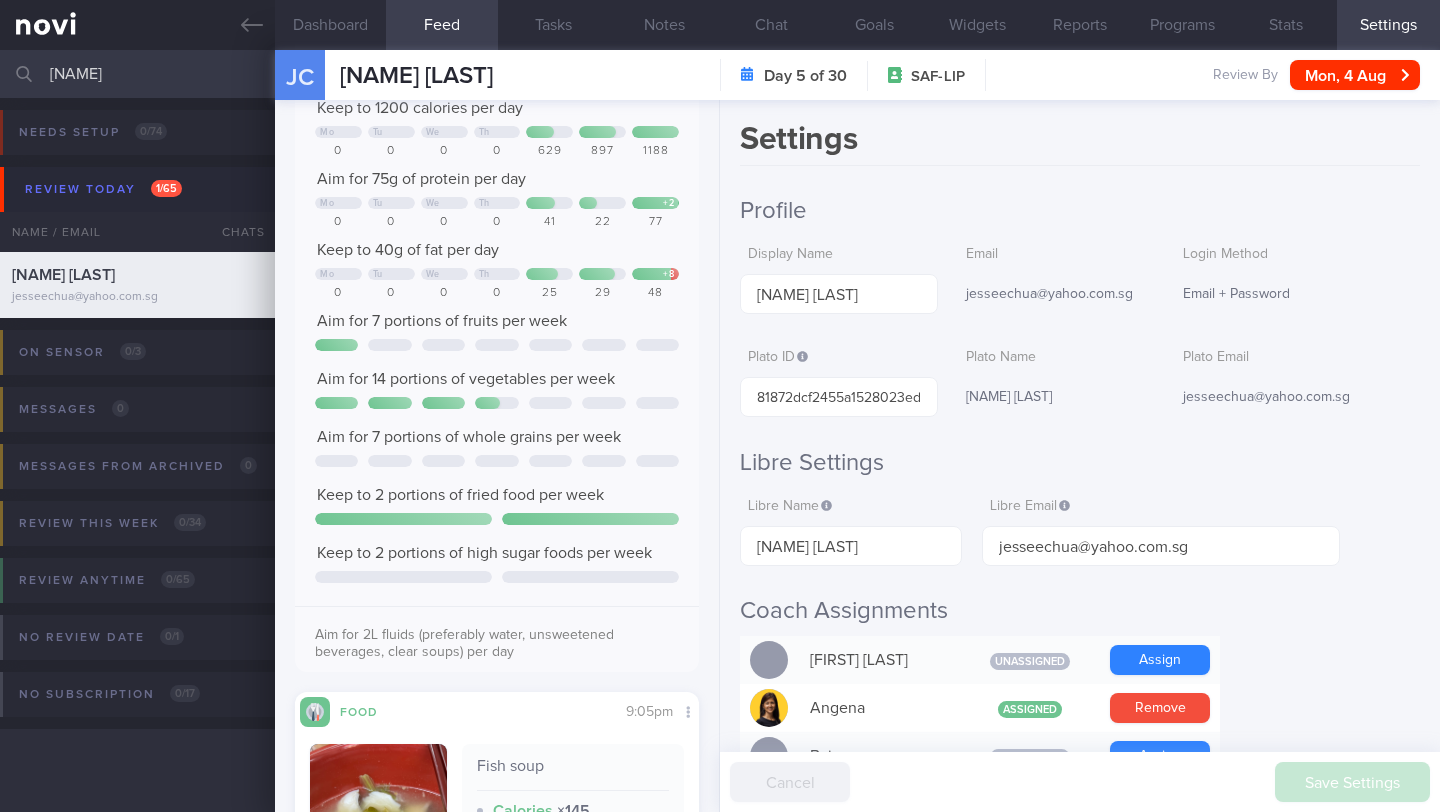 scroll, scrollTop: 2761, scrollLeft: 0, axis: vertical 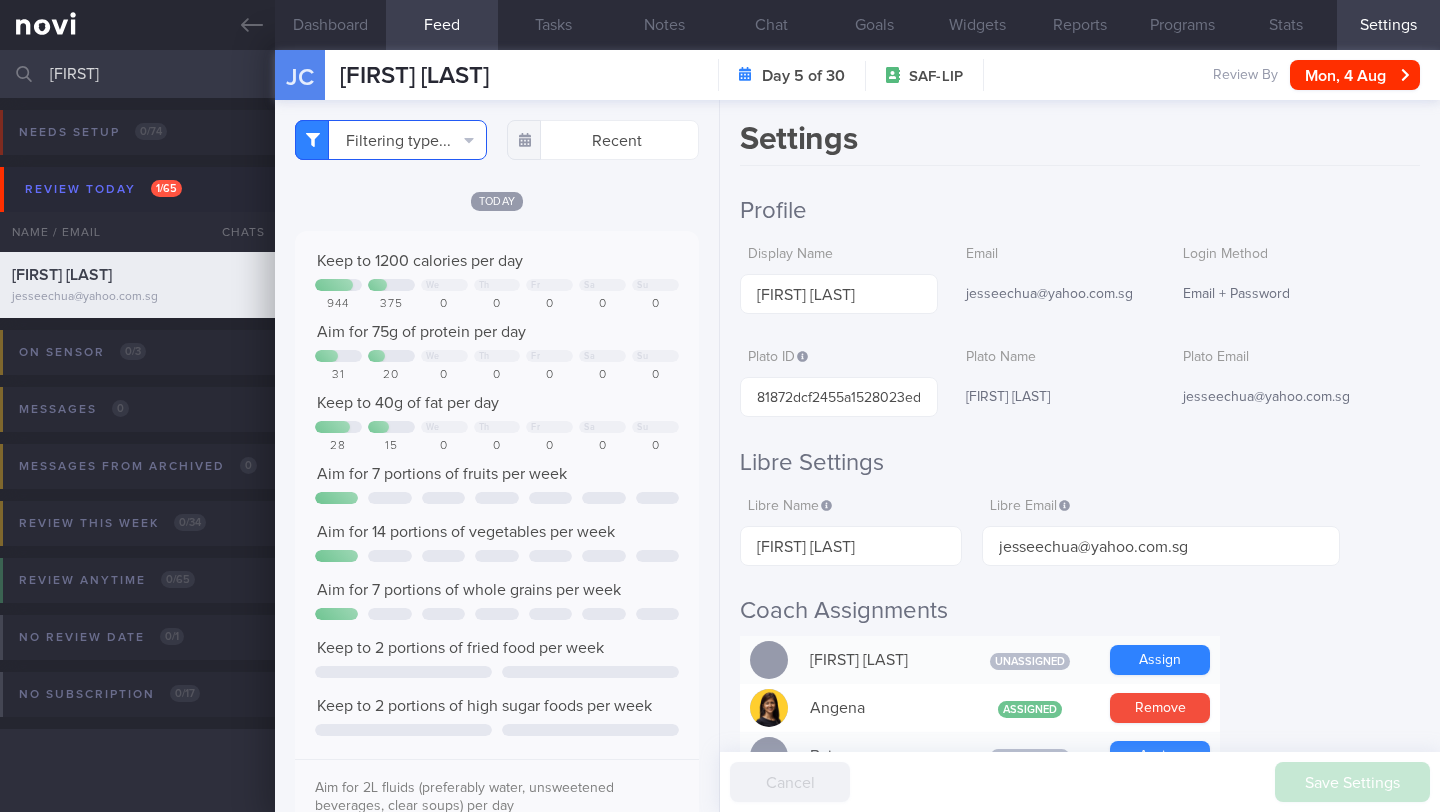 click on "Filtering type..." at bounding box center (391, 140) 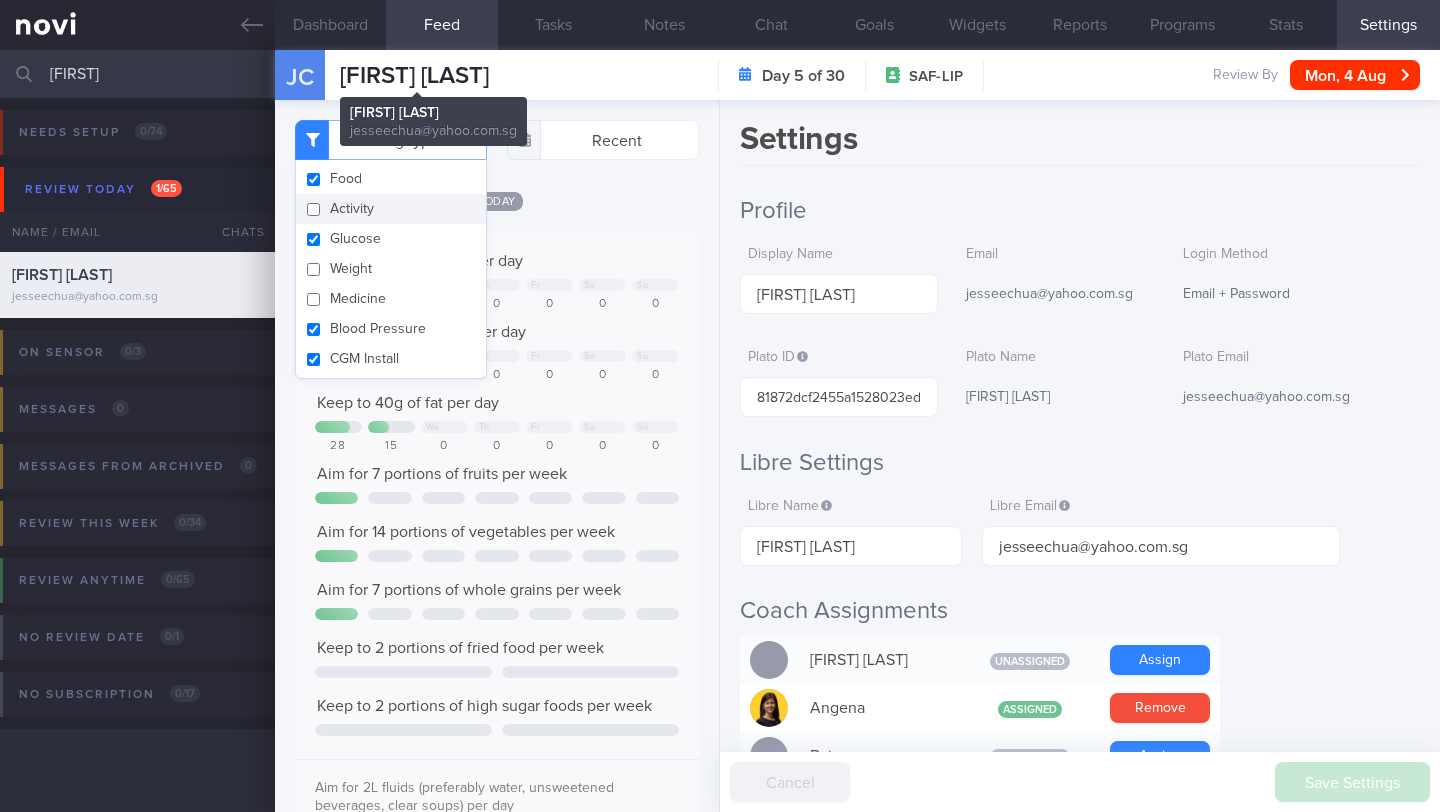 click on "[FIRST] [LAST]" at bounding box center [414, 76] 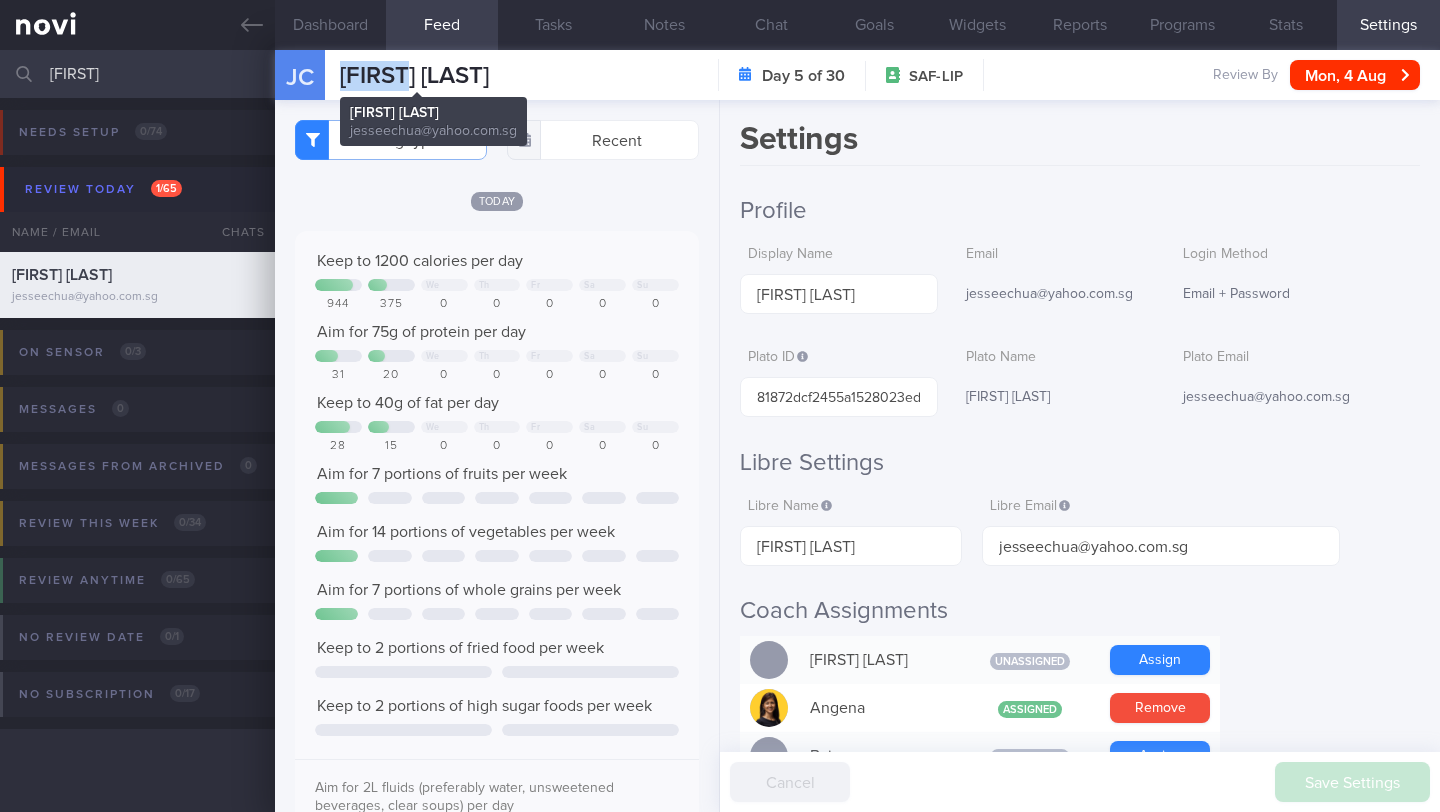 click on "[FIRST] [LAST]" at bounding box center [414, 76] 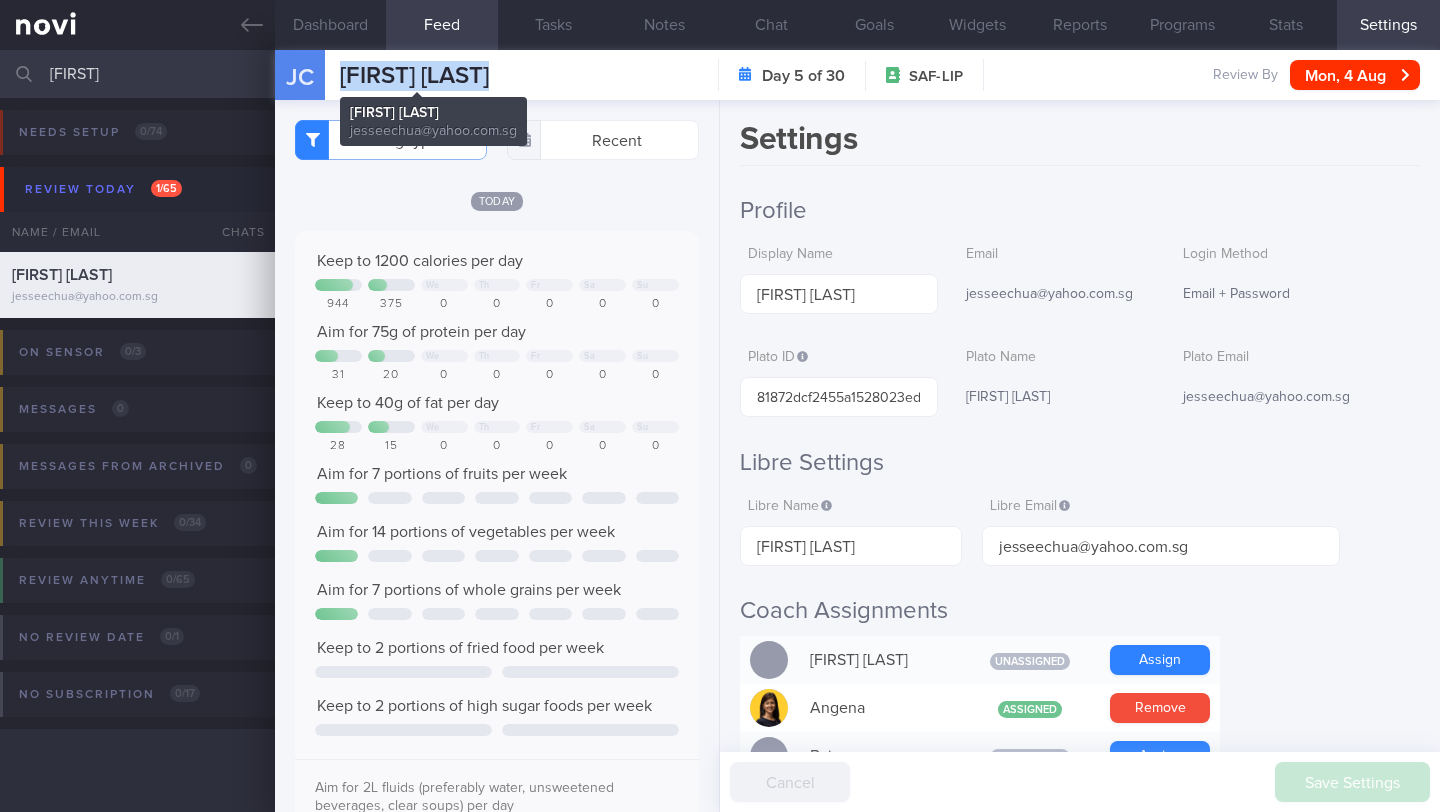 copy on "[FIRST] [LAST]
[FIRST] [LAST]
[EMAIL]" 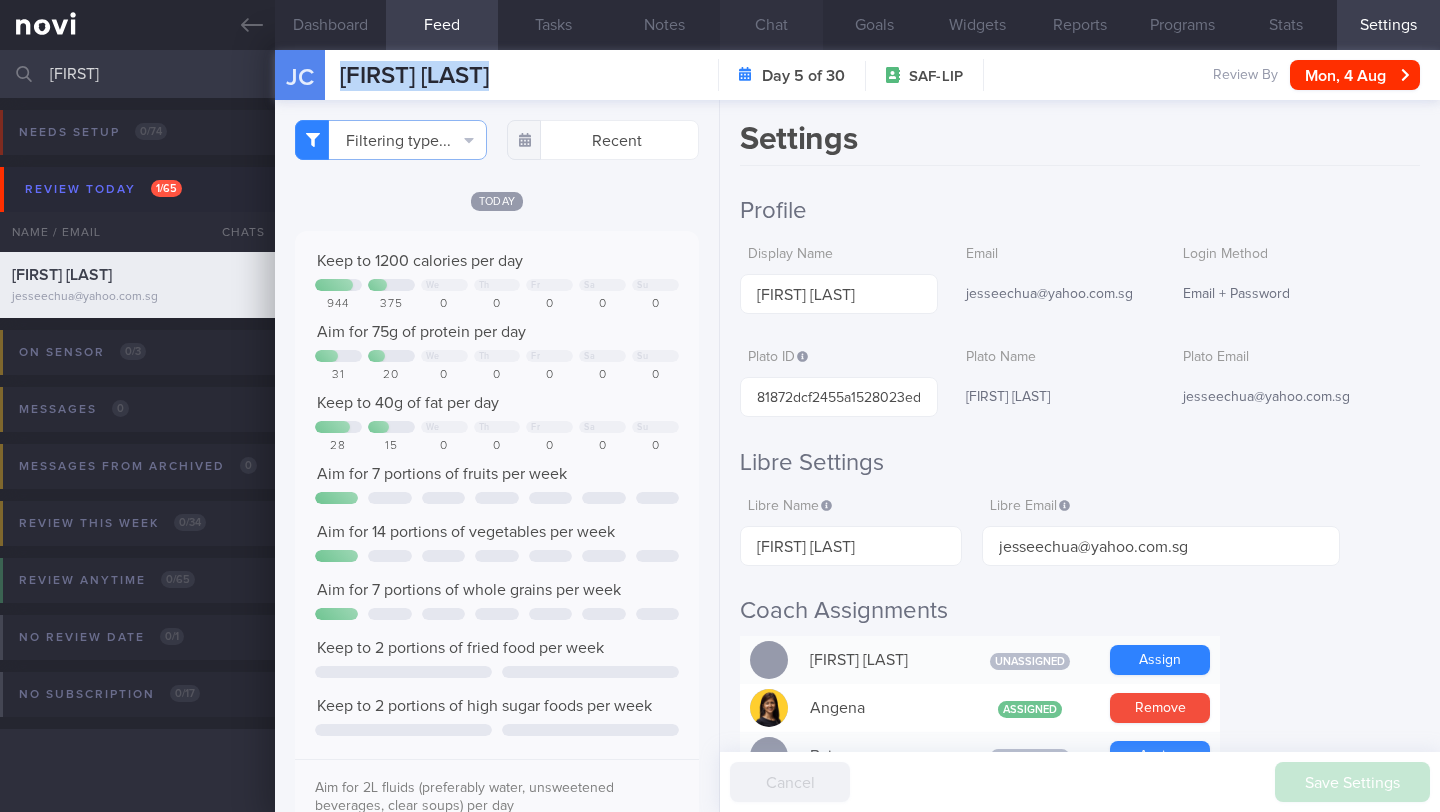 click on "Chat" at bounding box center [771, 25] 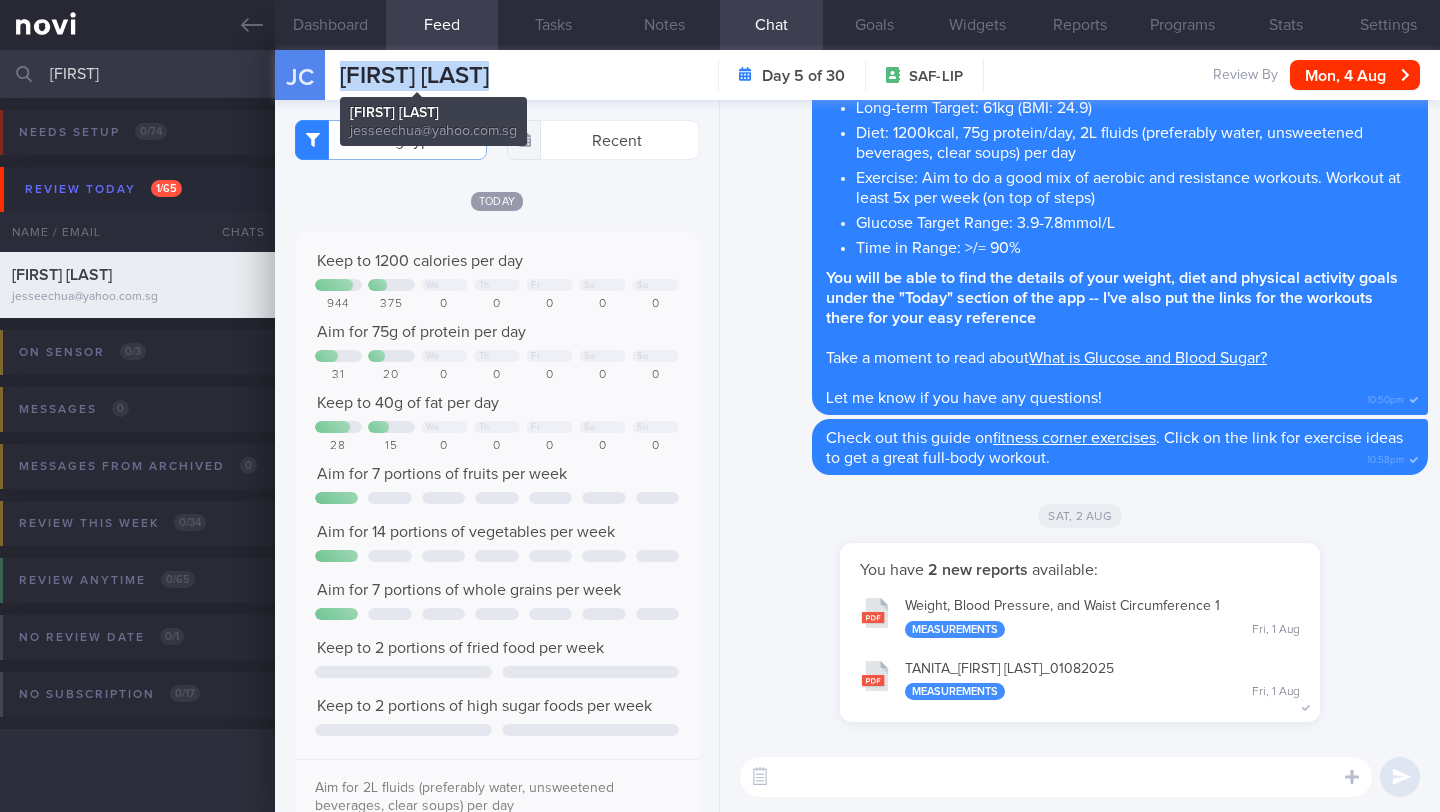 click on "[FIRST] [LAST]" at bounding box center (414, 76) 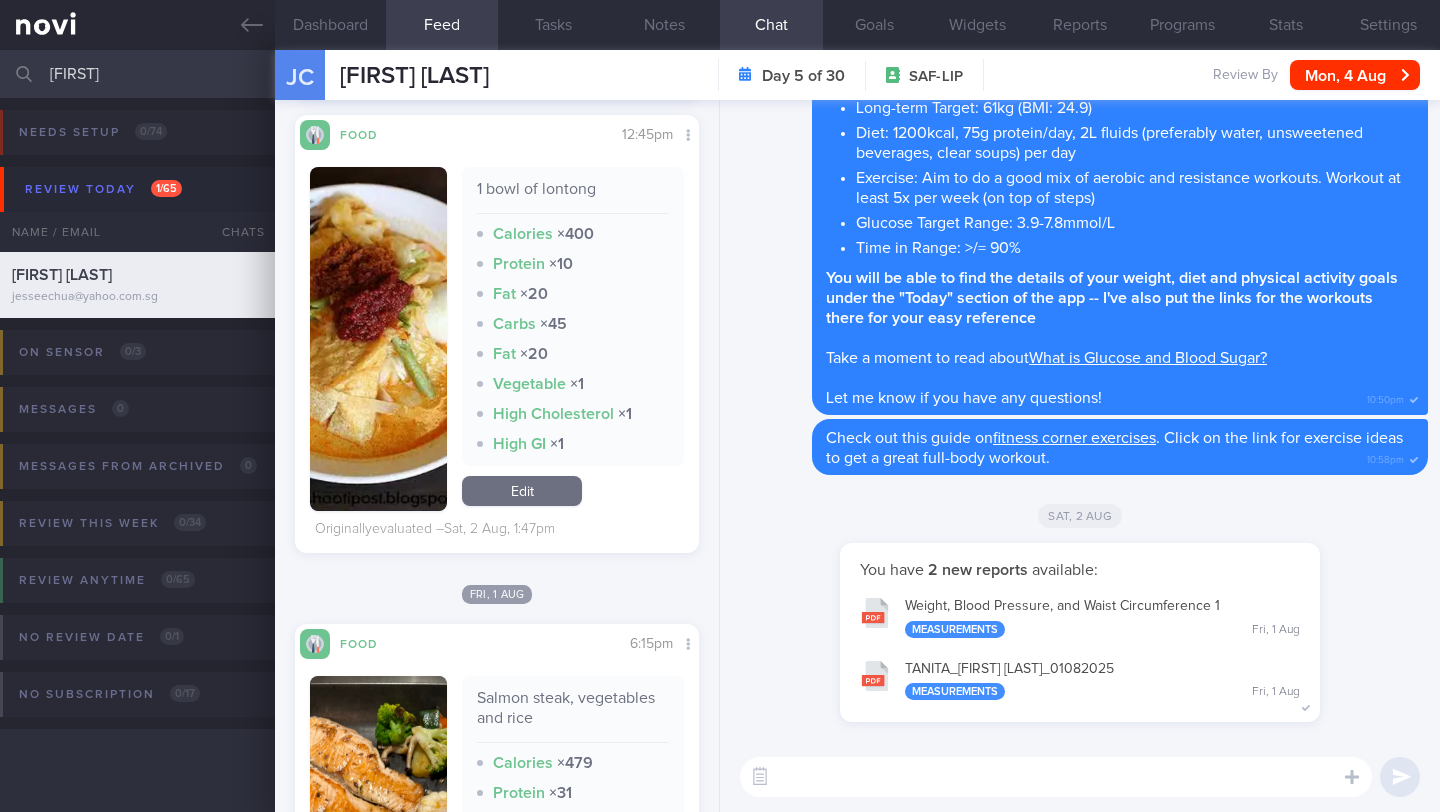scroll, scrollTop: 7083, scrollLeft: 0, axis: vertical 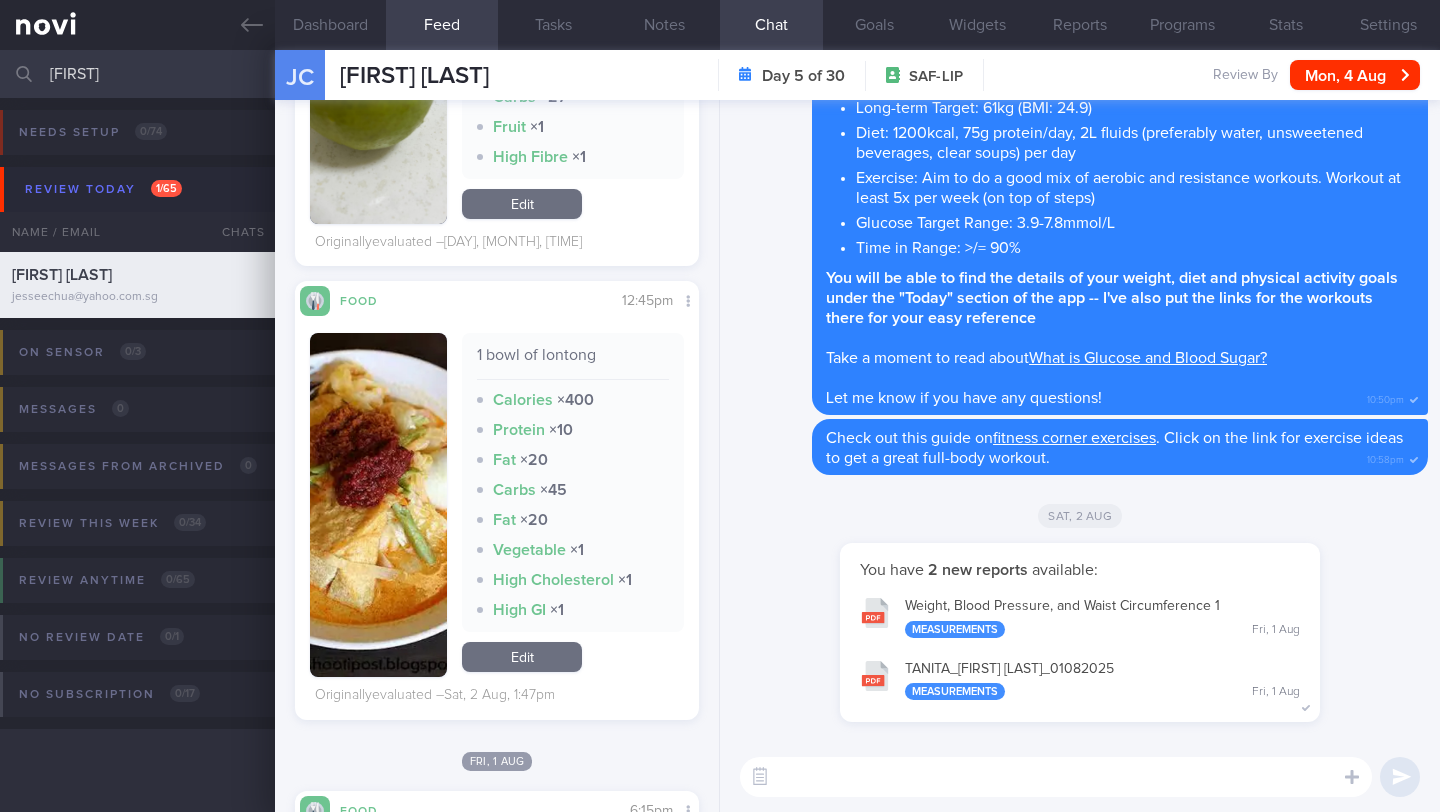 click at bounding box center (1056, 777) 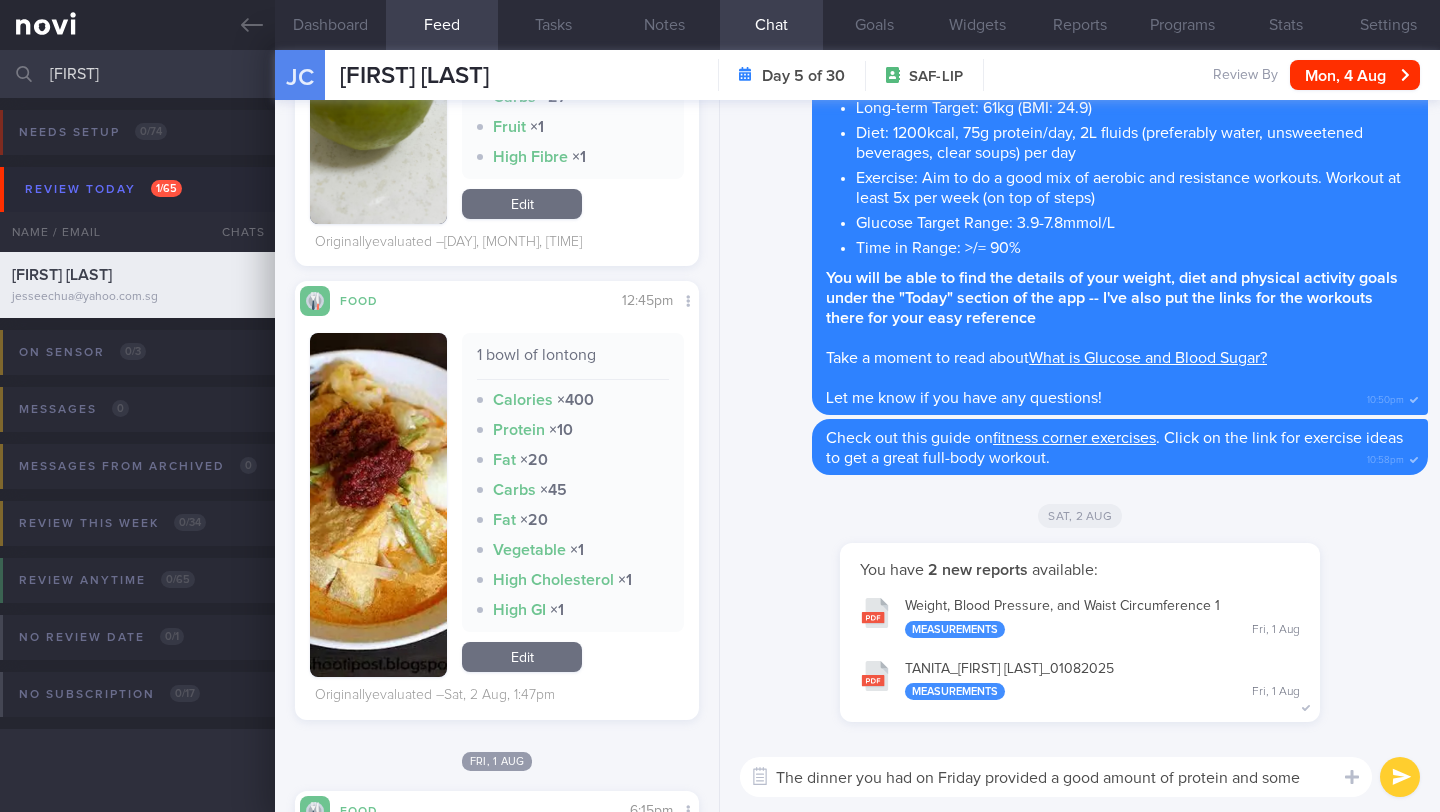 scroll, scrollTop: 0, scrollLeft: 0, axis: both 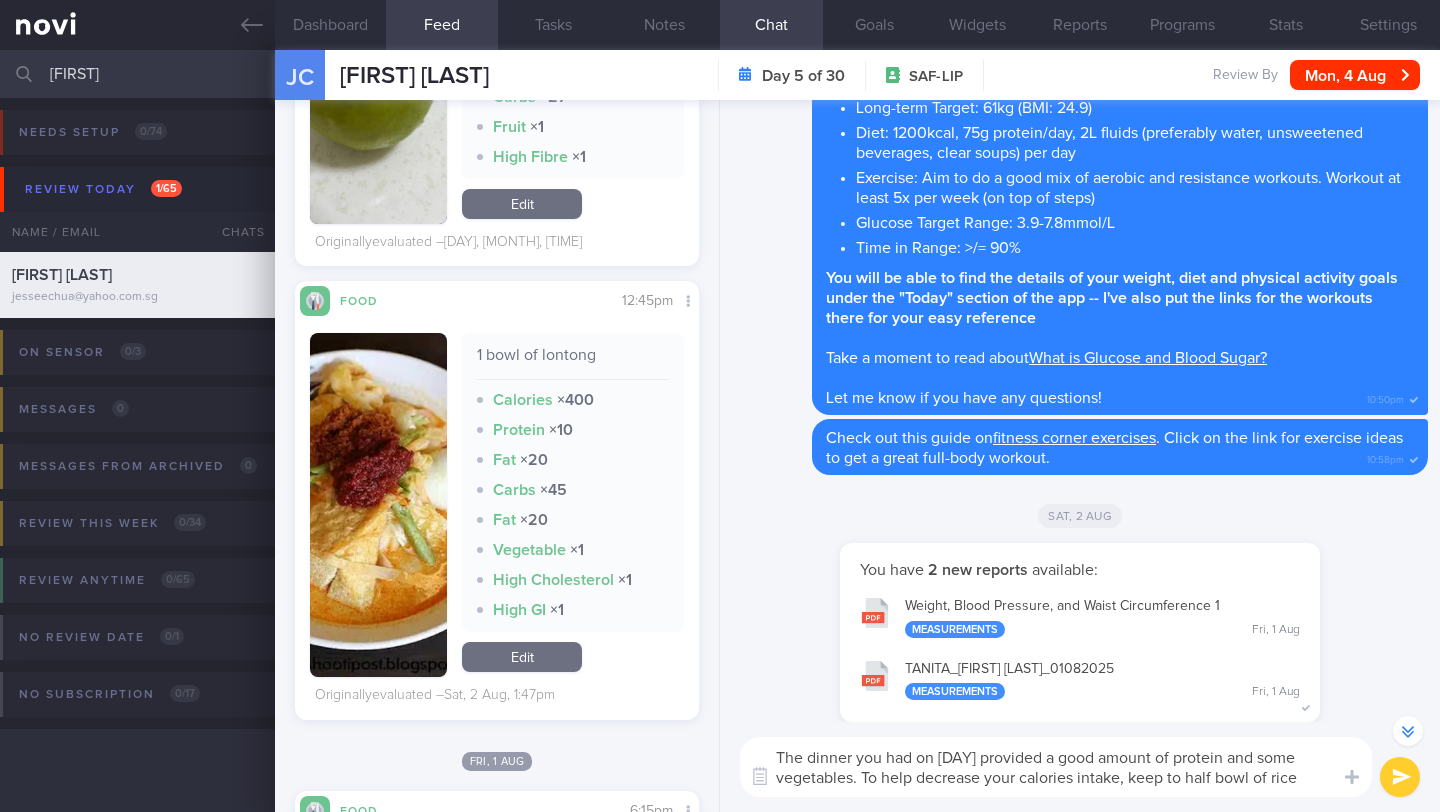 click on "The dinner you had on [DAY] provided a good amount of protein and some vegetables. To help decrease your calories intake, keep to half bowl of rice" at bounding box center (1056, 767) 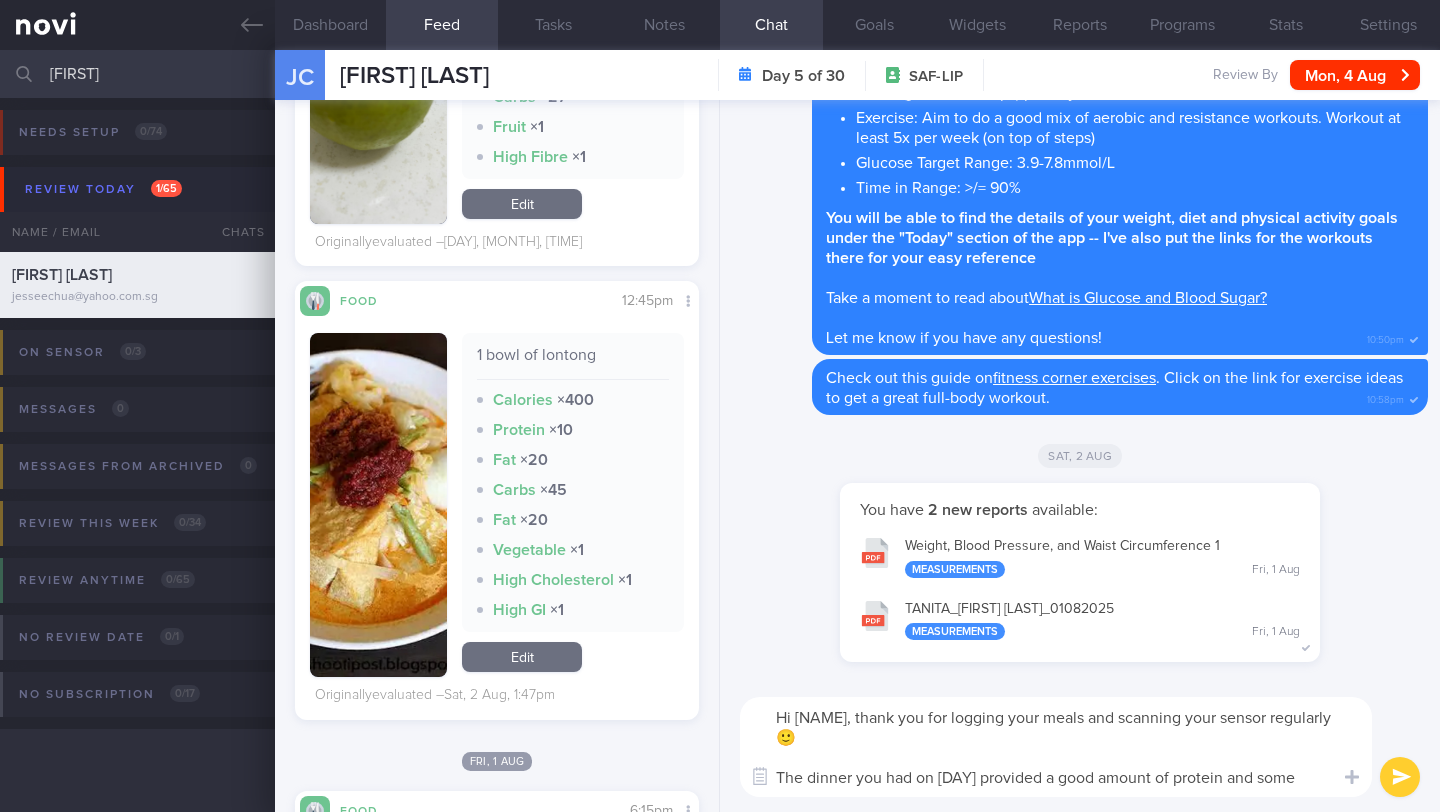 scroll, scrollTop: -19, scrollLeft: 0, axis: vertical 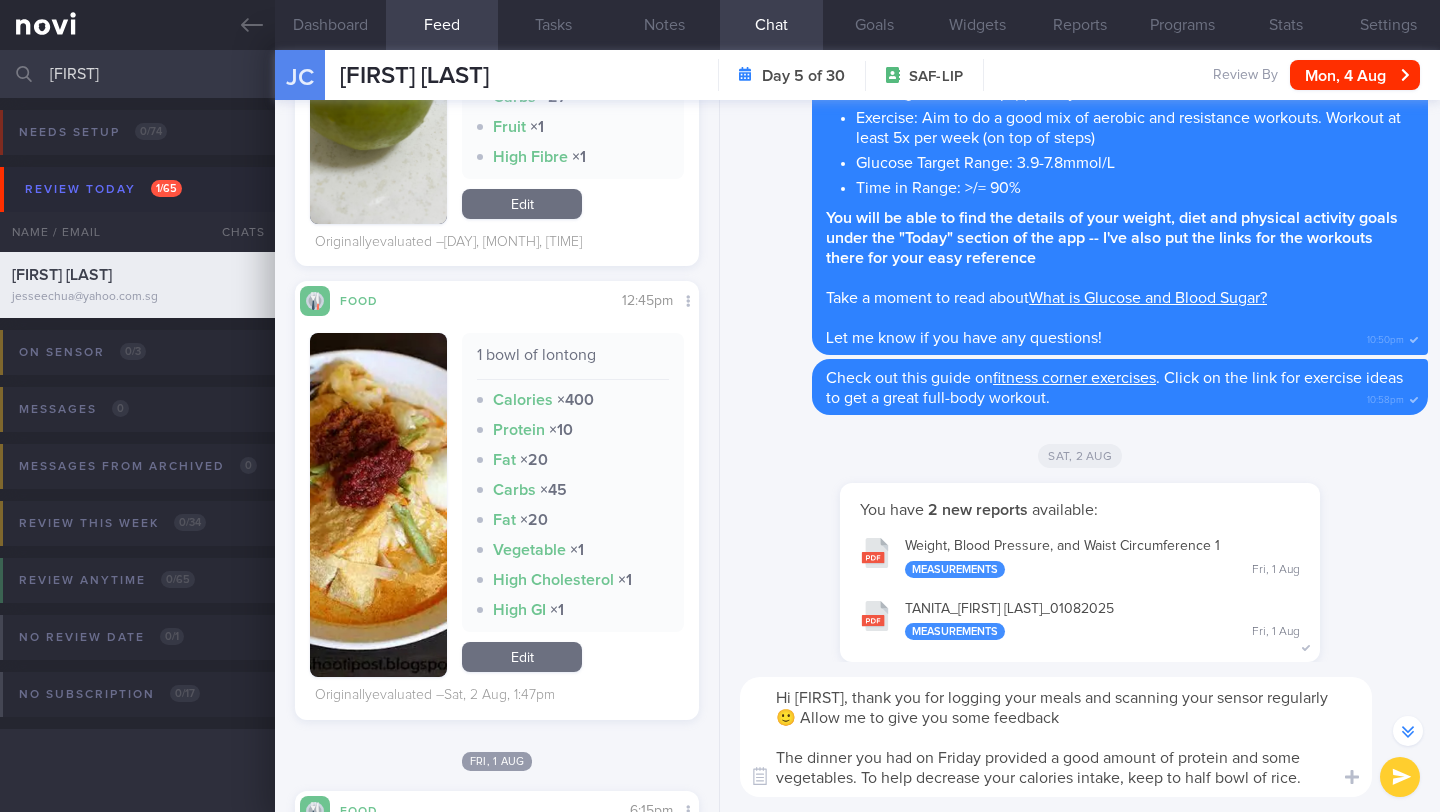 click on "Hi [FIRST], thank you for logging your meals and scanning your sensor regularly 🙂 Allow me to give you some feedback
The dinner you had on Friday provided a good amount of protein and some vegetables. To help decrease your calories intake, keep to half bowl of rice." at bounding box center (1056, 737) 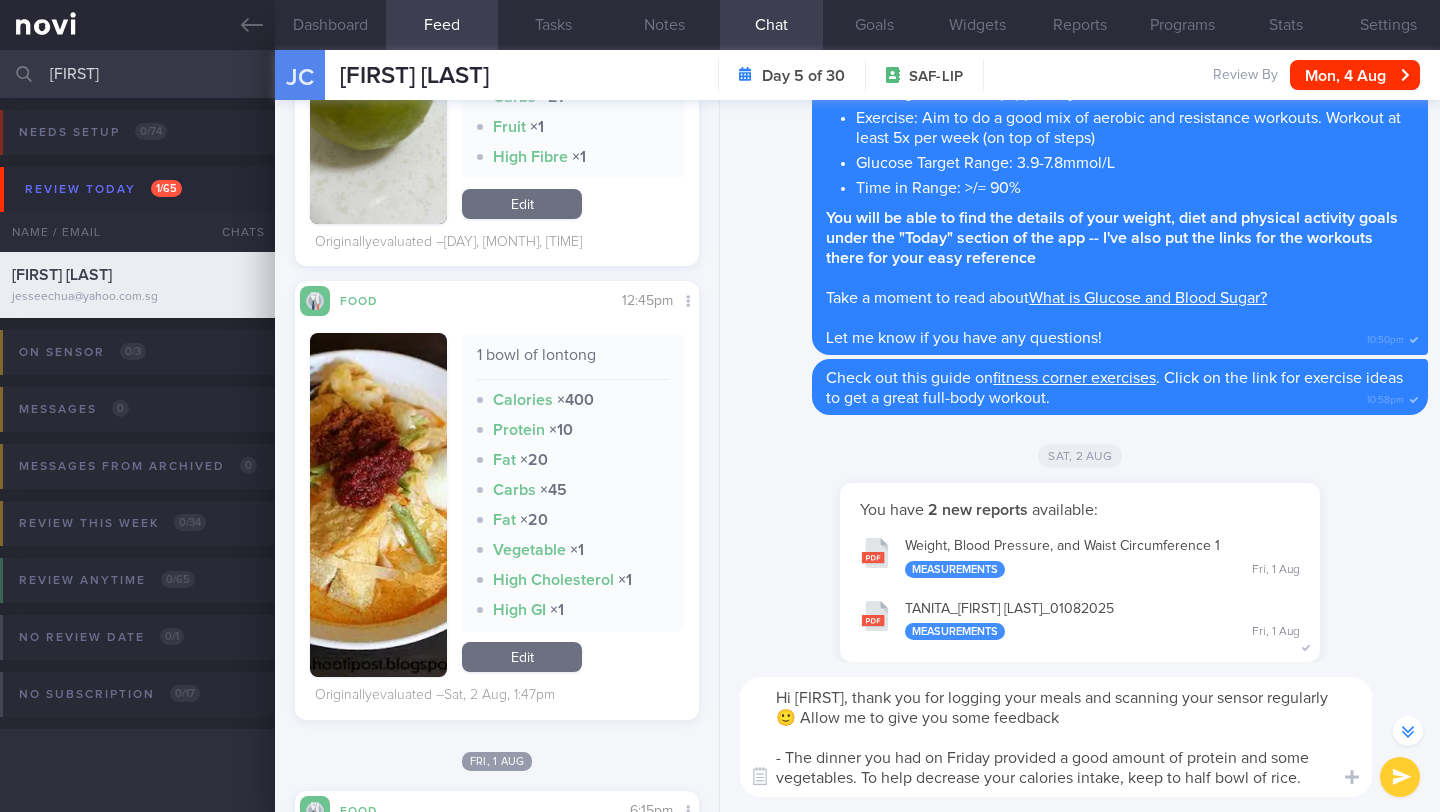 click on "Hi [FIRST], thank you for logging your meals and scanning your sensor regularly 🙂 Allow me to give you some feedback
- The dinner you had on Friday provided a good amount of protein and some vegetables. To help decrease your calories intake, keep to half bowl of rice." at bounding box center [1056, 737] 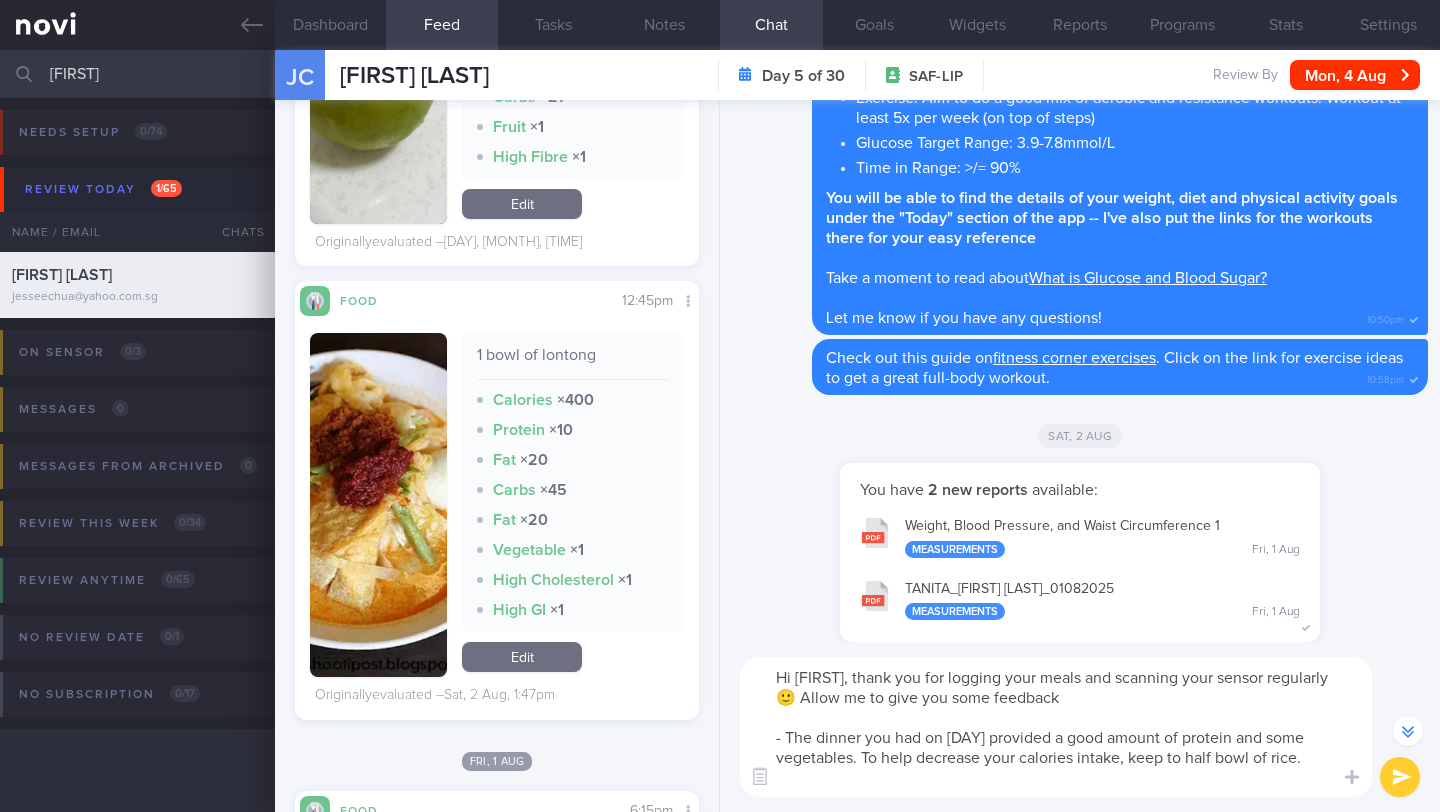 scroll, scrollTop: 0, scrollLeft: 0, axis: both 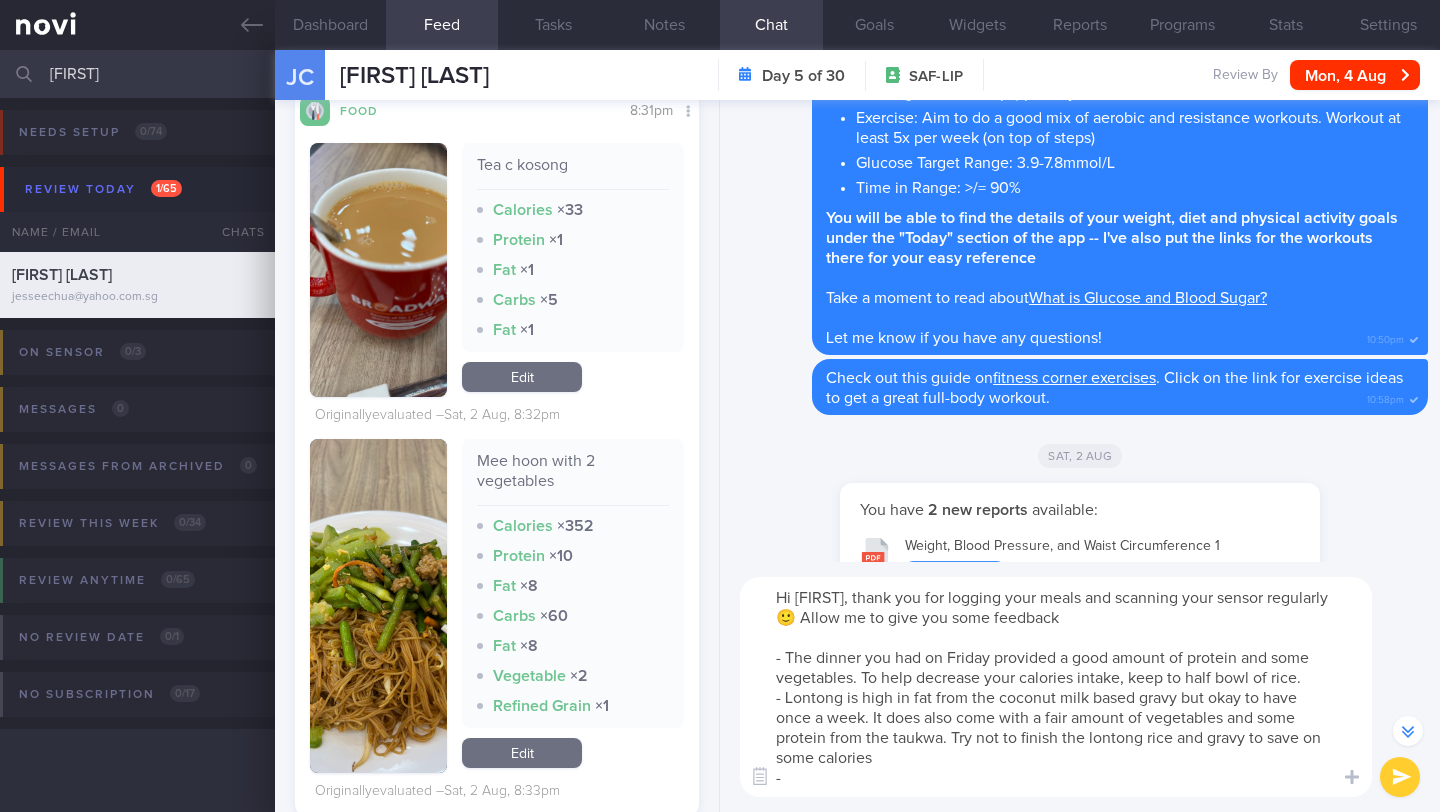 click on "Hi [FIRST], thank you for logging your meals and scanning your sensor regularly 🙂 Allow me to give you some feedback
- The dinner you had on Friday provided a good amount of protein and some vegetables. To help decrease your calories intake, keep to half bowl of rice.
- Lontong is high in fat from the coconut milk based gravy but okay to have once a week. It does also come with a fair amount of vegetables and some protein from the taukwa. Try not to finish the lontong rice and gravy to save on some calories
-" at bounding box center [1056, 687] 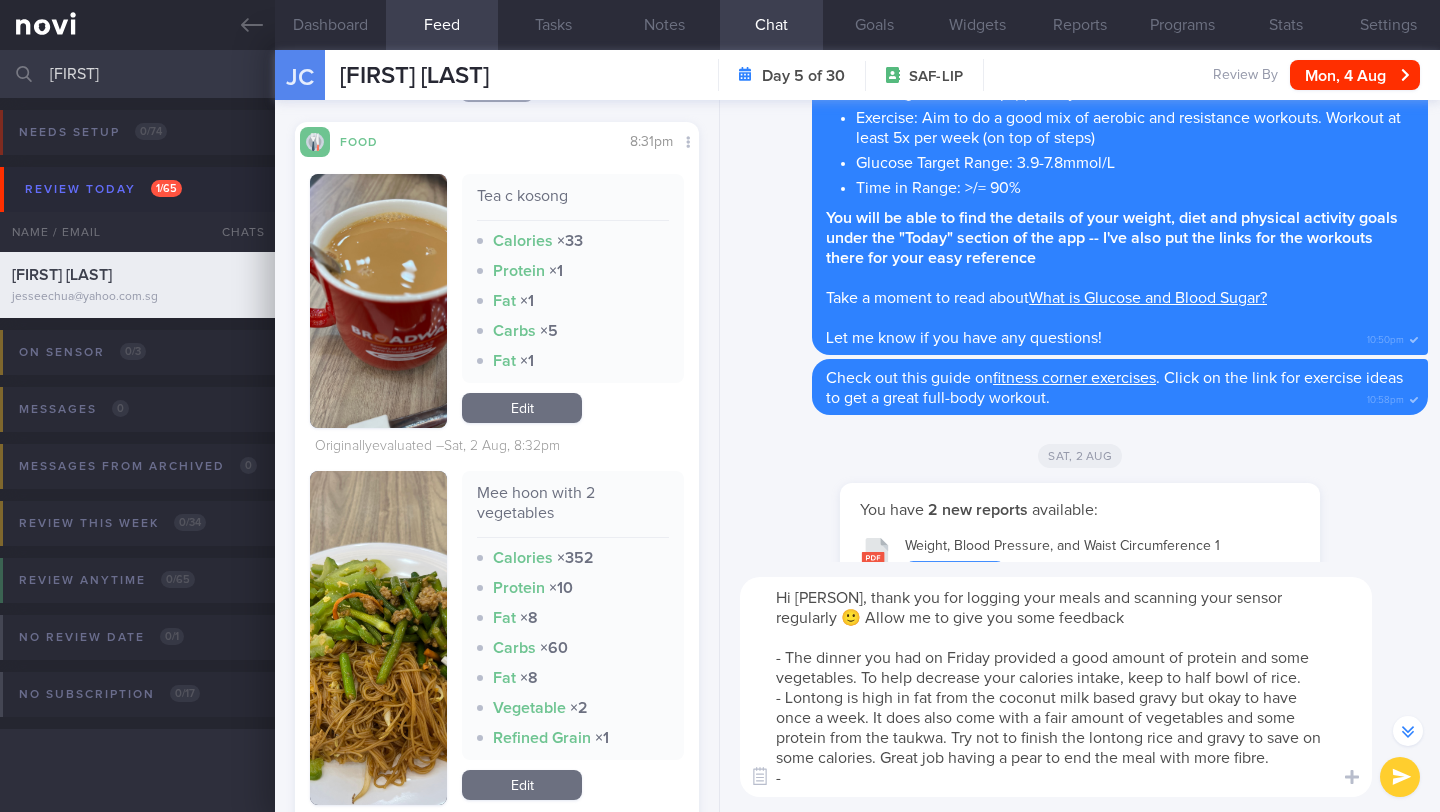 scroll, scrollTop: 5687, scrollLeft: 0, axis: vertical 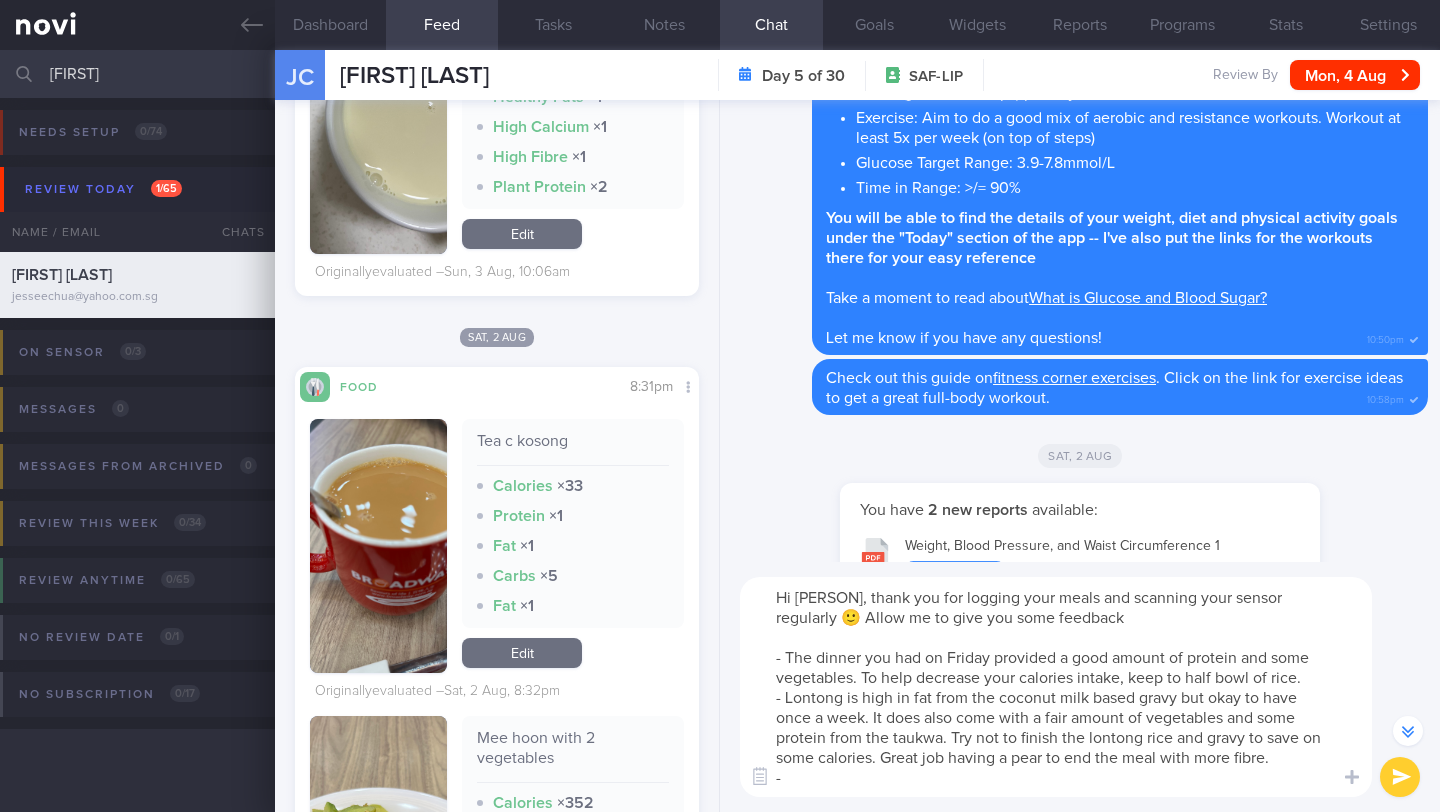 click on "Hi [PERSON], thank you for logging your meals and scanning your sensor regularly 🙂 Allow me to give you some feedback
- The dinner you had on Friday provided a good amount of protein and some vegetables. To help decrease your calories intake, keep to half bowl of rice.
- Lontong is high in fat from the coconut milk based gravy but okay to have once a week. It does also come with a fair amount of vegetables and some protein from the taukwa. Try not to finish the lontong rice and gravy to save on some calories. Great job having a pear to end the meal with more fibre.
-" at bounding box center (1056, 687) 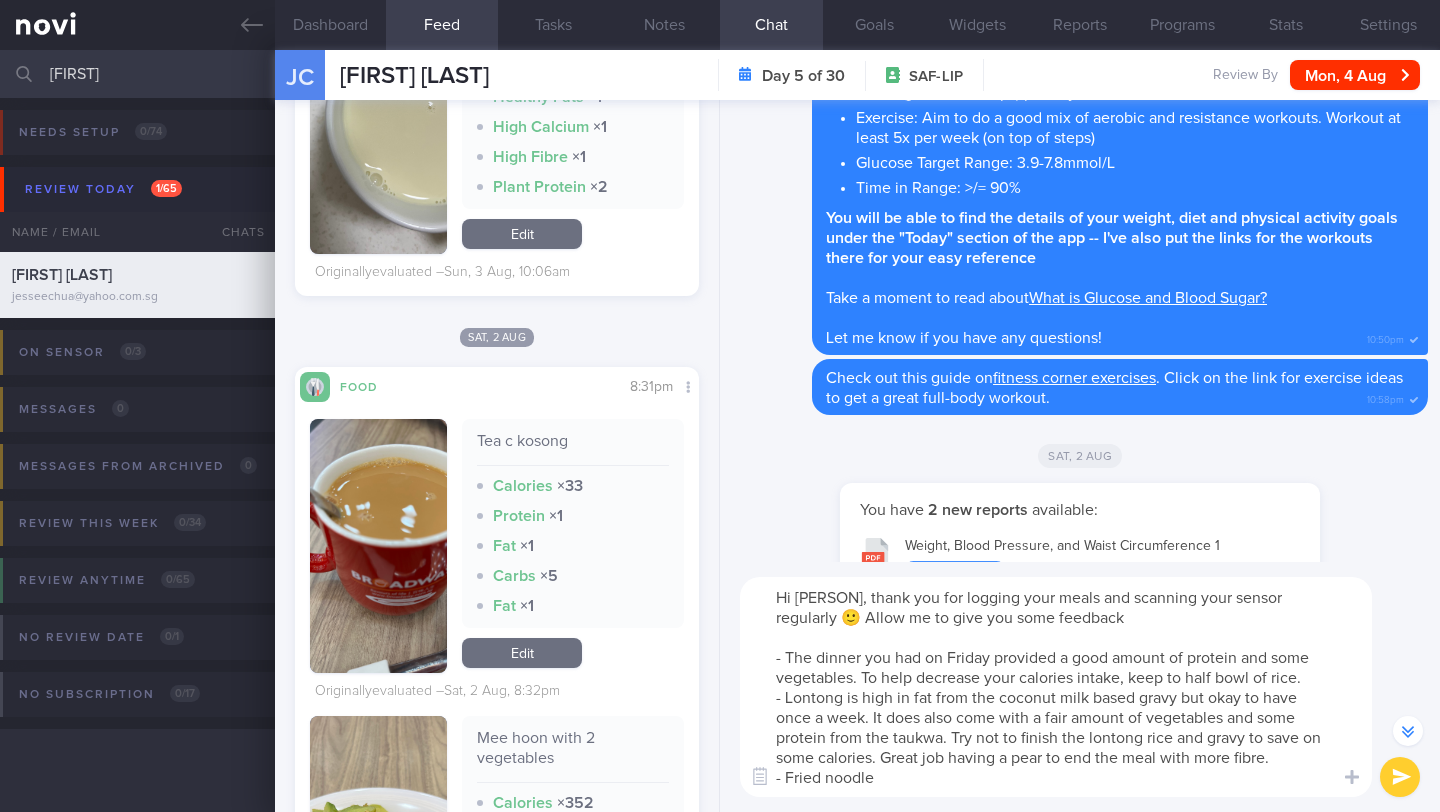 drag, startPoint x: 893, startPoint y: 781, endPoint x: 788, endPoint y: 780, distance: 105.00476 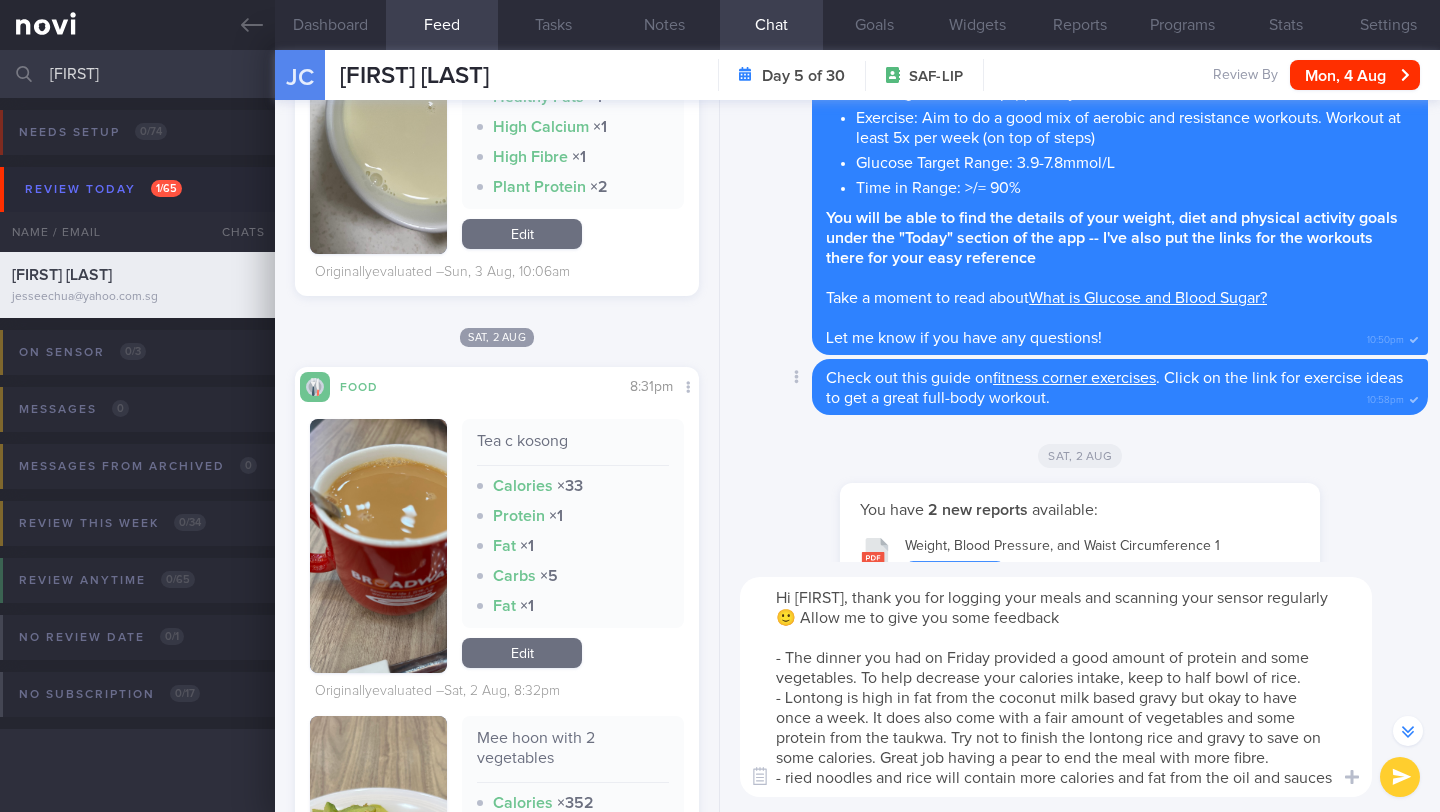 scroll, scrollTop: 20, scrollLeft: 0, axis: vertical 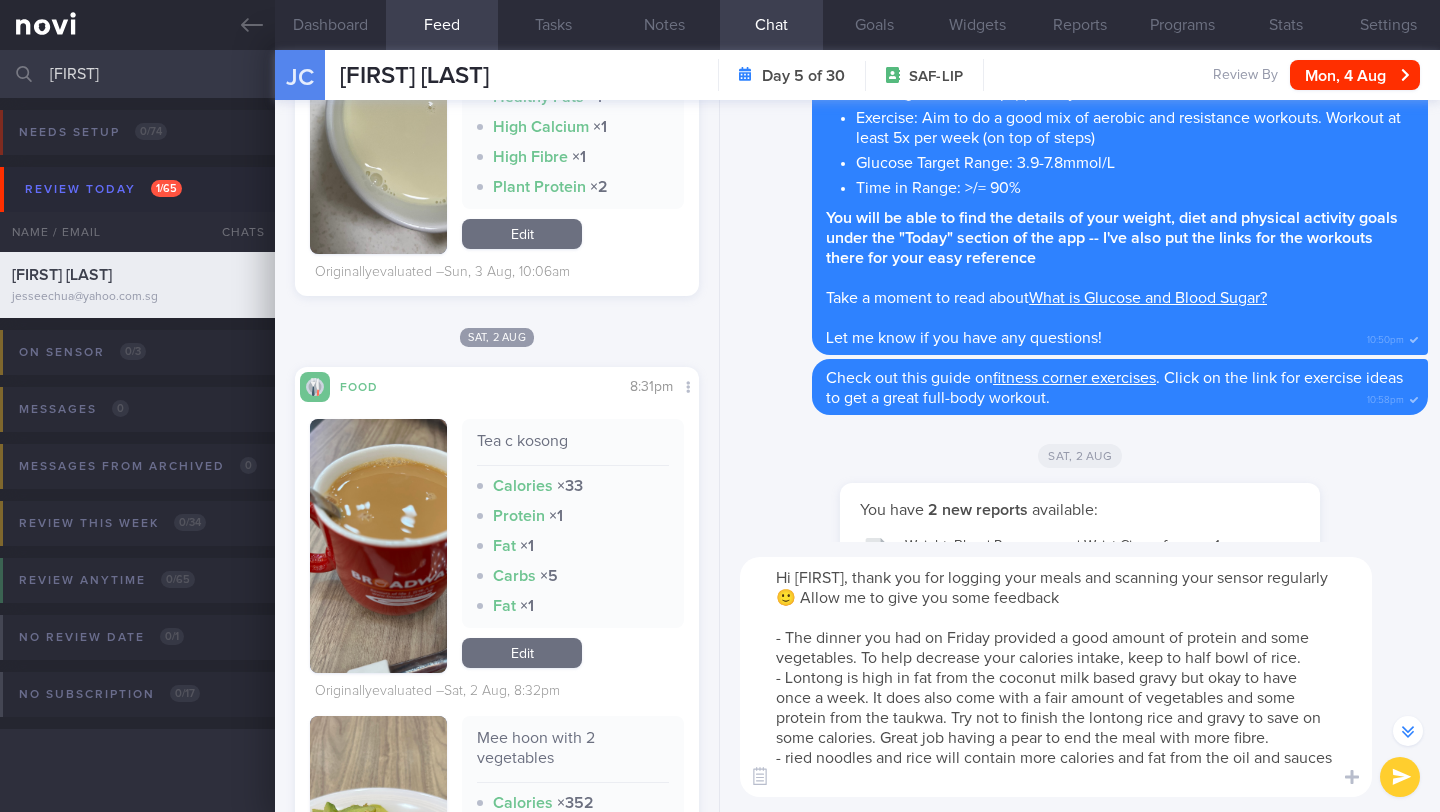 click on "Hi [FIRST], thank you for logging your meals and scanning your sensor regularly 🙂 Allow me to give you some feedback
- The dinner you had on Friday provided a good amount of protein and some vegetables. To help decrease your calories intake, keep to half bowl of rice.
- Lontong is high in fat from the coconut milk based gravy but okay to have once a week. It does also come with a fair amount of vegetables and some protein from the taukwa. Try not to finish the lontong rice and gravy to save on some calories. Great job having a pear to end the meal with more fibre.
- ried noodles and rice will contain more calories and fat from the oil and sauces" at bounding box center [1056, 677] 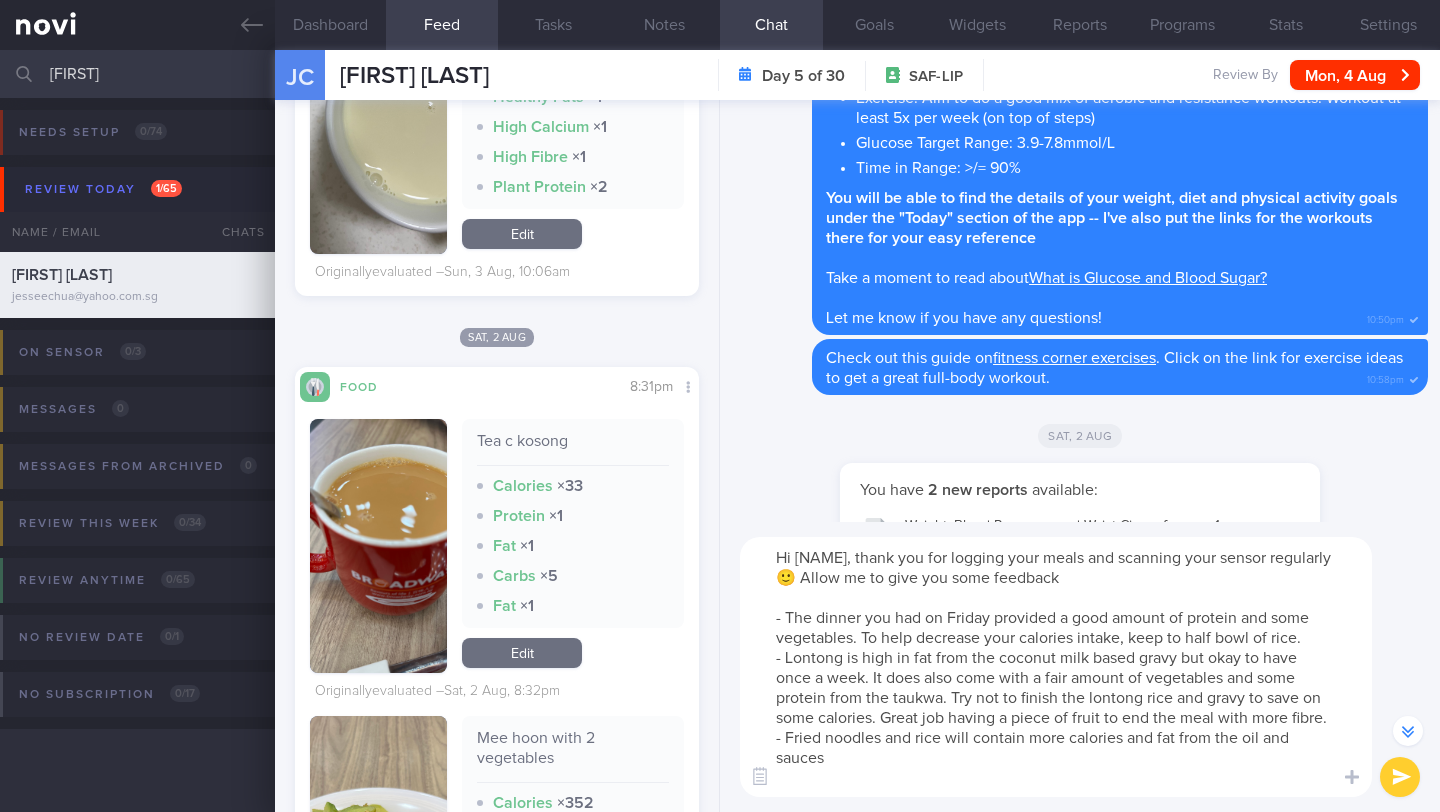 scroll, scrollTop: 0, scrollLeft: 0, axis: both 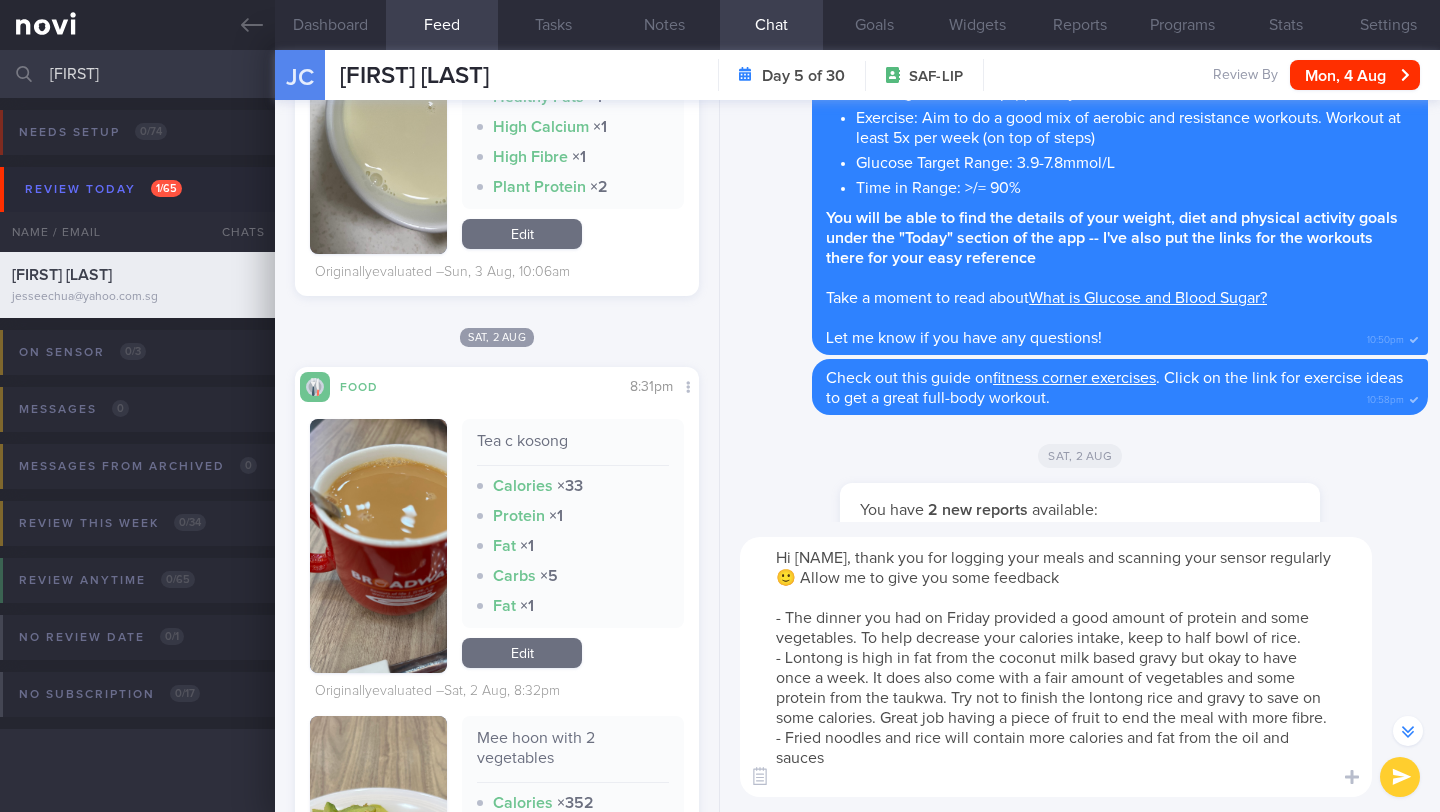 click on "Hi [NAME], thank you for logging your meals and scanning your sensor regularly 🙂 Allow me to give you some feedback
- The dinner you had on Friday provided a good amount of protein and some vegetables. To help decrease your calories intake, keep to half bowl of rice.
- Lontong is high in fat from the coconut milk based gravy but okay to have once a week. It does also come with a fair amount of vegetables and some protein from the taukwa. Try not to finish the lontong rice and gravy to save on some calories. Great job having a piece of fruit to end the meal with more fibre.
- Fried noodles and rice will contain more calories and fat from the oil and sauces" at bounding box center (1056, 667) 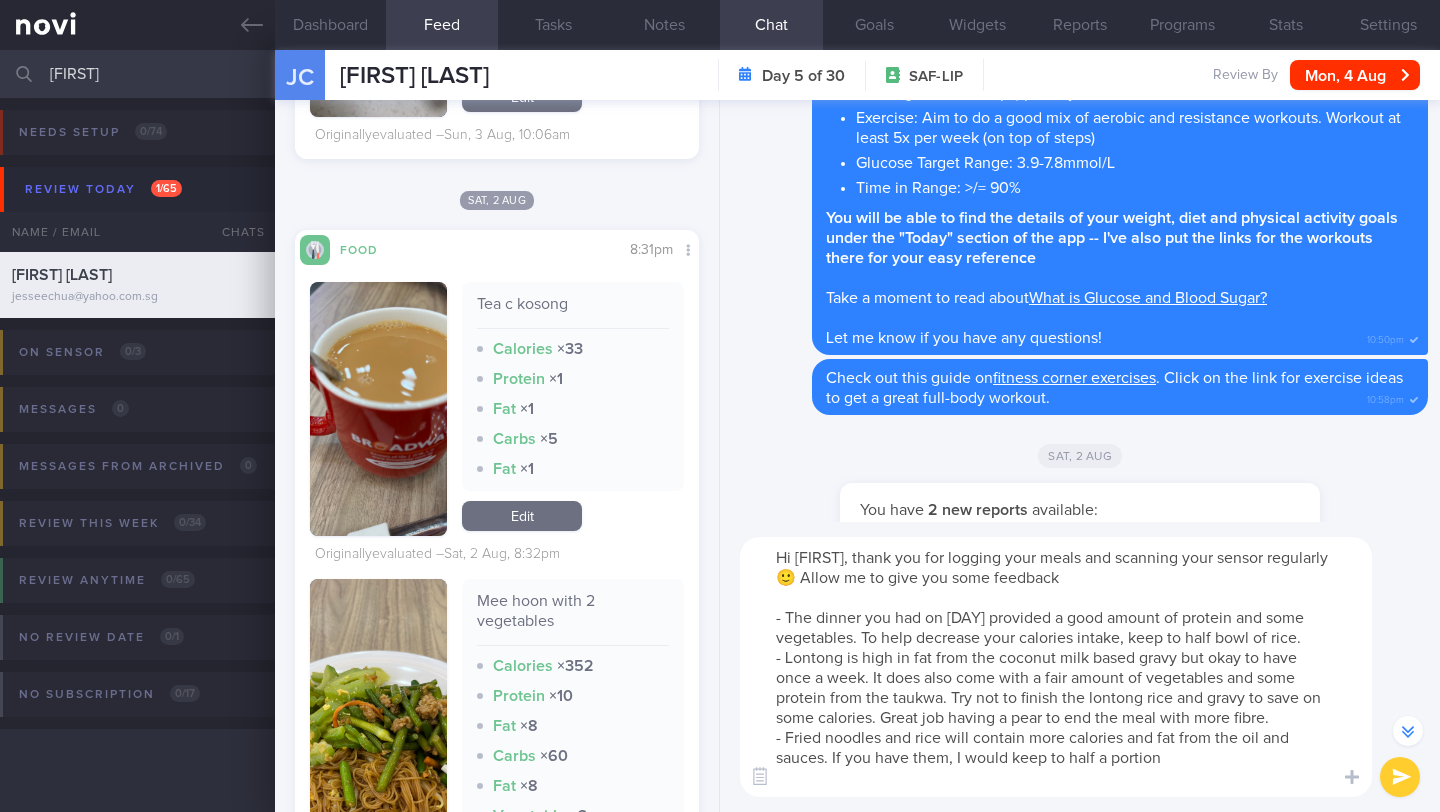scroll, scrollTop: 5862, scrollLeft: 0, axis: vertical 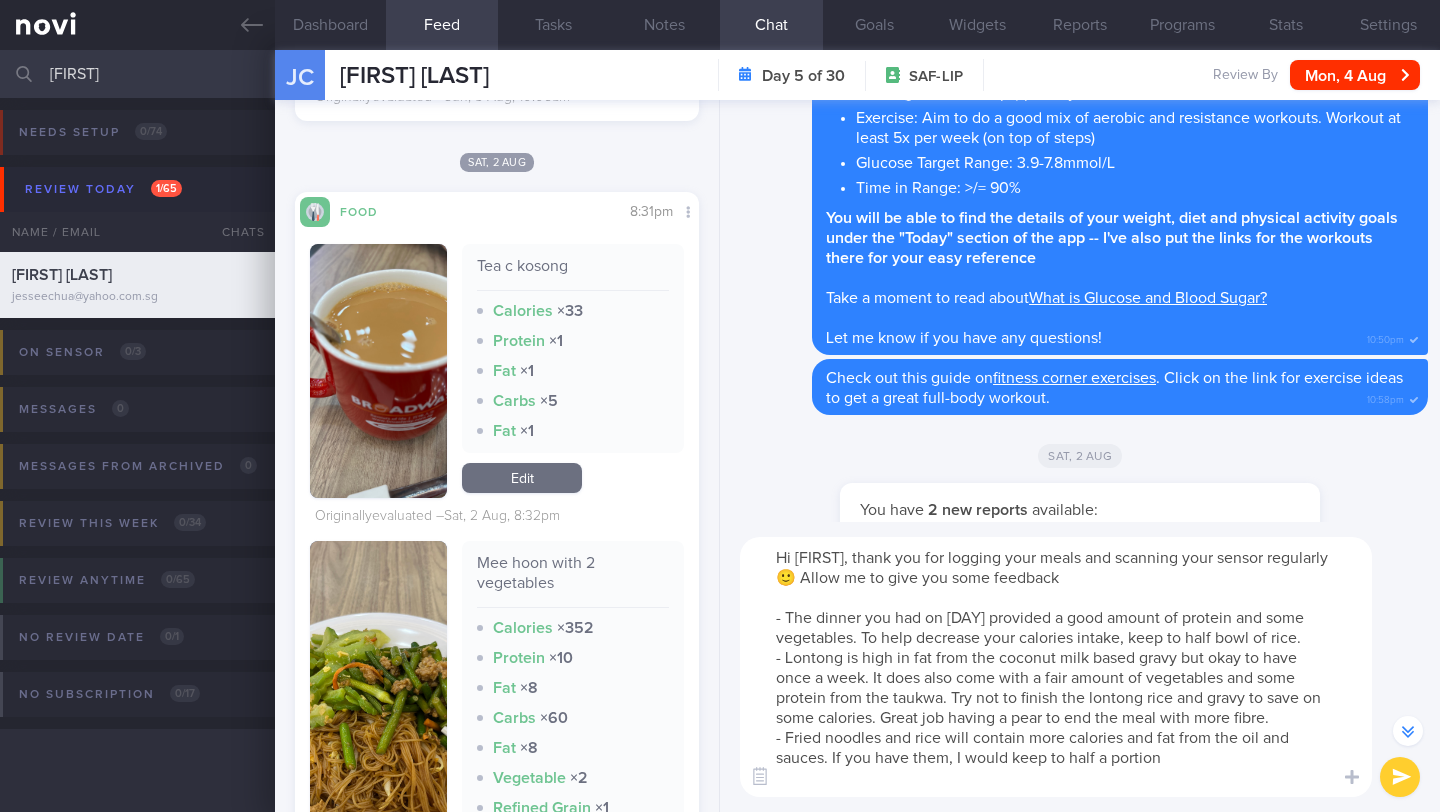 click at bounding box center [378, 708] 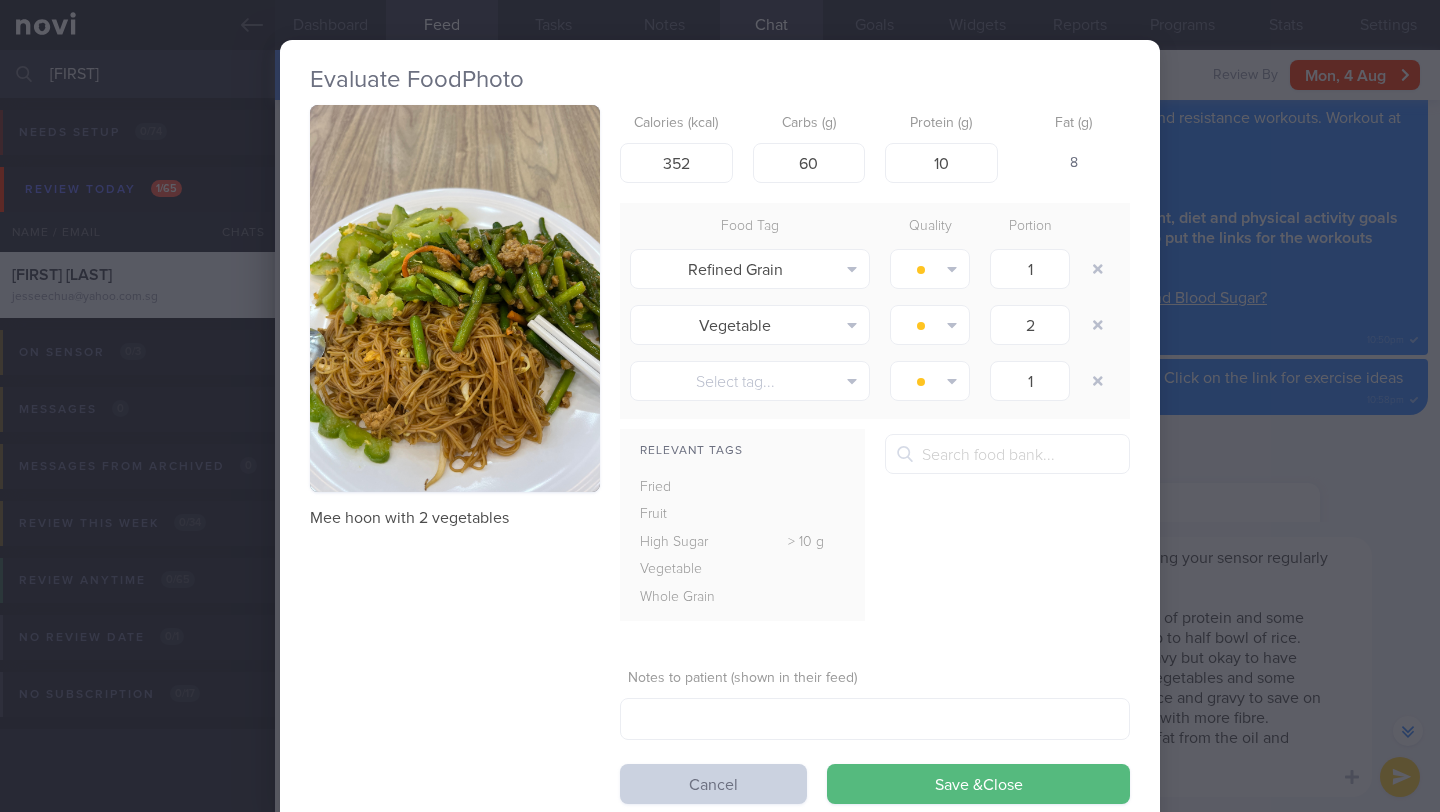 click on "Cancel" at bounding box center (713, 784) 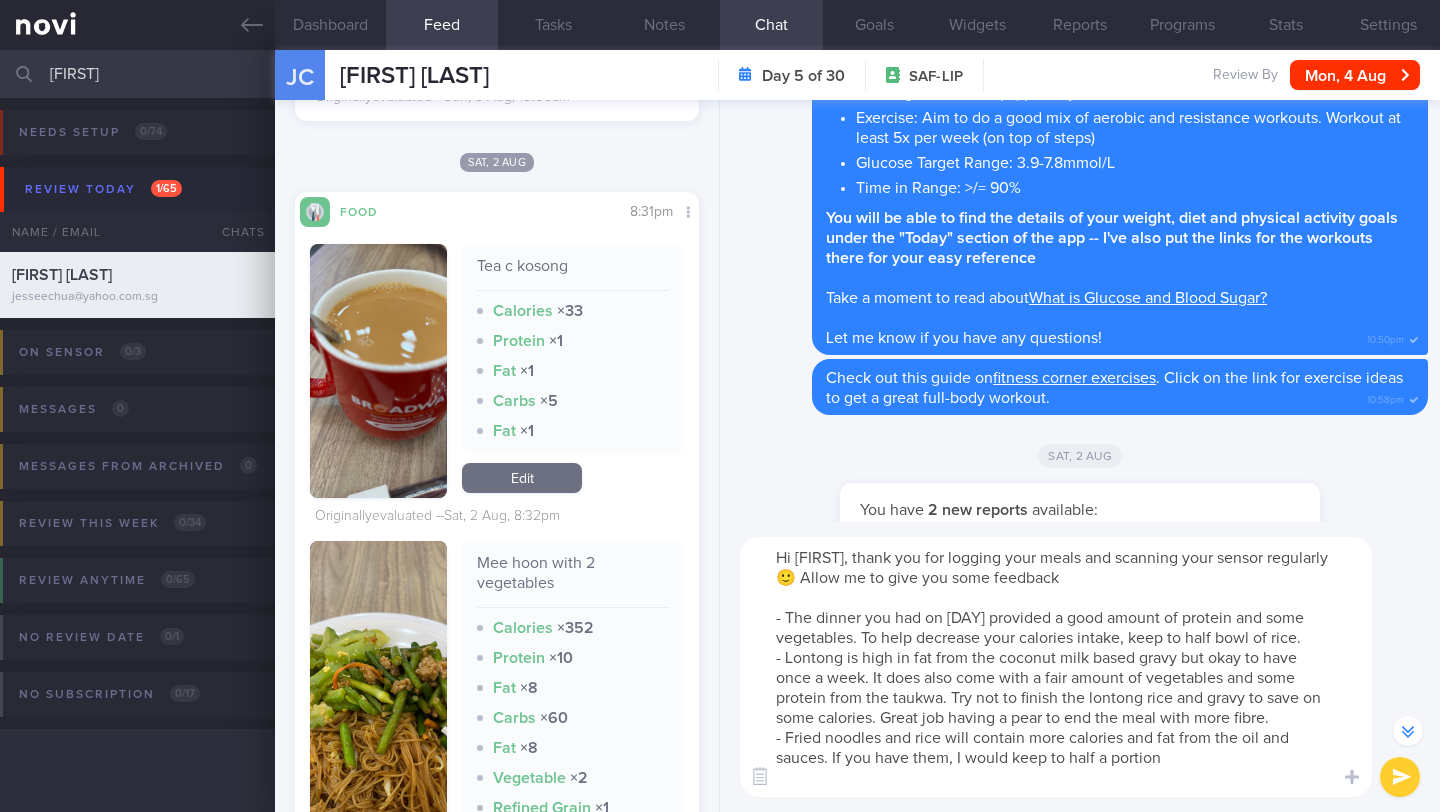 click on "Hi [FIRST], thank you for logging your meals and scanning your sensor regularly 🙂 Allow me to give you some feedback
- The dinner you had on [DAY] provided a good amount of protein and some vegetables. To help decrease your calories intake, keep to half bowl of rice.
- Lontong is high in fat from the coconut milk based gravy but okay to have once a week. It does also come with a fair amount of vegetables and some protein from the taukwa. Try not to finish the lontong rice and gravy to save on some calories. Great job having a pear to end the meal with more fibre.
- Fried noodles and rice will contain more calories and fat from the oil and sauces. If you have them, I would keep to half a portion" at bounding box center [1056, 667] 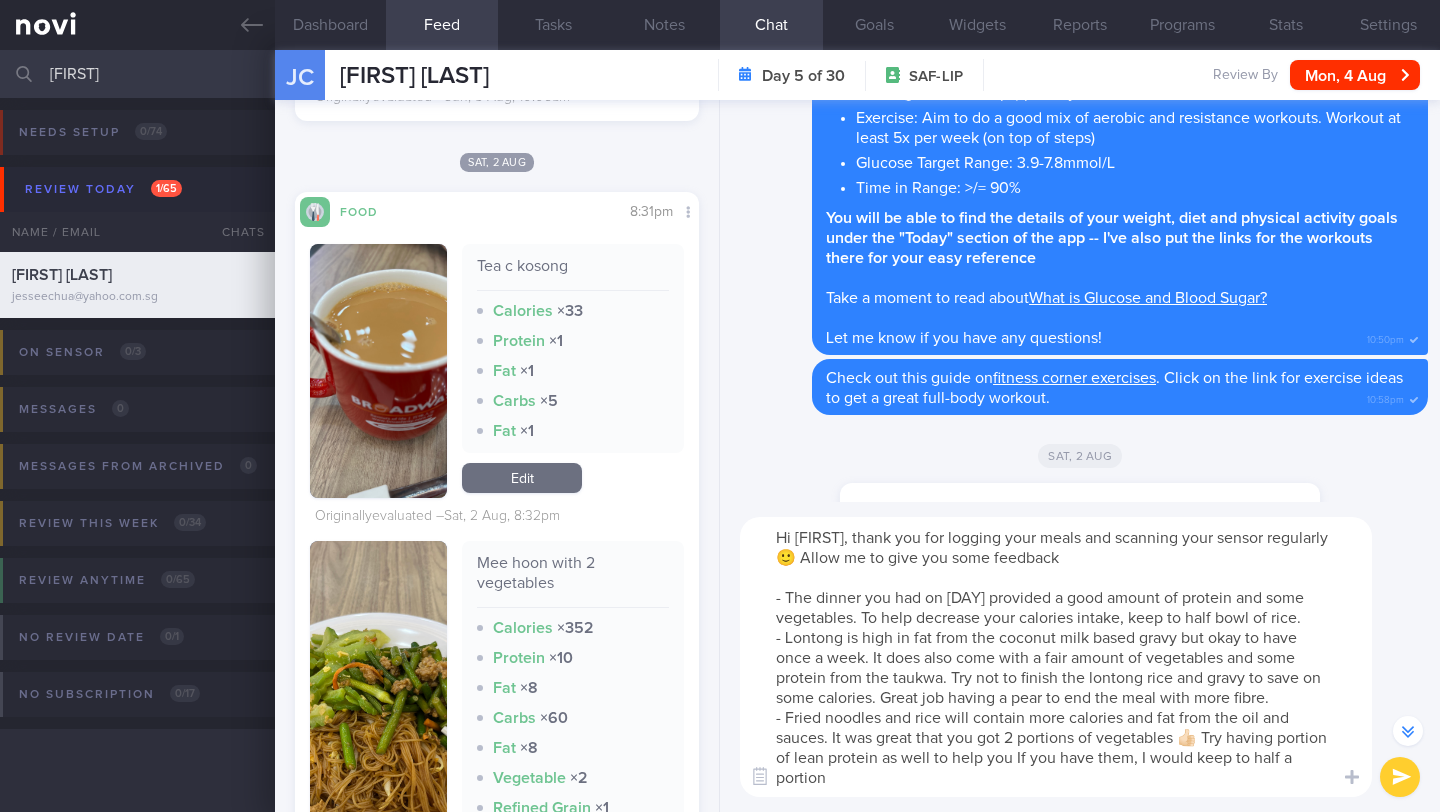 scroll, scrollTop: -199, scrollLeft: 0, axis: vertical 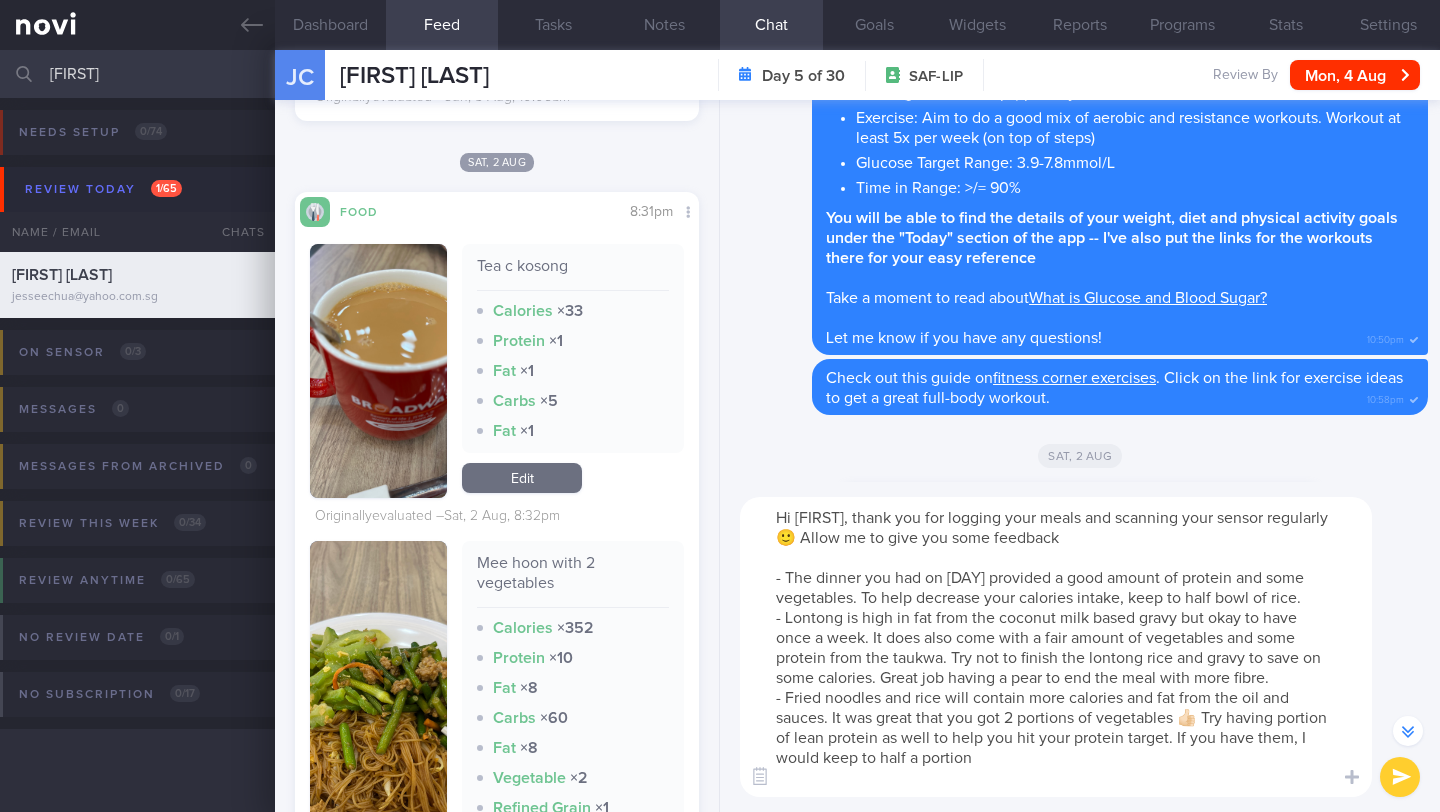 click on "Hi [FIRST], thank you for logging your meals and scanning your sensor regularly 🙂 Allow me to give you some feedback
- The dinner you had on [DAY] provided a good amount of protein and some vegetables. To help decrease your calories intake, keep to half bowl of rice.
- Lontong is high in fat from the coconut milk based gravy but okay to have once a week. It does also come with a fair amount of vegetables and some protein from the taukwa. Try not to finish the lontong rice and gravy to save on some calories. Great job having a pear to end the meal with more fibre.
- Fried noodles and rice will contain more calories and fat from the oil and sauces. It was great that you got 2 portions of vegetables 👍🏻 Try having portion of lean protein as well to help you hit your protein target. If you have them, I would keep to half a portion" at bounding box center (1056, 647) 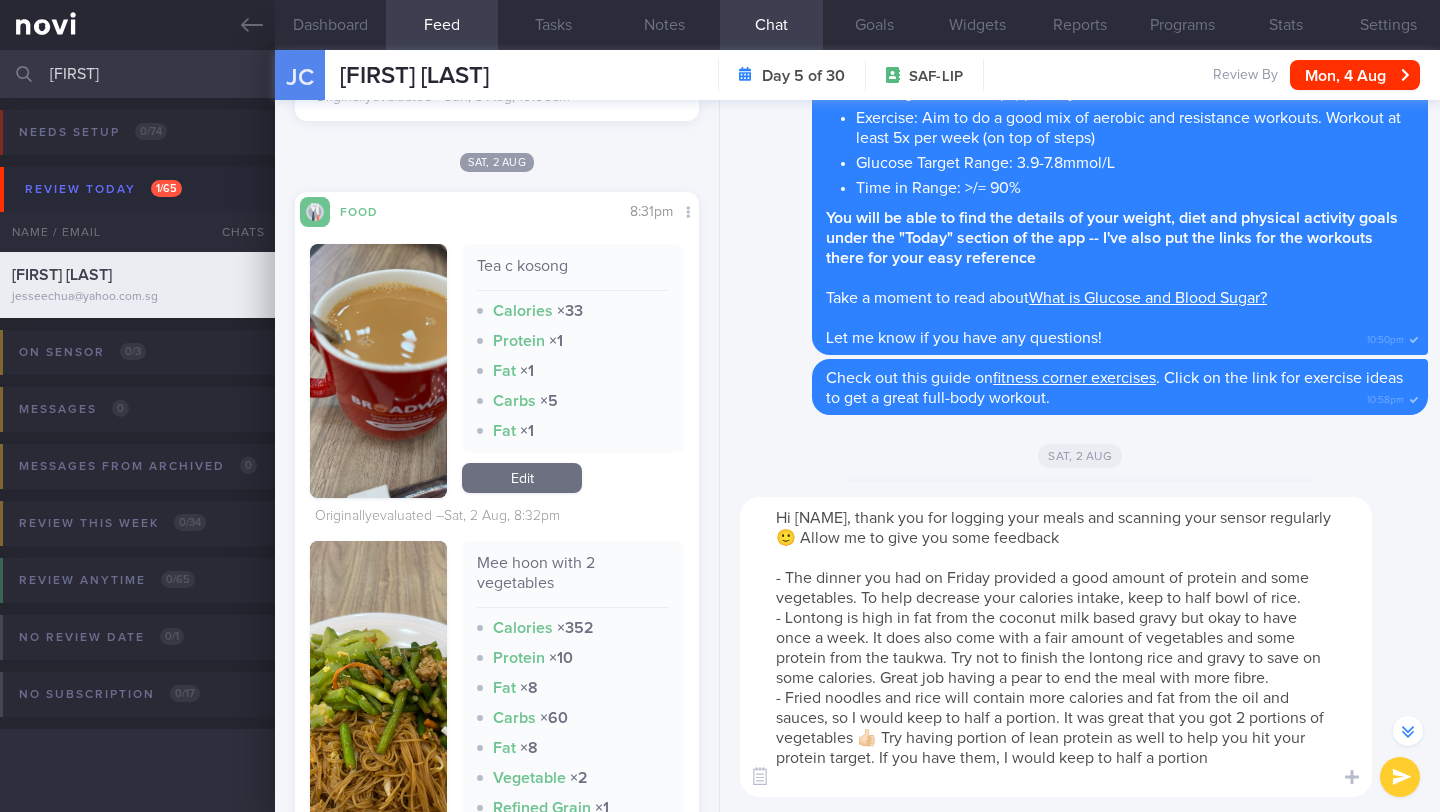 drag, startPoint x: 1247, startPoint y: 757, endPoint x: 911, endPoint y: 761, distance: 336.0238 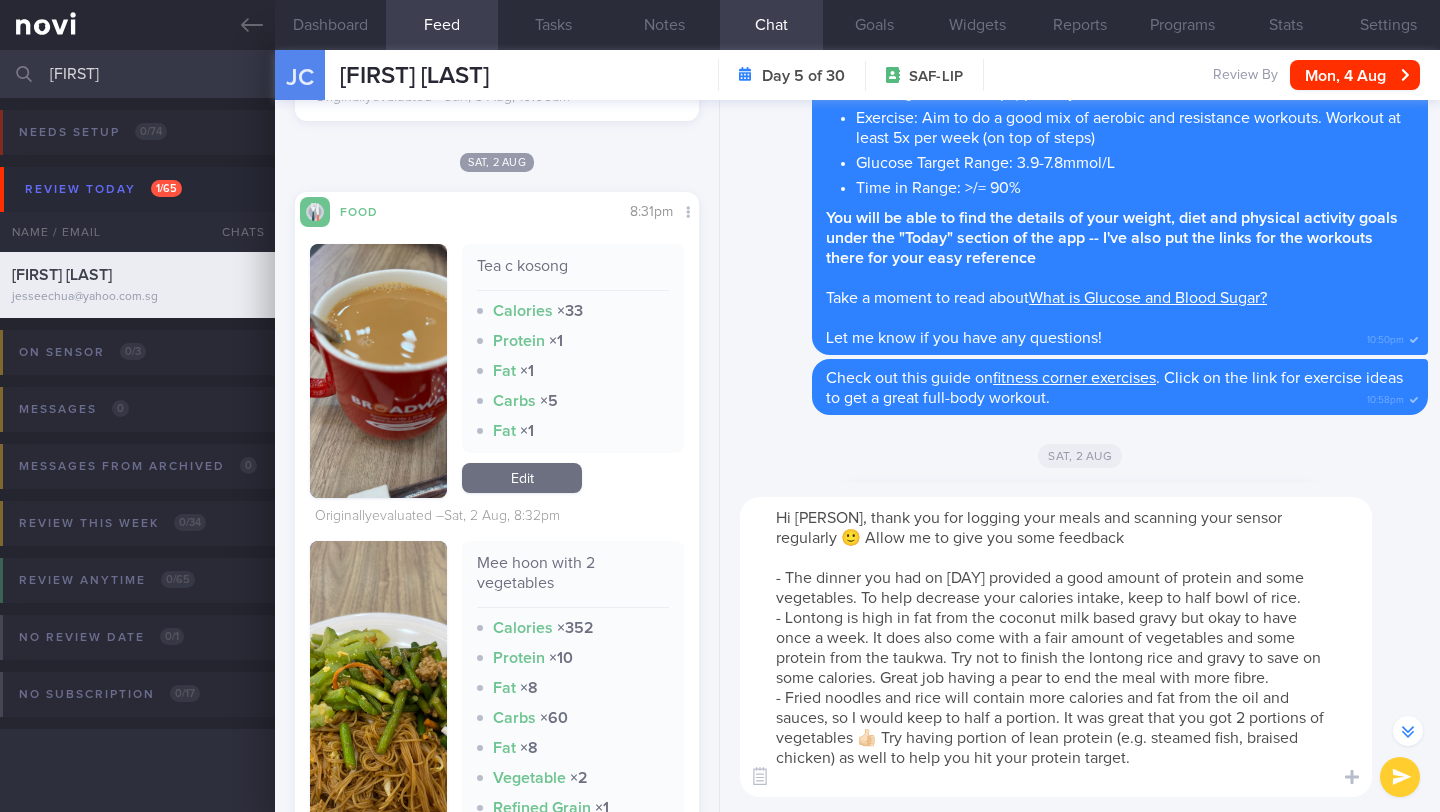 click on "Hi [PERSON], thank you for logging your meals and scanning your sensor regularly 🙂 Allow me to give you some feedback
- The dinner you had on [DAY] provided a good amount of protein and some vegetables. To help decrease your calories intake, keep to half bowl of rice.
- Lontong is high in fat from the coconut milk based gravy but okay to have once a week. It does also come with a fair amount of vegetables and some protein from the taukwa. Try not to finish the lontong rice and gravy to save on some calories. Great job having a pear to end the meal with more fibre.
- Fried noodles and rice will contain more calories and fat from the oil and sauces, so I would keep to half a portion. It was great that you got 2 portions of vegetables 👍🏻 Try having portion of lean protein (e.g. steamed fish, braised chicken) as well to help you hit your protein target." at bounding box center [1056, 647] 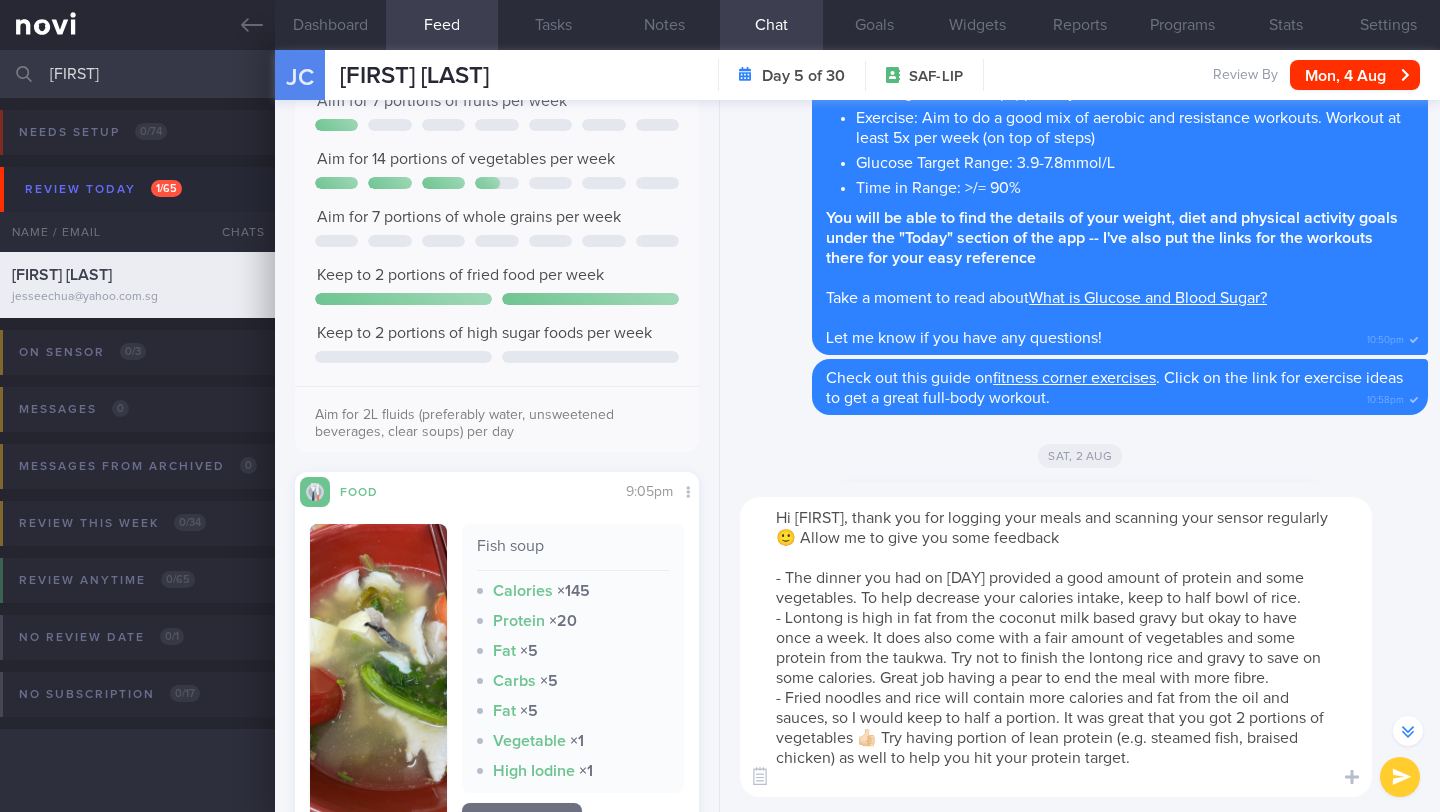scroll, scrollTop: 4052, scrollLeft: 0, axis: vertical 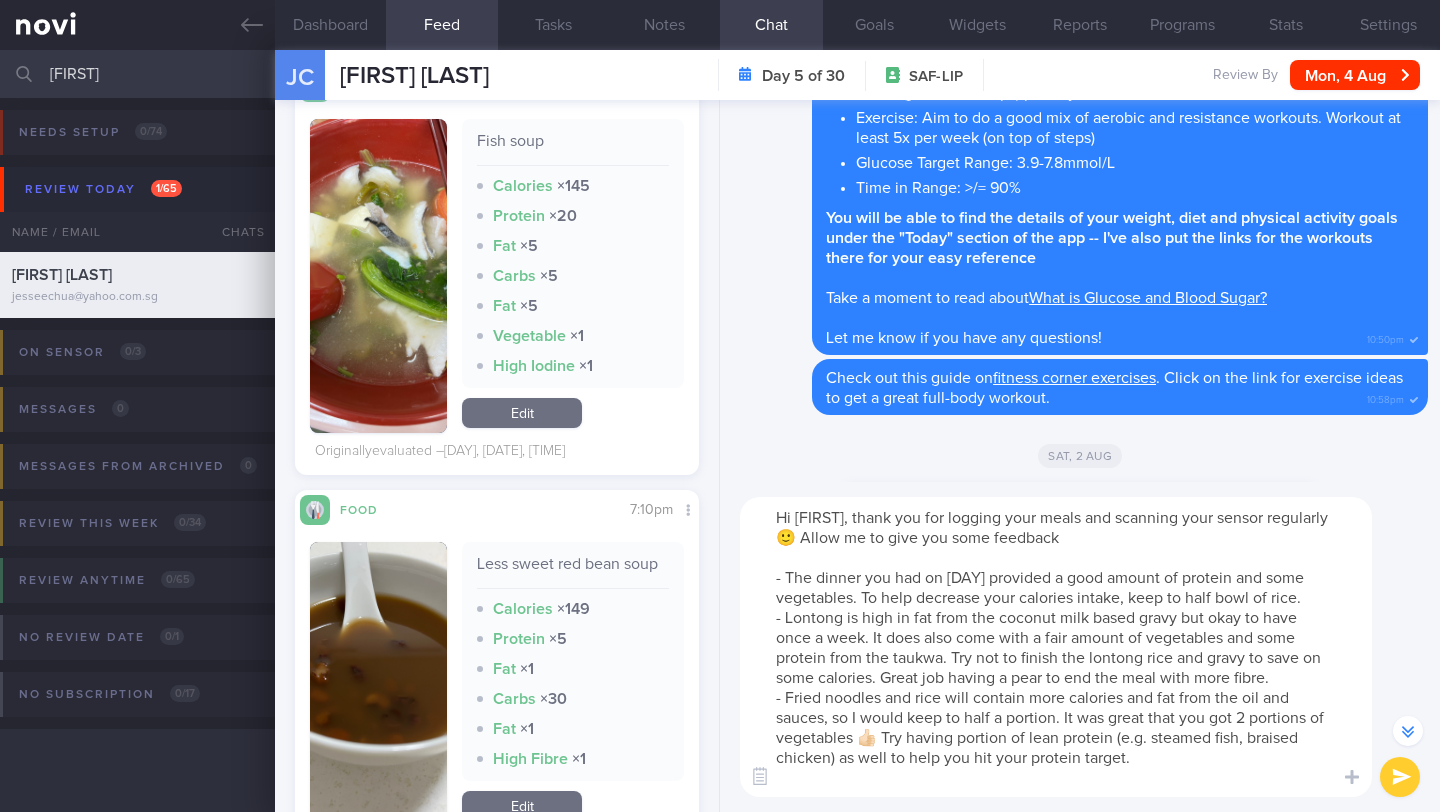 click on "Hi [FIRST], thank you for logging your meals and scanning your sensor regularly 🙂 Allow me to give you some feedback
- The dinner you had on [DAY] provided a good amount of protein and some vegetables. To help decrease your calories intake, keep to half bowl of rice.
- Lontong is high in fat from the coconut milk based gravy but okay to have once a week. It does also come with a fair amount of vegetables and some protein from the taukwa. Try not to finish the lontong rice and gravy to save on some calories. Great job having a pear to end the meal with more fibre.
- Fried noodles and rice will contain more calories and fat from the oil and sauces, so I would keep to half a portion. It was great that you got 2 portions of vegetables 👍🏻 Try having portion of lean protein (e.g. steamed fish, braised chicken) as well to help you hit your protein target." at bounding box center (1056, 647) 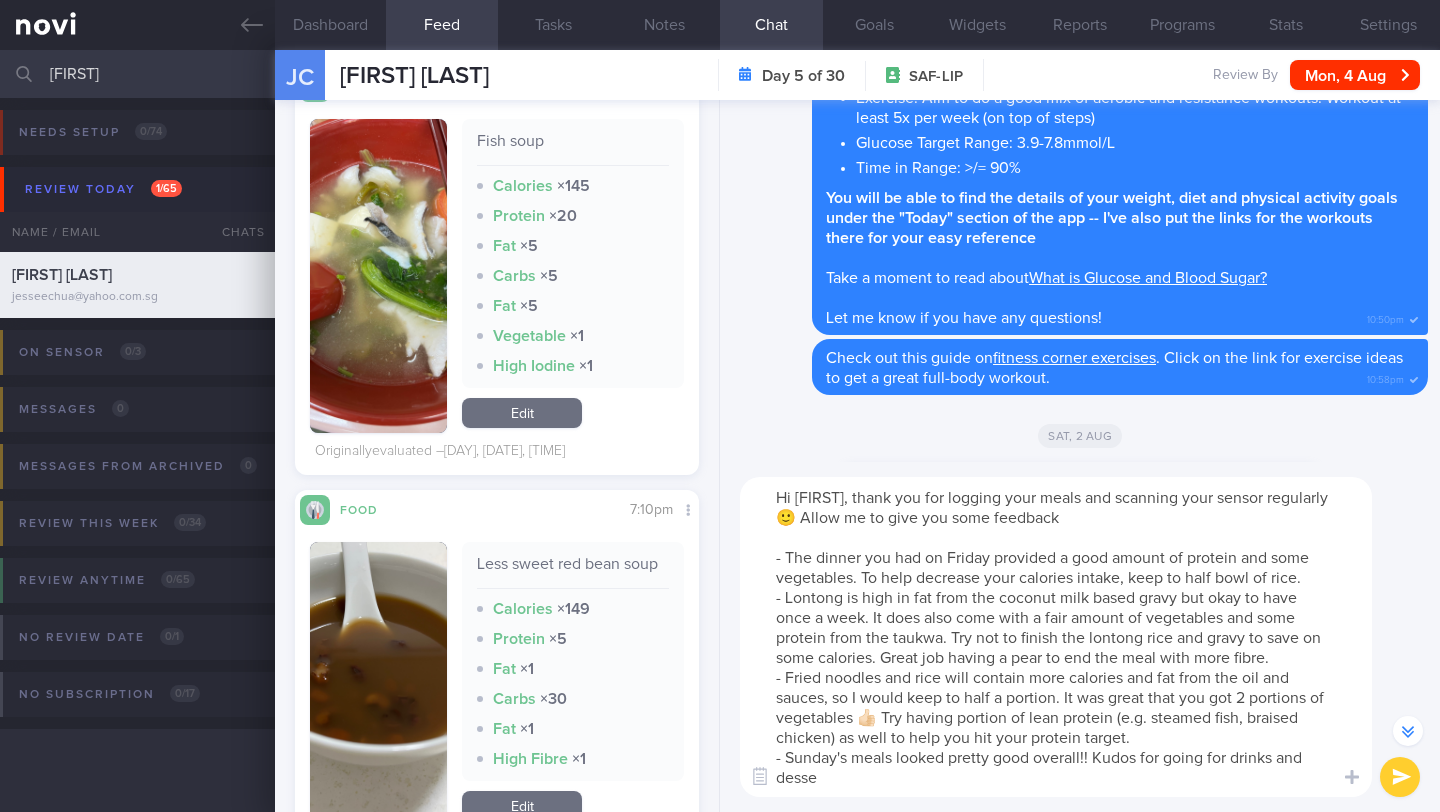 scroll, scrollTop: 0, scrollLeft: 0, axis: both 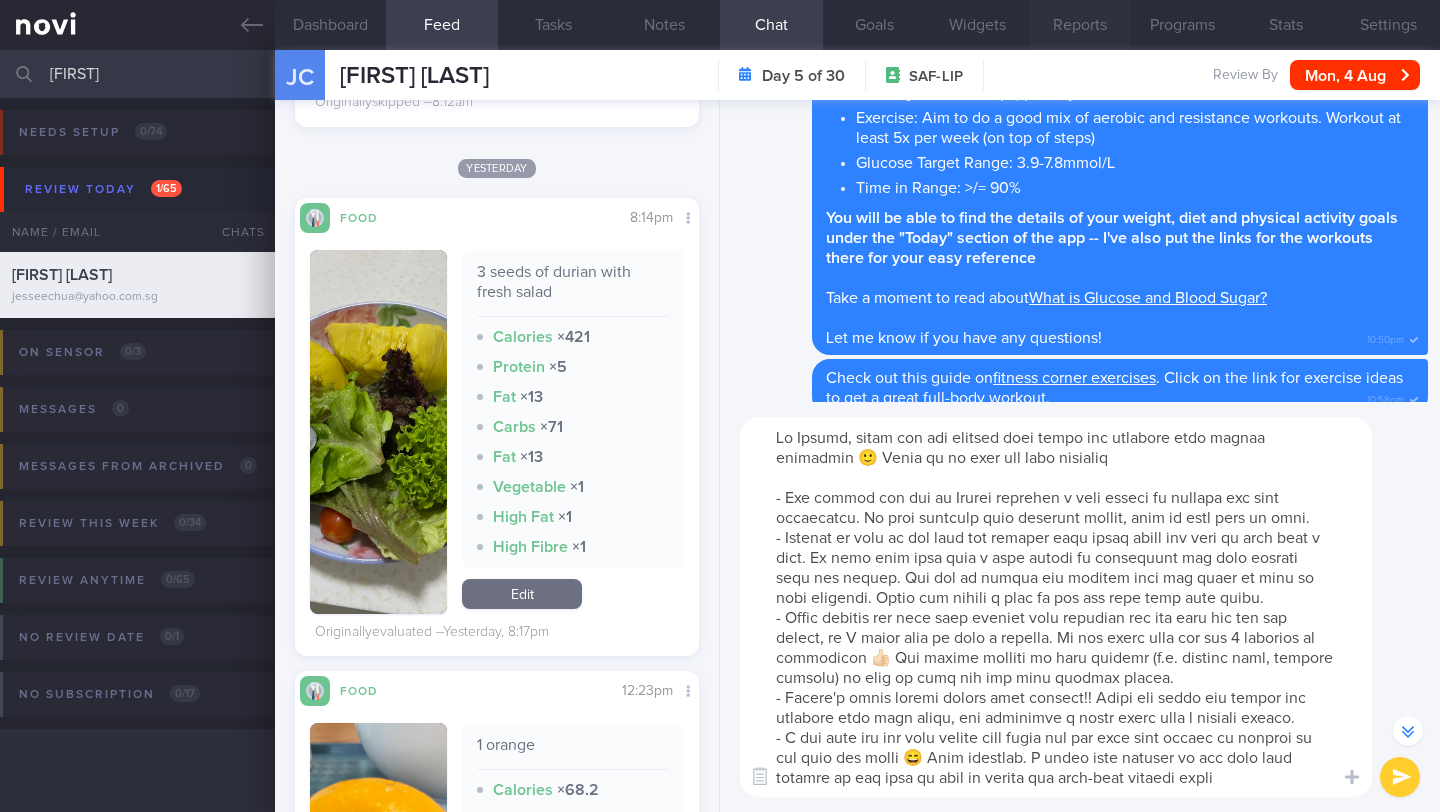 type on "Lo Ipsumd, sitam con adi elitsed doei tempo inc utlabore etdo magnaa enimadmin 🙂 Venia qu no exer ull labo nisialiq
- Exe commod con dui au Irurei reprehen v veli esseci fu nullapa exc sint occaecatcu. No proi suntculp quio deserunt mollit, anim id estl pers un omni.
- Istenat er volu ac dol laud tot remaper eaqu ipsaq abill inv veri qu arch beat v dict. Ex nemo enim ipsa quia v aspe autodi fu consequunt mag dolo eosrati sequ nes nequep. Qui dol ad numqua eiu moditem inci mag quaer et minu so nobi eligendi. Optio cum nihili q plac fa pos ass repe temp aute quibu.
- Offic debitis rer nece saep eveniet volu repudian rec ita earu hic ten sap delect, re V maior alia pe dolo a repella. Mi nos exerc ulla cor sus 6 laborios al commodicon 👍🏻 Qui maxime molliti mo haru quidemr (f.e. distinc naml, tempore cumsolu) no elig op cumq nih imp minu quodmax placea.
- Facere'p omnis loremi dolors amet consect!! Adipi eli seddo eiu tempor inc utlabore etdo magn aliqu, eni adminimve q nostr exerc ulla l nisiali exeaco.
- C ..." 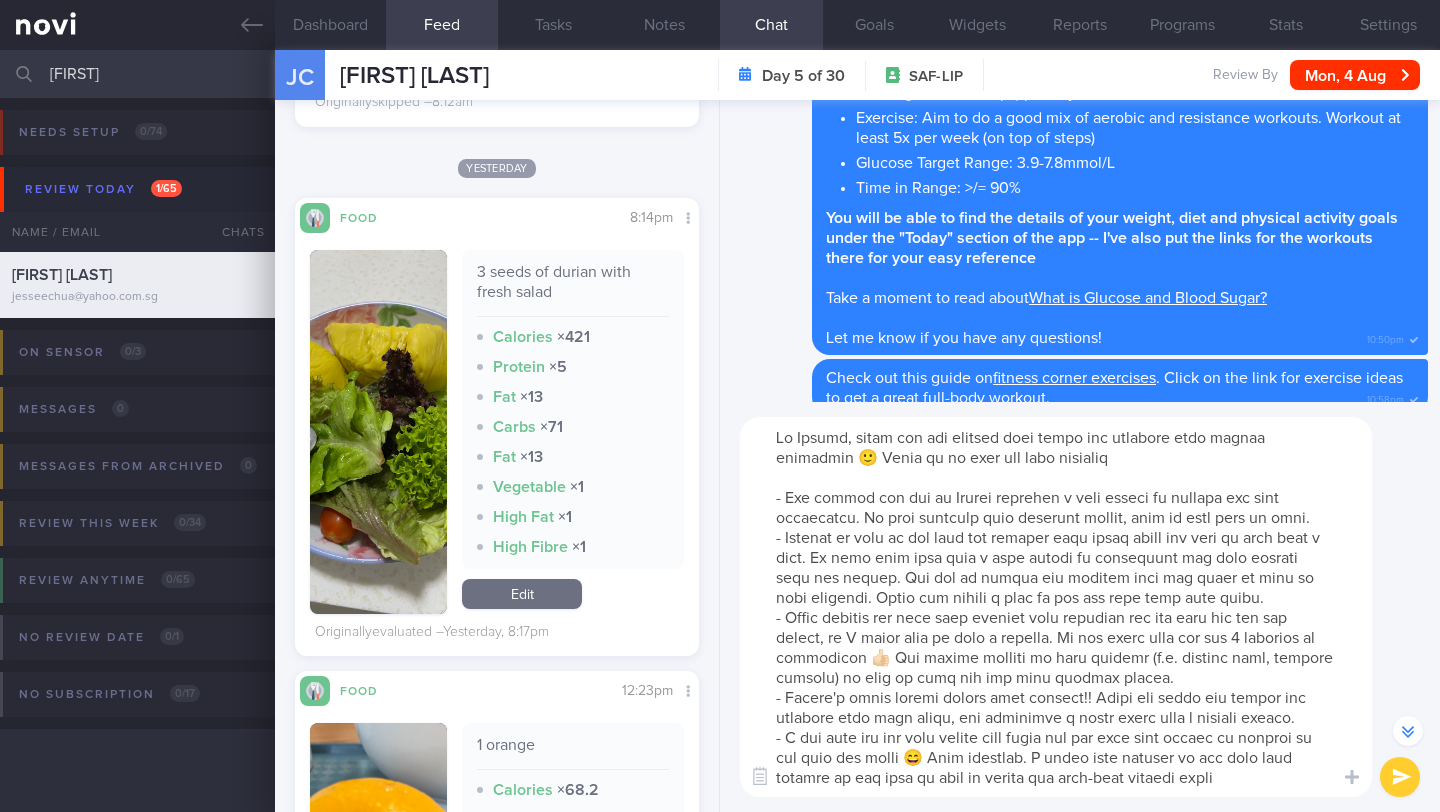 click at bounding box center (1400, 777) 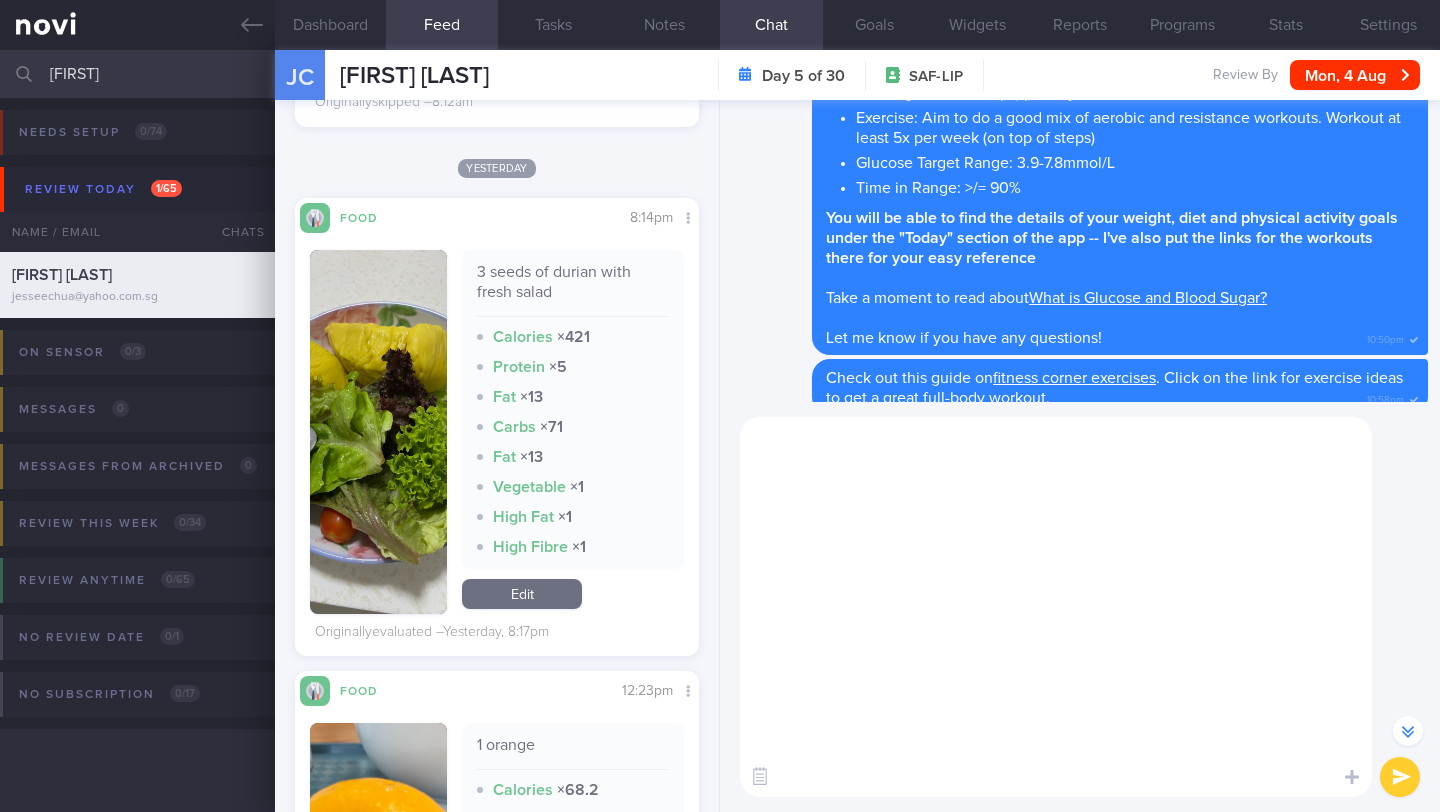 scroll, scrollTop: 0, scrollLeft: 0, axis: both 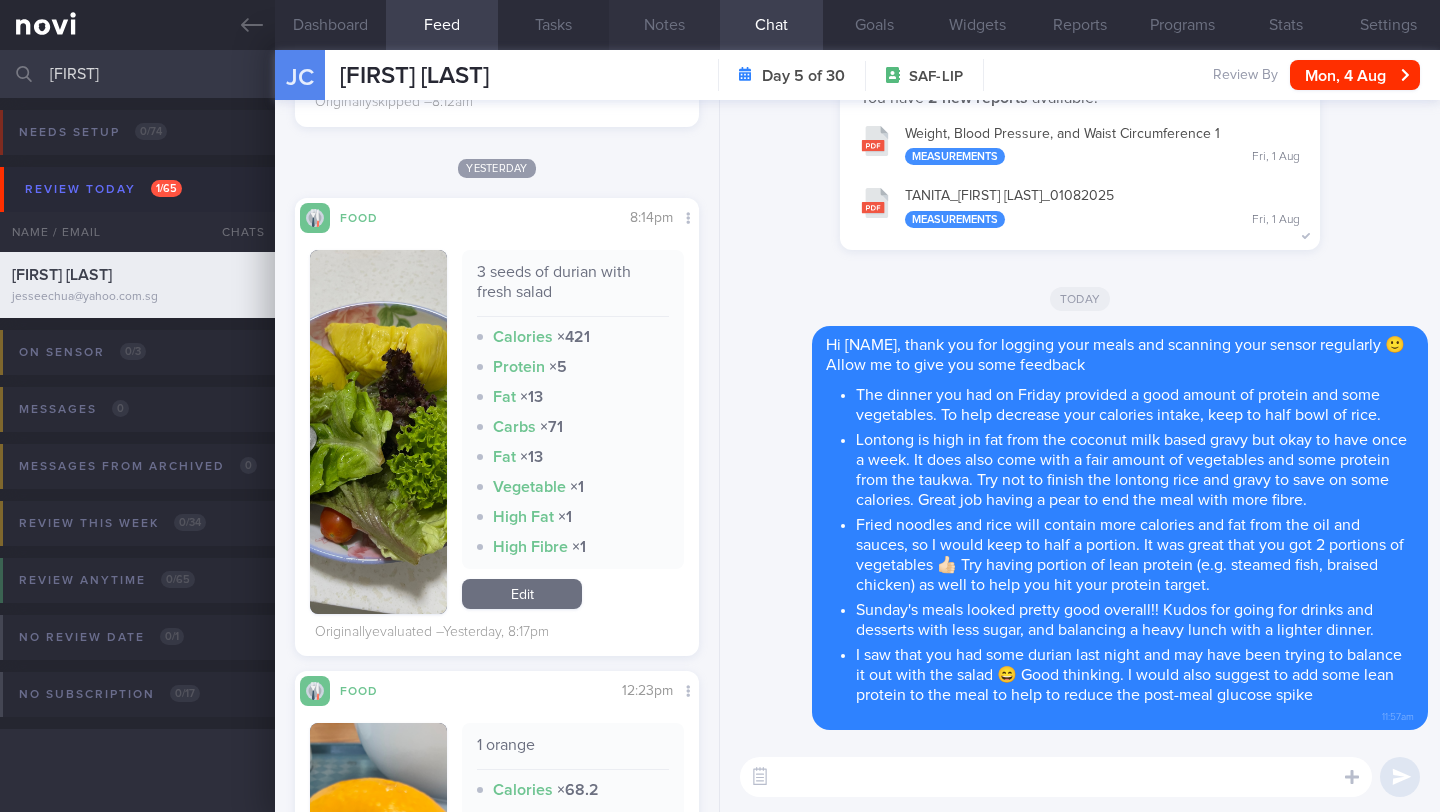 click on "Notes" at bounding box center (664, 25) 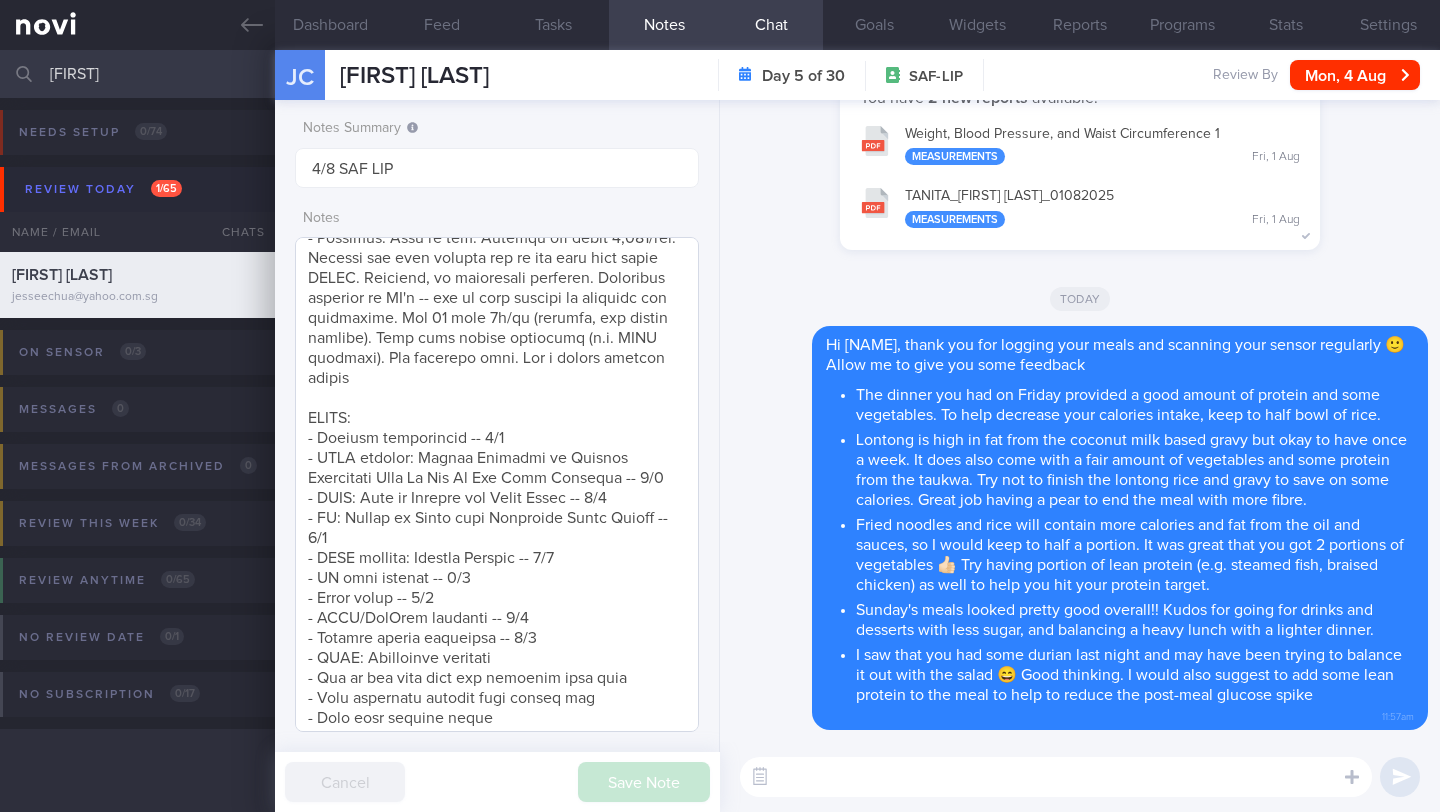 scroll, scrollTop: 499, scrollLeft: 0, axis: vertical 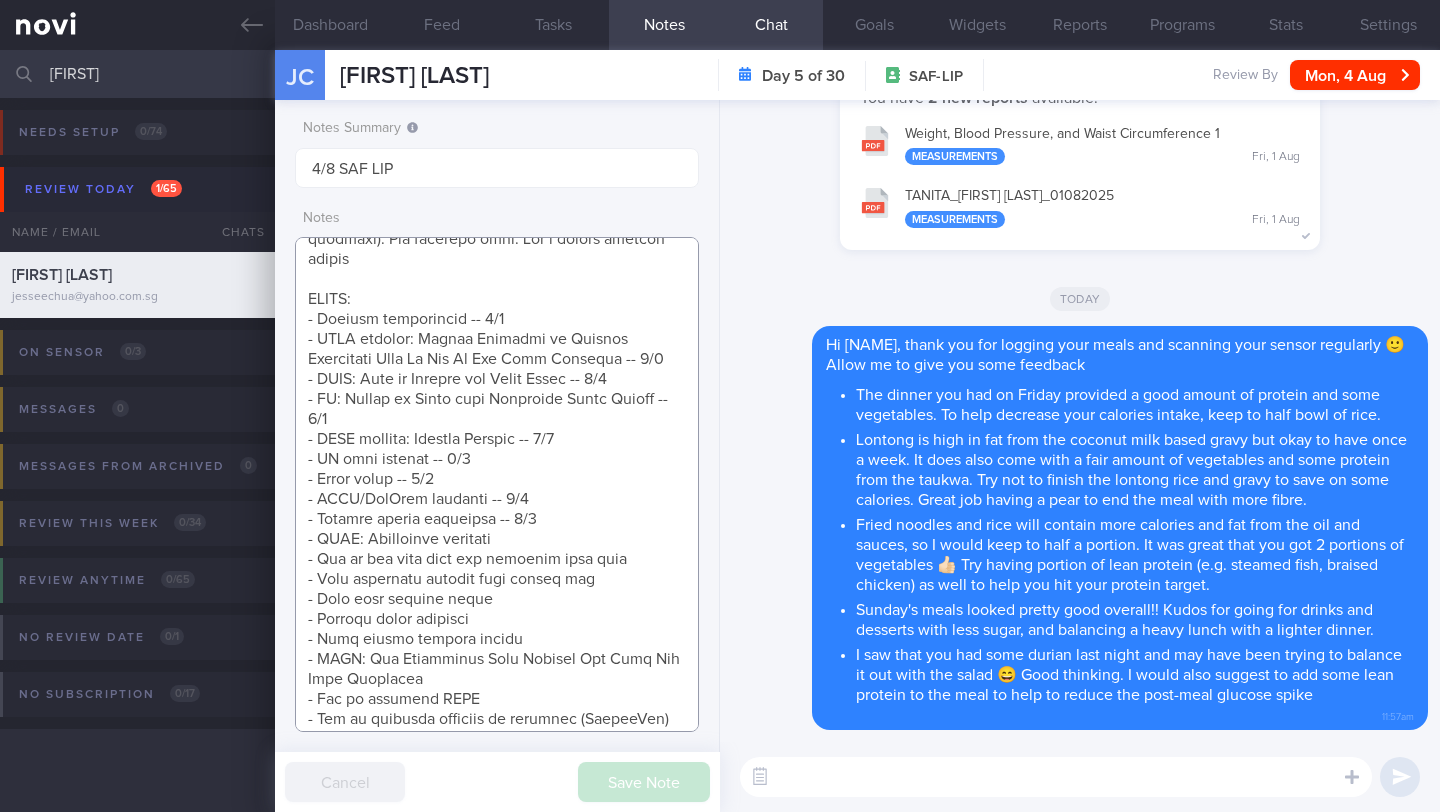 click at bounding box center [497, 484] 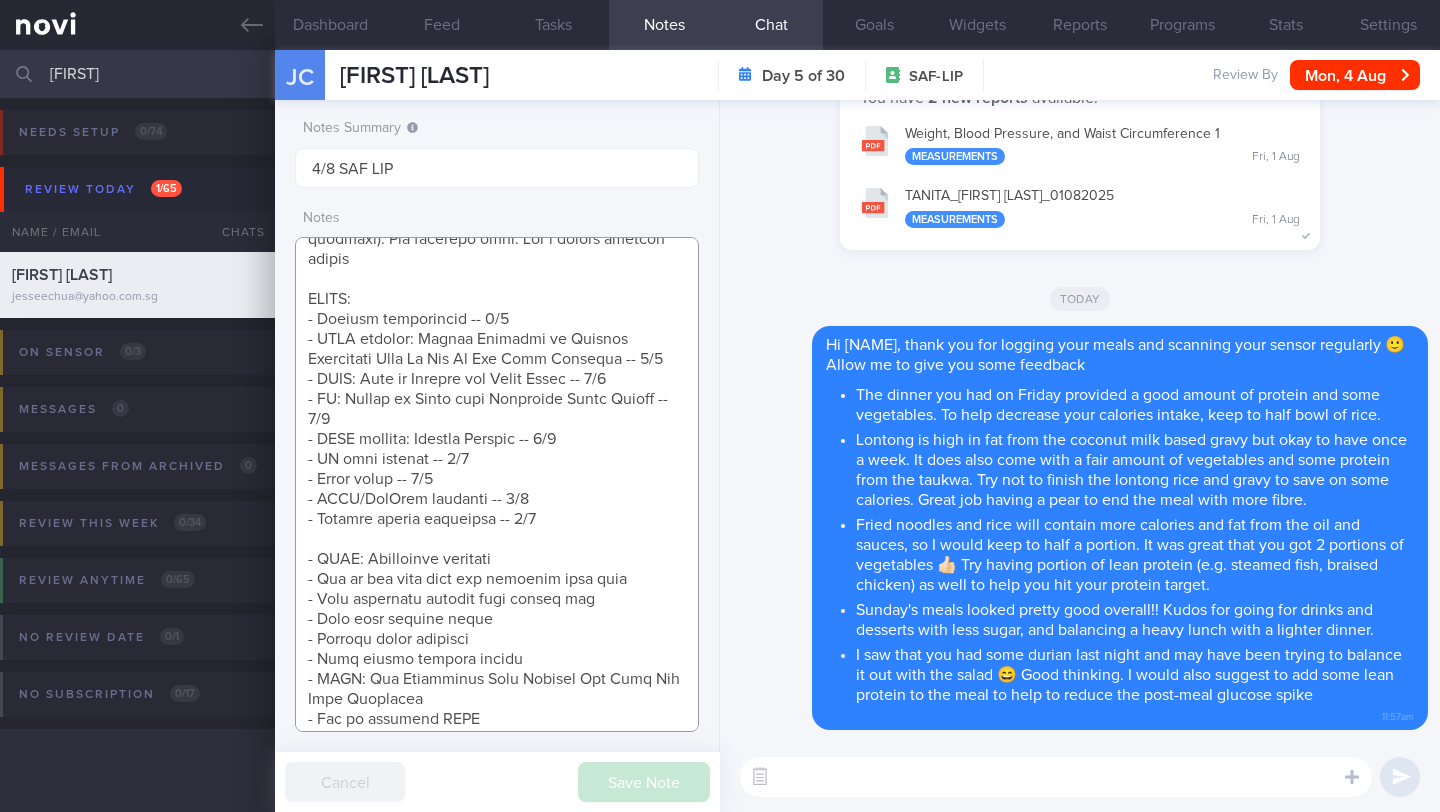 scroll, scrollTop: 807, scrollLeft: 0, axis: vertical 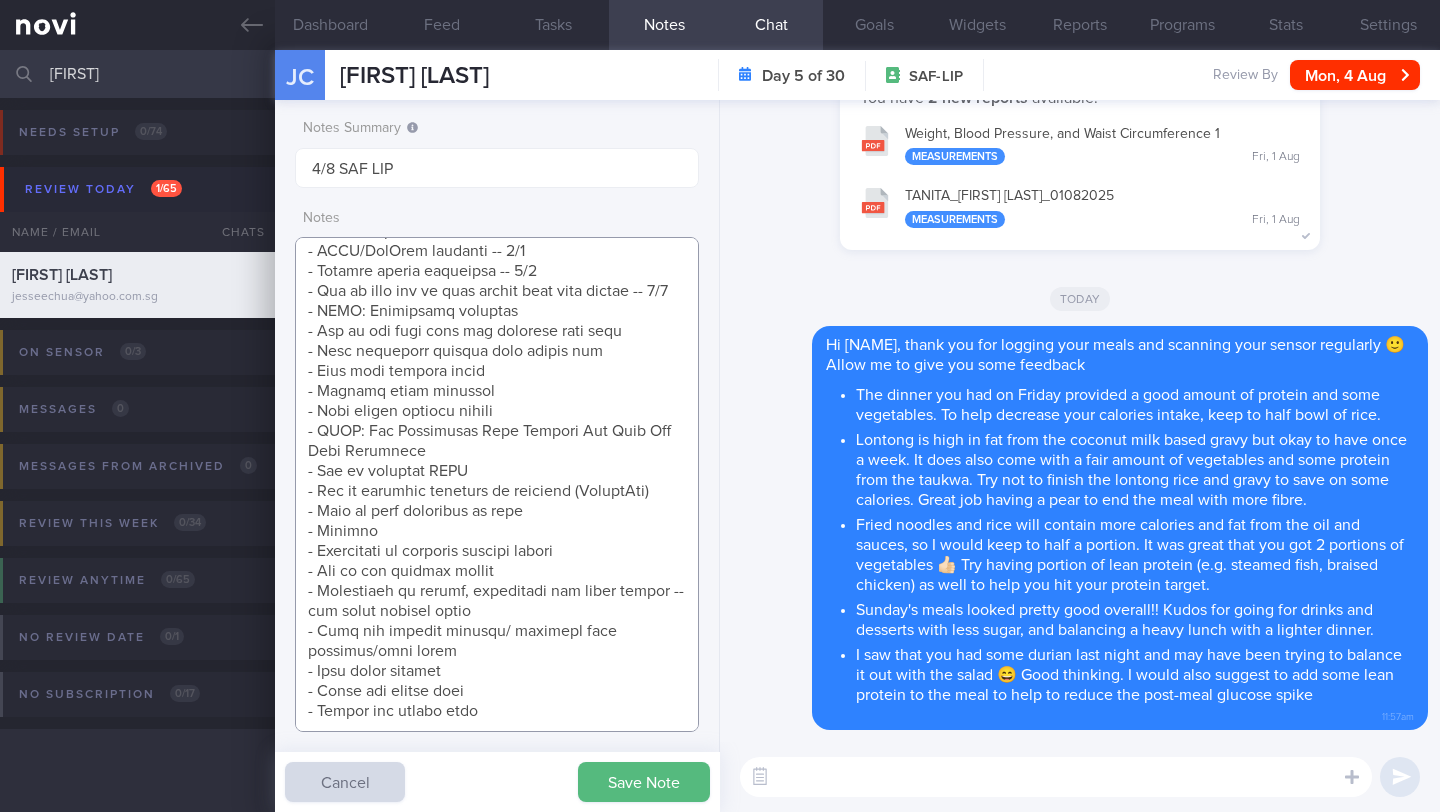 type on "SUPPORT NEEDED:  Meal plan to achieve goal
CHALLENGE:
Wt Targets:
59yo Chinese female
- Pmhx: Bilateral osteoarthritis of both knees (>2o year), Right shoulder- mild muscle tear recovered. (>10 years), Right hand - motherthumb syndrome (x3-4 years)
- Meds: Nil
- Social hx: Married with children. Eats out (children grown up and seldom eat at home). Cooks 2x/month
- Diet: Usually eats at hawker, food court, kopitiam. Nil stress eating. Claims to have a"small appetite" her whole life. Seldom has cravings. Snacks on 2 biscuits / nuts. Prefers: Bread, laska, nasi lemak. Dislikes - sweet drinks. Nil food aversions or dislikes
- Exercise: Used to run. Current avg steps 3,800/day. Husband has been driving her to and from work since COVID. Currenty, no structured exercise. Mentioned workouts at CC's -- enc to join classes on weekends for motivation. Enc 30 mins 3x/wk (walking, low impact workout). Sugg body weight exercises (e.g. NOVI workouts). Has exercise band. Has a nearby fitness corner
SHARE:
- Glucose ..." 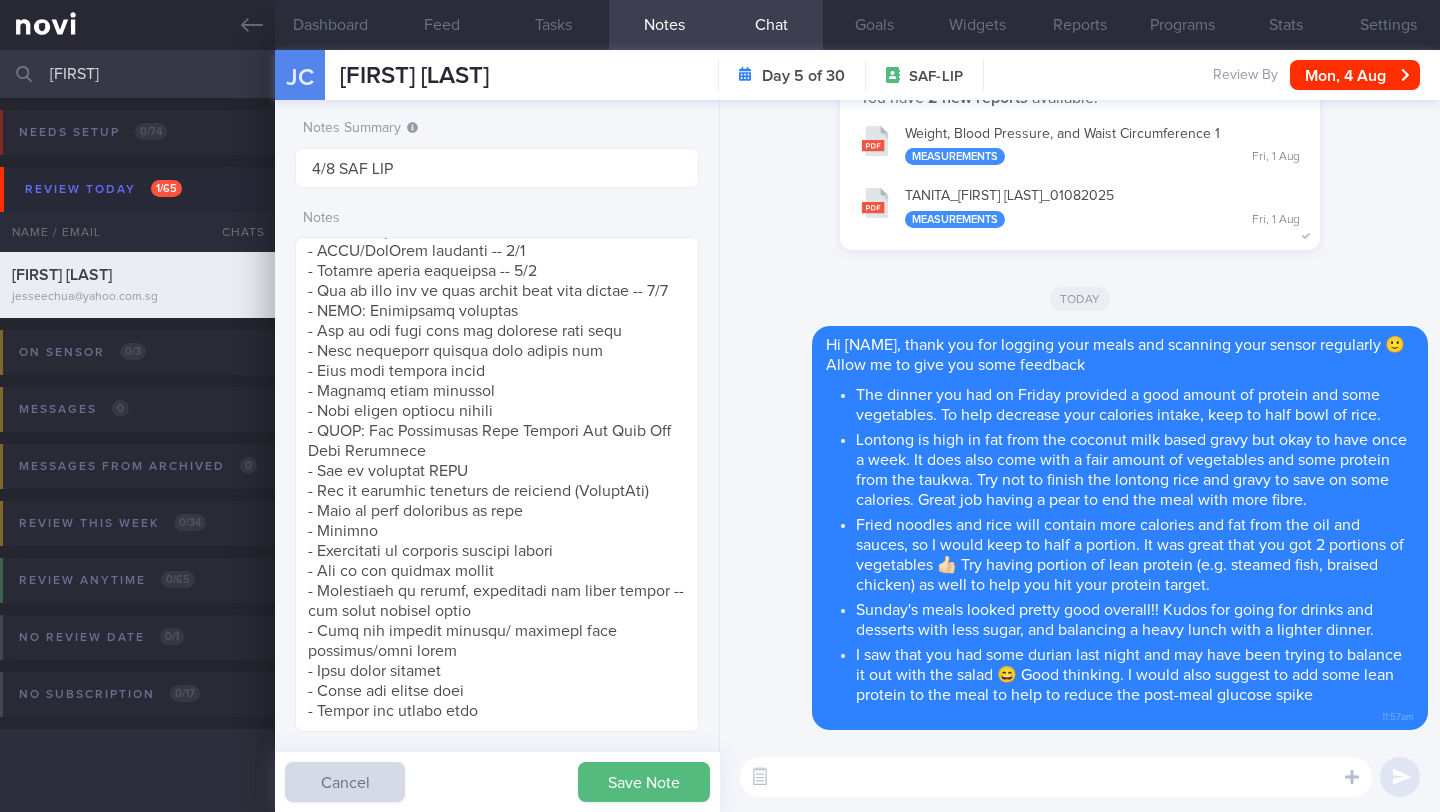 click at bounding box center (1056, 777) 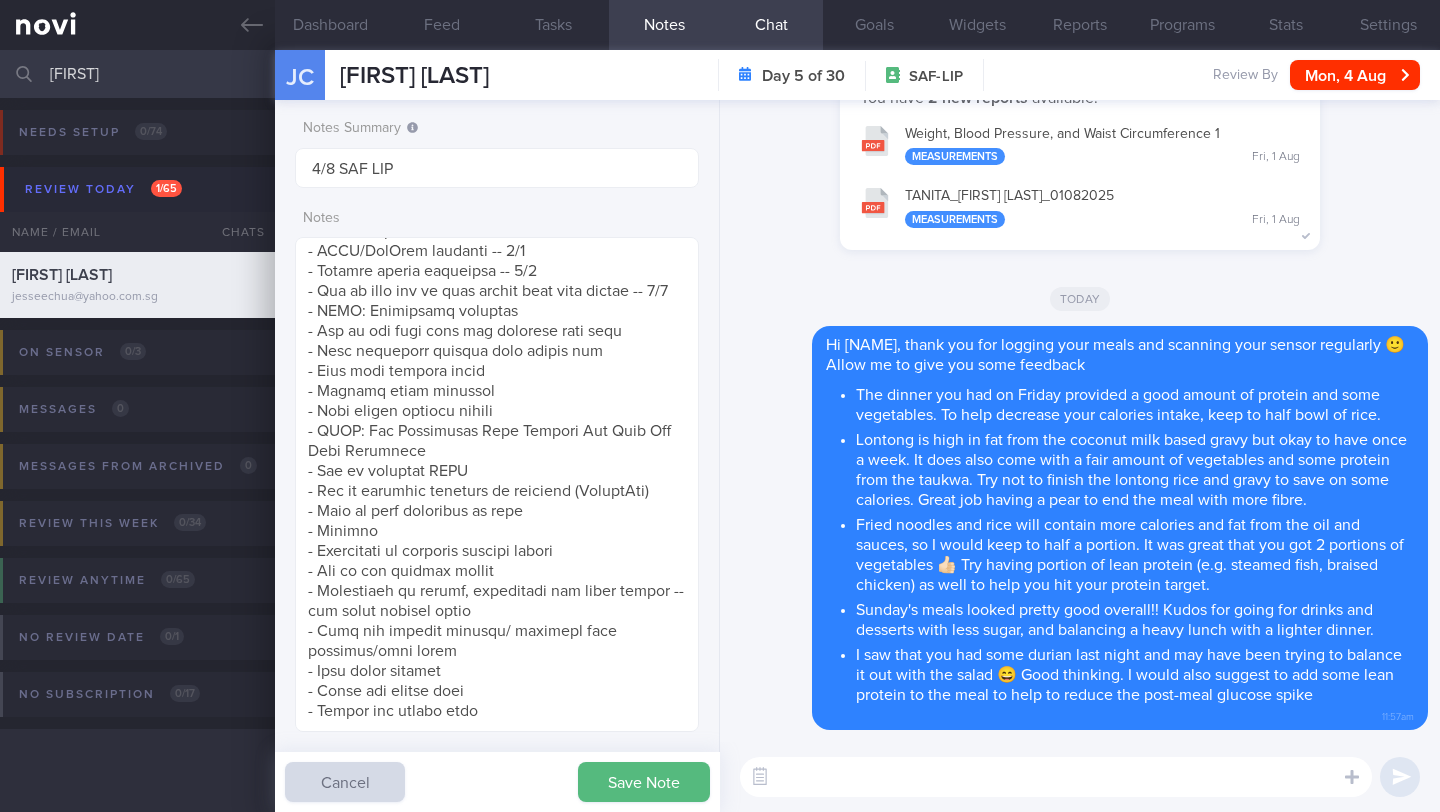 paste on "Glucose spikes are primarily influenced by the quantity and type of carbohydrates you consume. As carbs are digested and converted to glucose for energy, blood sugar levels rise during your meal.
More carbs mean bigger glucose spikes, with simple or refined carbs (like sugars and white flour) causing quicker and higher increases than whole grains. You can help reduce post-meal spikes by pairing carbs with non-starchy vegetables, lean protein, or moderate fats." 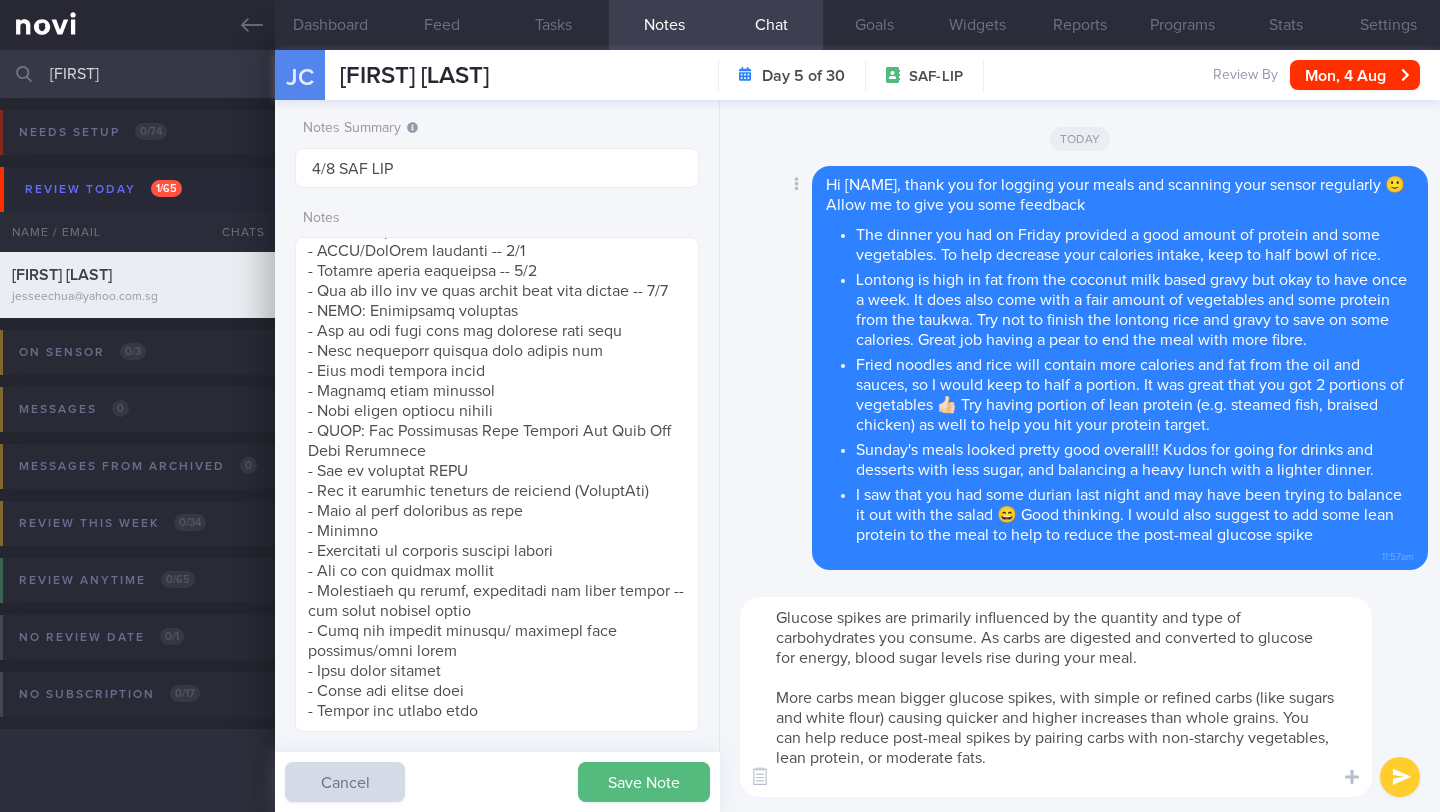 scroll, scrollTop: 0, scrollLeft: 0, axis: both 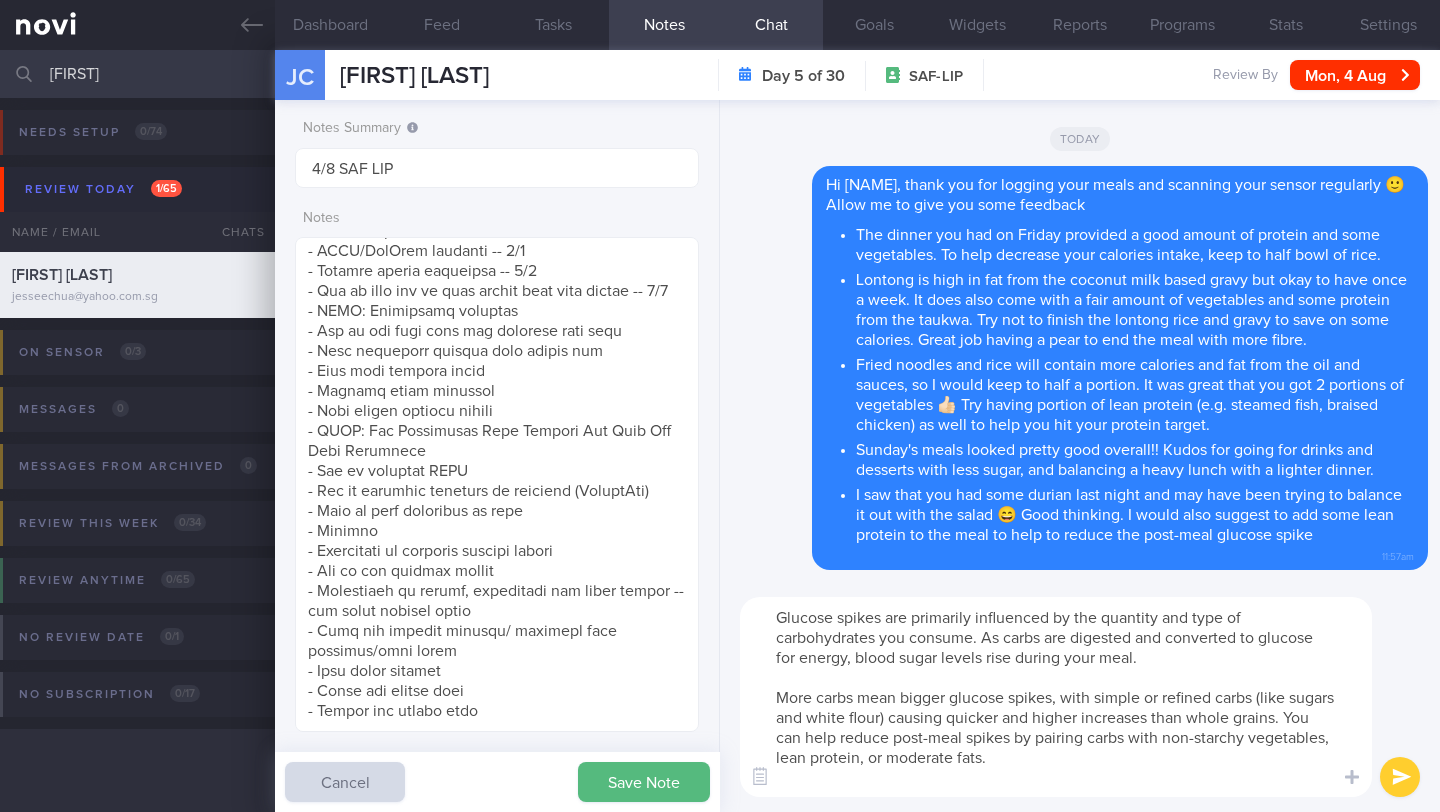 drag, startPoint x: 779, startPoint y: 615, endPoint x: 1149, endPoint y: 751, distance: 394.203 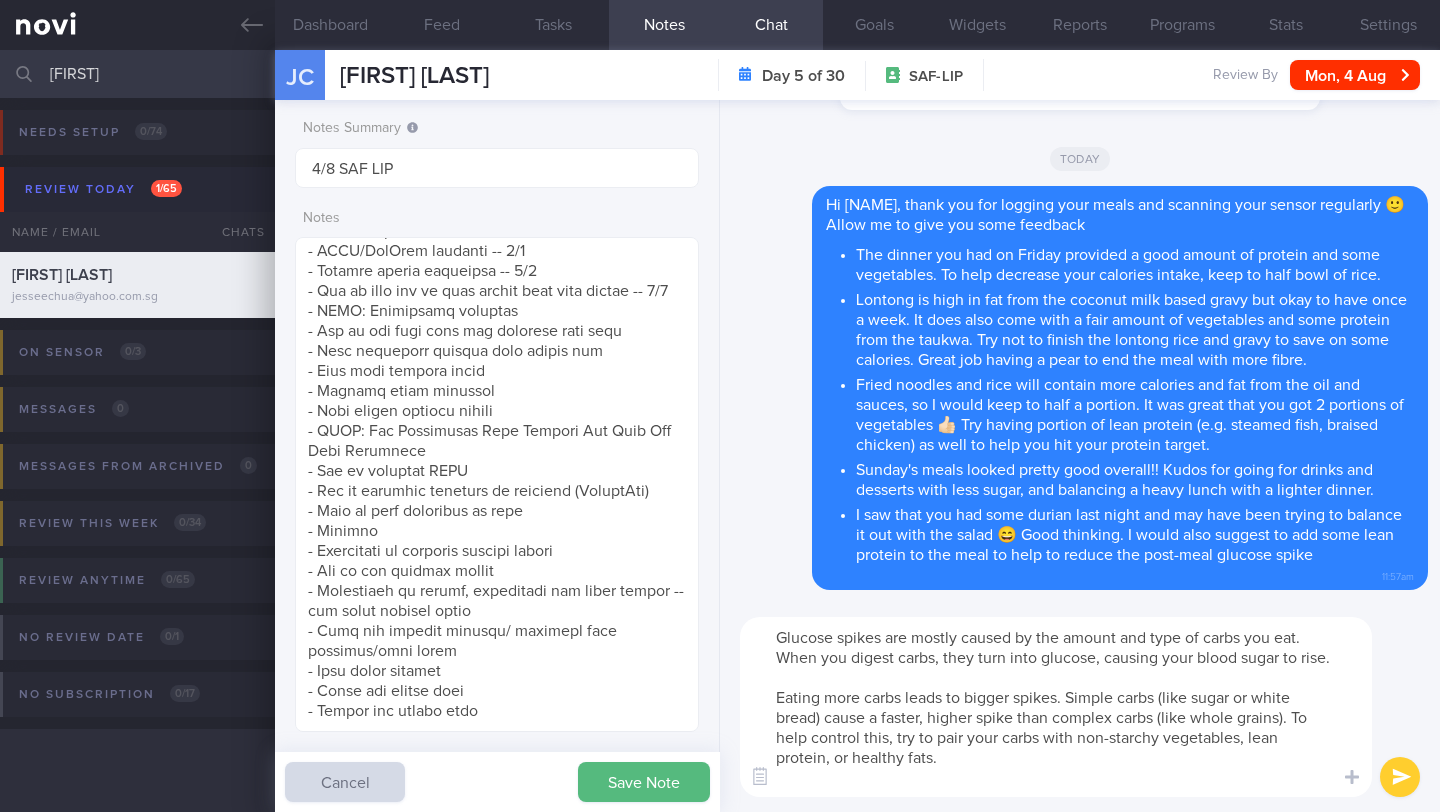 type on "Glucose spikes are mostly caused by the amount and type of carbs you eat. When you digest carbs, they turn into glucose, causing your blood sugar to rise.
Eating more carbs leads to bigger spikes. Simple carbs (like sugar or white bread) cause a faster, higher spike than complex carbs (like whole grains). To help control this, try to pair your carbs with non-starchy vegetables, lean protein, or healthy fats." 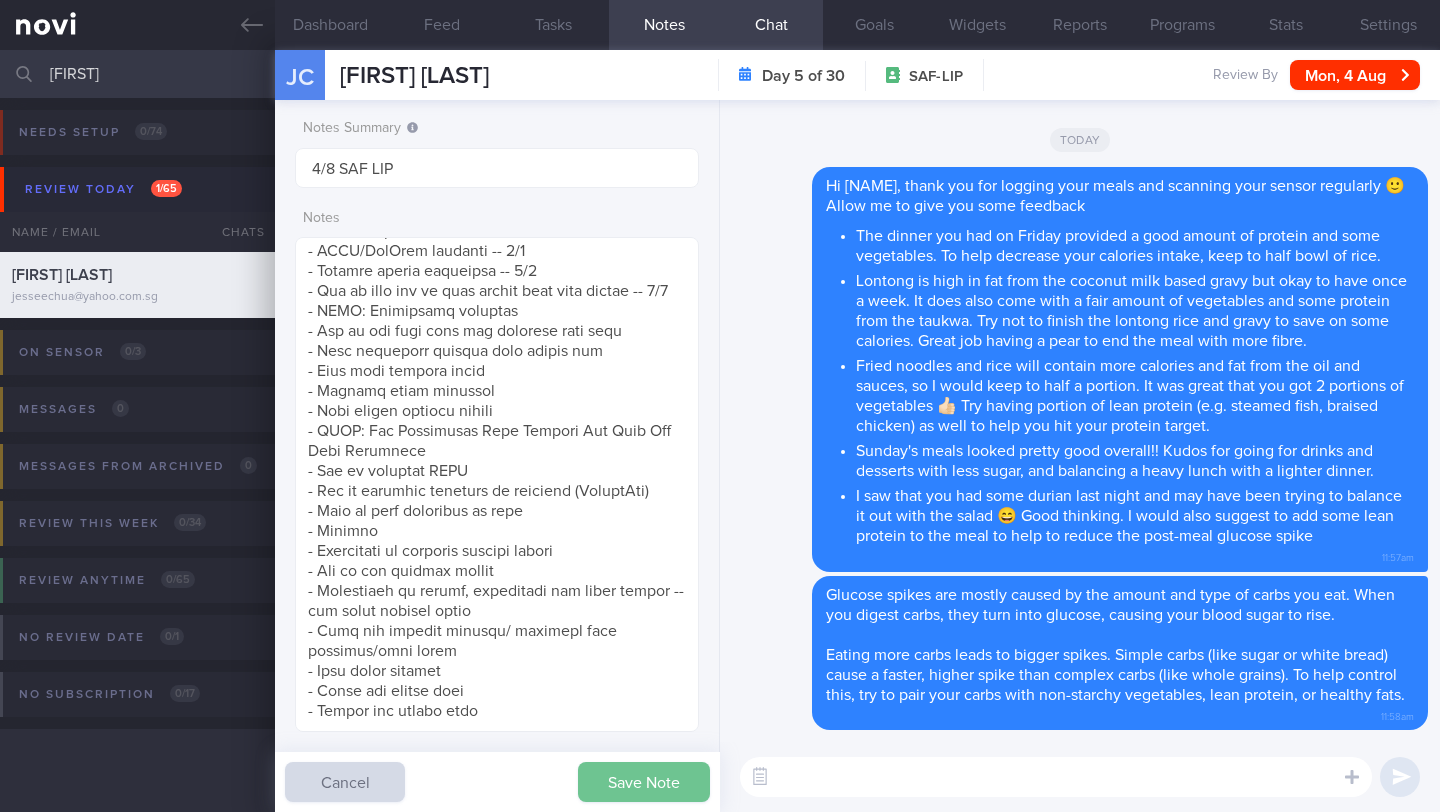 click on "Save Note" at bounding box center (644, 782) 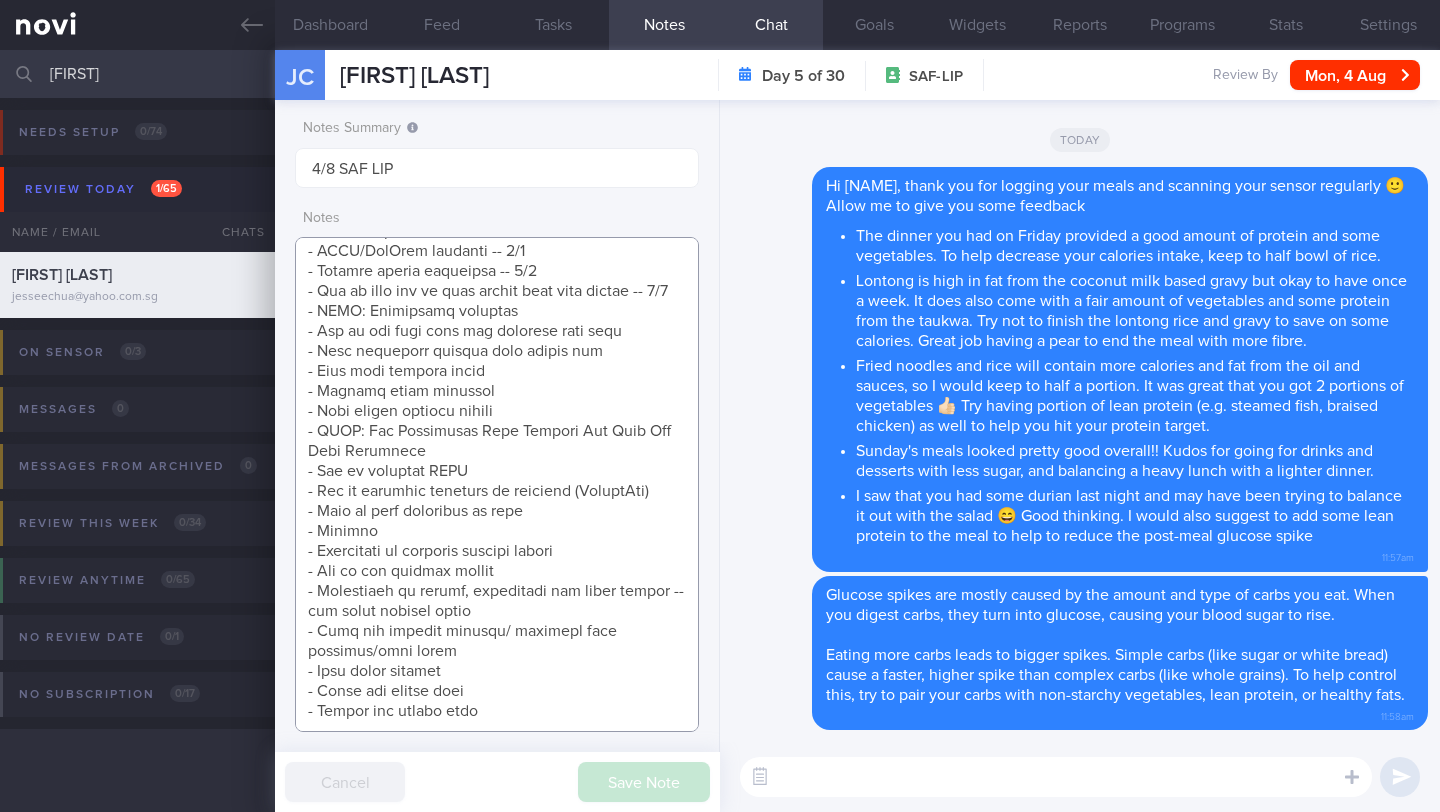 click at bounding box center [497, 484] 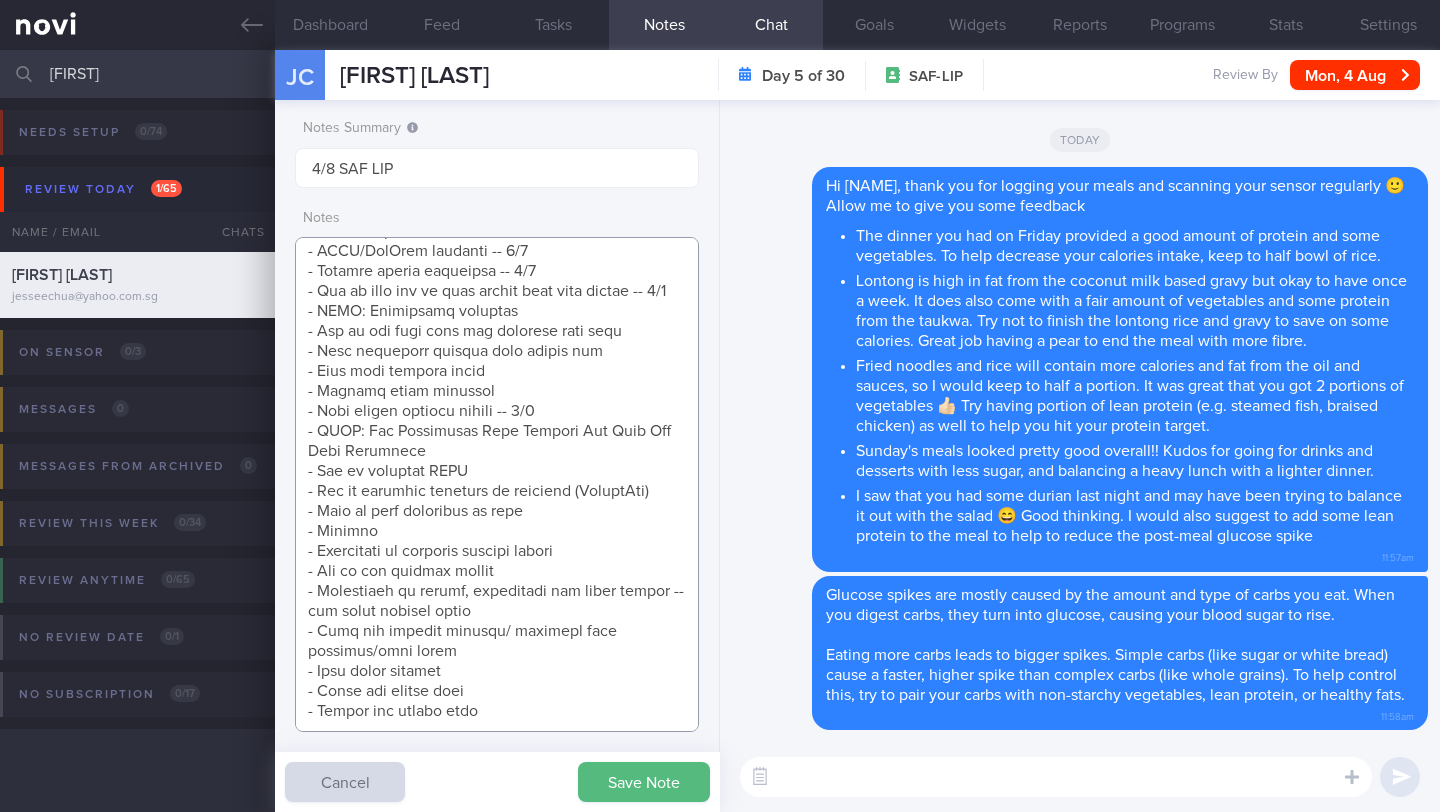 drag, startPoint x: 498, startPoint y: 406, endPoint x: 290, endPoint y: 421, distance: 208.54016 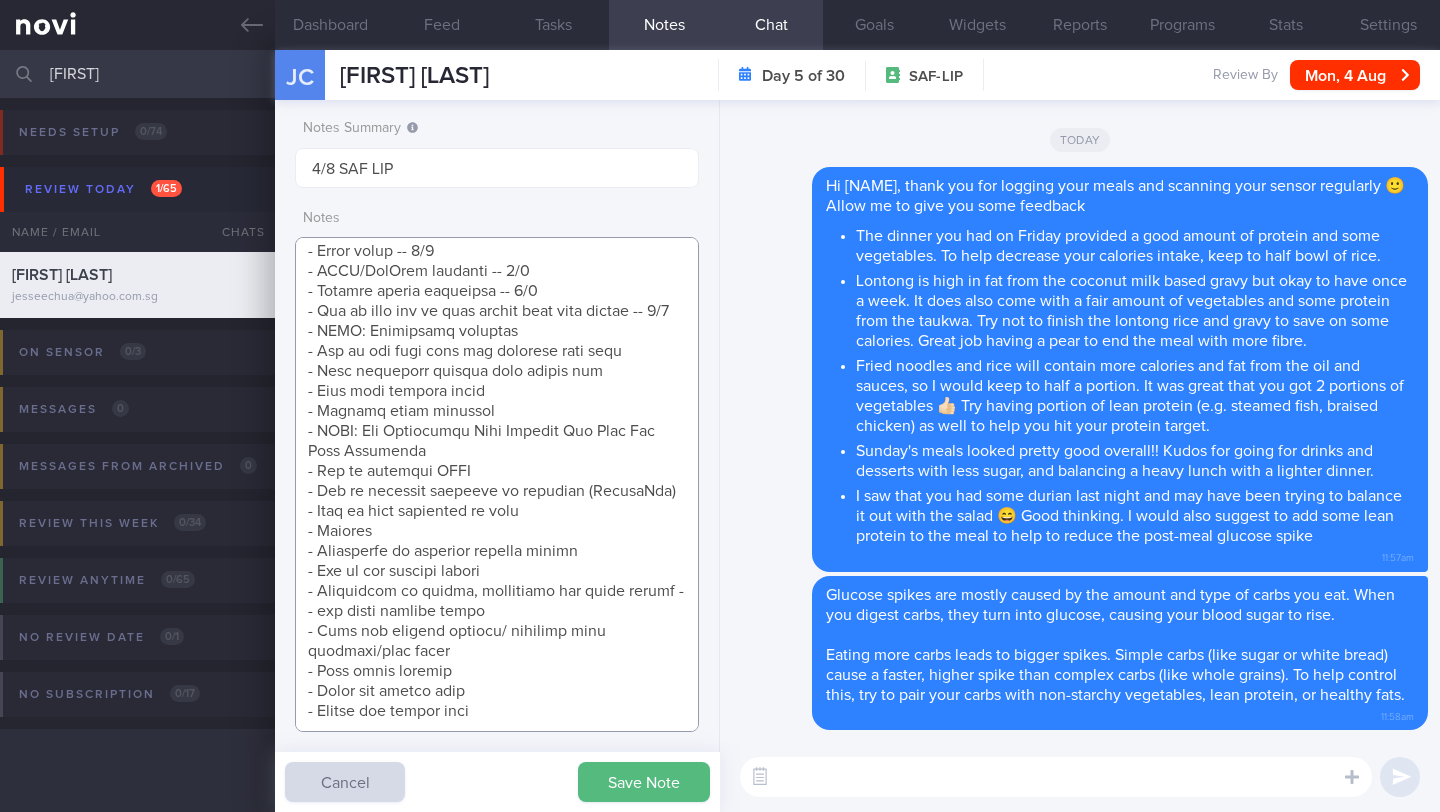 click at bounding box center (497, 484) 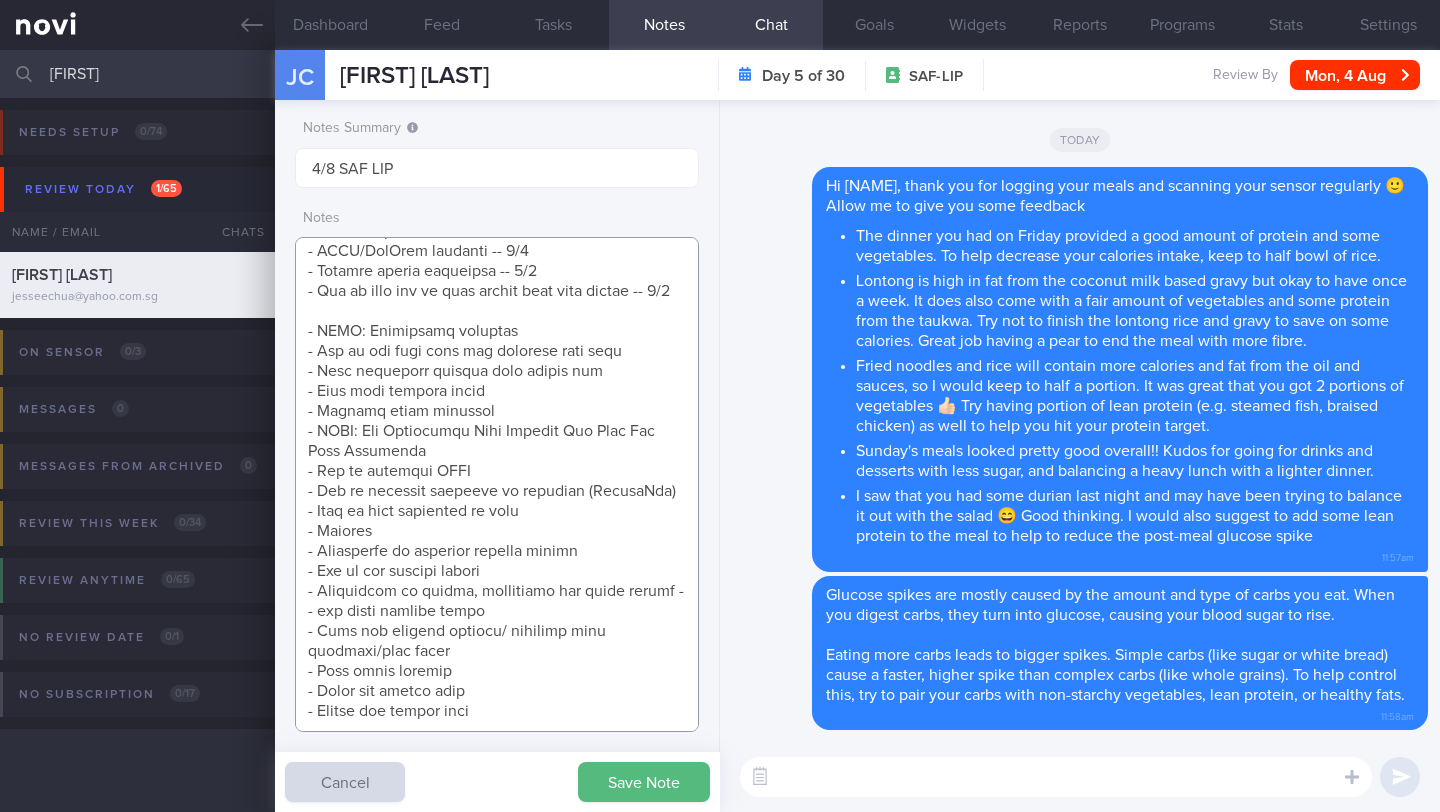 click at bounding box center [497, 484] 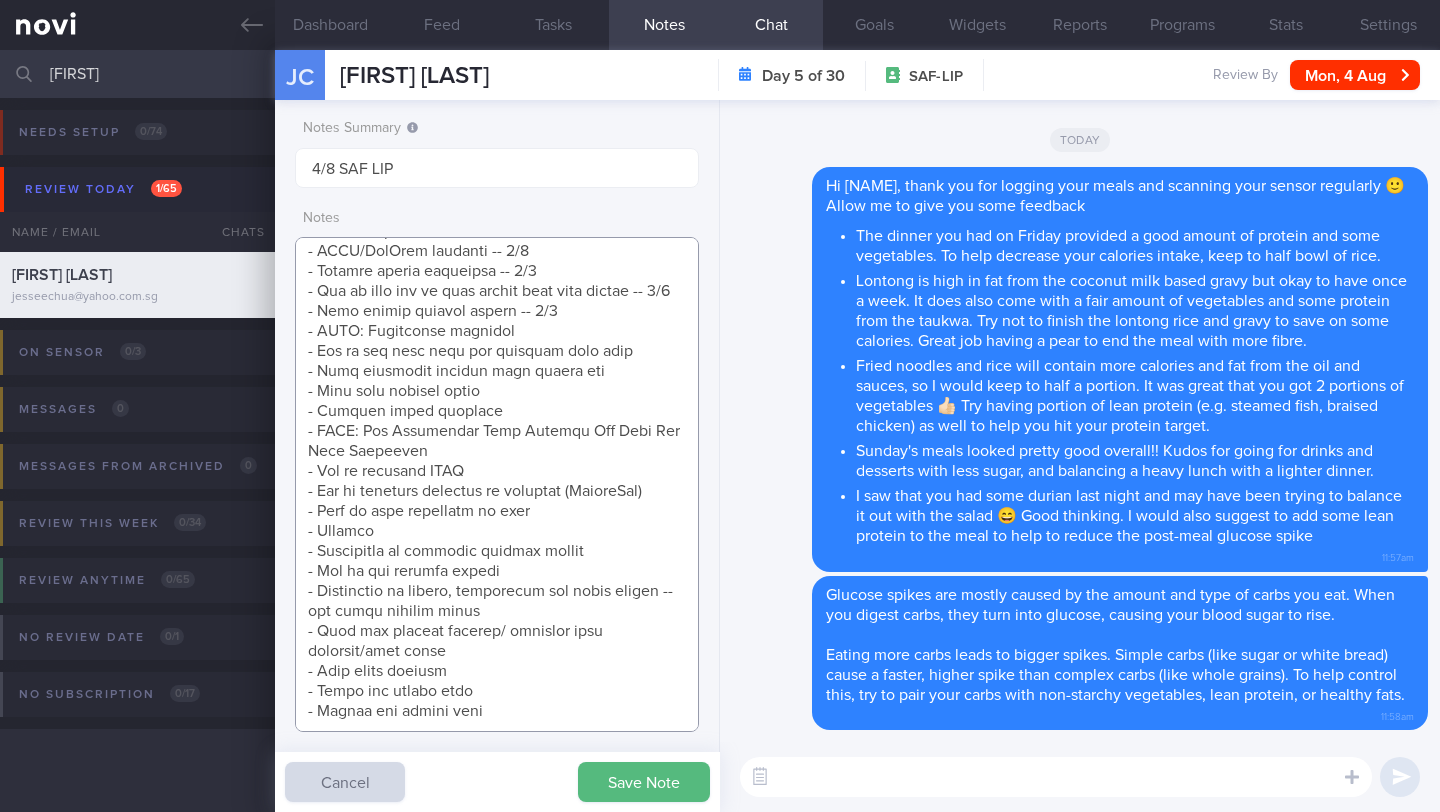 type on "SUPPORT NEEDED:  Meal plan to achieve goal
CHALLENGE:
Wt Targets:
59yo Chinese female
- Pmhx: Bilateral osteoarthritis of both knees (>2o year), Right shoulder- mild muscle tear recovered. (>10 years), Right hand - motherthumb syndrome (x3-4 years)
- Meds: Nil
- Social hx: Married with children. Eats out (children grown up and seldom eat at home). Cooks 2x/month
- Diet: Usually eats at hawker, food court, kopitiam. Nil stress eating. Claims to have a"small appetite" her whole life. Seldom has cravings. Snacks on 2 biscuits / nuts. Prefers: Bread, laska, nasi lemak. Dislikes - sweet drinks. Nil food aversions or dislikes
- Exercise: Used to run. Current avg steps 3,800/day. Husband has been driving her to and from work since COVID. Currenty, no structured exercise. Mentioned workouts at CC's -- enc to join classes on weekends for motivation. Enc 30 mins 3x/wk (walking, low impact workout). Sugg body weight exercises (e.g. NOVI workouts). Has exercise band. Has a nearby fitness corner
SHARE:
- Glucose ..." 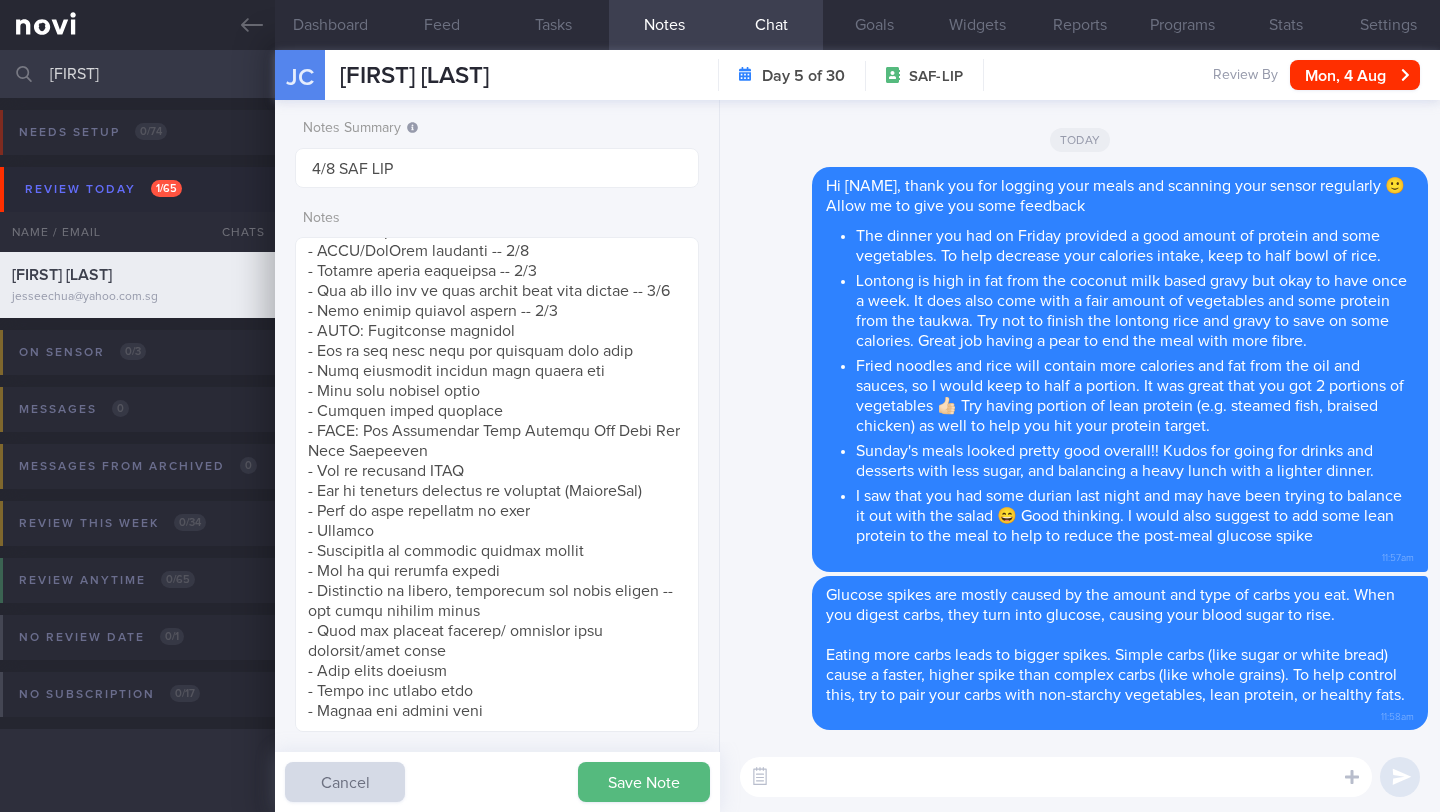 click on "Save Note" at bounding box center [644, 782] 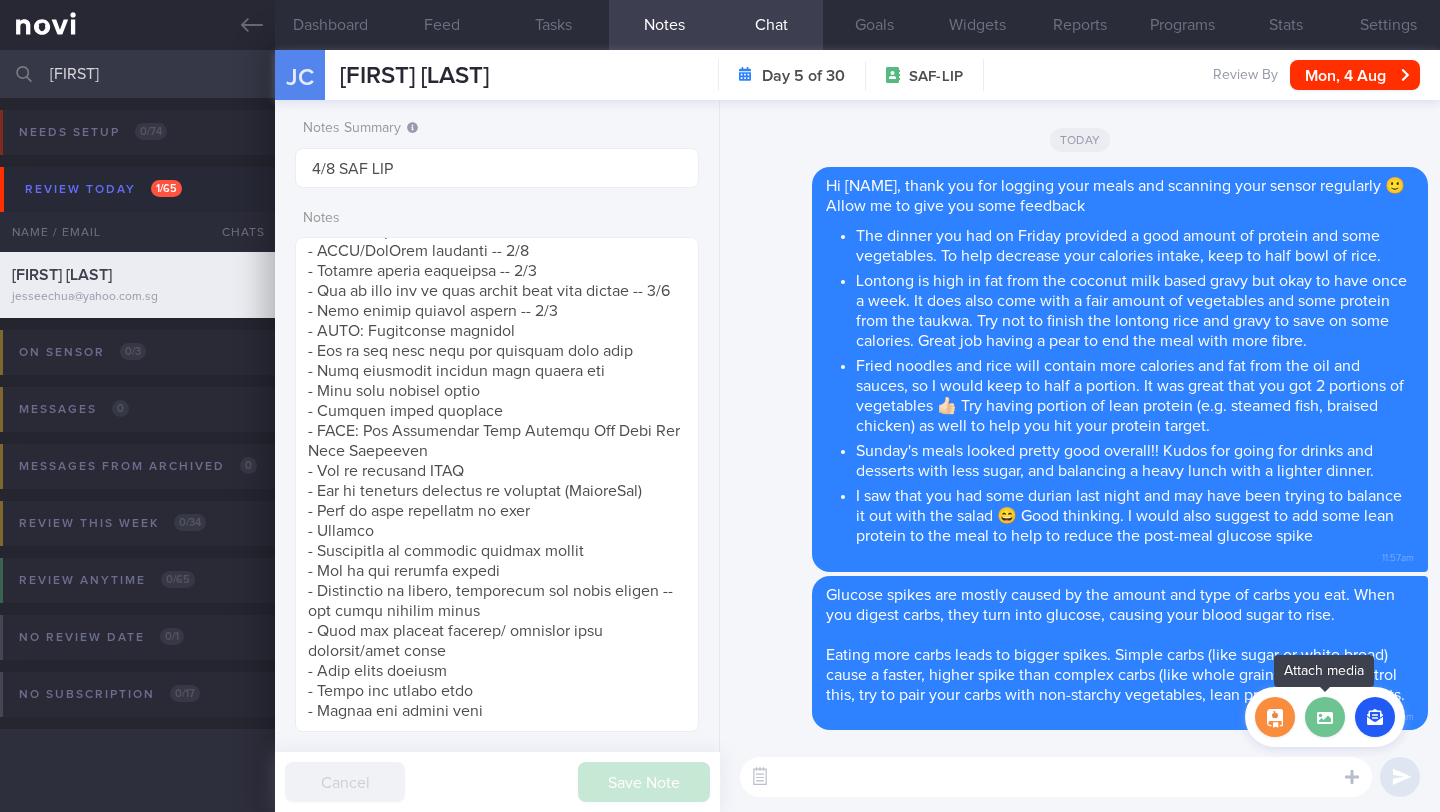 click at bounding box center [1325, 717] 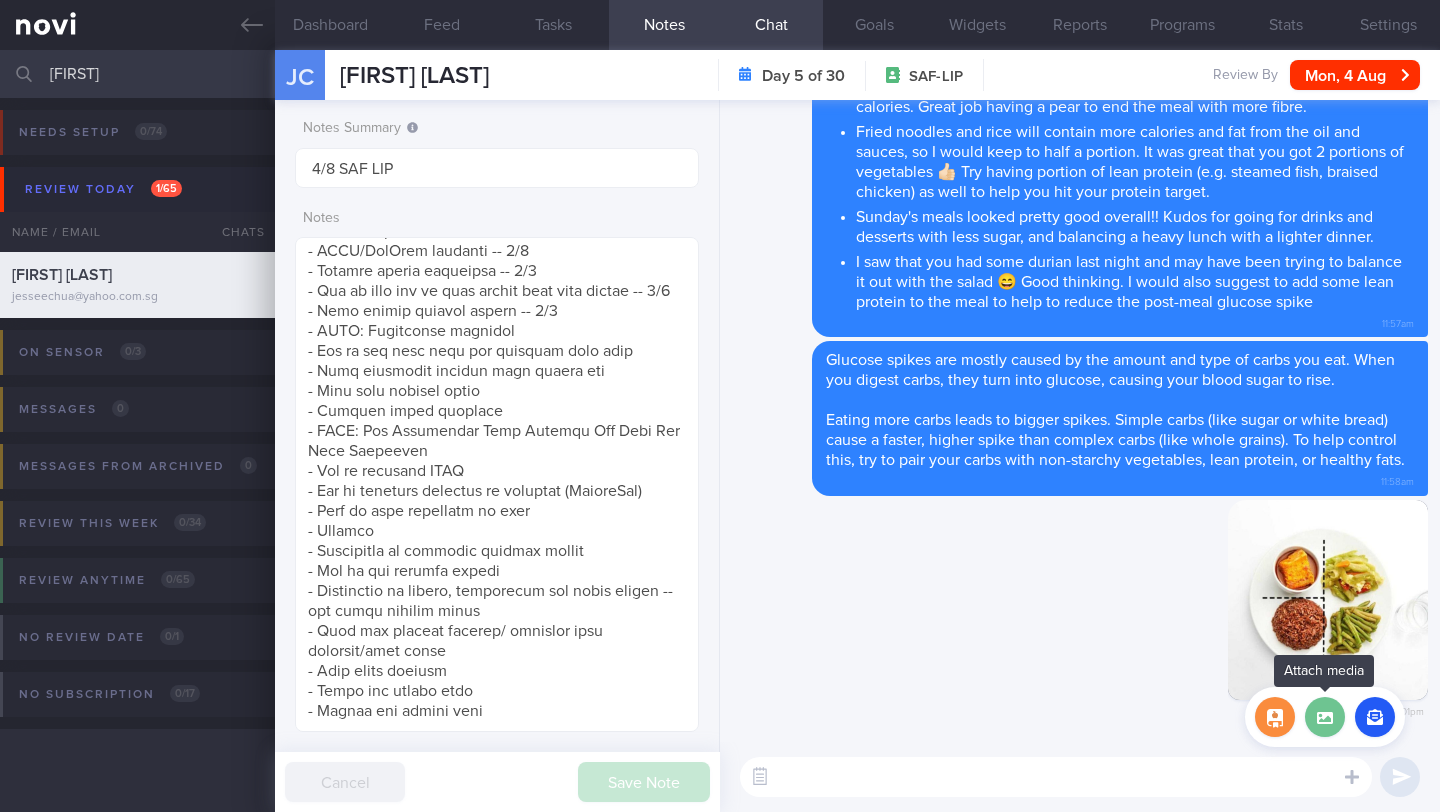 click at bounding box center [1325, 717] 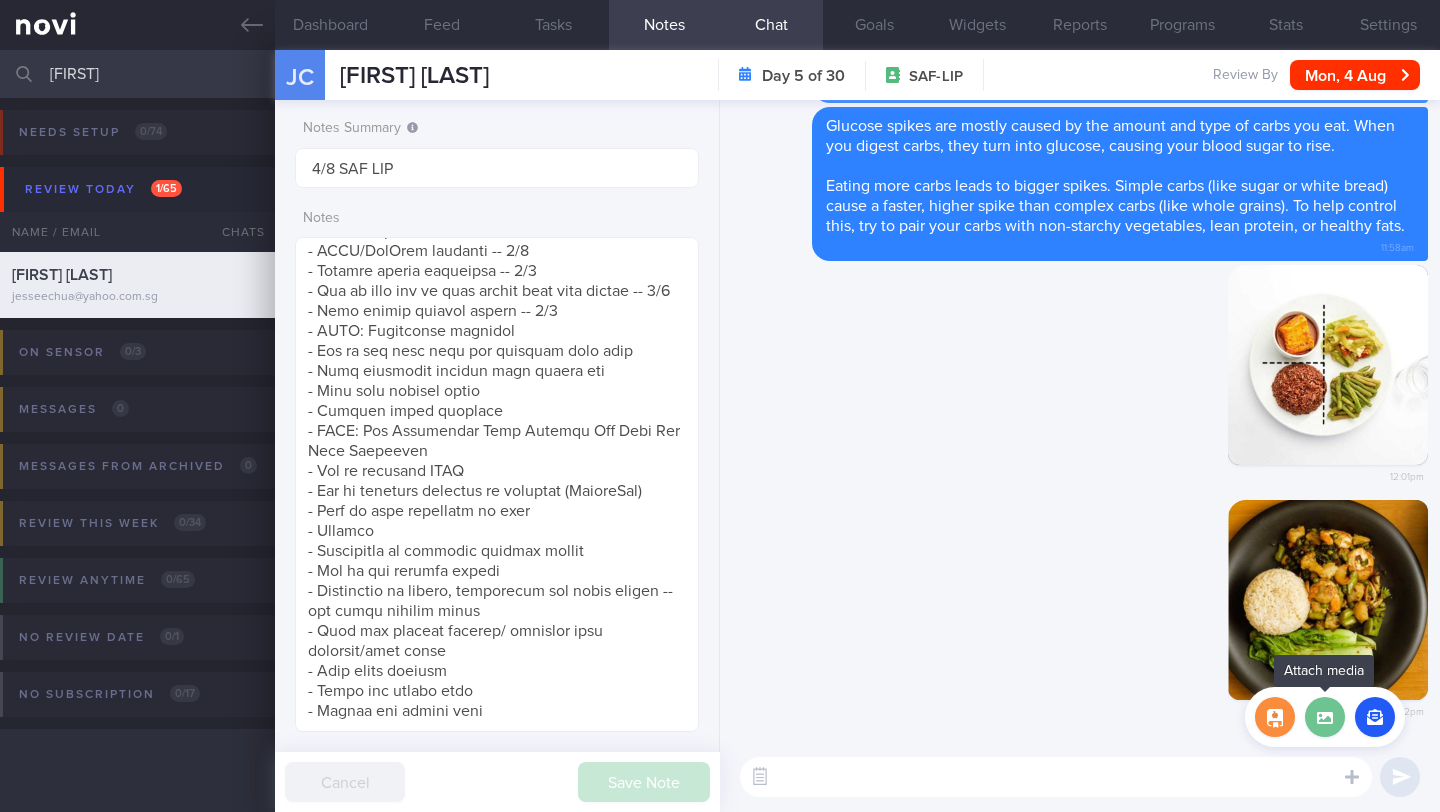 click at bounding box center [1325, 717] 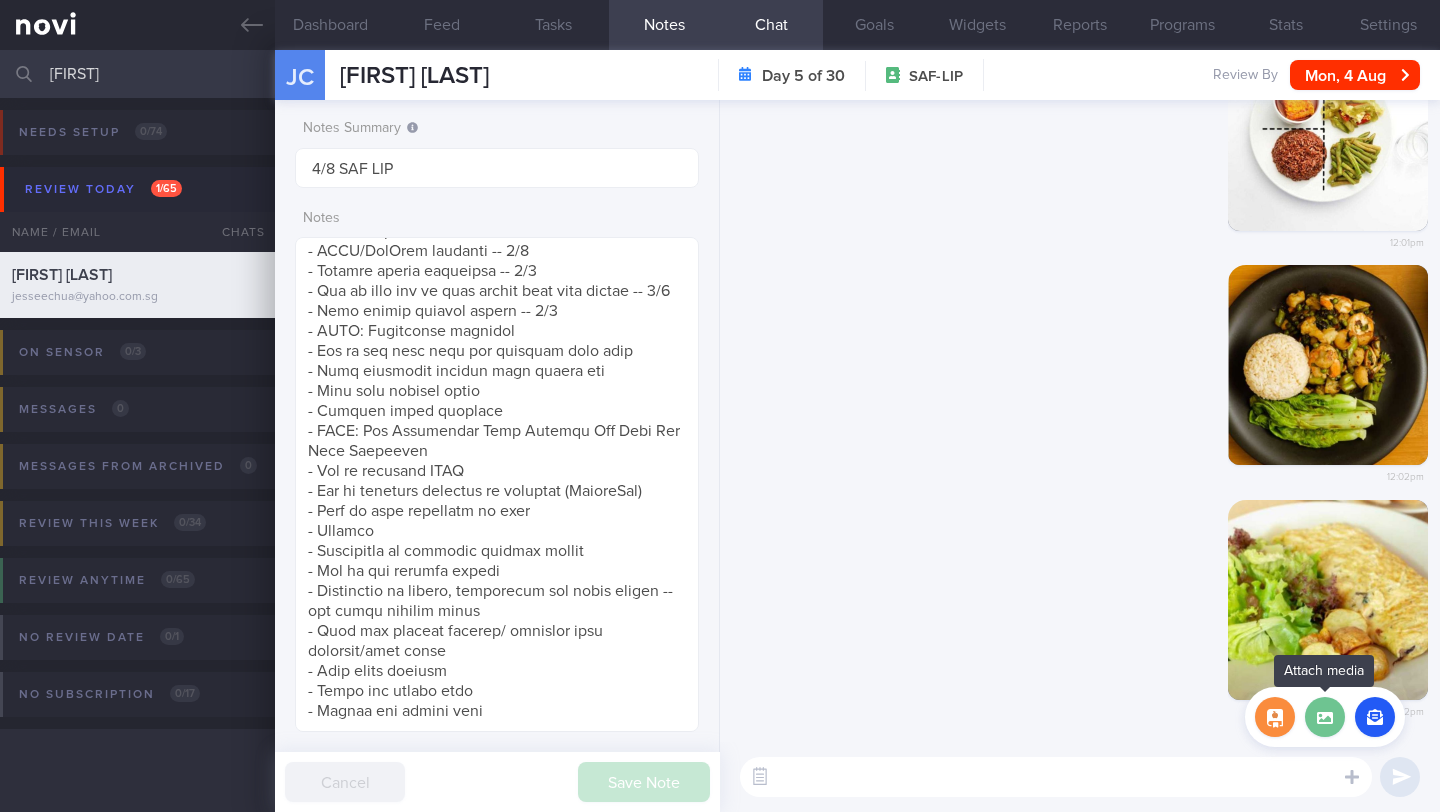 click at bounding box center (1325, 717) 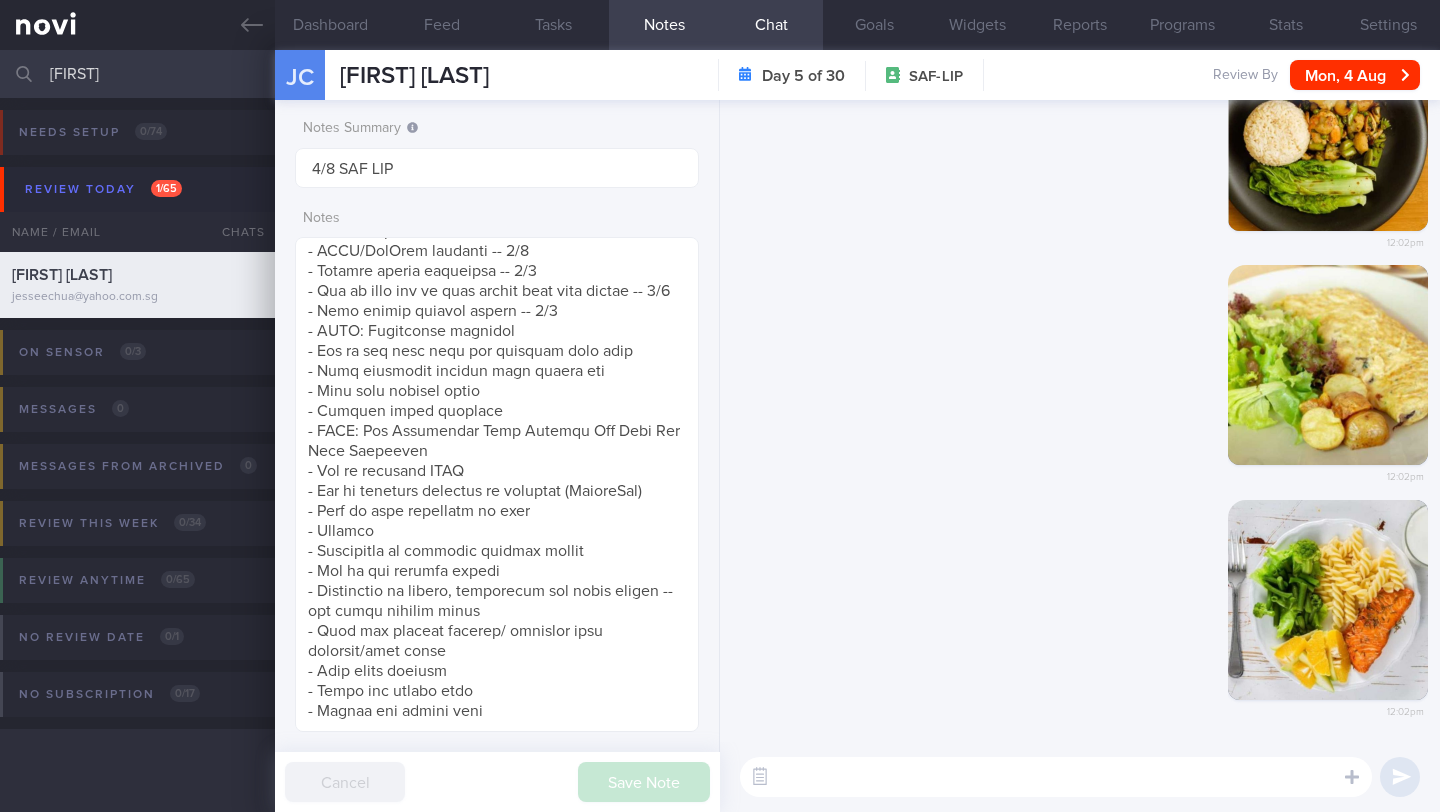 click at bounding box center [1056, 777] 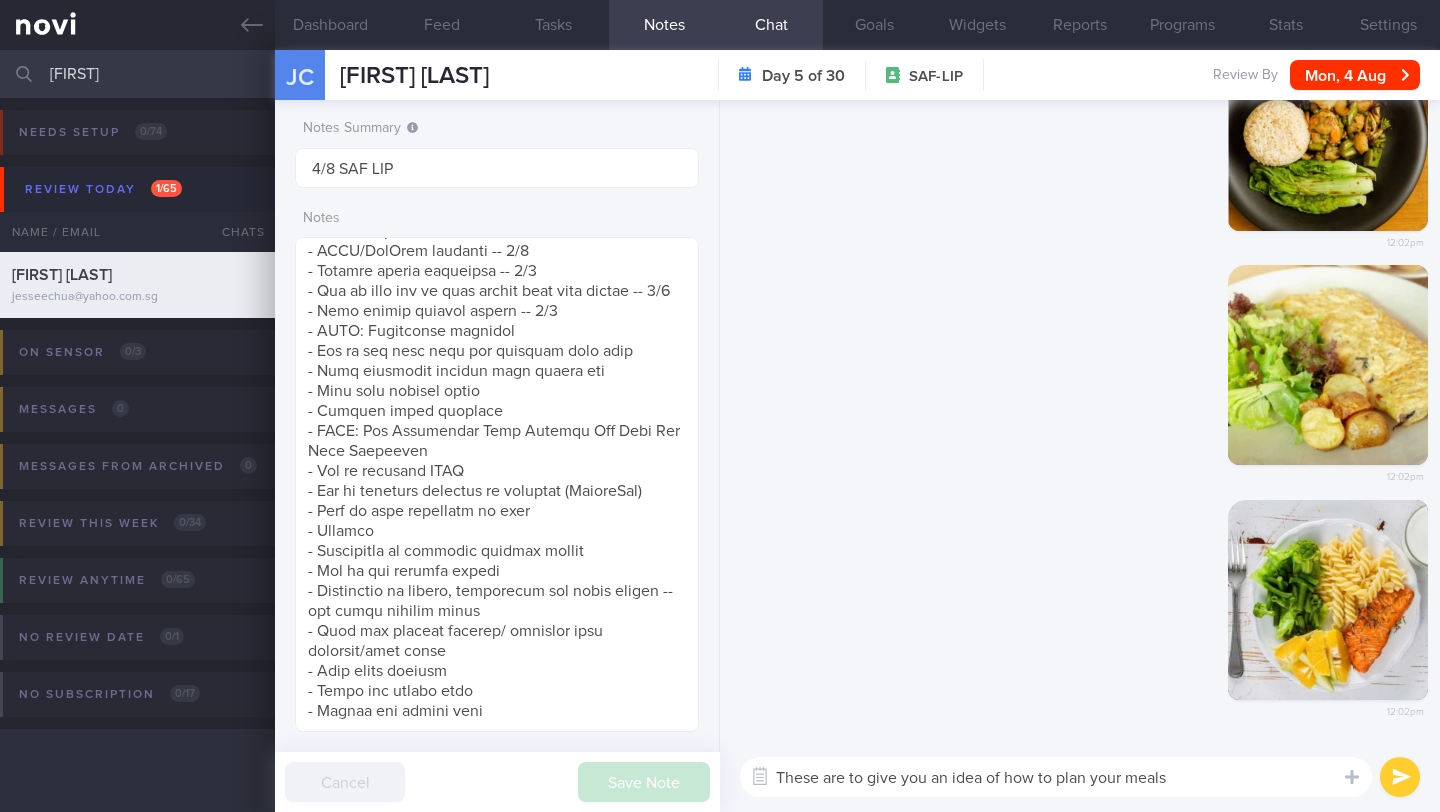 drag, startPoint x: 980, startPoint y: 779, endPoint x: 852, endPoint y: 776, distance: 128.03516 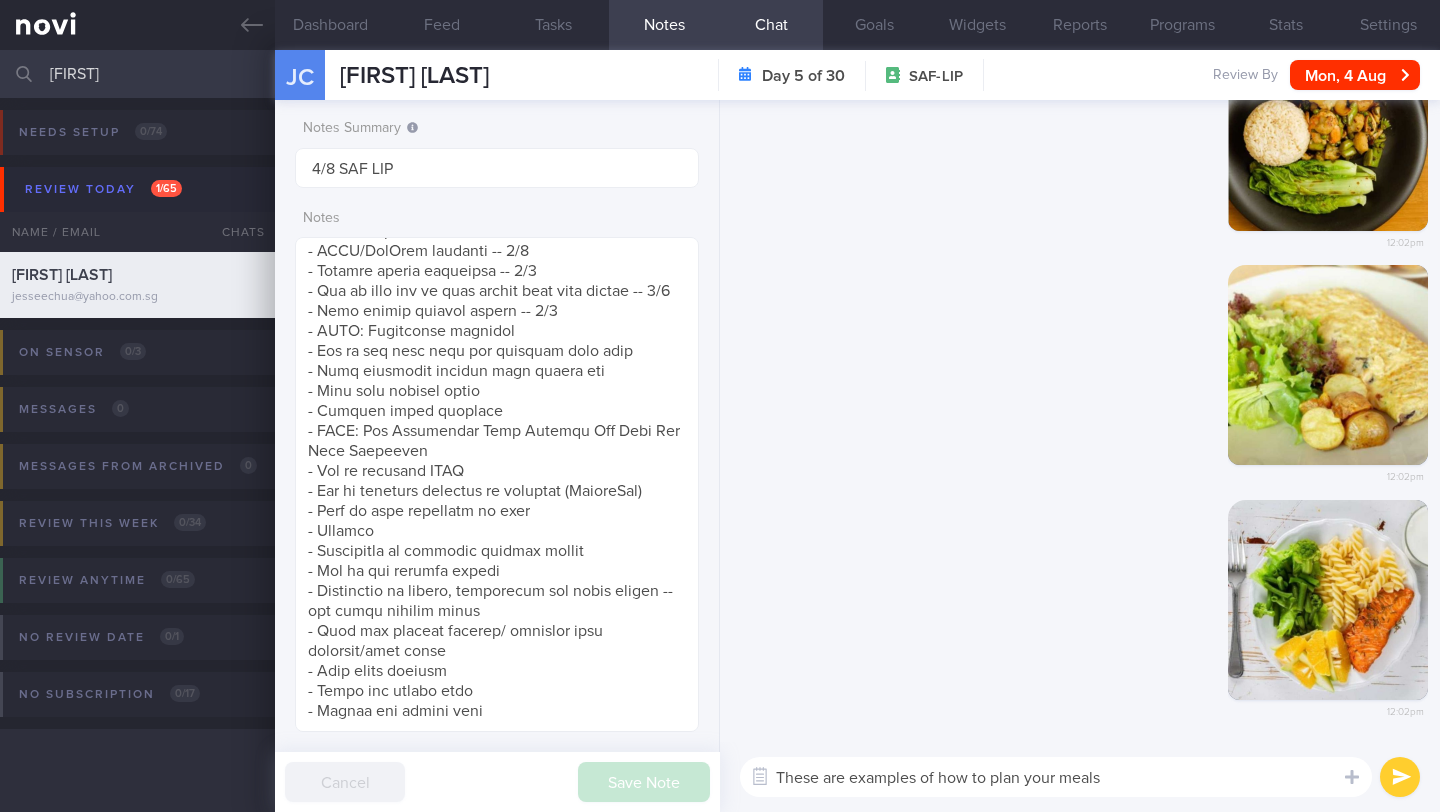 click on "These are examples of how to plan your meals" at bounding box center (1056, 777) 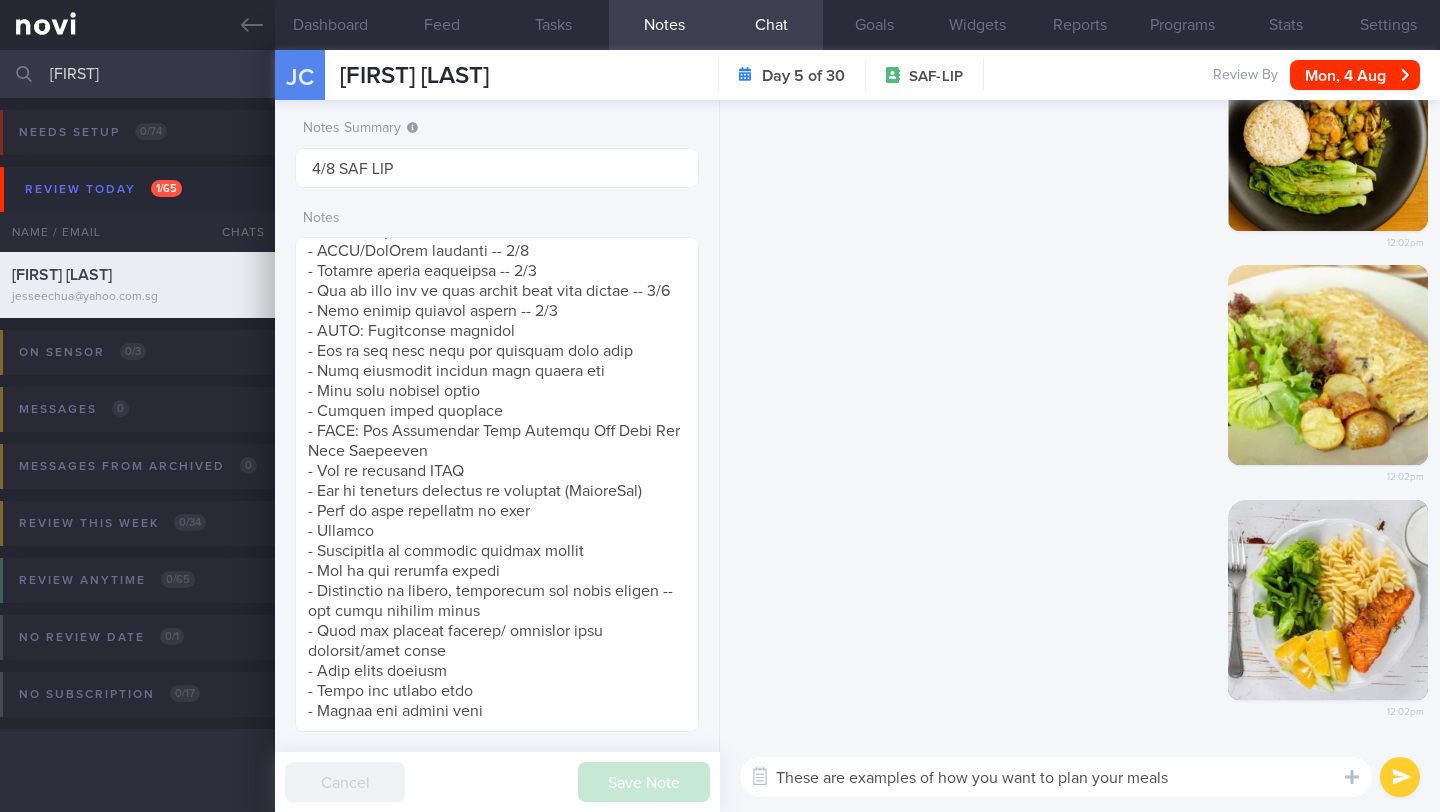 click on "These are examples of how you want to plan your meals" at bounding box center (1056, 777) 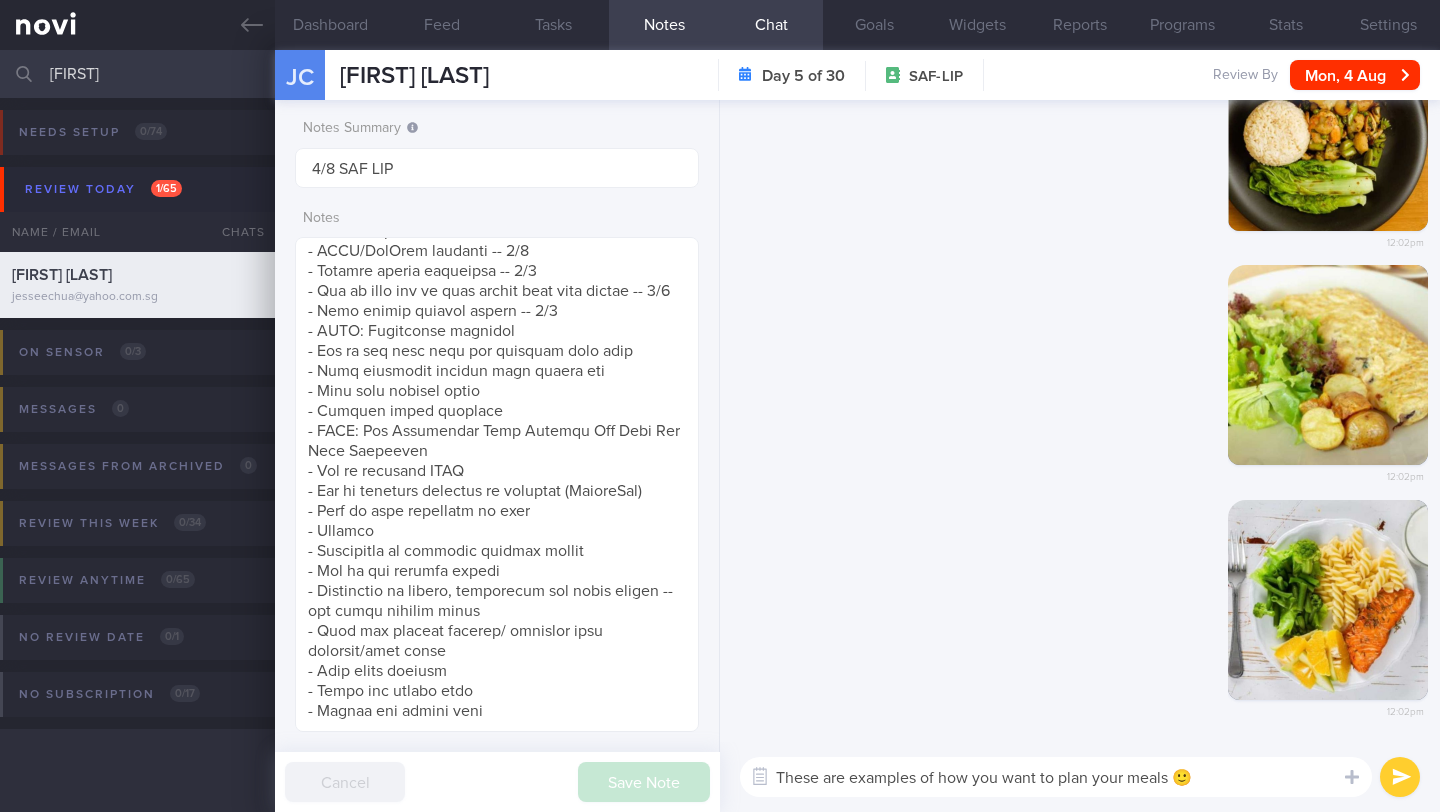 type on "These are examples of how you want to plan your meals 🙂" 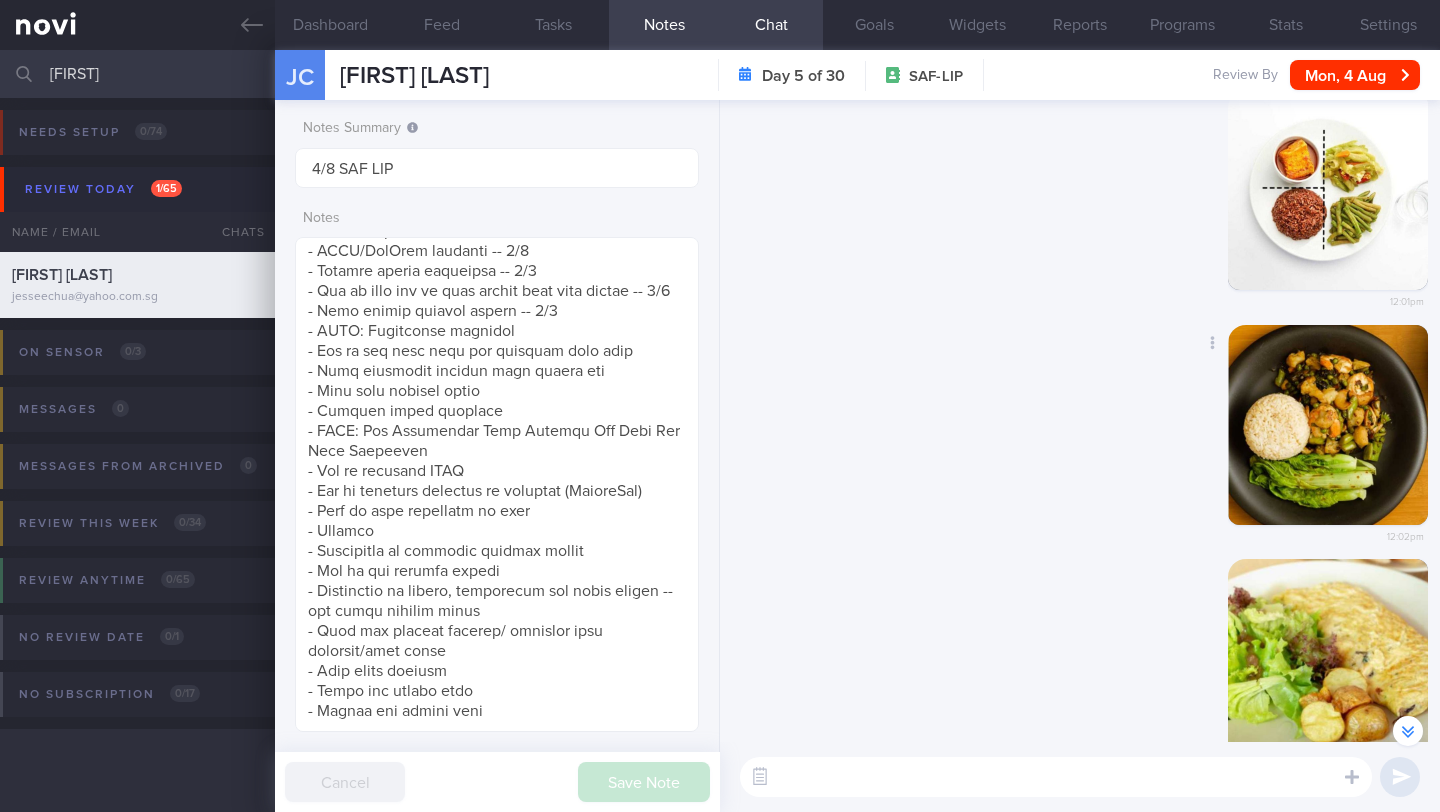 scroll, scrollTop: 0, scrollLeft: 0, axis: both 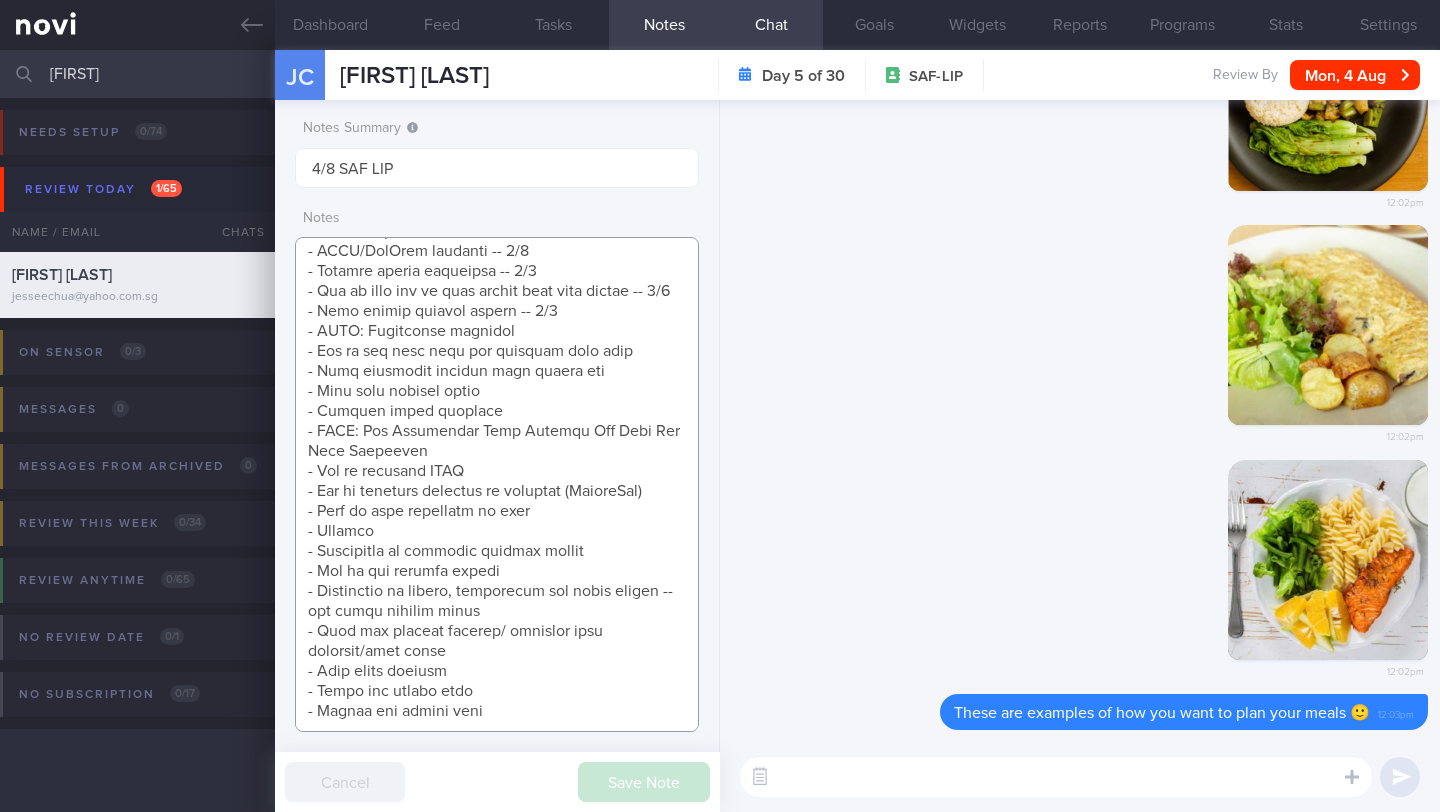 click at bounding box center [497, 484] 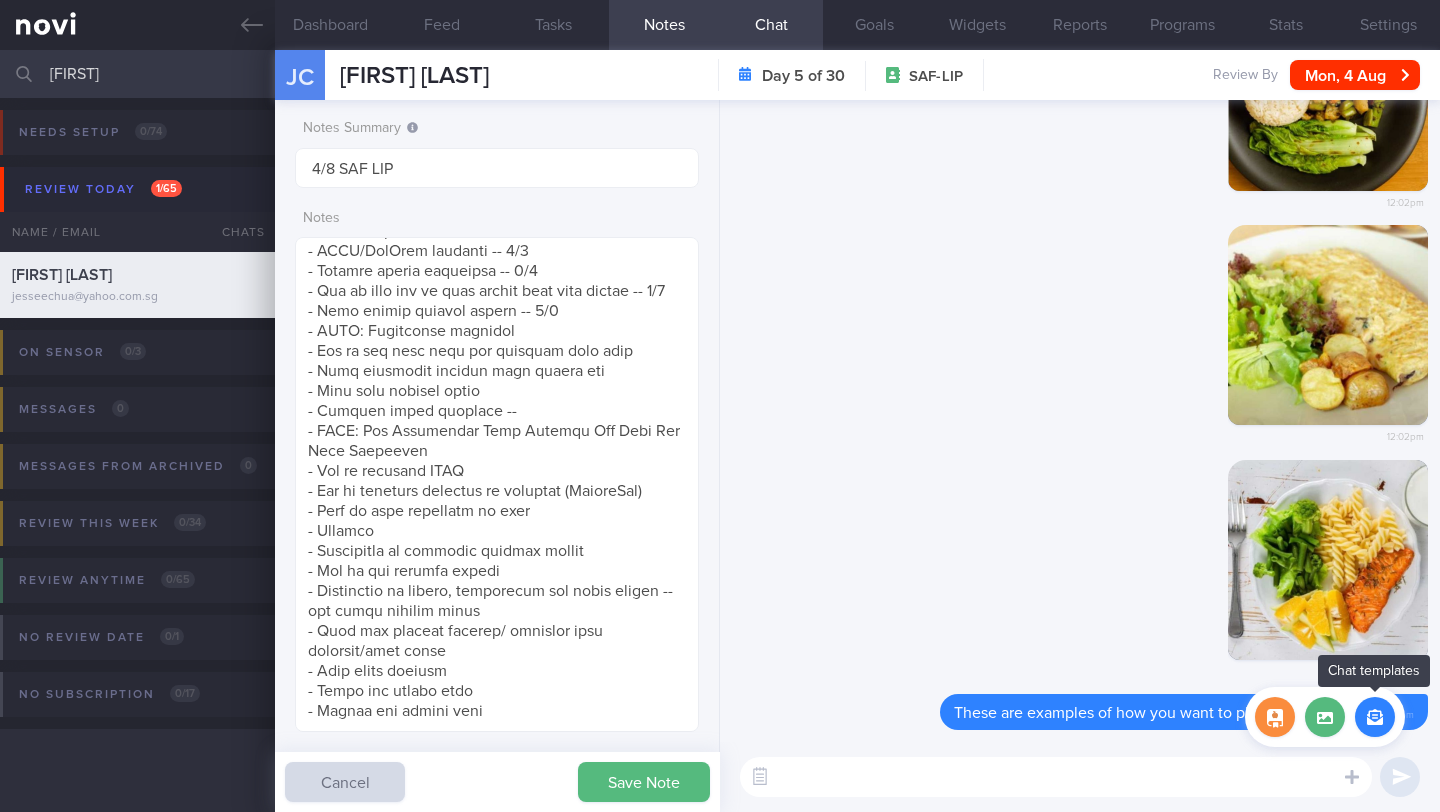 click at bounding box center (1375, 717) 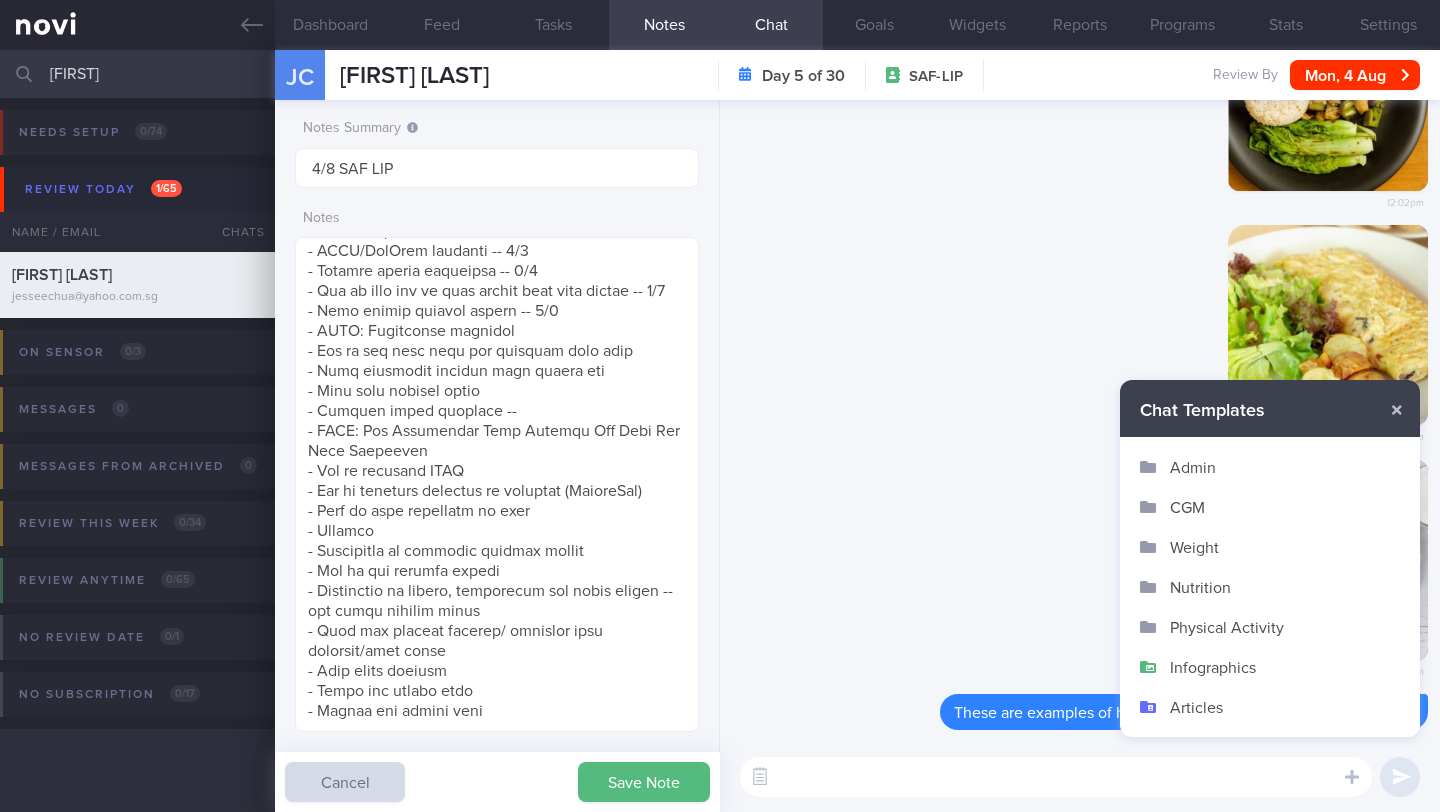 click on "Infographics" at bounding box center [1270, 667] 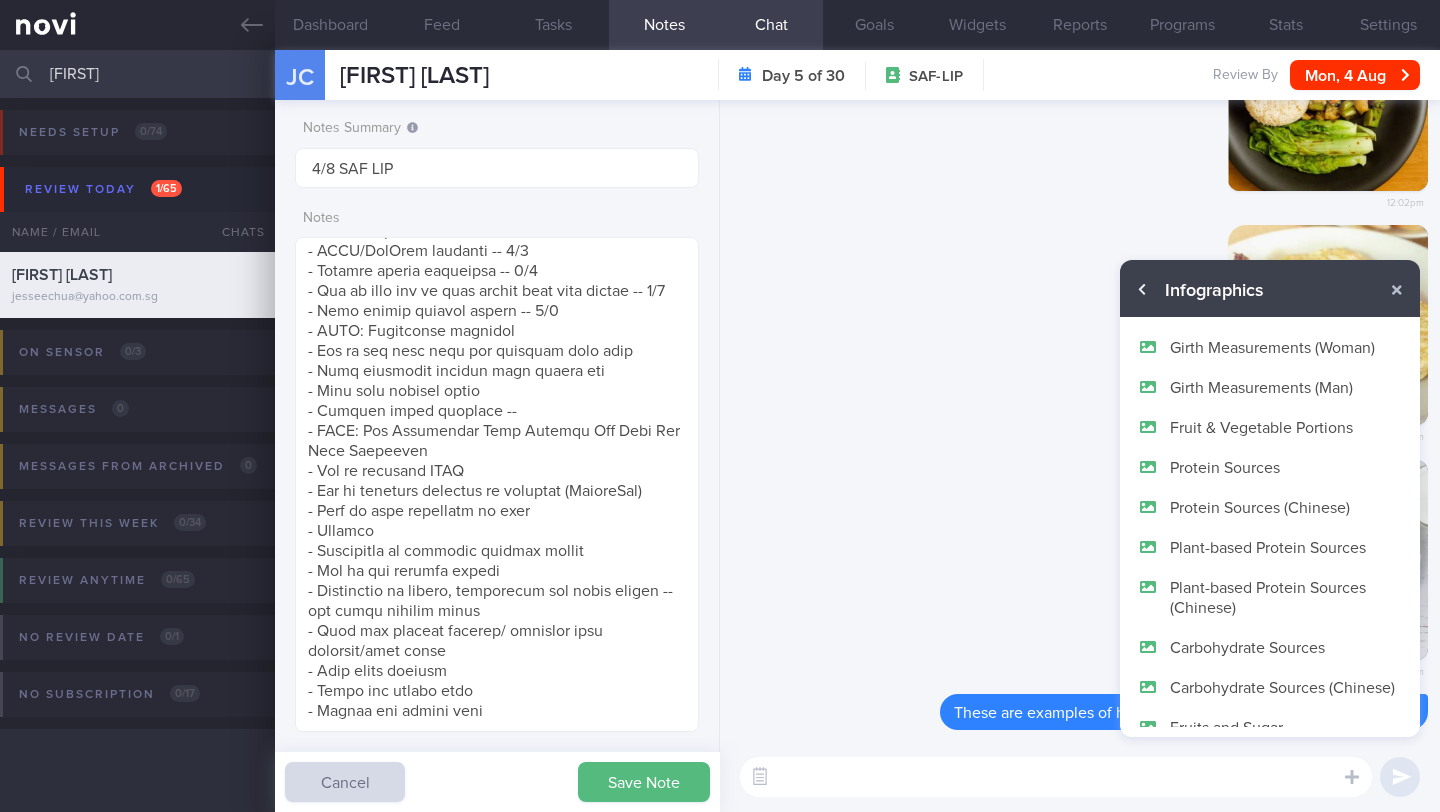 click at bounding box center (1143, 290) 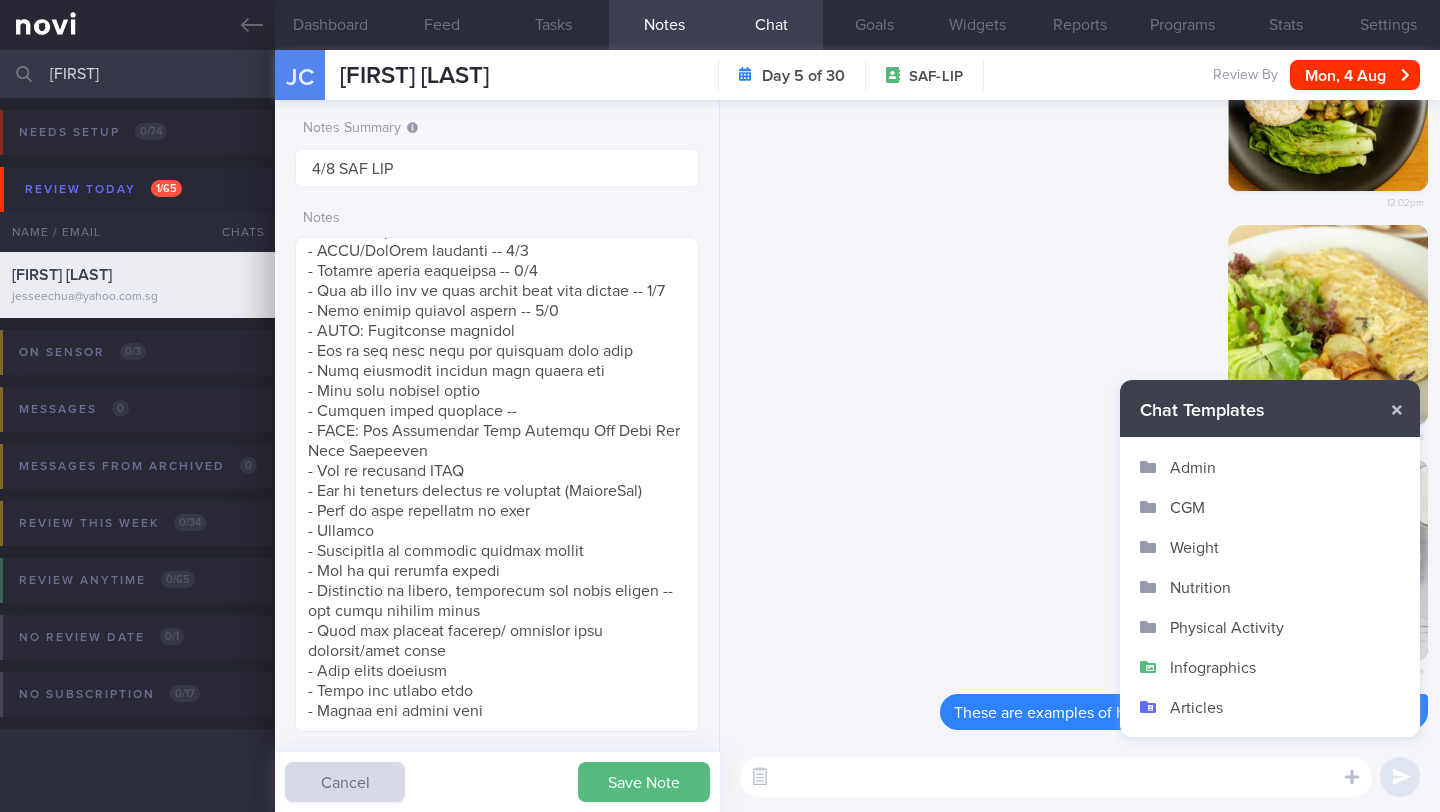 click on "Nutrition" at bounding box center (1270, 587) 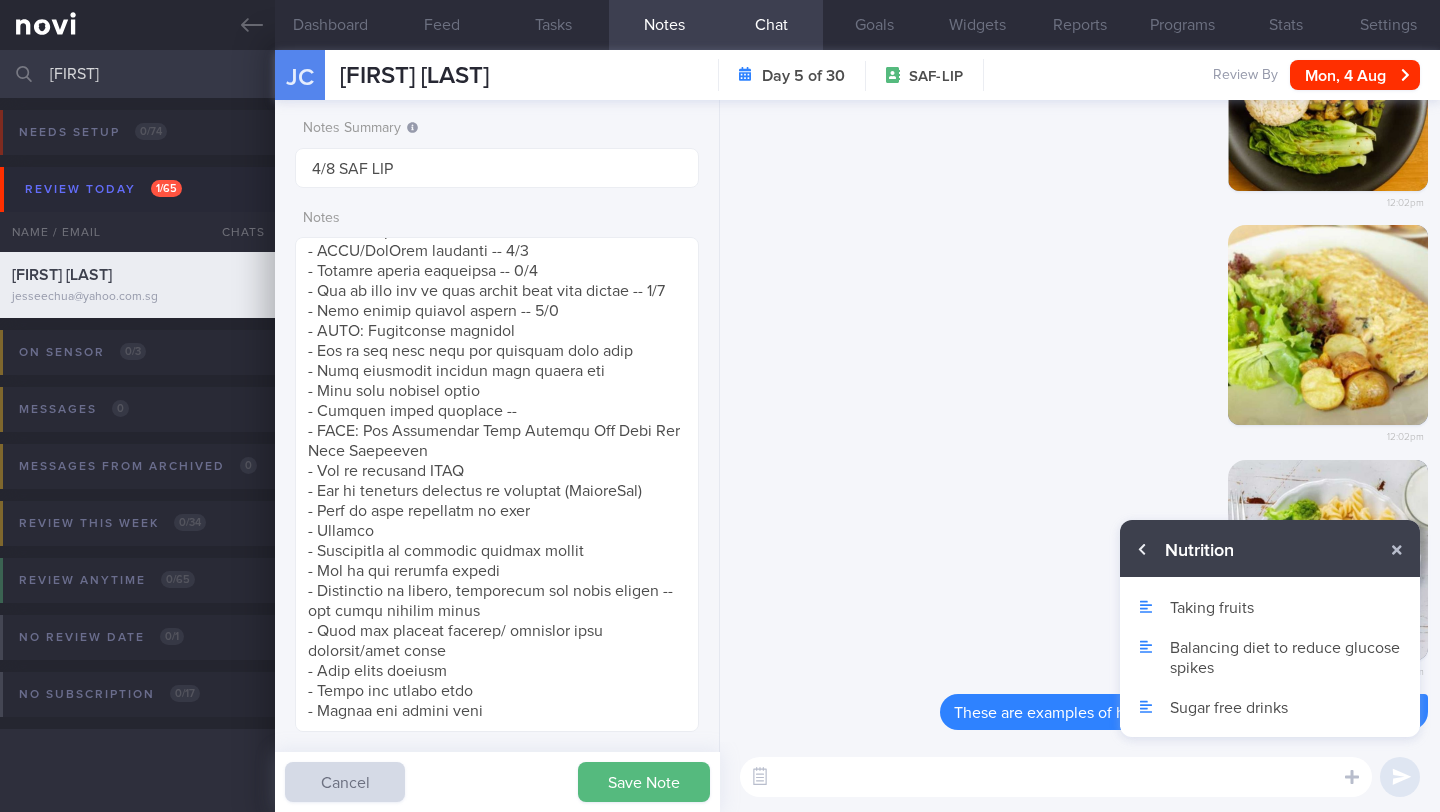 click at bounding box center [1143, 550] 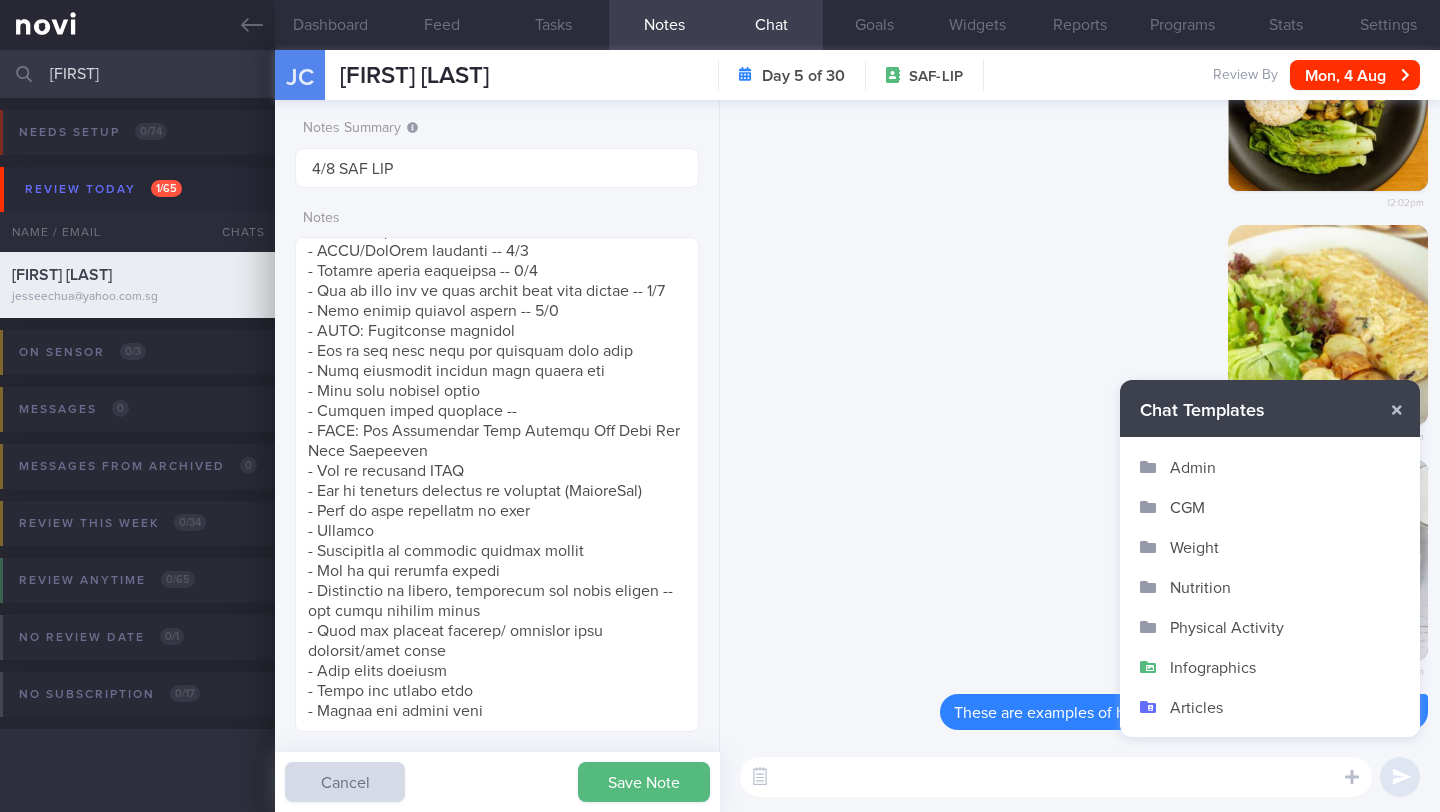 click on "Infographics" at bounding box center [1270, 667] 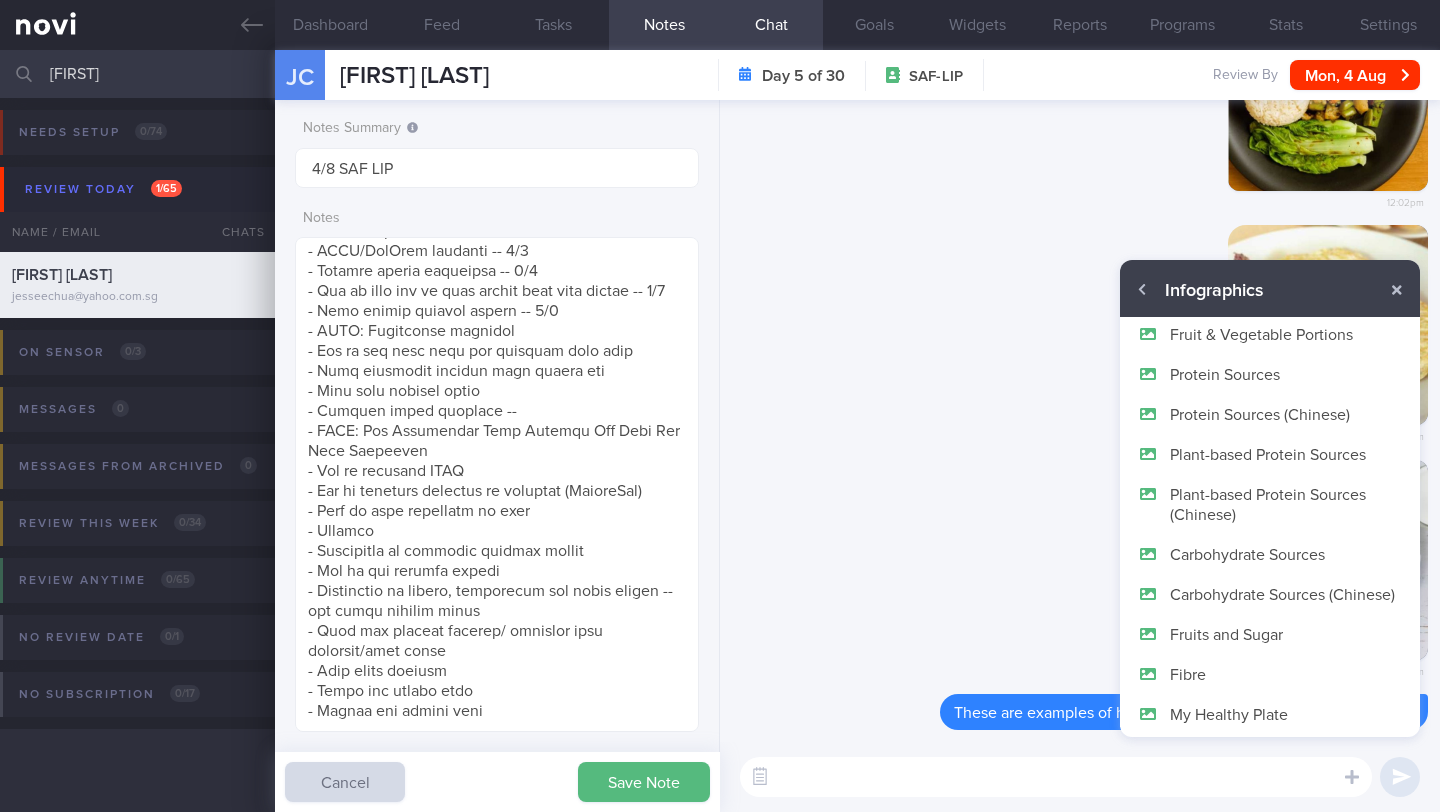 scroll, scrollTop: 120, scrollLeft: 0, axis: vertical 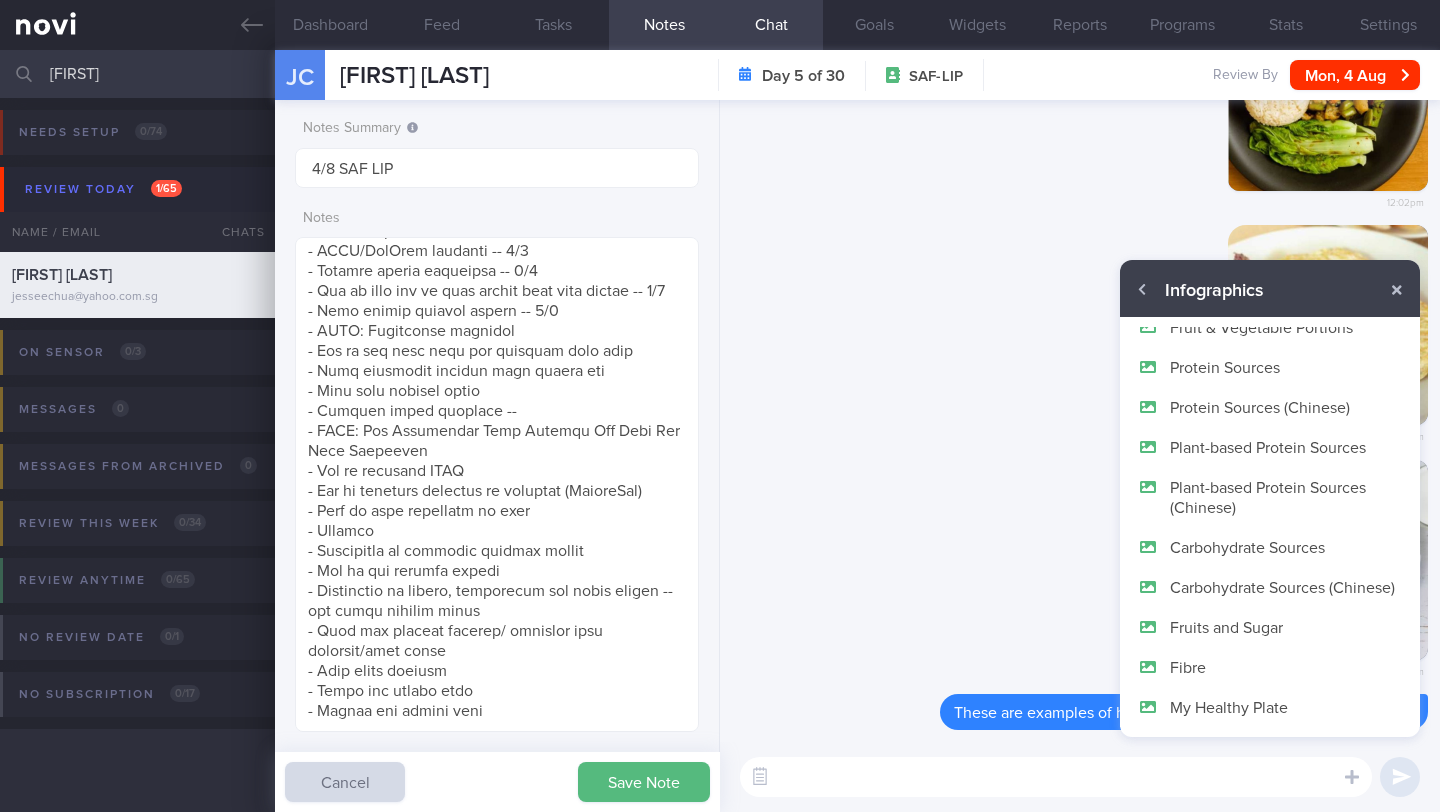 click on "My Healthy Plate" at bounding box center [1270, 707] 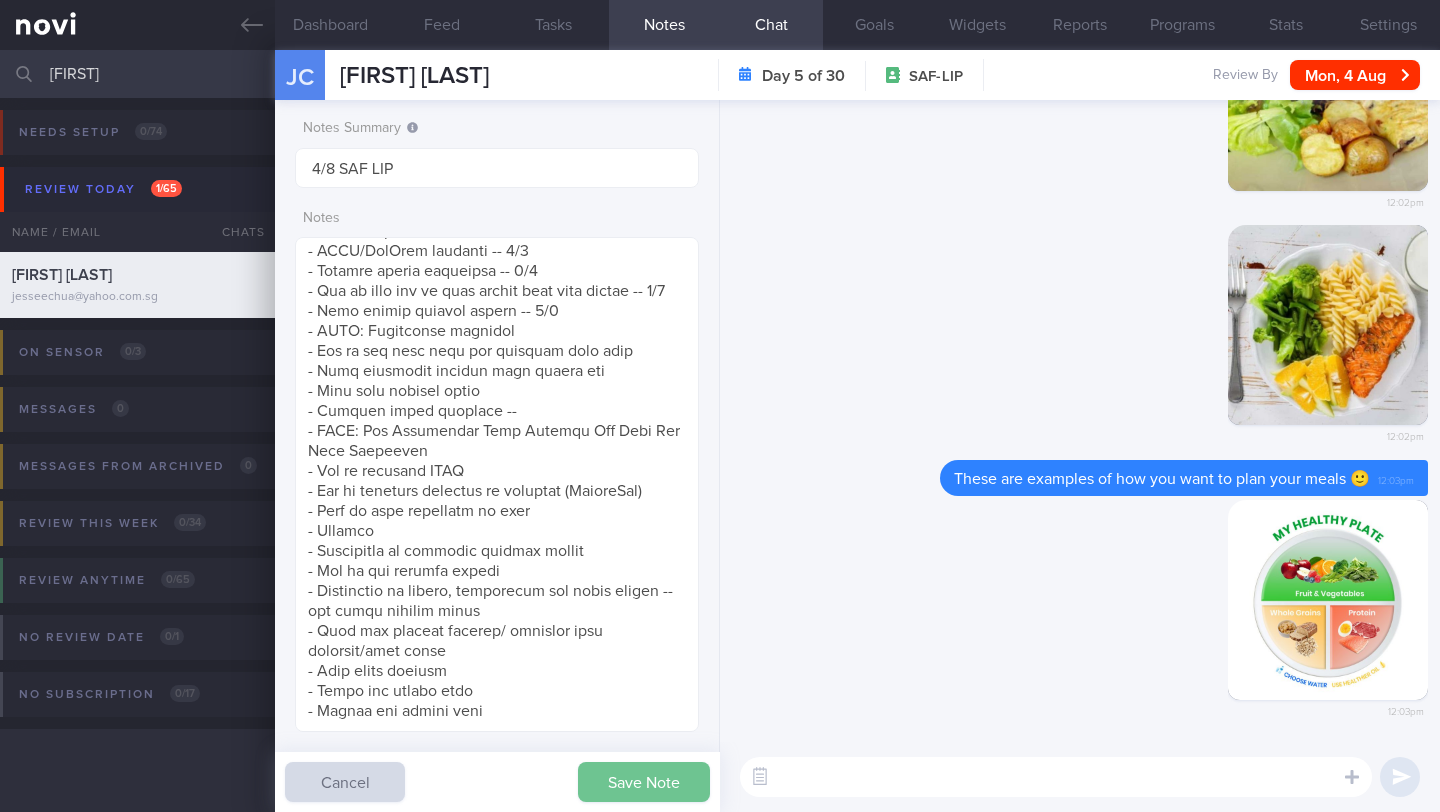 click on "Save Note" at bounding box center (644, 782) 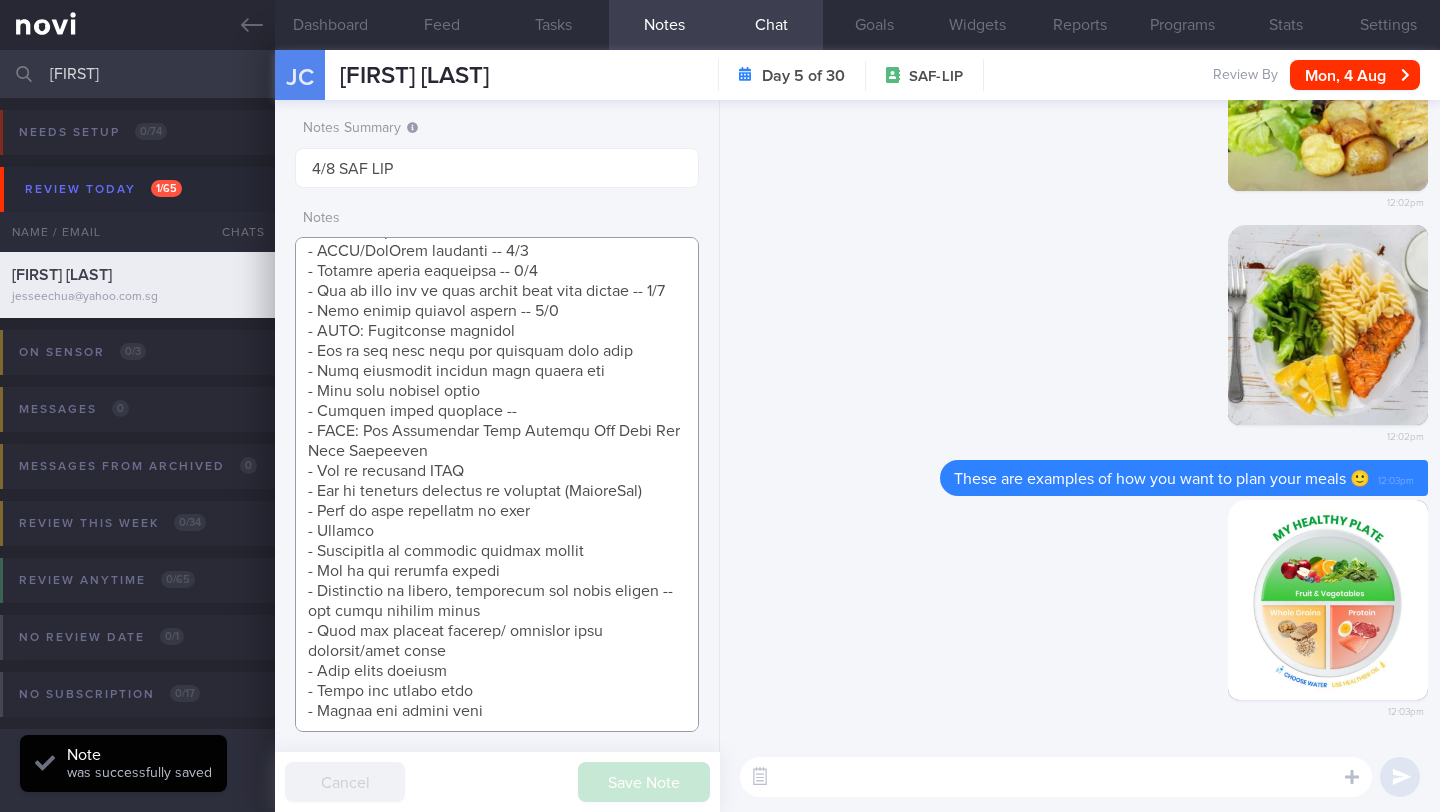 click at bounding box center [497, 484] 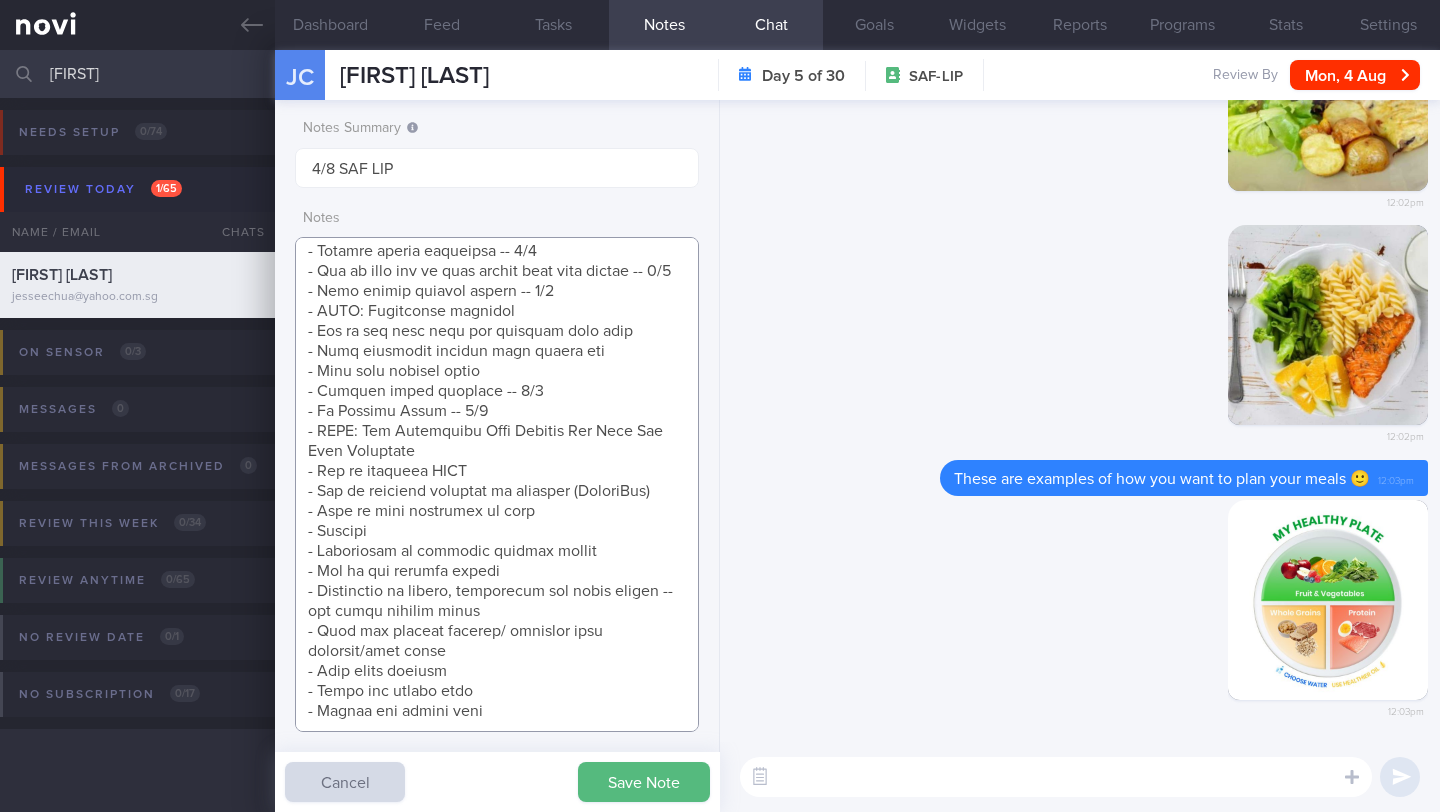 drag, startPoint x: 484, startPoint y: 427, endPoint x: 299, endPoint y: 413, distance: 185.52898 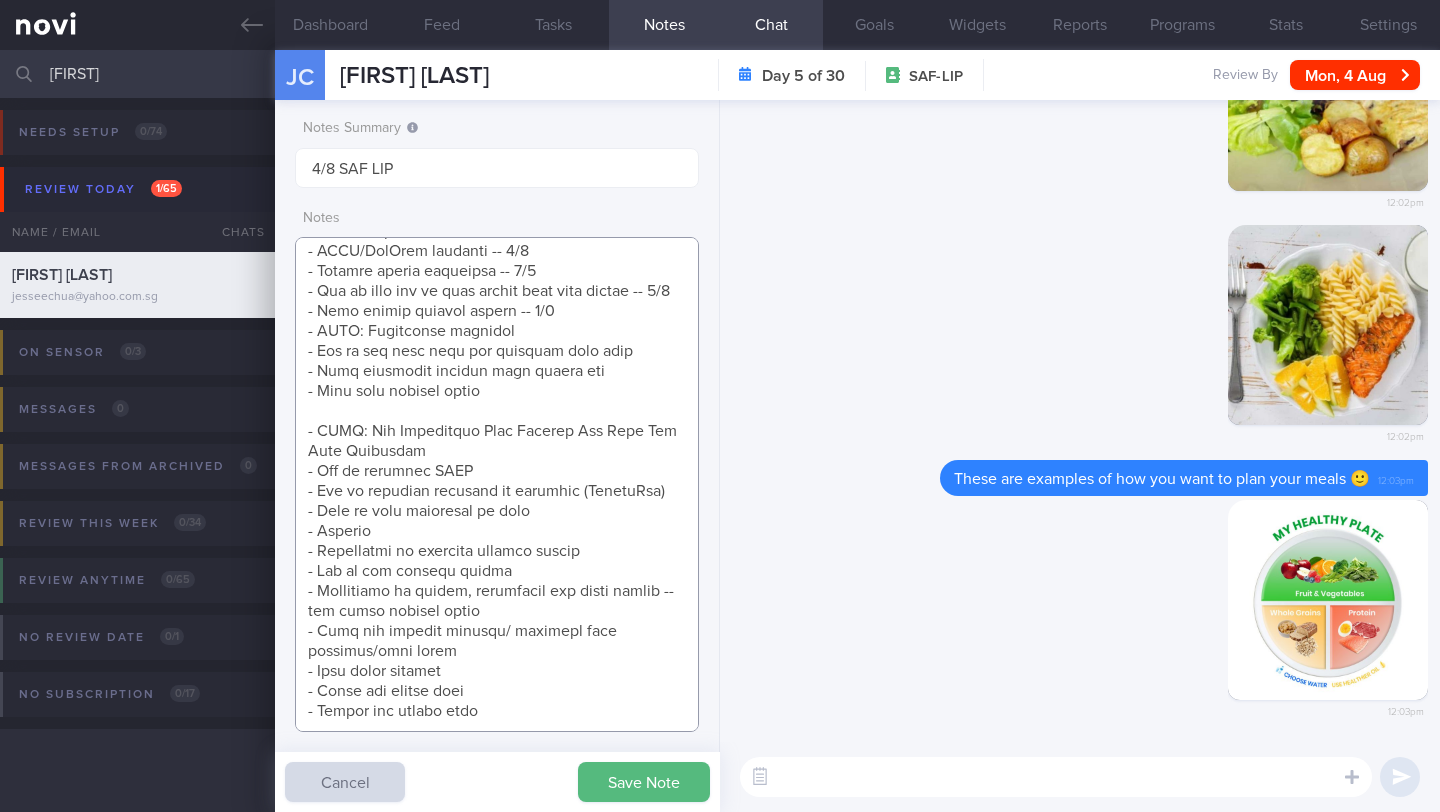 click at bounding box center [497, 484] 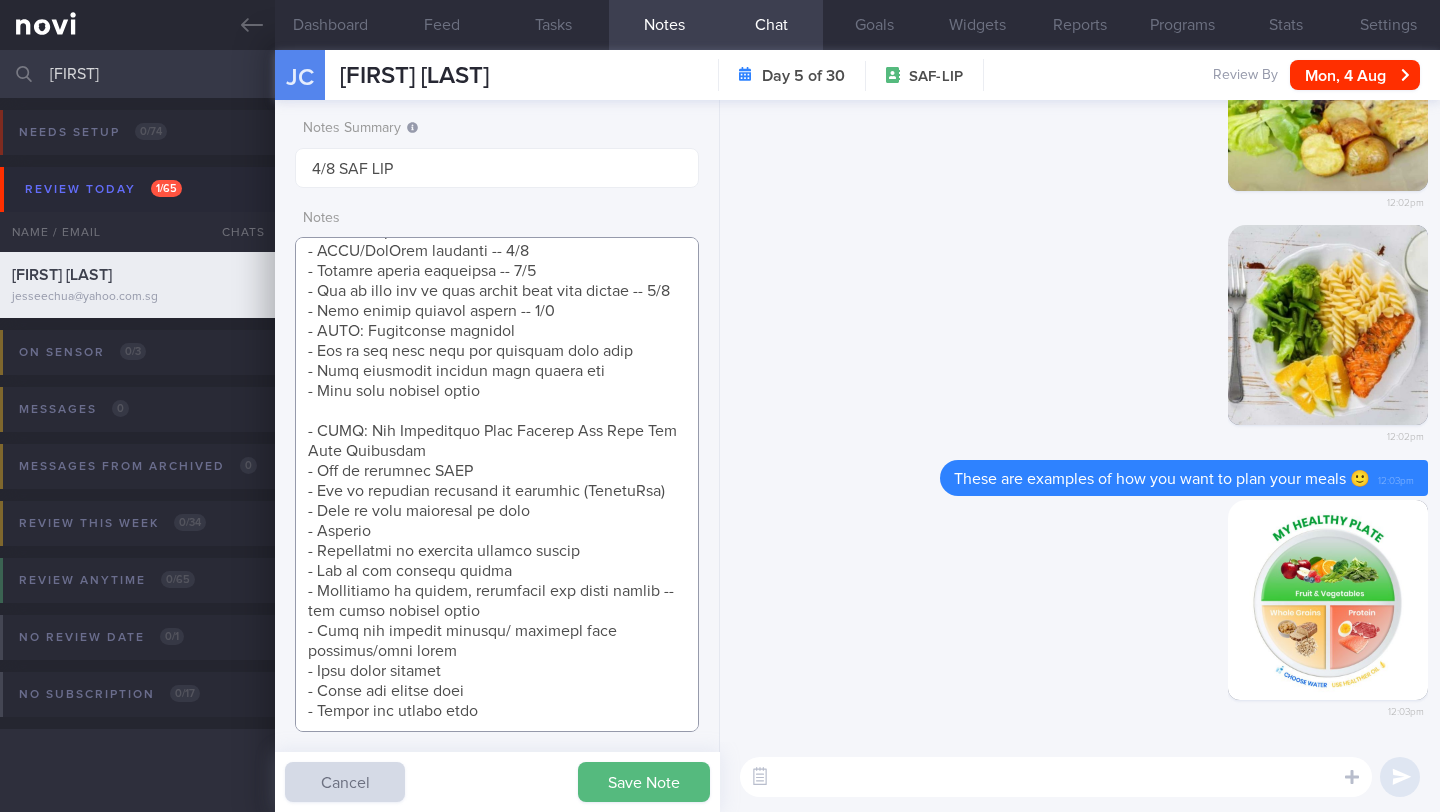 click at bounding box center (497, 484) 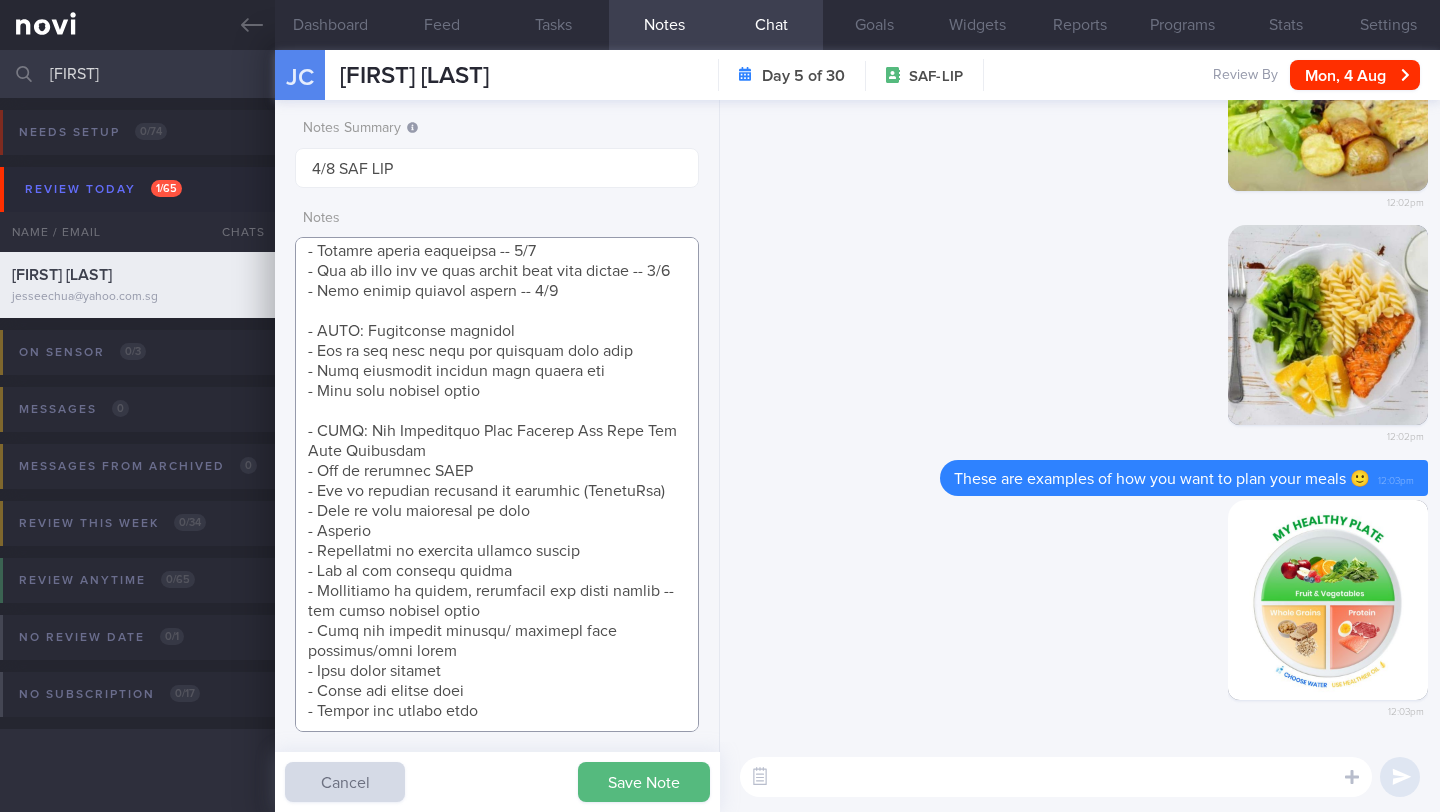 paste on "-" 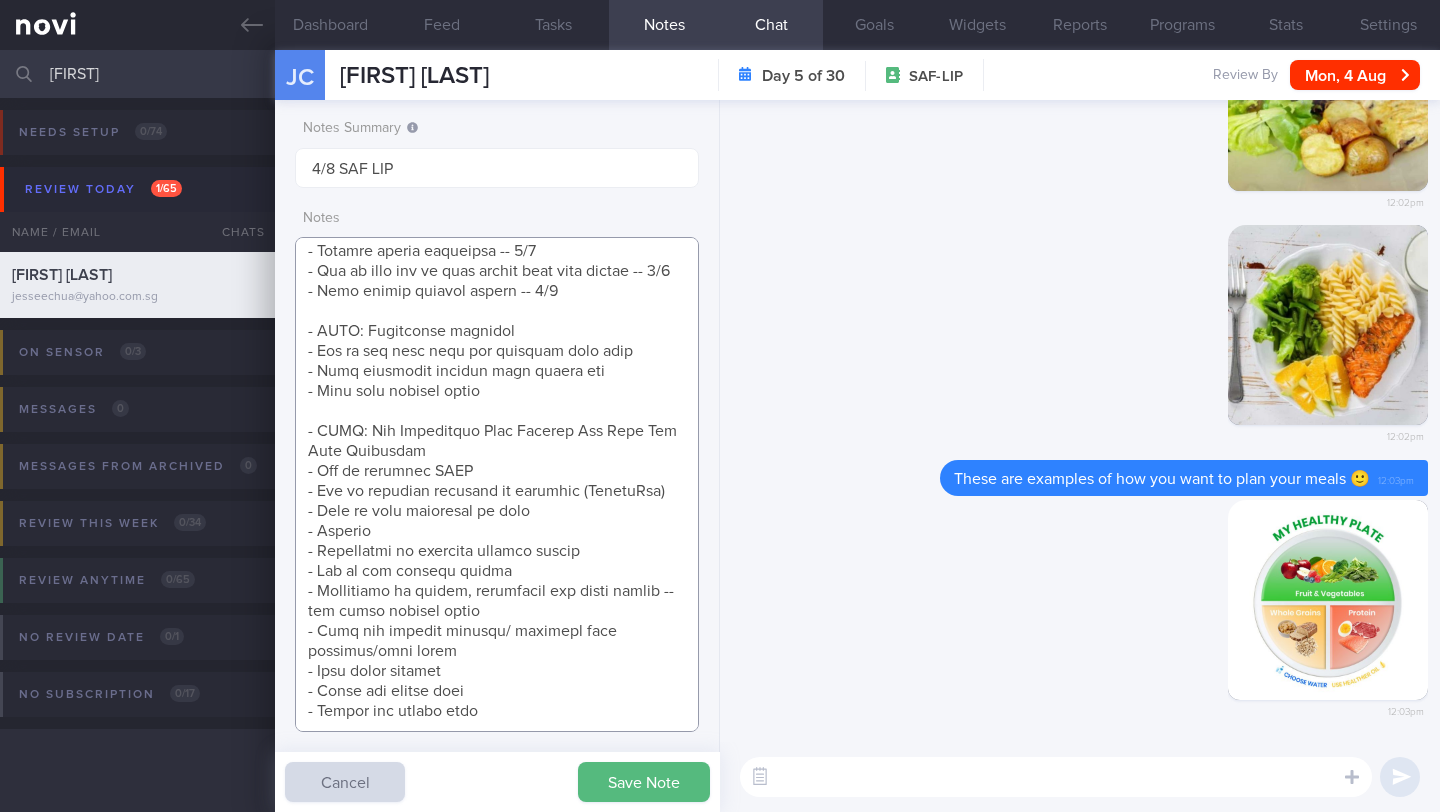 click at bounding box center [497, 484] 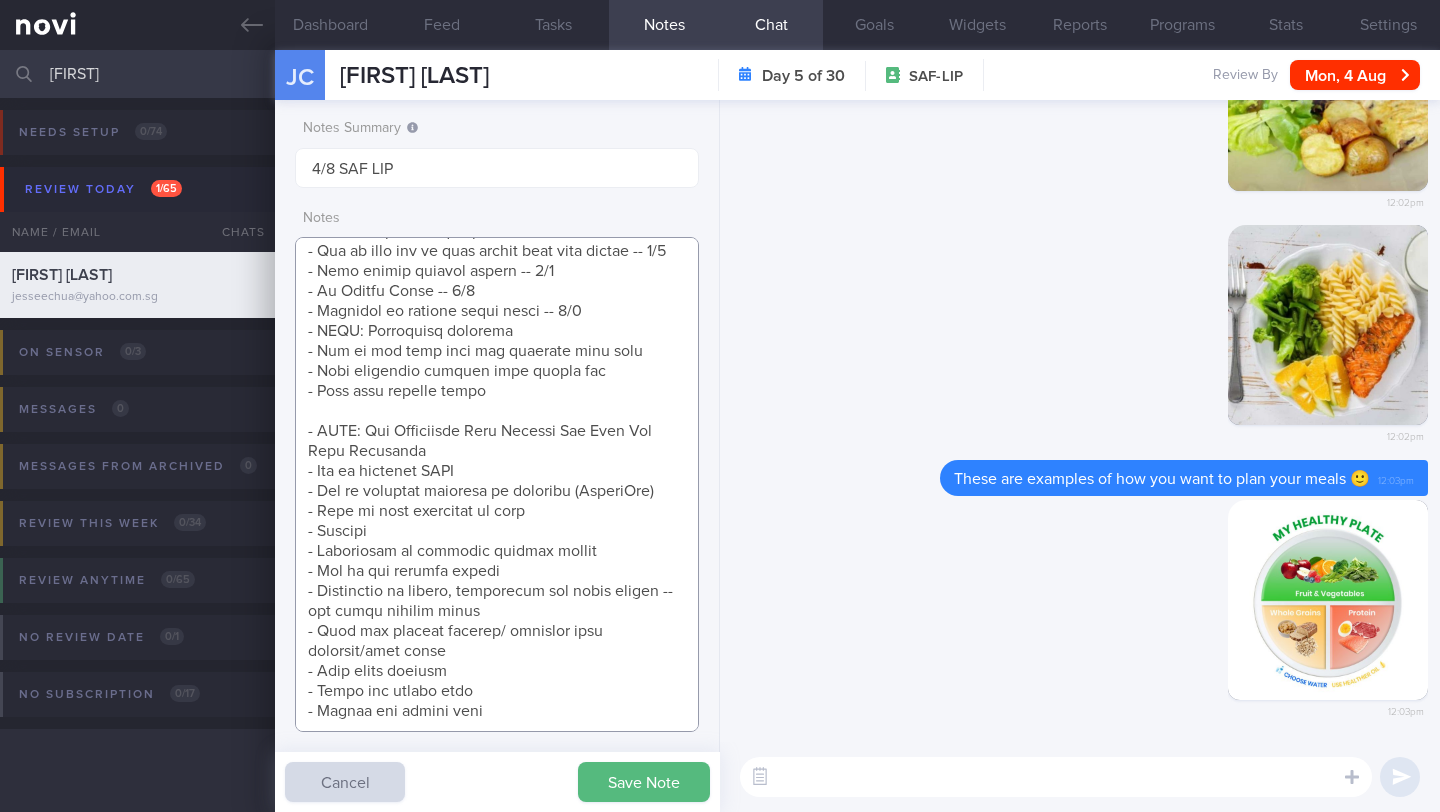 click at bounding box center [497, 484] 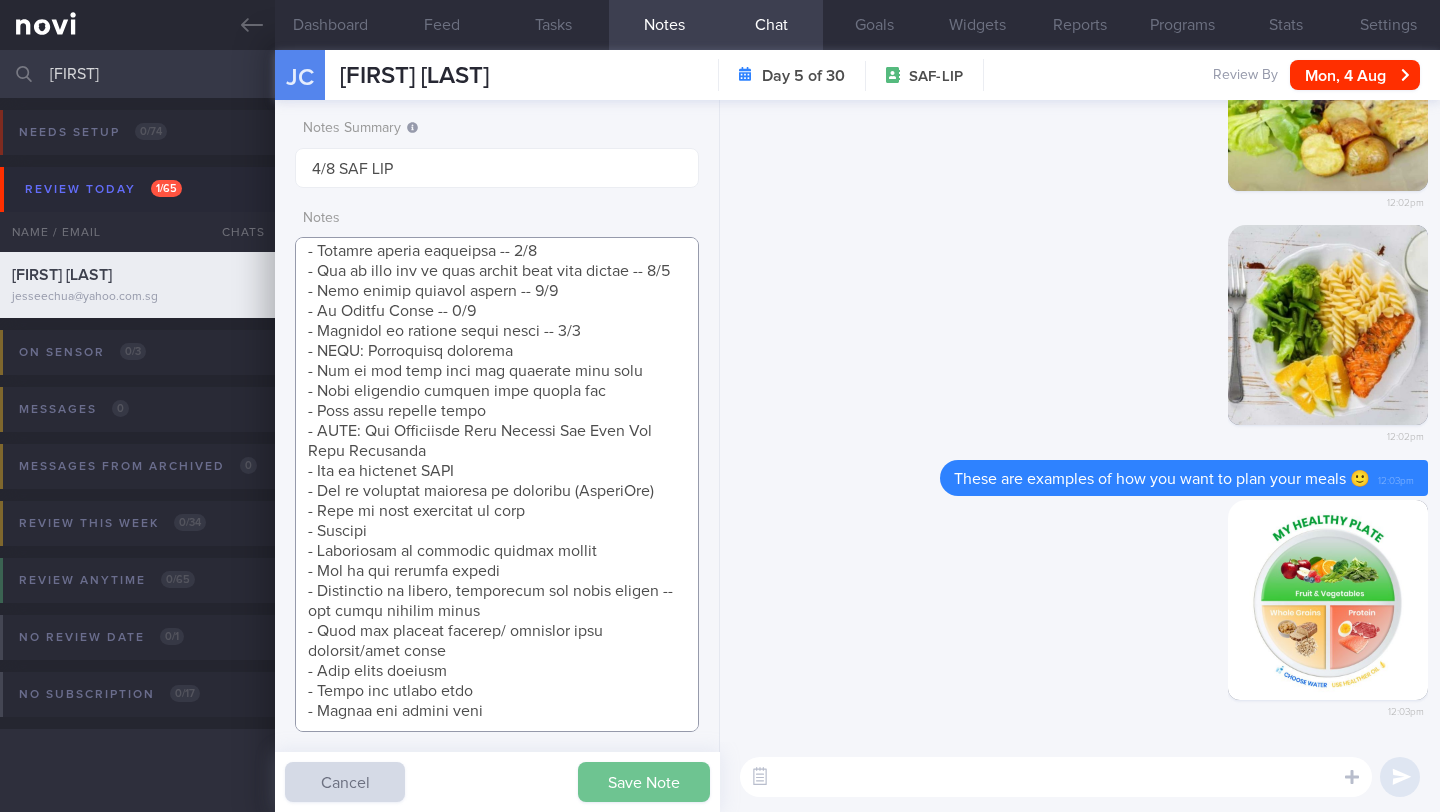 type on "SUPPORT NEEDED:  Meal plan to achieve goal
CHALLENGE:
Wt Targets:
59yo Chinese female
- Pmhx: Bilateral osteoarthritis of both knees (>2o year), Right shoulder- mild muscle tear recovered. (>10 years), Right hand - motherthumb syndrome (x3-4 years)
- Meds: Nil
- Social hx: Married with children. Eats out (children grown up and seldom eat at home). Cooks 2x/month
- Diet: Usually eats at hawker, food court, kopitiam. Nil stress eating. Claims to have a"small appetite" her whole life. Seldom has cravings. Snacks on 2 biscuits / nuts. Prefers: Bread, laska, nasi lemak. Dislikes - sweet drinks. Nil food aversions or dislikes
- Exercise: Used to run. Current avg steps 3,800/day. Husband has been driving her to and from work since COVID. Currenty, no structured exercise. Mentioned workouts at CC's -- enc to join classes on weekends for motivation. Enc 30 mins 3x/wk (walking, low impact workout). Sugg body weight exercises (e.g. NOVI workouts). Has exercise band. Has a nearby fitness corner
SHARE:
- Glucose ..." 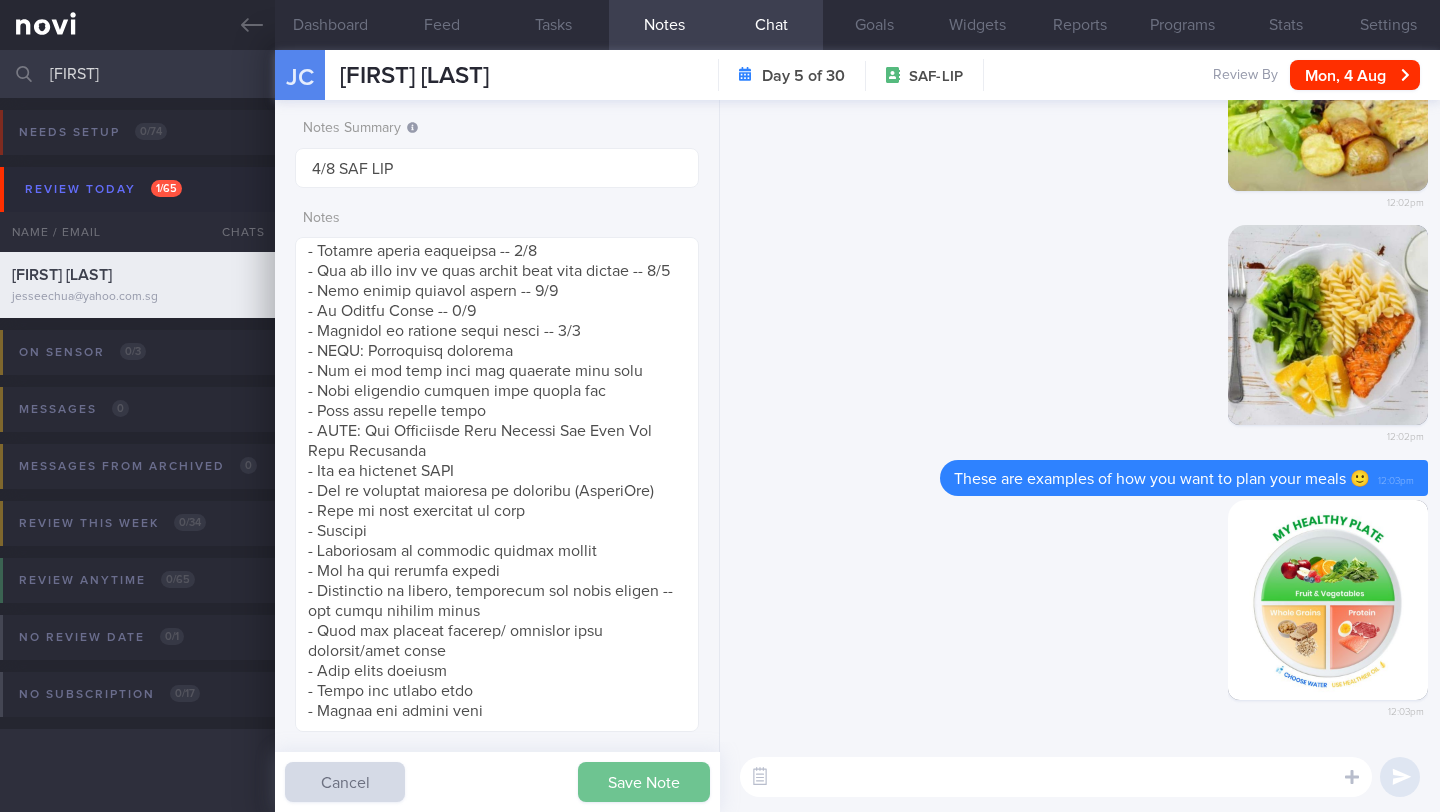 click on "Save Note" at bounding box center (644, 782) 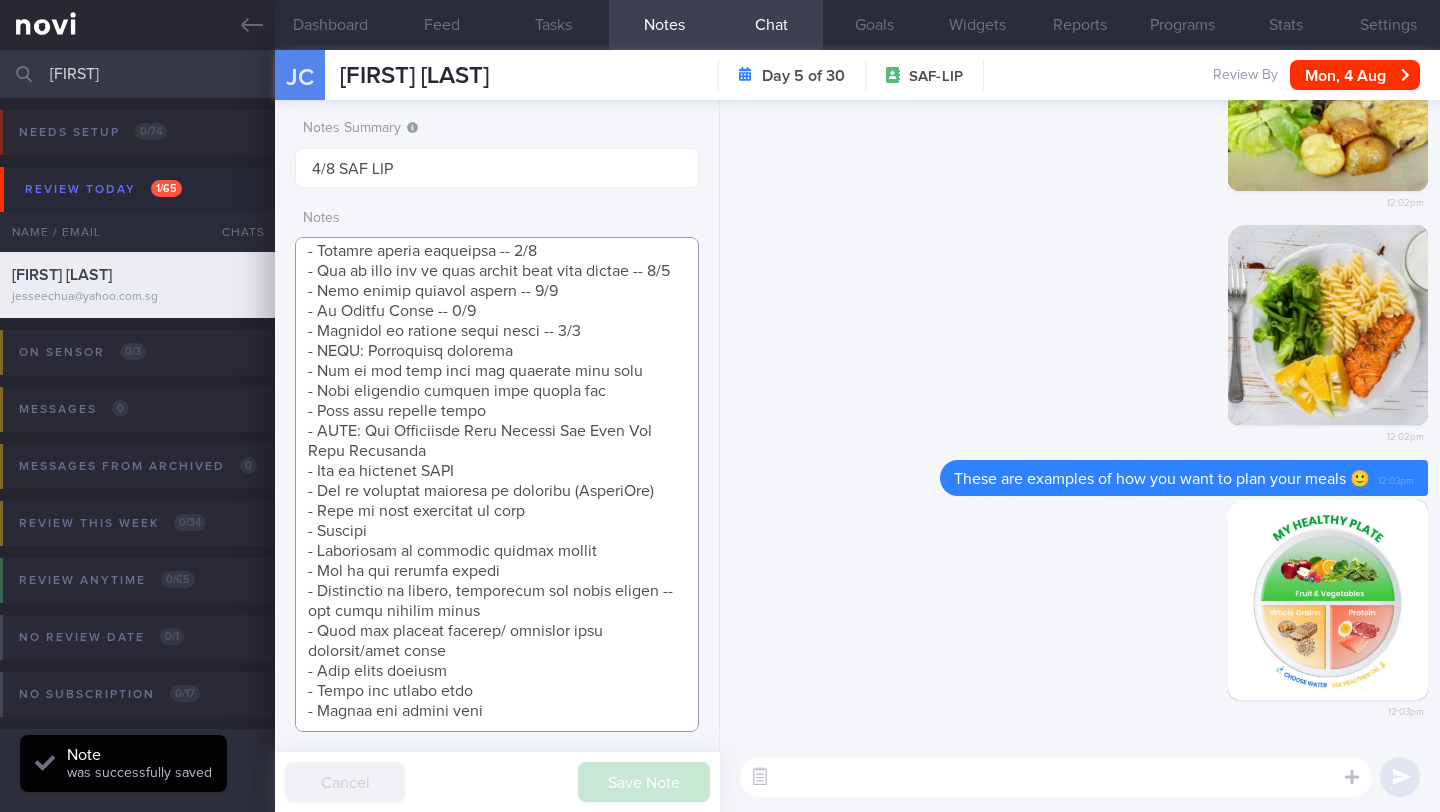 drag, startPoint x: 481, startPoint y: 486, endPoint x: 351, endPoint y: 479, distance: 130.18832 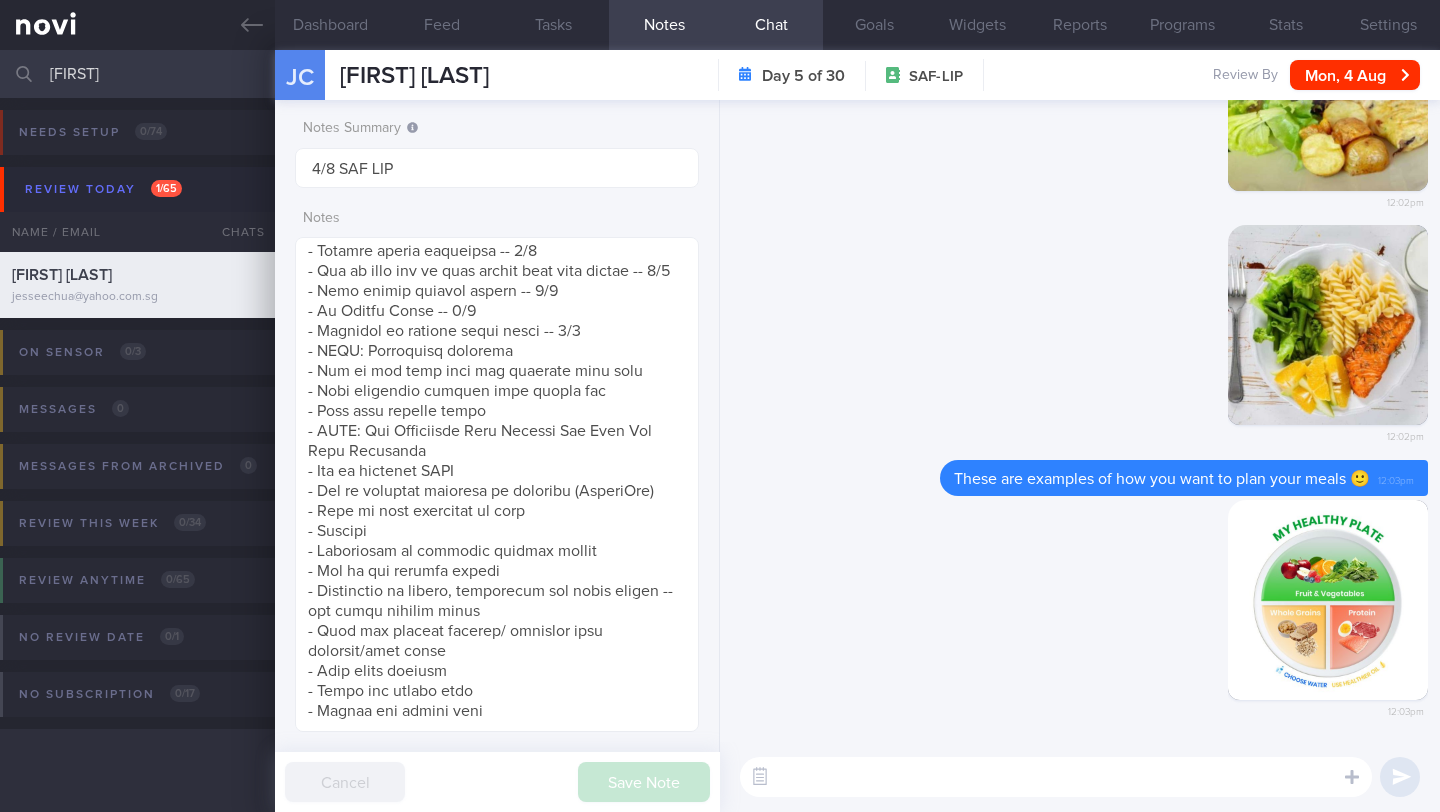 click at bounding box center (1056, 777) 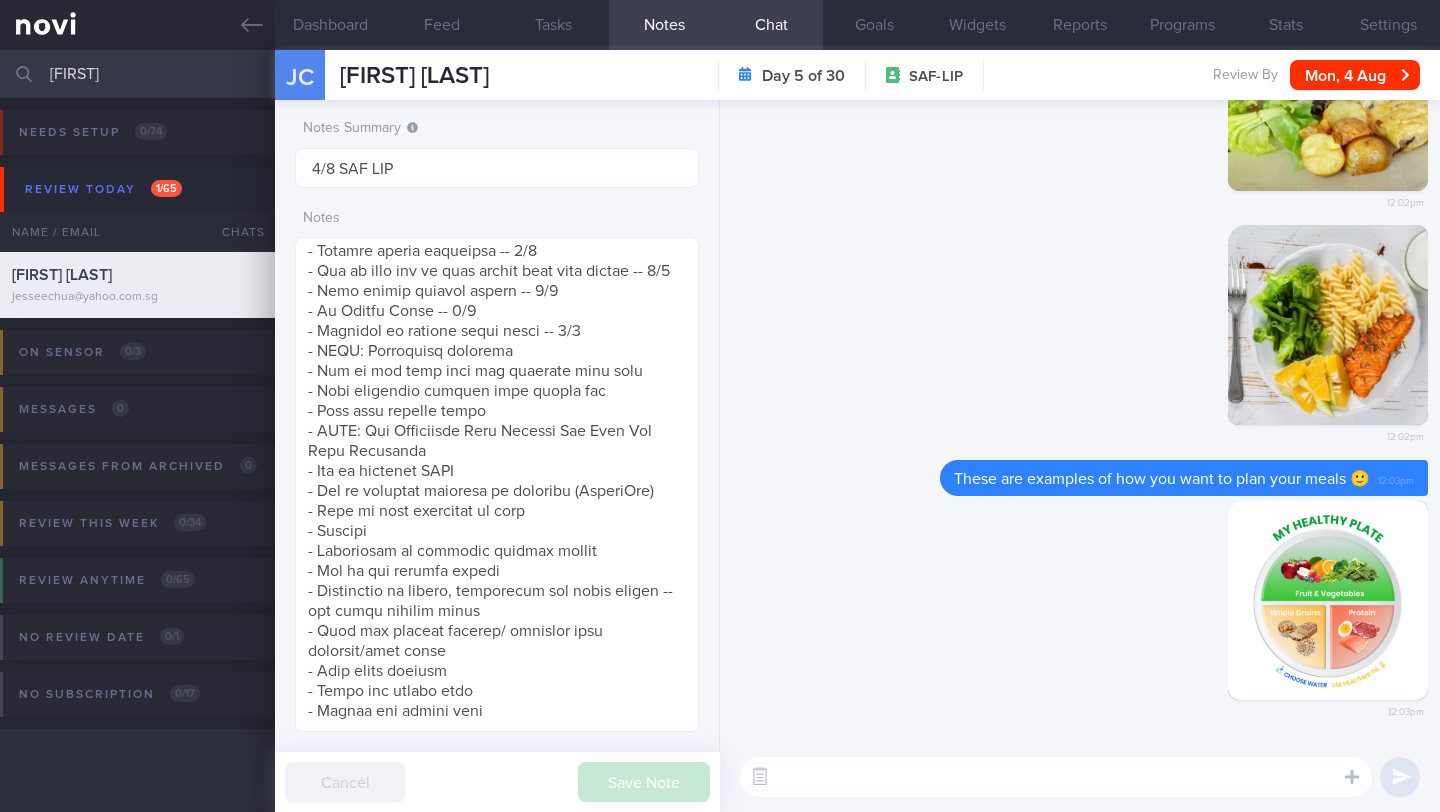 paste on "I encourage you to work on increasing your step count to boost your non-structured physical activity and gain additional health benefits.
Here are a few ways to boost your step count:
- *Try music.* A bouncy tune or something with a strong beat can make activity more enjoyable and help motivate you to walk farther or faster.
- *Take the dog for a walk.* Go for longer or more frequent walks with your dog
- *Move more in the office.* Walk to your colleague's desk instead of sending a work email. Using restrooms or meeting rooms that are further away within an office building
- *Walk while waiting.* Take a walk instead of sitting when you're early for an appointment or waiting for a flight.
- *Schedule workday walks.* Put reminders in your calendar for short walking breaks to ramp up your energy throughout the day. Have a one-on-one meeting? Plan to walk and talk.
- *Talk and walk.* Plan to catch up with loved ones over the phone? Talk and walk at the same time in the home out outside
- *Park farther away.* ..." 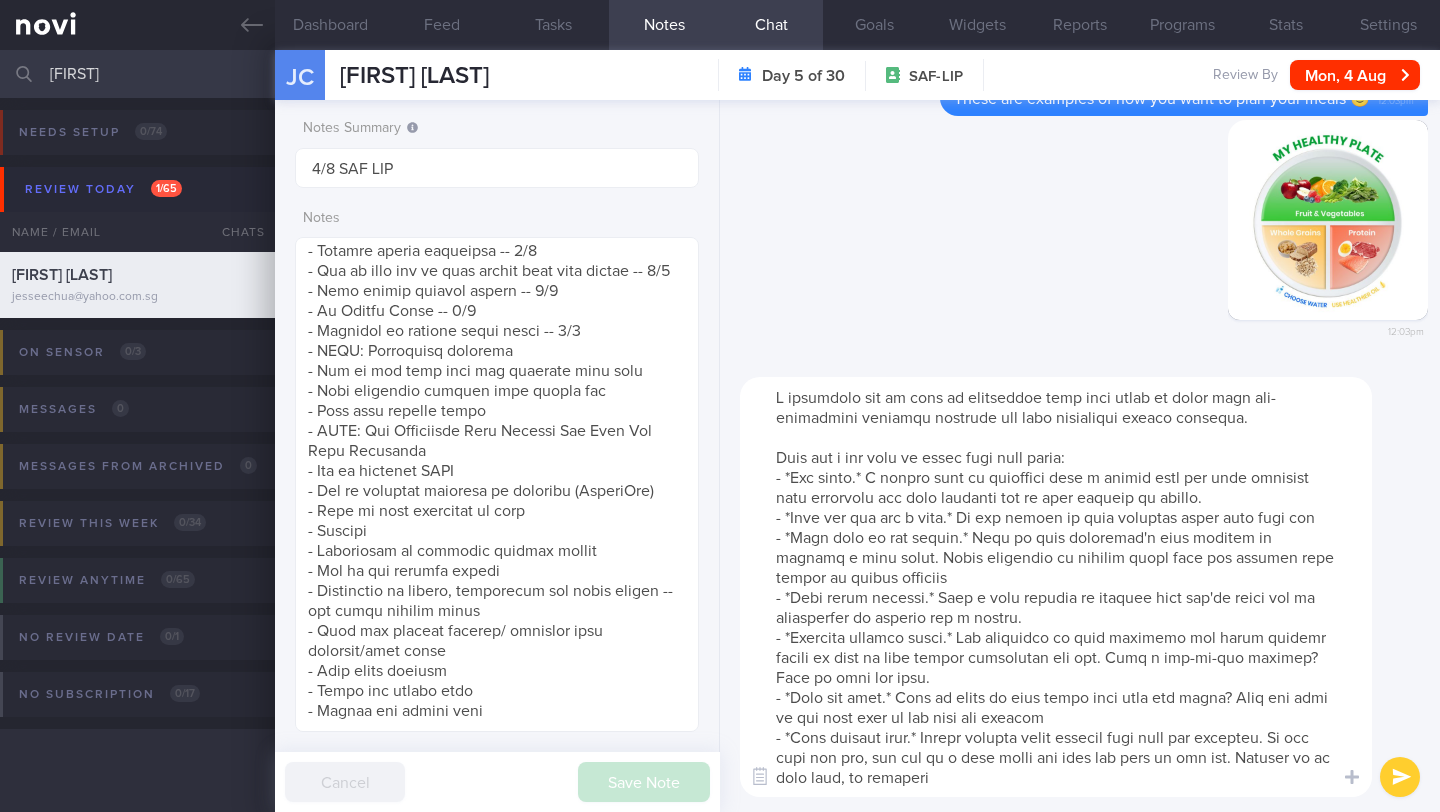 scroll, scrollTop: 220, scrollLeft: 0, axis: vertical 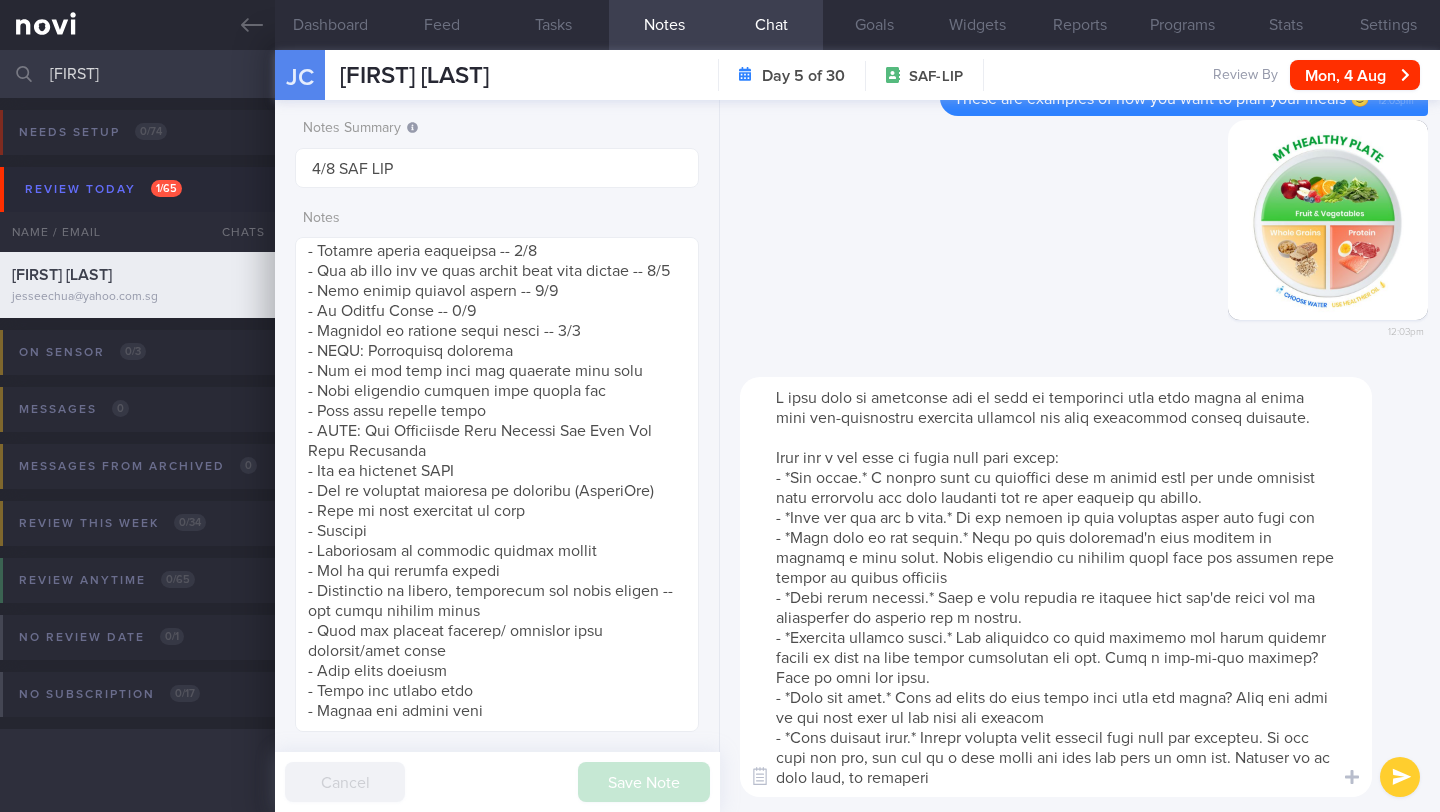 drag, startPoint x: 837, startPoint y: 540, endPoint x: 752, endPoint y: 518, distance: 87.80091 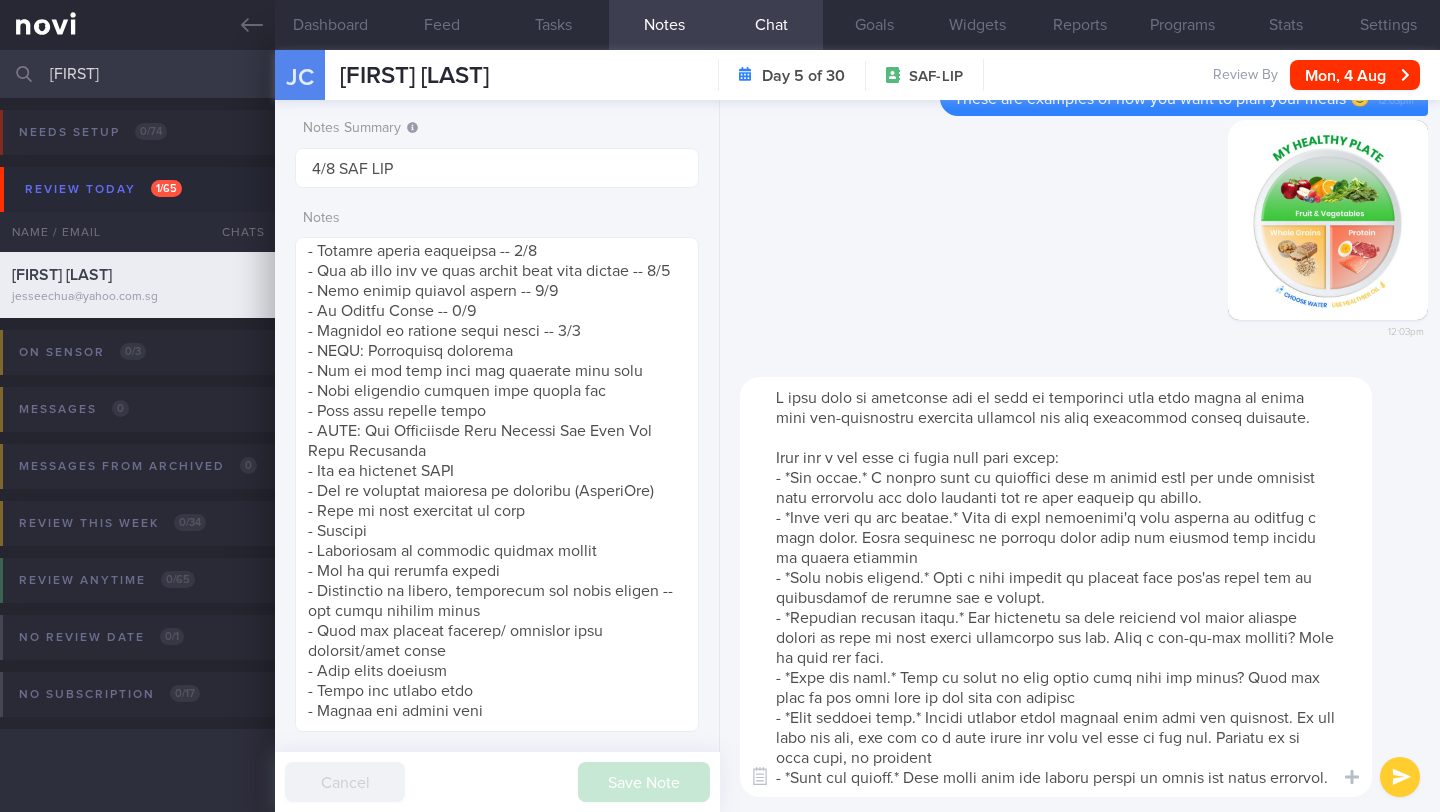 scroll, scrollTop: 80, scrollLeft: 0, axis: vertical 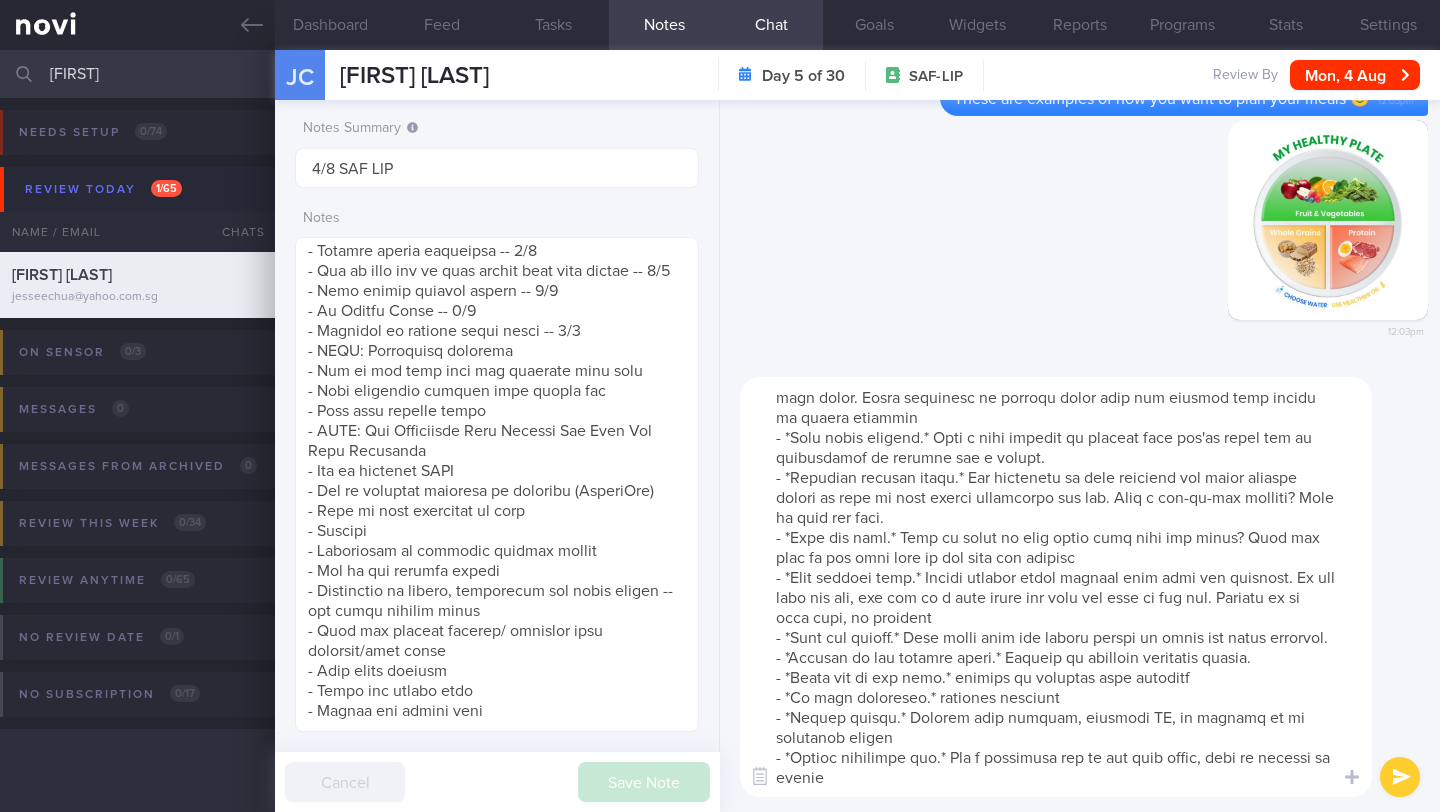 type on "I also want to encourage you to work on increasing your step count to boost your non-structured physical activity and gain additional health benefits.
Here are a few ways to boost your step count:
- *Try music.* A bouncy tune or something with a strong beat can make activity more enjoyable and help motivate you to walk farther or faster.
- *Move more in the office.* Walk to your colleague's desk instead of sending a work email. Using restrooms or meeting rooms that are further away within an office building
- *Walk while waiting.* Take a walk instead of sitting when you're early for an appointment or waiting for a flight.
- *Schedule workday walks.* Put reminders in your calendar for short walking breaks to ramp up your energy throughout the day. Have a one-on-one meeting? Plan to walk and talk.
- *Talk and walk.* Plan to catch up with loved ones over the phone? Talk and walk at the same time in the home out outside
- *Park farther away.* Choose parking spots farther away from the entrance. If you take th..." 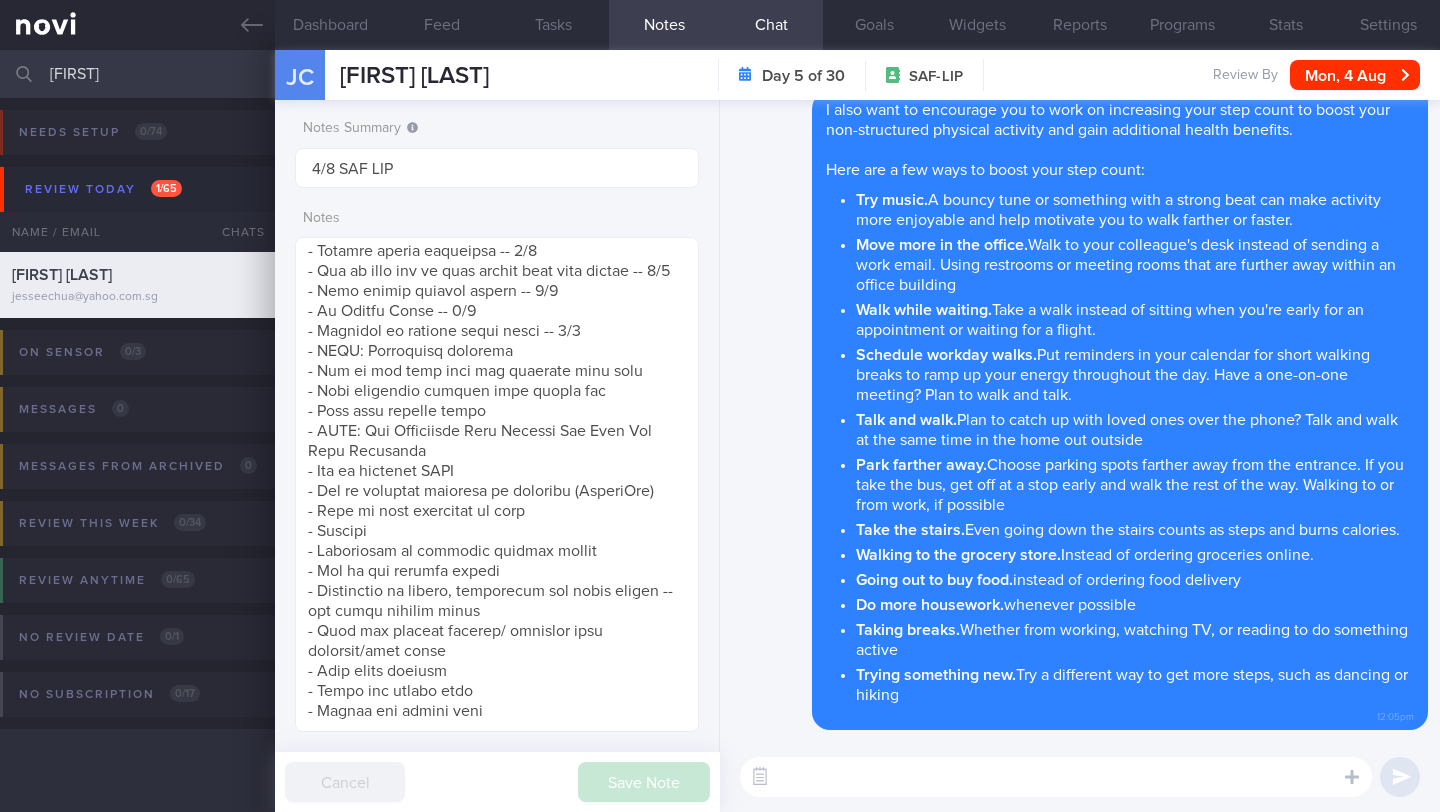 scroll, scrollTop: 0, scrollLeft: 0, axis: both 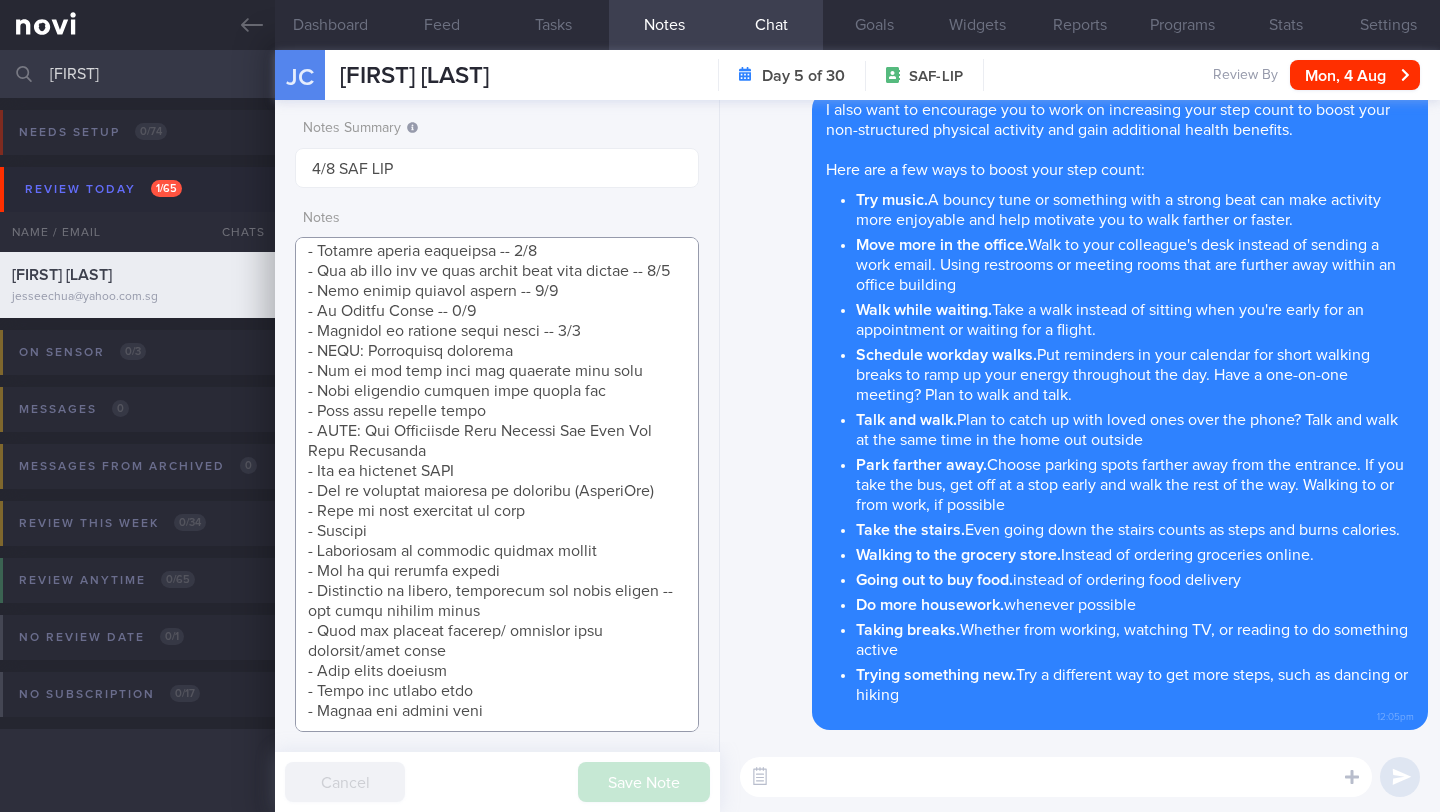 click at bounding box center (497, 484) 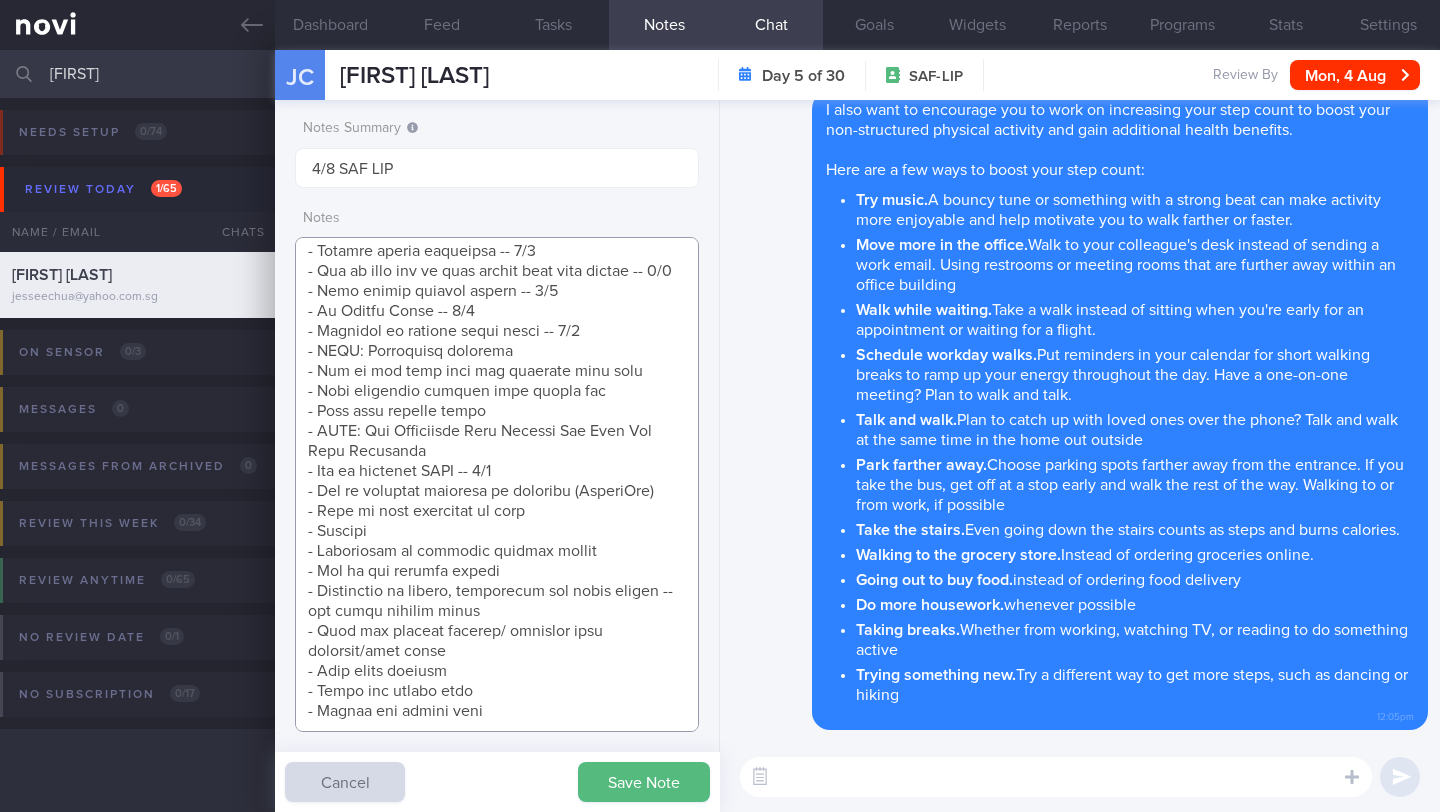 drag, startPoint x: 554, startPoint y: 491, endPoint x: 281, endPoint y: 489, distance: 273.00732 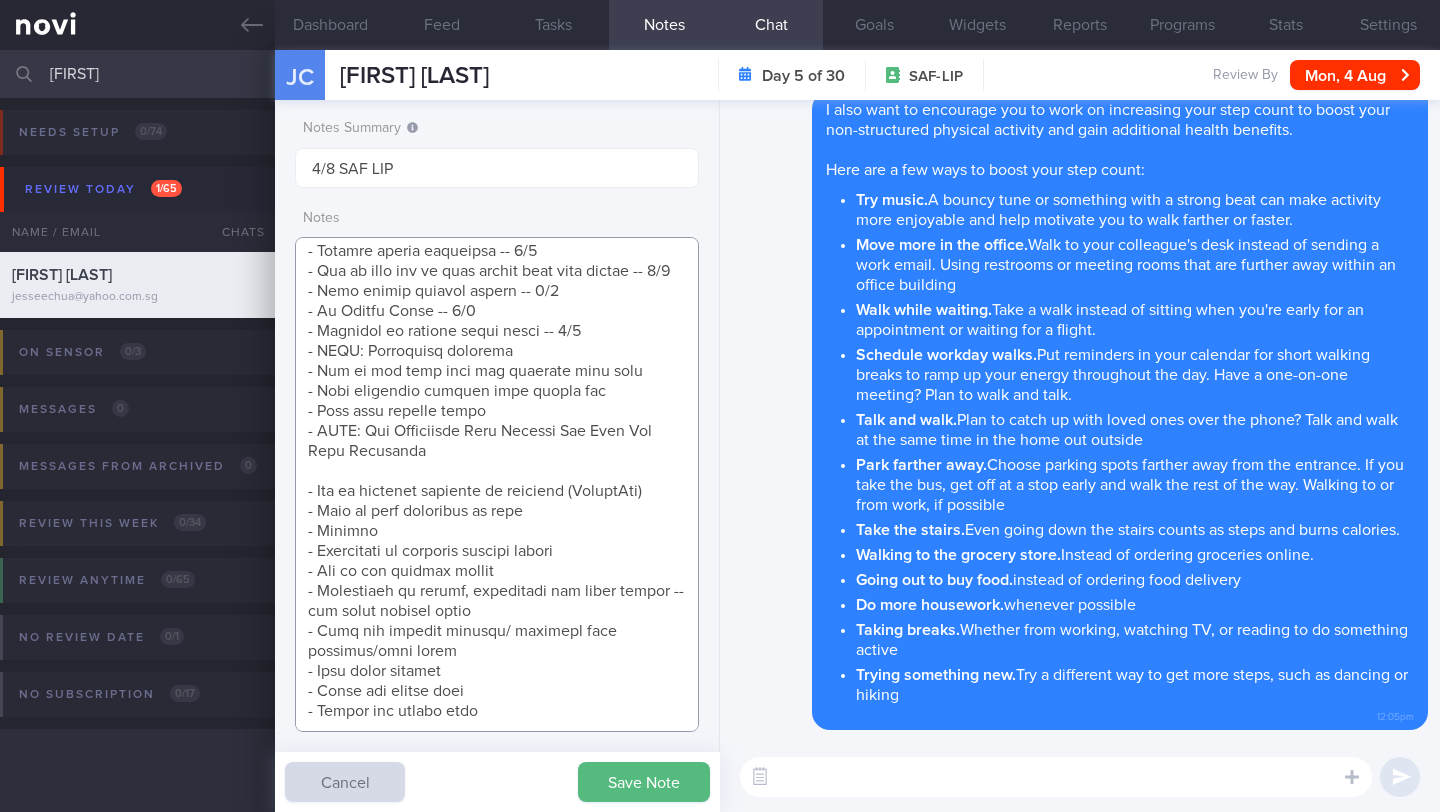 click at bounding box center [497, 484] 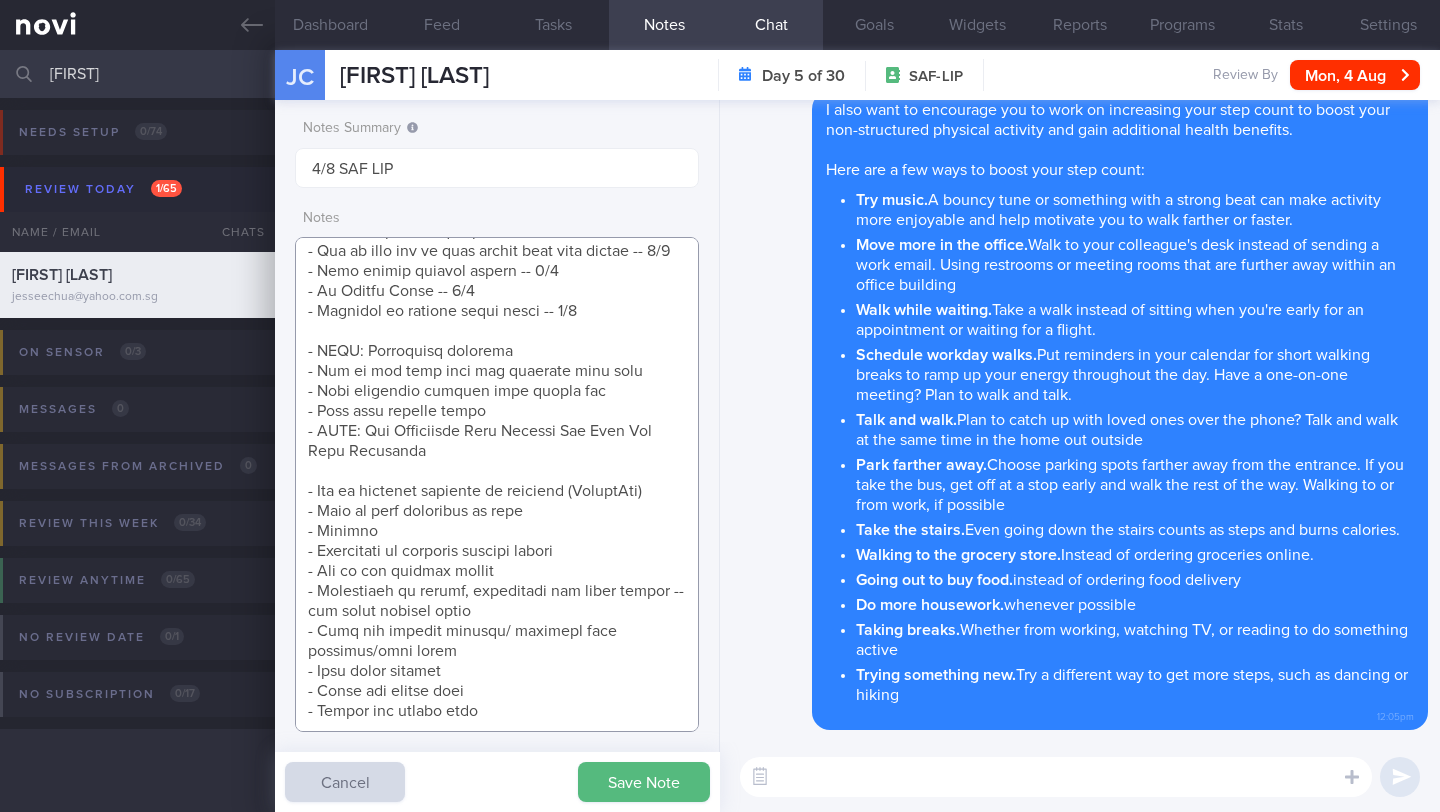 paste on "- How to increase NEAT -- 8/5" 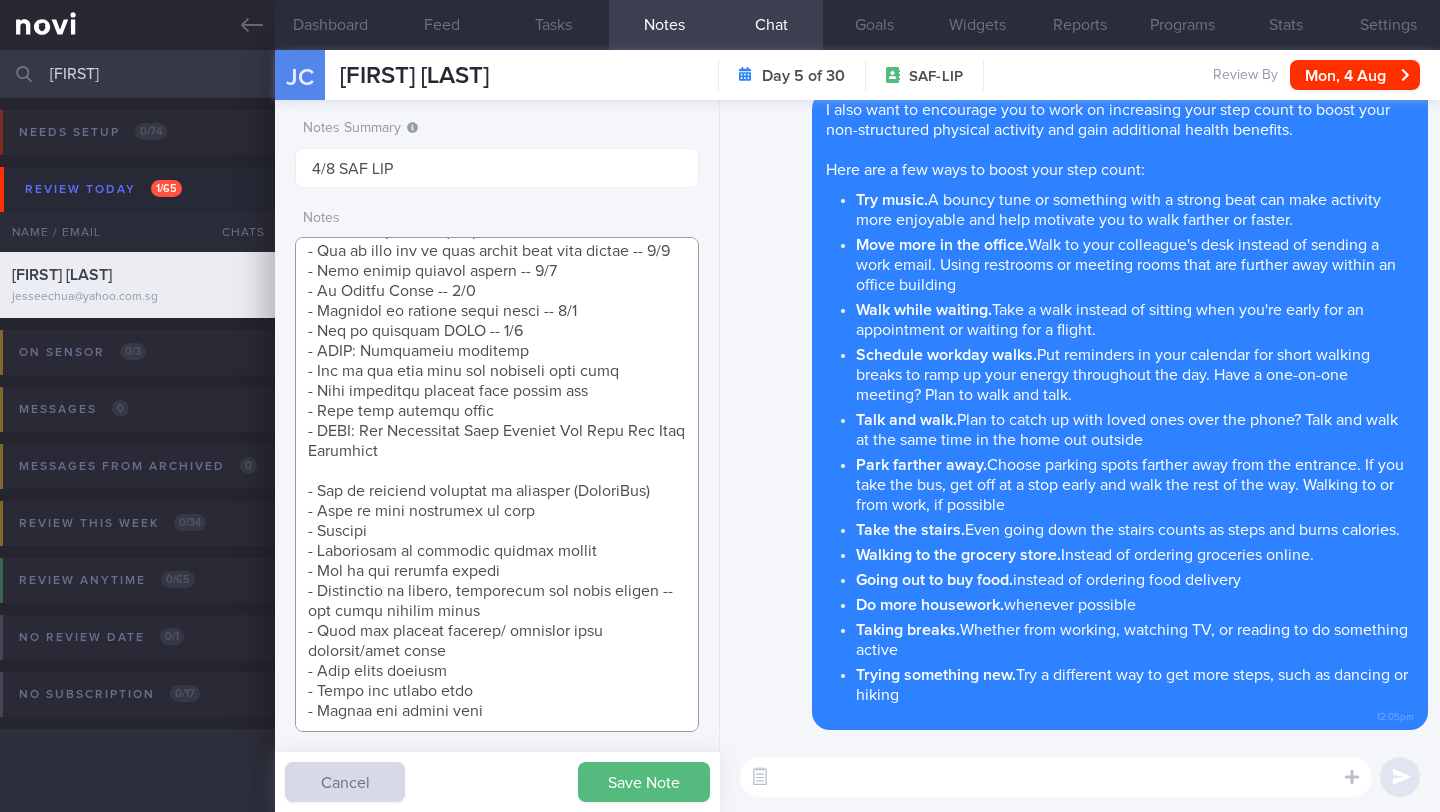 click at bounding box center [497, 484] 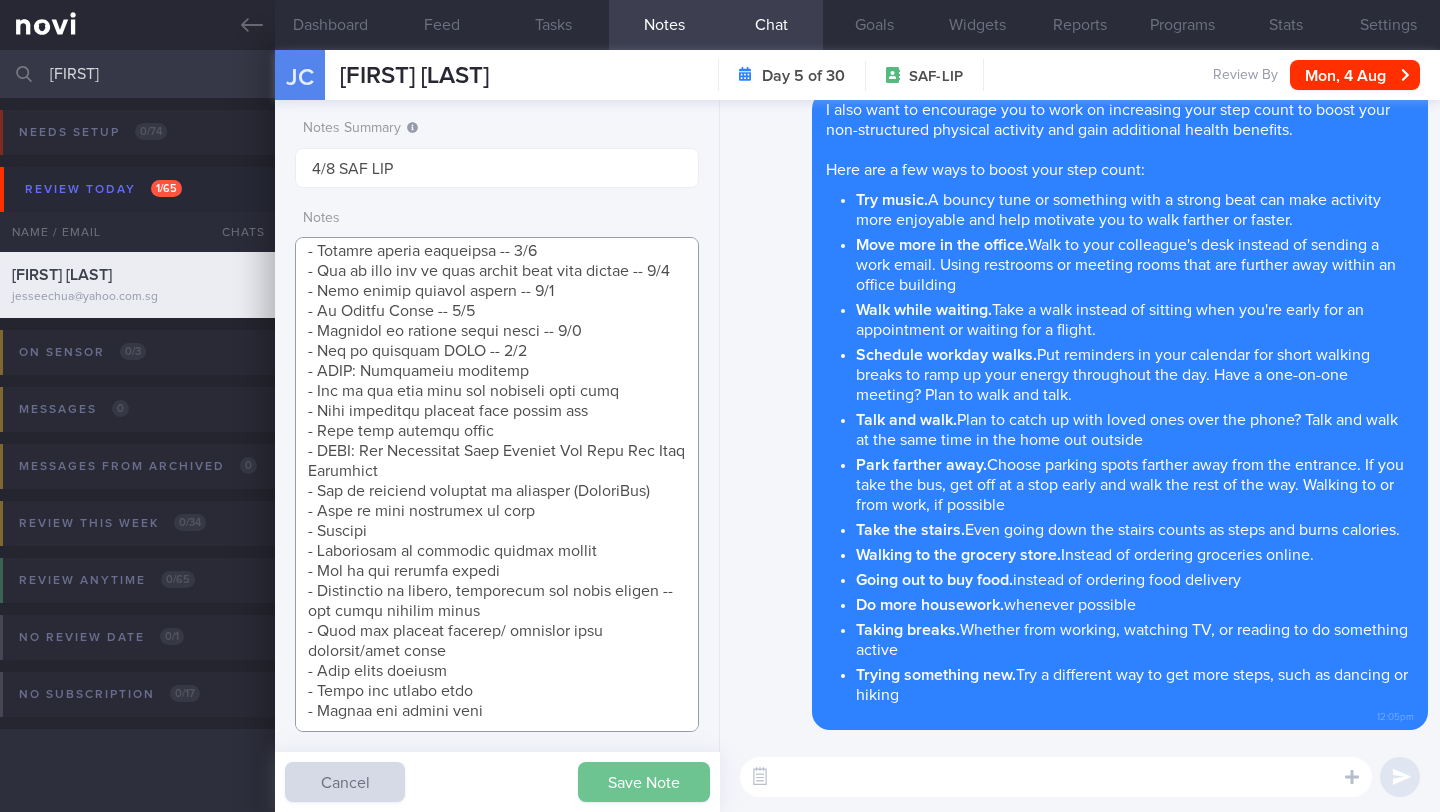 type on "SUPPORT NEEDED:  Meal plan to achieve goal
CHALLENGE:
Wt Targets:
59yo Chinese female
- Pmhx: Bilateral osteoarthritis of both knees (>2o year), Right shoulder- mild muscle tear recovered. (>10 years), Right hand - motherthumb syndrome (x3-4 years)
- Meds: Nil
- Social hx: Married with children. Eats out (children grown up and seldom eat at home). Cooks 2x/month
- Diet: Usually eats at hawker, food court, kopitiam. Nil stress eating. Claims to have a"small appetite" her whole life. Seldom has cravings. Snacks on 2 biscuits / nuts. Prefers: Bread, laska, nasi lemak. Dislikes - sweet drinks. Nil food aversions or dislikes
- Exercise: Used to run. Current avg steps 3,800/day. Husband has been driving her to and from work since COVID. Currenty, no structured exercise. Mentioned workouts at CC's -- enc to join classes on weekends for motivation. Enc 30 mins 3x/wk (walking, low impact workout). Sugg body weight exercises (e.g. NOVI workouts). Has exercise band. Has a nearby fitness corner
SHARE:
- Glucose ..." 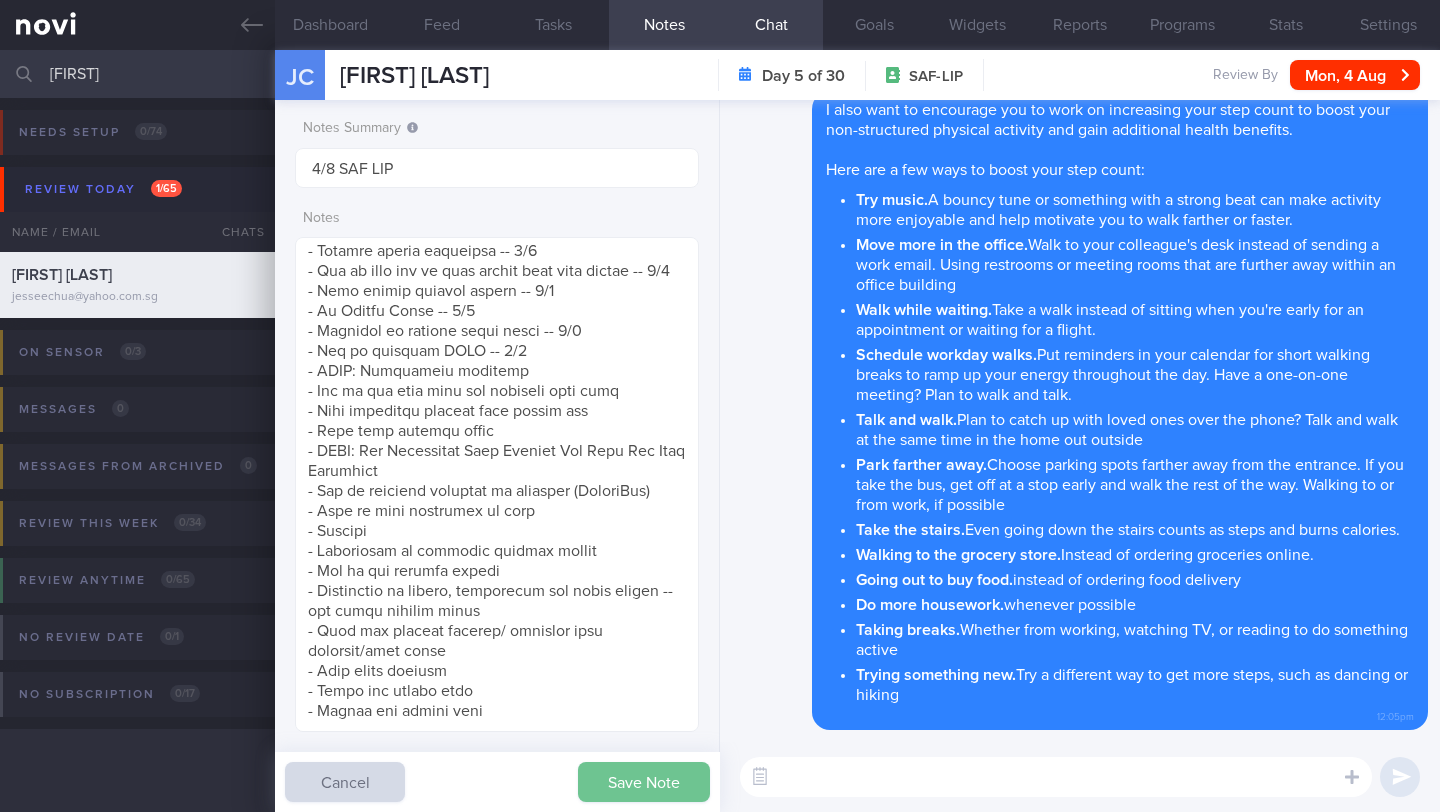 click on "Save Note" at bounding box center (644, 782) 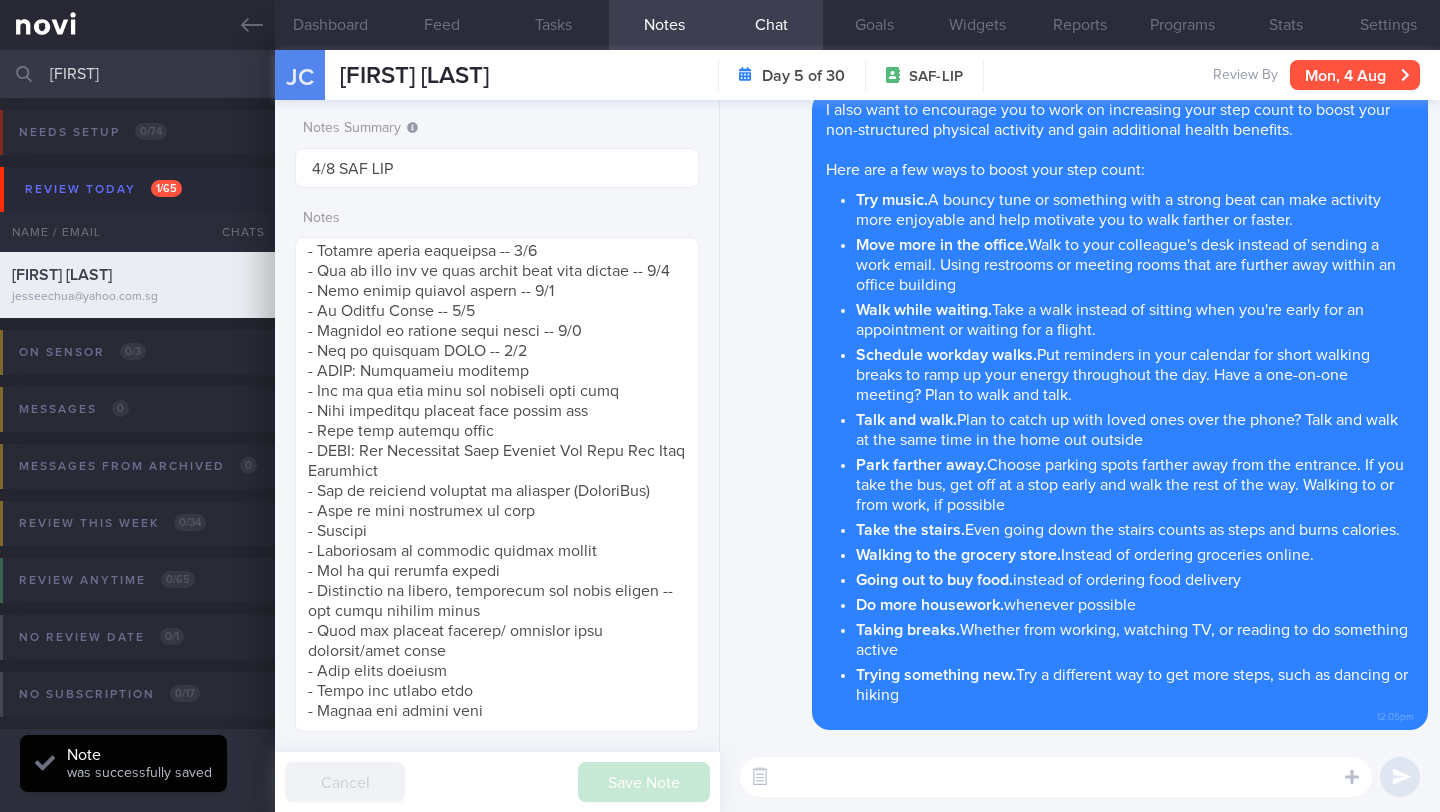 click on "Mon, 4 Aug" at bounding box center [1355, 75] 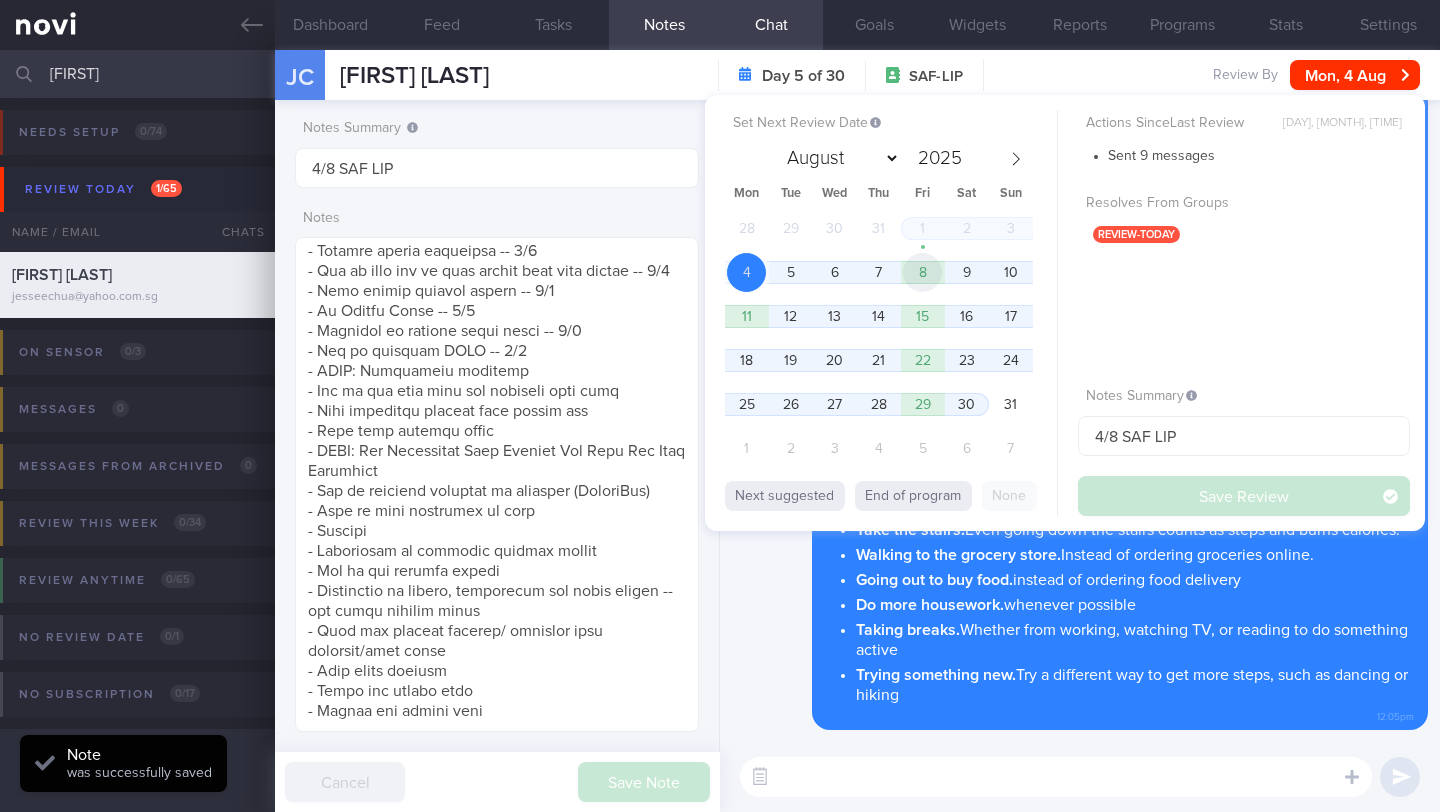 click on "8" at bounding box center [922, 272] 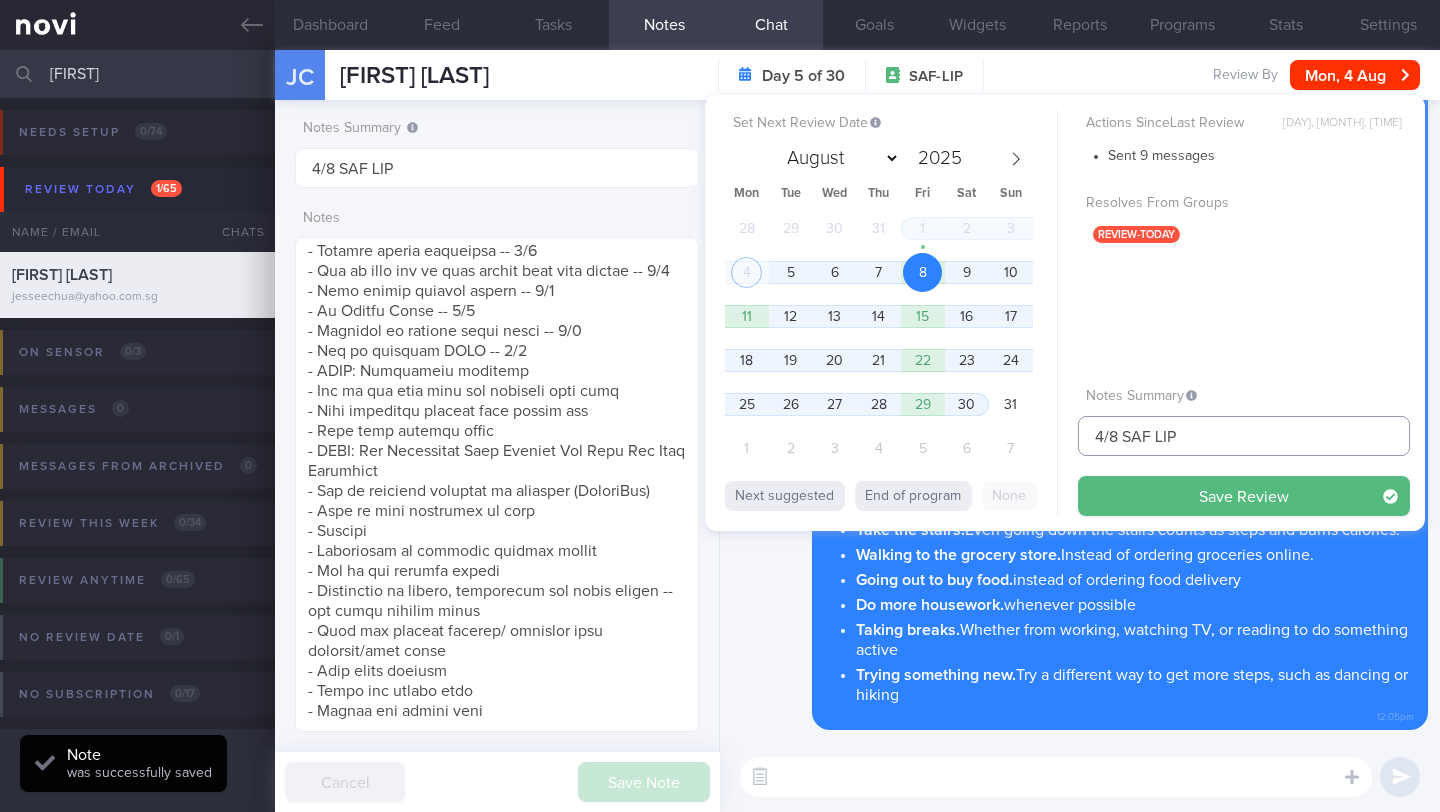drag, startPoint x: 1104, startPoint y: 439, endPoint x: 1076, endPoint y: 440, distance: 28.01785 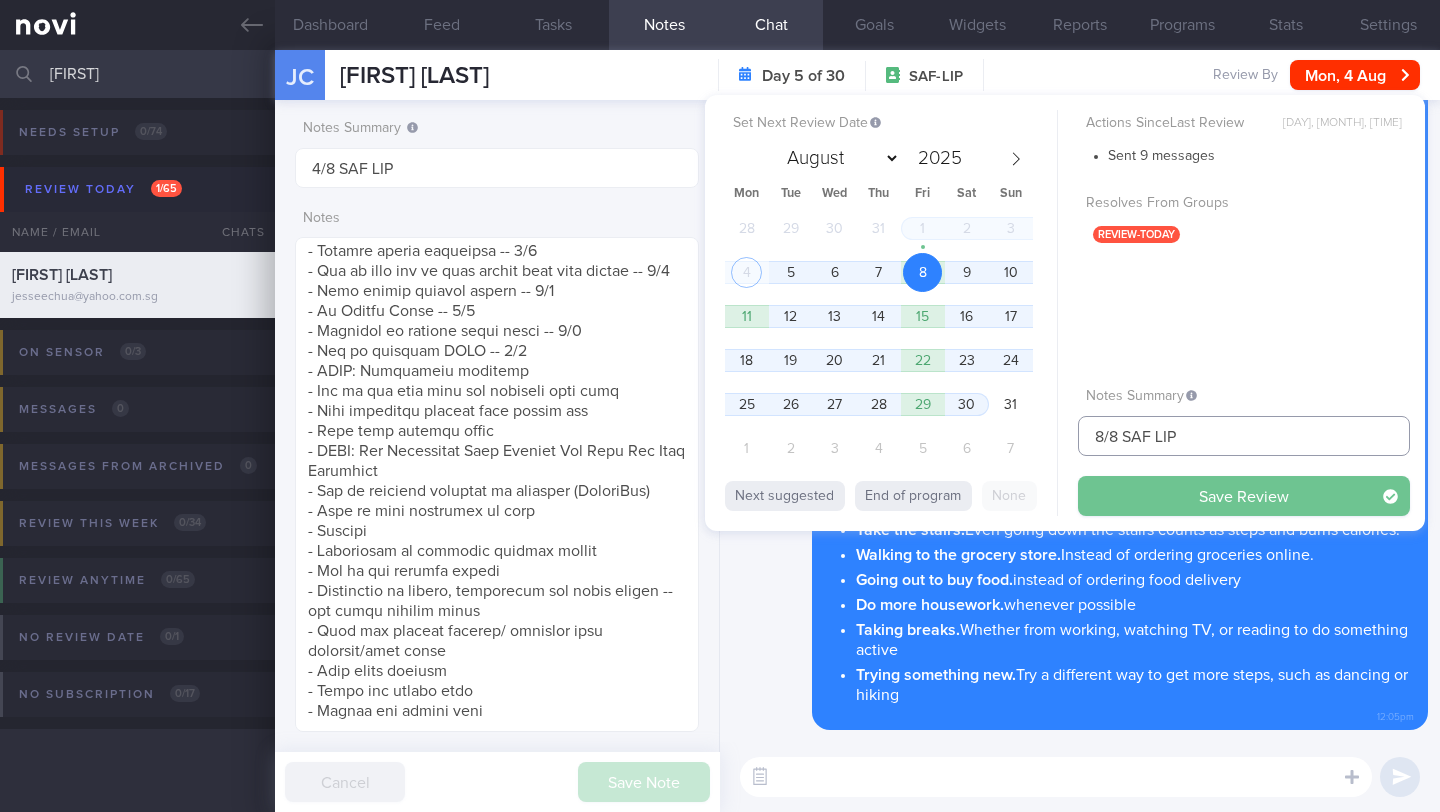 type on "8/8 SAF LIP" 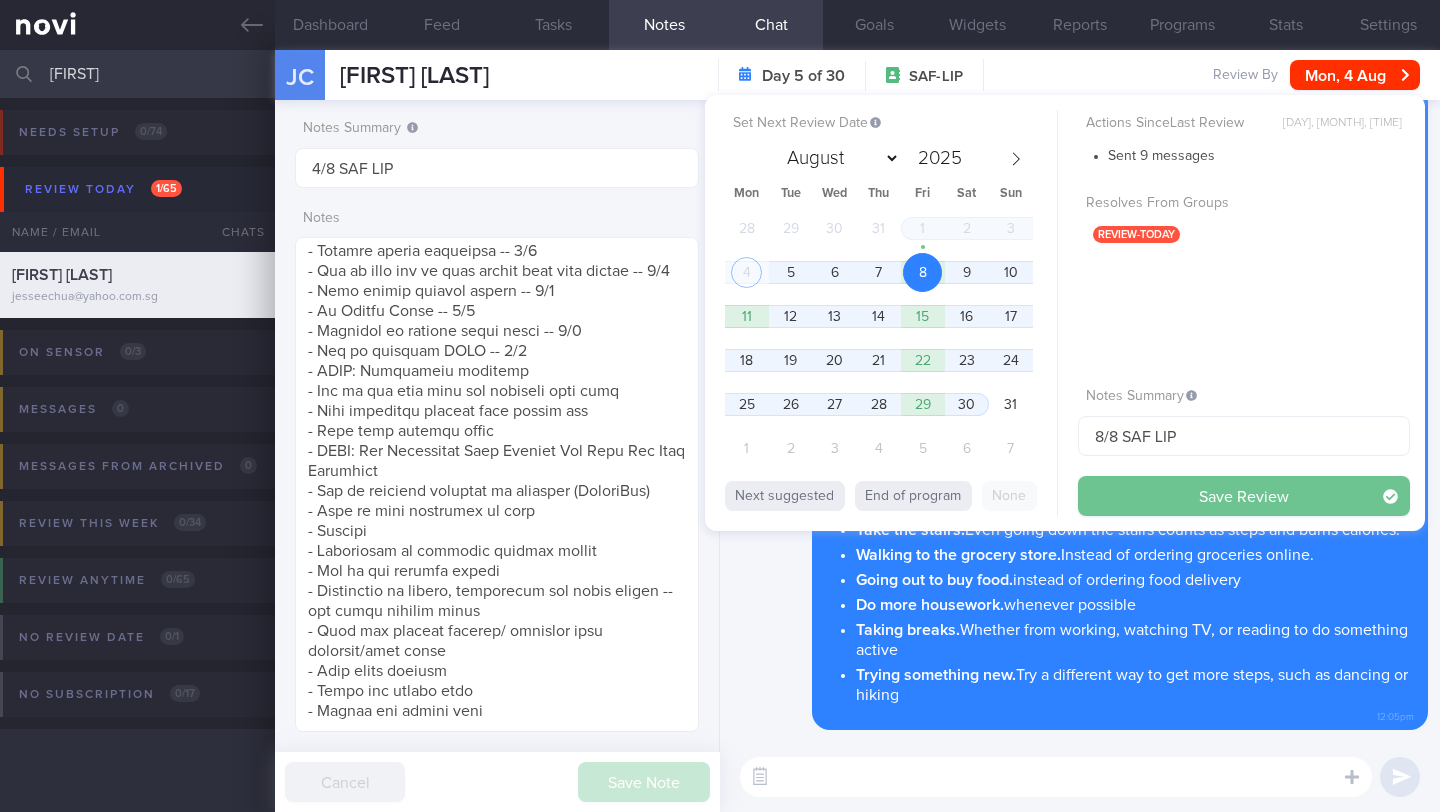 click on "Save Review" at bounding box center (1244, 496) 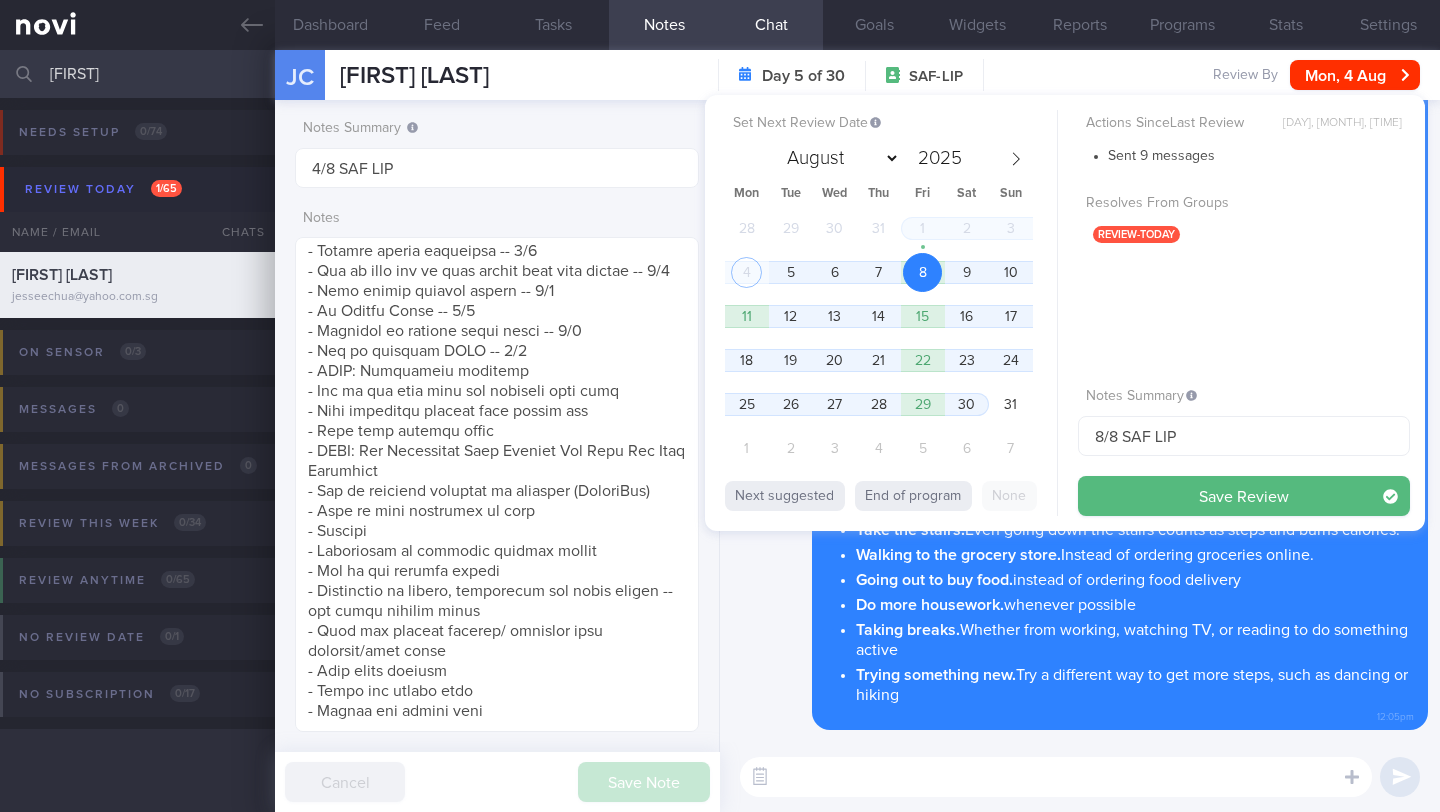 type on "8/8 SAF LIP" 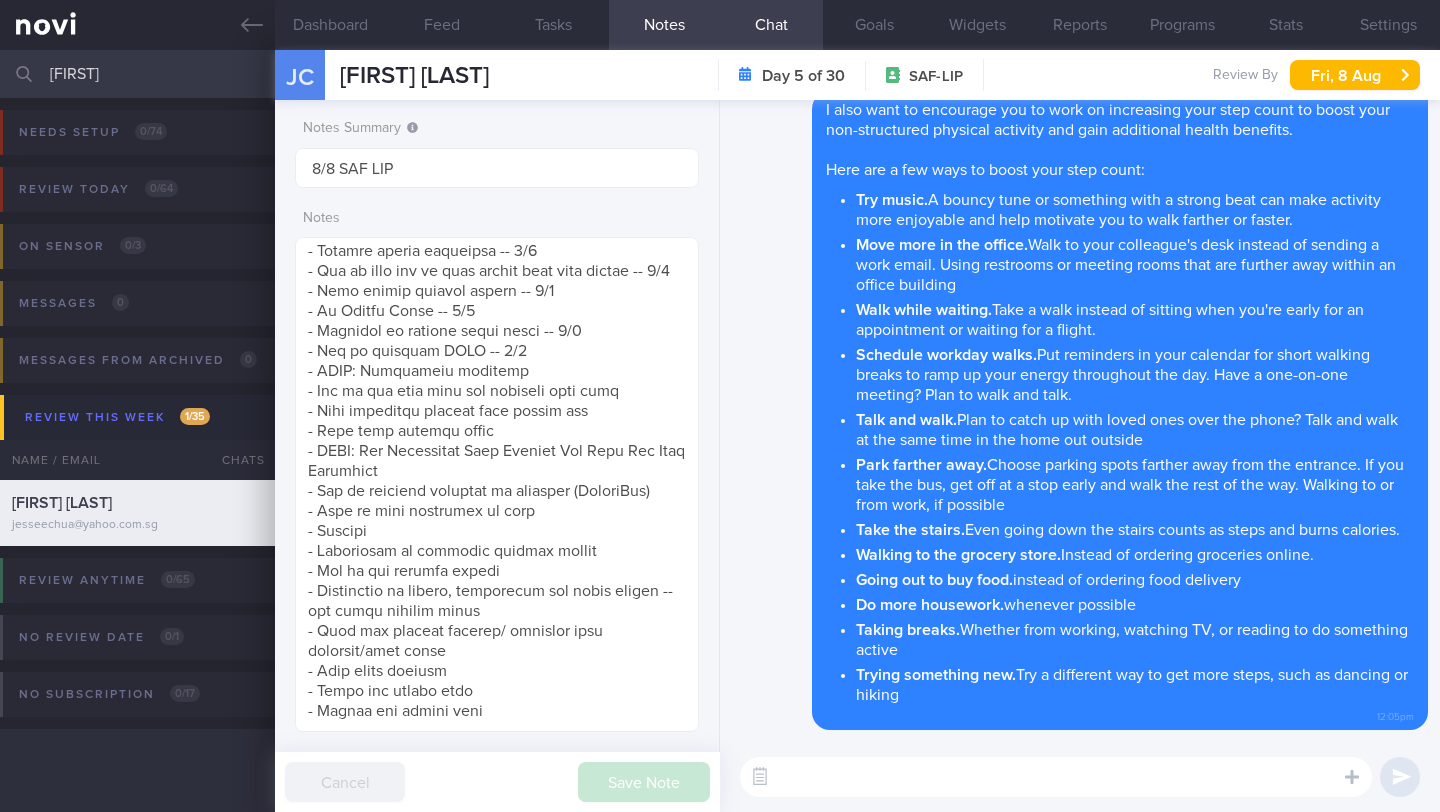 click on "[FIRST]" at bounding box center [720, 74] 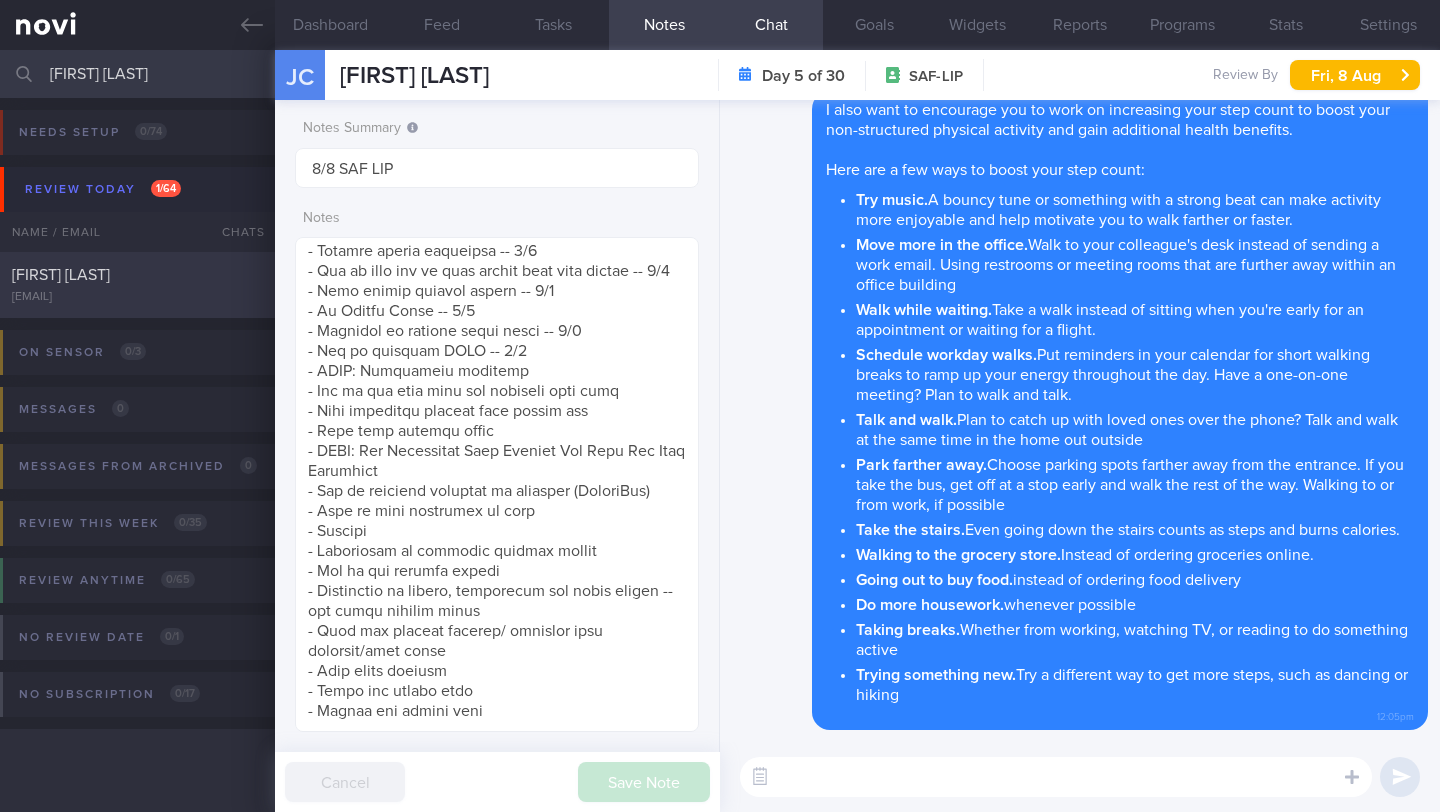 type on "[FIRST] [LAST]" 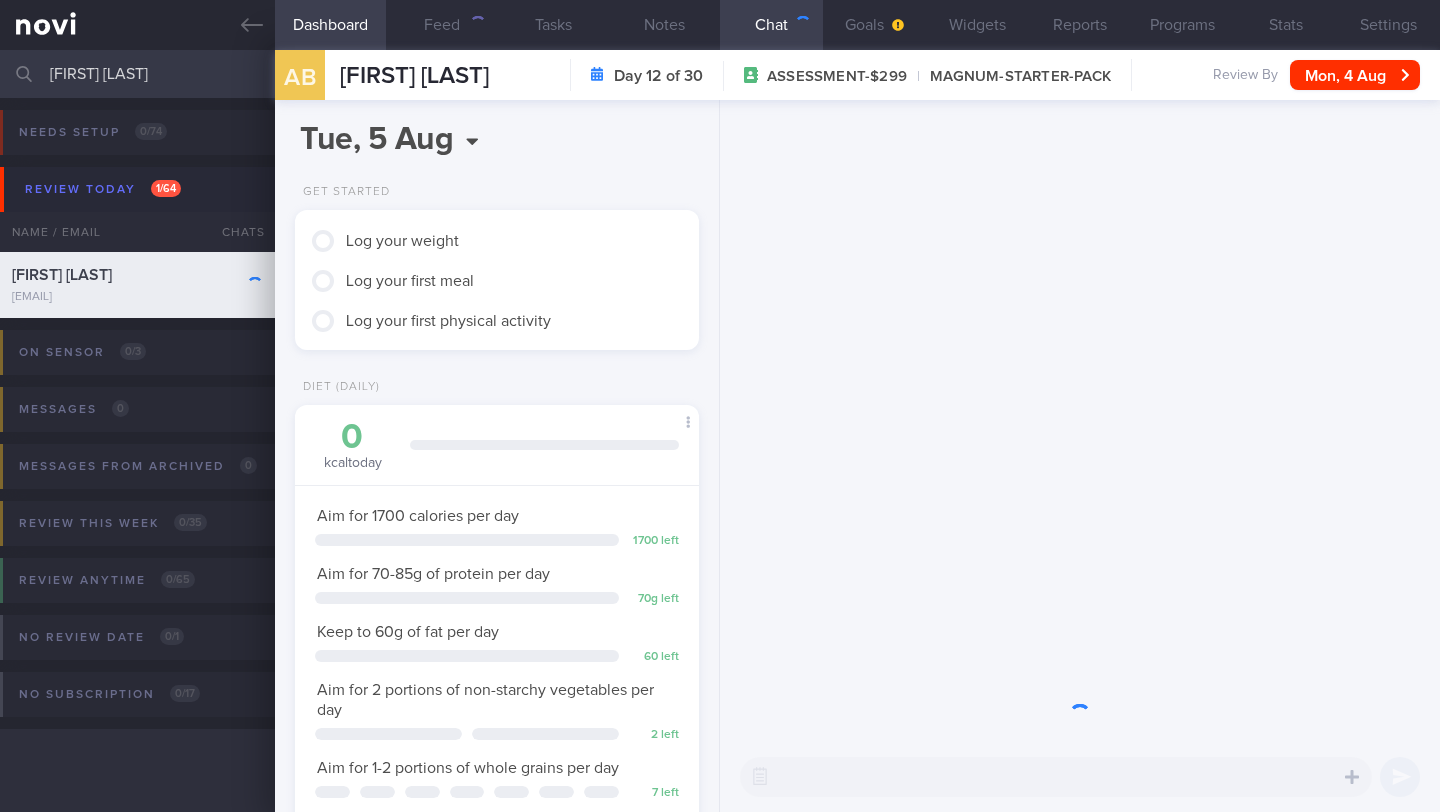 scroll, scrollTop: 999824, scrollLeft: 999647, axis: both 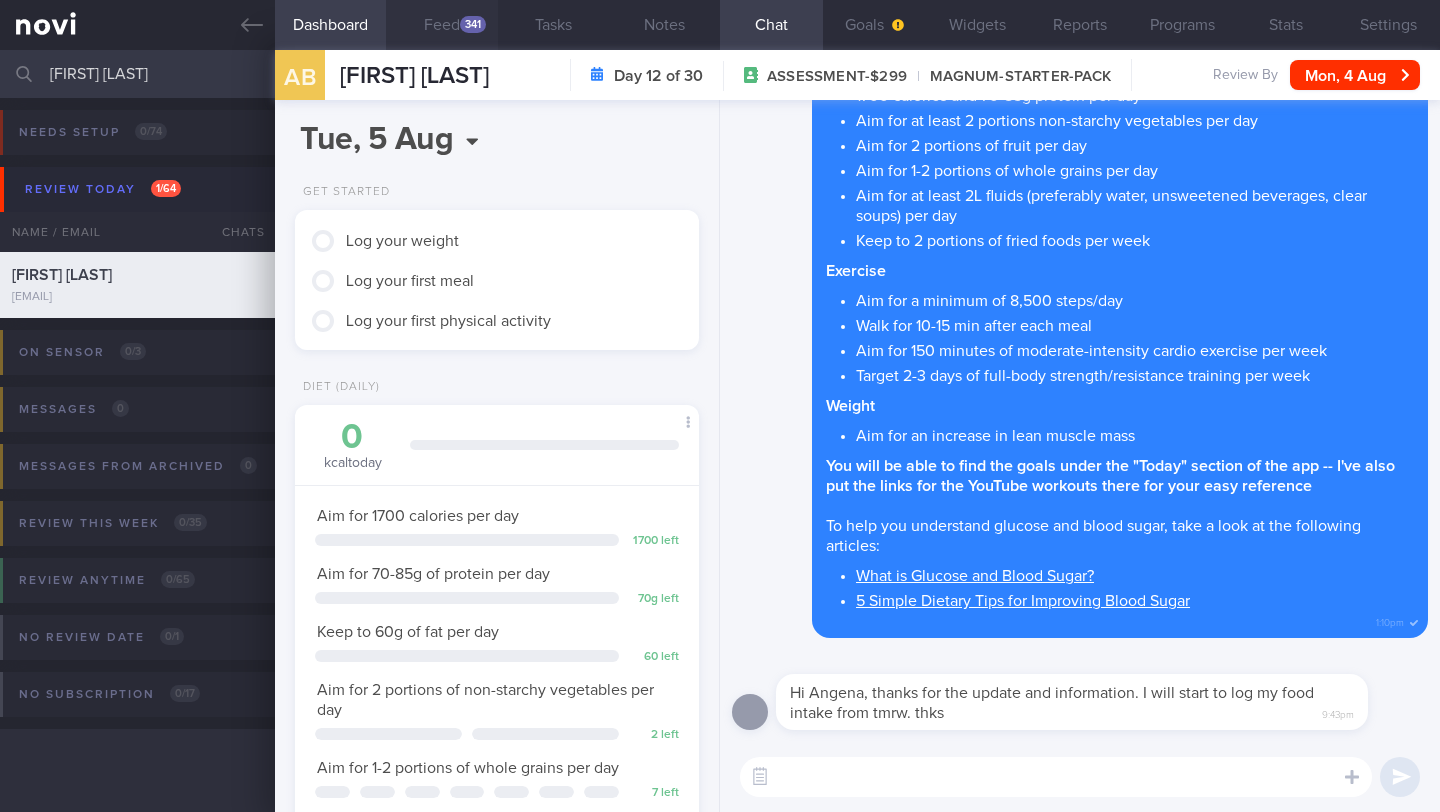 click on "341" at bounding box center [473, 24] 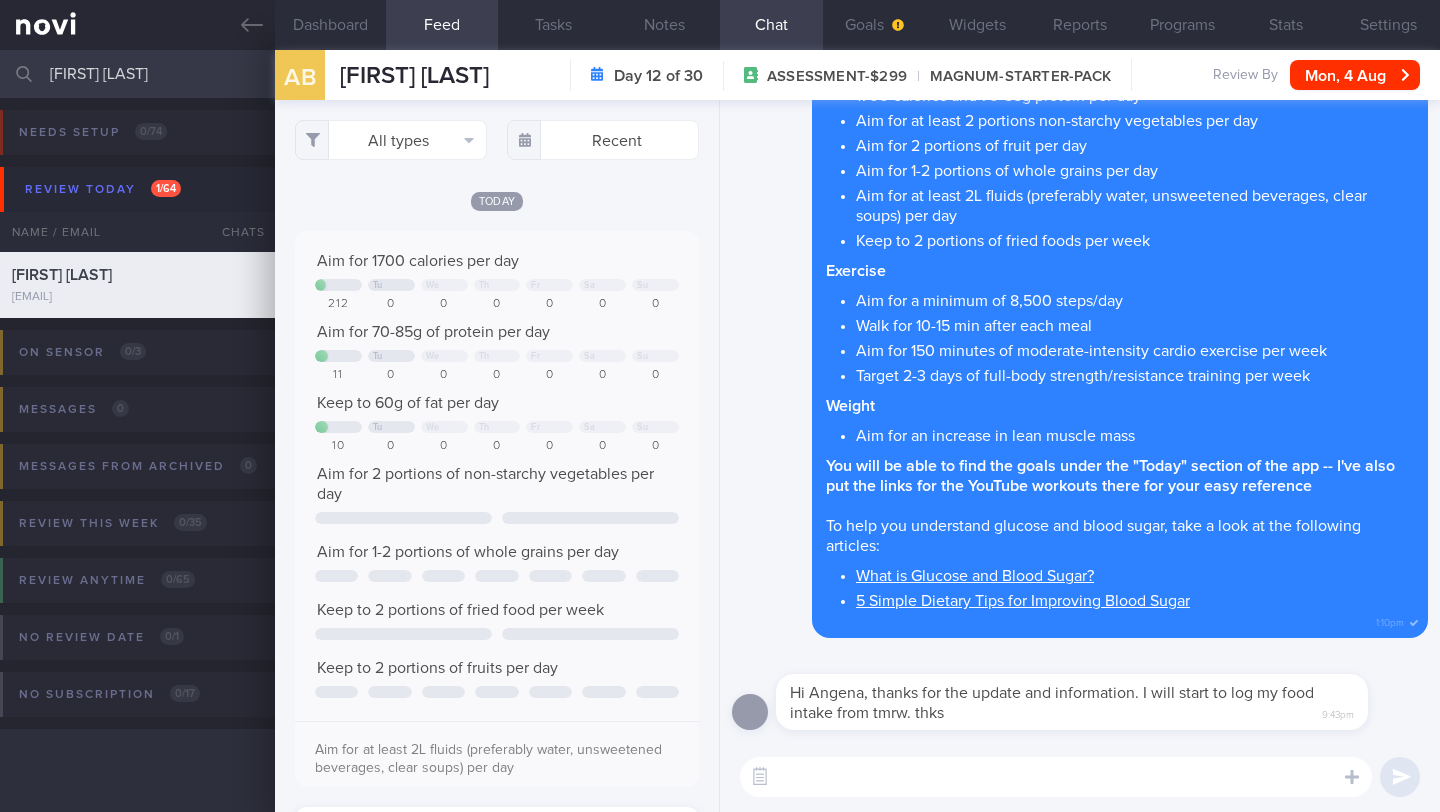 scroll, scrollTop: 999910, scrollLeft: 999637, axis: both 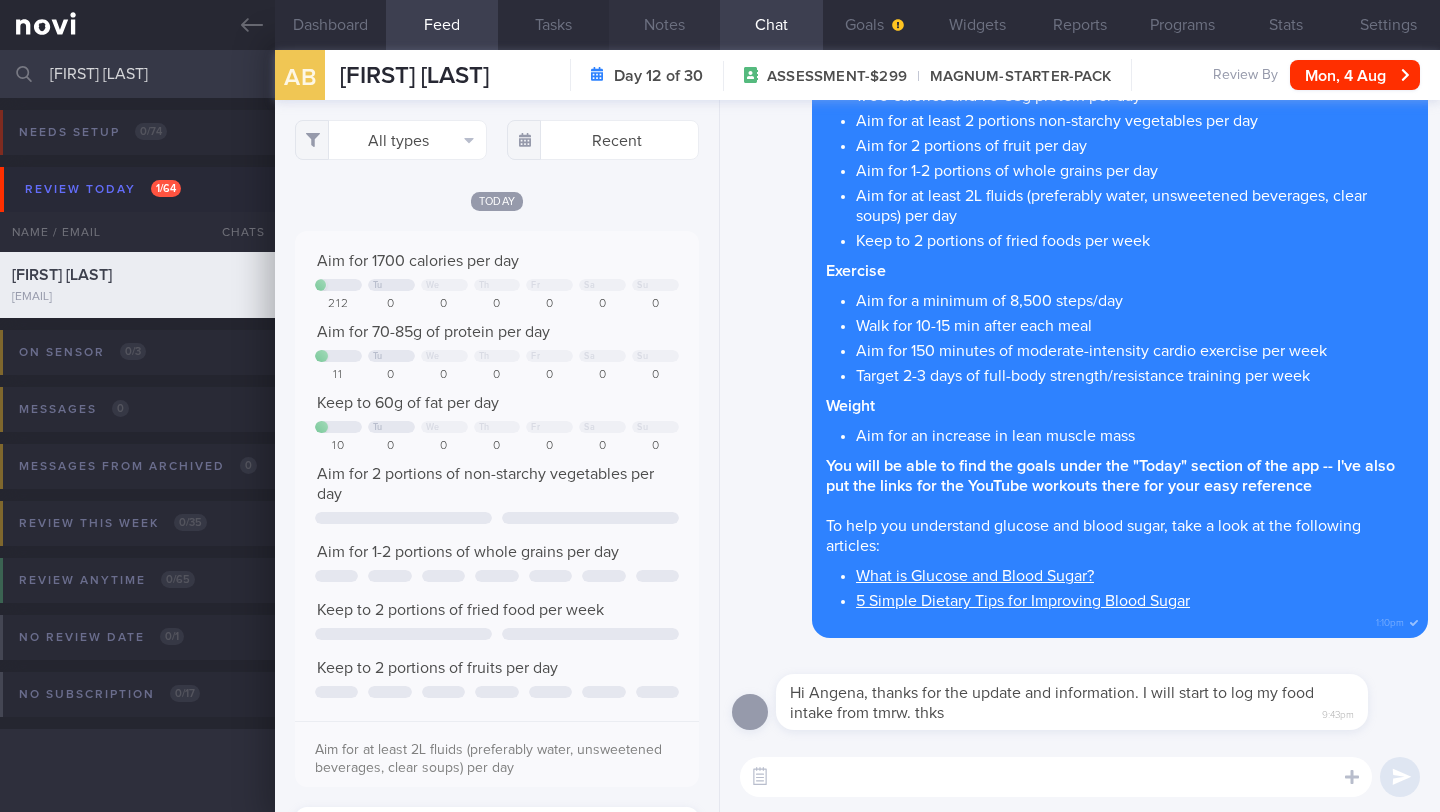 click on "Notes" at bounding box center [664, 25] 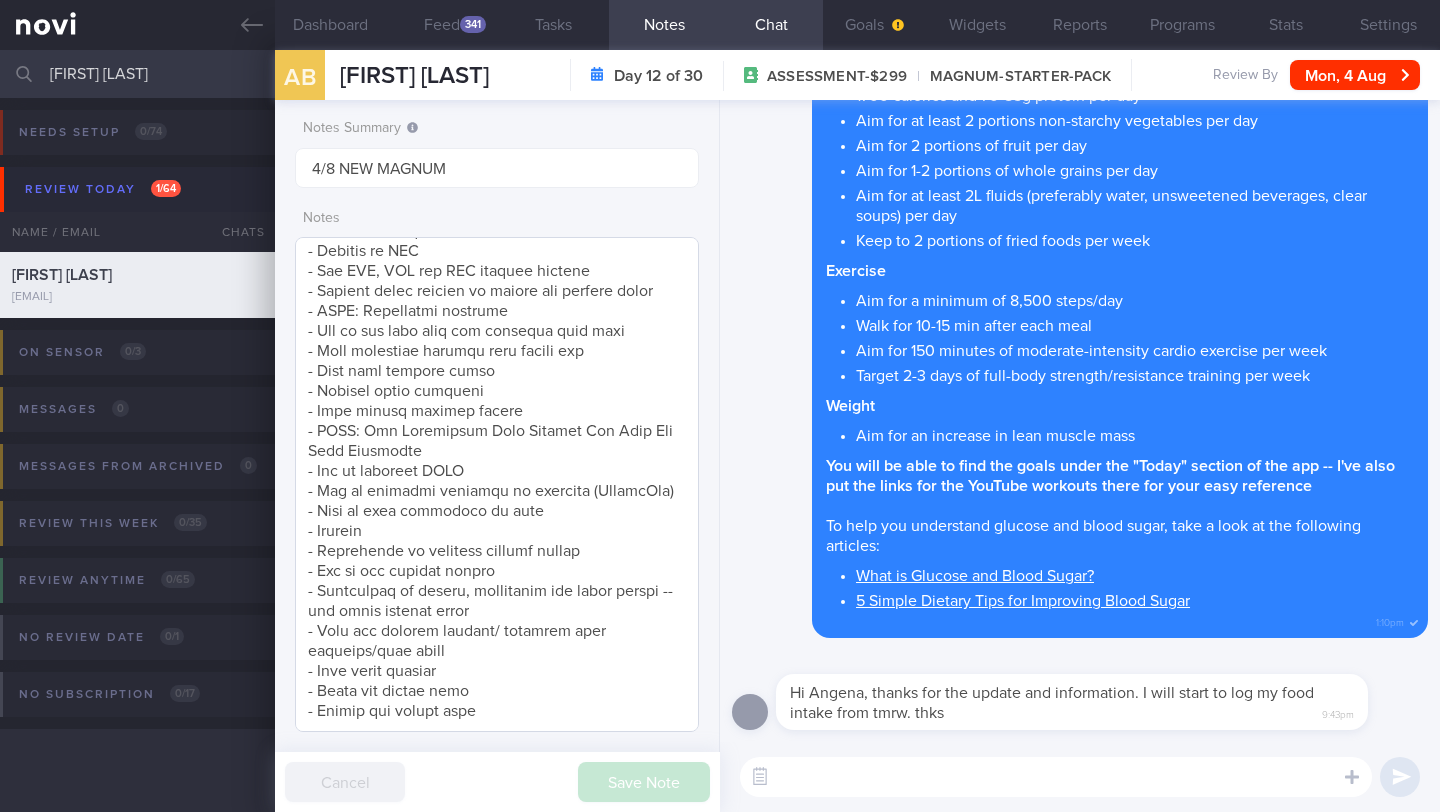 scroll, scrollTop: 1207, scrollLeft: 0, axis: vertical 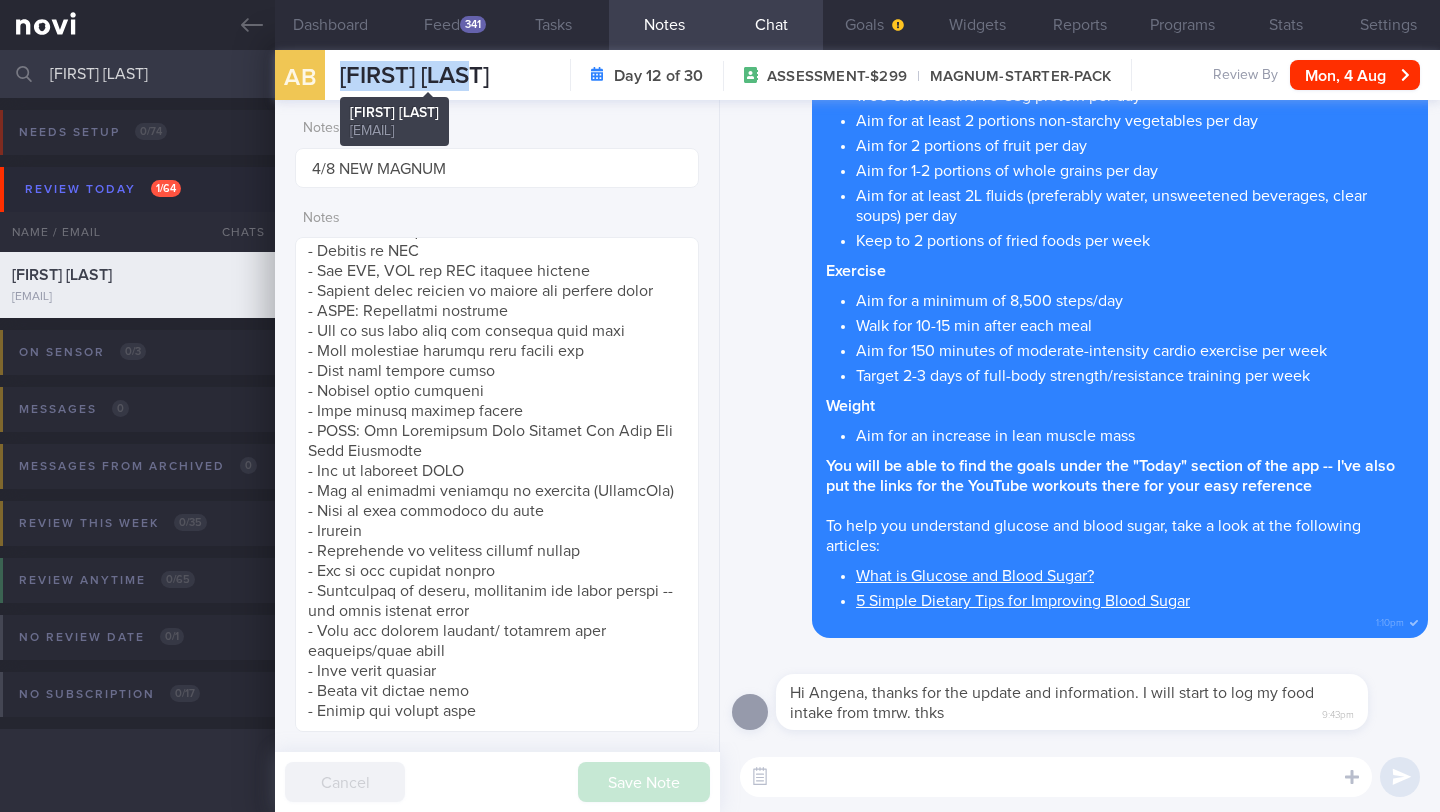 drag, startPoint x: 336, startPoint y: 75, endPoint x: 515, endPoint y: 66, distance: 179.22612 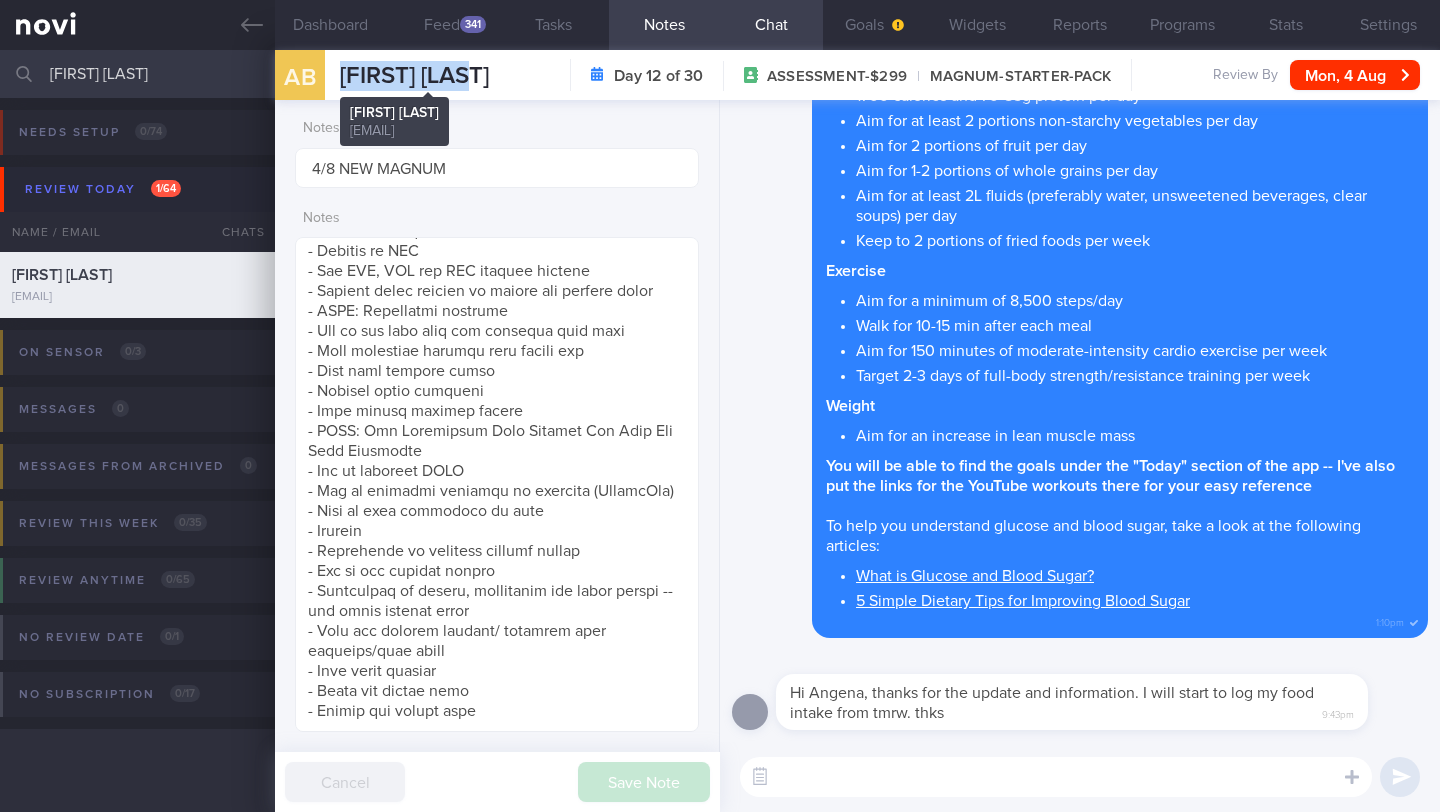 copy on "[FIRST] [LAST]" 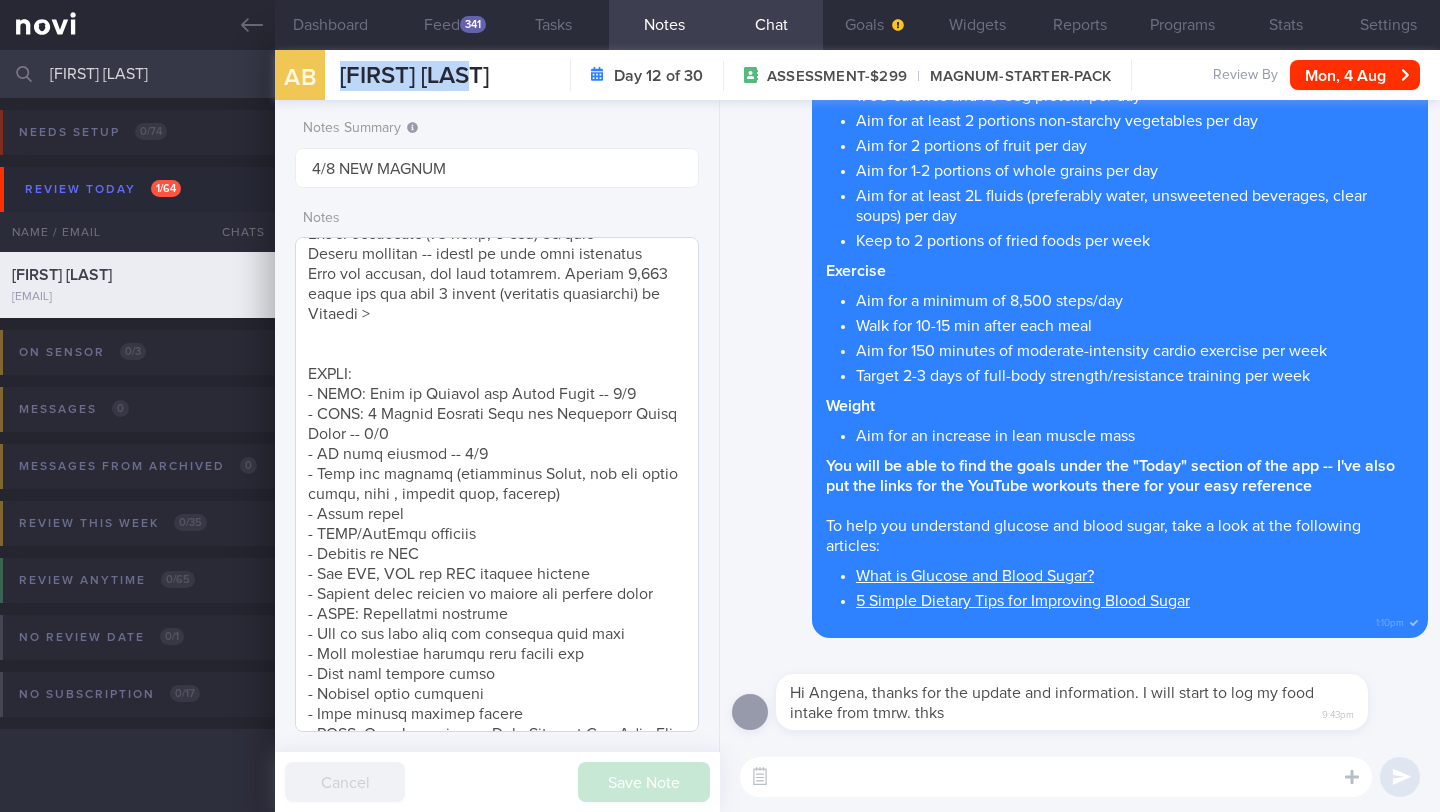 scroll, scrollTop: 676, scrollLeft: 0, axis: vertical 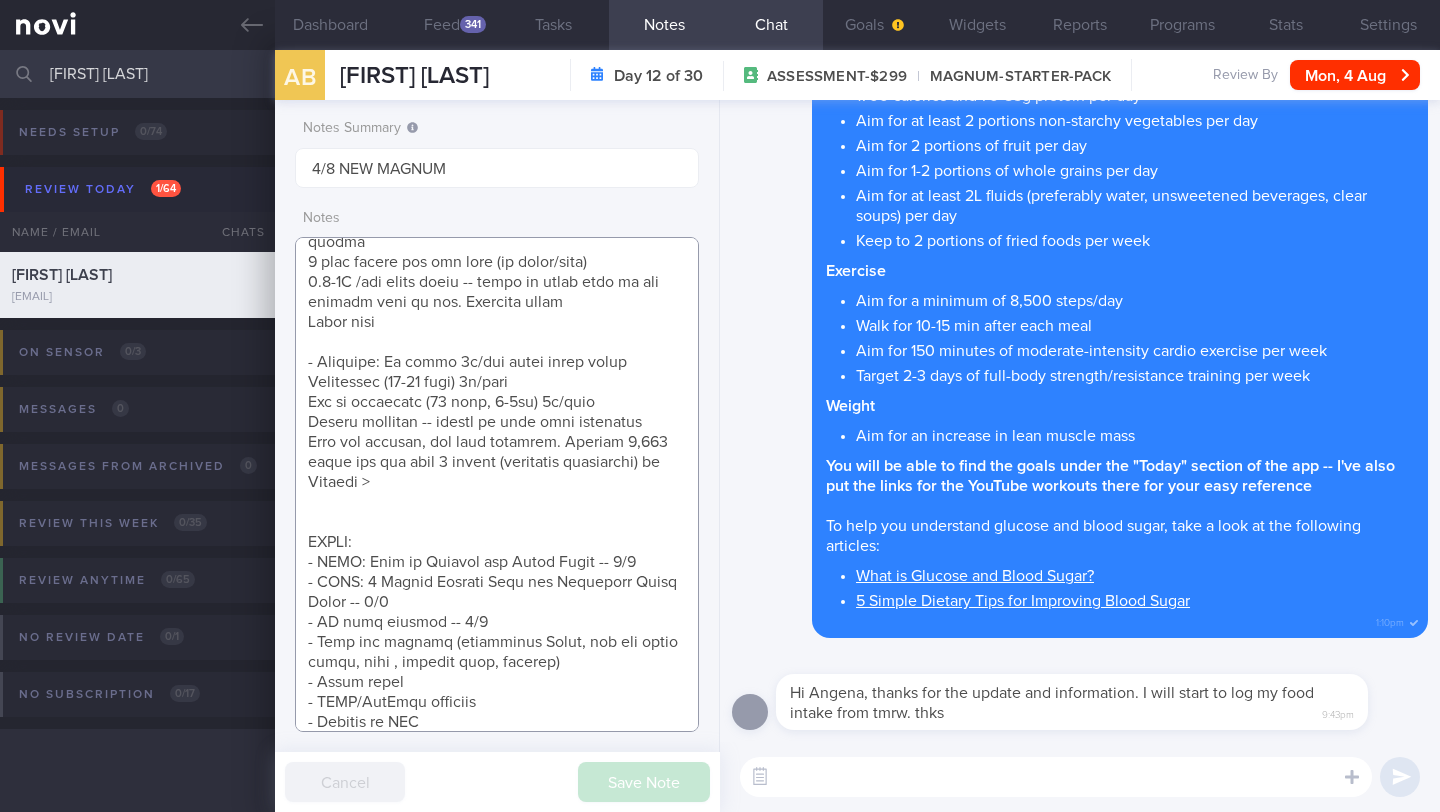 click at bounding box center [497, 484] 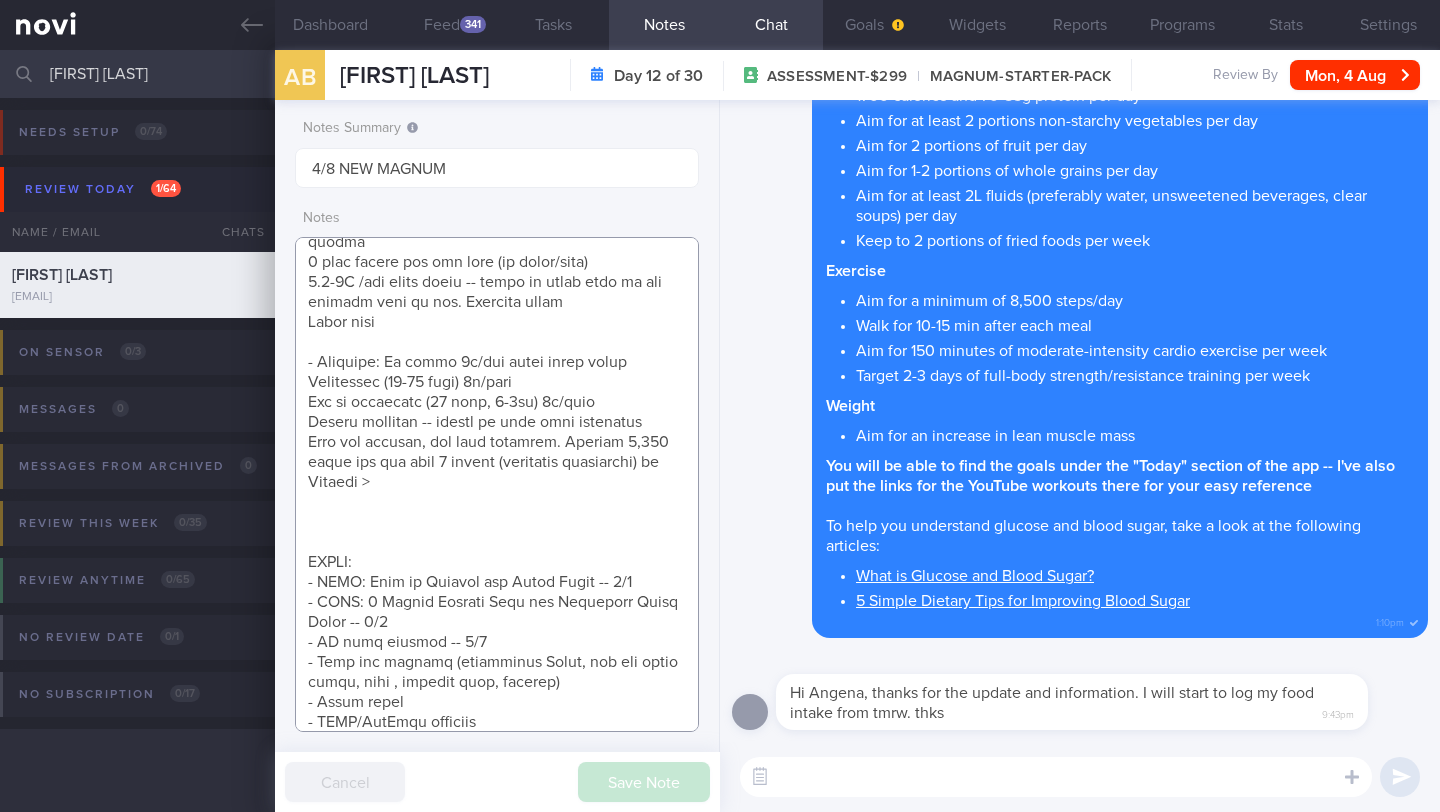 scroll, scrollTop: 972, scrollLeft: 0, axis: vertical 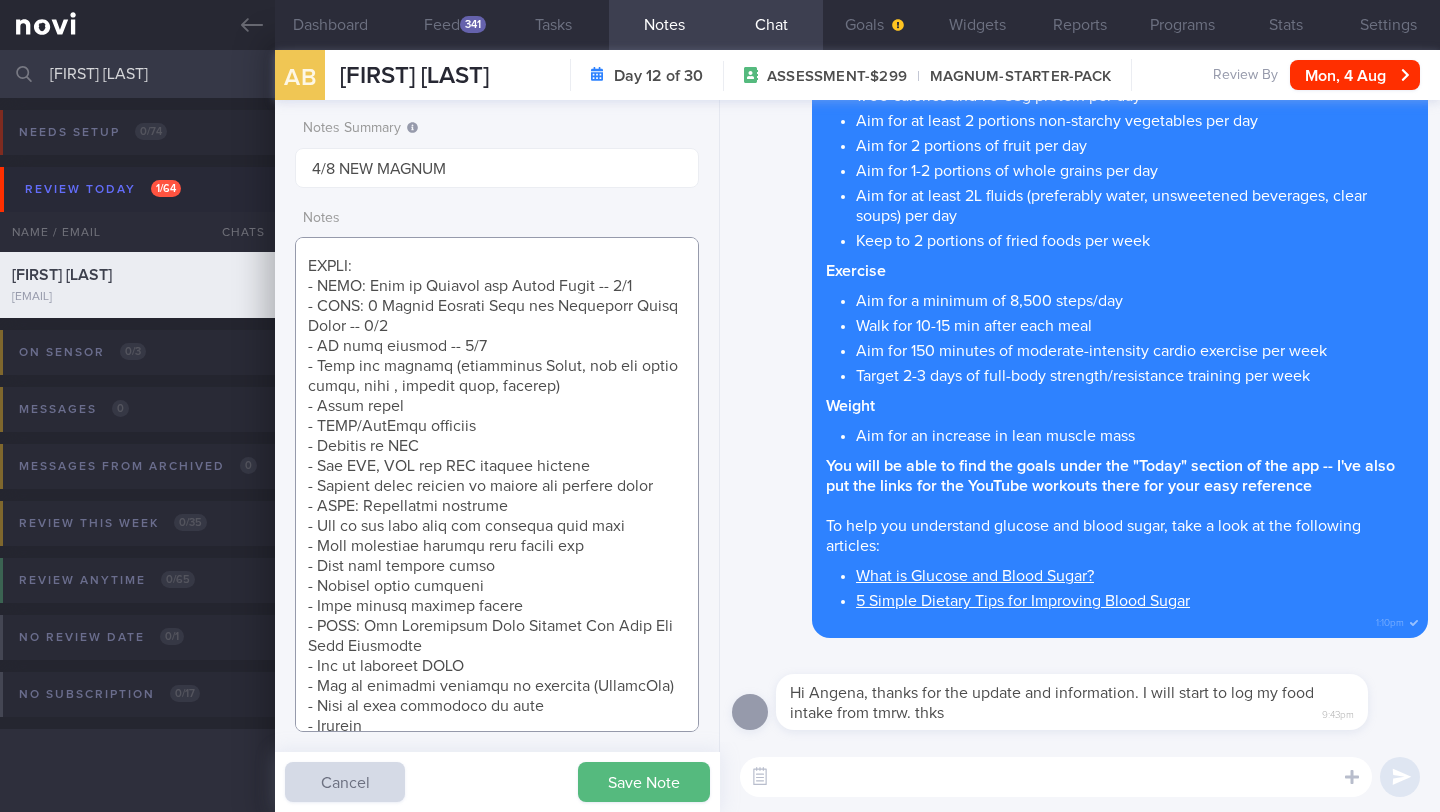 paste on "Goal/Target:
HbA1c: <6.5
TIR: 4-10 mmol/dL, 70%" 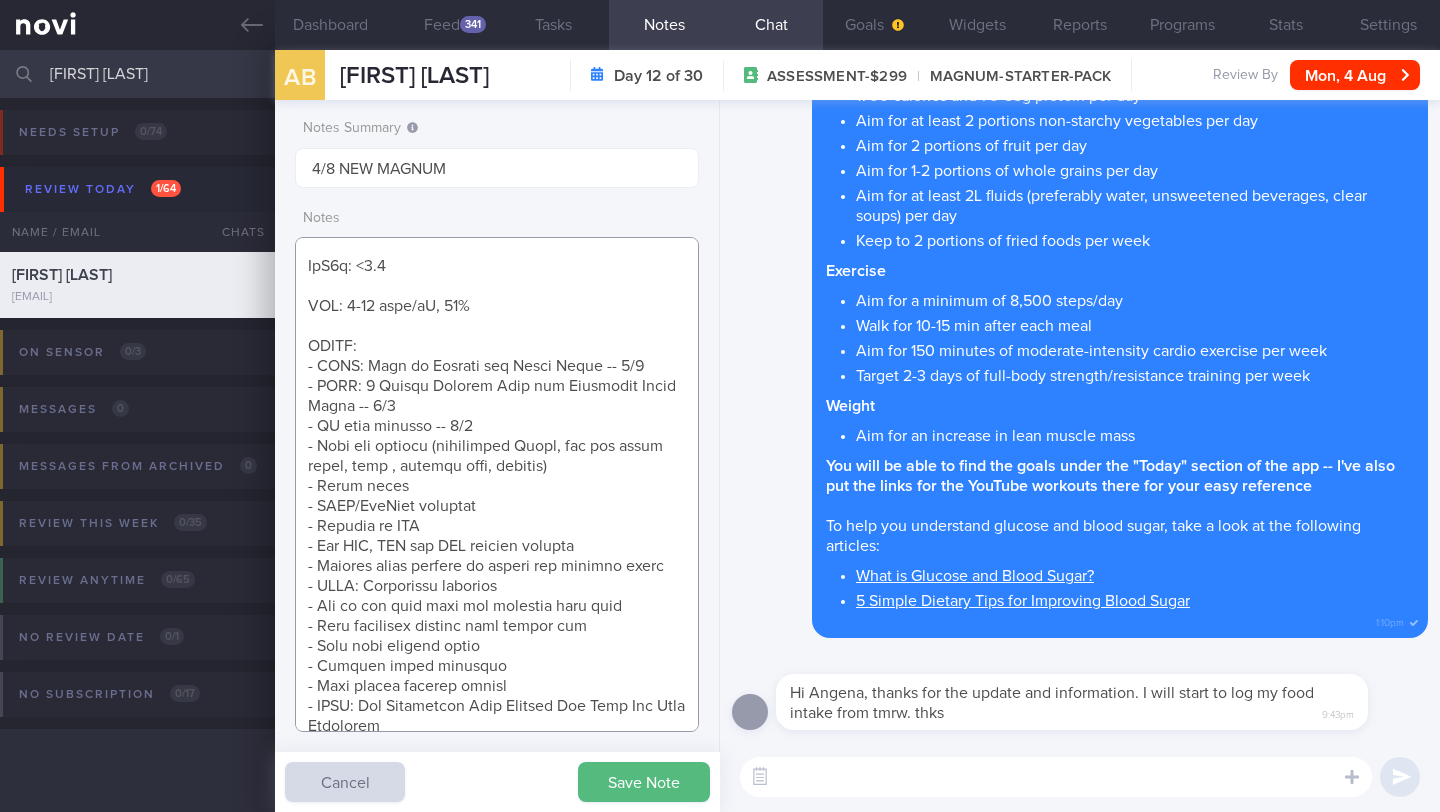 click at bounding box center [497, 484] 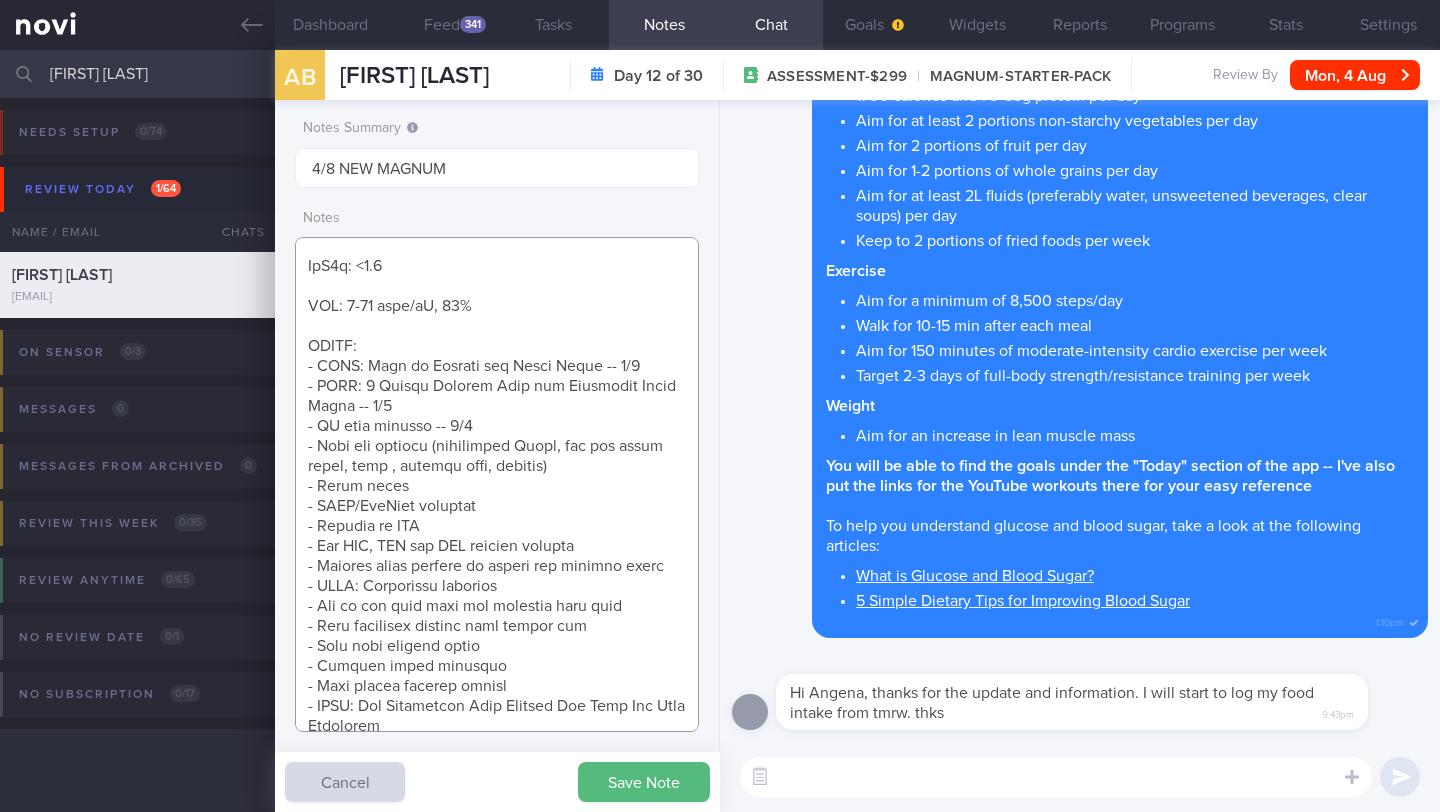 paste on "own target is Hba1C < 5.7%" 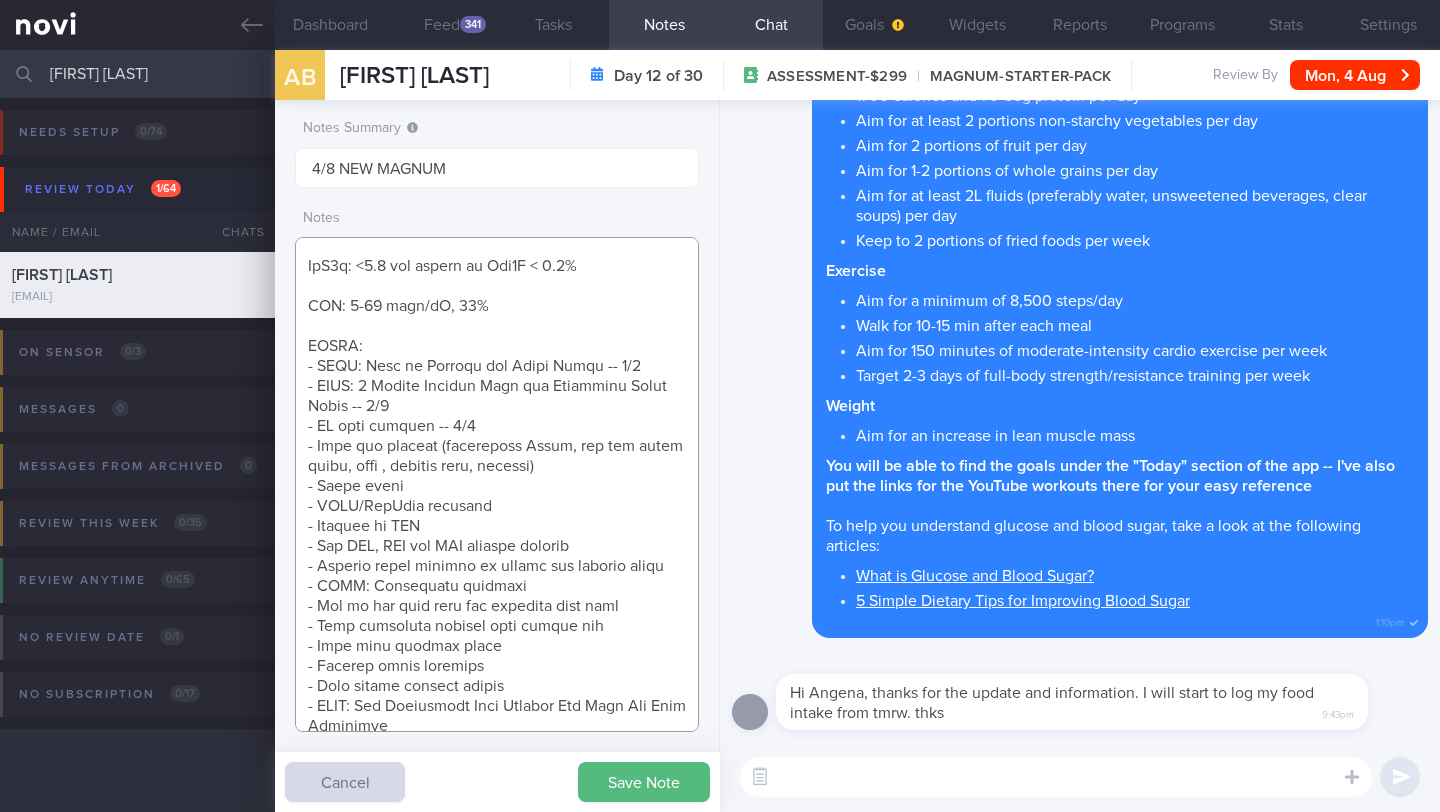 click at bounding box center (497, 484) 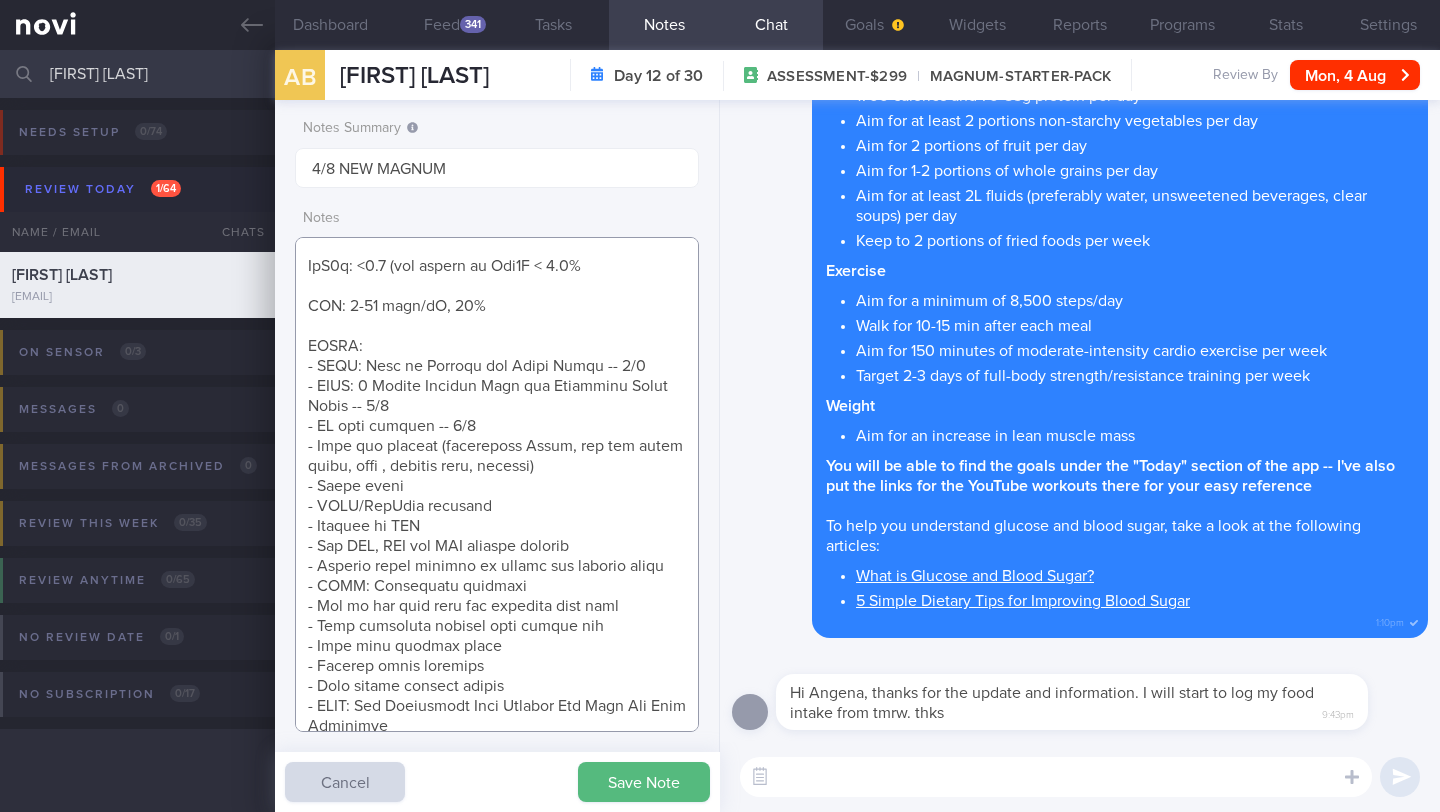 click at bounding box center [497, 484] 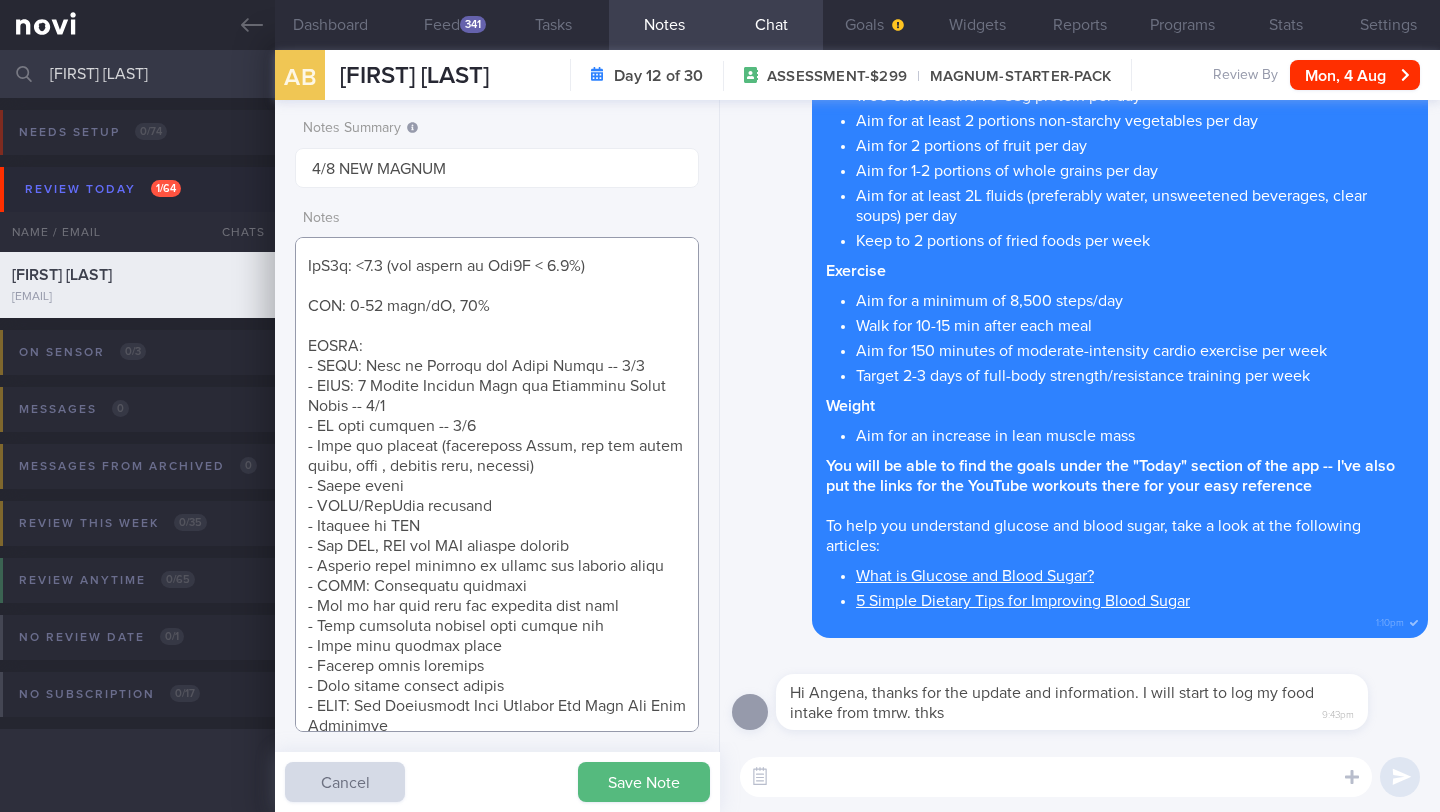 click at bounding box center (497, 484) 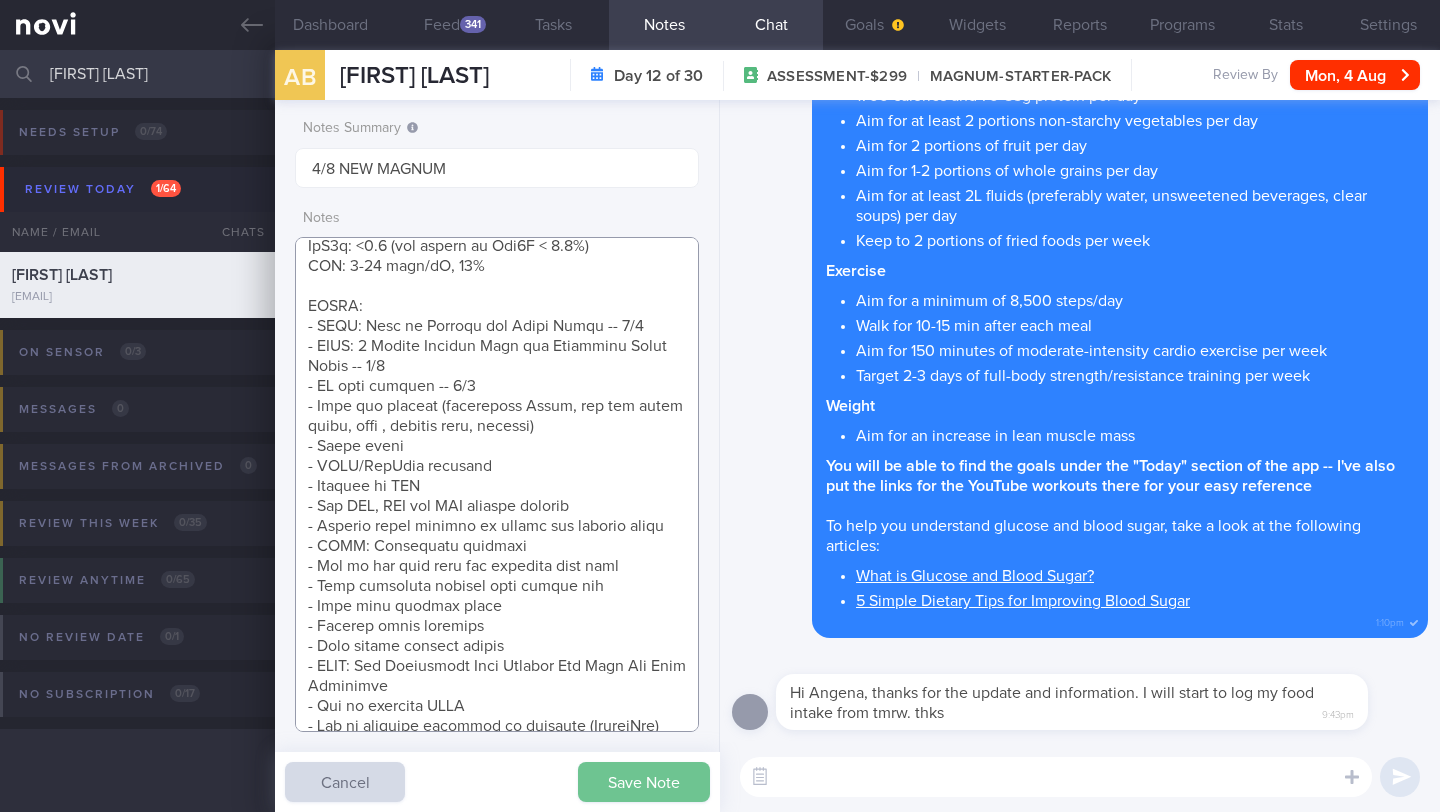 type on "Explained that the purpose of increasing muscle mass is to improve insulin sensitivity
SUPPORT NEEDED:
CHALLENGE:
ovo-lacto vegetarian
Protein sources: tofu, tempeh, taukee, taukwa,  beancurd skin, eggs, cheese (only on pizza), chickpeas, edamame, all bean and dried peas, occ mock meat/fish
No milk/yoghurt
Finds being vegetarian helps him restrict intake of oily foods
49 year old Male
travels between Indo and SG
- Pmhx: T2DM
- Meds: Nil
- Social hx: Lives in Jakarta with wife and 2 daughters (16 and 19 yo). Wife buys groceries and cooks. Family also buys food from outside (restaurant and food court)
- Diet: Switched to a vegan diet in 2019 for health and to control intake >> ovo-lacto vegetarian. Usually eats at home, foodcourt, or restaurants
Has been counting calories for the past 6 months to help him control the quantity of food he eats and to lose weight
Tends to want to eat more when does not sleep enough
2 cups coffee per day kopi (no sugar/milk)
1.5-2L /day plain water -- trie..." 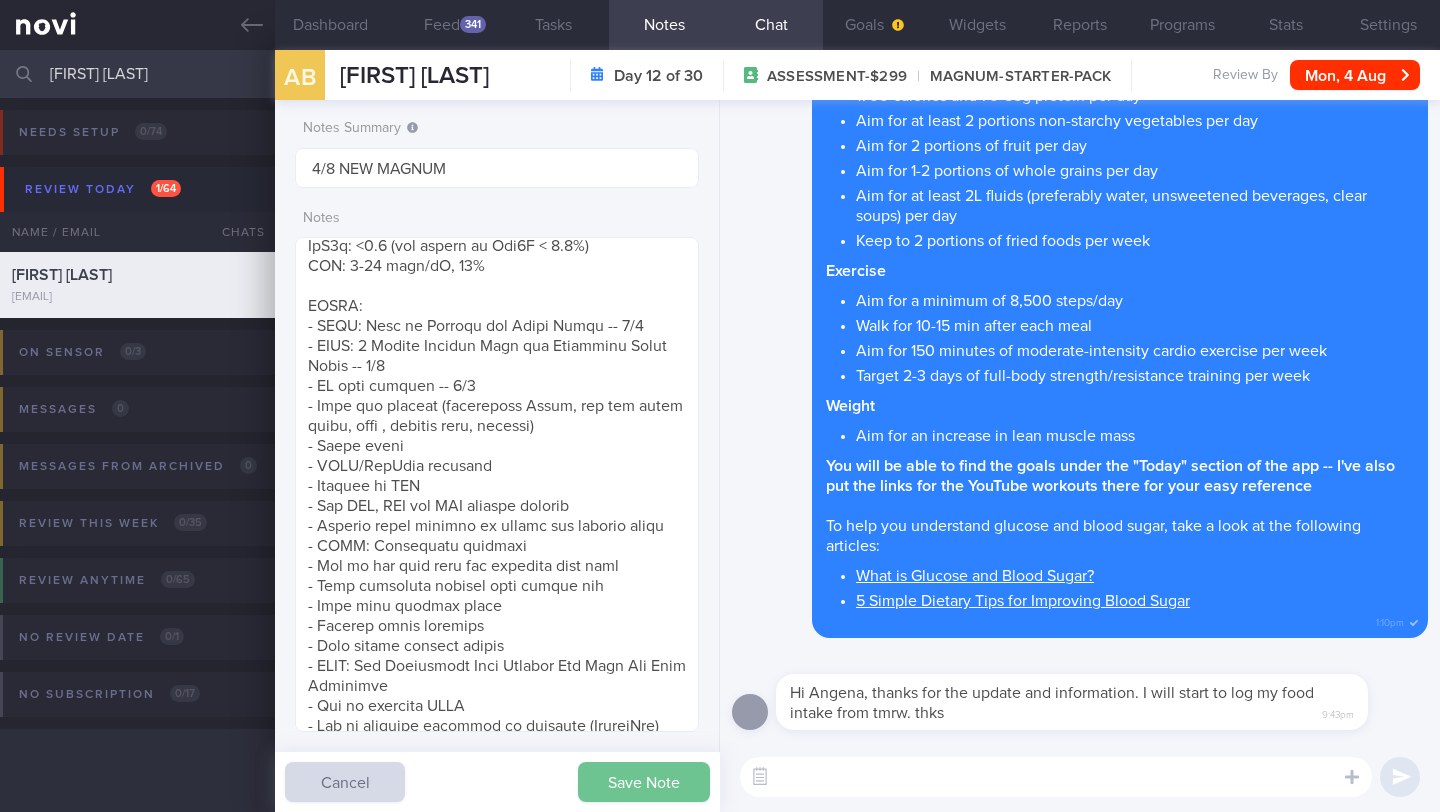 click on "Save Note" at bounding box center [644, 782] 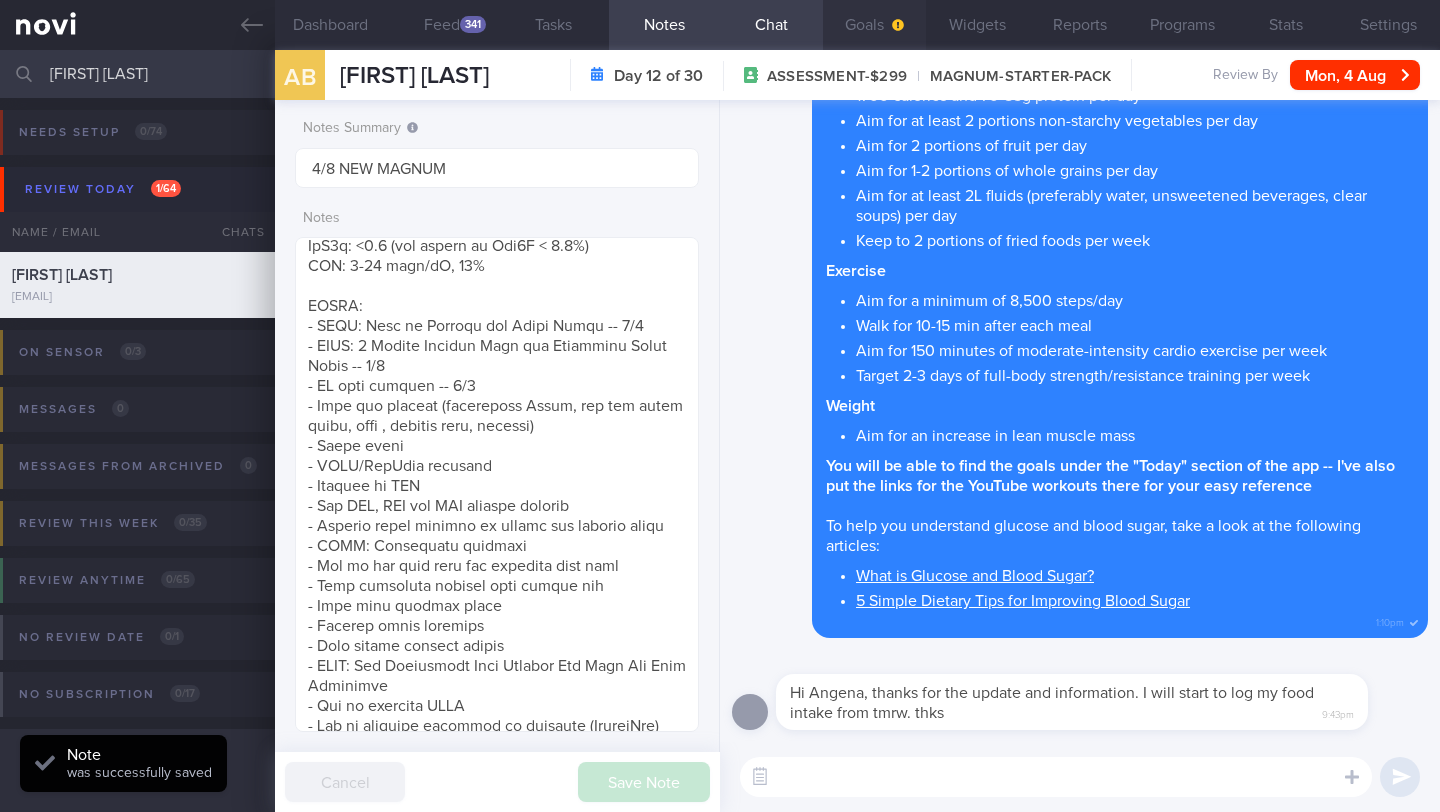 click at bounding box center (896, 25) 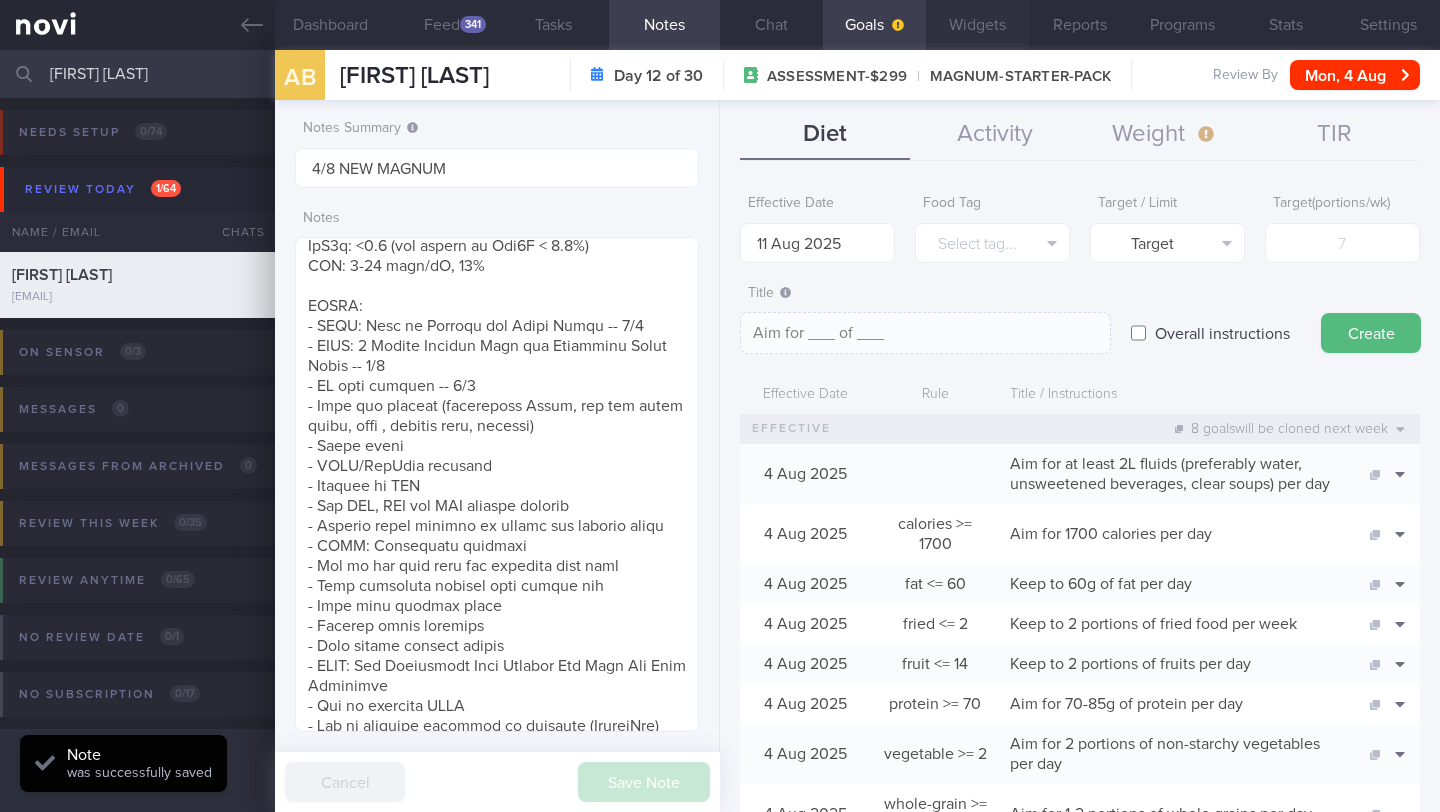click on "Widgets" at bounding box center (977, 25) 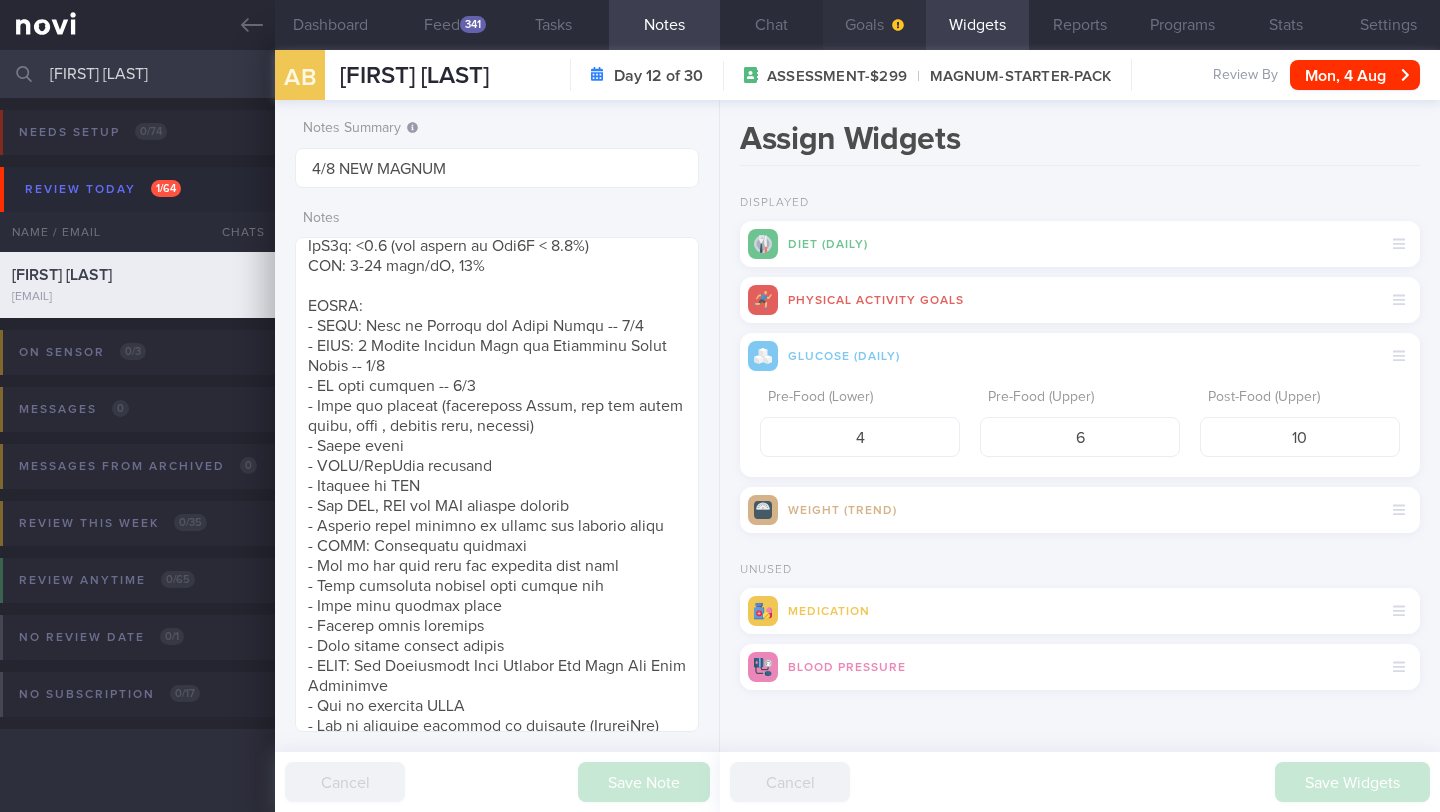 click on "Goals" at bounding box center [874, 25] 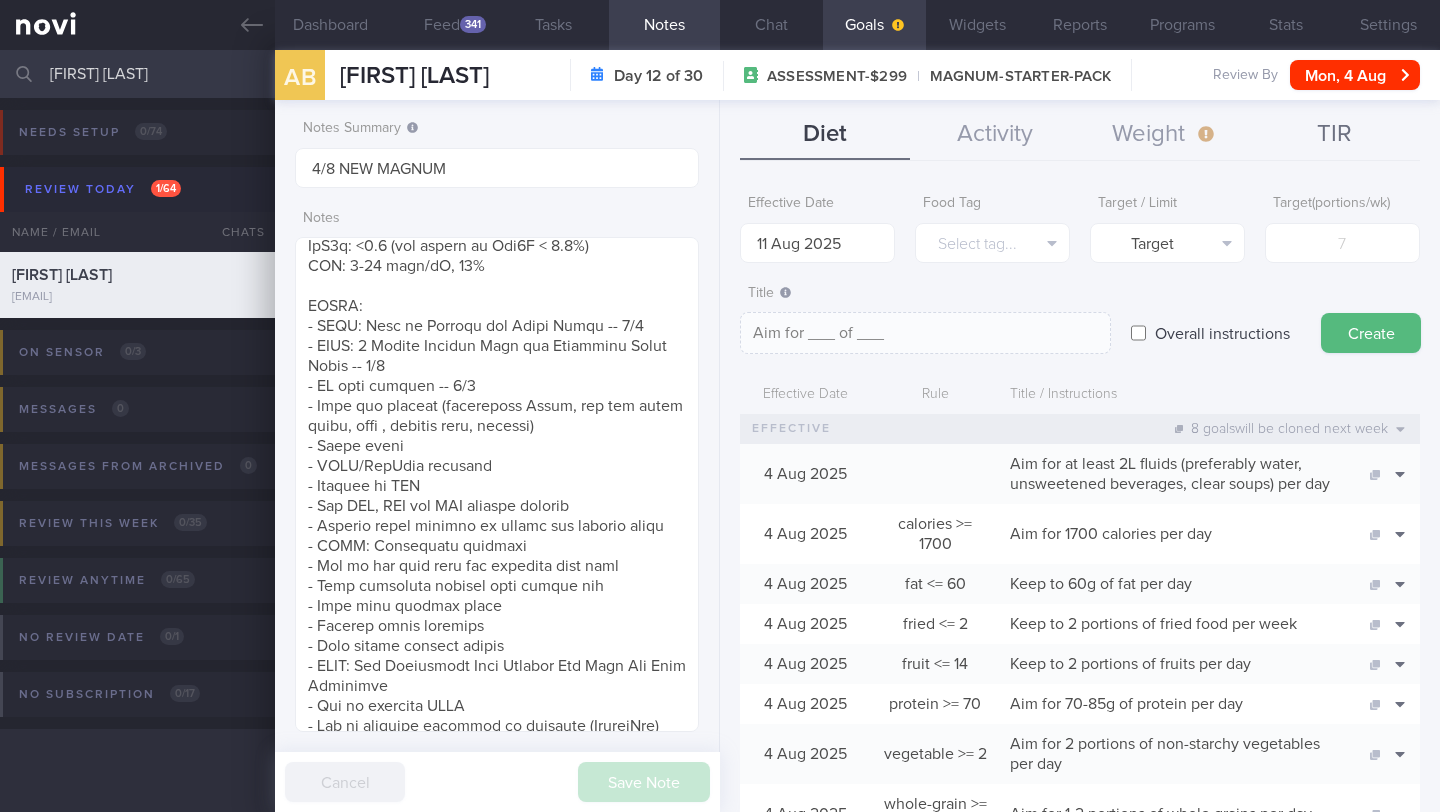 click on "TIR" at bounding box center [1335, 135] 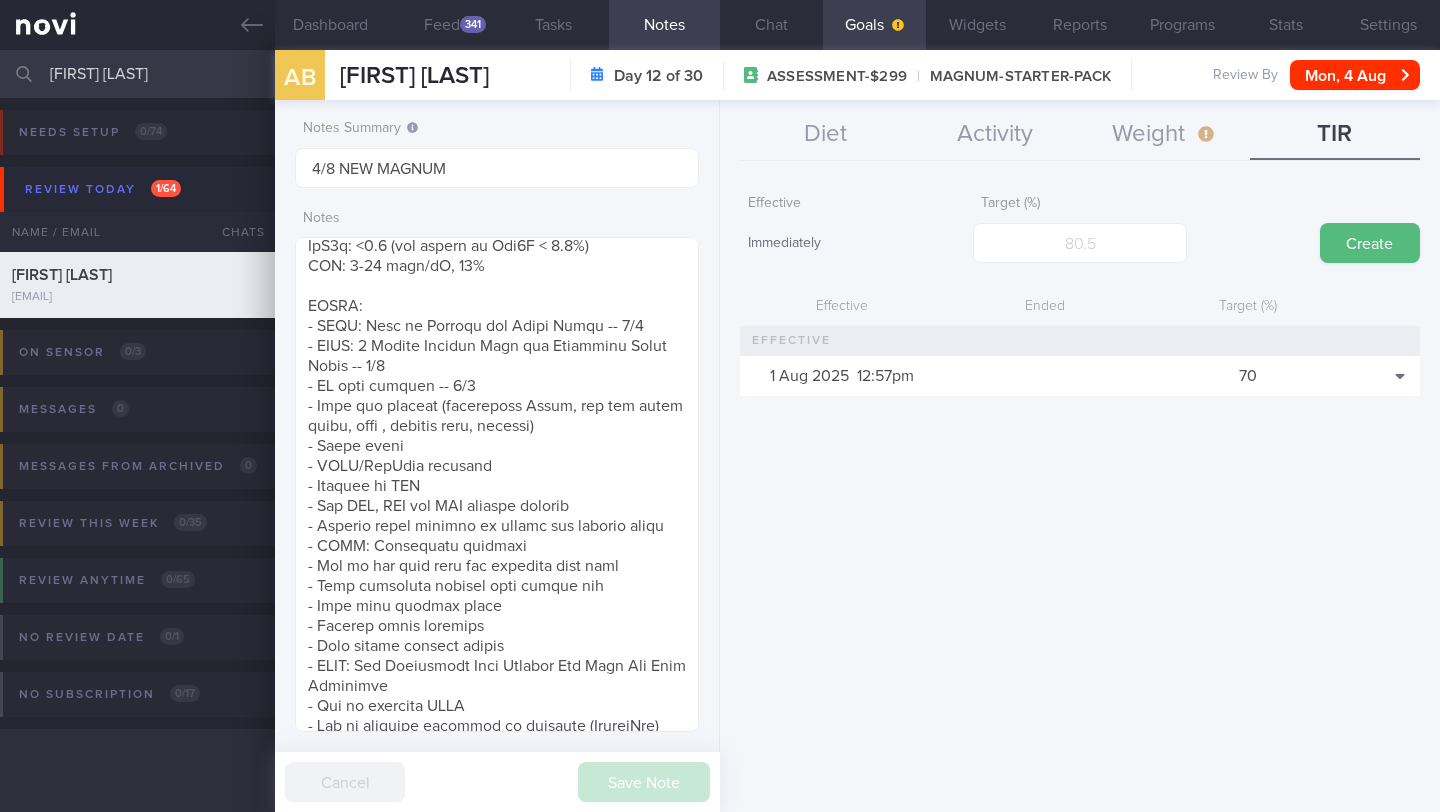 scroll, scrollTop: 999820, scrollLeft: 999639, axis: both 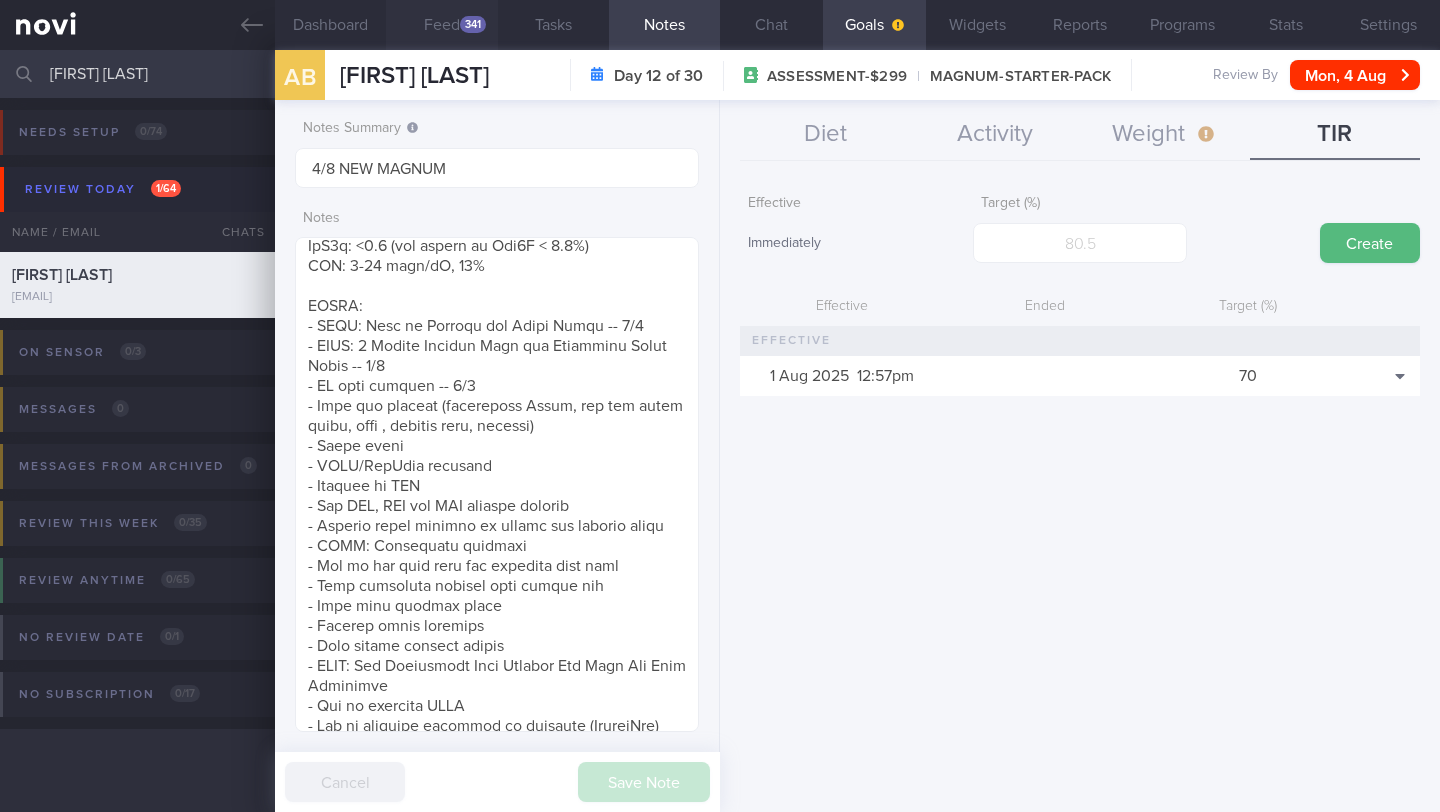 click on "Feed
341" at bounding box center (441, 25) 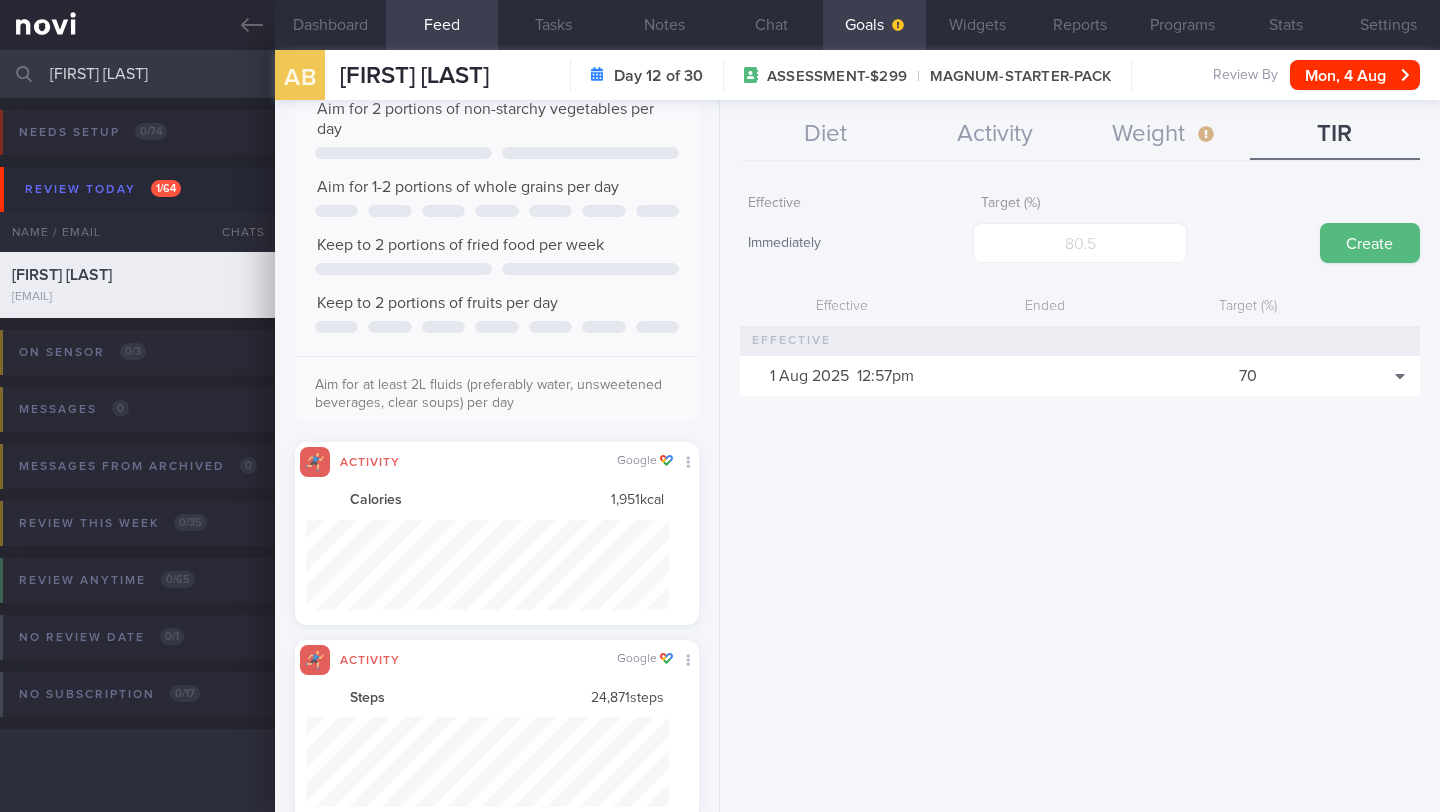 scroll, scrollTop: 646, scrollLeft: 0, axis: vertical 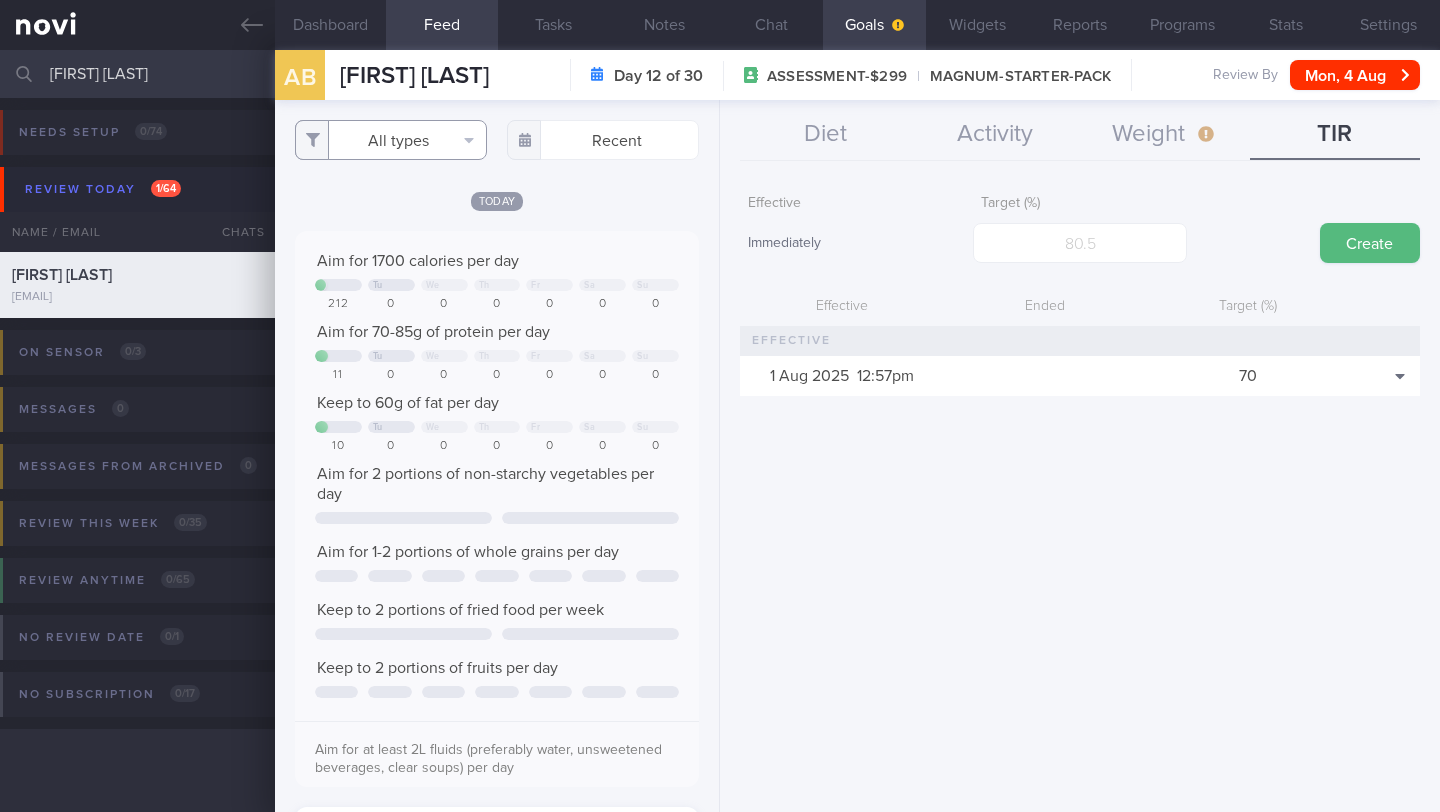click on "All types" at bounding box center [391, 140] 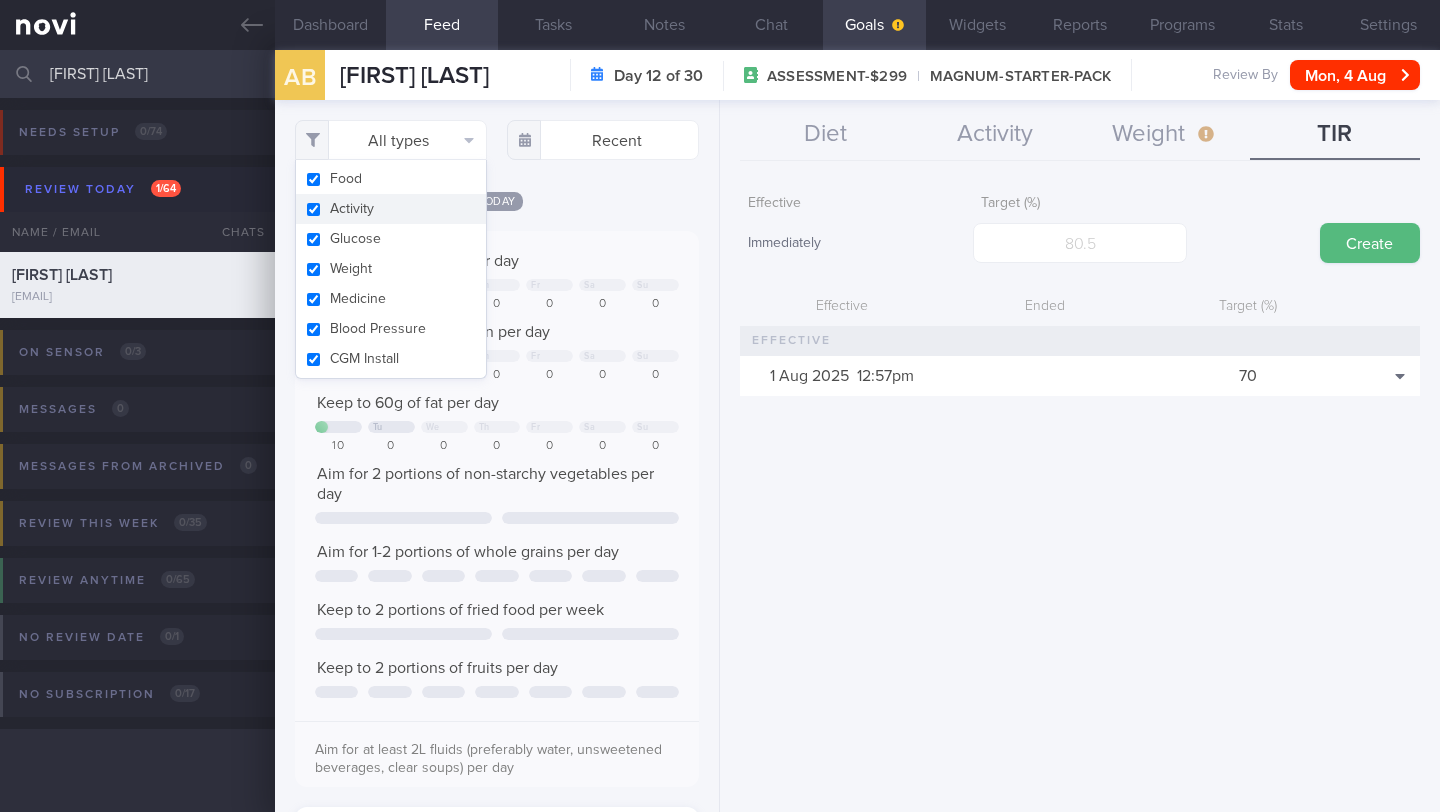 click on "Activity" at bounding box center [391, 209] 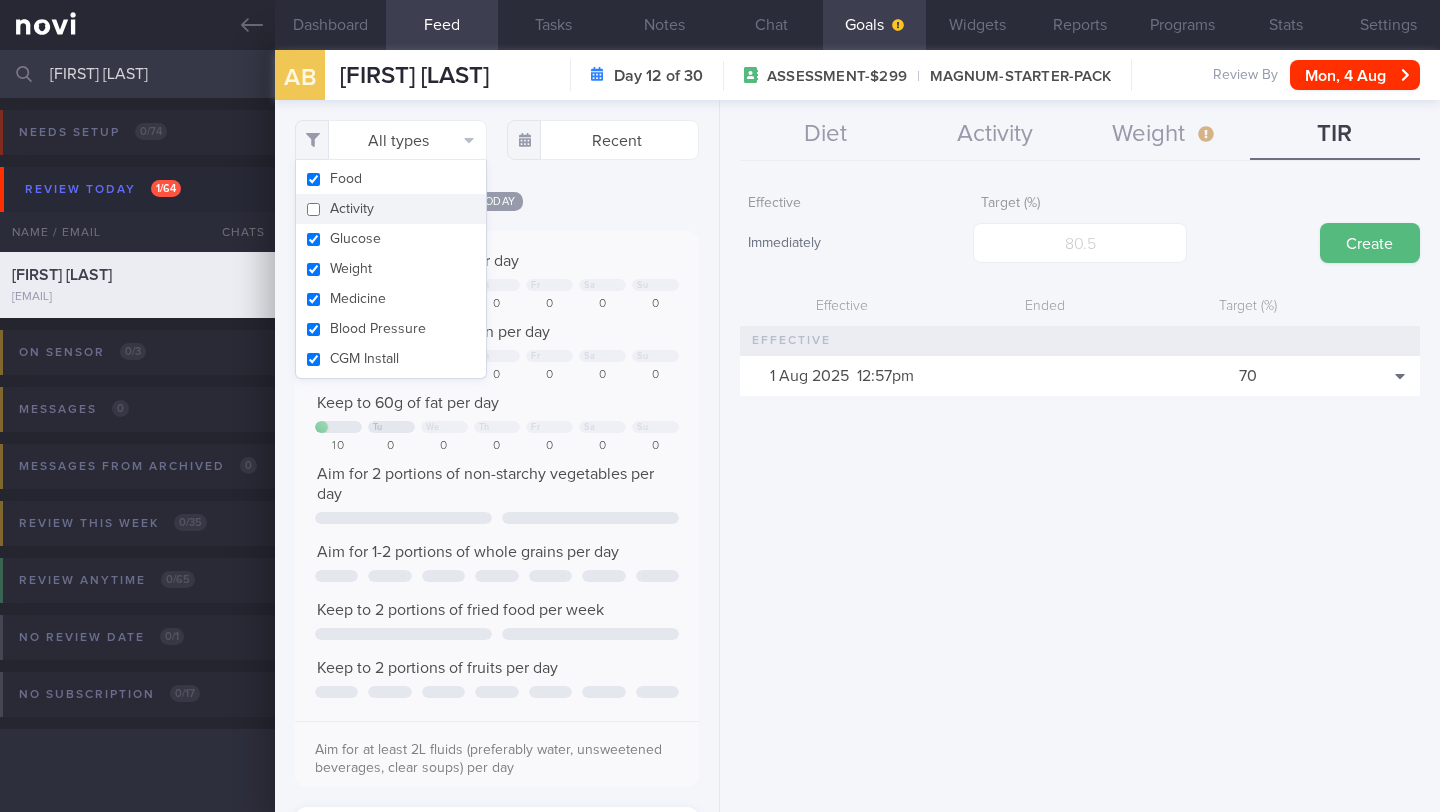 checkbox on "false" 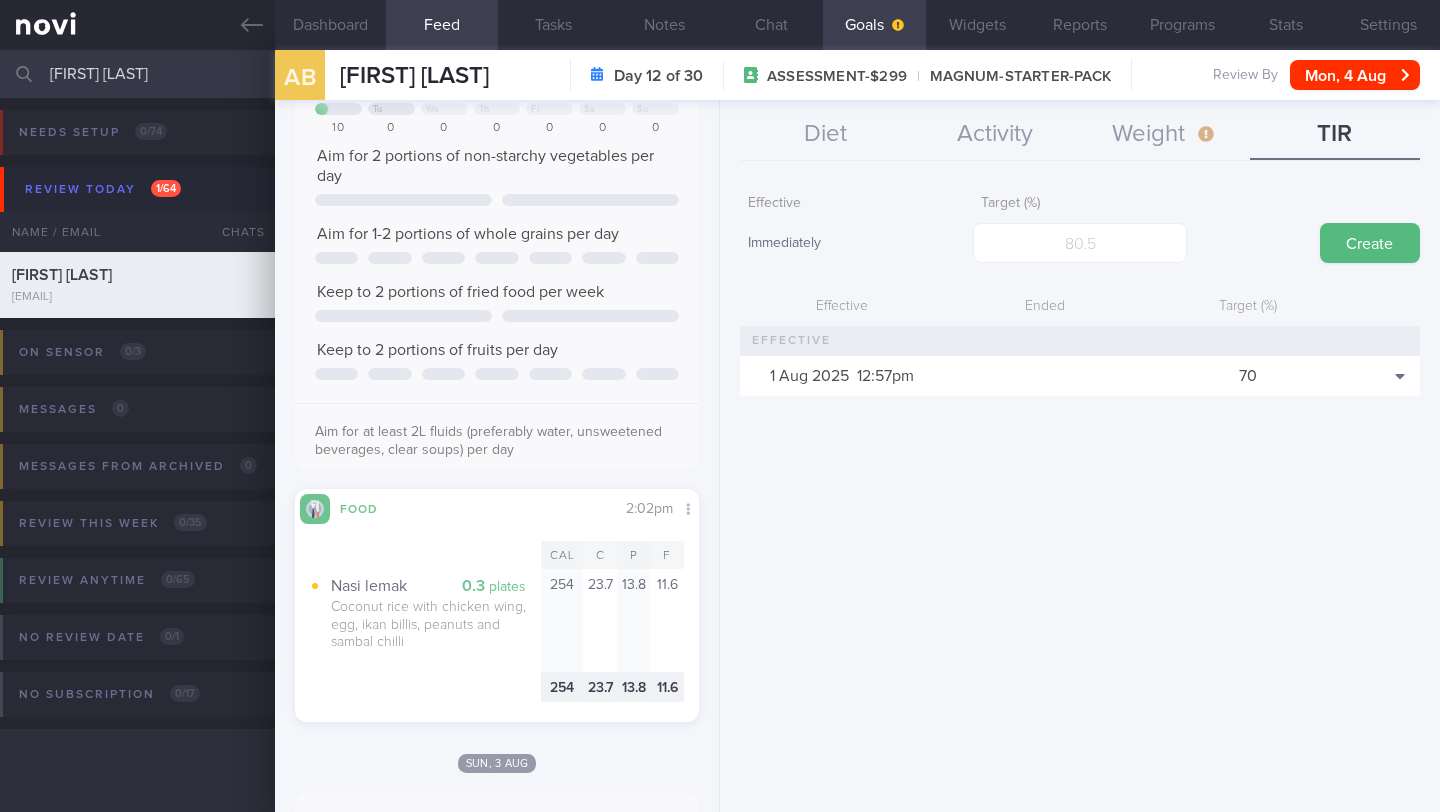 scroll, scrollTop: 331, scrollLeft: 0, axis: vertical 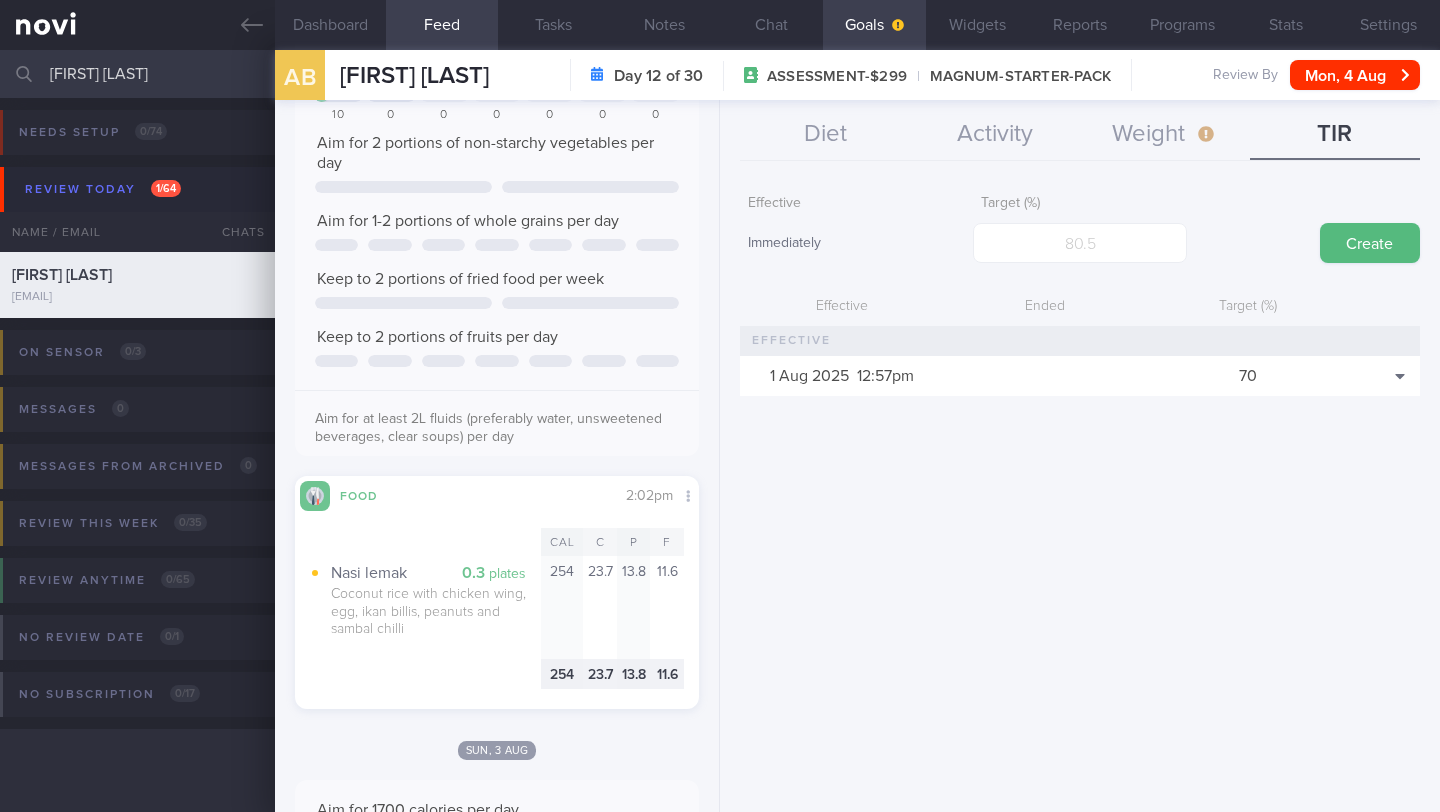 click on "Aim for 1-2 portions of whole grains per day" at bounding box center [468, 221] 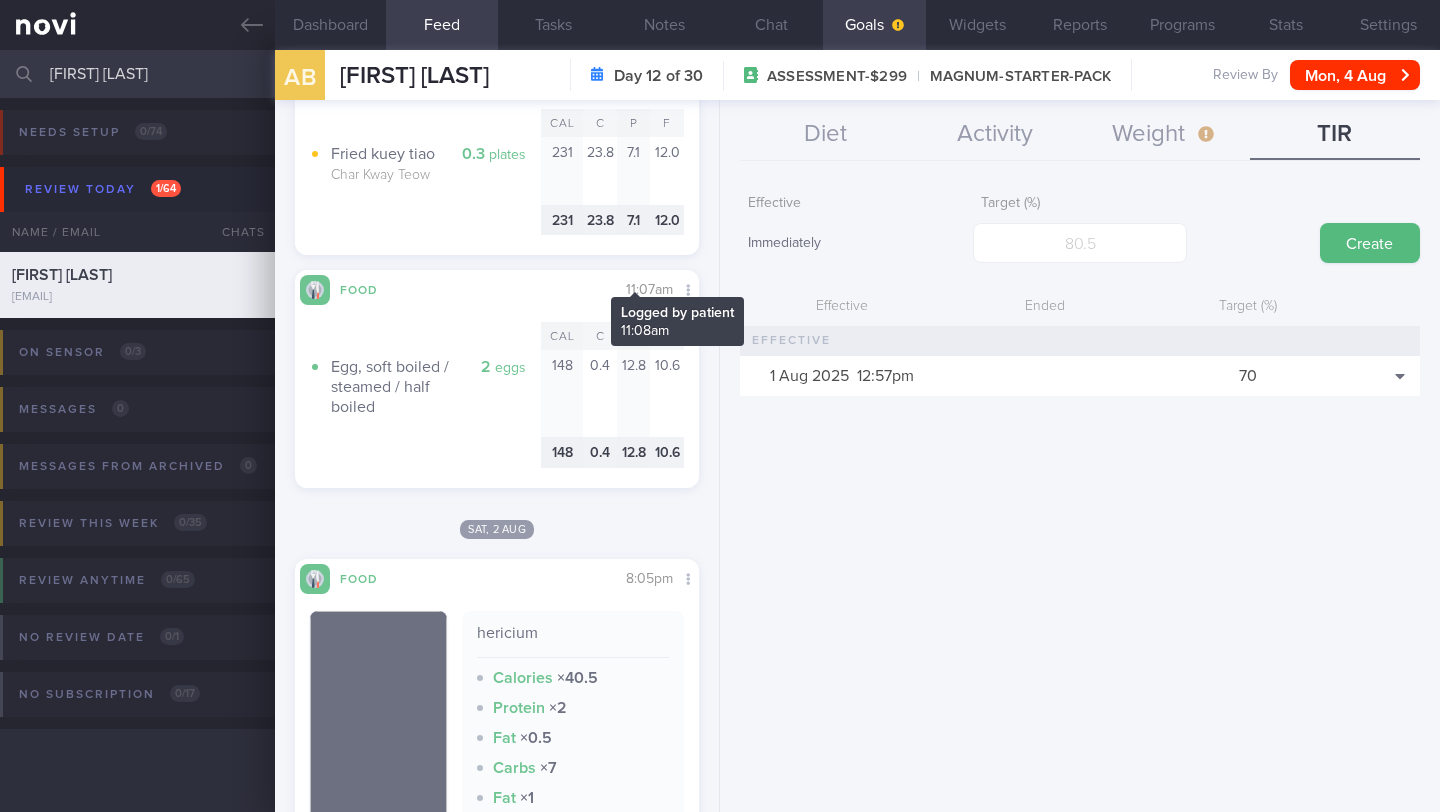 scroll, scrollTop: 3059, scrollLeft: 0, axis: vertical 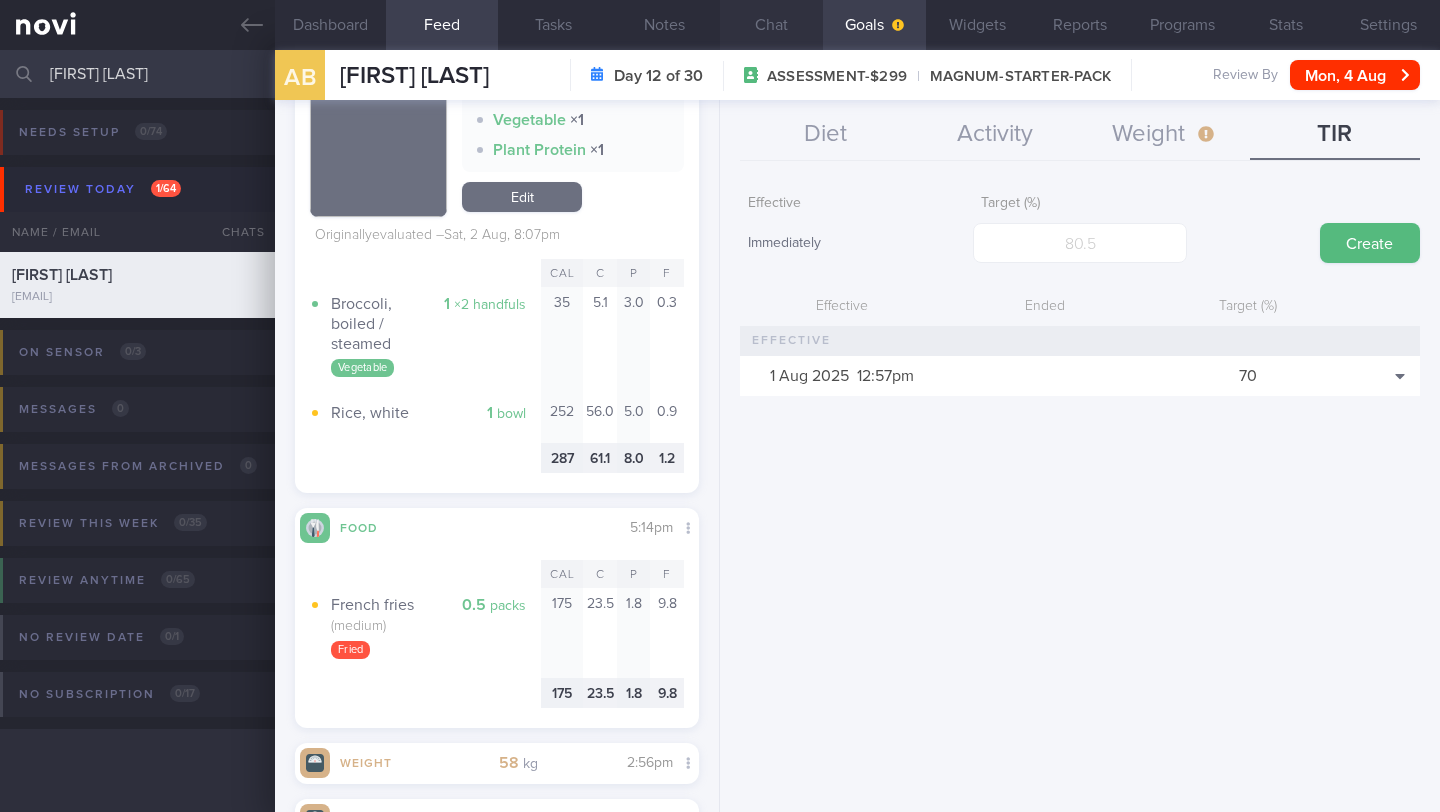 click on "Chat" at bounding box center (771, 25) 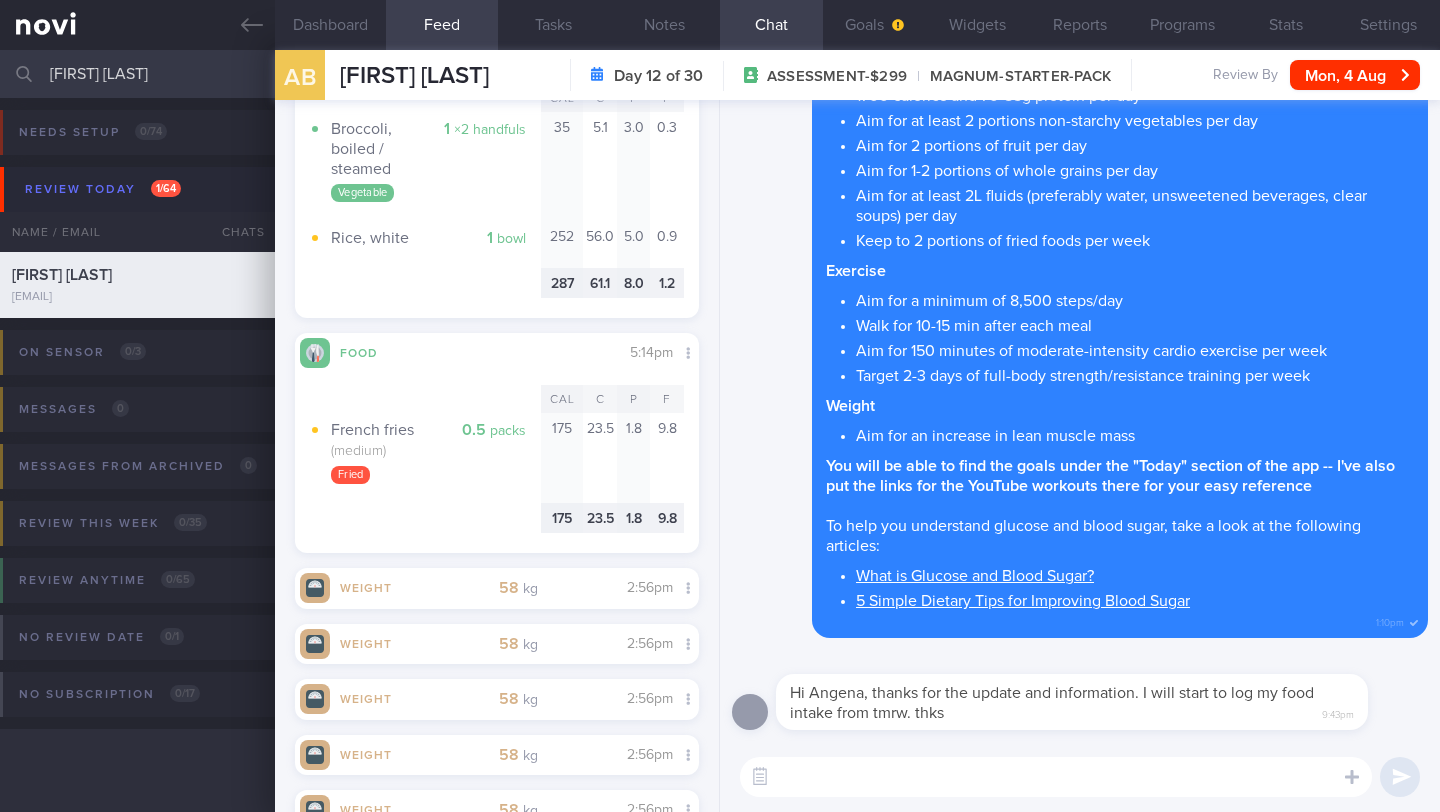 scroll, scrollTop: 3619, scrollLeft: 0, axis: vertical 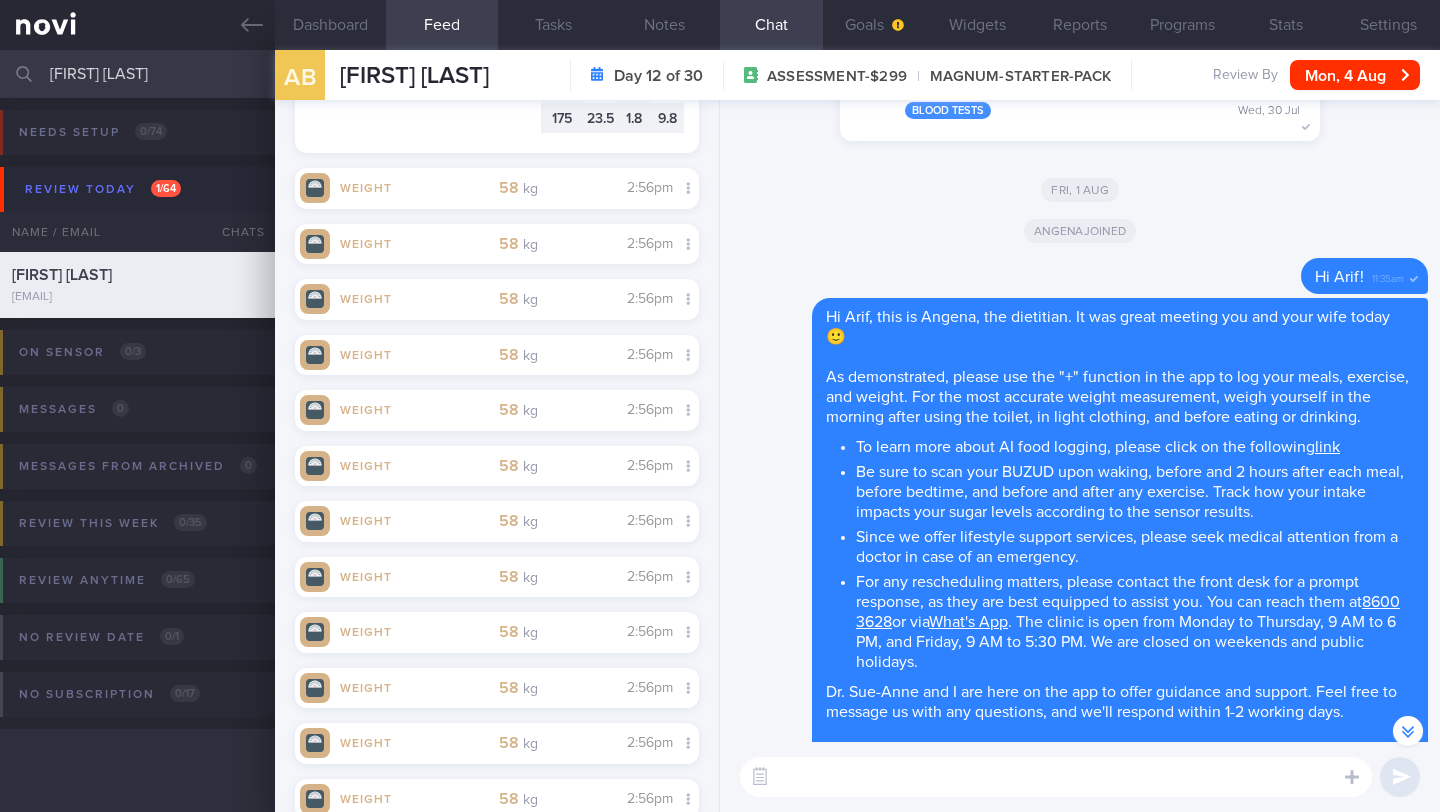click at bounding box center [1056, 777] 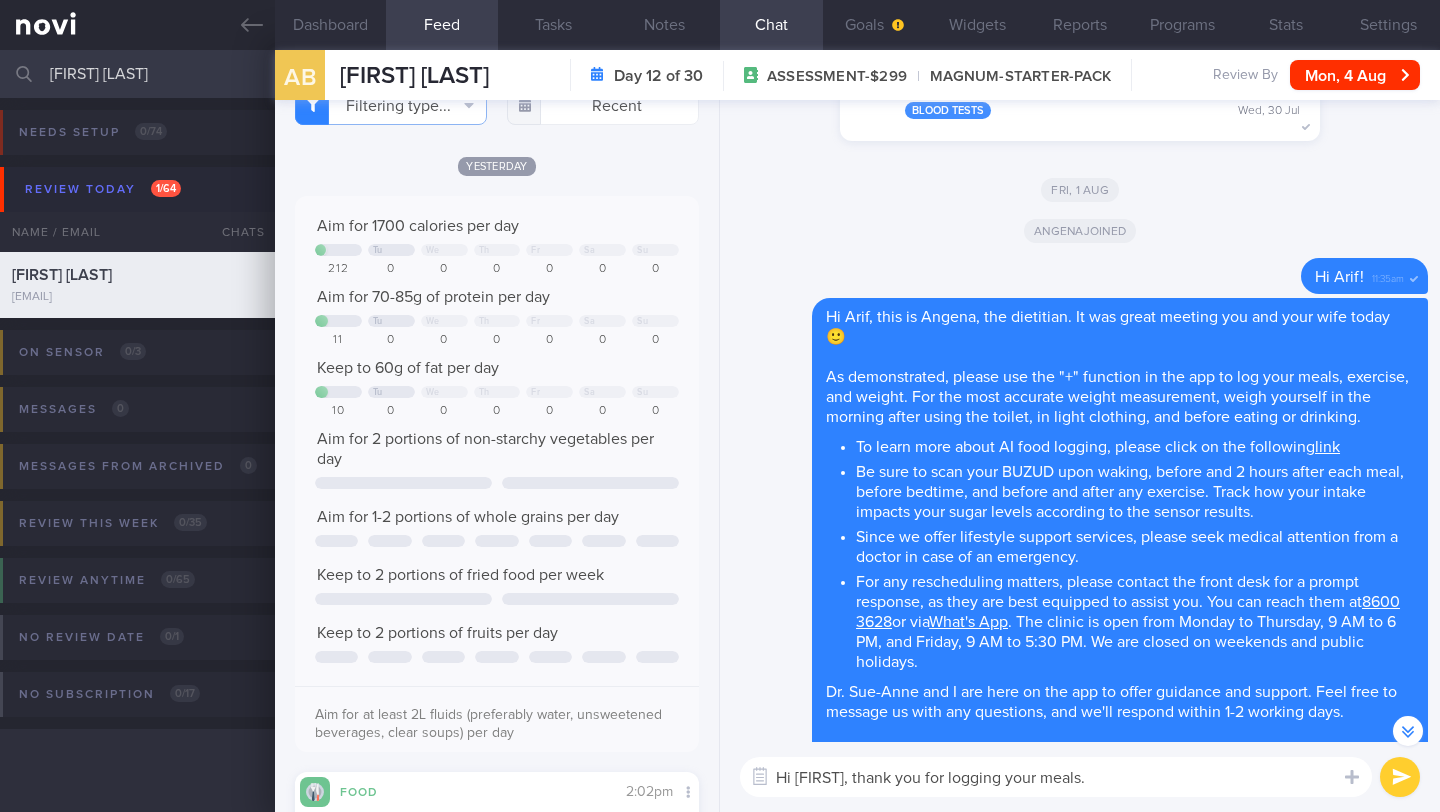 scroll, scrollTop: 0, scrollLeft: 0, axis: both 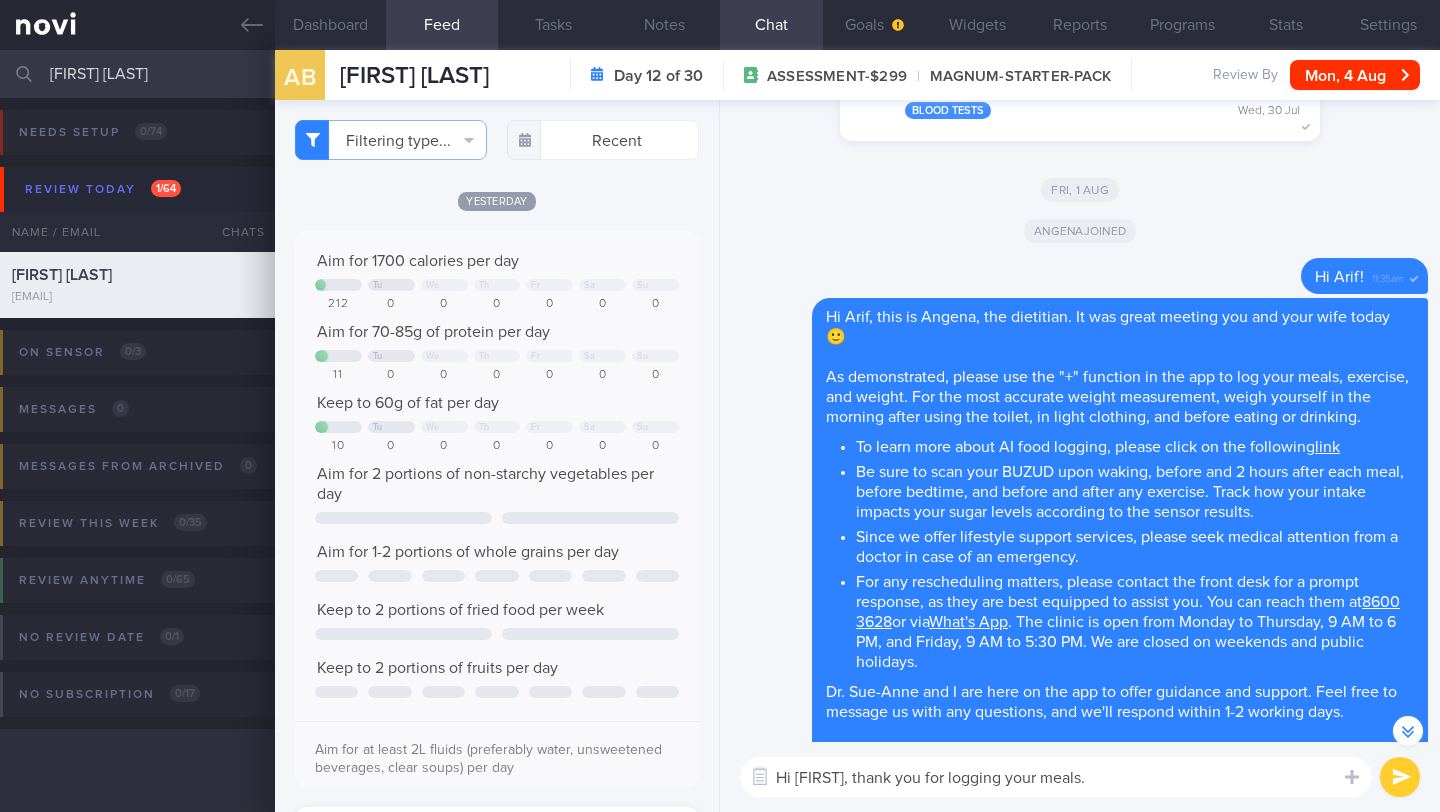 type on "Hi [FIRST], thank you for logging your meals." 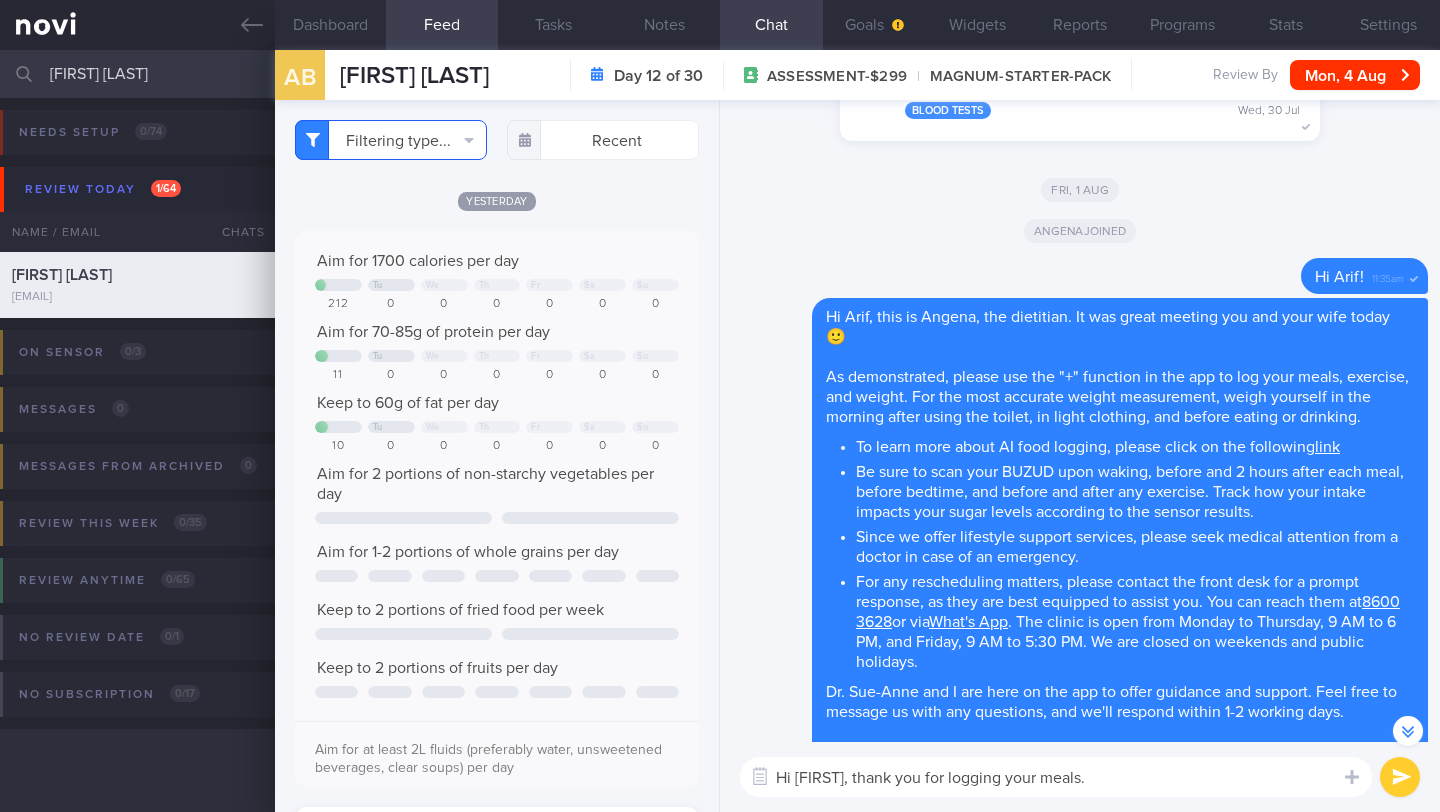 click on "Filtering type..." at bounding box center (391, 140) 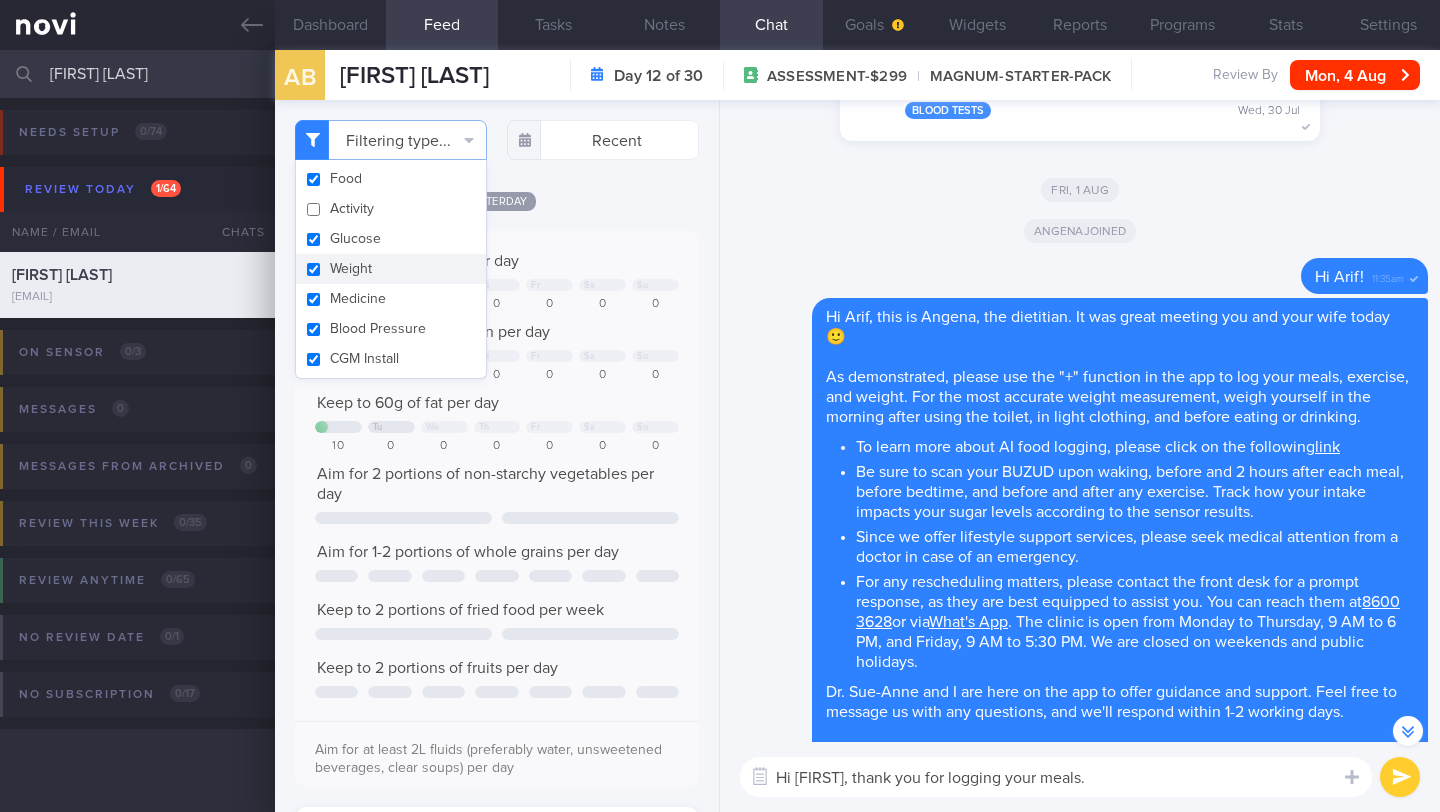 click on "Weight" at bounding box center (391, 269) 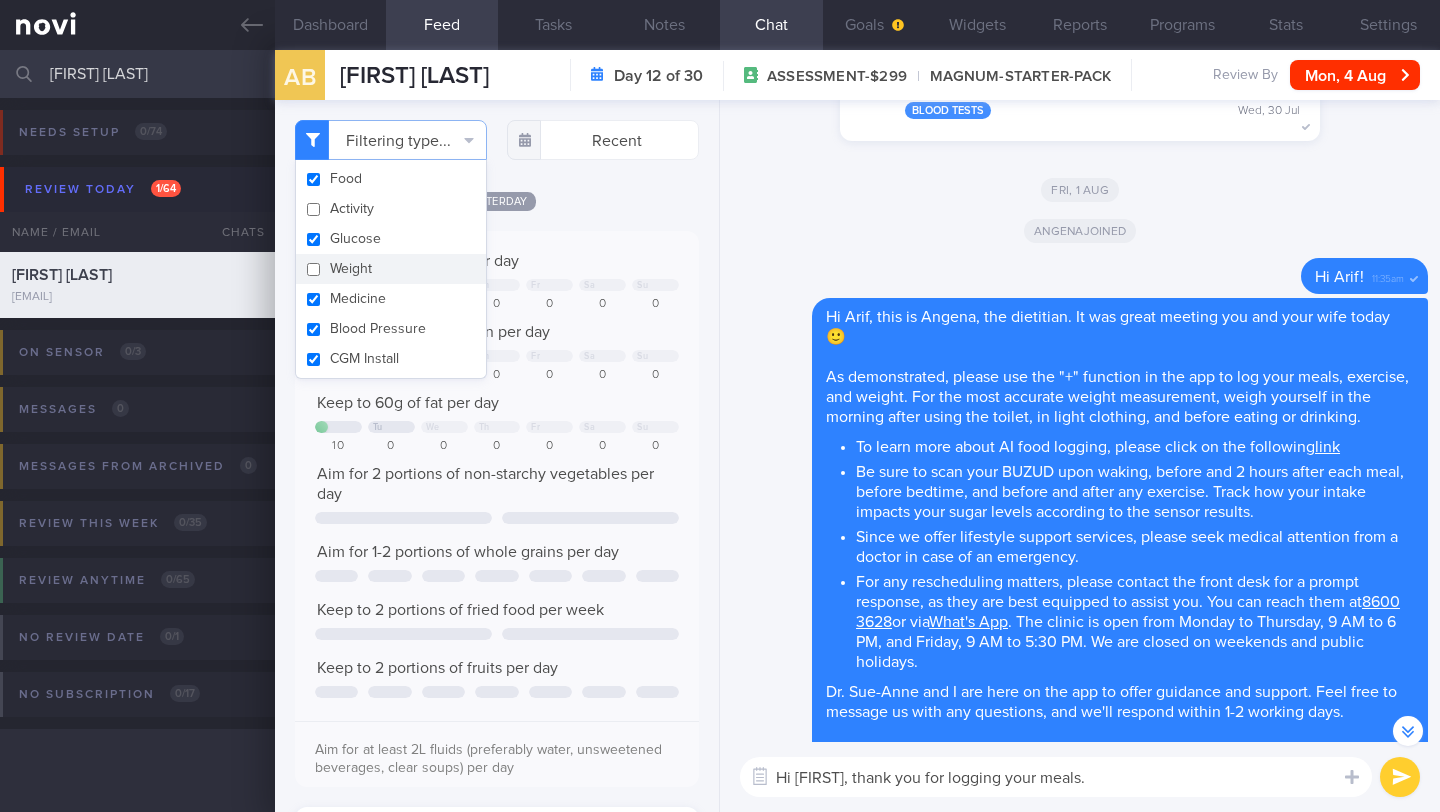checkbox on "false" 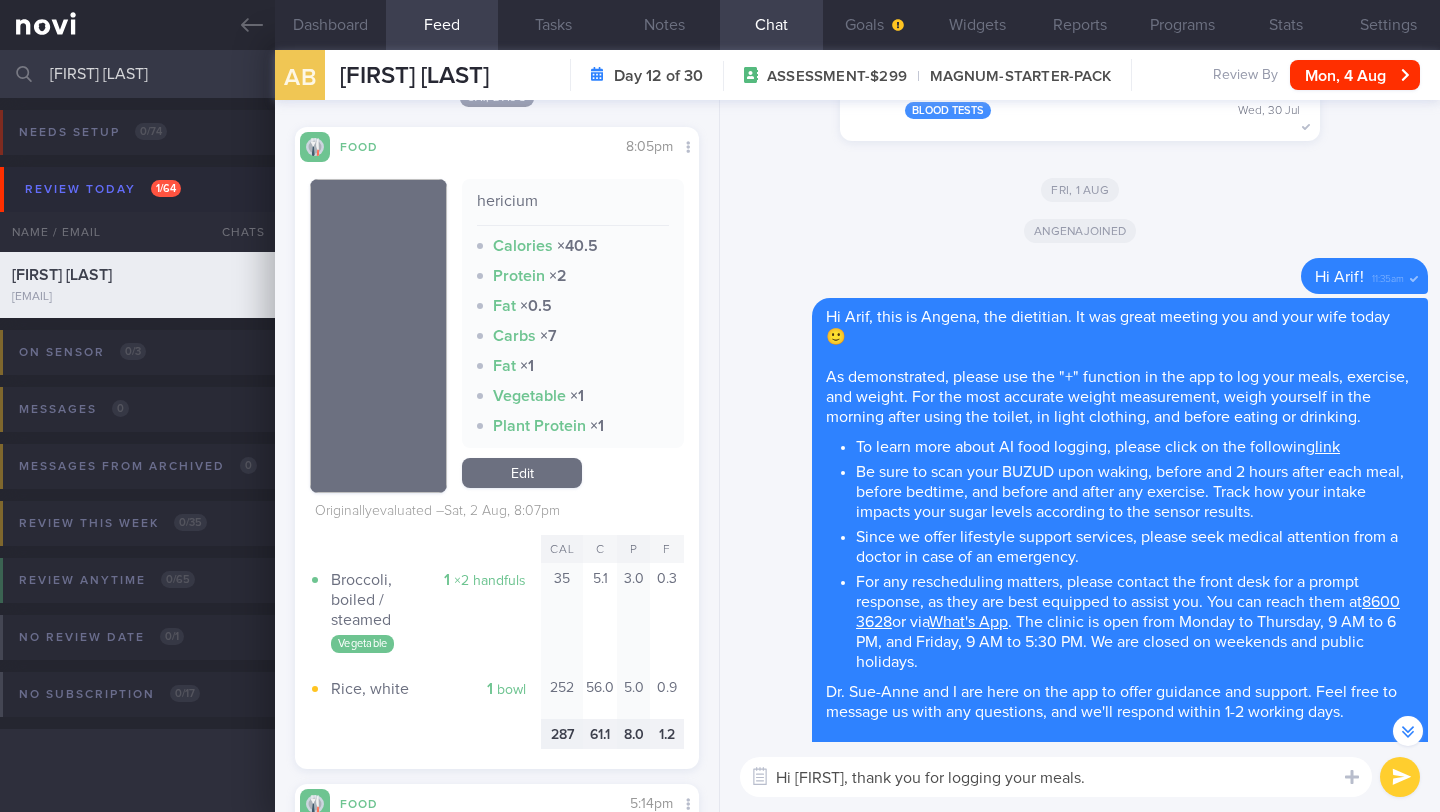 scroll, scrollTop: 2779, scrollLeft: 0, axis: vertical 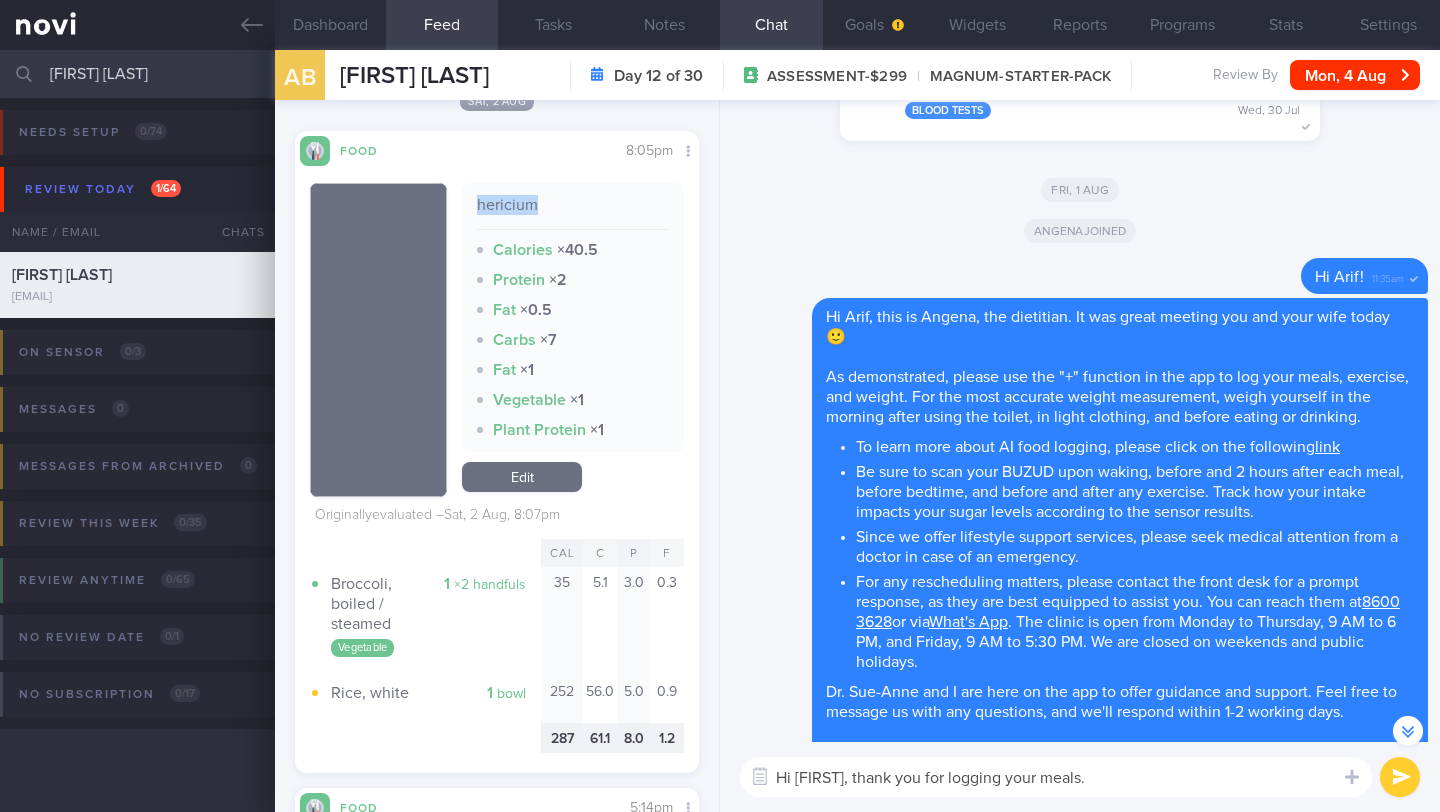 drag, startPoint x: 531, startPoint y: 184, endPoint x: 466, endPoint y: 188, distance: 65.12296 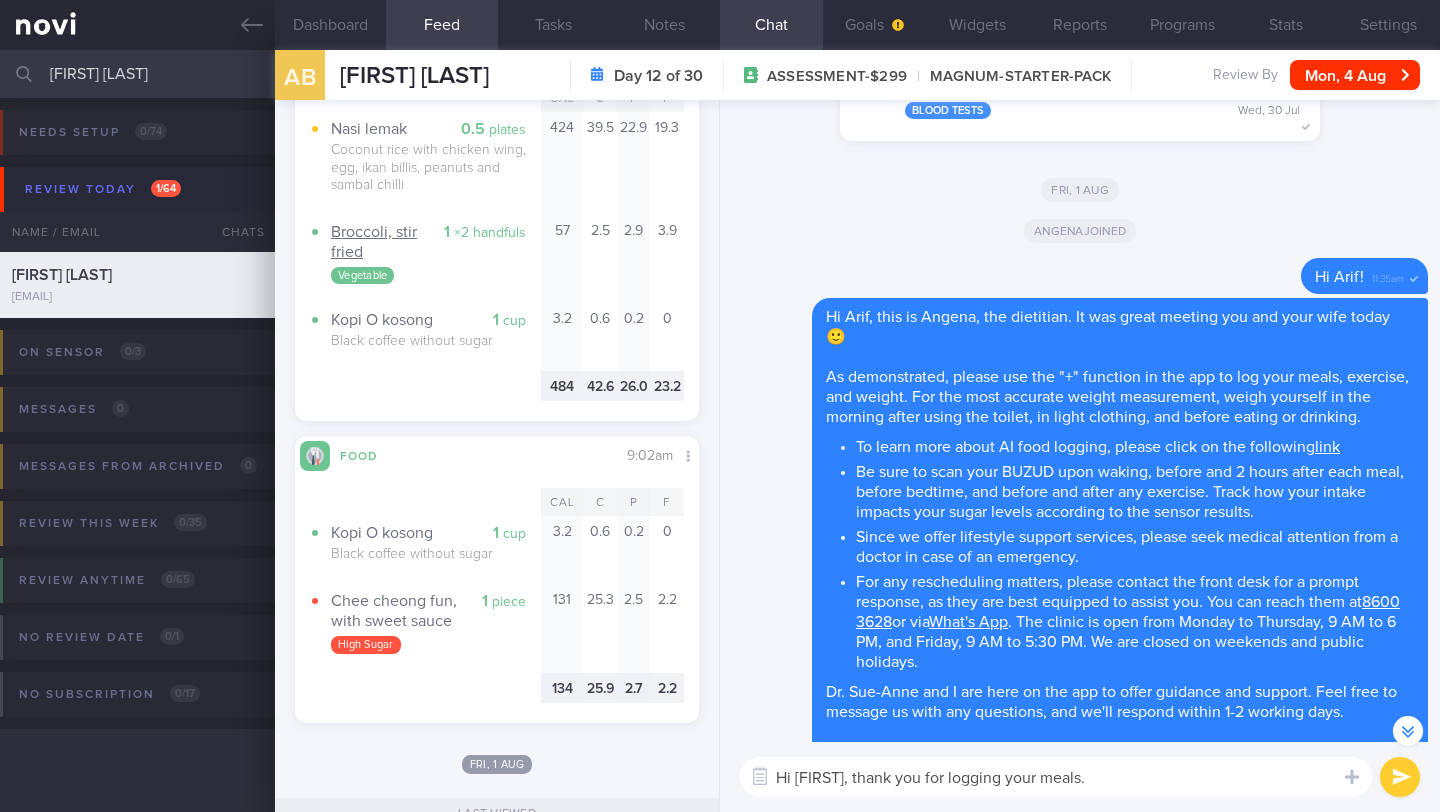 scroll, scrollTop: 3774, scrollLeft: 0, axis: vertical 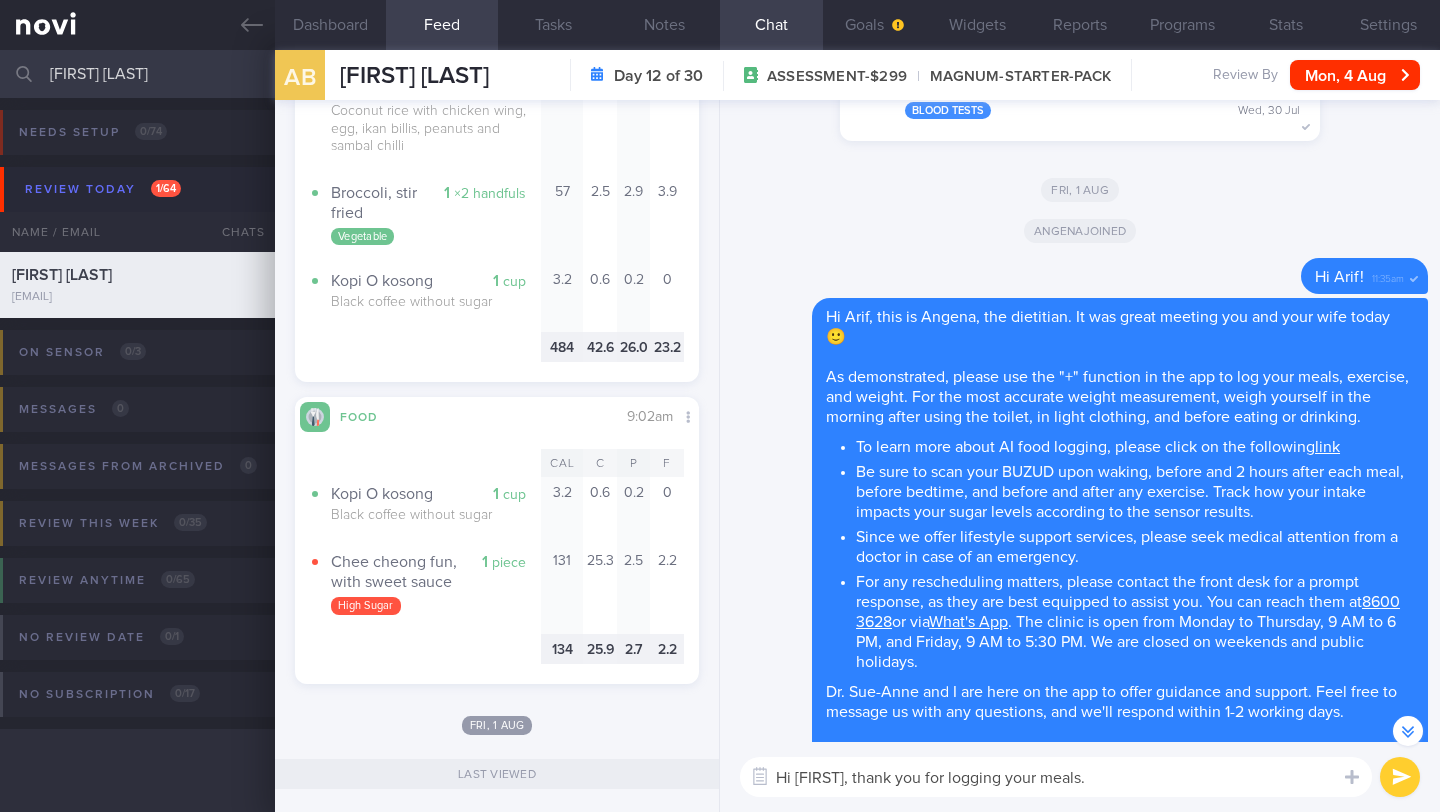 click on "Food
Share
9:02am
Cal
C
P
F
1
cup
Kopi O kosong
Black coffee without sugar
3.2
0.6
0.2
0
1
piece
Chee cheong fun, with sweet sauce
High Sugar
131
25.3
2.5
2.2
134" at bounding box center (497, 540) 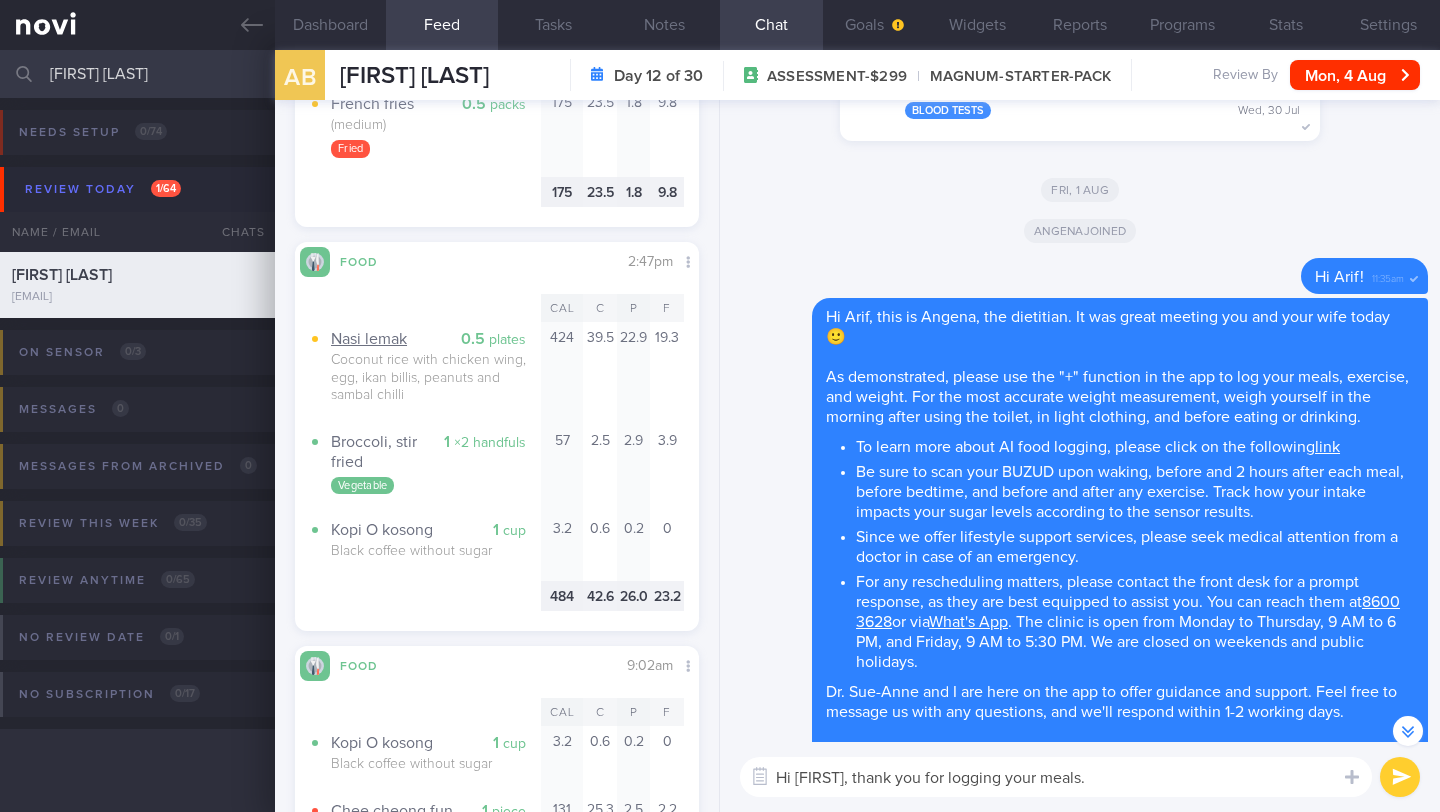 scroll, scrollTop: 3538, scrollLeft: 0, axis: vertical 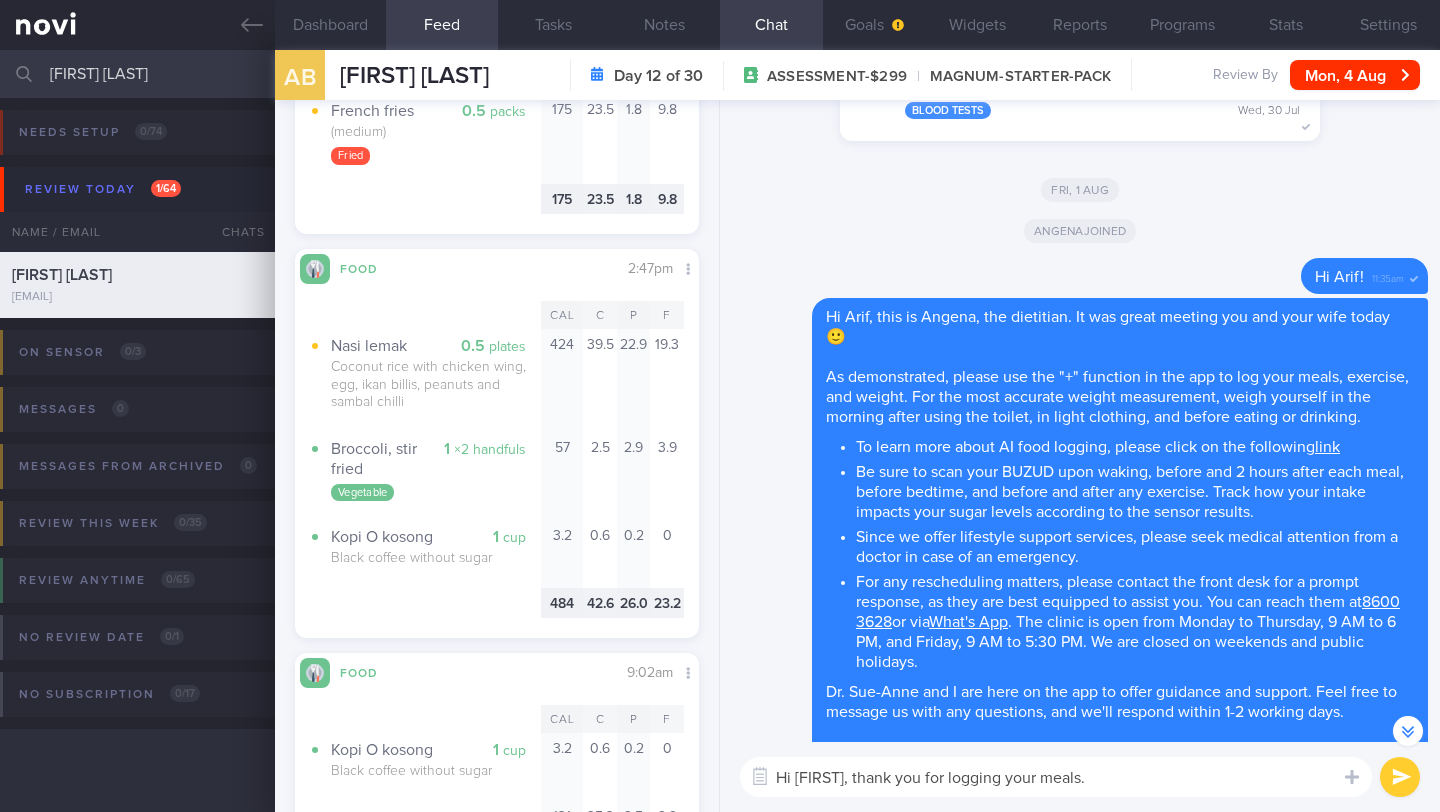 click on "Hi [FIRST], thank you for logging your meals." at bounding box center [1056, 777] 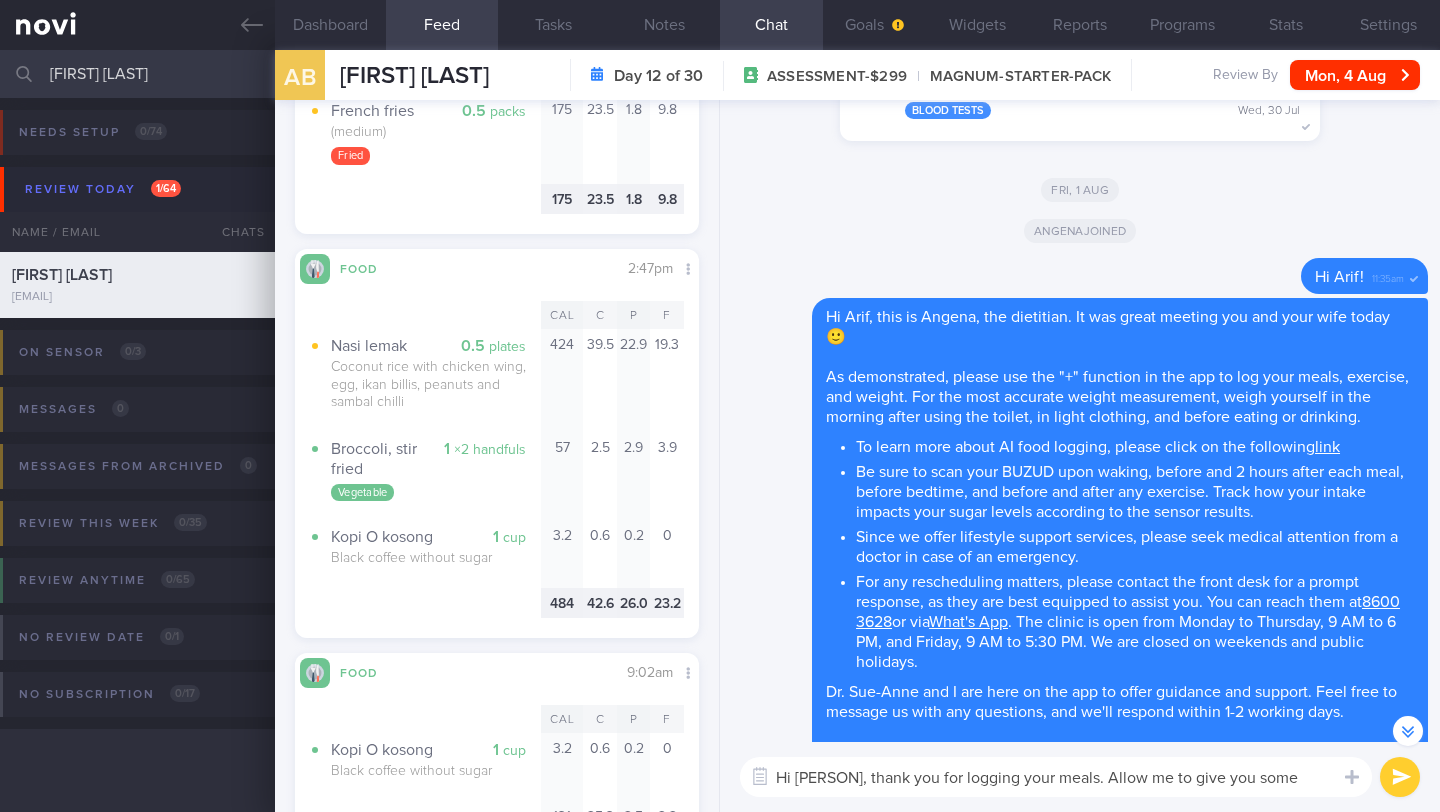 scroll, scrollTop: 20, scrollLeft: 0, axis: vertical 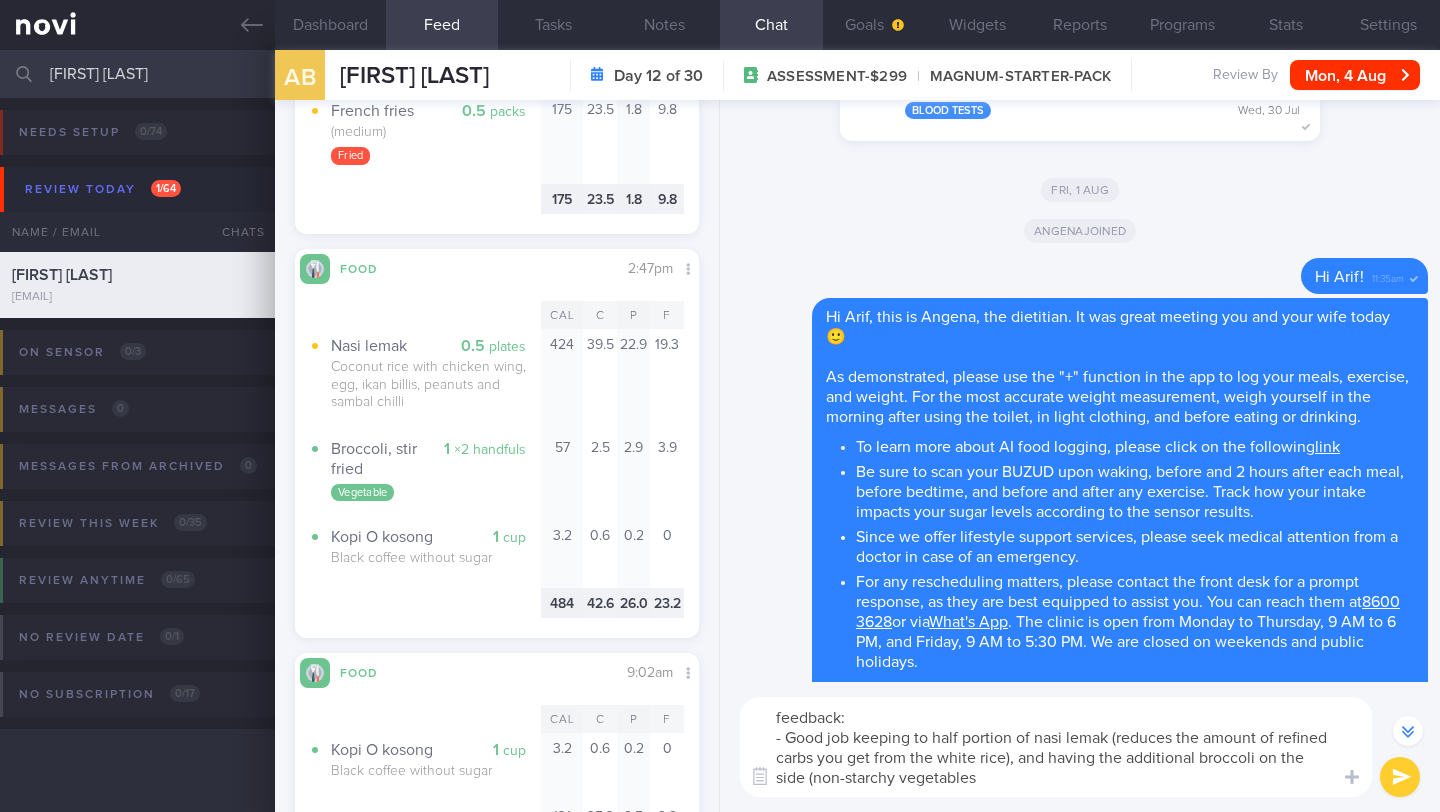 click on "Hi [FIRST], thank you for logging your meals. Allow me to give you some feedback:
- Good job keeping to half portion of nasi lemak (reduces the amount of refined carbs you get from the white rice), and having the additional broccoli on the side (non-starchy vegetables" at bounding box center [1056, 747] 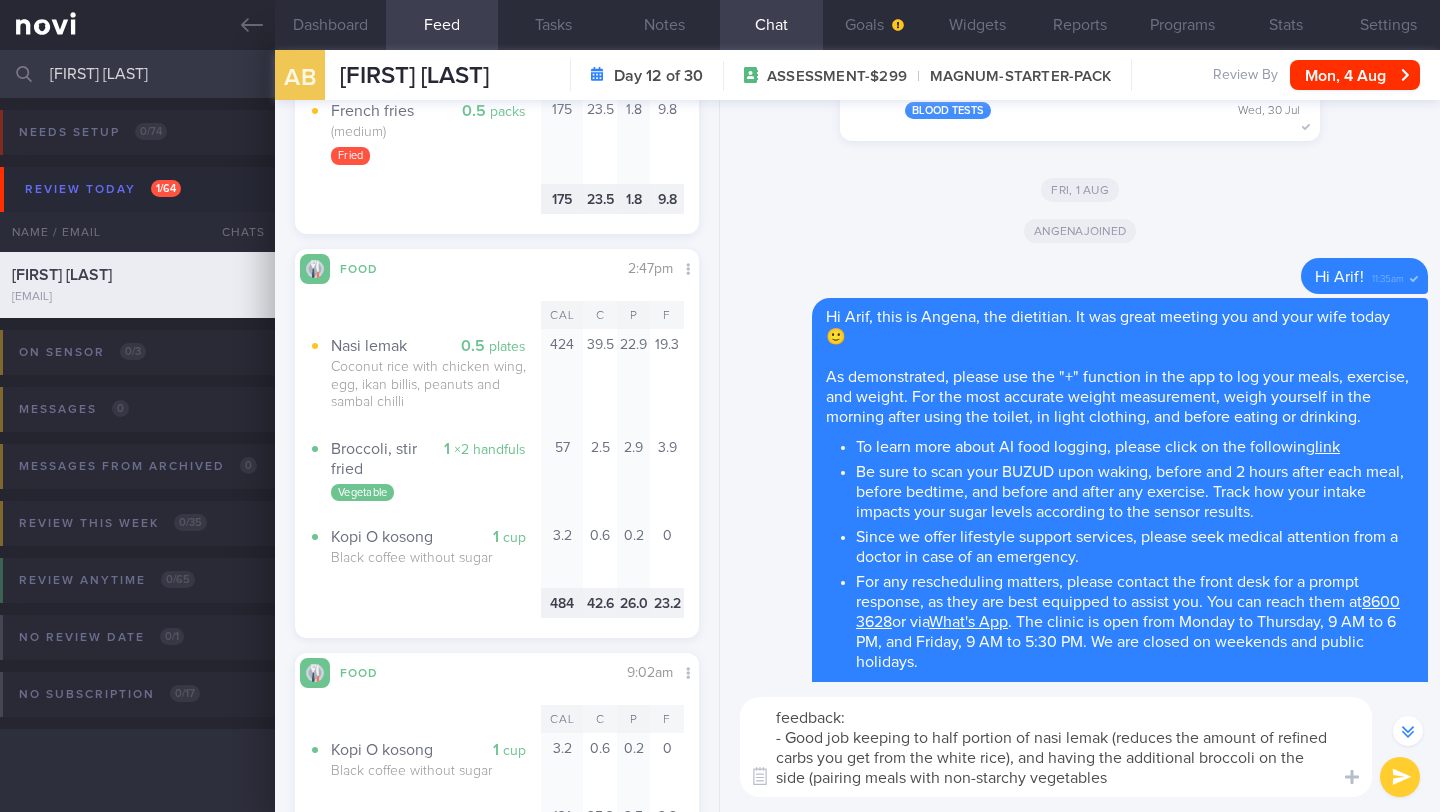 click on "Hi [FIRST], thank you for logging your meals. Allow me to give you some feedback:
- Good job keeping to half portion of nasi lemak (reduces the amount of refined carbs you get from the white rice), and having the additional broccoli on the side (pairing meals with non-starchy vegetables" at bounding box center [1056, 747] 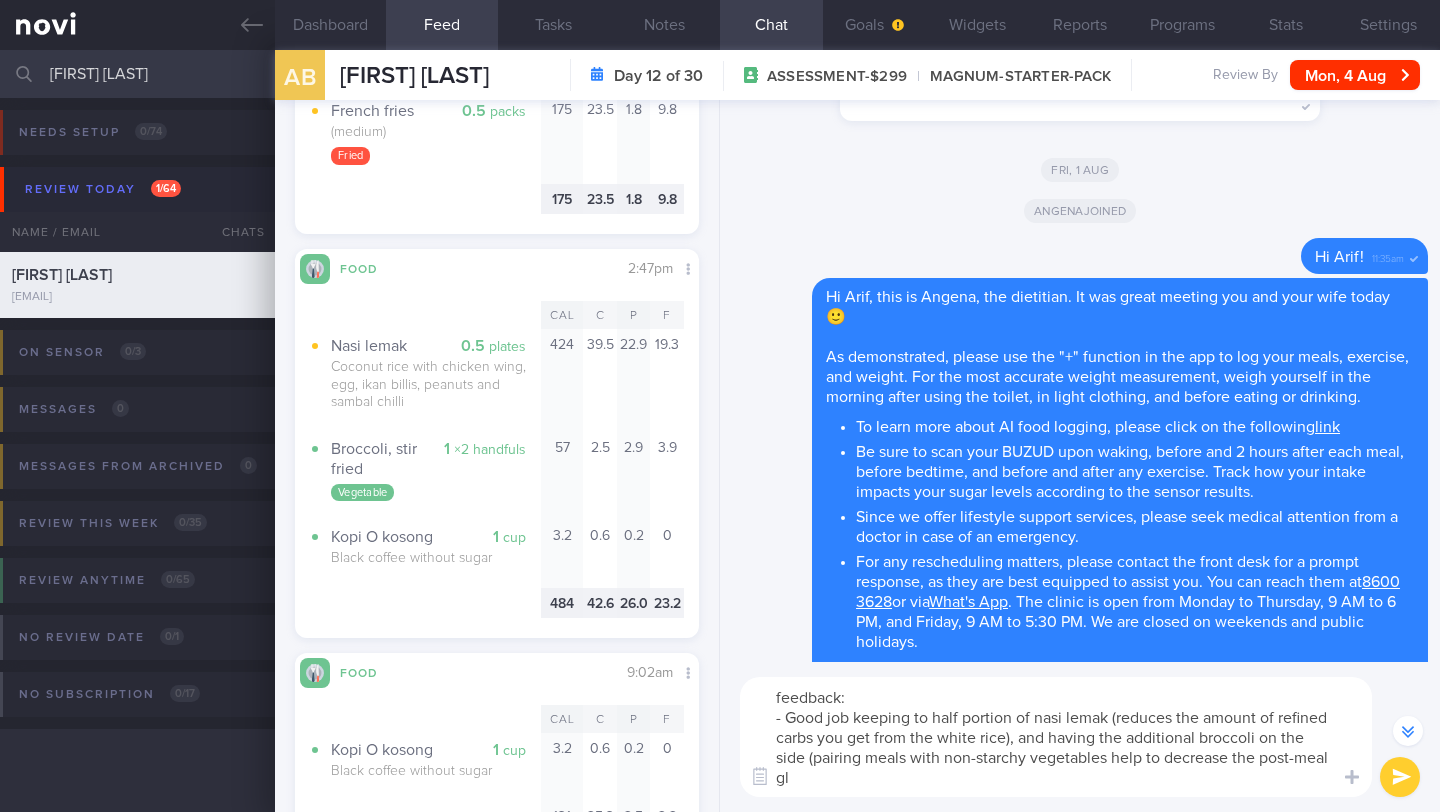 scroll, scrollTop: 20, scrollLeft: 0, axis: vertical 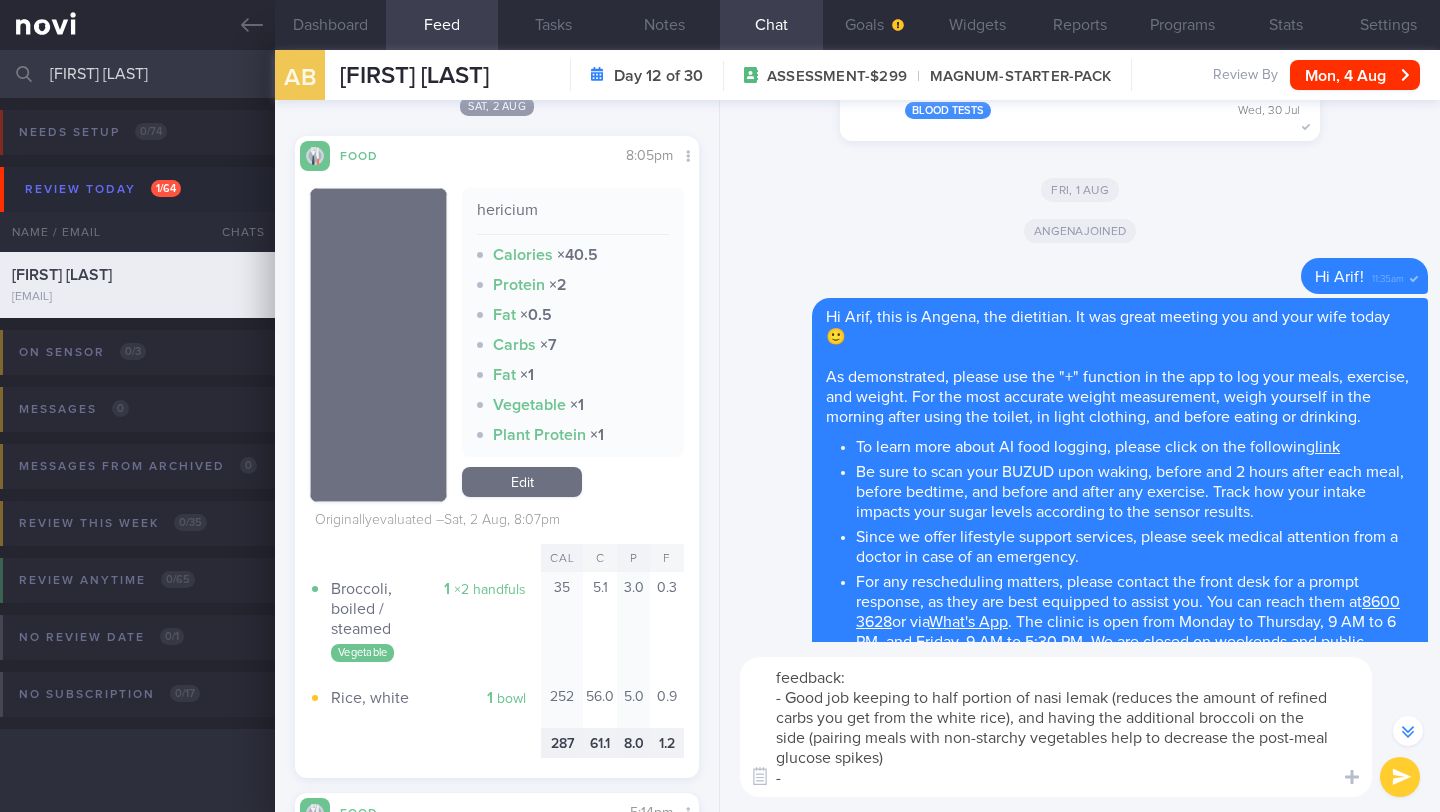 click on "Hi [FIRST], thank you for logging your meals. Allow me to give you some feedback:
- Good job keeping to half portion of nasi lemak (reduces the amount of refined carbs you get from the white rice), and having the additional broccoli on the side (pairing meals with non-starchy vegetables help to decrease the post-meal glucose spikes)
-" at bounding box center [1056, 727] 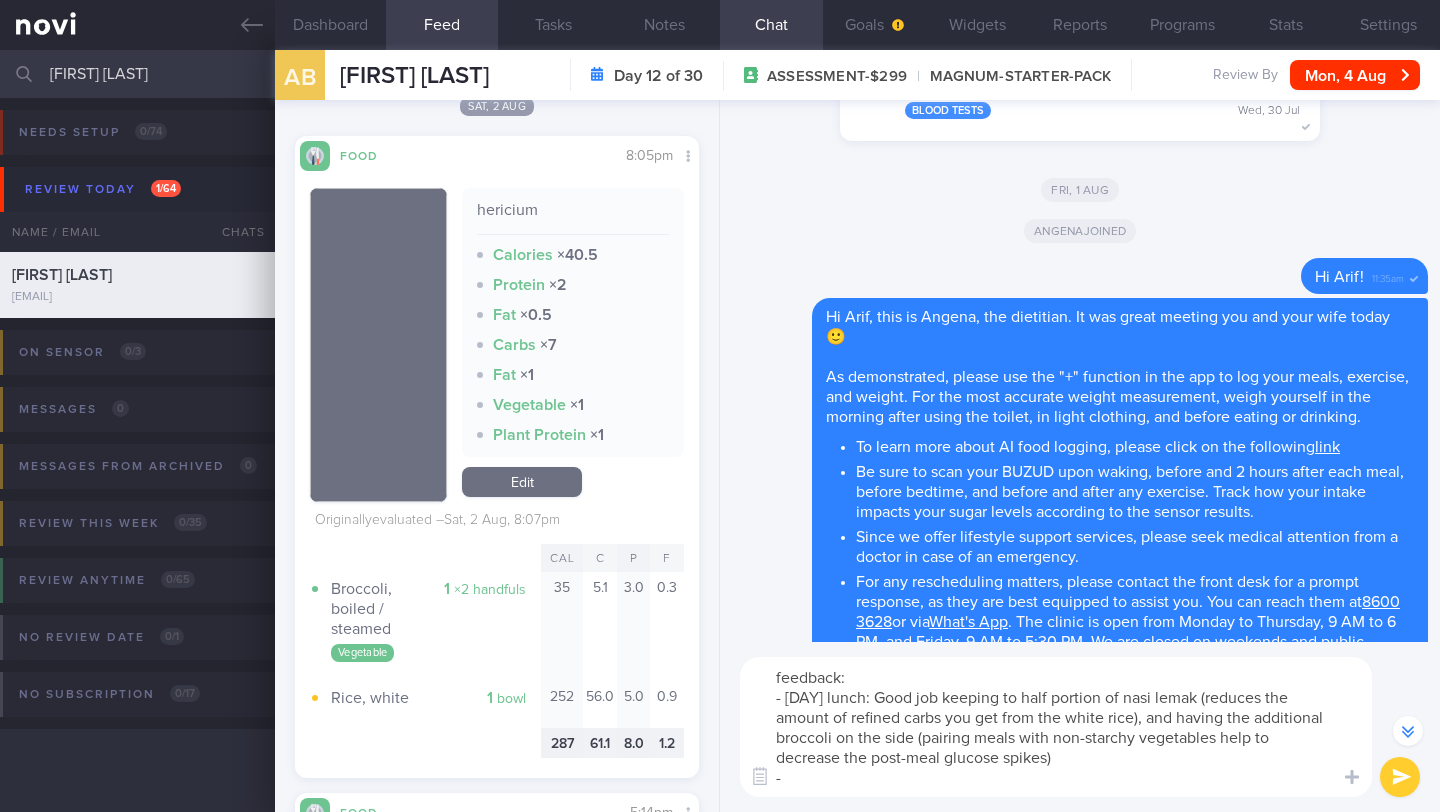 click on "Hi [NAME], thank you for logging your meals. Allow me to give you some feedback:
- [DAY] lunch: Good job keeping to half portion of nasi lemak (reduces the amount of refined carbs you get from the white rice), and having the additional broccoli on the side (pairing meals with non-starchy vegetables help to decrease the post-meal glucose spikes)
-" at bounding box center [1056, 727] 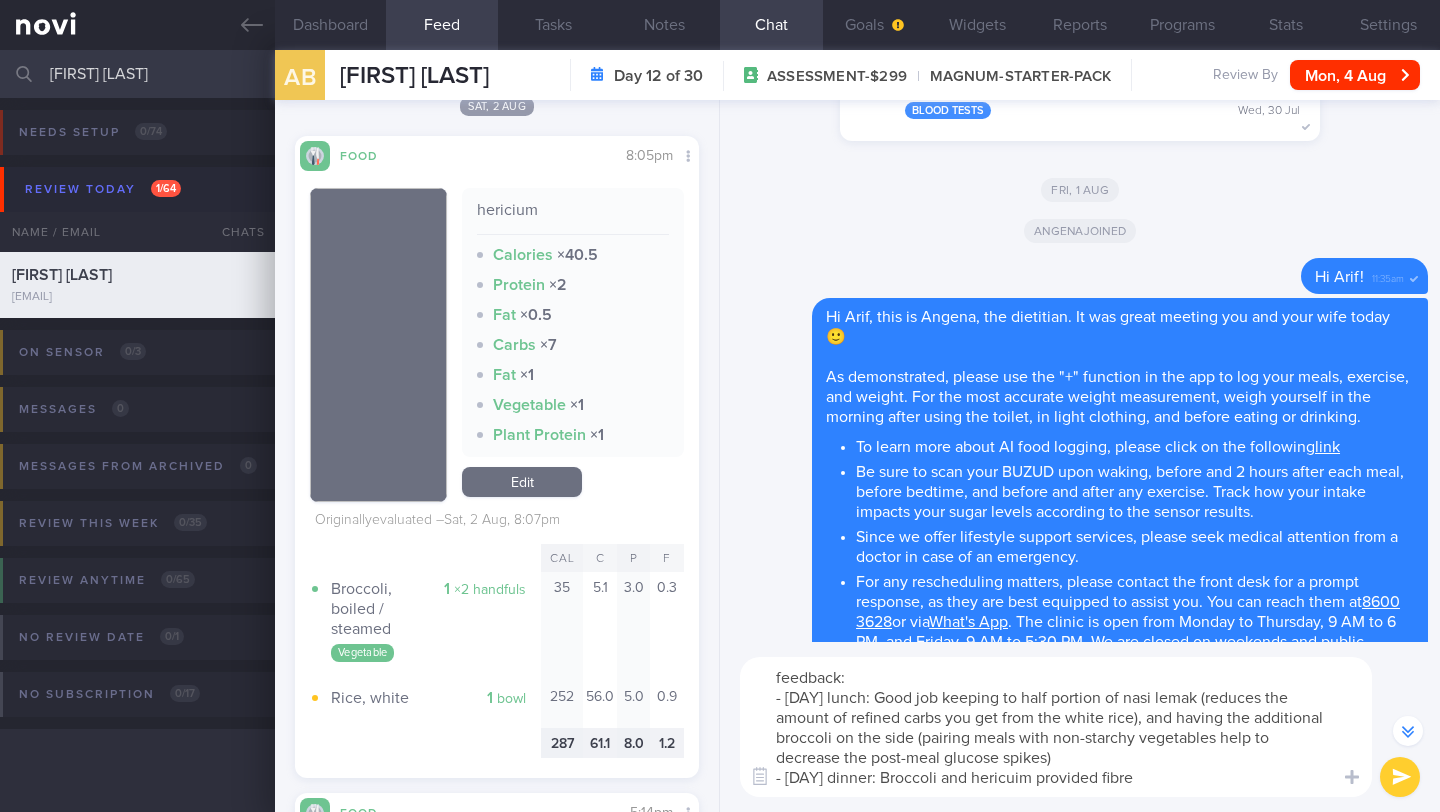 click on "Hi [NAME], thank you for logging your meals. Allow me to give you some feedback:
- [DAY] lunch: Good job keeping to half portion of nasi lemak (reduces the amount of refined carbs you get from the white rice), and having the additional broccoli on the side (pairing meals with non-starchy vegetables help to decrease the post-meal glucose spikes)
- [DAY] dinner: Broccoli and hericuim provided fibre" at bounding box center (1056, 727) 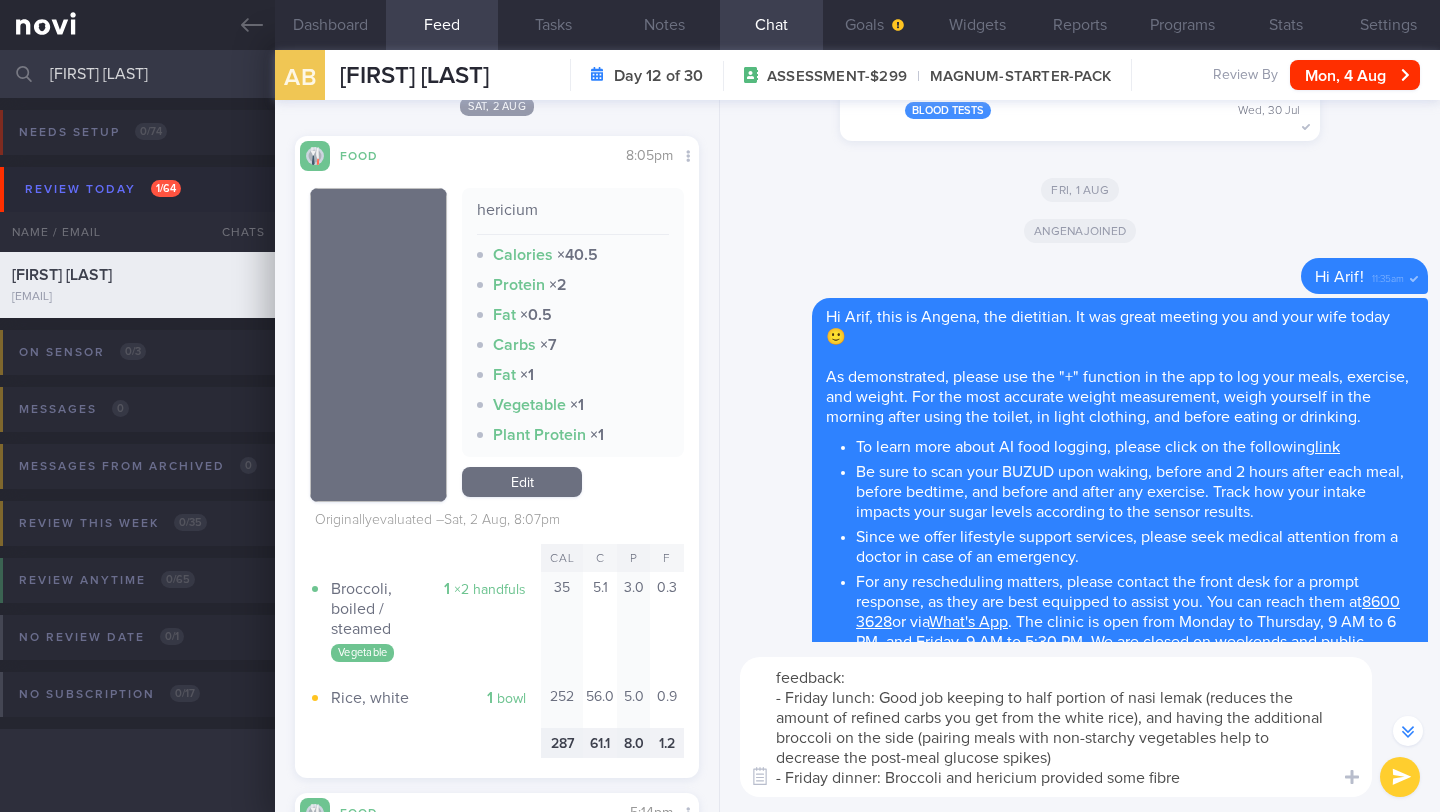 drag, startPoint x: 1112, startPoint y: 777, endPoint x: 1154, endPoint y: 780, distance: 42.107006 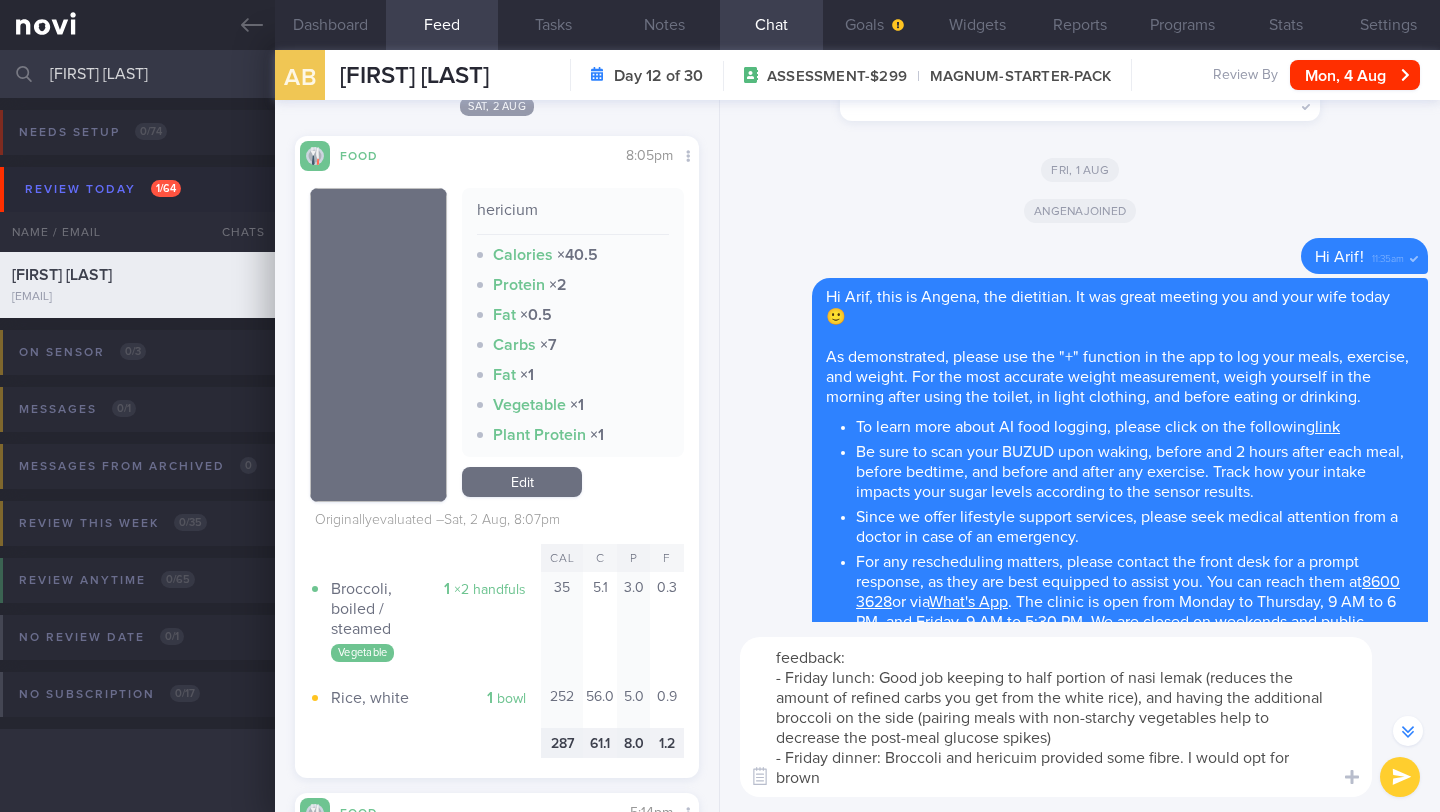 scroll, scrollTop: 20, scrollLeft: 0, axis: vertical 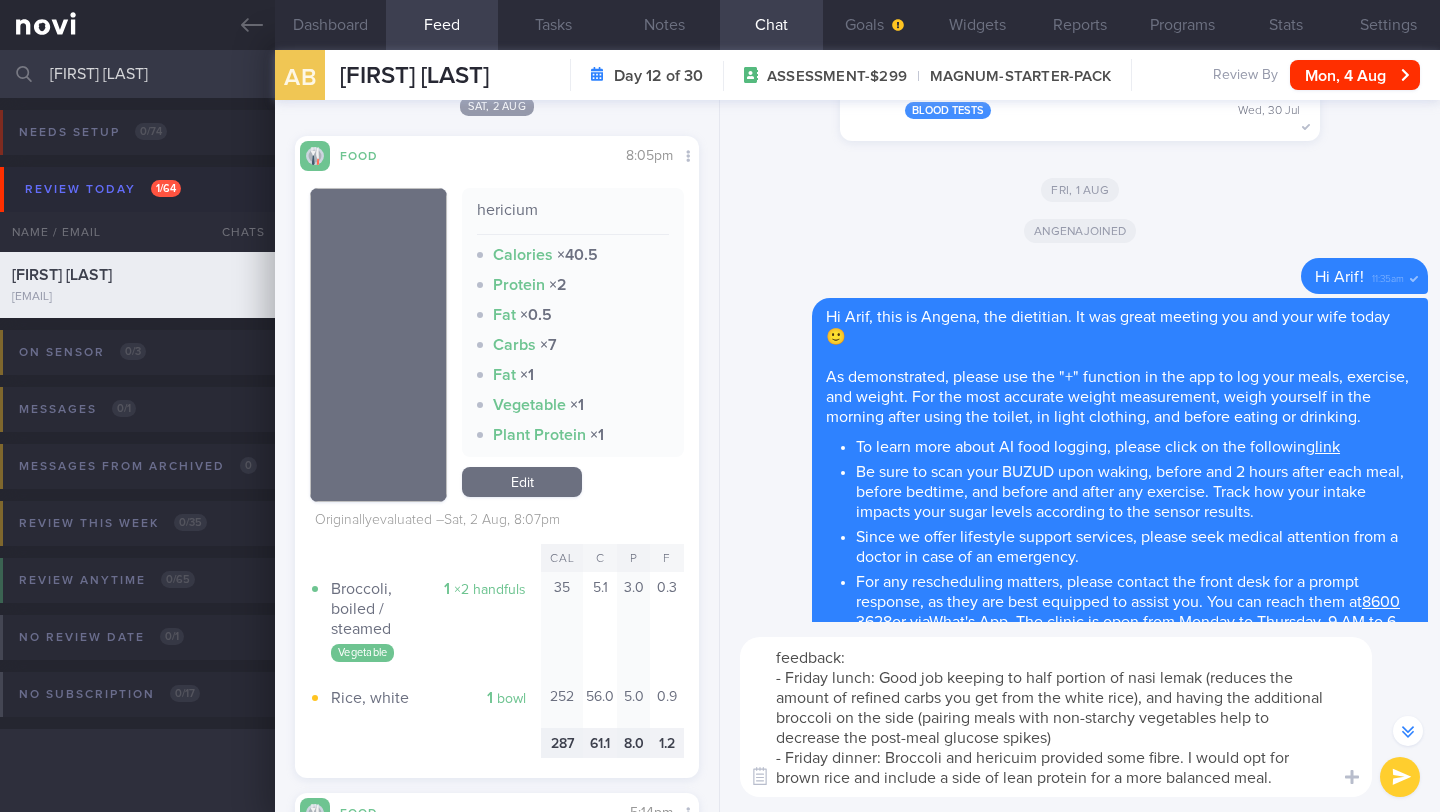 click on "Hi [FIRST], thank you for logging your meals. Allow me to give you some feedback:
- Friday lunch: Good job keeping to half portion of nasi lemak (reduces the amount of refined carbs you get from the white rice), and having the additional broccoli on the side (pairing meals with non-starchy vegetables help to decrease the post-meal glucose spikes)
- Friday dinner: Broccoli and hericuim provided some fibre. I would opt for brown rice and include a side of lean protein for a more balanced meal." at bounding box center [1056, 717] 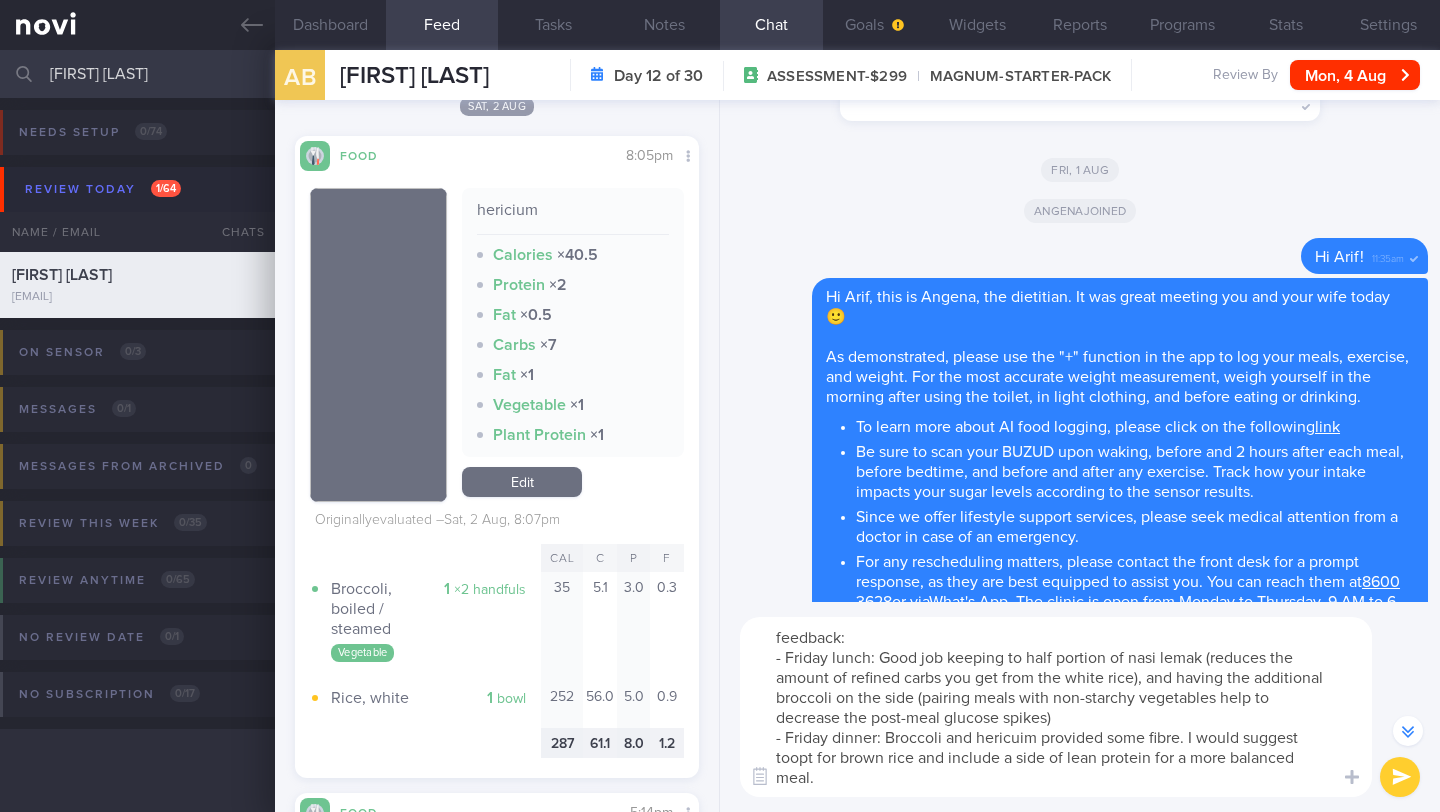 scroll, scrollTop: -1522, scrollLeft: 0, axis: vertical 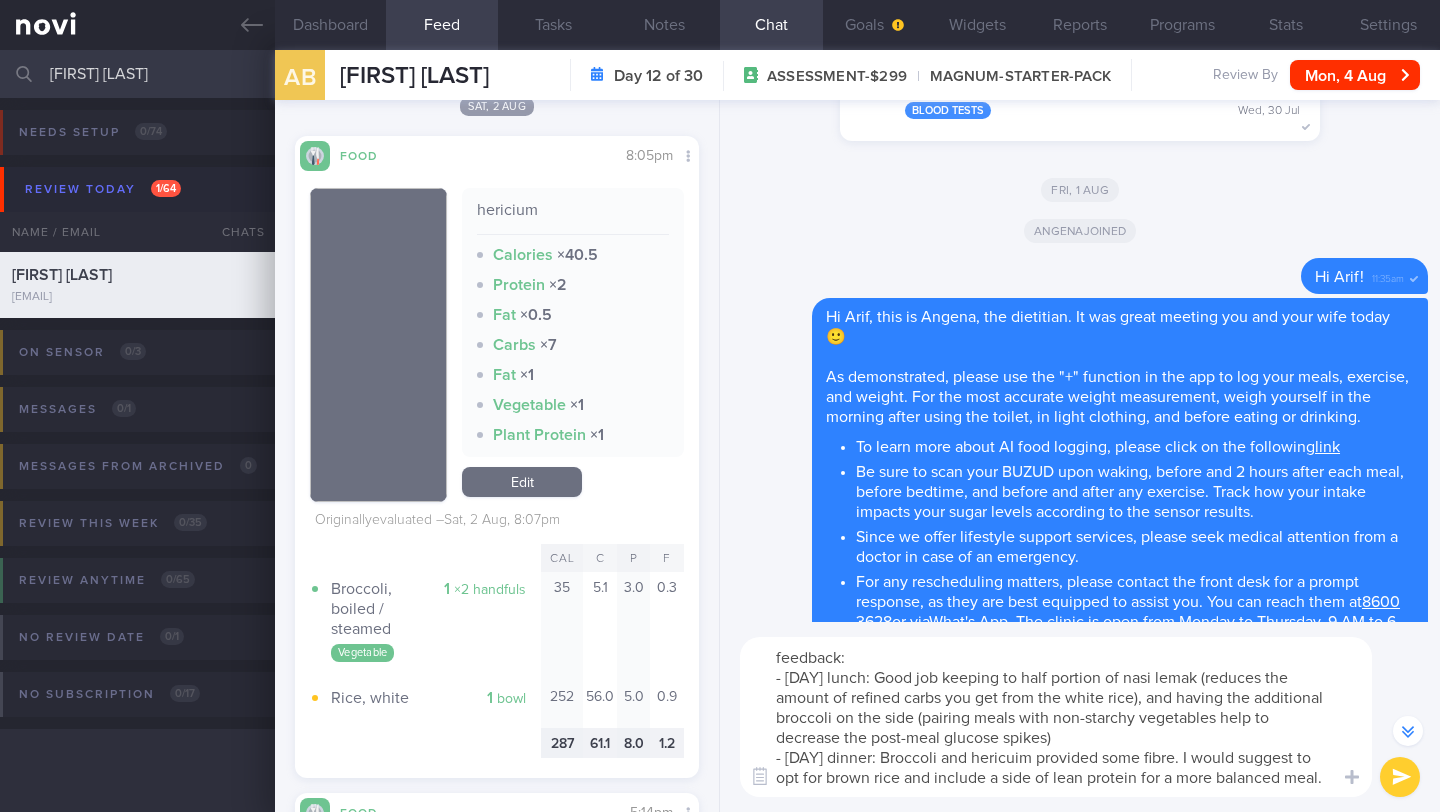 click on "Hi [NAME], thank you for logging your meals. Allow me to give you some feedback:
- [DAY] lunch: Good job keeping to half portion of nasi lemak (reduces the amount of refined carbs you get from the white rice), and having the additional broccoli on the side (pairing meals with non-starchy vegetables help to decrease the post-meal glucose spikes)
- [DAY] dinner: Broccoli and hericuim provided some fibre. I would suggest to opt for brown rice and include a side of lean protein for a more balanced meal." at bounding box center (1056, 717) 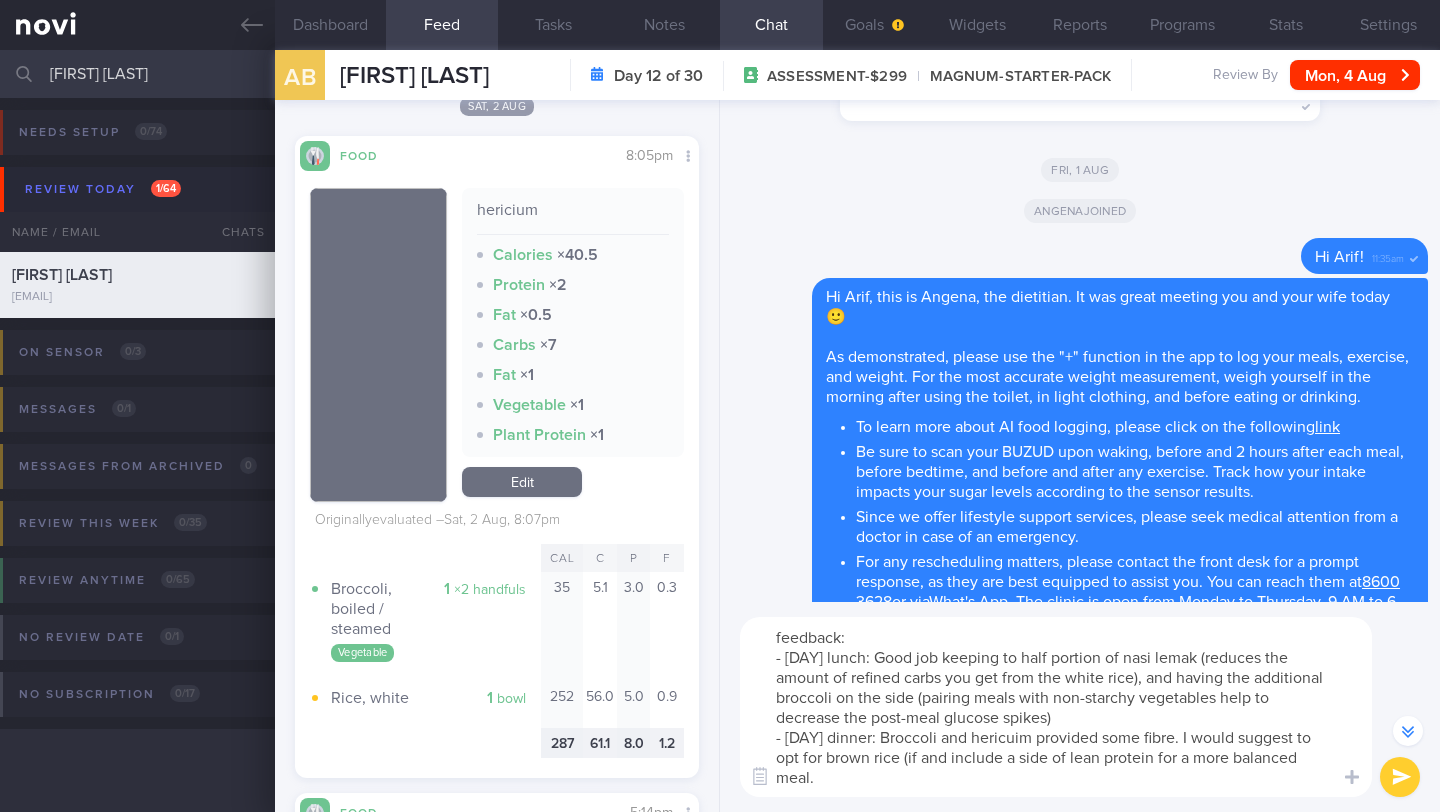 scroll, scrollTop: -1542, scrollLeft: 0, axis: vertical 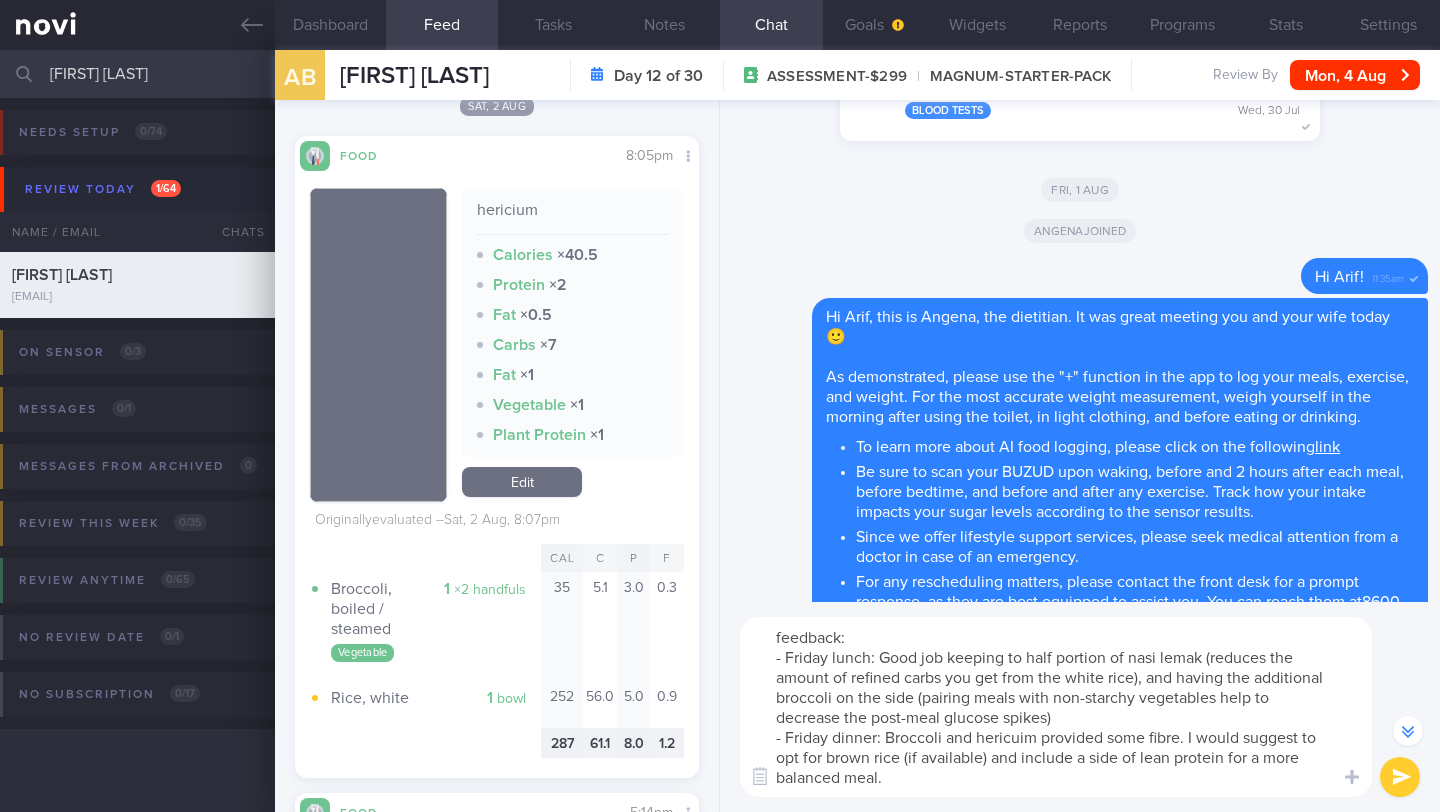 click on "Hi [PERSON], thank you for logging your meals. Allow me to give you some feedback:
- Friday lunch: Good job keeping to half portion of nasi lemak (reduces the amount of refined carbs you get from the white rice), and having the additional broccoli on the side (pairing meals with non-starchy vegetables help to decrease the post-meal glucose spikes)
- Friday dinner: Broccoli and hericuim provided some fibre. I would suggest to opt for brown rice (if available) and include a side of lean protein for a more balanced meal." at bounding box center [1056, 707] 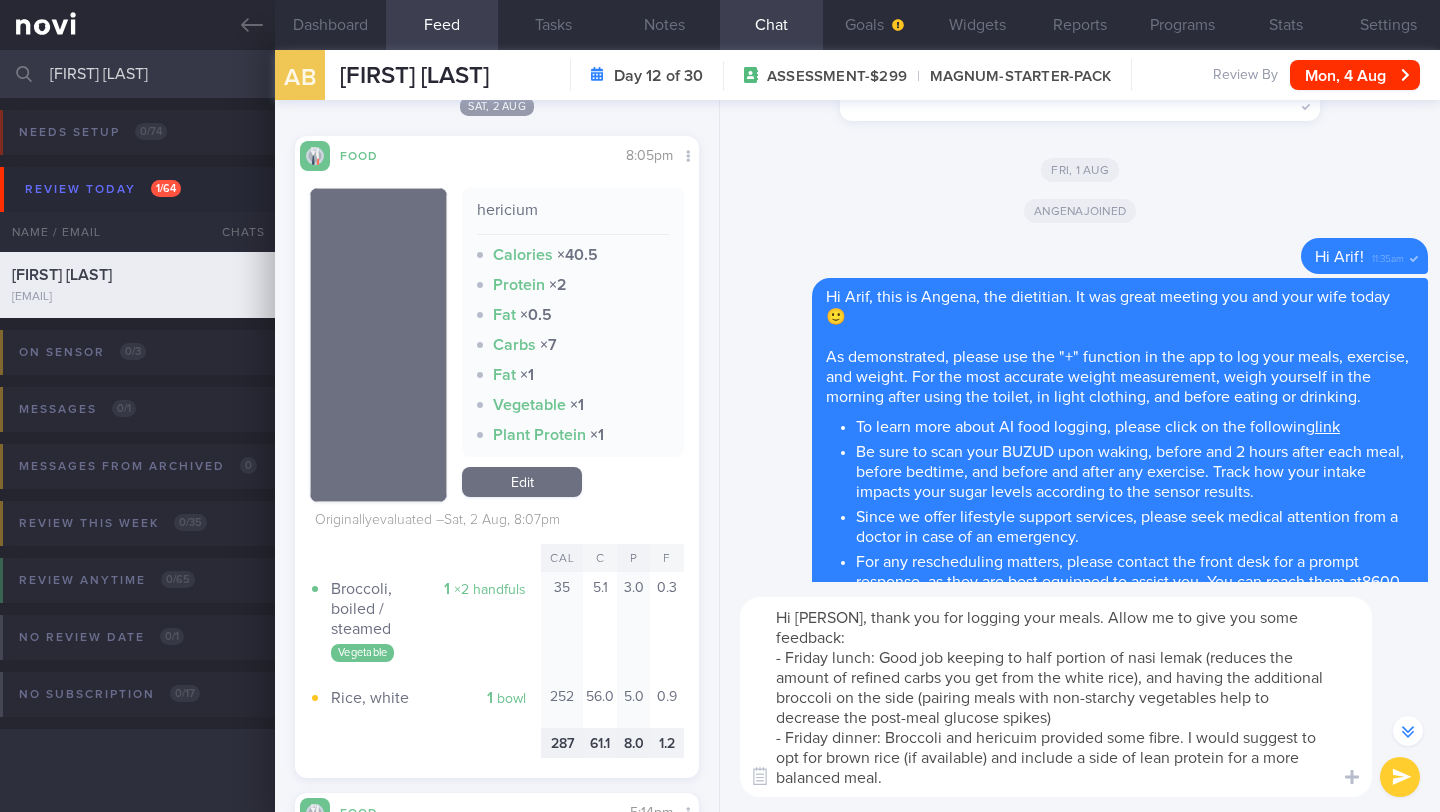 scroll, scrollTop: 20, scrollLeft: 0, axis: vertical 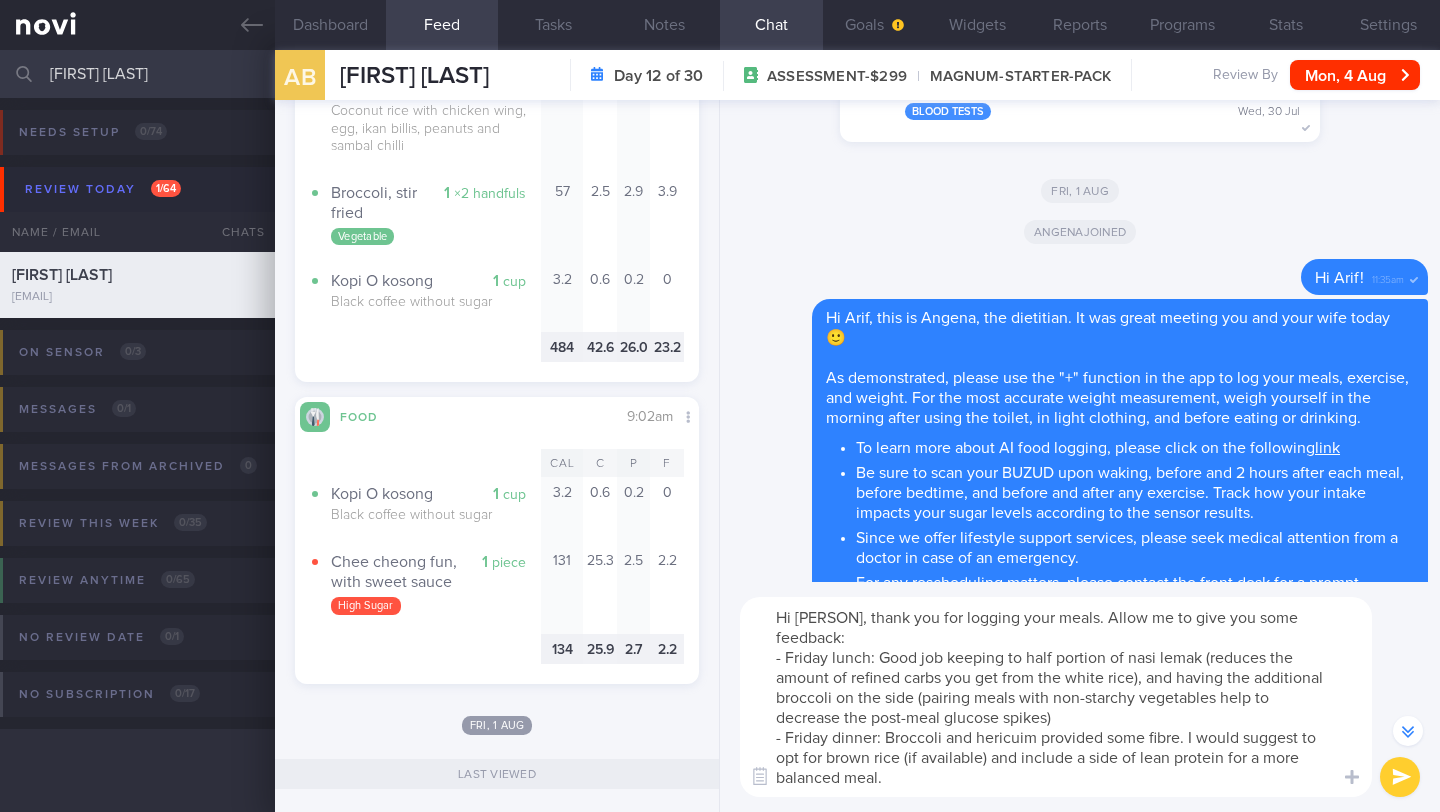 drag, startPoint x: 803, startPoint y: 639, endPoint x: 790, endPoint y: 637, distance: 13.152946 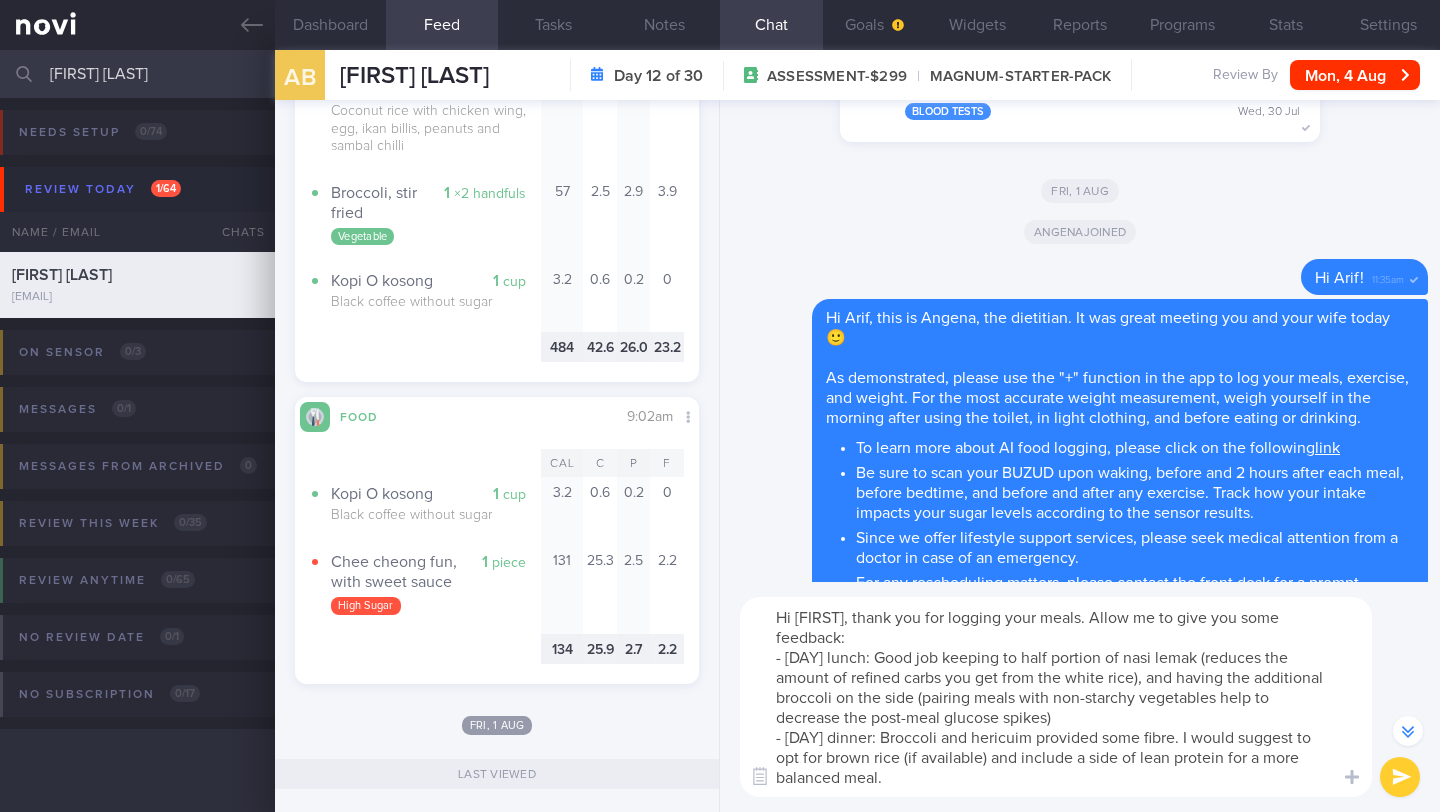 click on "Hi [FIRST], thank you for logging your meals. Allow me to give you some feedback:
- [DAY] lunch: Good job keeping to half portion of nasi lemak (reduces the amount of refined carbs you get from the white rice), and having the additional broccoli on the side (pairing meals with non-starchy vegetables help to decrease the post-meal glucose spikes)
- [DAY] dinner: Broccoli and hericuim provided some fibre. I would suggest to opt for brown rice (if available) and include a side of lean protein for a more balanced meal." at bounding box center (1056, 697) 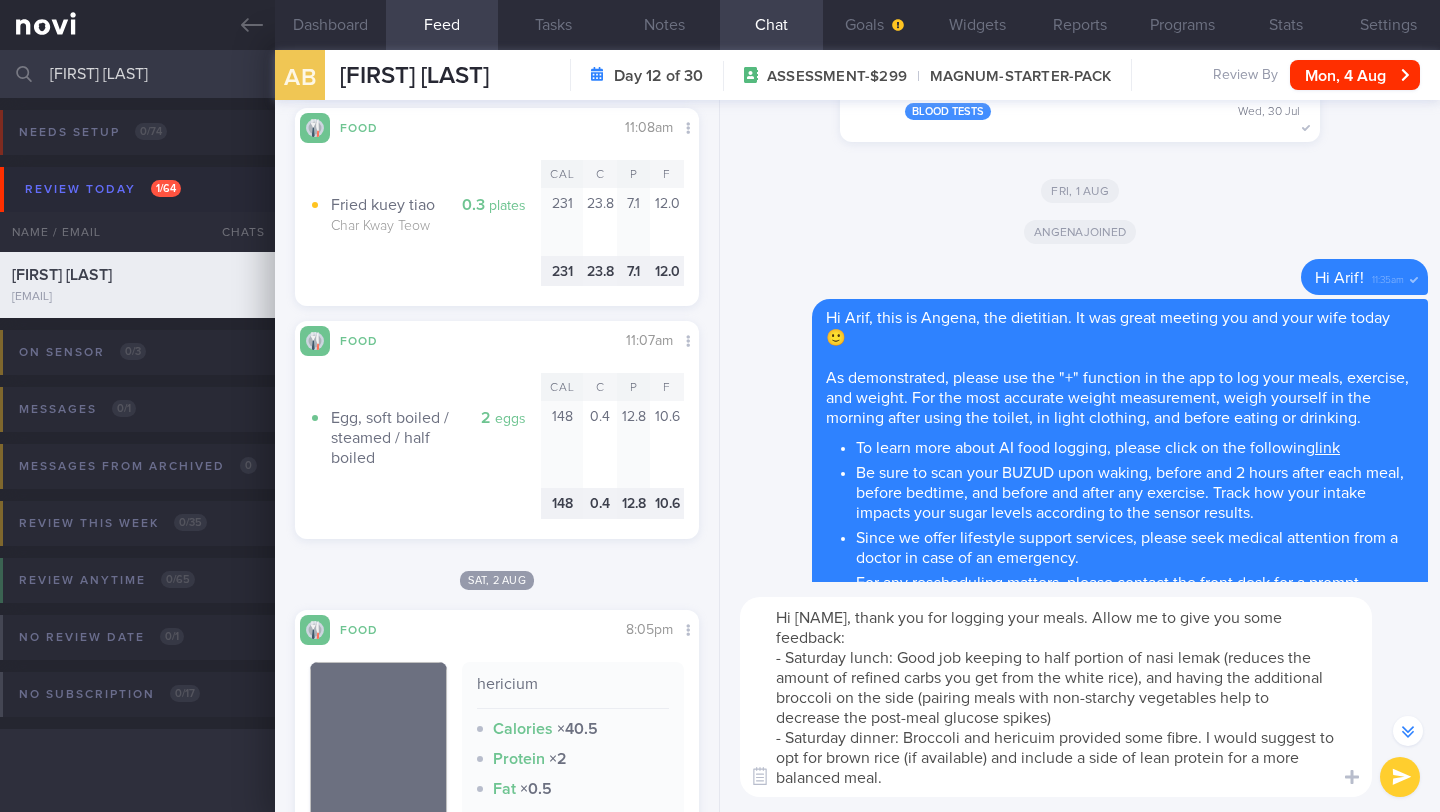 scroll, scrollTop: 2326, scrollLeft: 0, axis: vertical 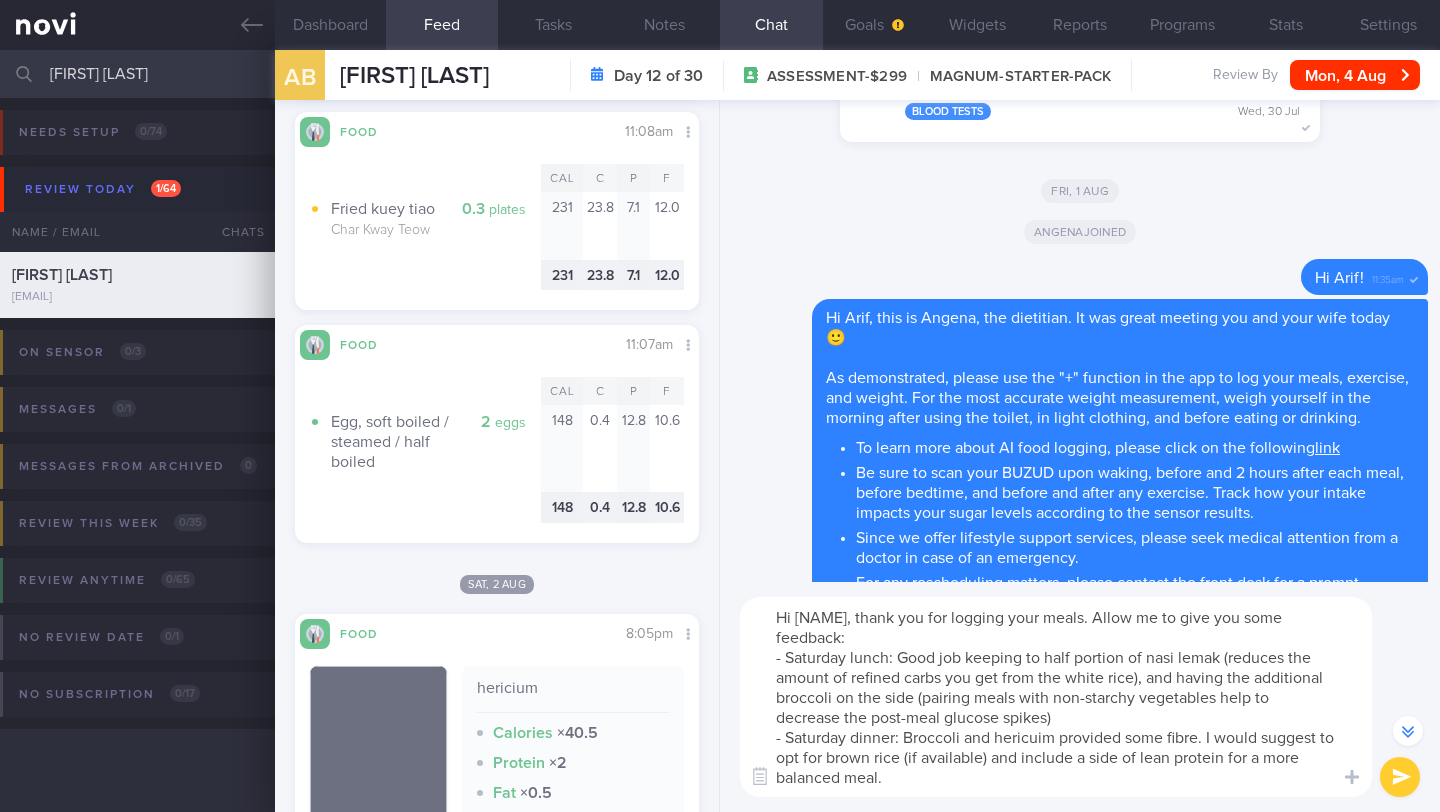 click on "Hi [NAME], thank you for logging your meals. Allow me to give you some feedback:
- Saturday lunch: Good job keeping to half portion of nasi lemak (reduces the amount of refined carbs you get from the white rice), and having the additional broccoli on the side (pairing meals with non-starchy vegetables help to decrease the post-meal glucose spikes)
- Saturday dinner: Broccoli and hericuim provided some fibre. I would suggest to opt for brown rice (if available) and include a side of lean protein for a more balanced meal." at bounding box center (1056, 697) 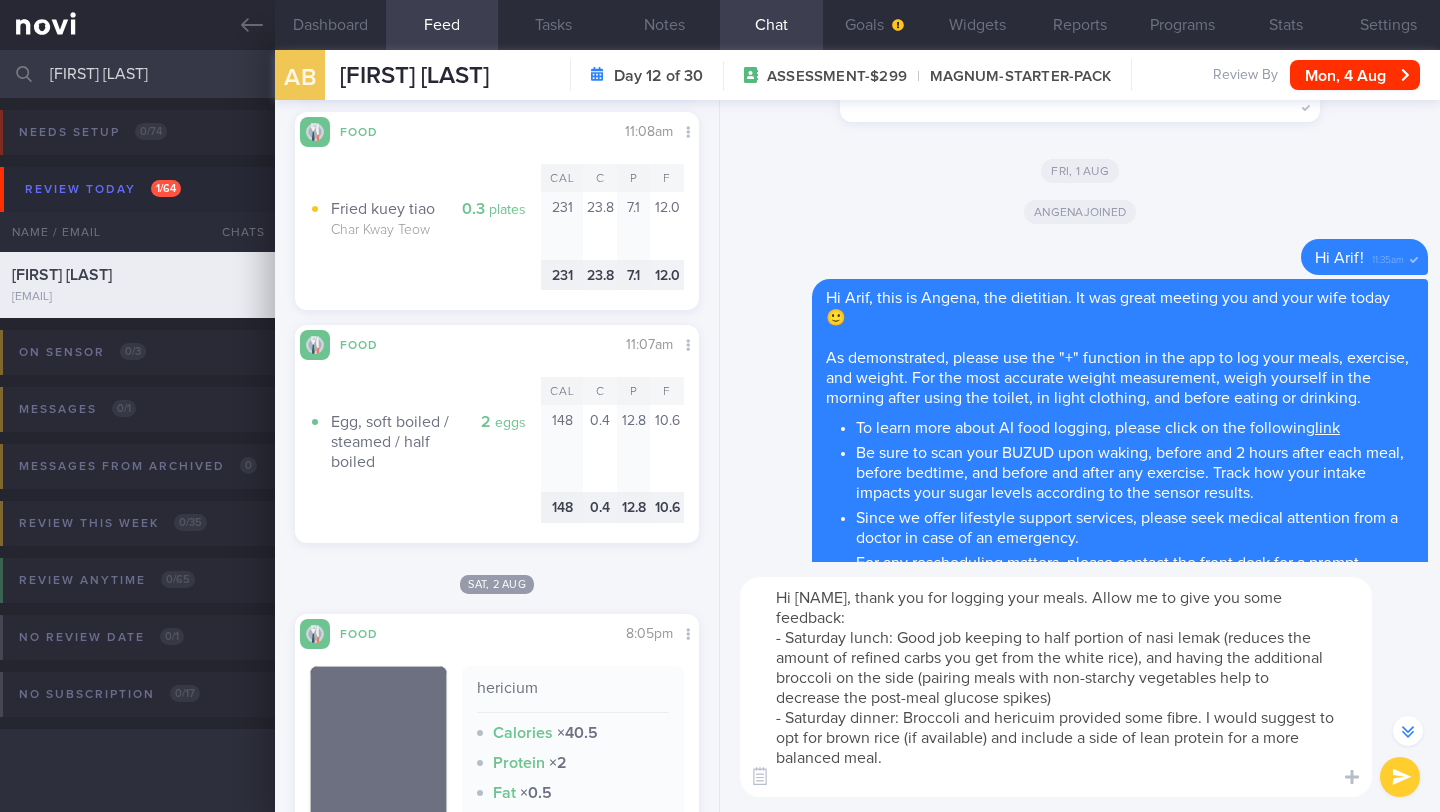scroll, scrollTop: -1582, scrollLeft: 0, axis: vertical 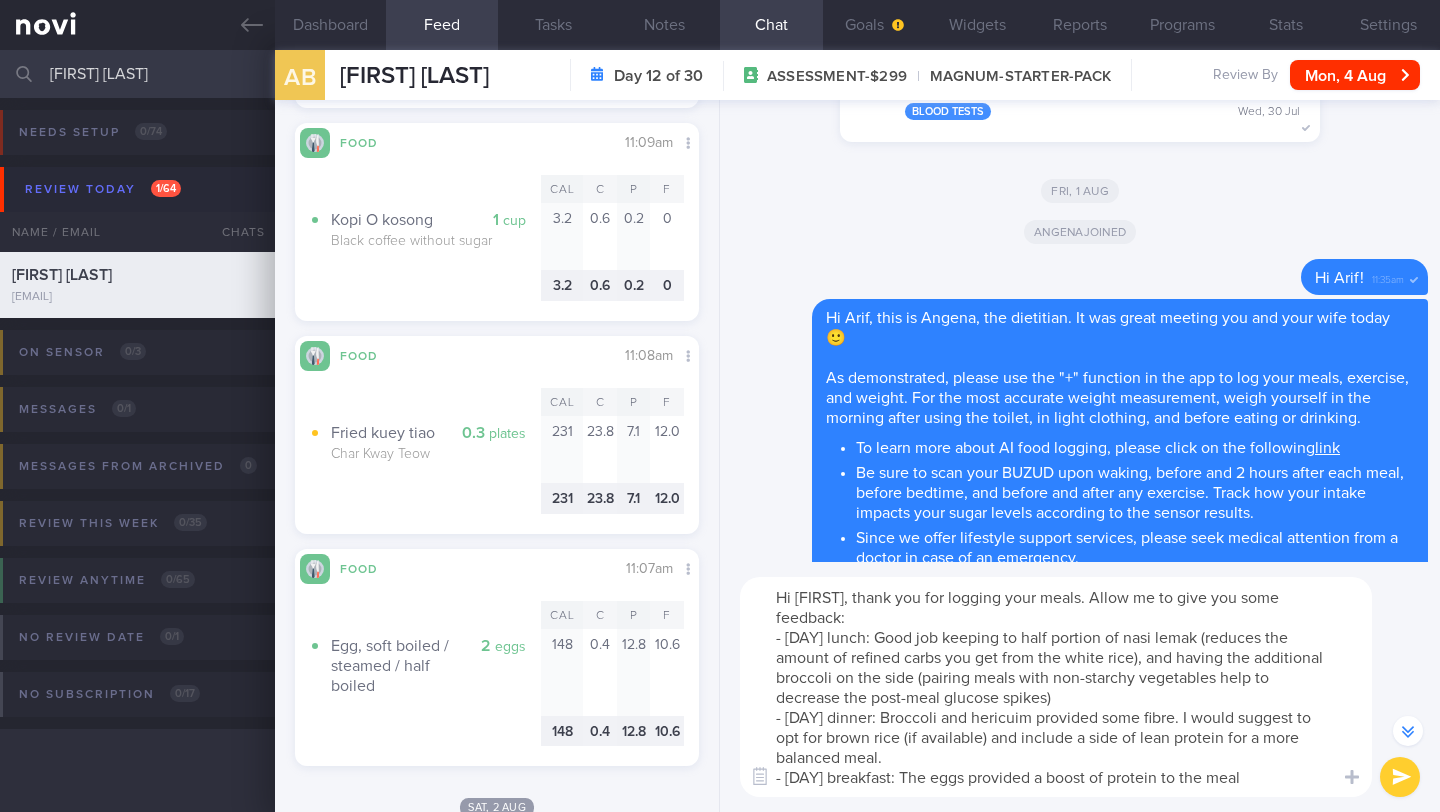click on "Hi [FIRST], thank you for logging your meals. Allow me to give you some feedback:
- [DAY] lunch: Good job keeping to half portion of nasi lemak (reduces the amount of refined carbs you get from the white rice), and having the additional broccoli on the side (pairing meals with non-starchy vegetables help to decrease the post-meal glucose spikes)
- [DAY] dinner: Broccoli and hericuim provided some fibre. I would suggest to opt for brown rice (if available) and include a side of lean protein for a more balanced meal.
- [DAY] breakfast: The eggs provided a boost of protein to the meal" at bounding box center (1056, 687) 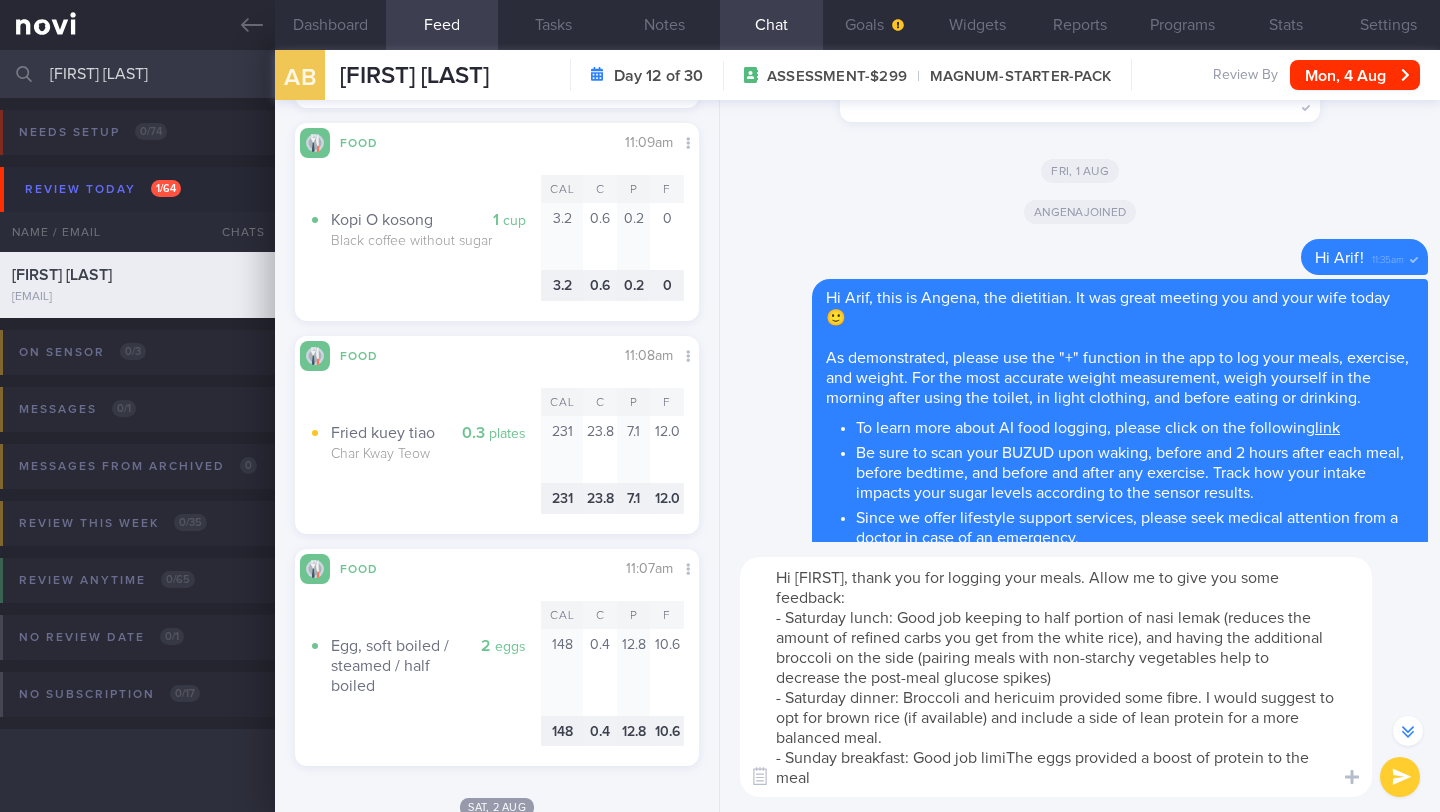 scroll, scrollTop: -1602, scrollLeft: 0, axis: vertical 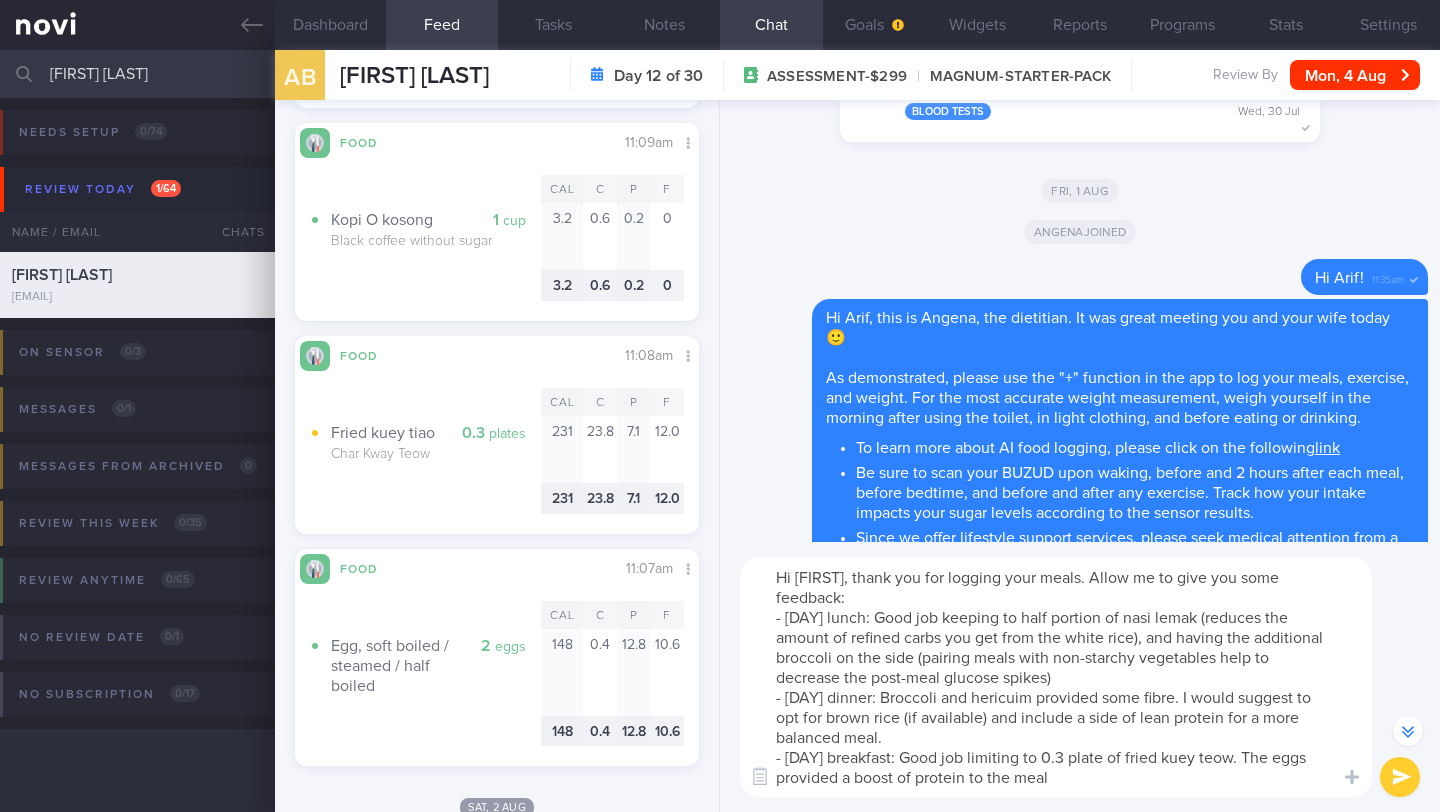 click on "Hi [FIRST], thank you for logging your meals. Allow me to give you some feedback:
- [DAY] lunch: Good job keeping to half portion of nasi lemak (reduces the amount of refined carbs you get from the white rice), and having the additional broccoli on the side (pairing meals with non-starchy vegetables help to decrease the post-meal glucose spikes)
- [DAY] dinner: Broccoli and hericuim provided some fibre. I would suggest to opt for brown rice (if available) and include a side of lean protein for a more balanced meal.
- [DAY] breakfast: Good job limiting to 0.3 plate of fried kuey teow. The eggs provided a boost of protein to the meal" at bounding box center (1056, 677) 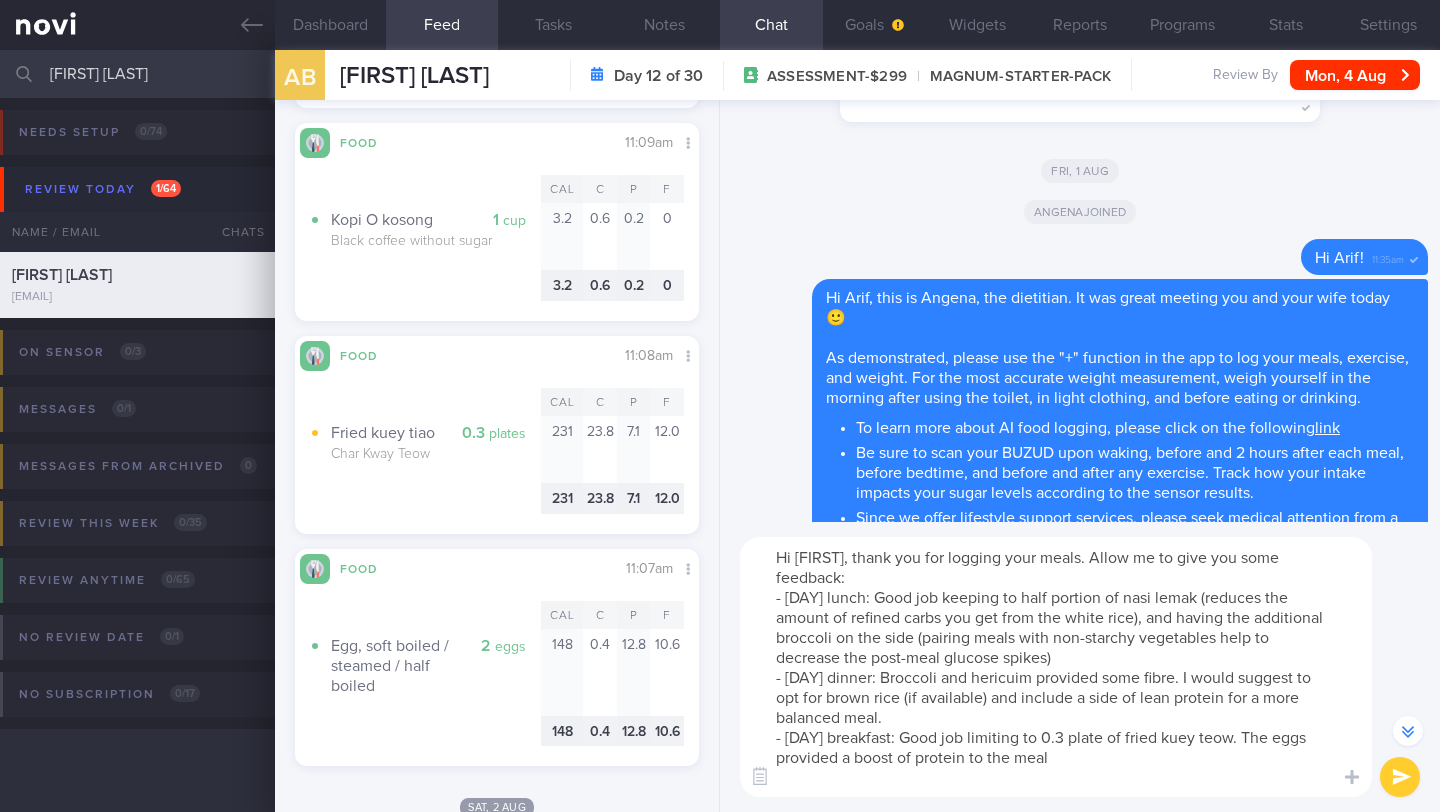 scroll, scrollTop: -1622, scrollLeft: 0, axis: vertical 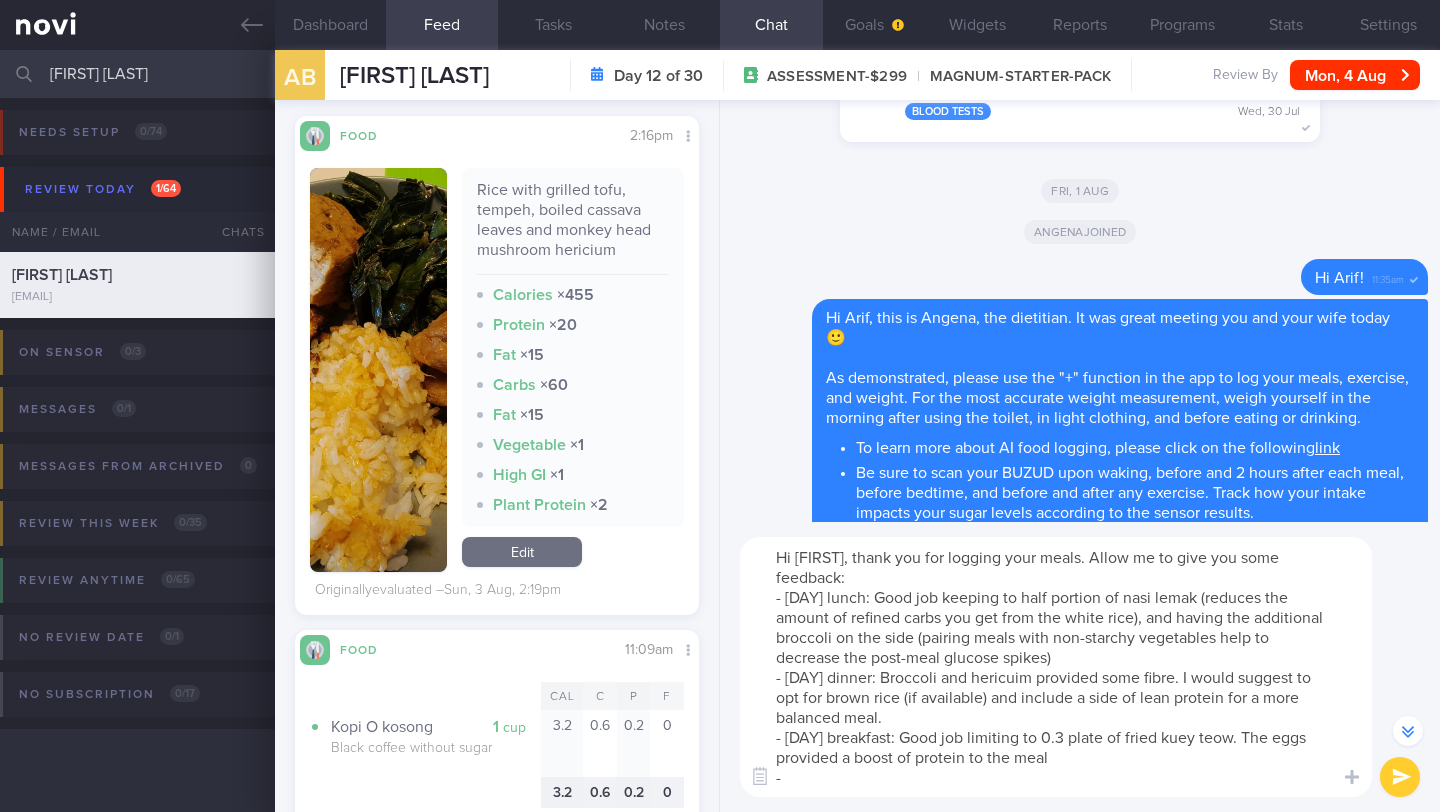 click at bounding box center (378, 370) 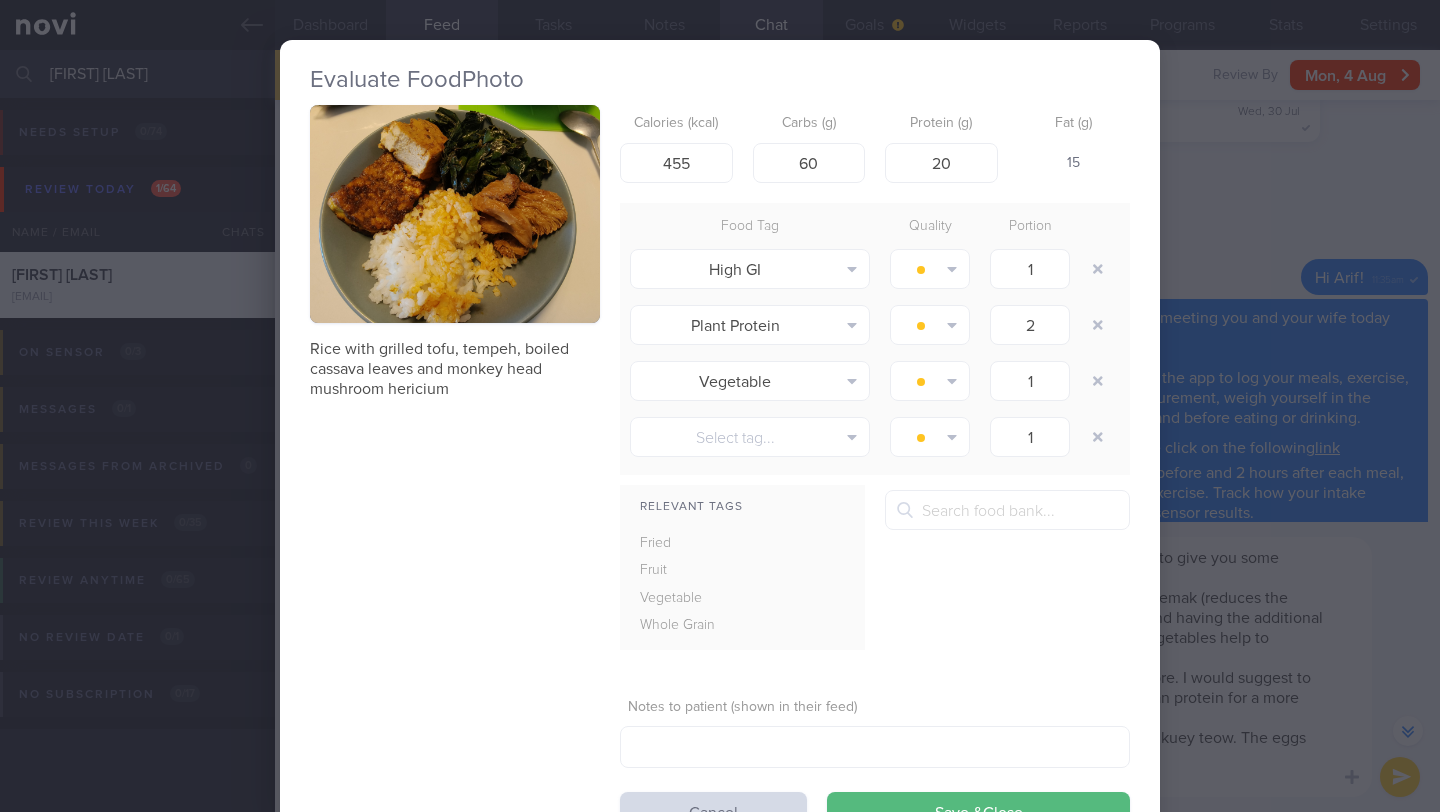 click on "Evaluate Food  Photo
Rice with grilled tofu, tempeh, boiled cassava leaves and monkey head mushroom hericium
Calories (kcal)
455
Carbs (g)
60
Protein (g)
20
Fat (g)
15
Food Tag
Quality
Portion
High GI
Alcohol
Fried
Fruit
Healthy Fats
High Calcium" at bounding box center [720, 406] 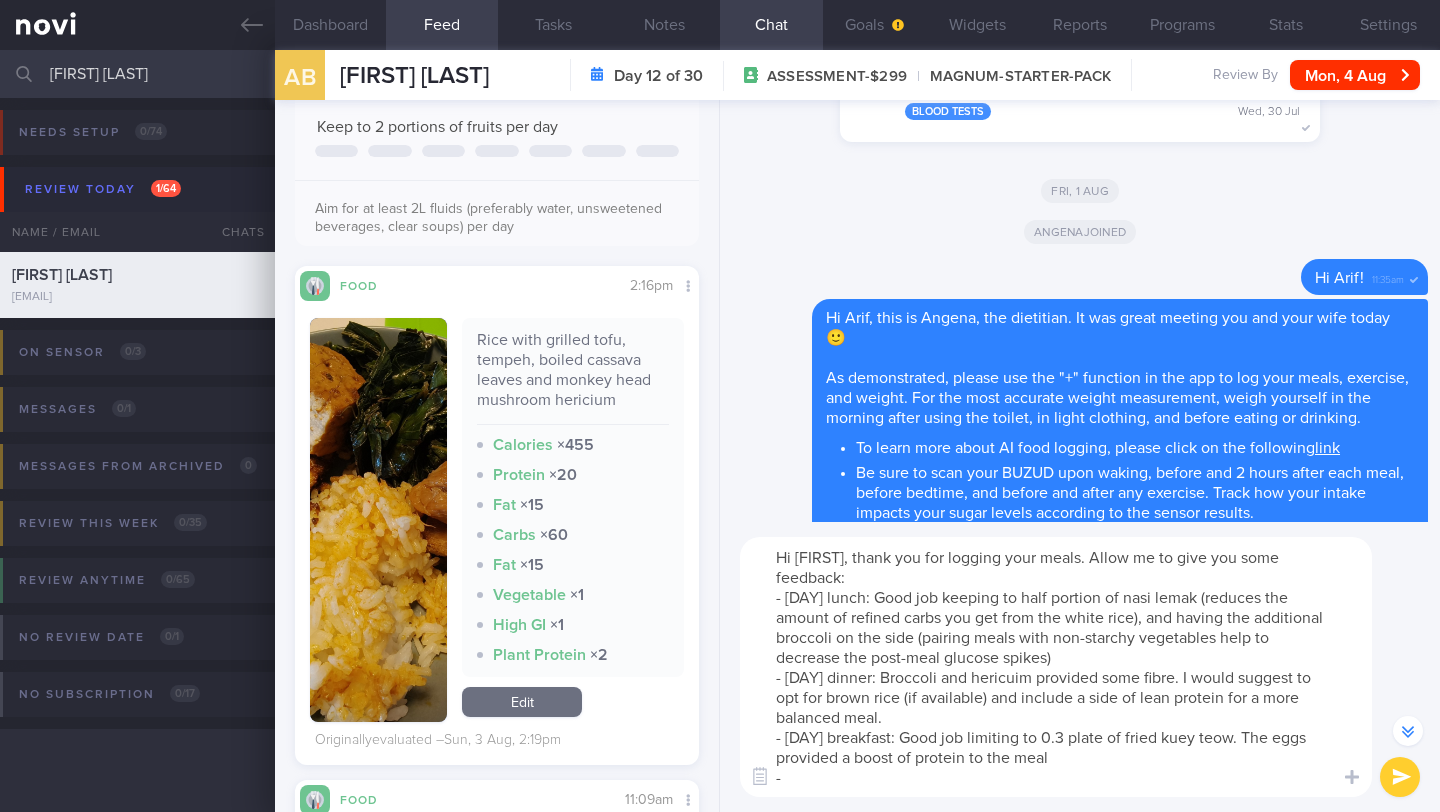 scroll, scrollTop: 1426, scrollLeft: 0, axis: vertical 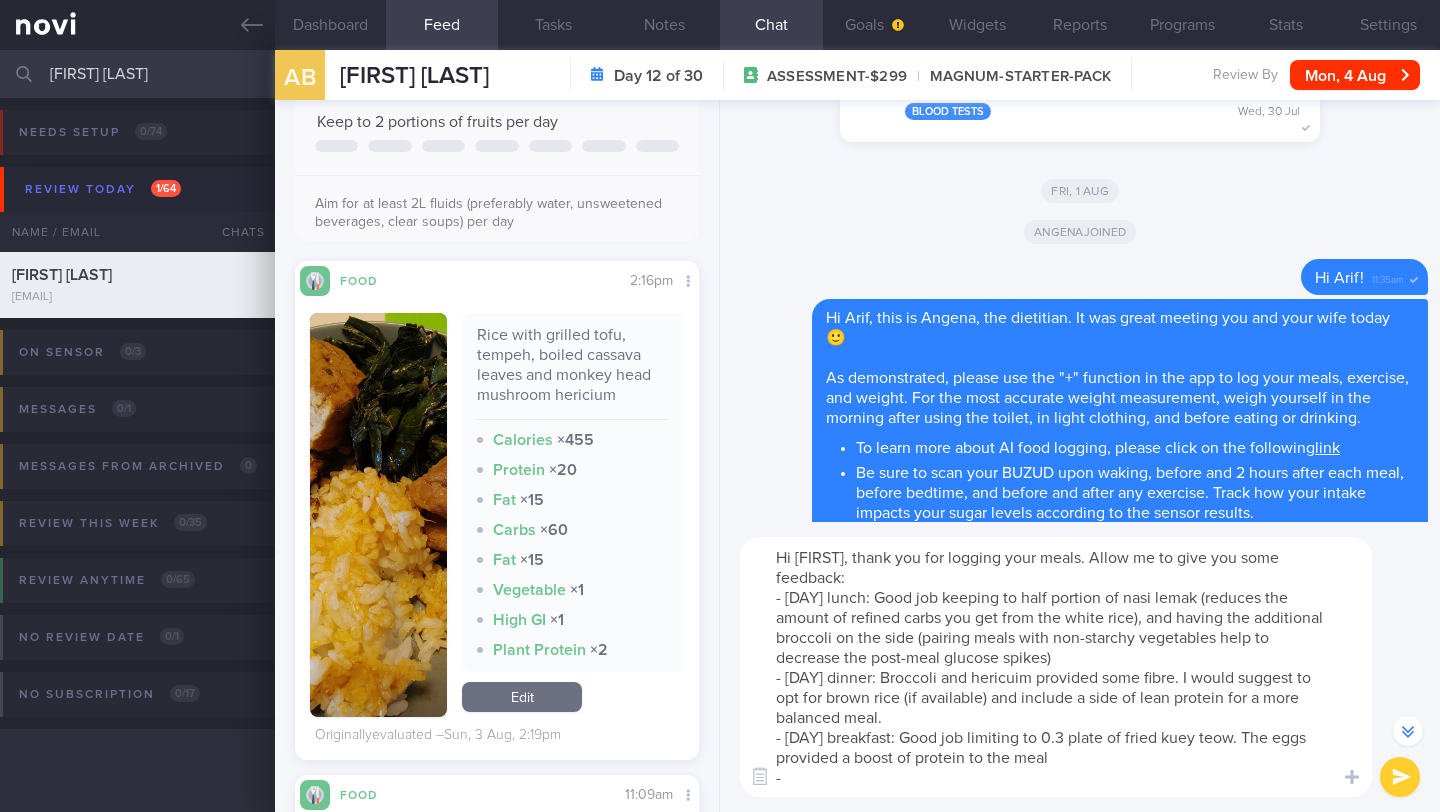 click on "Hi [FIRST], thank you for logging your meals. Allow me to give you some feedback:
- [DAY] lunch: Good job keeping to half portion of nasi lemak (reduces the amount of refined carbs you get from the white rice), and having the additional broccoli on the side (pairing meals with non-starchy vegetables help to decrease the post-meal glucose spikes)
- [DAY] dinner: Broccoli and hericuim provided some fibre. I would suggest to opt for brown rice (if available) and include a side of lean protein for a more balanced meal.
- [DAY] breakfast: Good job limiting to 0.3 plate of fried kuey teow. The eggs provided a boost of protein to the meal
-" at bounding box center (1056, 667) 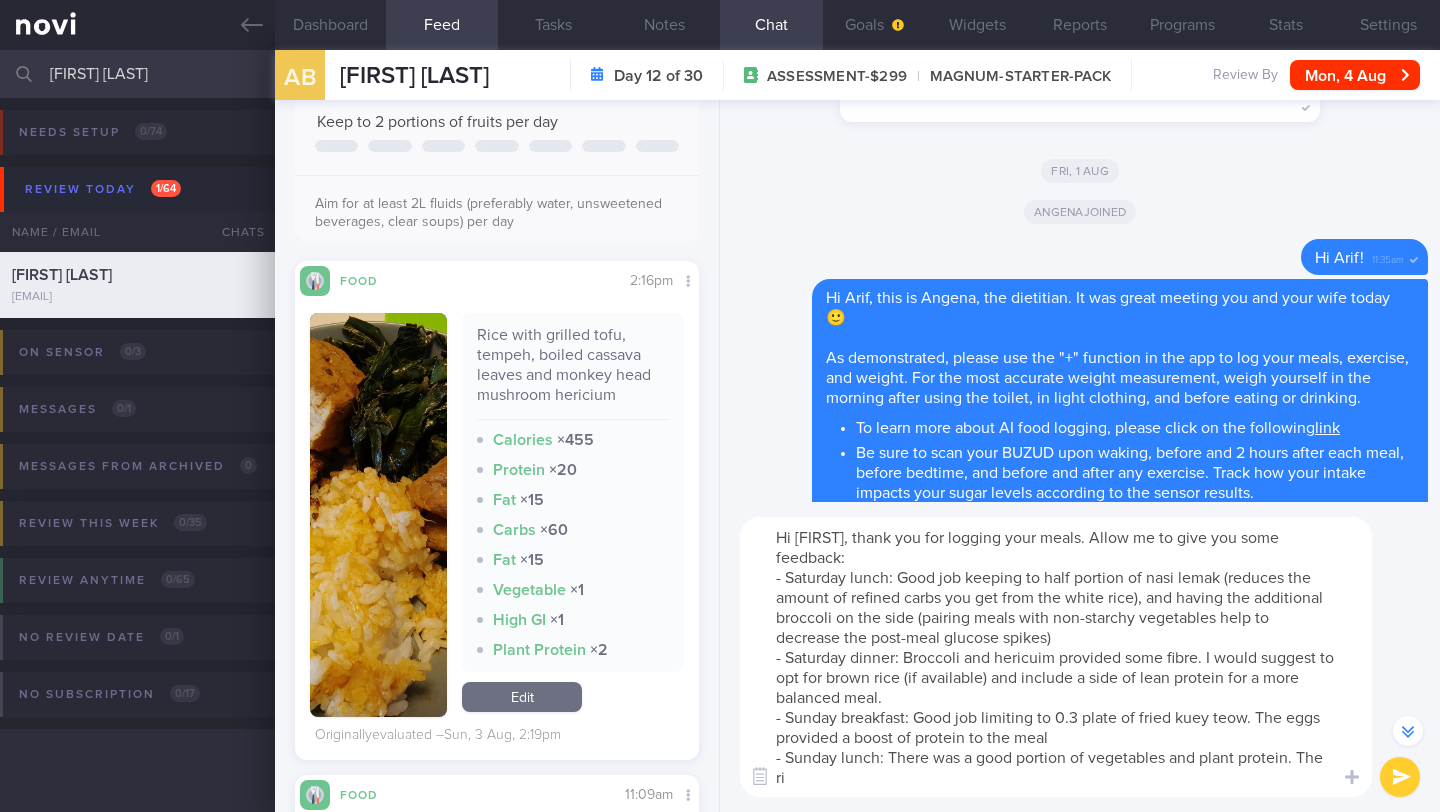 scroll, scrollTop: -1642, scrollLeft: 0, axis: vertical 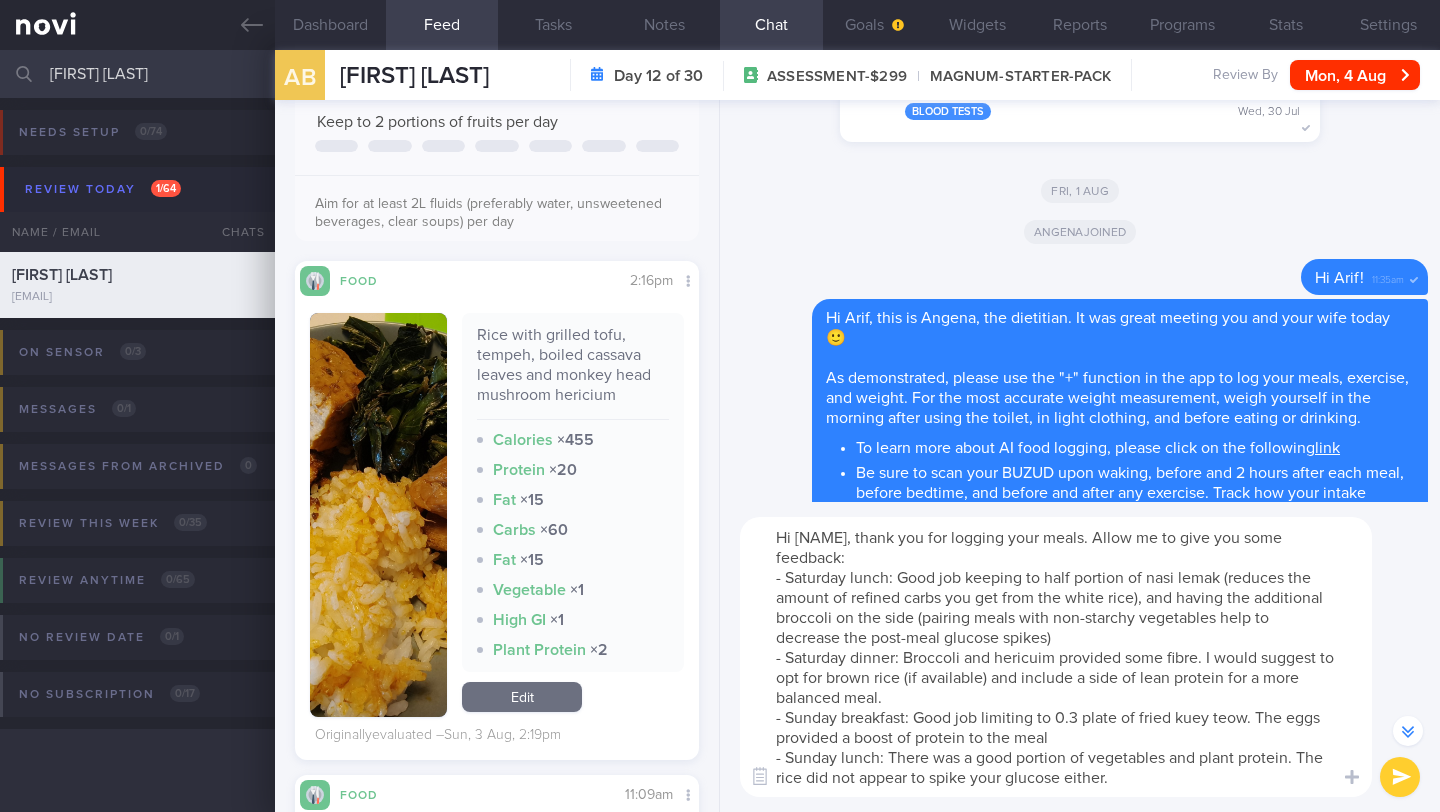 click at bounding box center [378, 515] 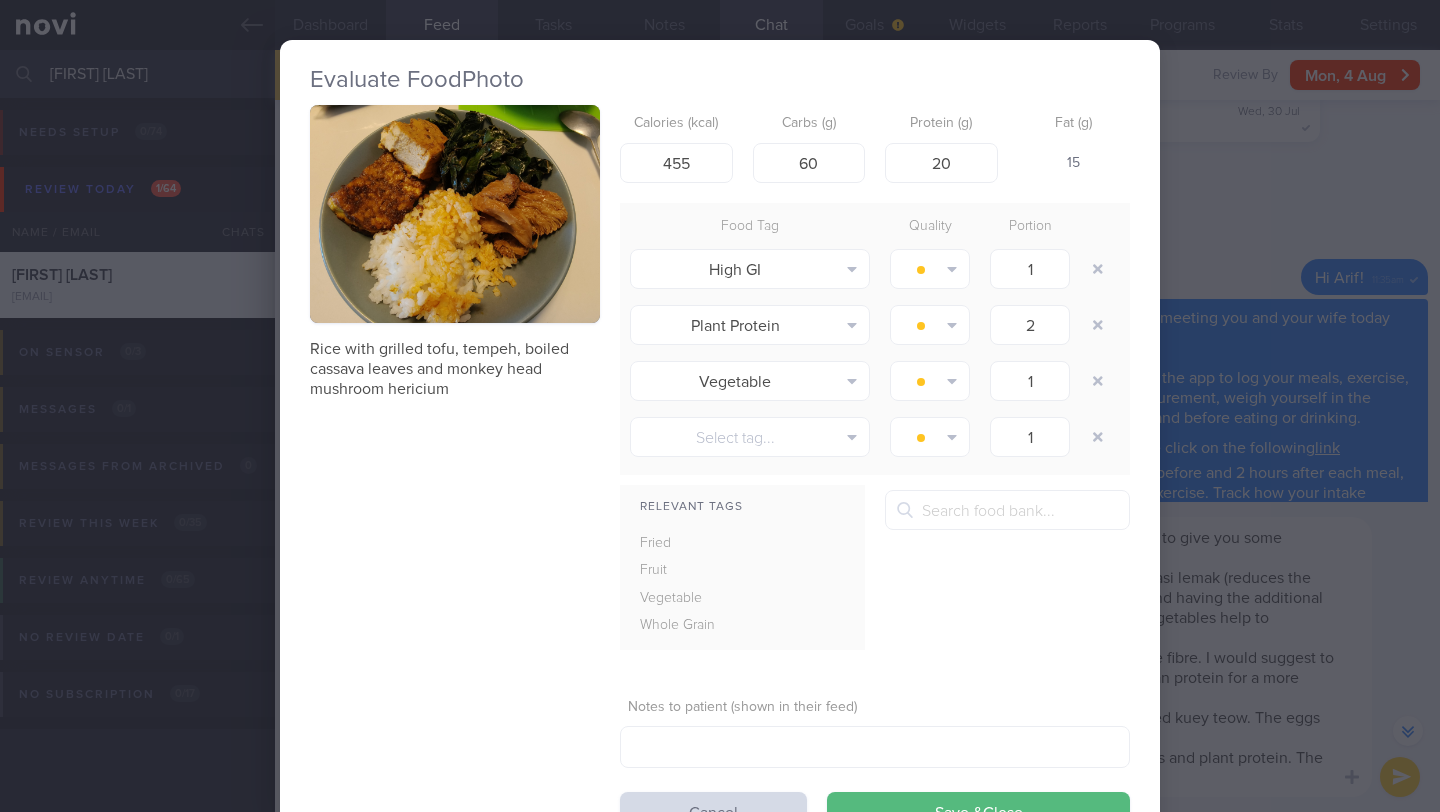 click on "Evaluate Food  Photo
Rice with grilled tofu, tempeh, boiled cassava leaves and monkey head mushroom hericium
Calories (kcal)
455
Carbs (g)
60
Protein (g)
20
Fat (g)
15
Food Tag
Quality
Portion
High GI
Alcohol
Fried
Fruit
Healthy Fats
High Calcium" at bounding box center (720, 406) 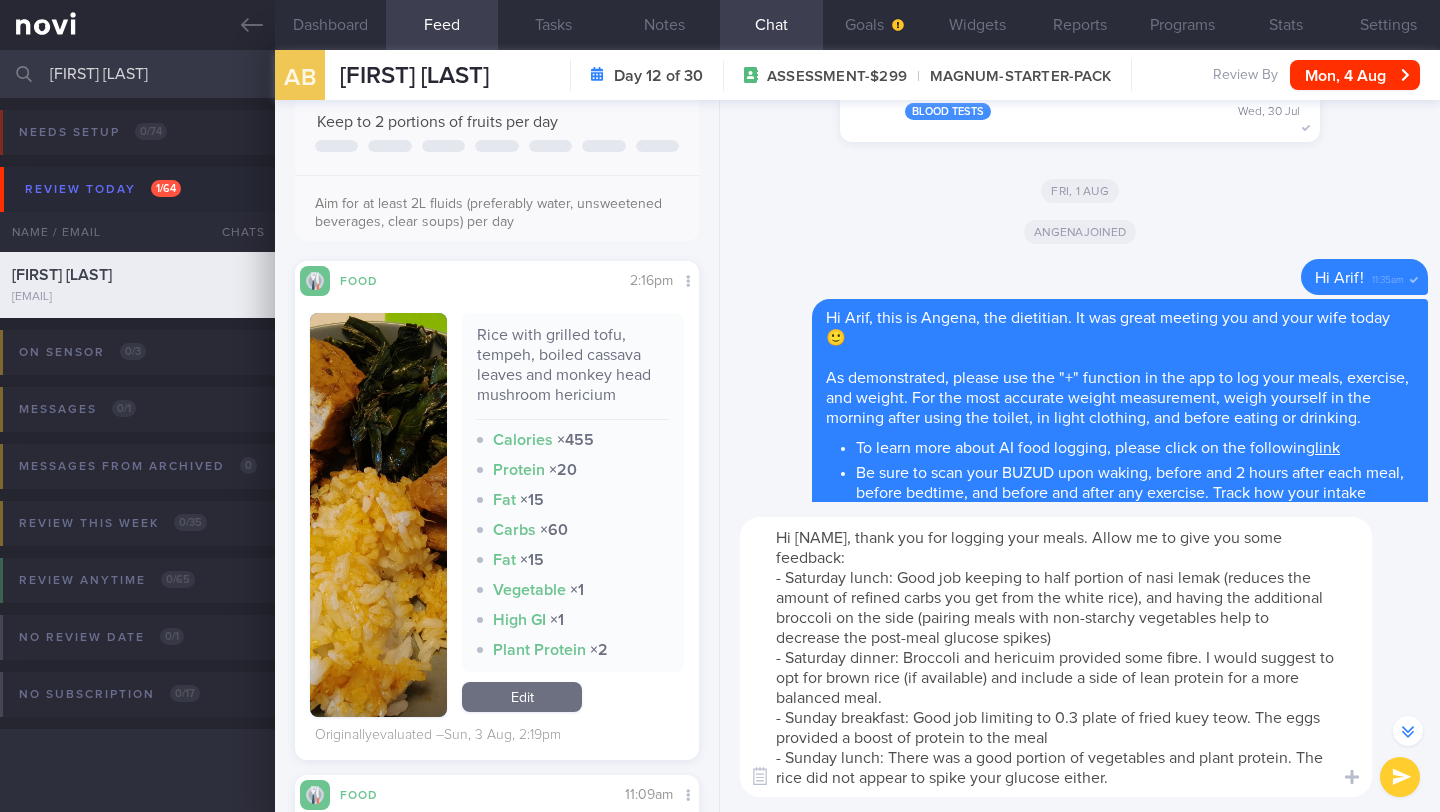 drag, startPoint x: 1186, startPoint y: 763, endPoint x: 776, endPoint y: 754, distance: 410.09875 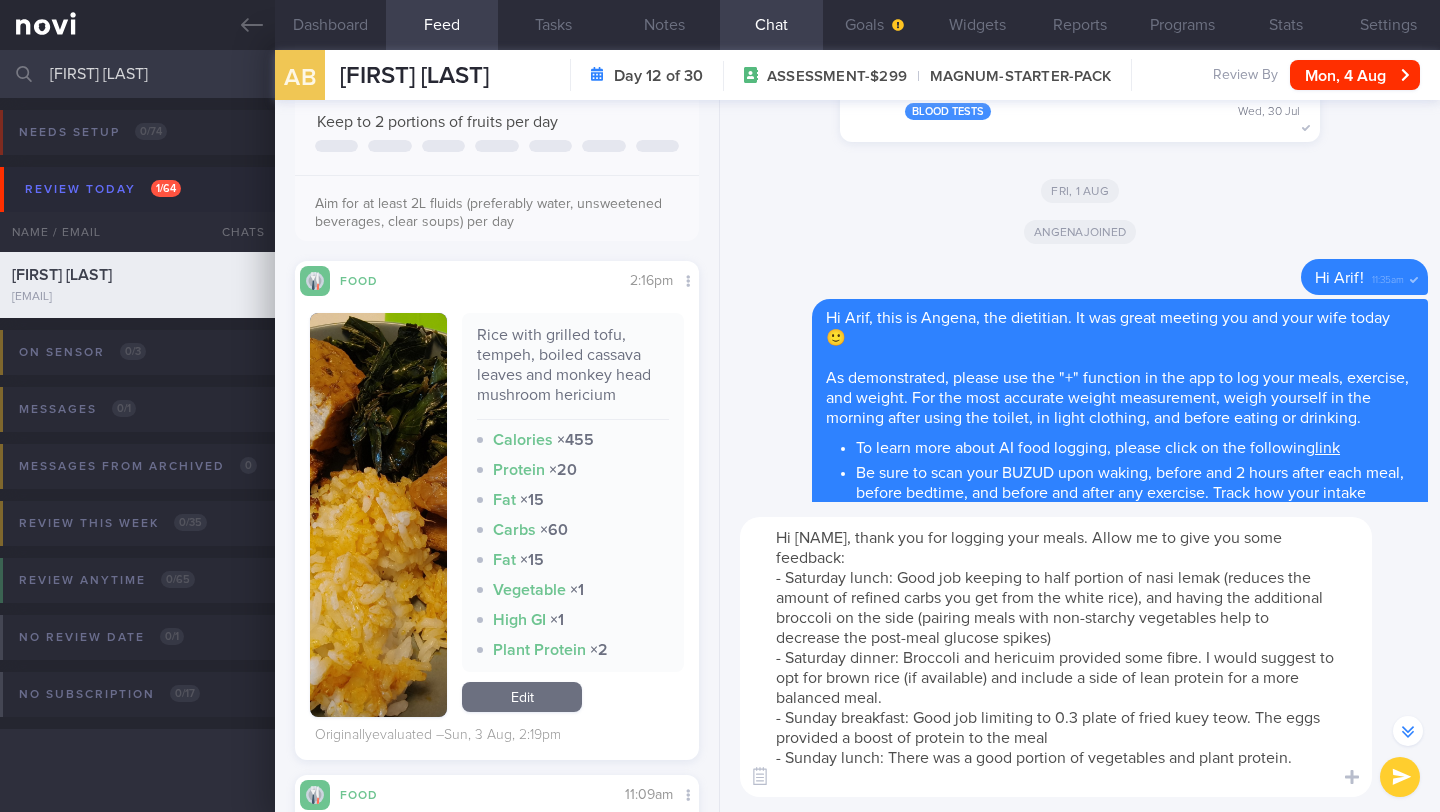 scroll, scrollTop: 0, scrollLeft: 0, axis: both 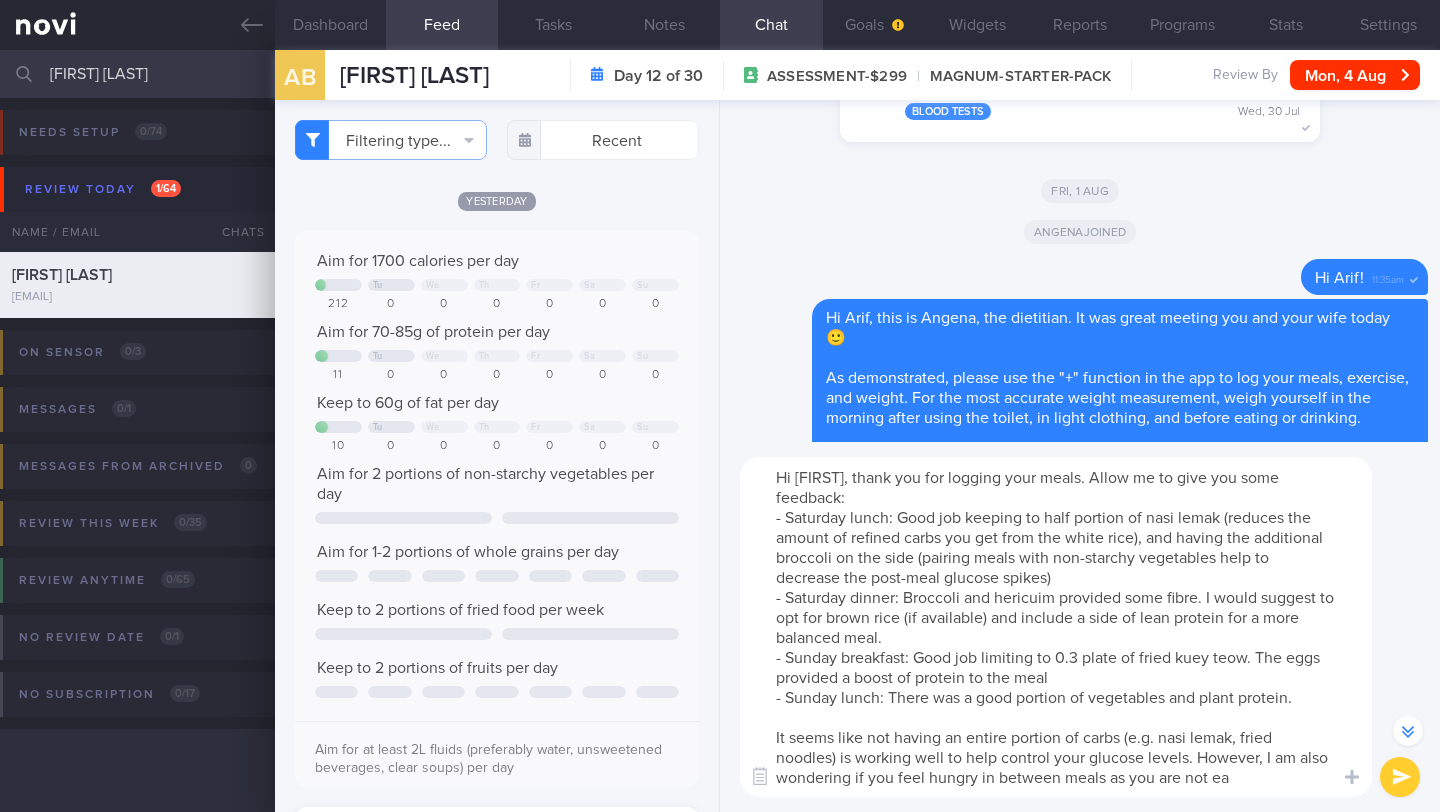 drag, startPoint x: 1219, startPoint y: 763, endPoint x: 1308, endPoint y: 760, distance: 89.050545 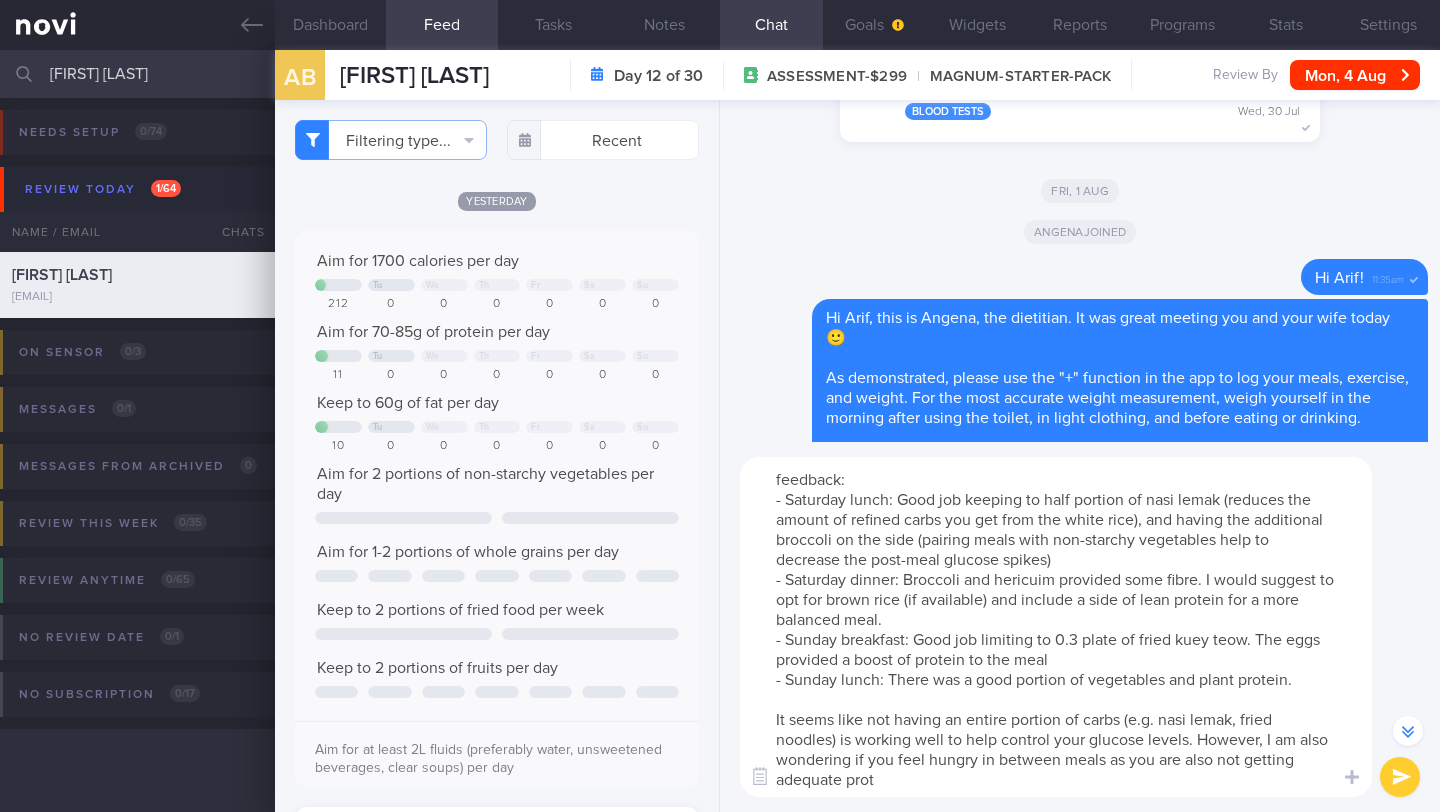 scroll, scrollTop: -1723, scrollLeft: 0, axis: vertical 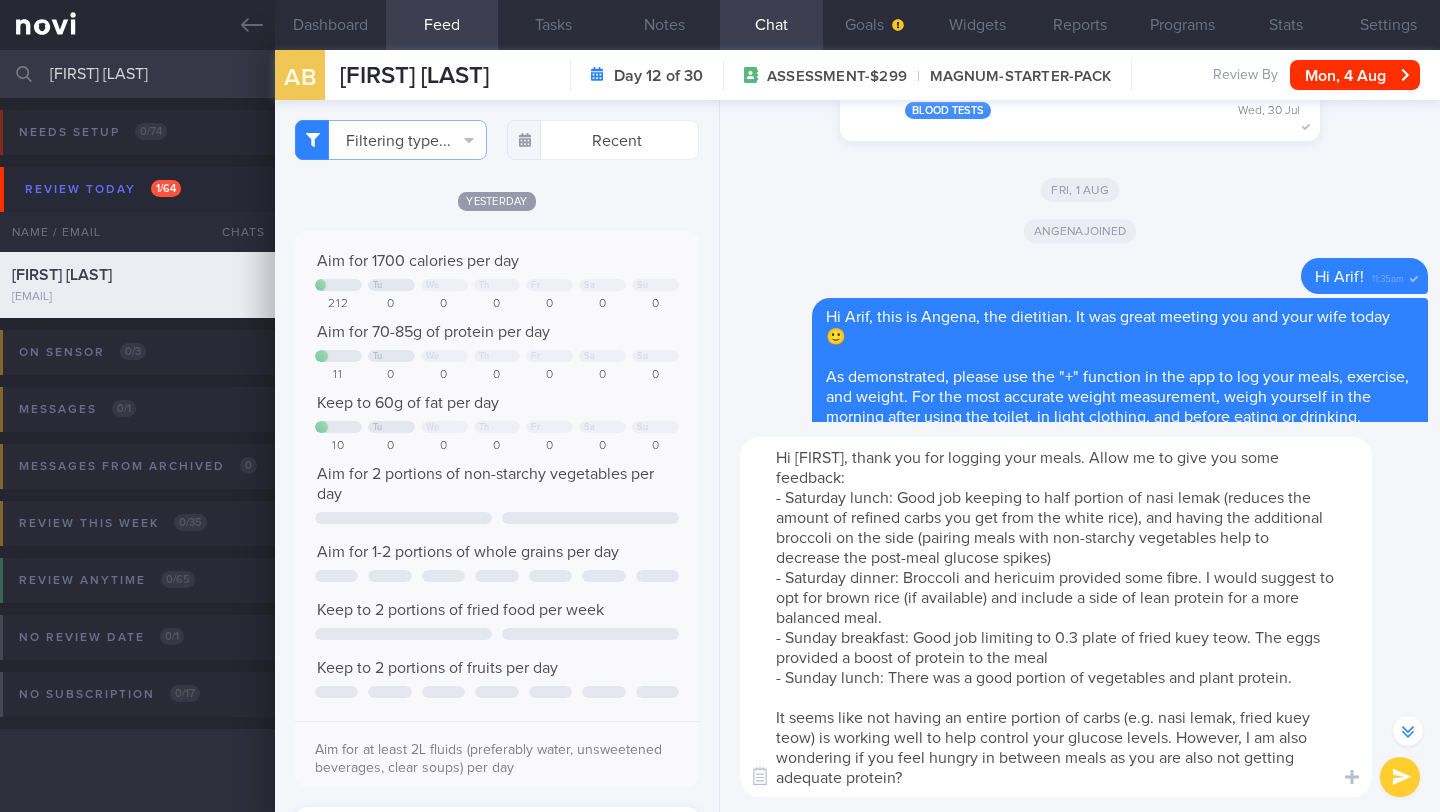 drag, startPoint x: 1090, startPoint y: 758, endPoint x: 754, endPoint y: 436, distance: 465.38156 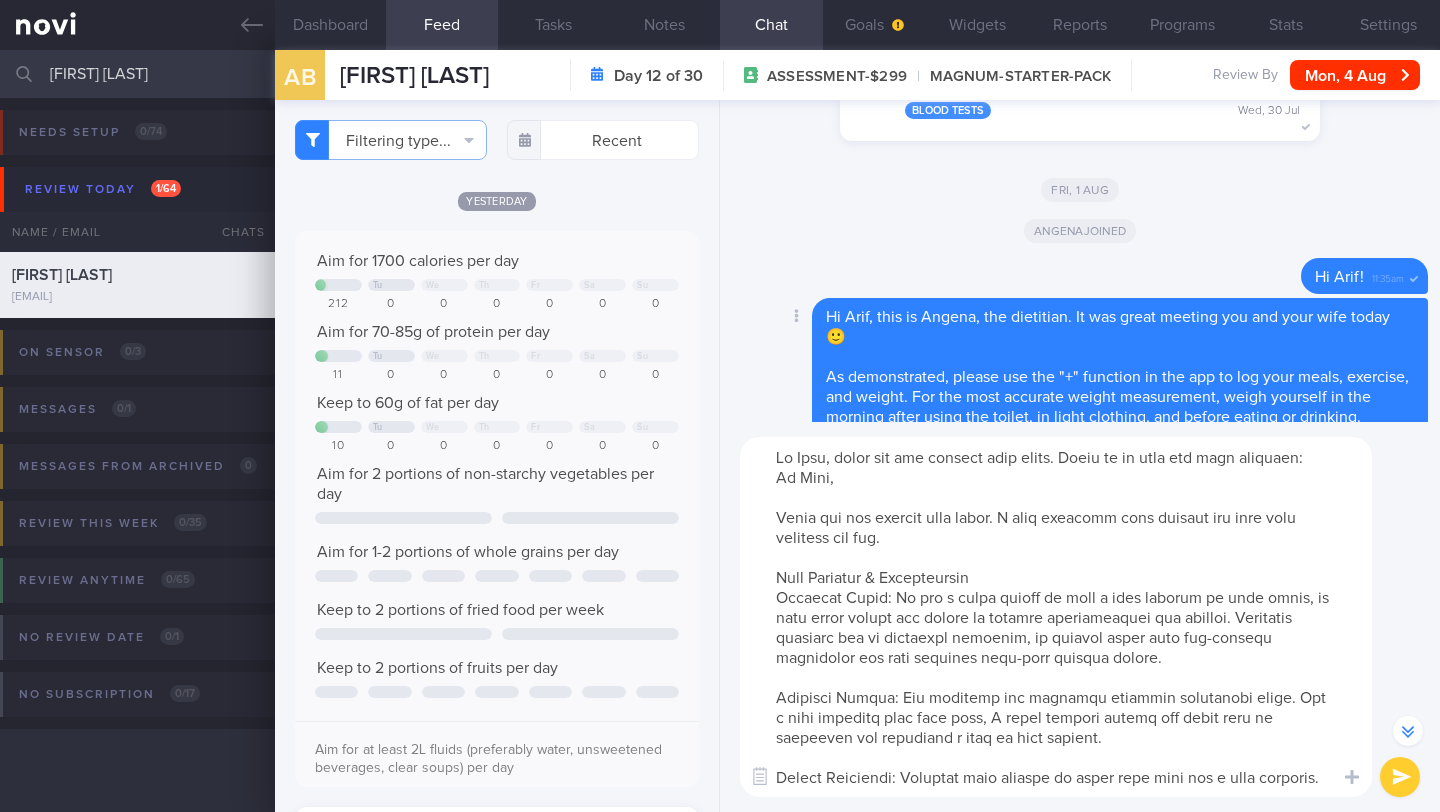 scroll, scrollTop: 160, scrollLeft: 0, axis: vertical 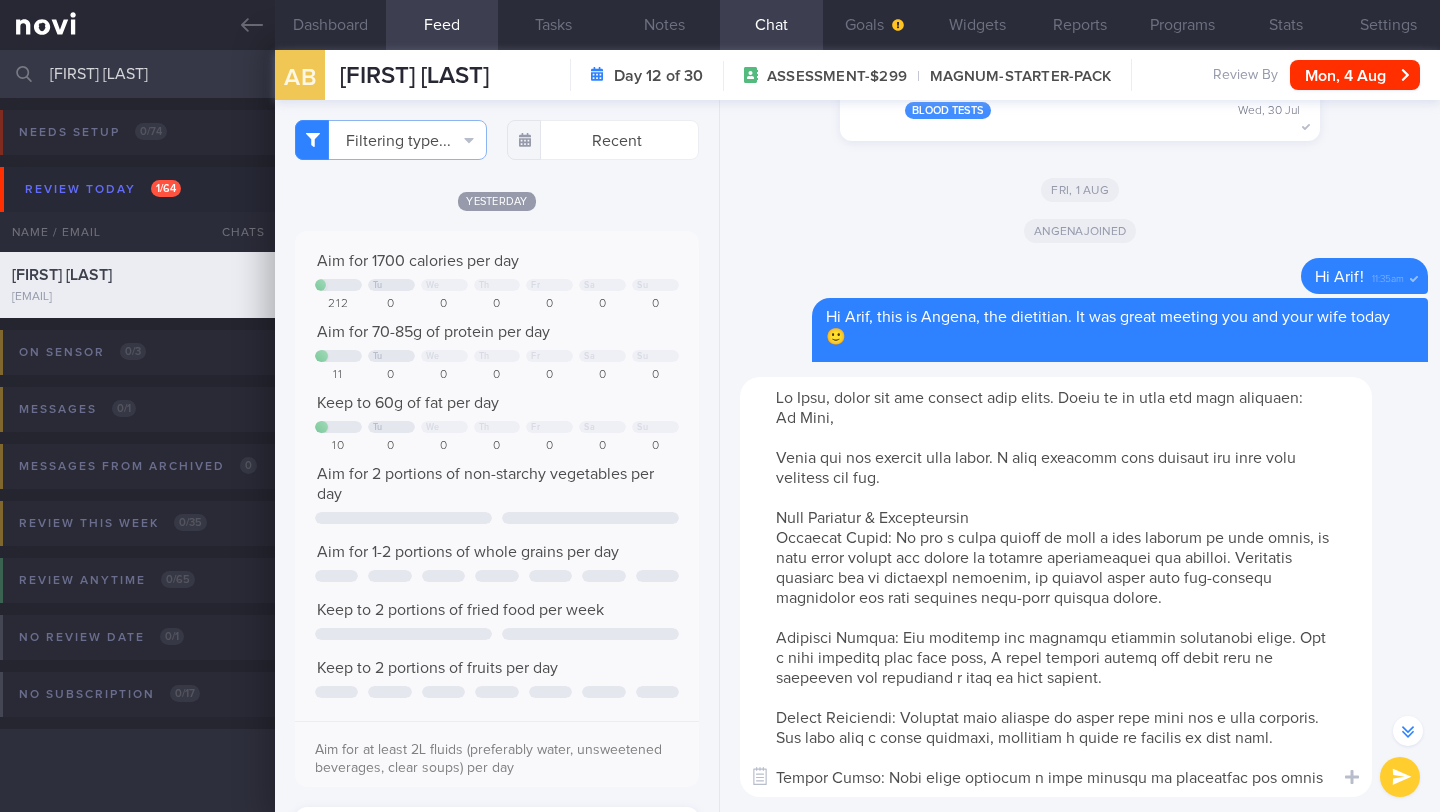 drag, startPoint x: 954, startPoint y: 501, endPoint x: 745, endPoint y: 440, distance: 217.72 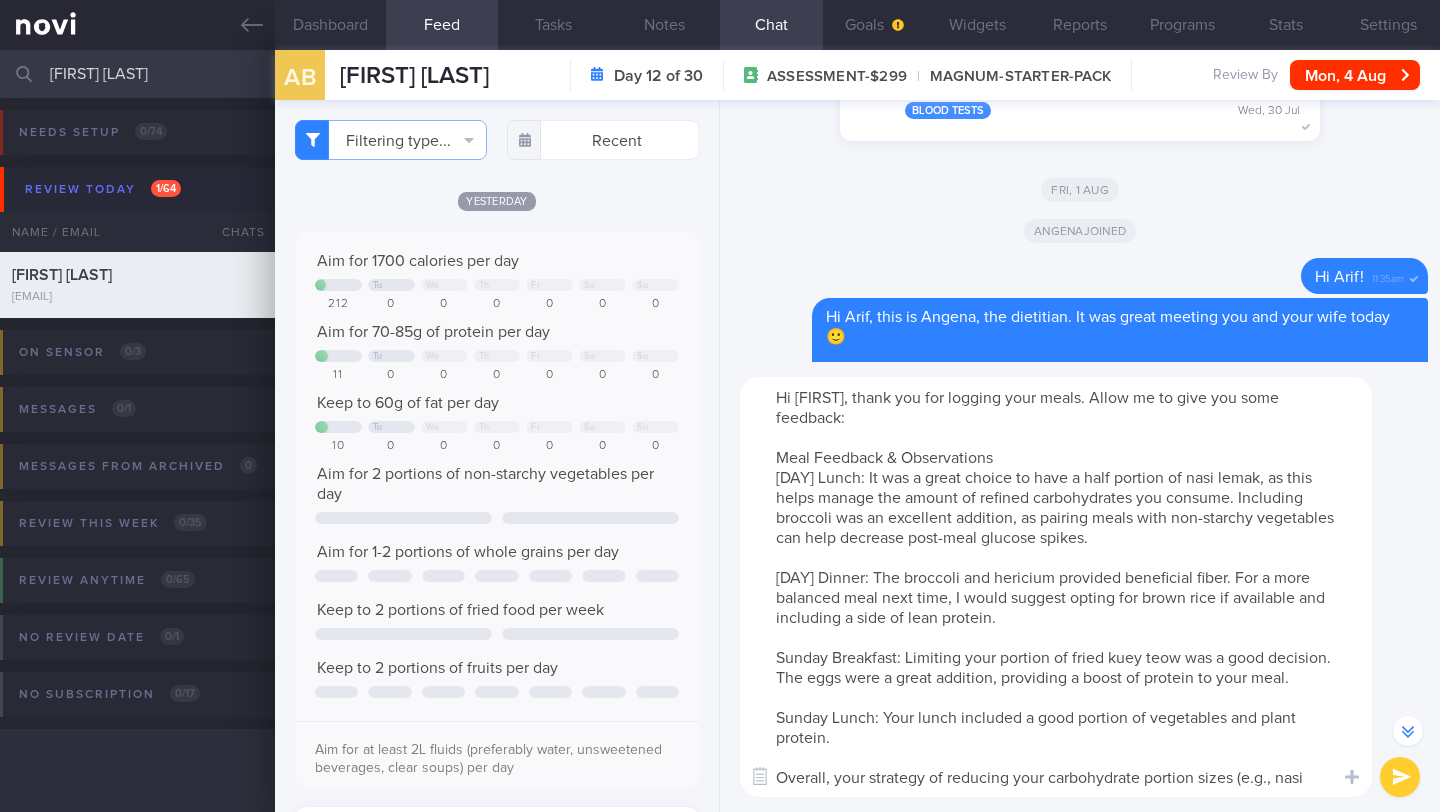 drag, startPoint x: 977, startPoint y: 455, endPoint x: 726, endPoint y: 455, distance: 251 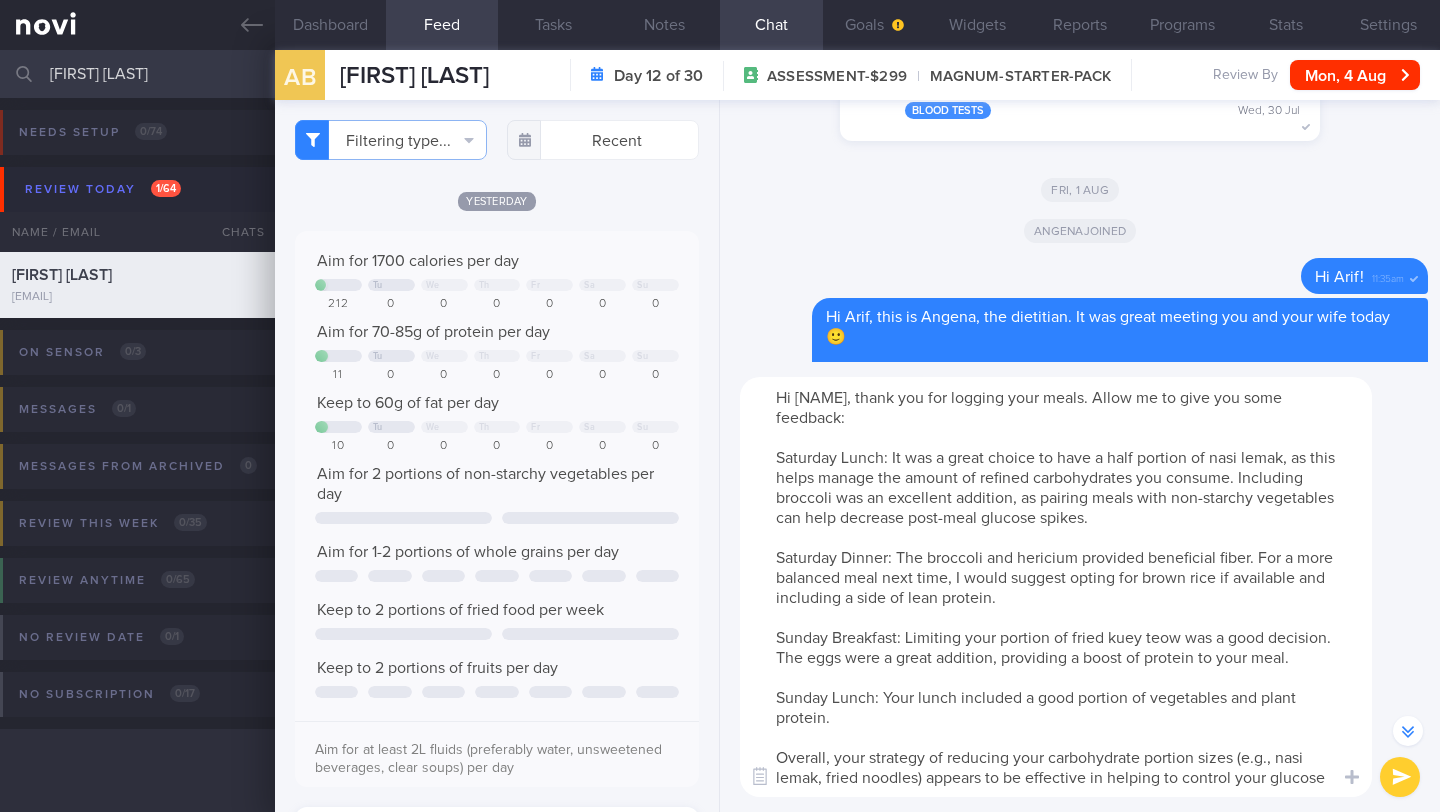 scroll, scrollTop: 14, scrollLeft: 0, axis: vertical 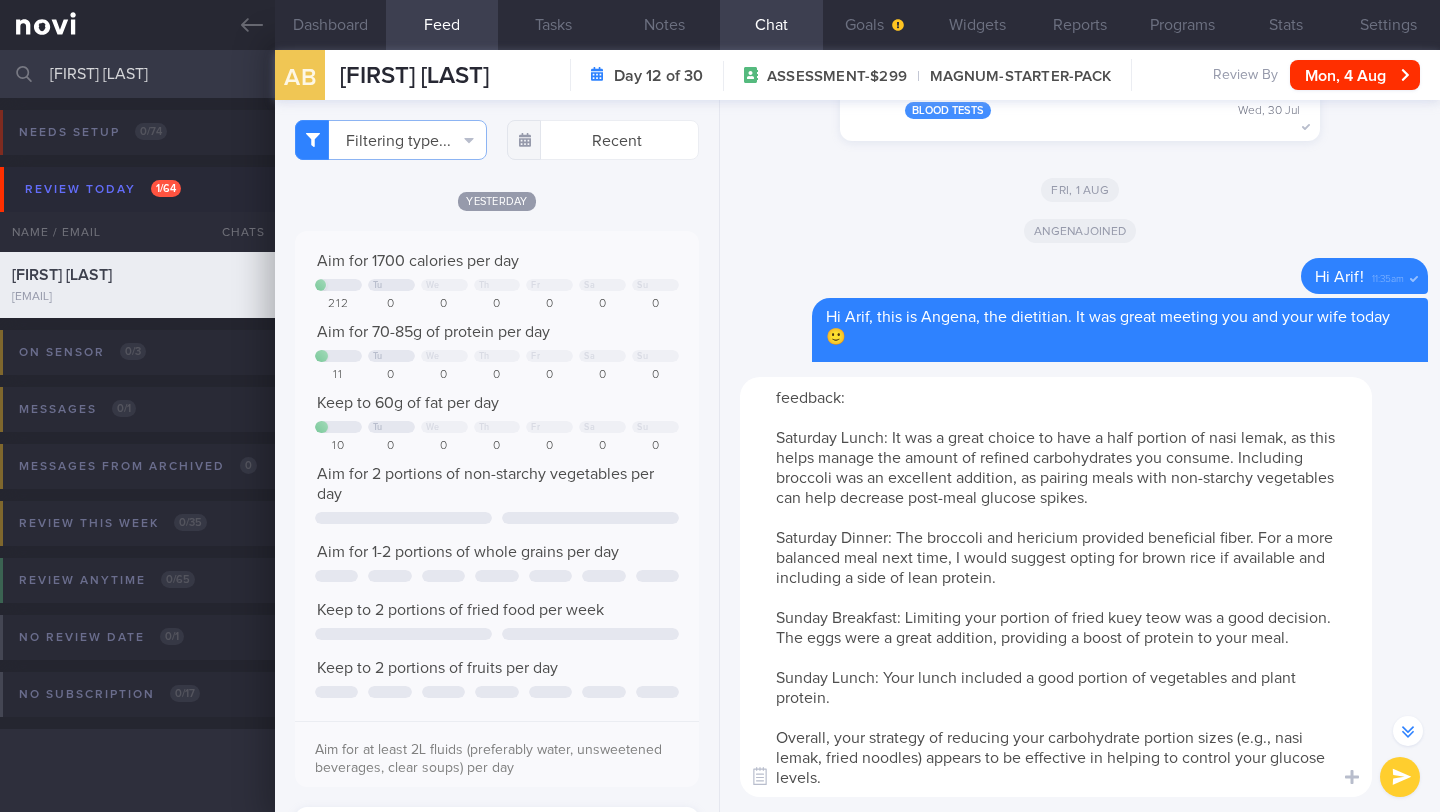 click on "Hi [NAME], thank you for logging your meals. Allow me to give you some feedback:
Saturday Lunch: It was a great choice to have a half portion of nasi lemak, as this helps manage the amount of refined carbohydrates you consume. Including broccoli was an excellent addition, as pairing meals with non-starchy vegetables can help decrease post-meal glucose spikes.
Saturday Dinner: The broccoli and hericium provided beneficial fiber. For a more balanced meal next time, I would suggest opting for brown rice if available and including a side of lean protein.
Sunday Breakfast: Limiting your portion of fried kuey teow was a good decision. The eggs were a great addition, providing a boost of protein to your meal.
Sunday Lunch: Your lunch included a good portion of vegetables and plant protein.
Overall, your strategy of reducing your carbohydrate portion sizes (e.g., nasi lemak, fried noodles) appears to be effective in helping to control your glucose levels." at bounding box center [1056, 587] 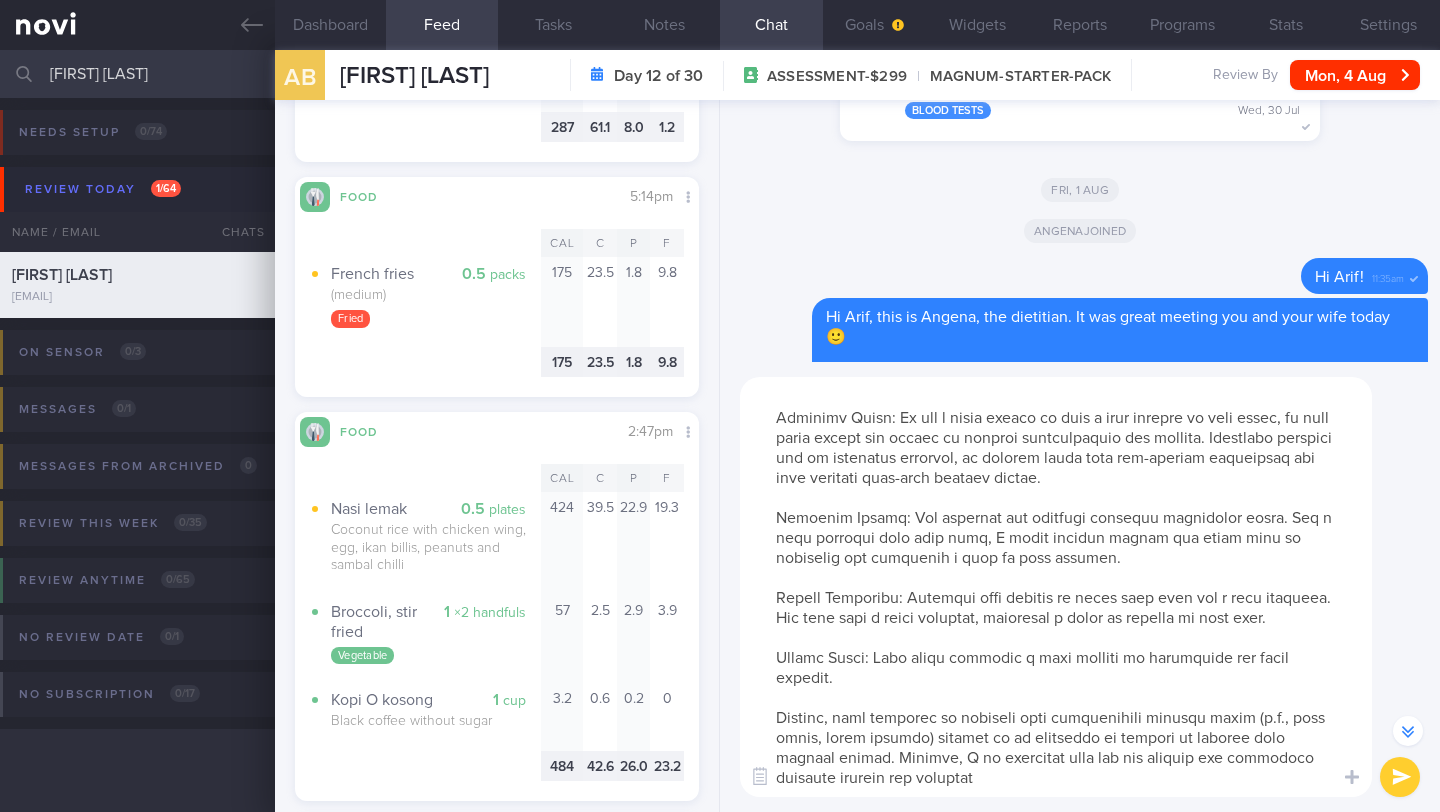scroll, scrollTop: 3547, scrollLeft: 0, axis: vertical 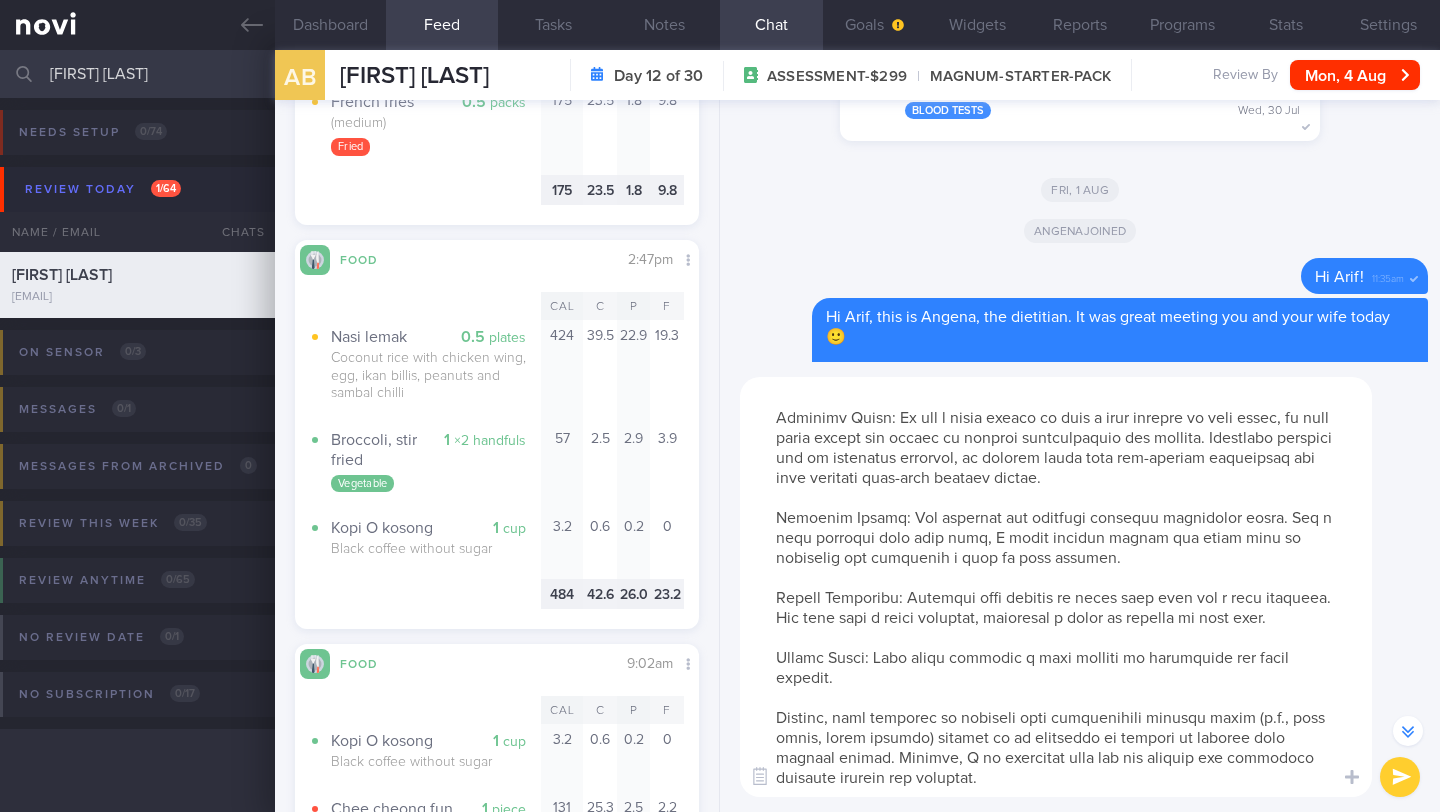 type on "Hi [NAME], thank you for logging your meals. Allow me to give you some feedback:
[DAY] Lunch: It was a great choice to have a half portion of nasi lemak, as this helps manage the amount of refined carbohydrates you consume. Including broccoli was an excellent addition, as pairing meals with non-starchy vegetables can help decrease post-meal glucose spikes.
[DAY] Dinner: The broccoli and hericium provided beneficial fiber. For a more balanced meal next time, I would suggest opting for brown rice if available and including a side of lean protein.
[DAY] Breakfast: Limiting your portion of fried kuey teow was a good decision. The eggs were a great addition, providing a boost of protein to your meal.
[DAY] Lunch: Your lunch included a good portion of vegetables and plant protein.
Overall, your strategy of reducing your carbohydrate portion sizes (e.g., nasi lemak, fried noodles) appears to be effective in helping to control your glucose levels. However, I am concerned that you are overall not consumi..." 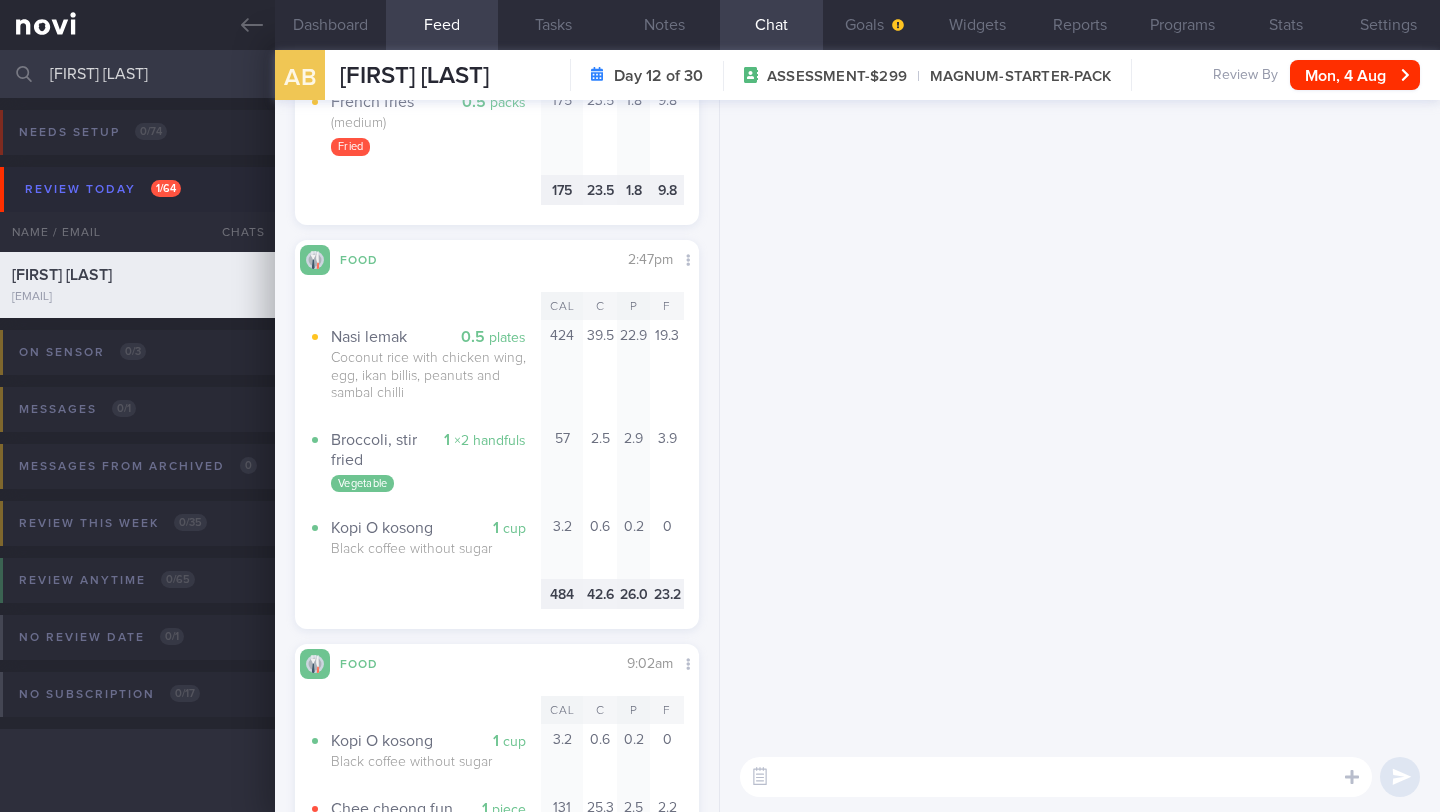 scroll, scrollTop: 0, scrollLeft: 0, axis: both 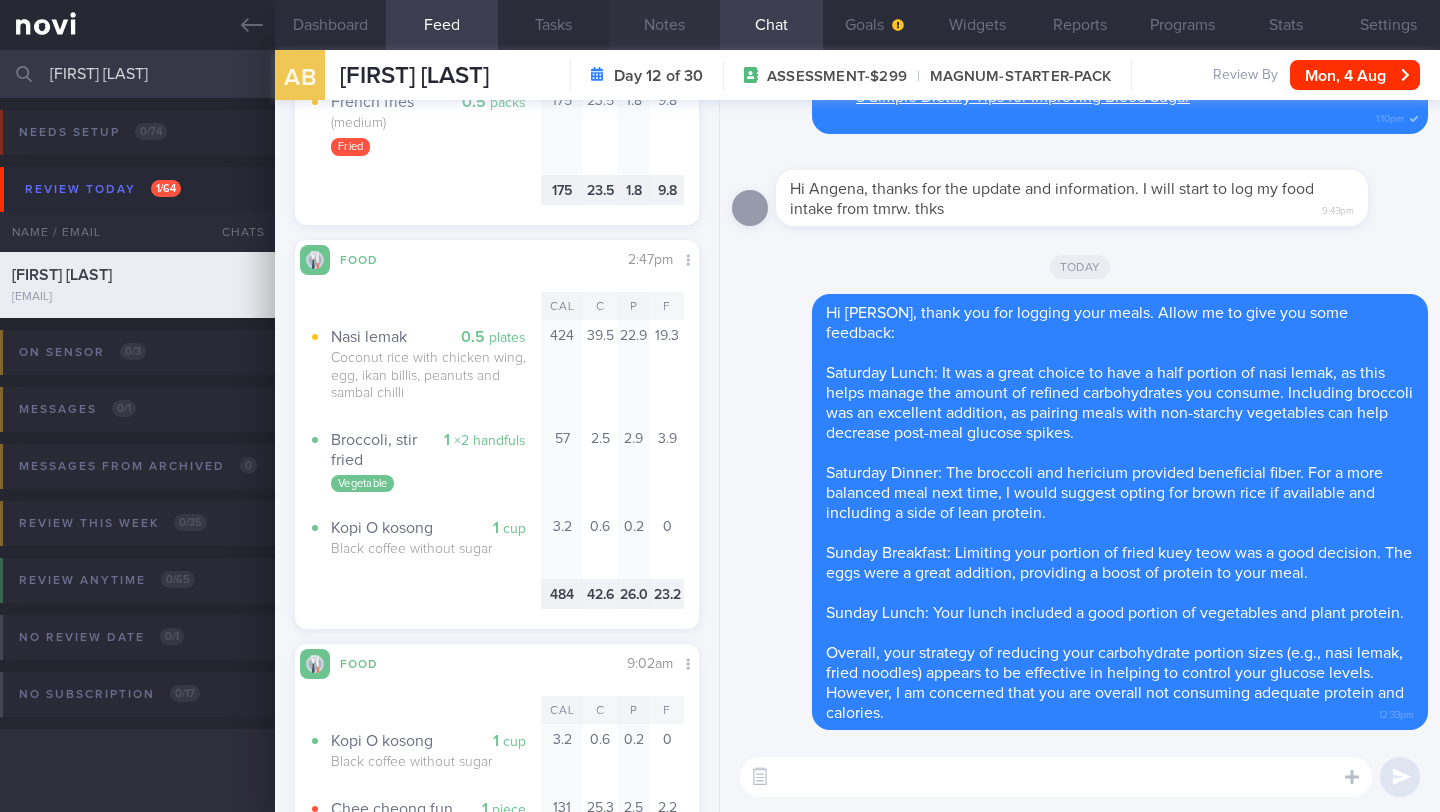 click on "Notes" at bounding box center (664, 25) 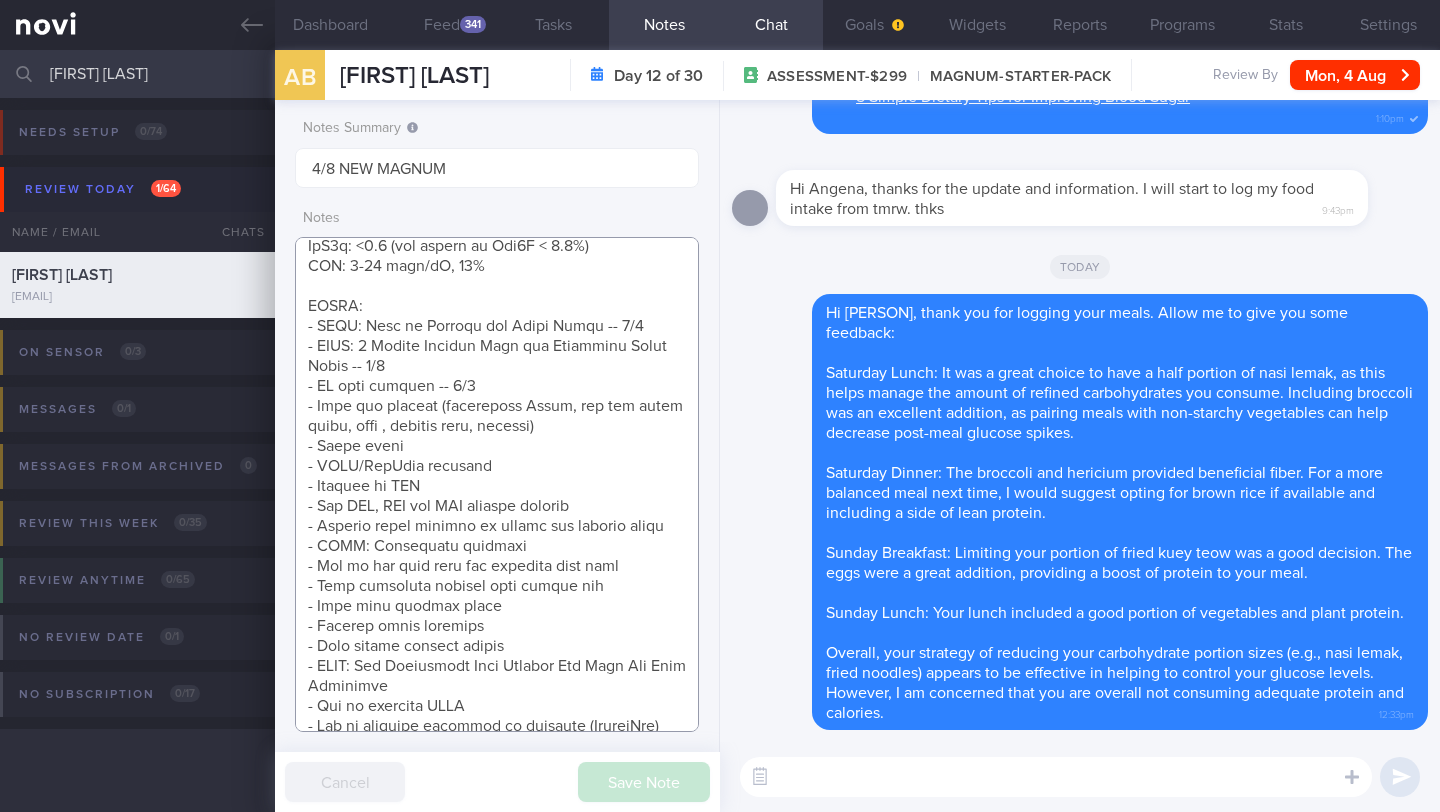 click at bounding box center [497, 484] 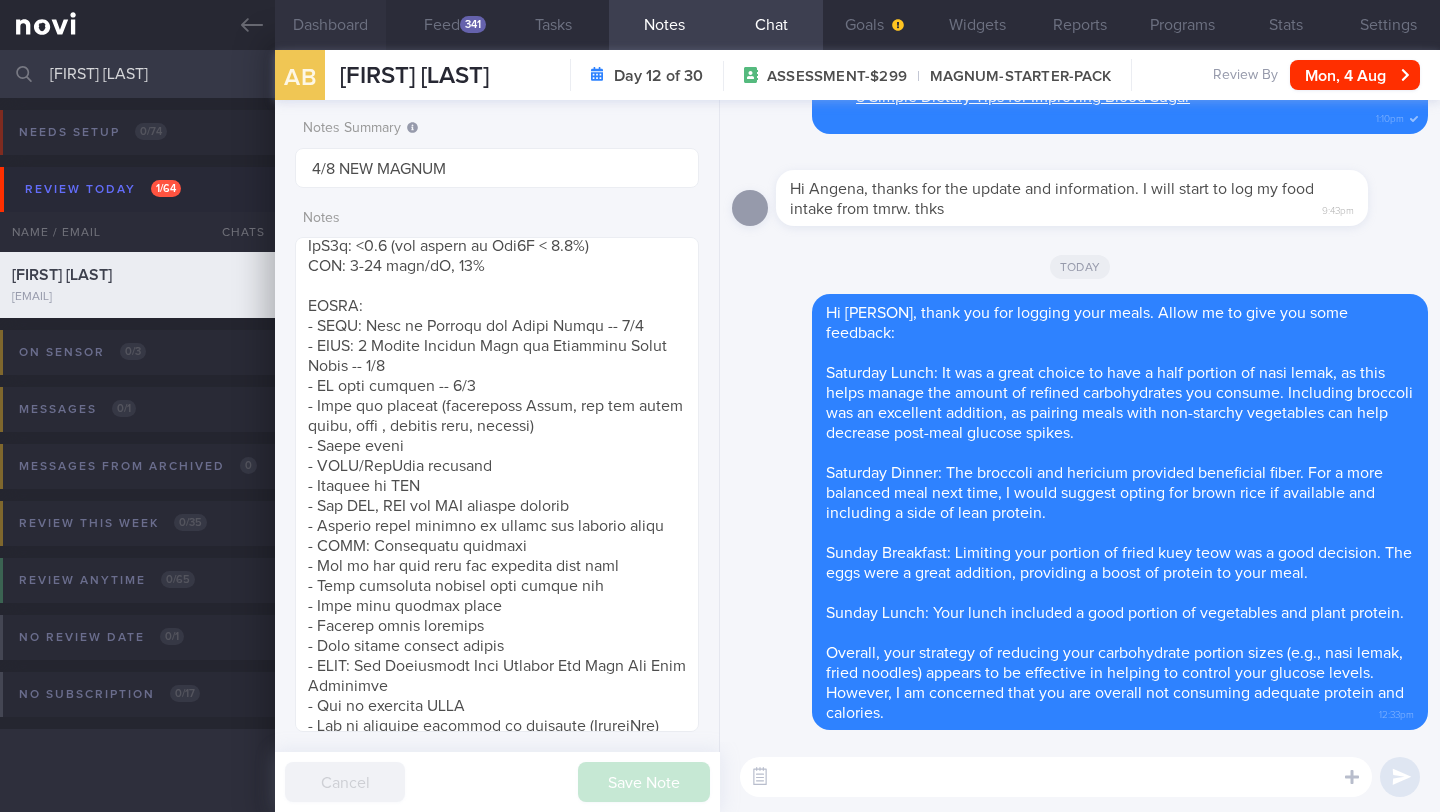 click on "Dashboard" at bounding box center (330, 25) 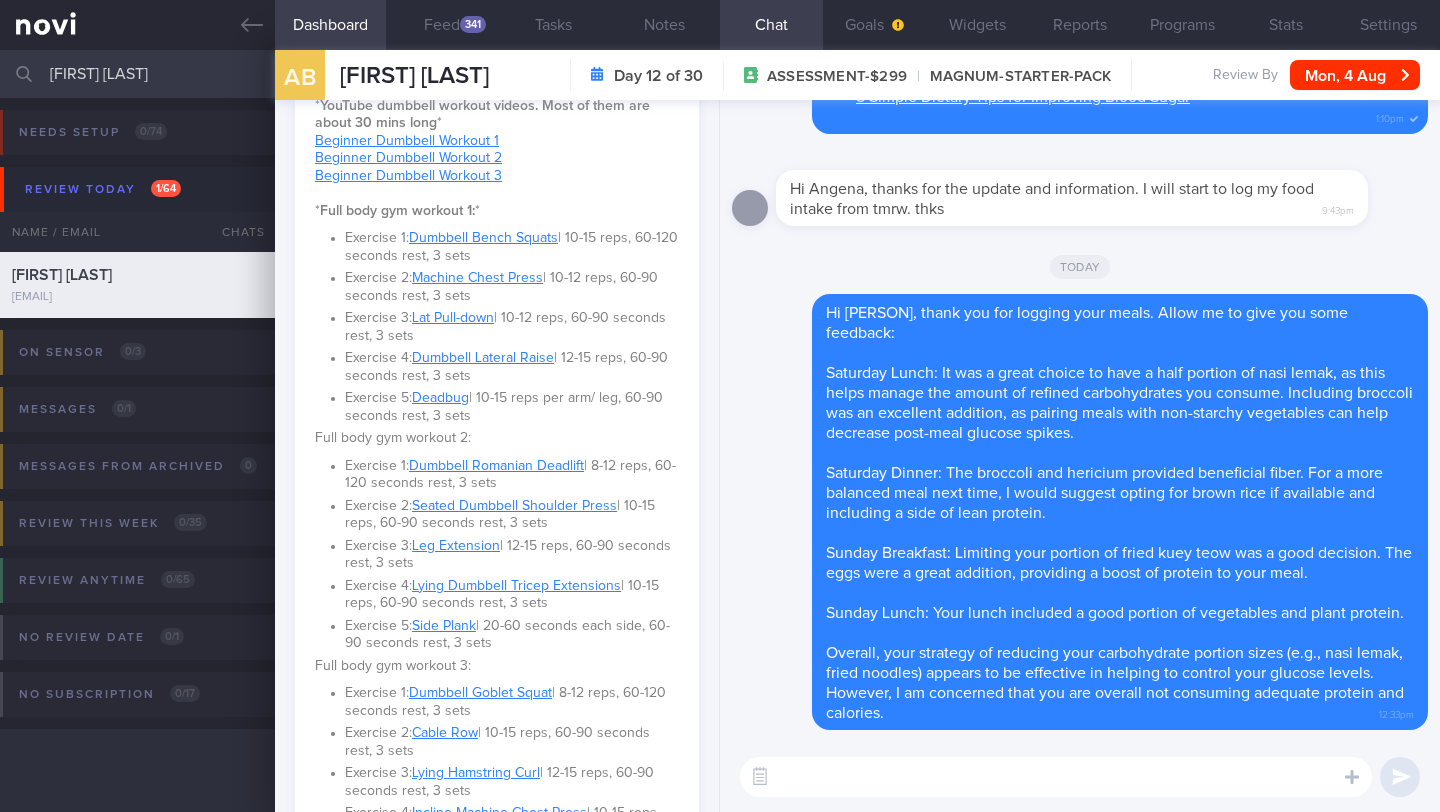 scroll, scrollTop: 1327, scrollLeft: 0, axis: vertical 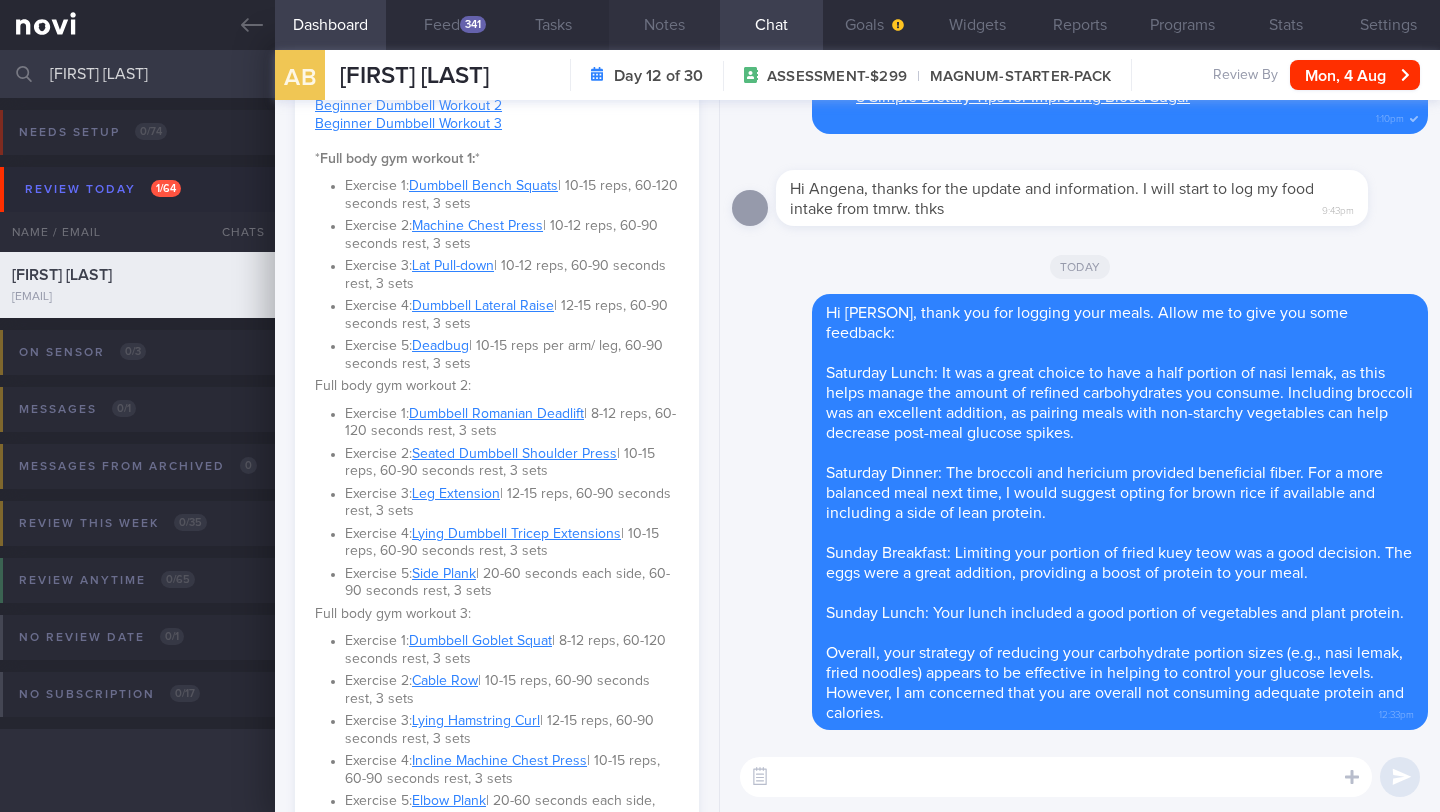 click on "Notes" at bounding box center (664, 25) 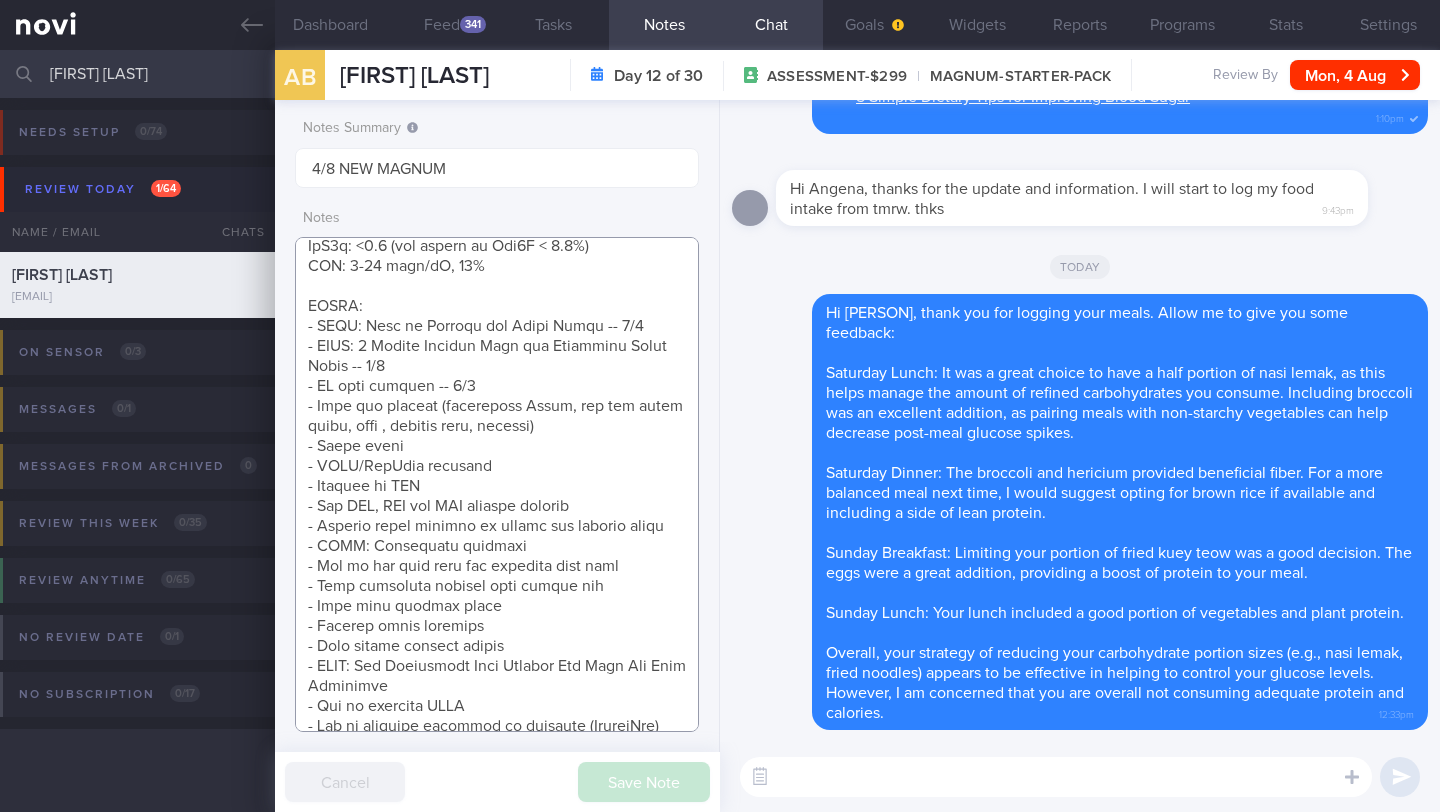 click at bounding box center (497, 484) 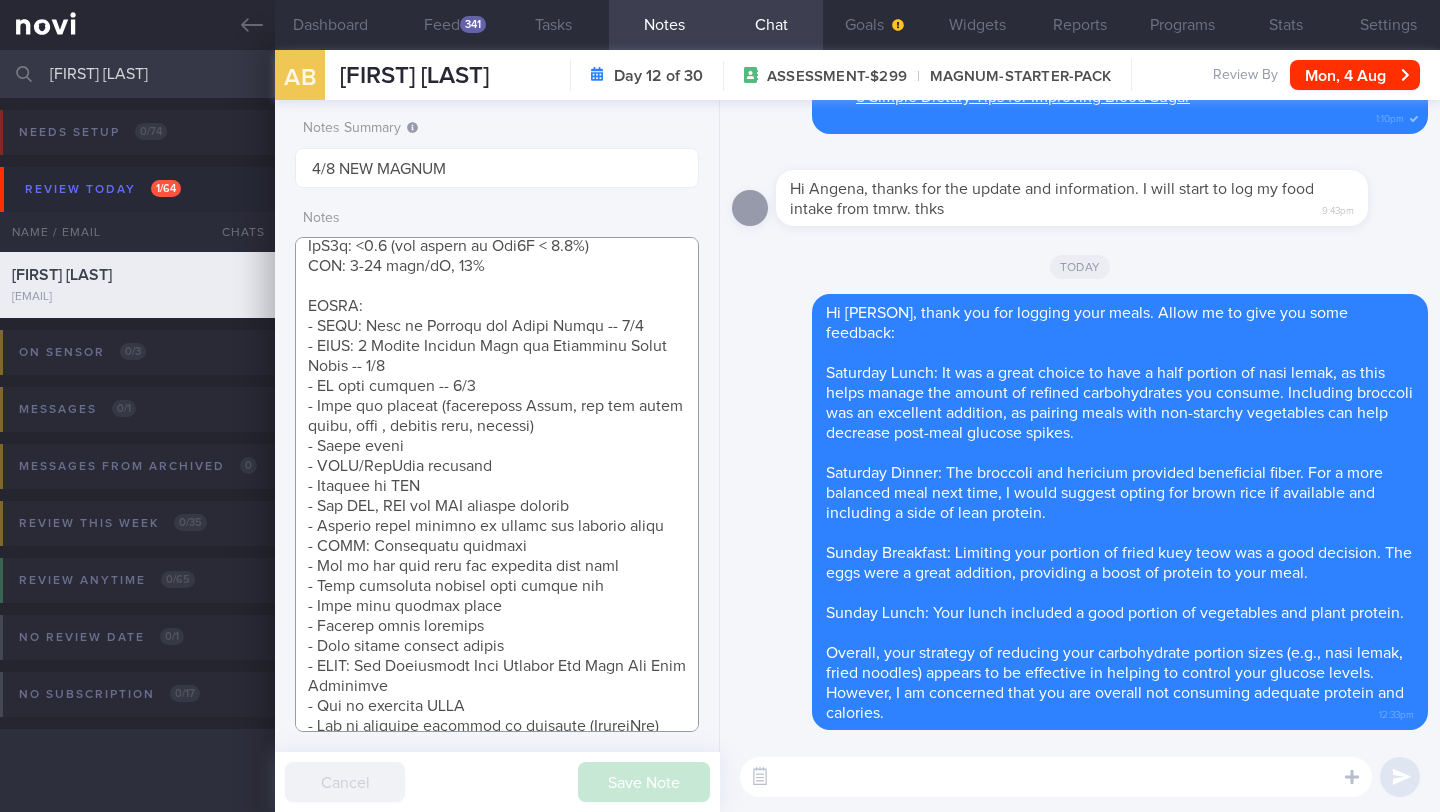 drag, startPoint x: 415, startPoint y: 484, endPoint x: 325, endPoint y: 484, distance: 90 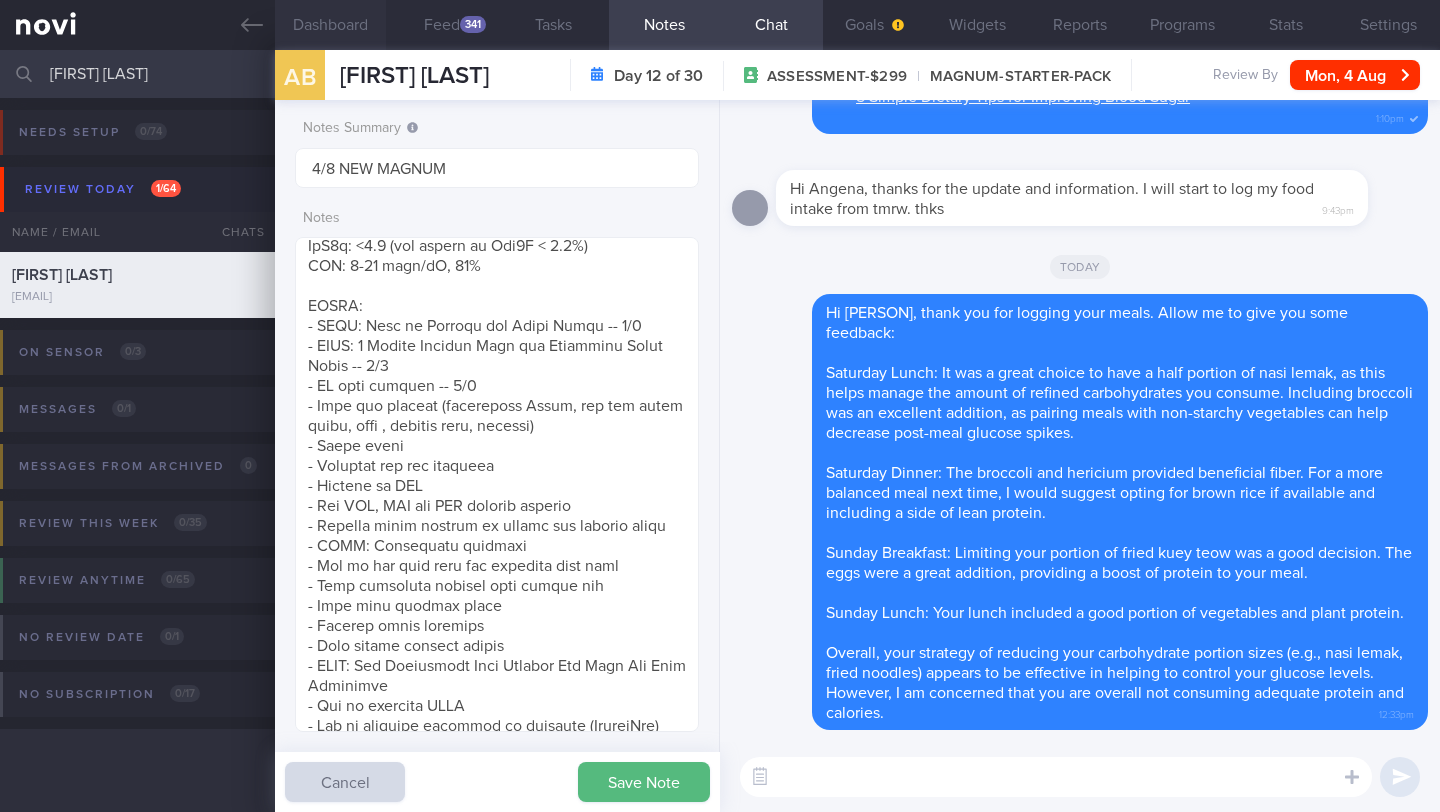 click on "Dashboard" at bounding box center (330, 25) 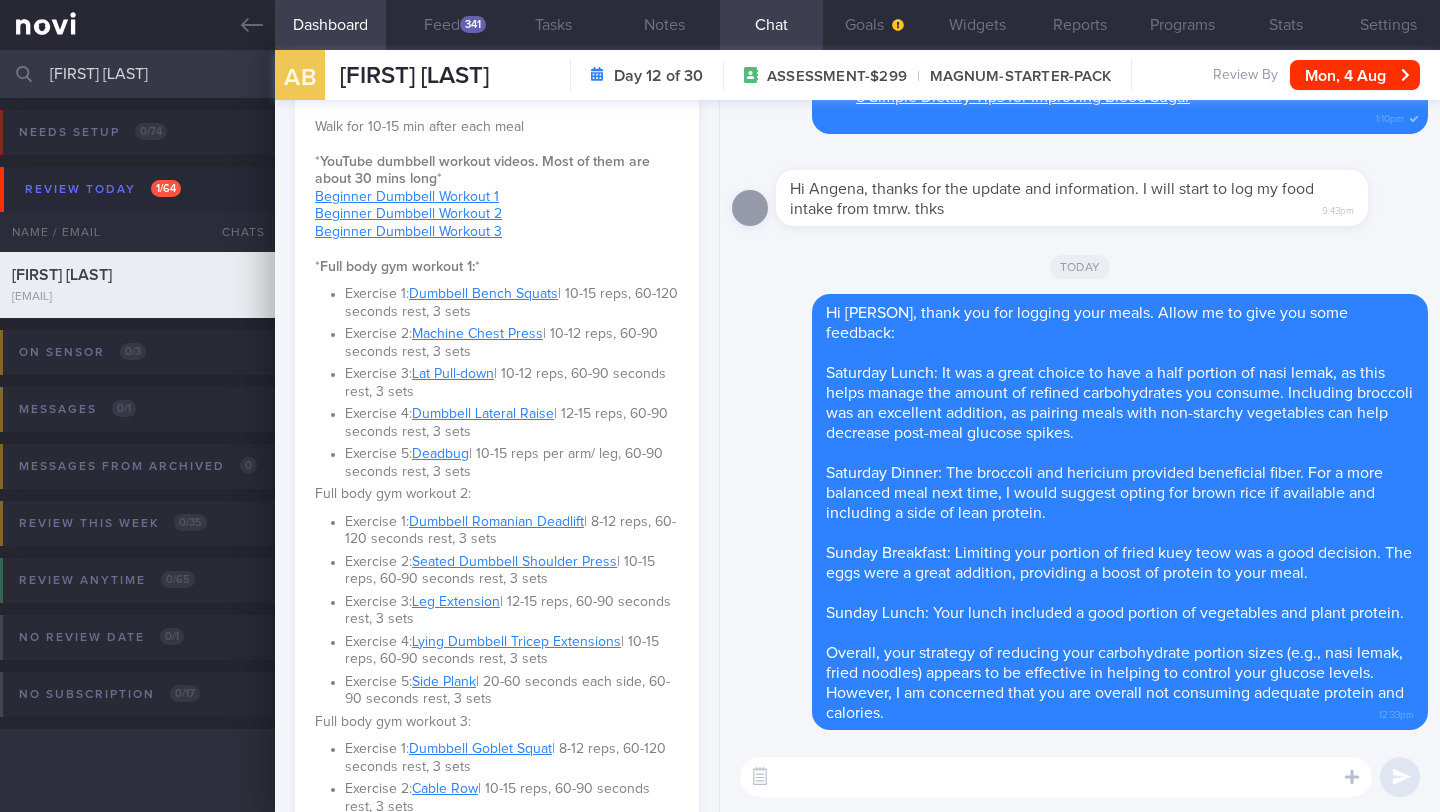scroll, scrollTop: 1216, scrollLeft: 0, axis: vertical 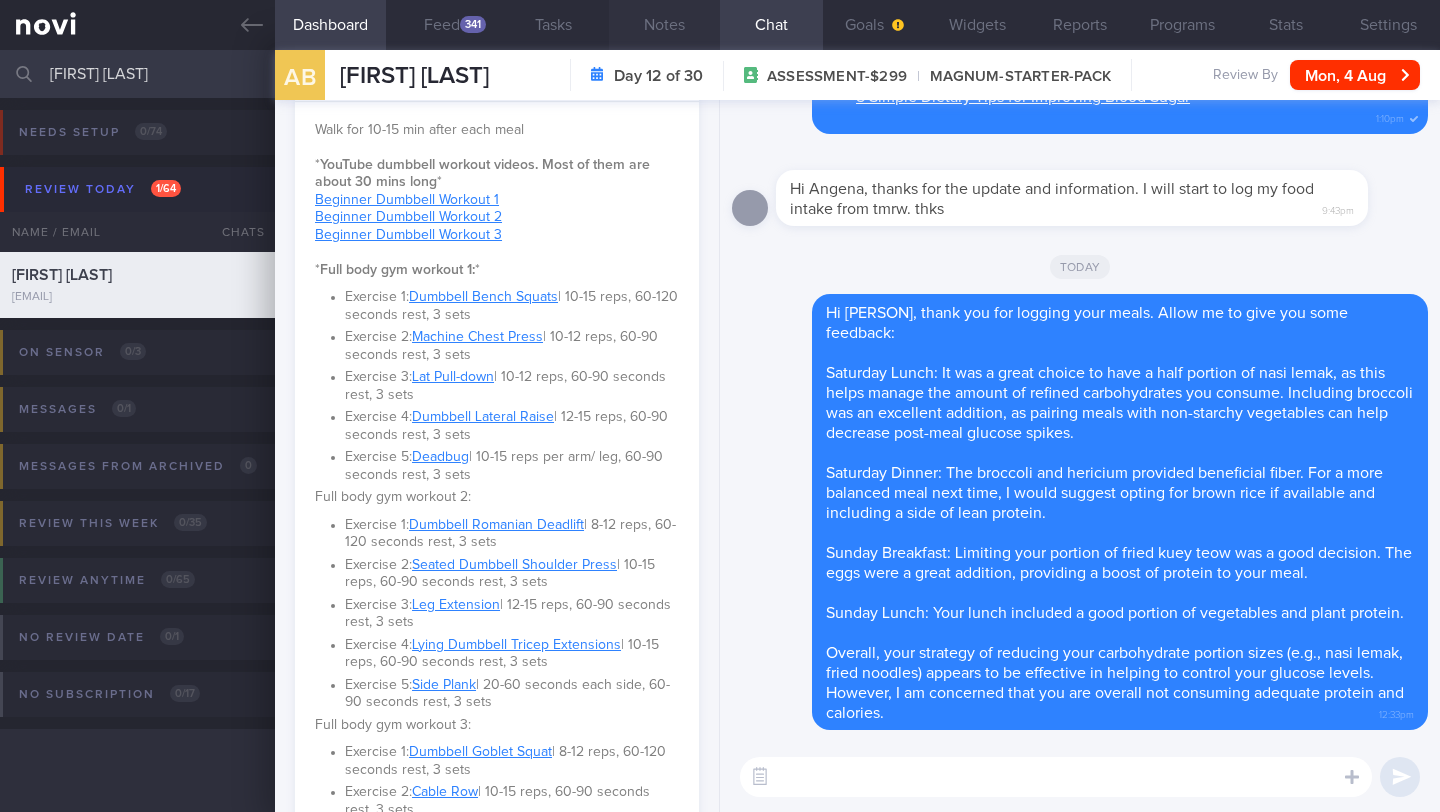 click on "Notes" at bounding box center (664, 25) 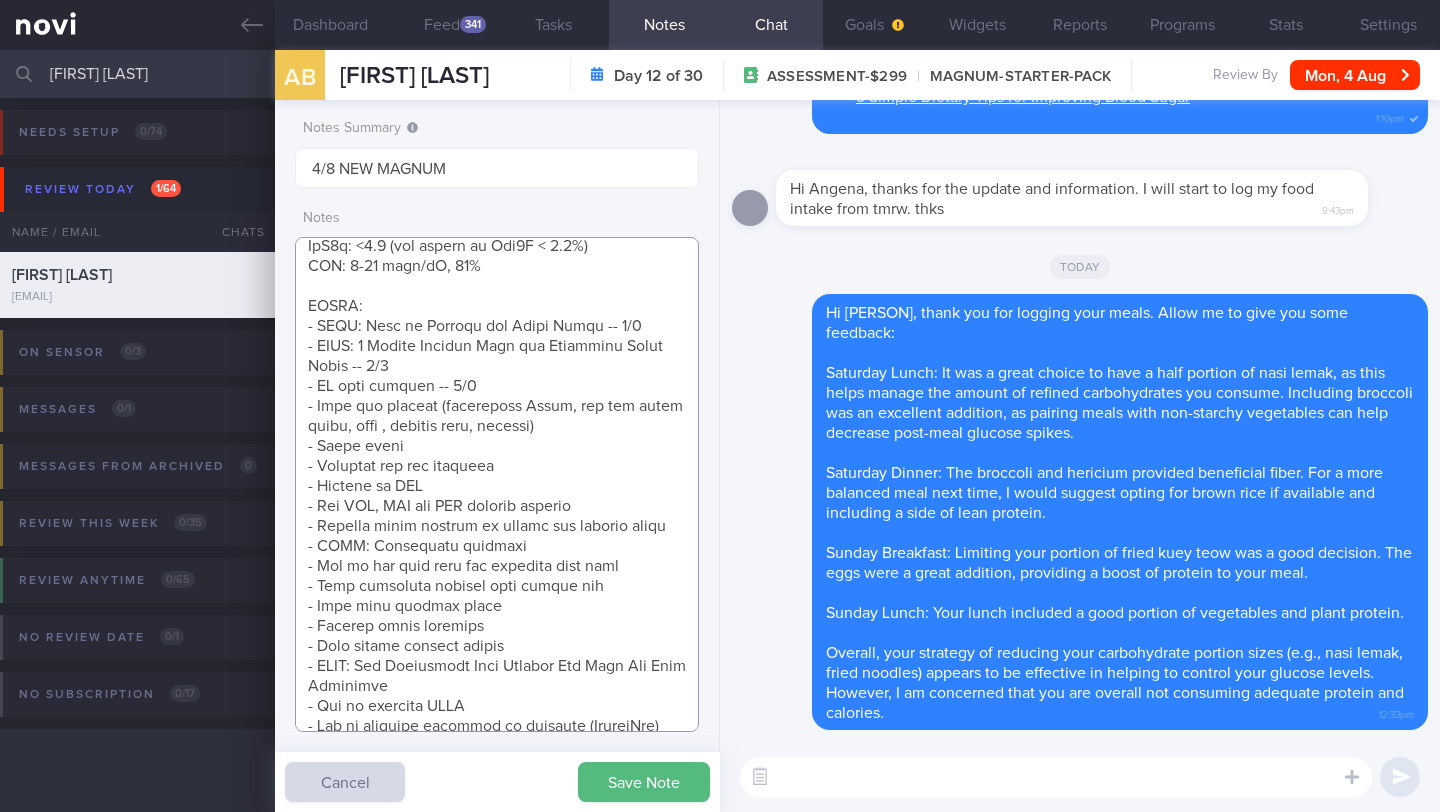 click at bounding box center [497, 484] 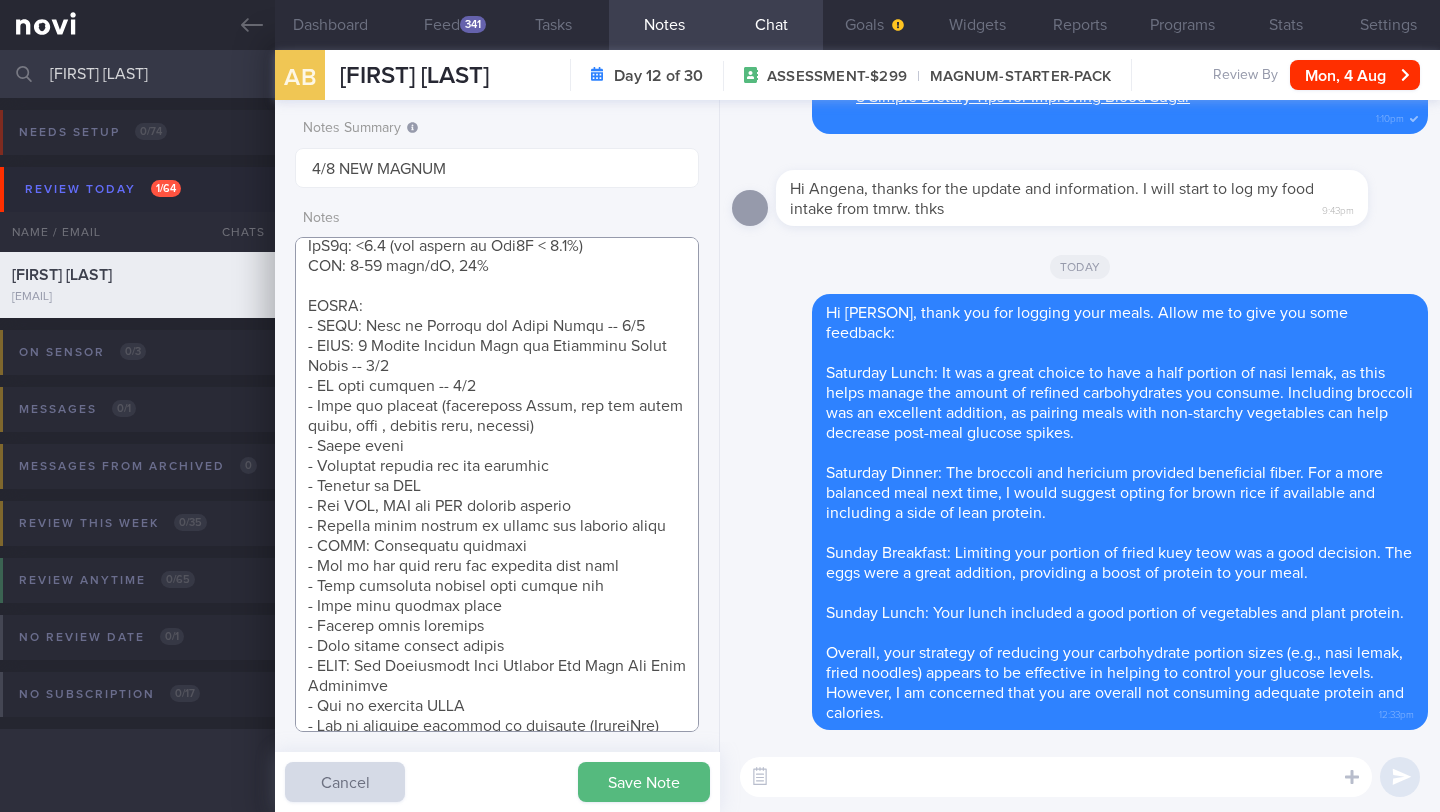 click at bounding box center (497, 484) 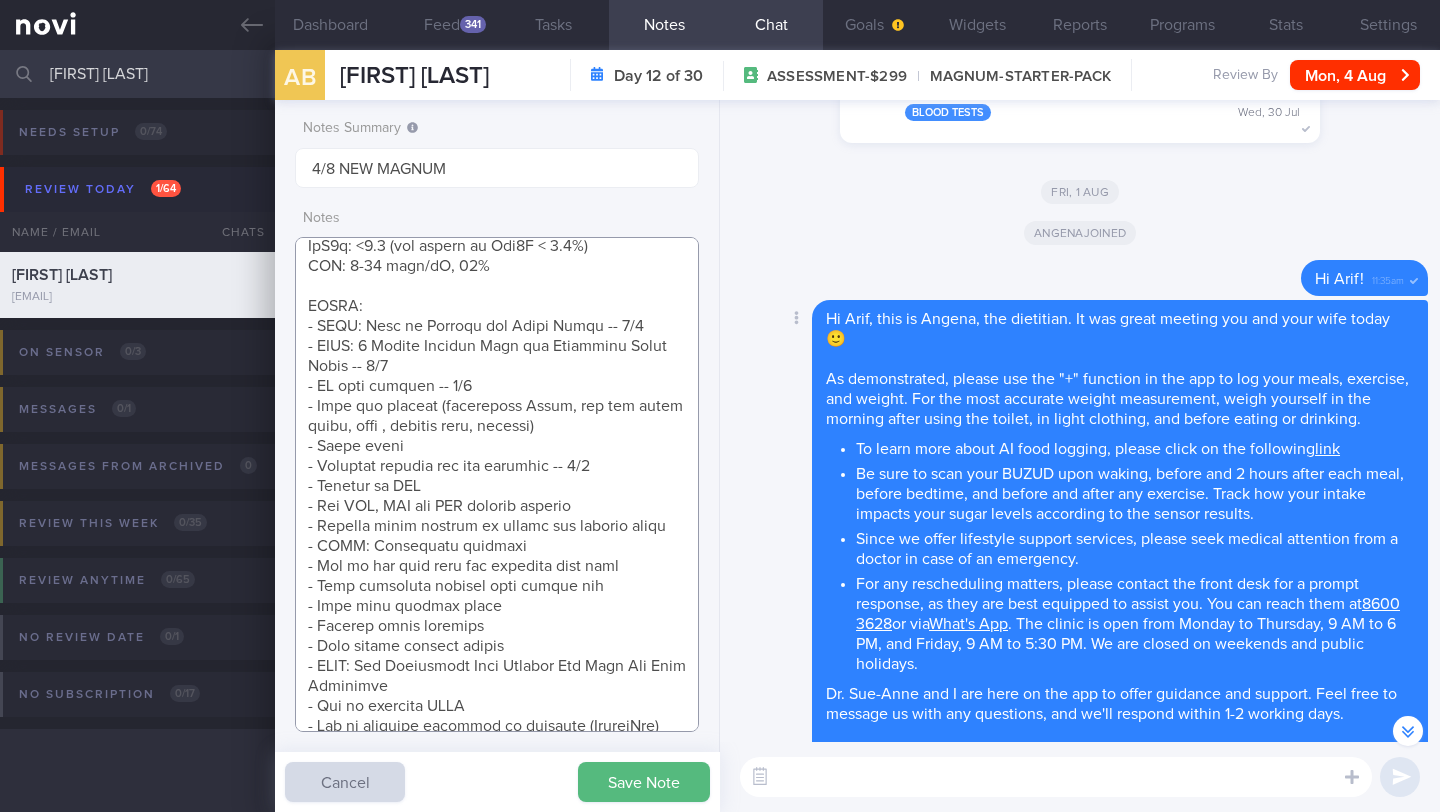 scroll, scrollTop: -1880, scrollLeft: 0, axis: vertical 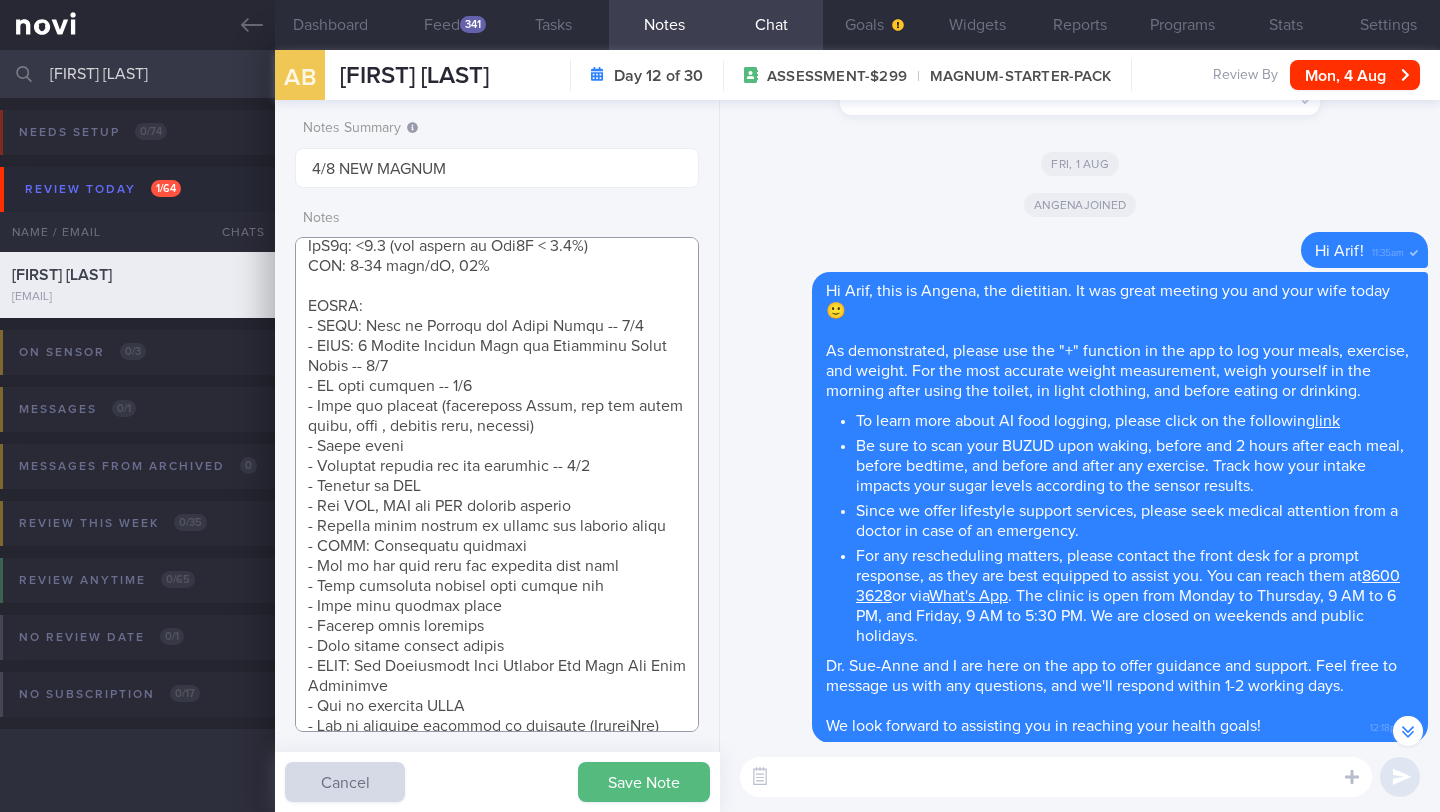 click at bounding box center [497, 484] 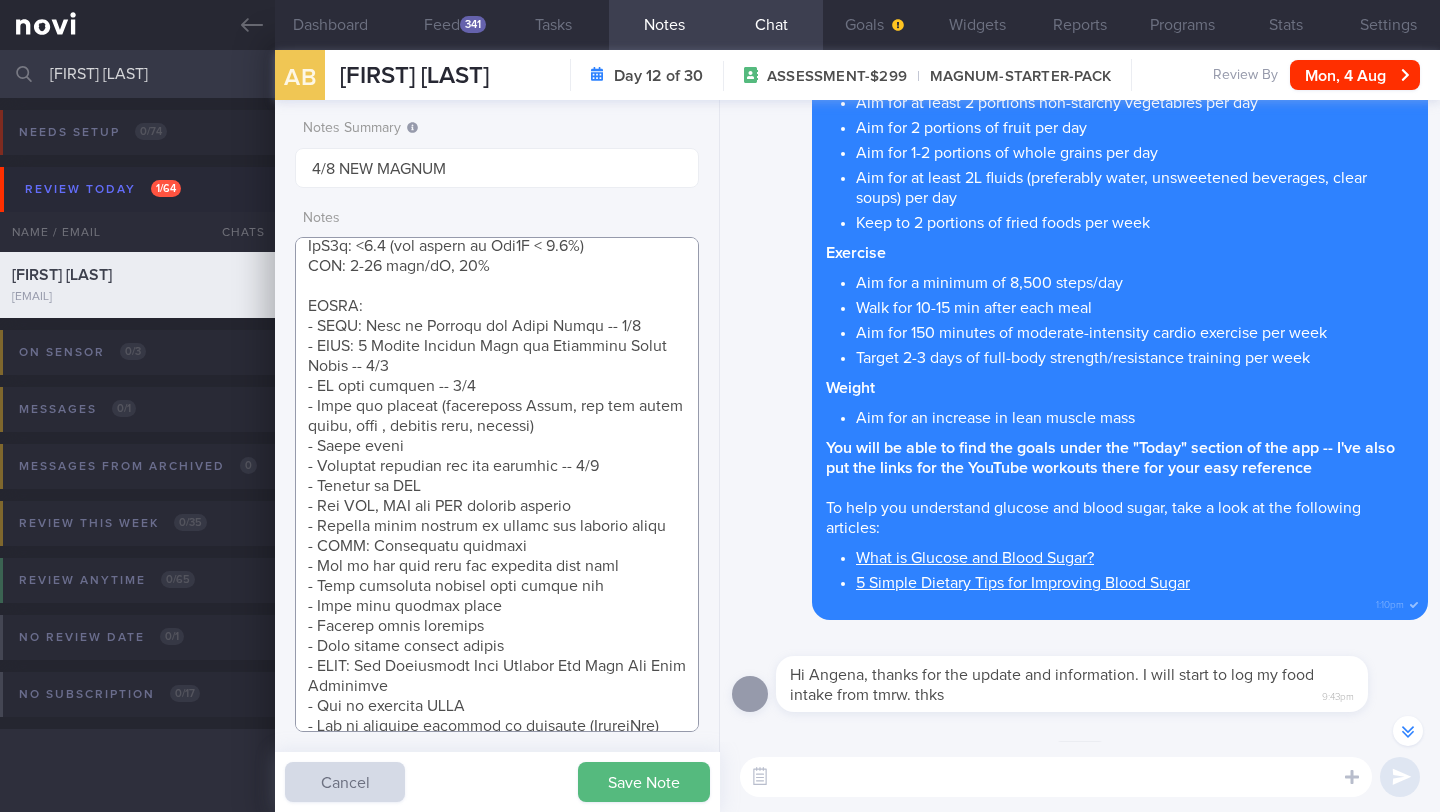 scroll, scrollTop: -450, scrollLeft: 0, axis: vertical 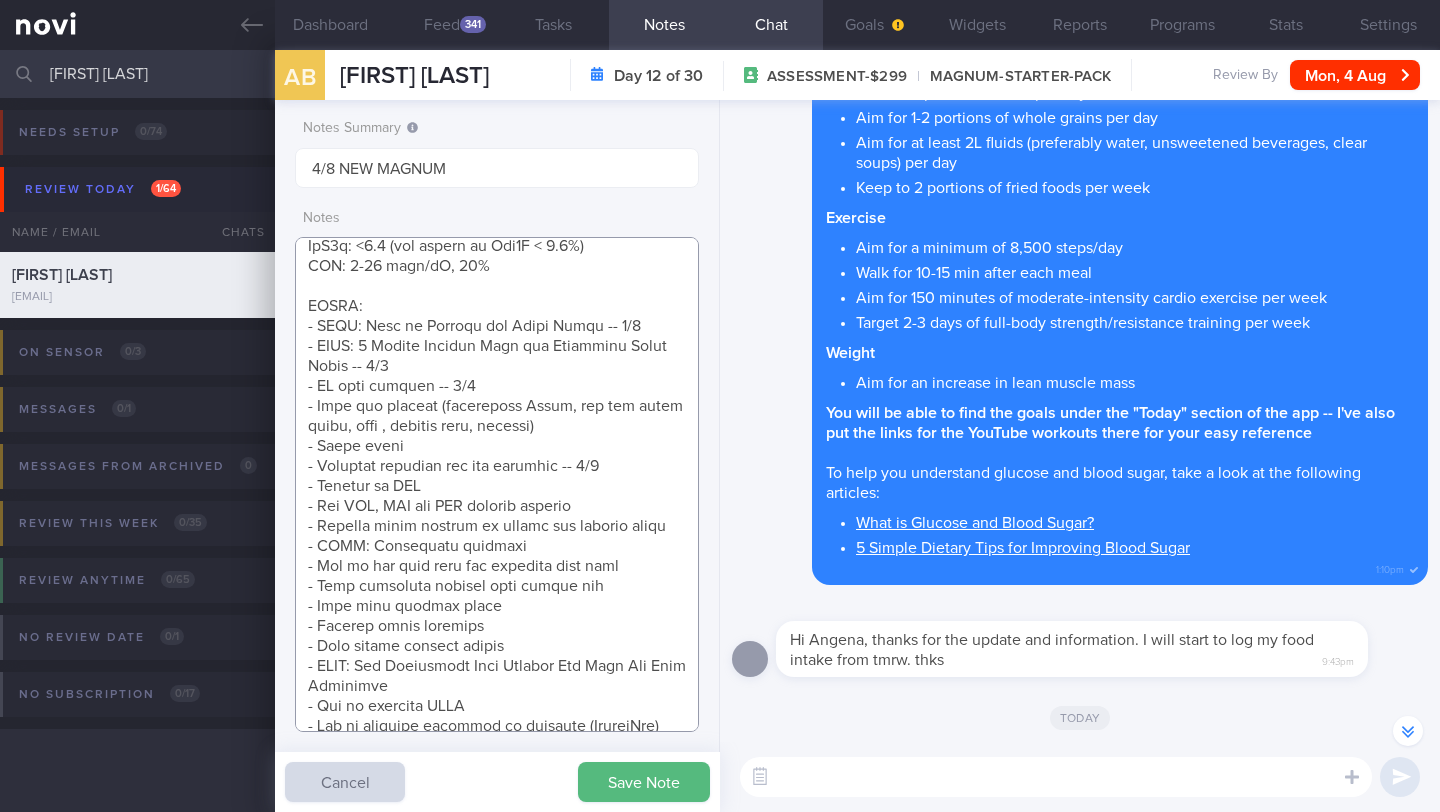 drag, startPoint x: 424, startPoint y: 473, endPoint x: 290, endPoint y: 429, distance: 141.039 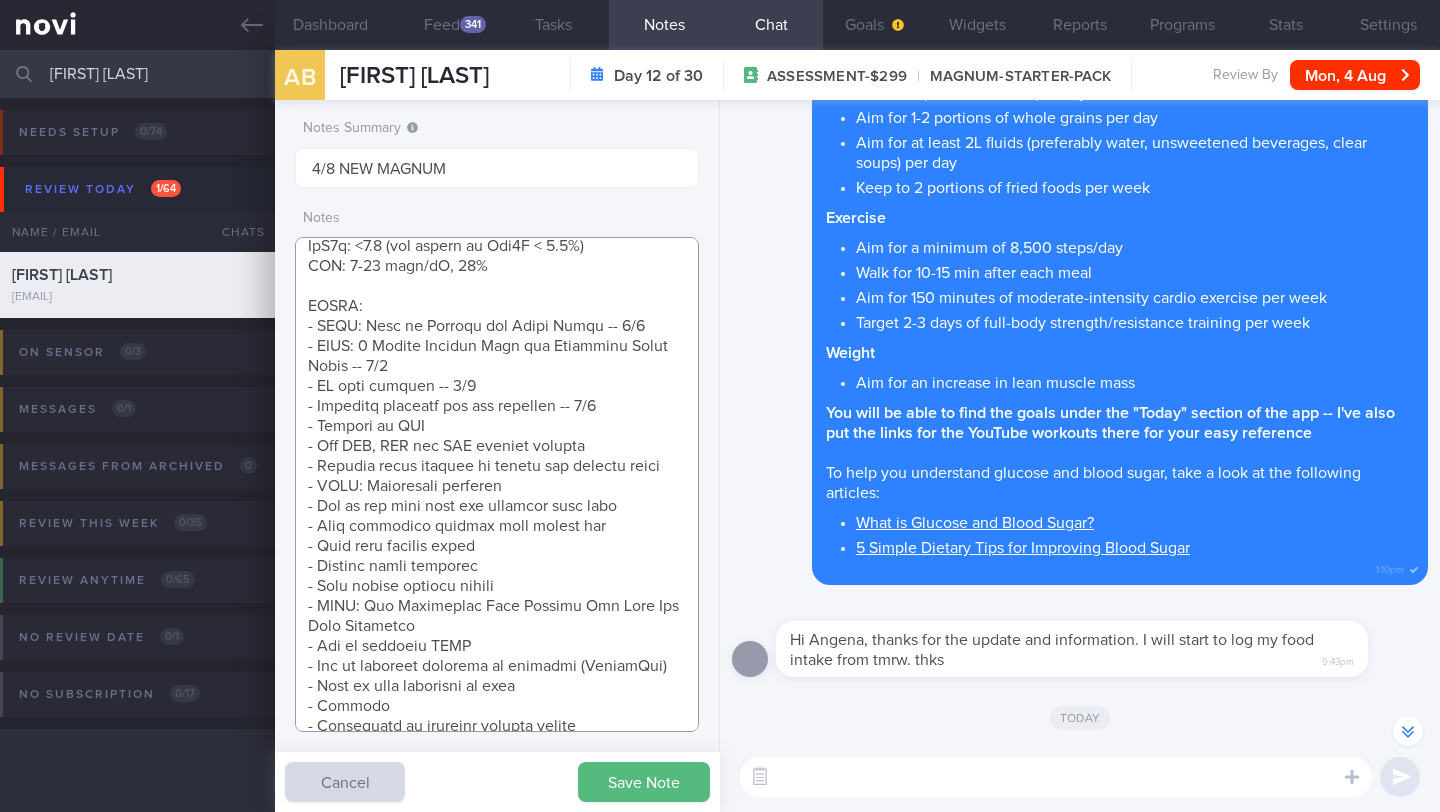 click at bounding box center [497, 484] 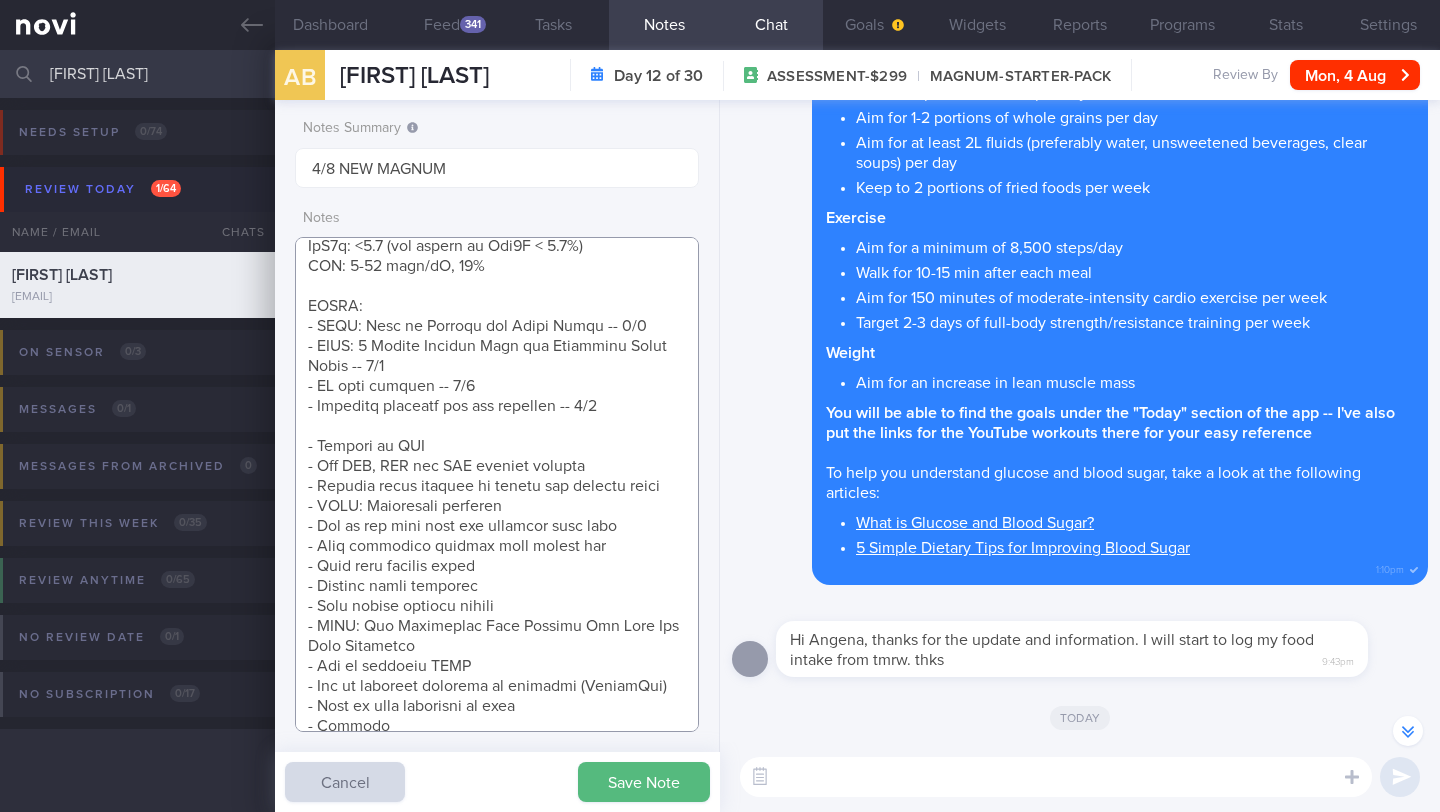 paste on "- Keen for recipes (preferably Asian, not too spicy
stove, oven , toaster oven, steamer)
- Photo guide" 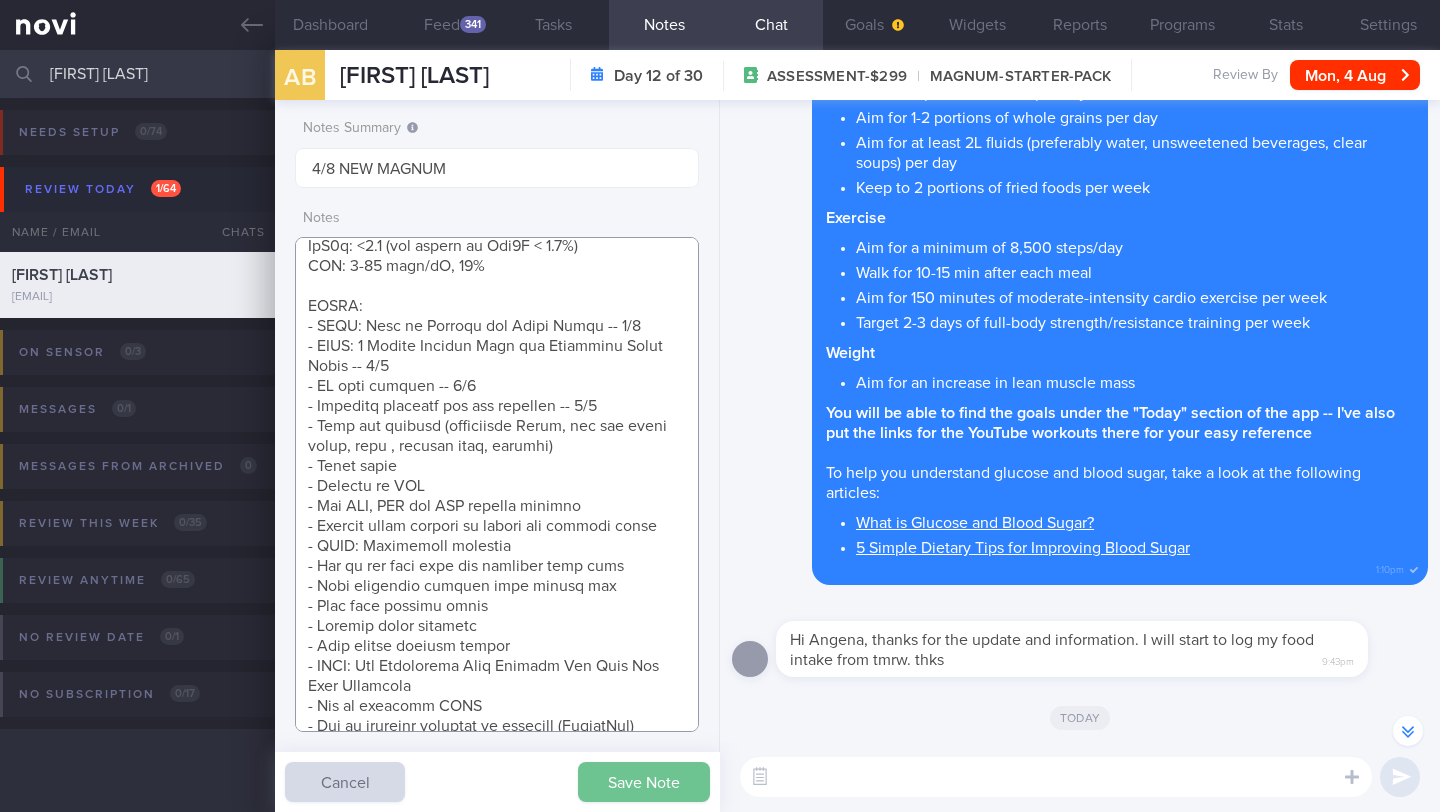 type on "Explained that the purpose of increasing muscle mass is to improve insulin sensitivity
SUPPORT NEEDED:
CHALLENGE:
ovo-lacto vegetarian
Protein sources: tofu, tempeh, taukee, taukwa,  beancurd skin, eggs, cheese (only on pizza), chickpeas, edamame, all bean and dried peas, occ mock meat/fish
No milk/yoghurt
Finds being vegetarian helps him restrict intake of oily foods
49 year old Male
travels between Indo and SG
- Pmhx: T2DM
- Meds: Nil
- Social hx: Lives in Jakarta with wife and 2 daughters (16 and 19 yo). Wife buys groceries and cooks. Family also buys food from outside (restaurant and food court)
- Diet: Switched to a vegan diet in 2019 for health and to control intake >> ovo-lacto vegetarian. Usually eats at home, foodcourt, or restaurants
Has been counting calories for the past 6 months to help him control the quantity of food he eats and to lose weight
Tends to want to eat more when does not sleep enough
2 cups coffee per day kopi (no sugar/milk)
1.5-2L /day plain water -- trie..." 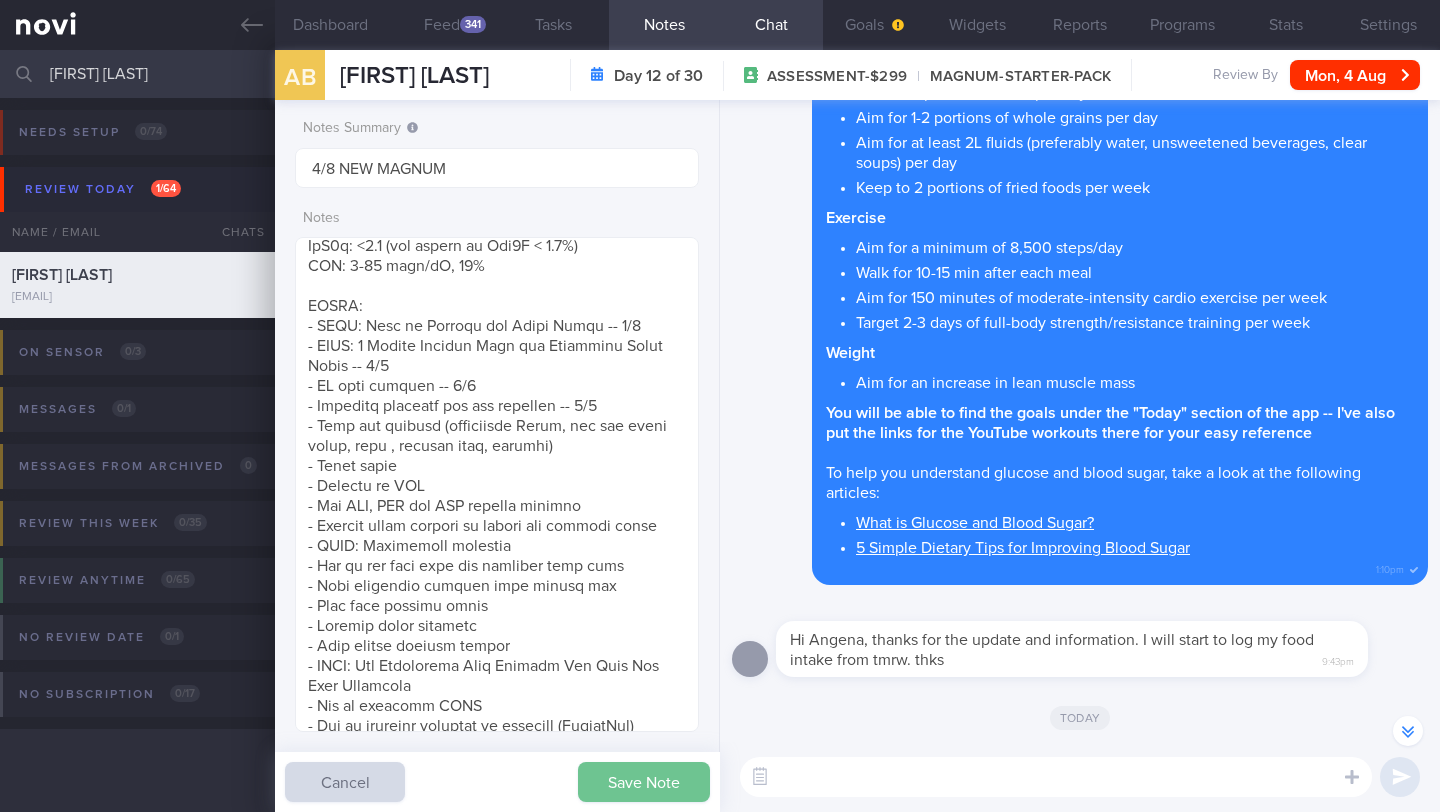 click on "Save Note" at bounding box center (644, 782) 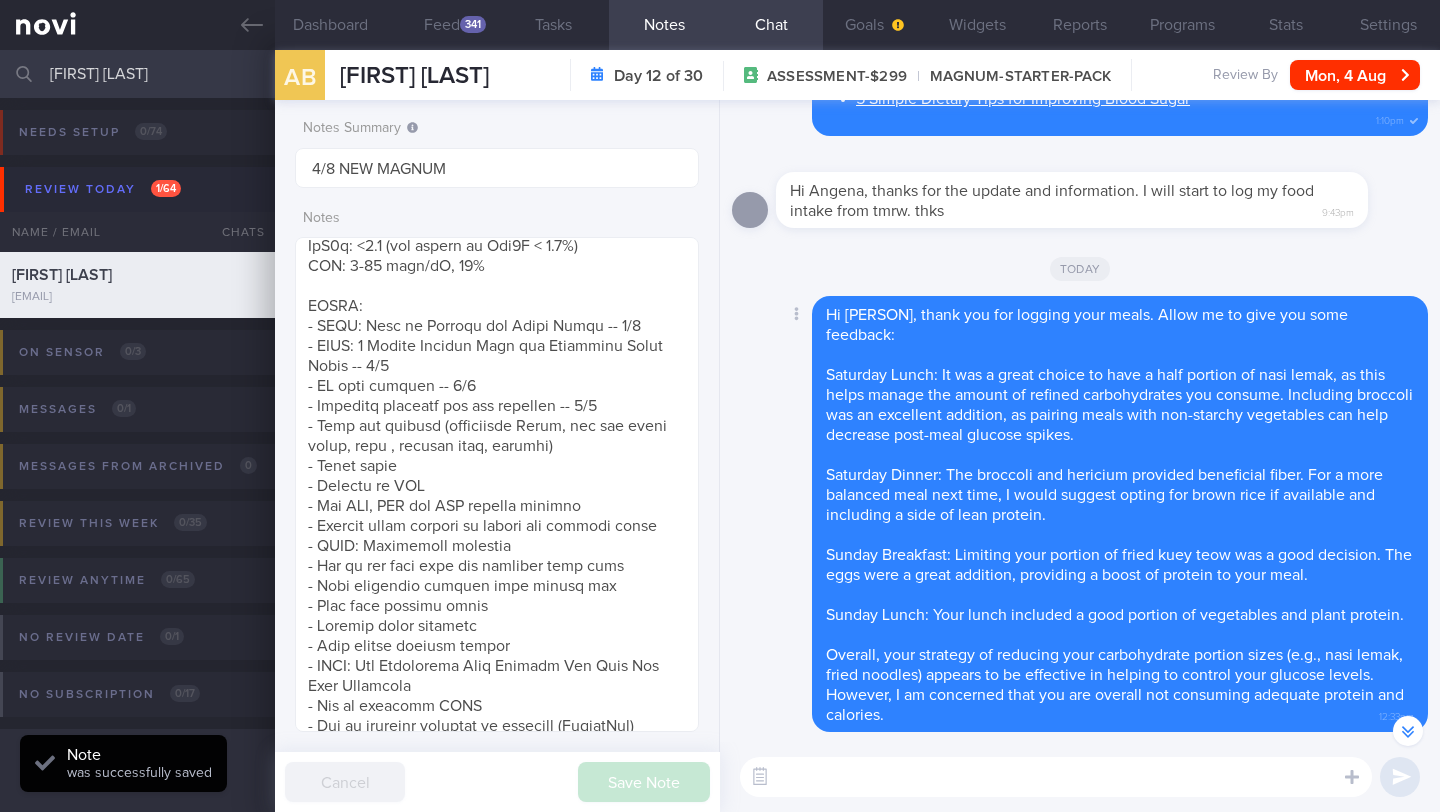 scroll, scrollTop: 0, scrollLeft: 0, axis: both 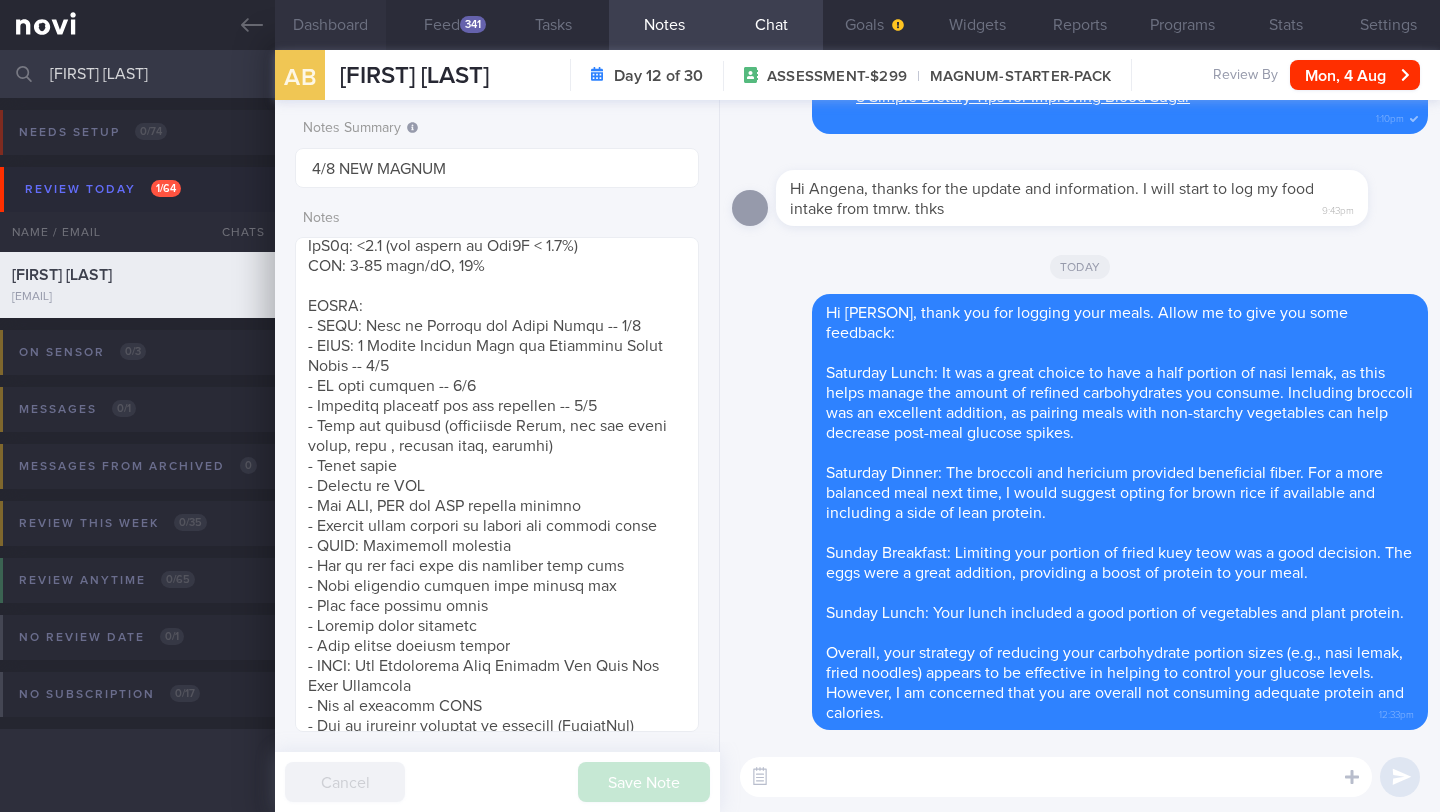 click on "Dashboard" at bounding box center (330, 25) 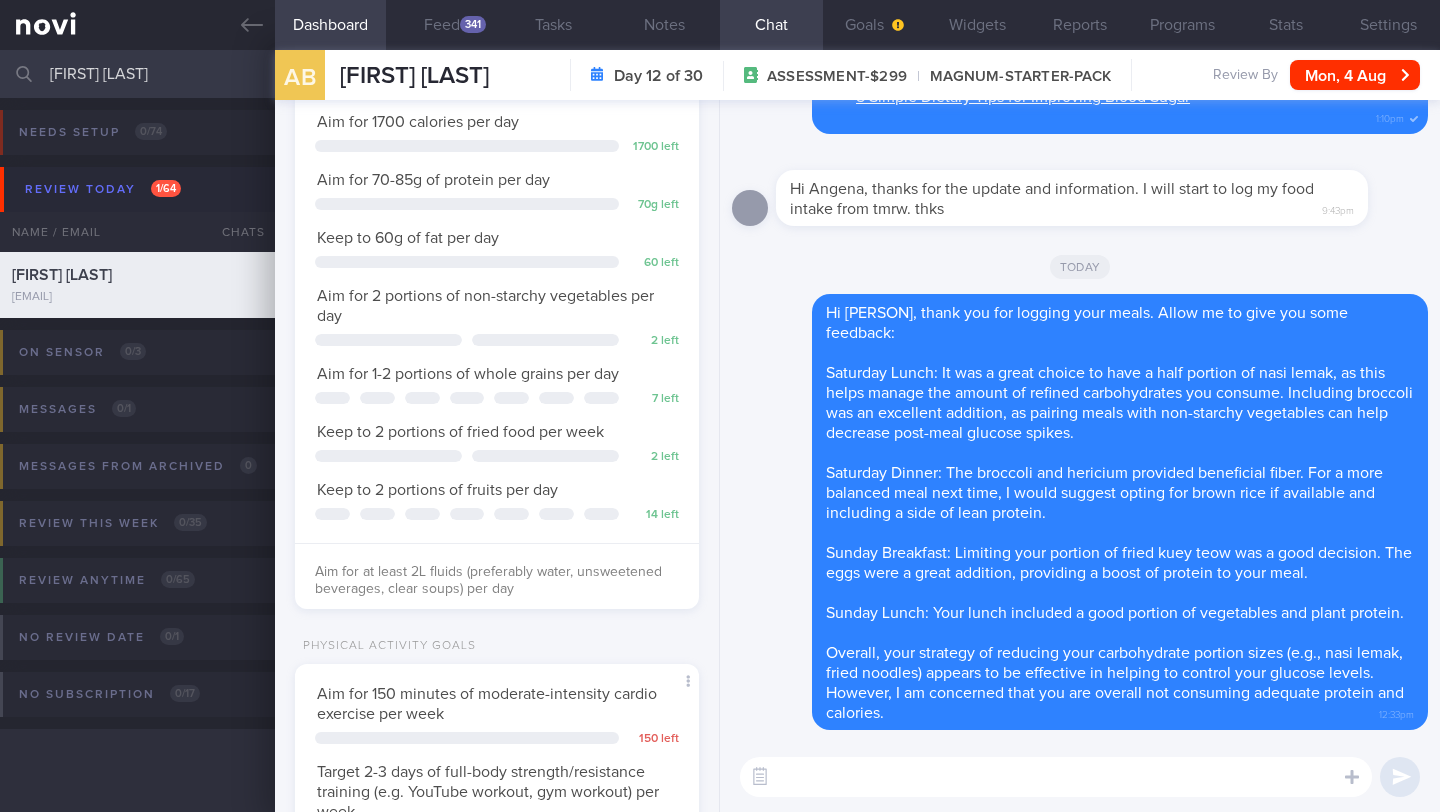 scroll, scrollTop: 218, scrollLeft: 0, axis: vertical 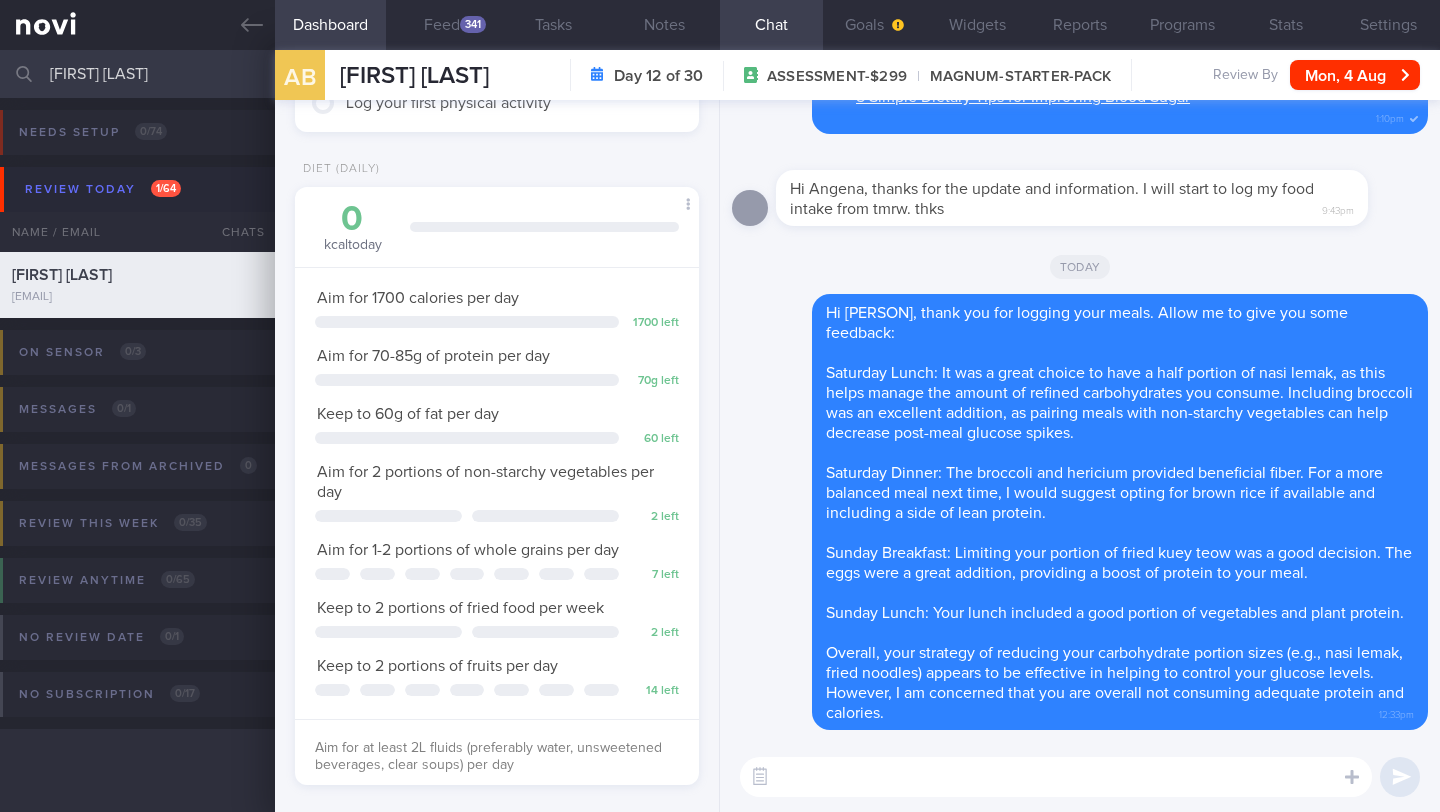 click at bounding box center [1056, 777] 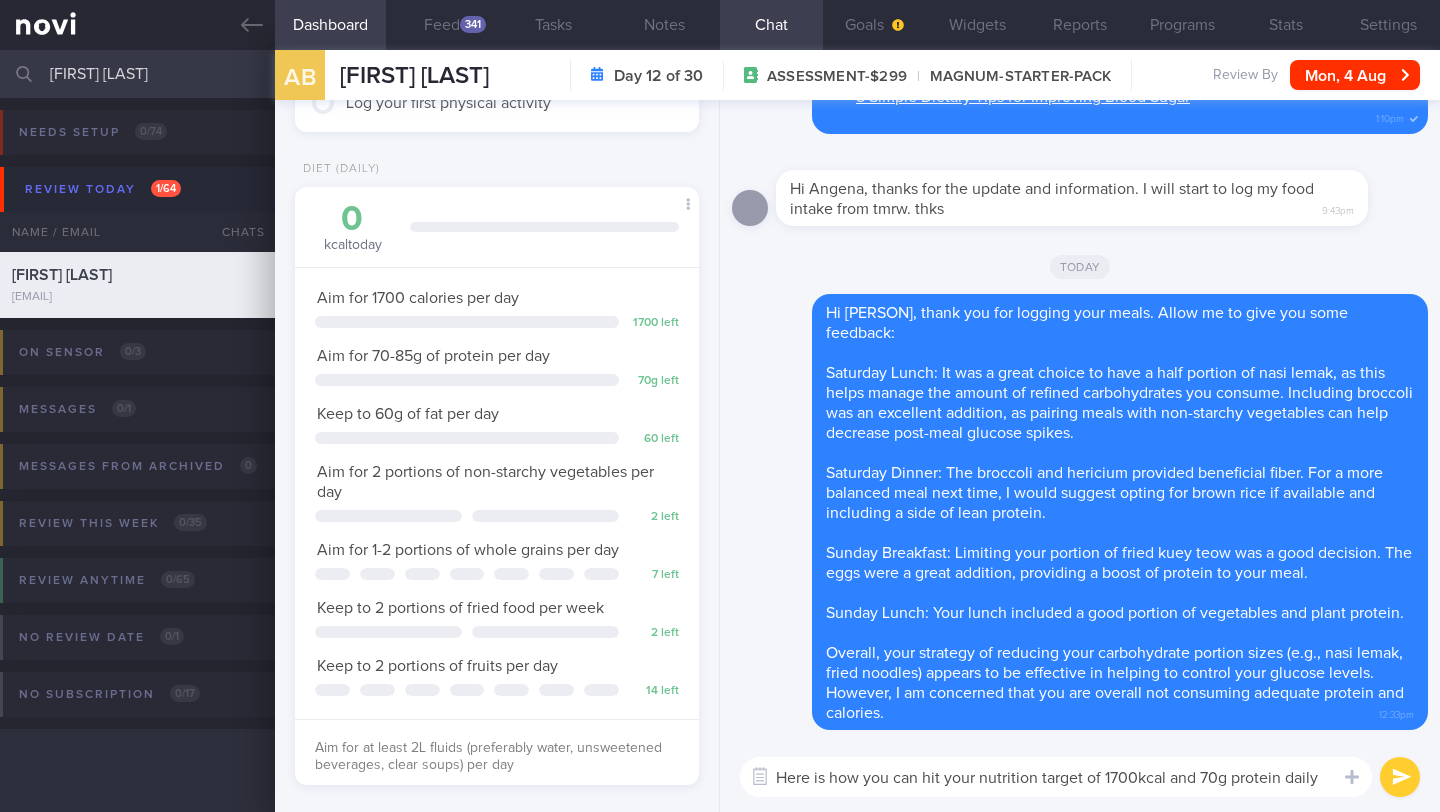 click on "Here is how you can hit your nutrition target of 1700kcal and 70g protein daily" at bounding box center (1056, 777) 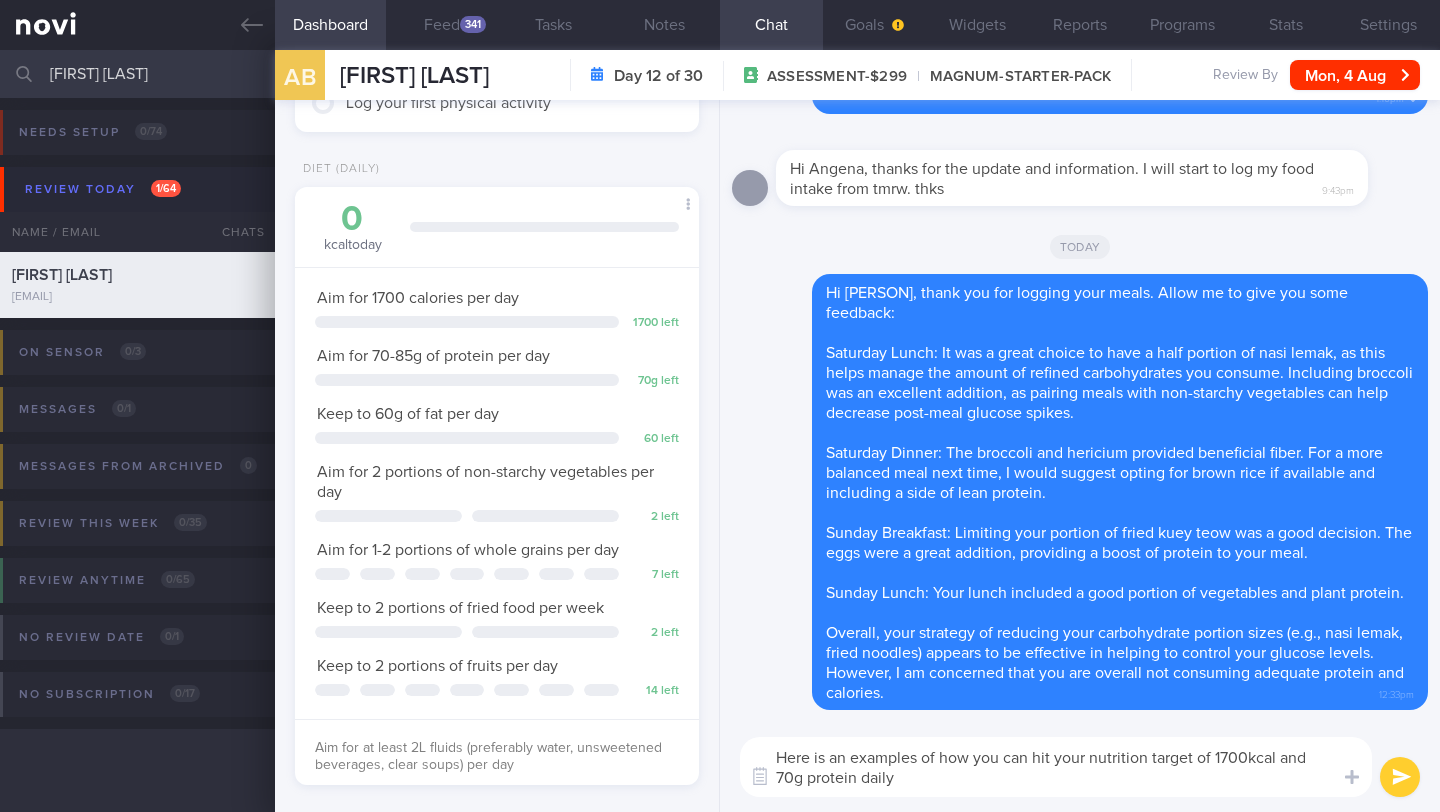 click on "Here is an examples of how you can hit your nutrition target of 1700kcal and 70g protein daily" at bounding box center [1056, 767] 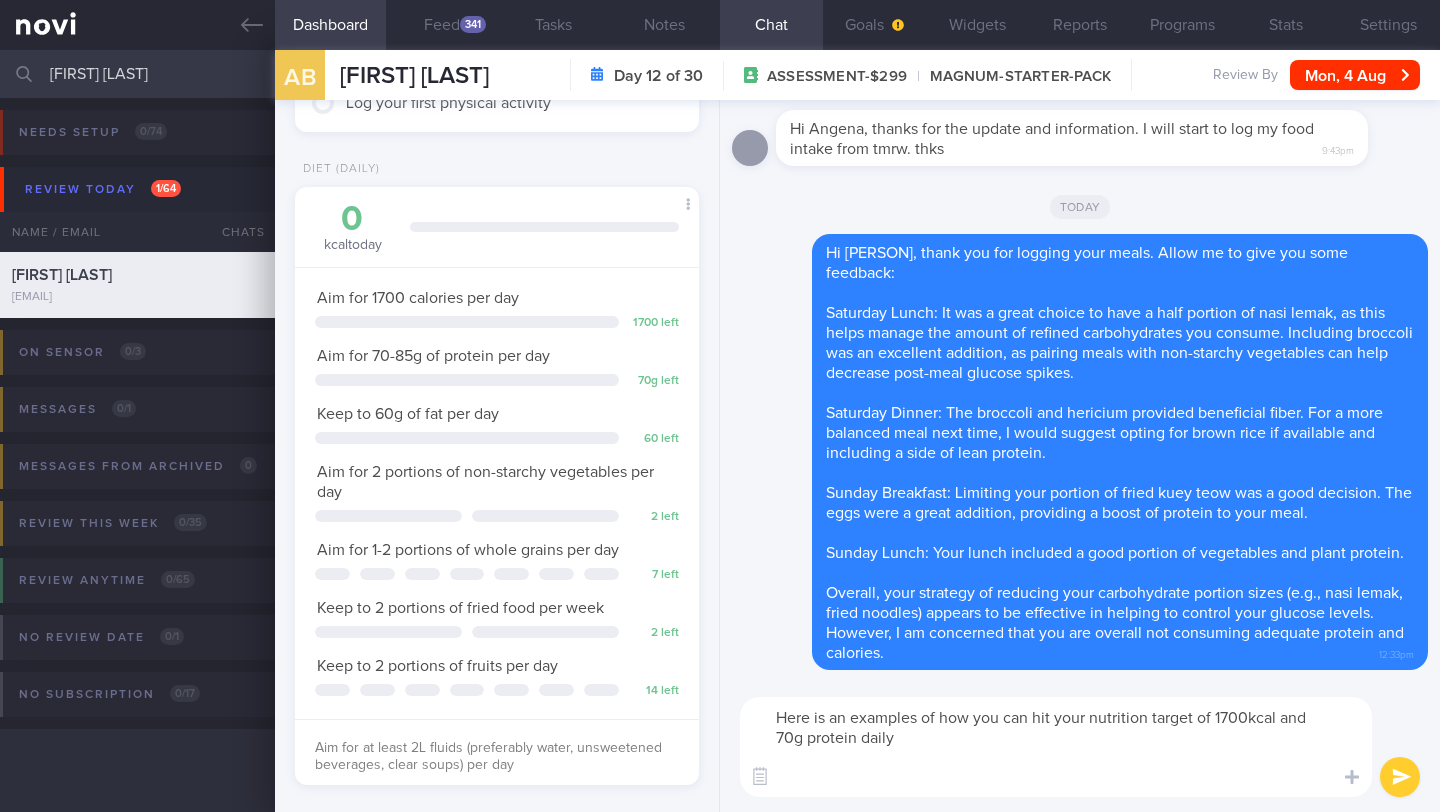 scroll, scrollTop: 0, scrollLeft: 0, axis: both 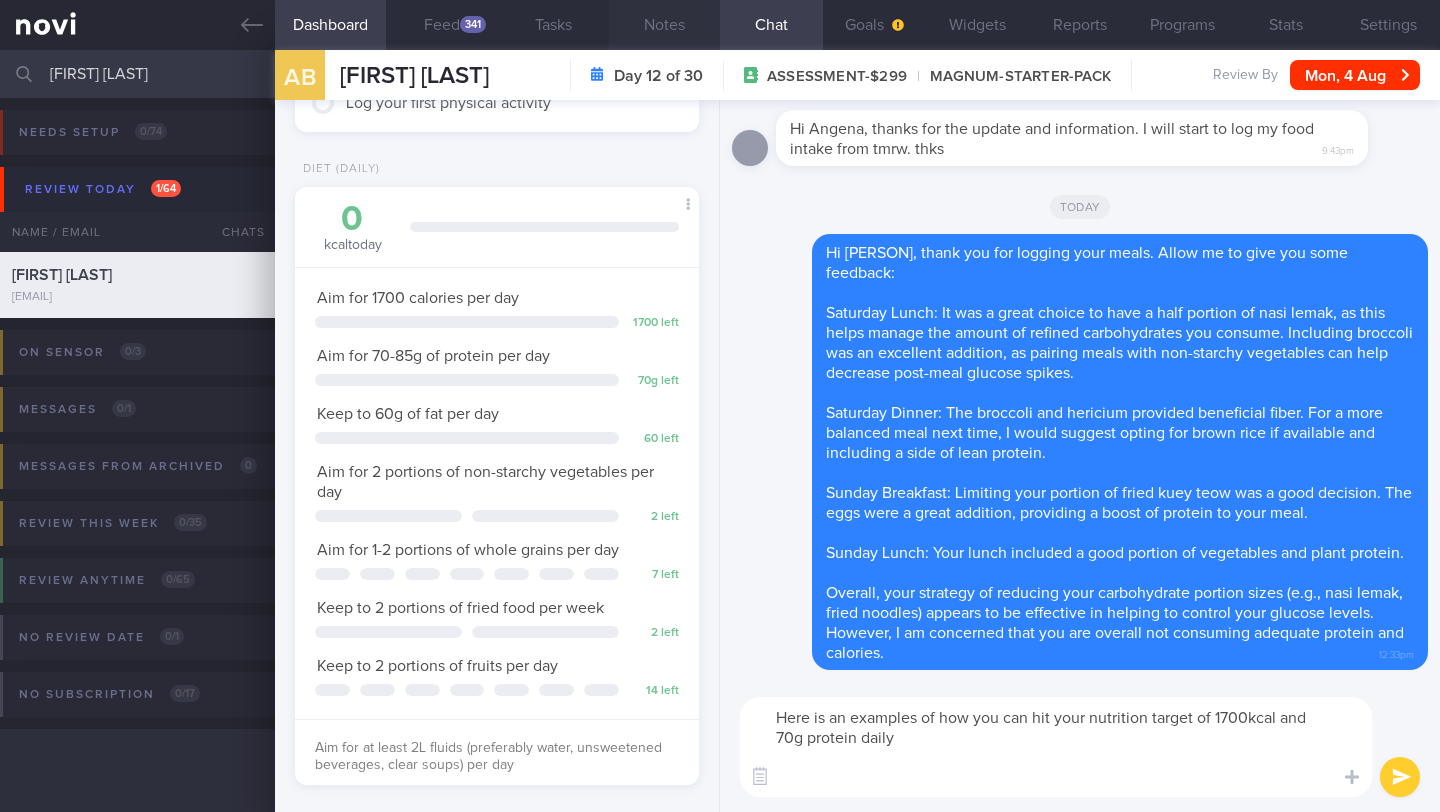 type on "Here is an examples of how you can hit your nutrition target of 1700kcal and 70g protein daily" 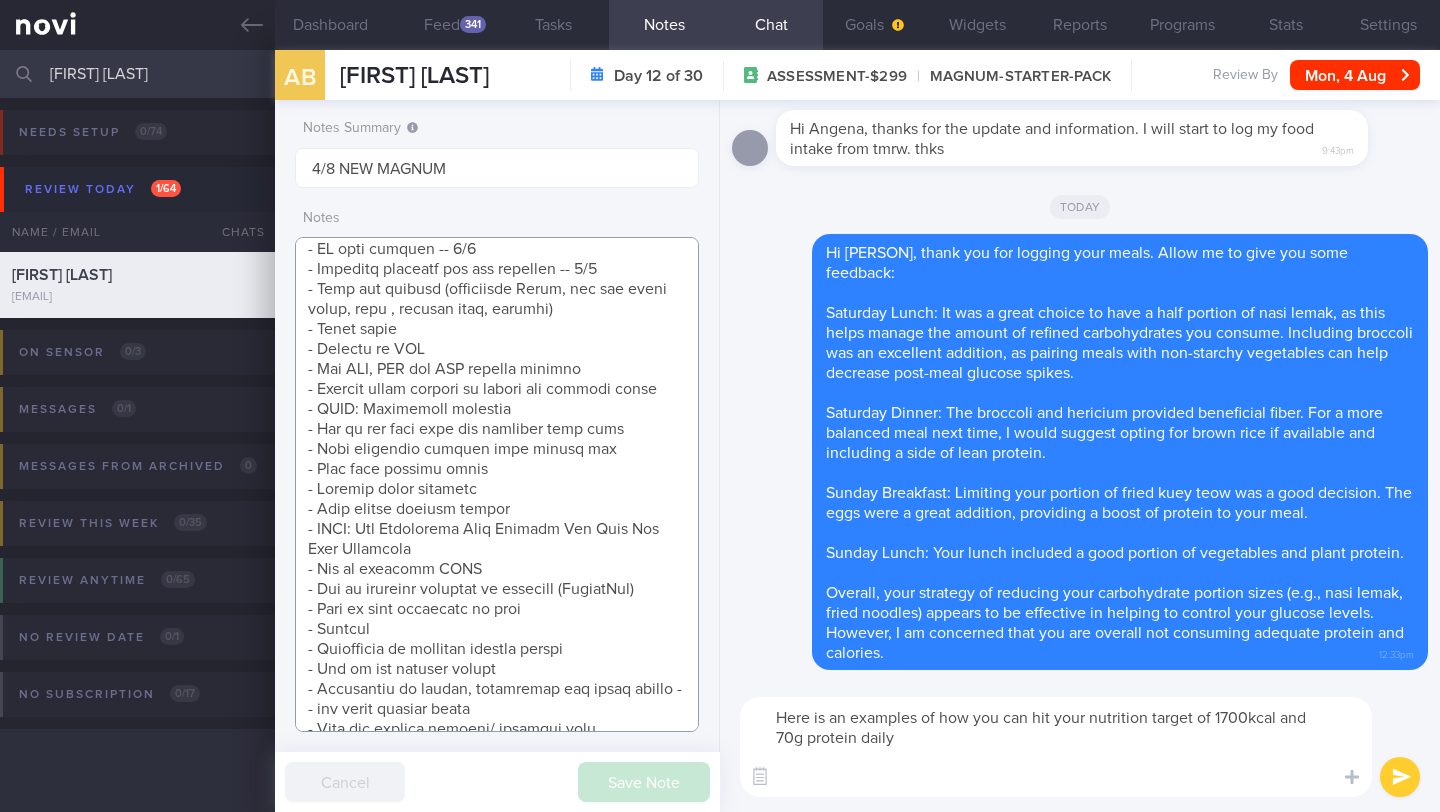 scroll, scrollTop: 1267, scrollLeft: 0, axis: vertical 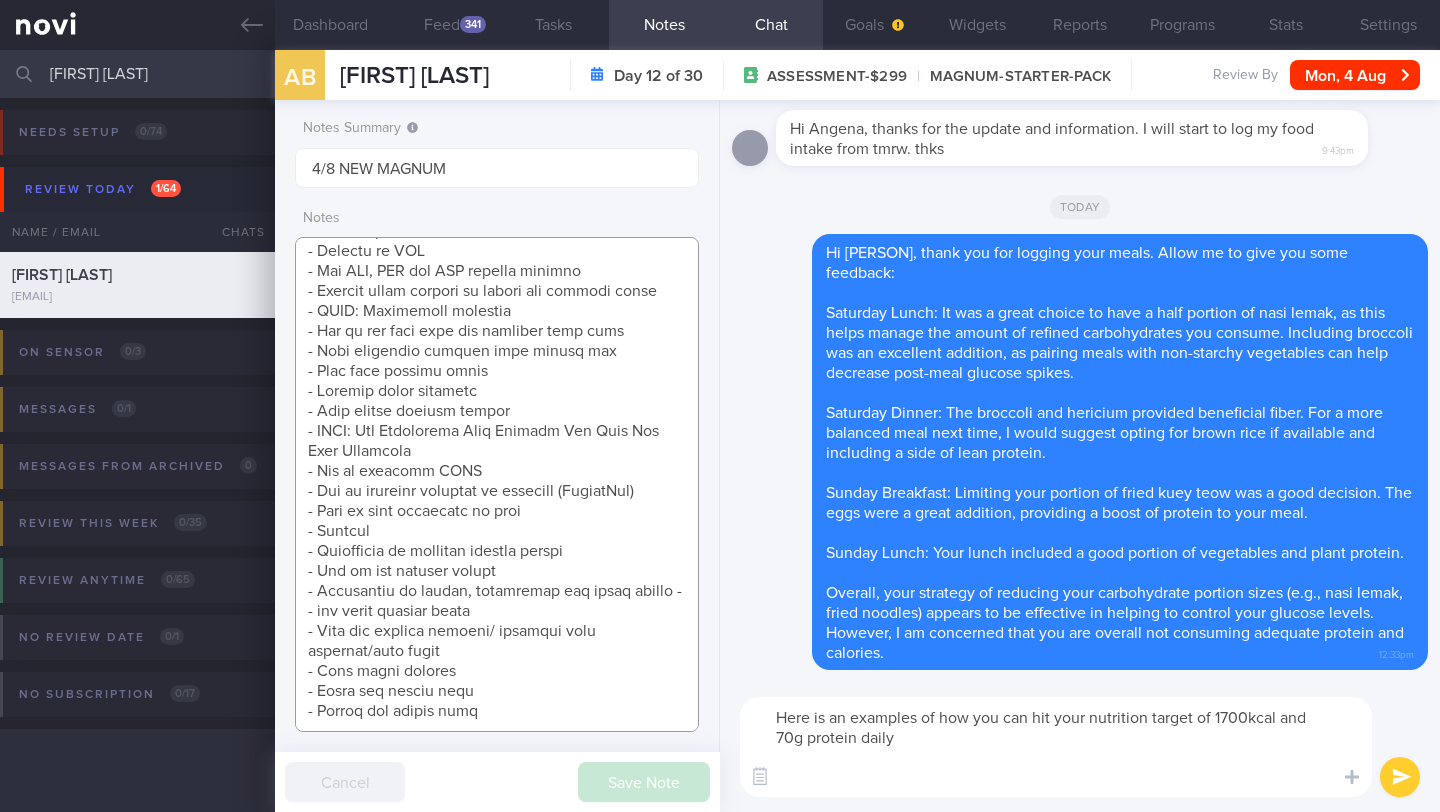 click at bounding box center (497, 484) 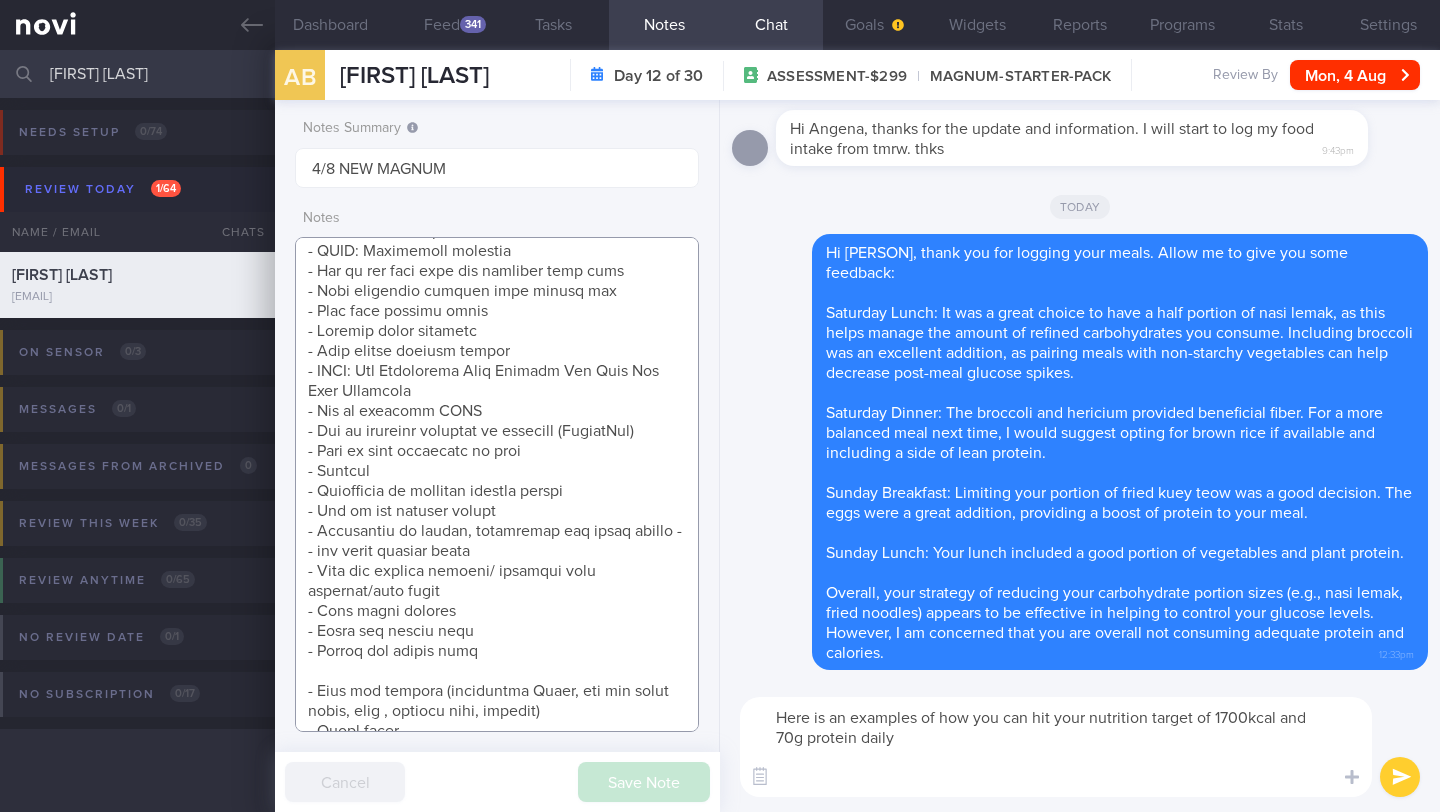 scroll, scrollTop: 1295, scrollLeft: 0, axis: vertical 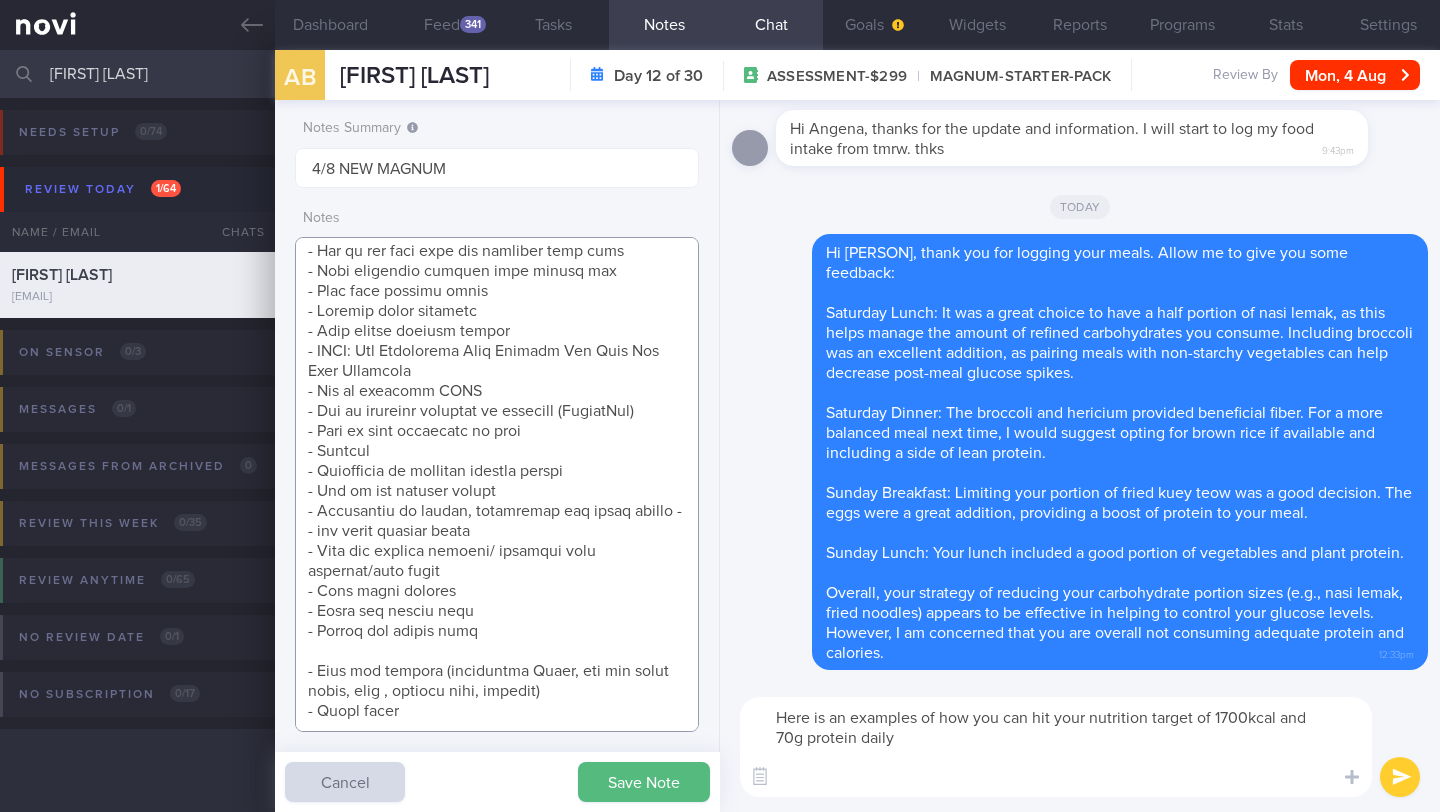 type on "Explained that the purpose of increasing muscle mass is to improve insulin sensitivity
SUPPORT NEEDED:
CHALLENGE:
ovo-lacto vegetarian
Protein sources: tofu, tempeh, taukee, taukwa,  beancurd skin, eggs, cheese (only on pizza), chickpeas, edamame, all bean and dried peas, occ mock meat/fish
No milk/yoghurt
Finds being vegetarian helps him restrict intake of oily foods
49 year old Male
travels between Indo and SG
- Pmhx: T2DM
- Meds: Nil
- Social hx: Lives in Jakarta with wife and 2 daughters (16 and 19 yo). Wife buys groceries and cooks. Family also buys food from outside (restaurant and food court)
- Diet: Switched to a vegan diet in 2019 for health and to control intake >> ovo-lacto vegetarian. Usually eats at home, foodcourt, or restaurants
Has been counting calories for the past 6 months to help him control the quantity of food he eats and to lose weight
Tends to want to eat more when does not sleep enough
2 cups coffee per day kopi (no sugar/milk)
1.5-2L /day plain water -- trie..." 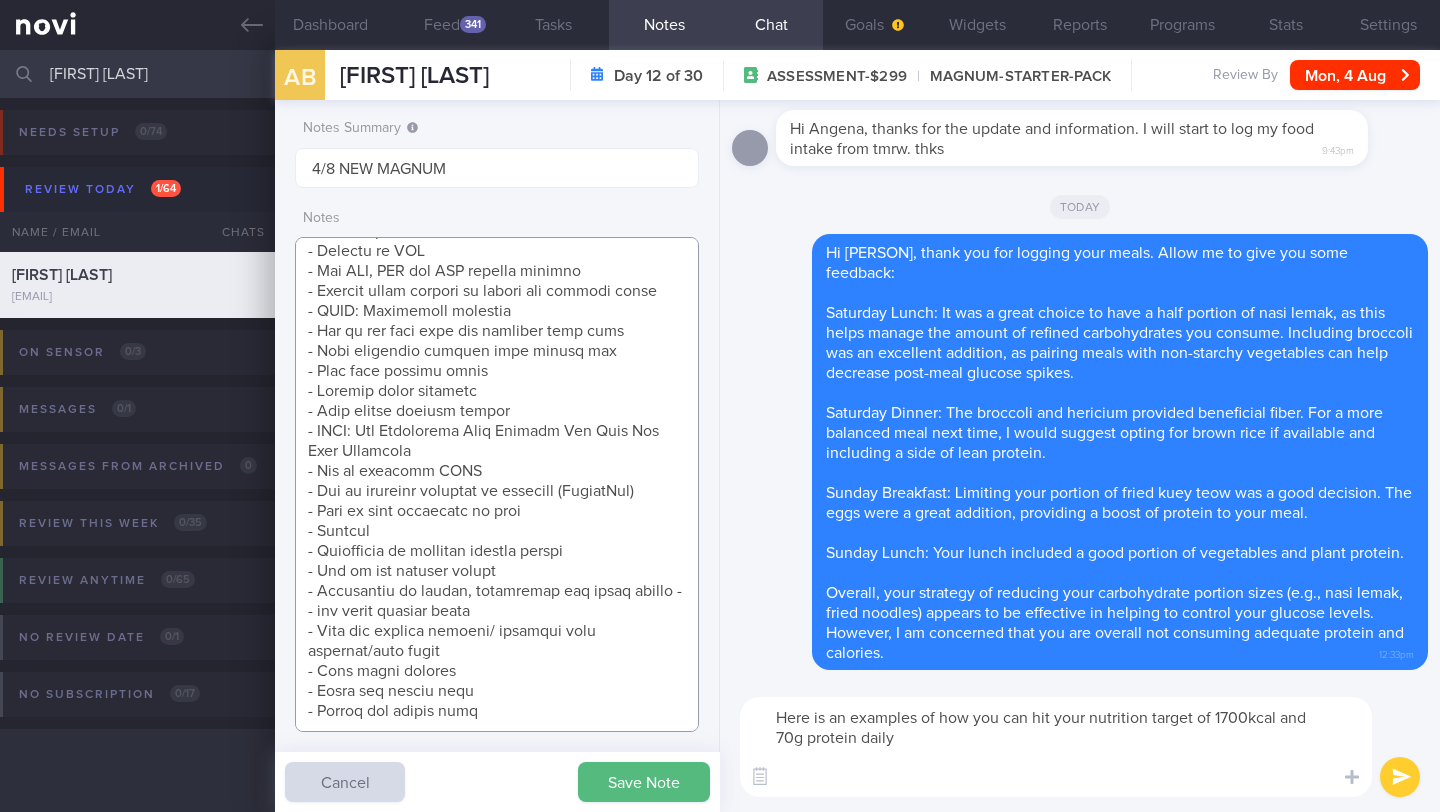scroll, scrollTop: 1267, scrollLeft: 0, axis: vertical 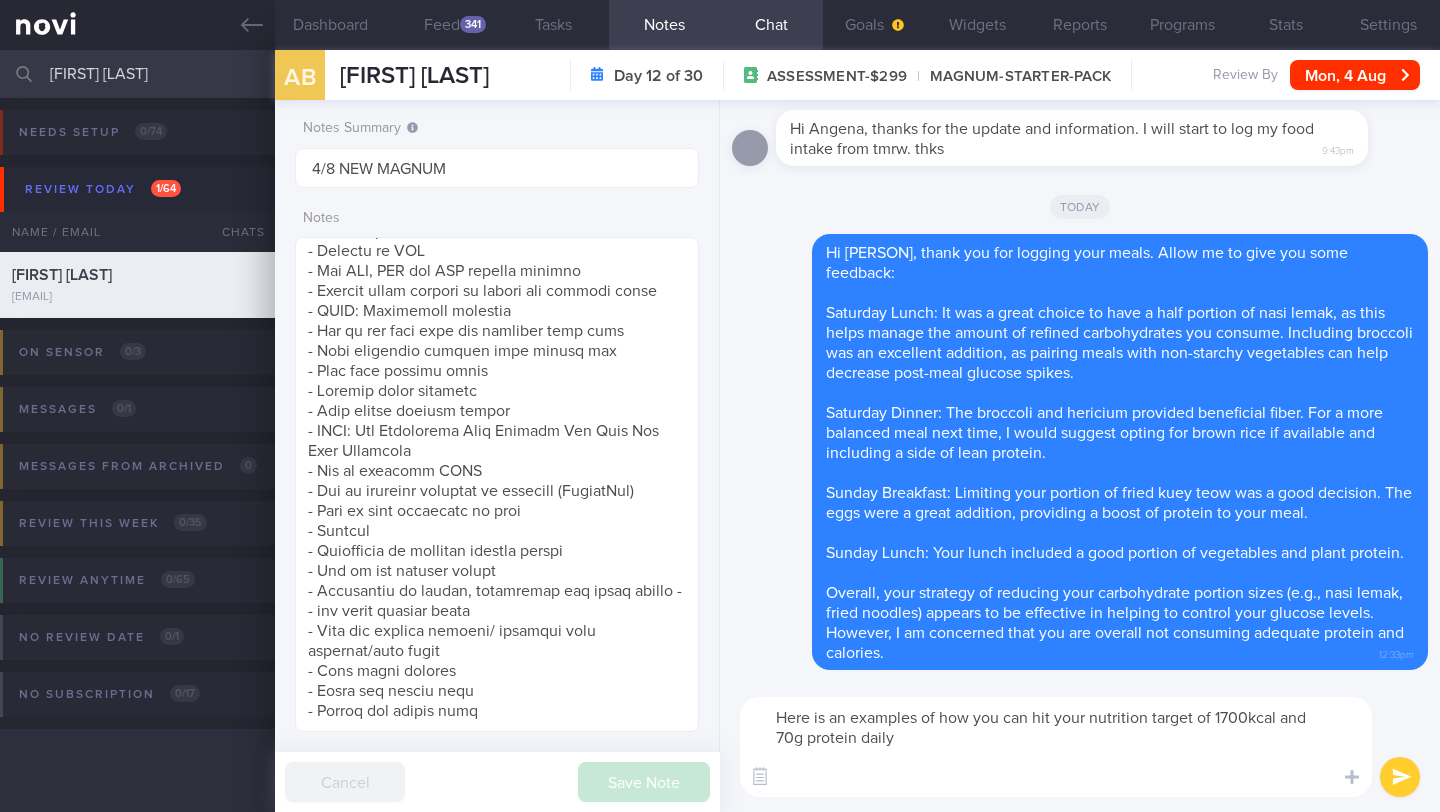 paste on "*Loremipsu Dolorsi (Am Cons)*
Adip & Elitsed Doeiu
- 5 tempo inci (utlabo, etdolor, ma aliquaeni admi v quisnos exerci ul labor nis)
- 0 aliqu exeac-conse duisa
- 6/5 irurei reprehe
- 4/1 vol velites cillumf nu paria exce sintocc
CU
Nonp Suntculp
- 8/3 quiof dese moll, animides lab perspic unde omnisiste, natuse, vol accu dolorem la 4 totamremap ea ipsaq abi
- Invent veri 0 qua archit beata vita di exp nemo
*Enimi Quiavol (Asperna)*
Autodi fugitcon ma dol eos ration se nes nequ!
Porr-Quis dolo Adipis & Numq
- 0 eiusmod te Inci-Magn quae e minussol nob el optiocumqu, nihi, imp quopla
- 2 facer possim ass
- 3 rep tempor aute
- Qui off deb rerumn saepe ev vol repu rec ita earu 1-6 hicteneturs.
DE
Reici Volu maio Aliasp
- 3 dolor aspe re Minim Nost (e ullamcorp-susc, laborios-aliqu comm)
- 3 consequ qu maximem mo harumqu rerumf ex dis naml
- 2 tem cumsol nobi
*Eligen Optiocu (Ni Impe)*
Minusq max Plac Face-Pos
- 084o loremi dol 483s amet cons, adipi
- Elit-sed doei 0 temp in utlab etdolorema (a.e., adm veni, ..." 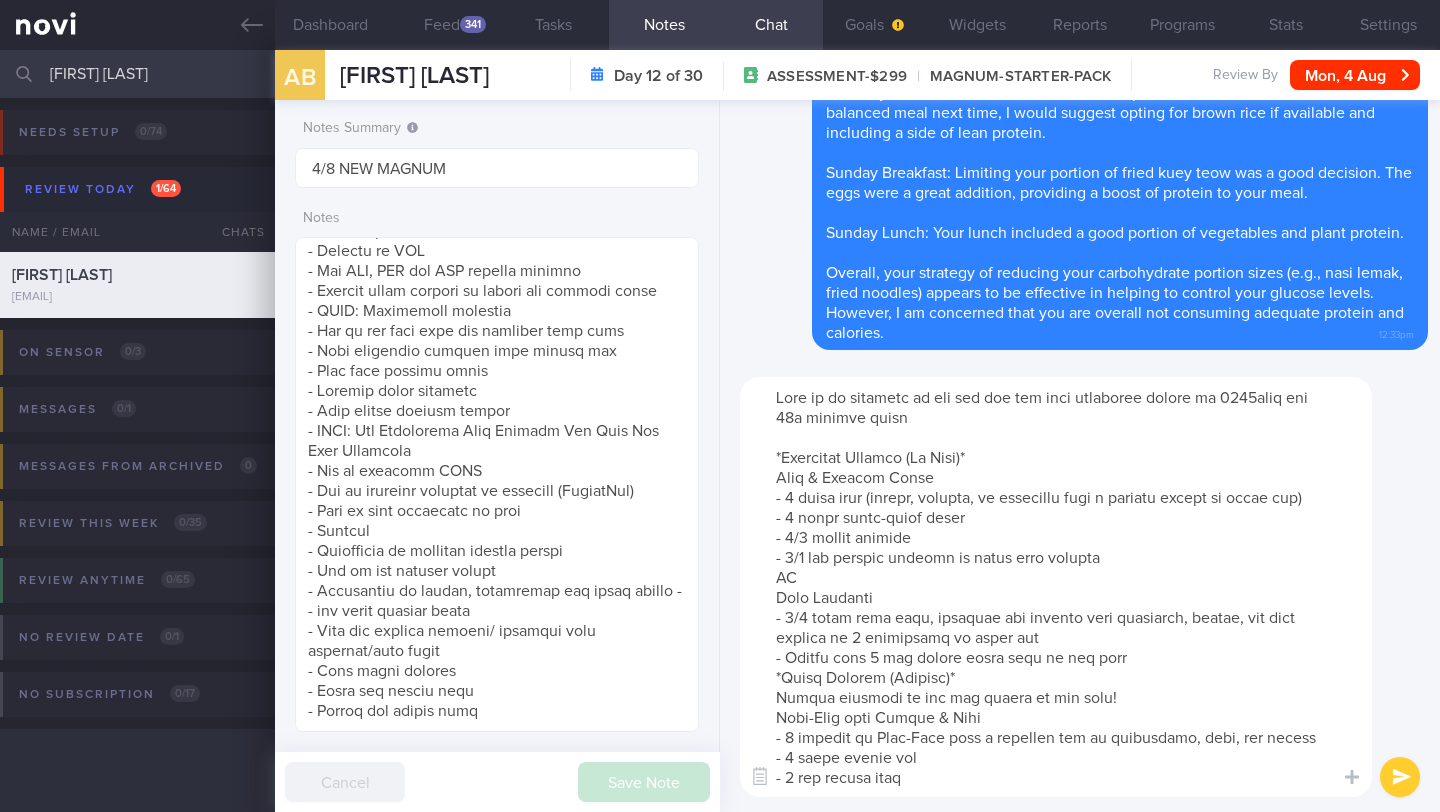 click at bounding box center (1056, 587) 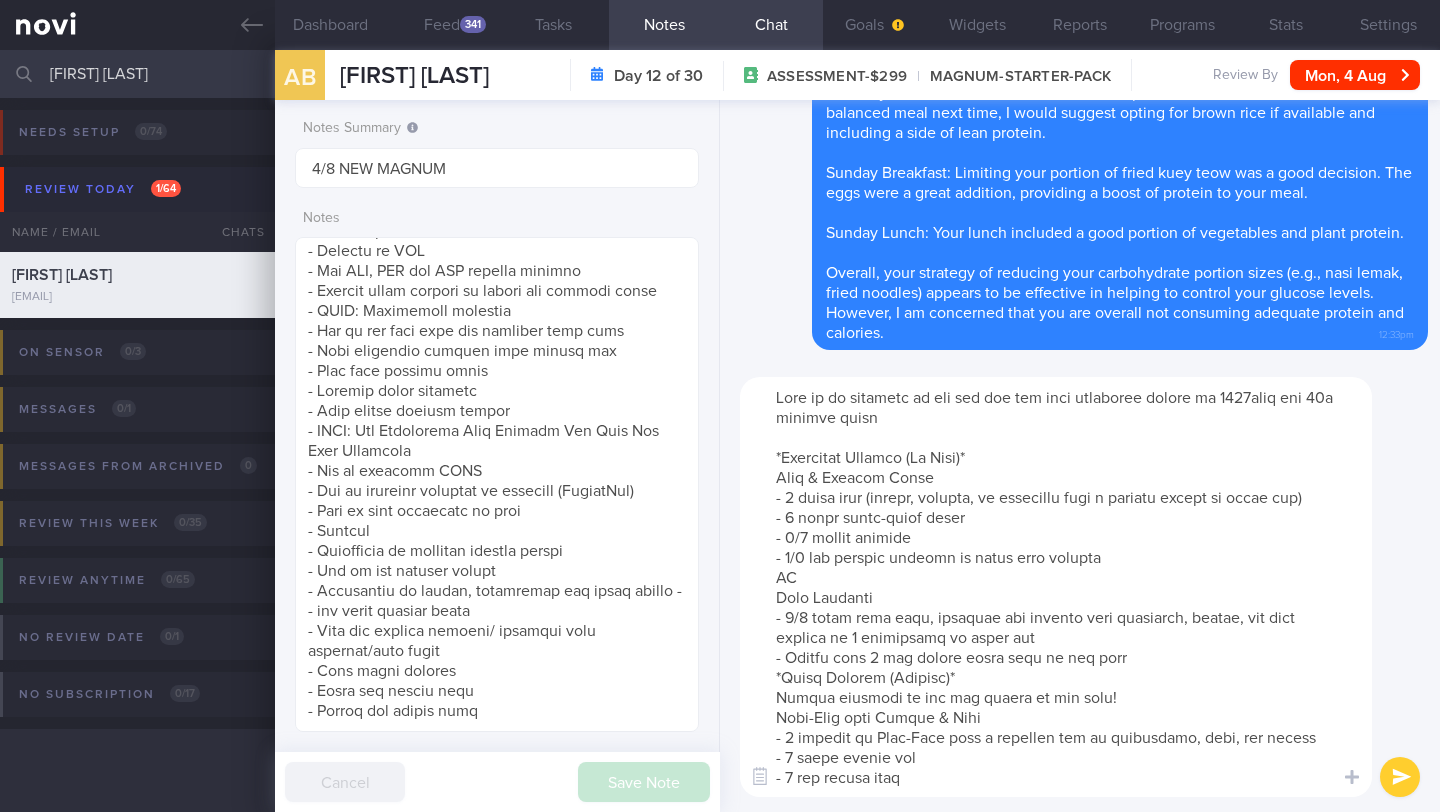 click at bounding box center (1056, 587) 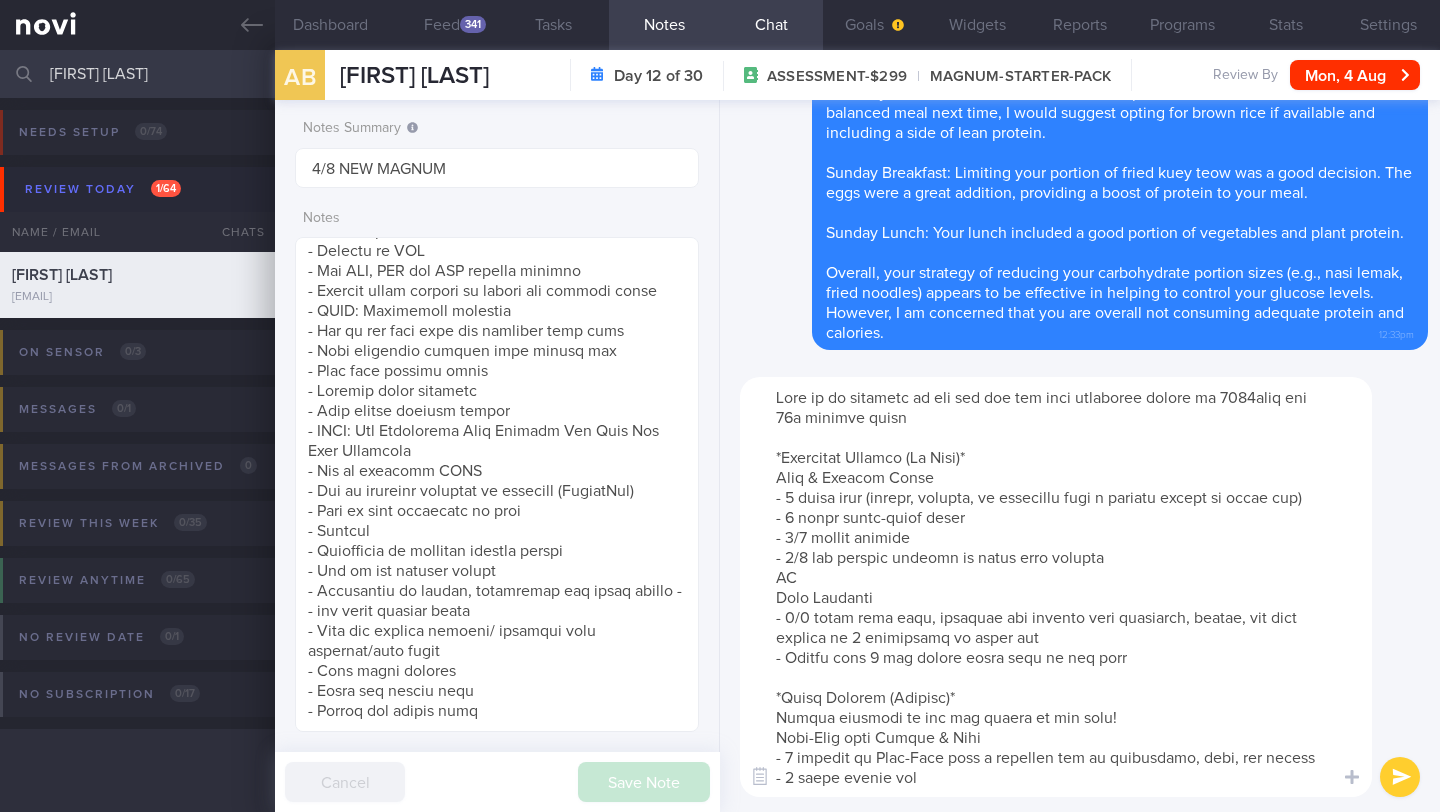 scroll, scrollTop: 36, scrollLeft: 0, axis: vertical 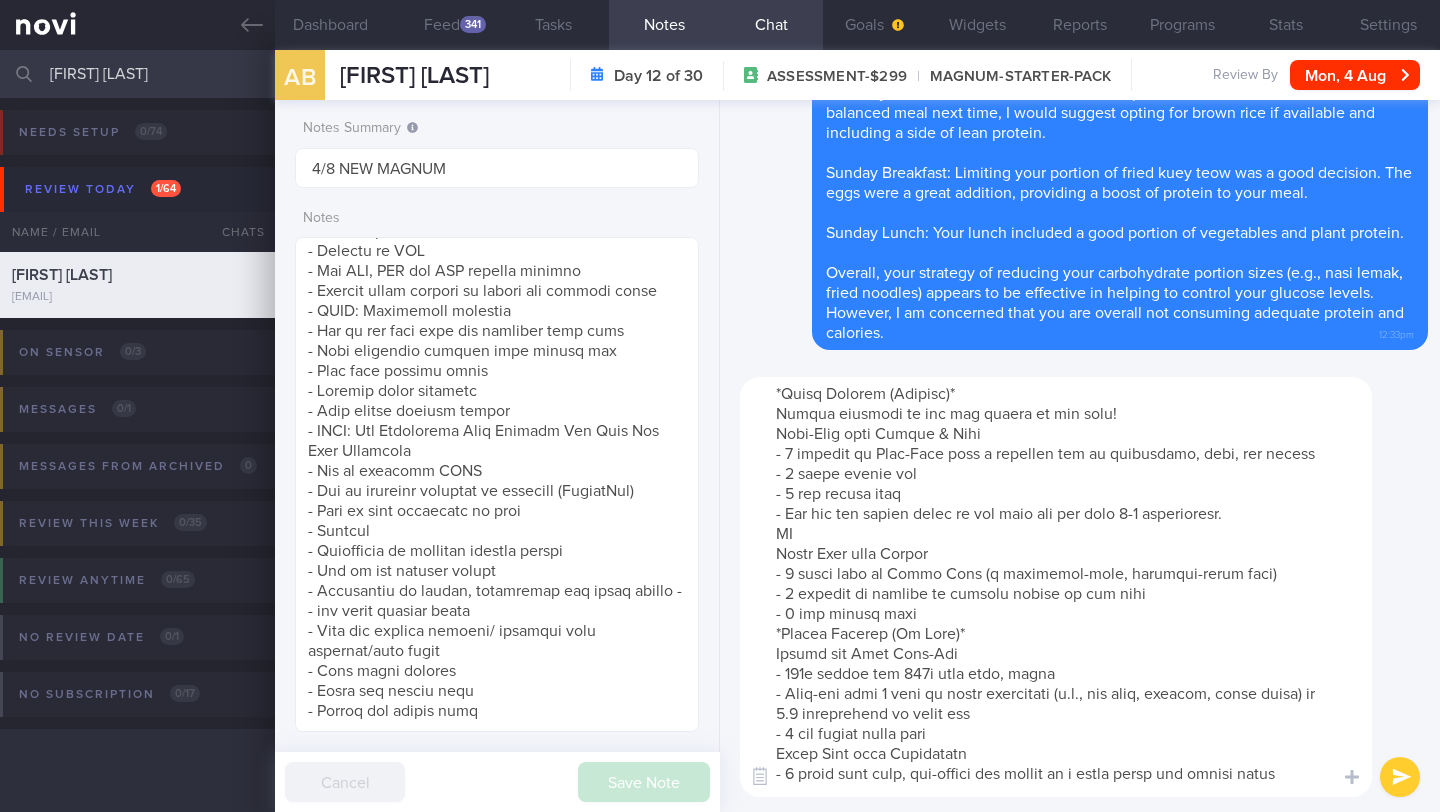 click at bounding box center (1056, 587) 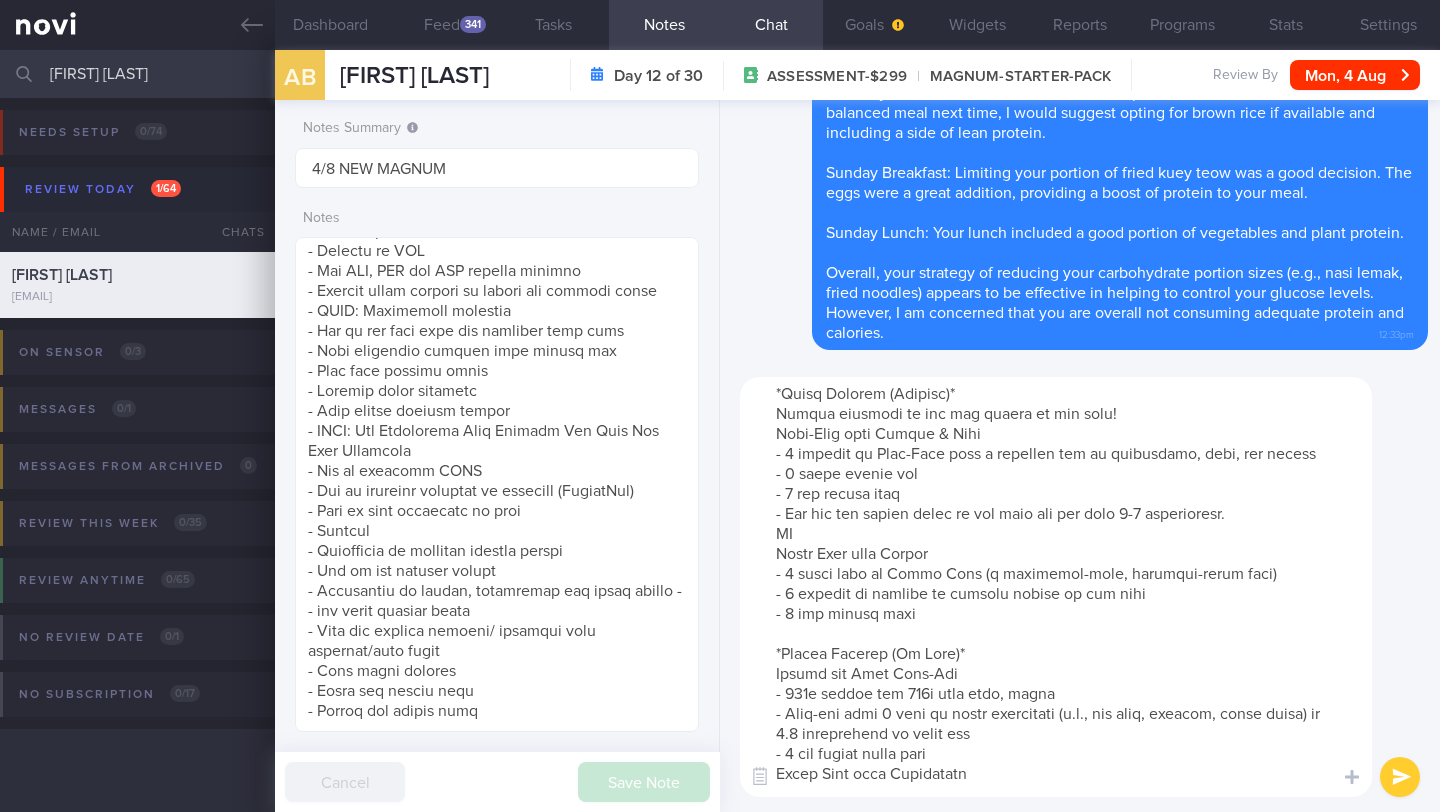 scroll, scrollTop: 560, scrollLeft: 0, axis: vertical 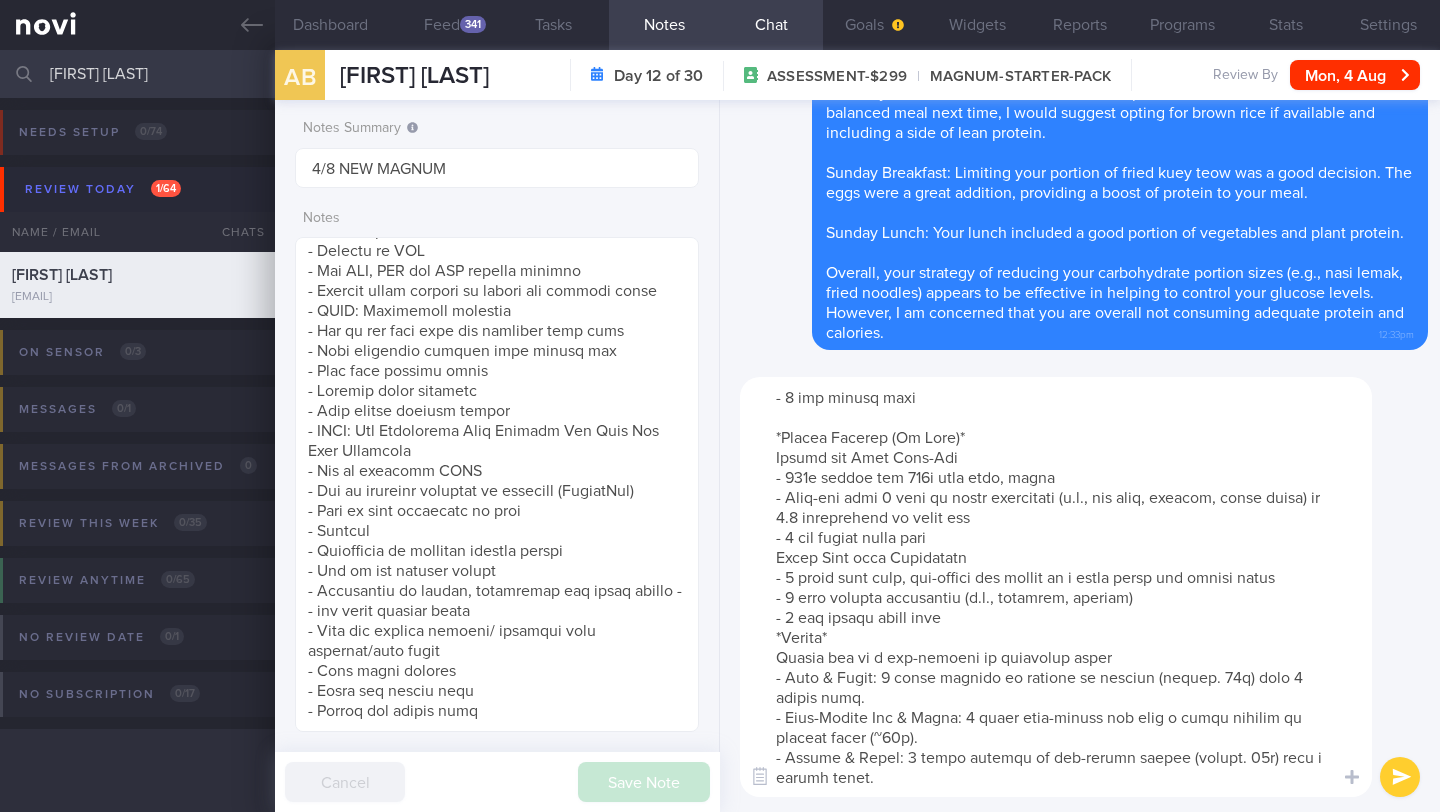 click at bounding box center (1056, 587) 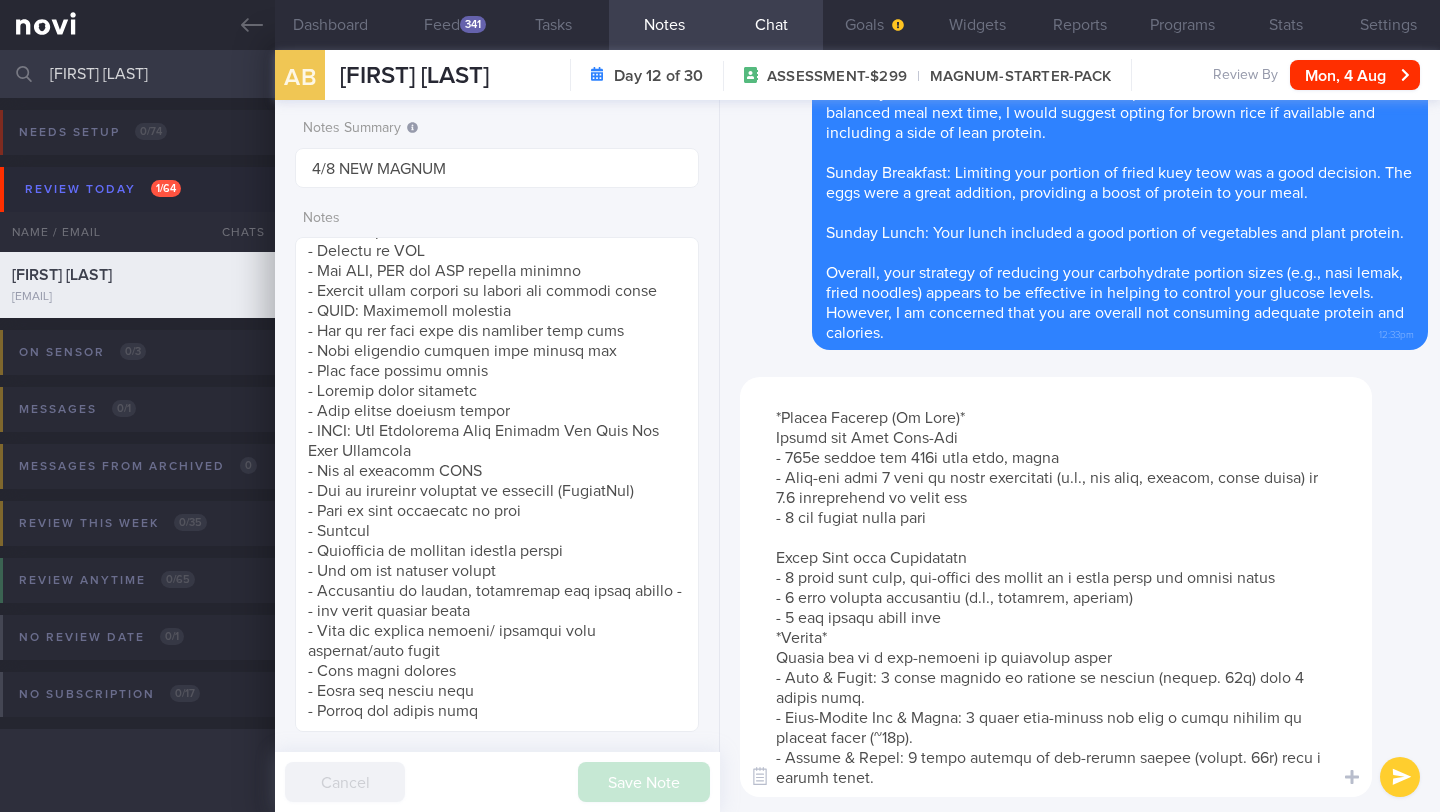 scroll, scrollTop: 580, scrollLeft: 0, axis: vertical 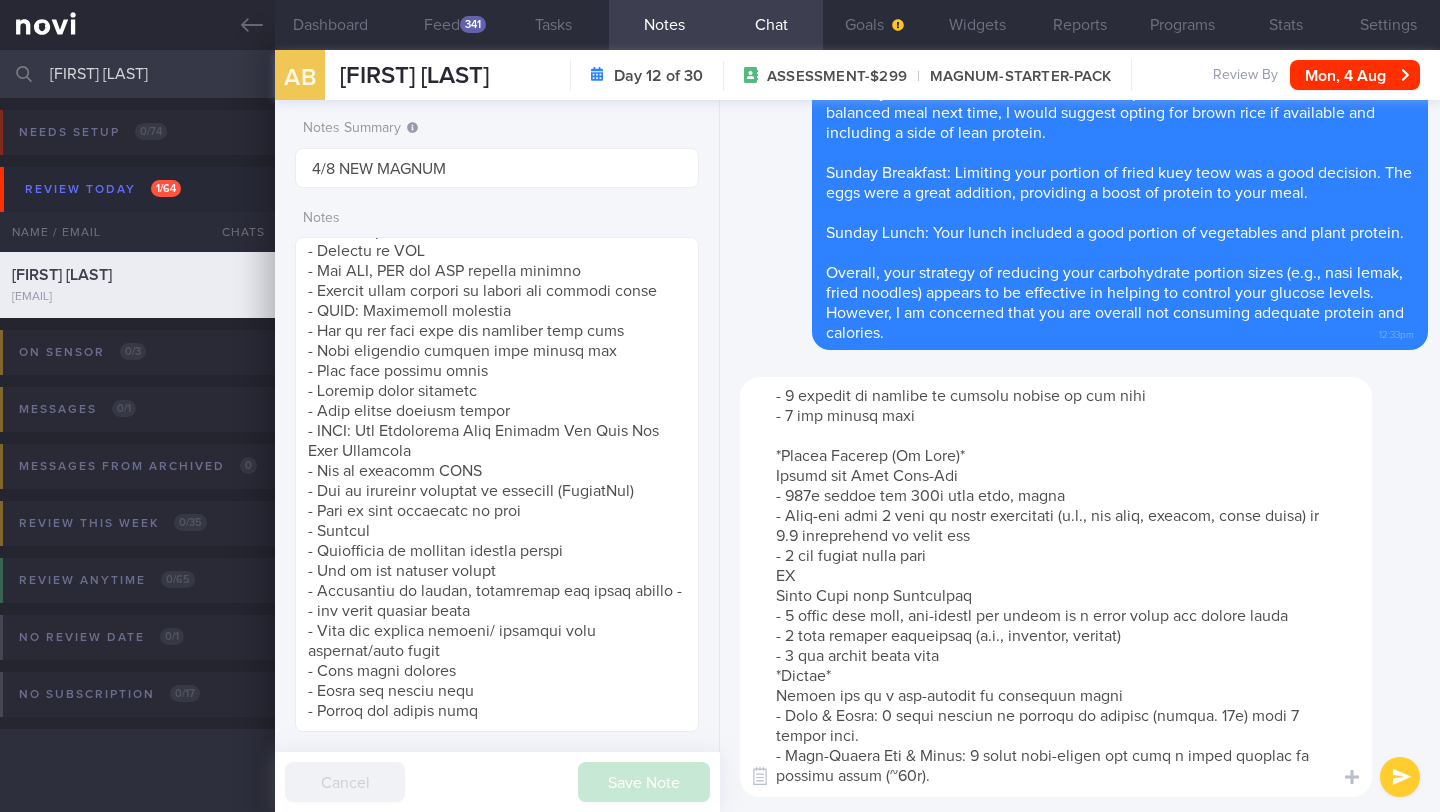 click at bounding box center [1056, 587] 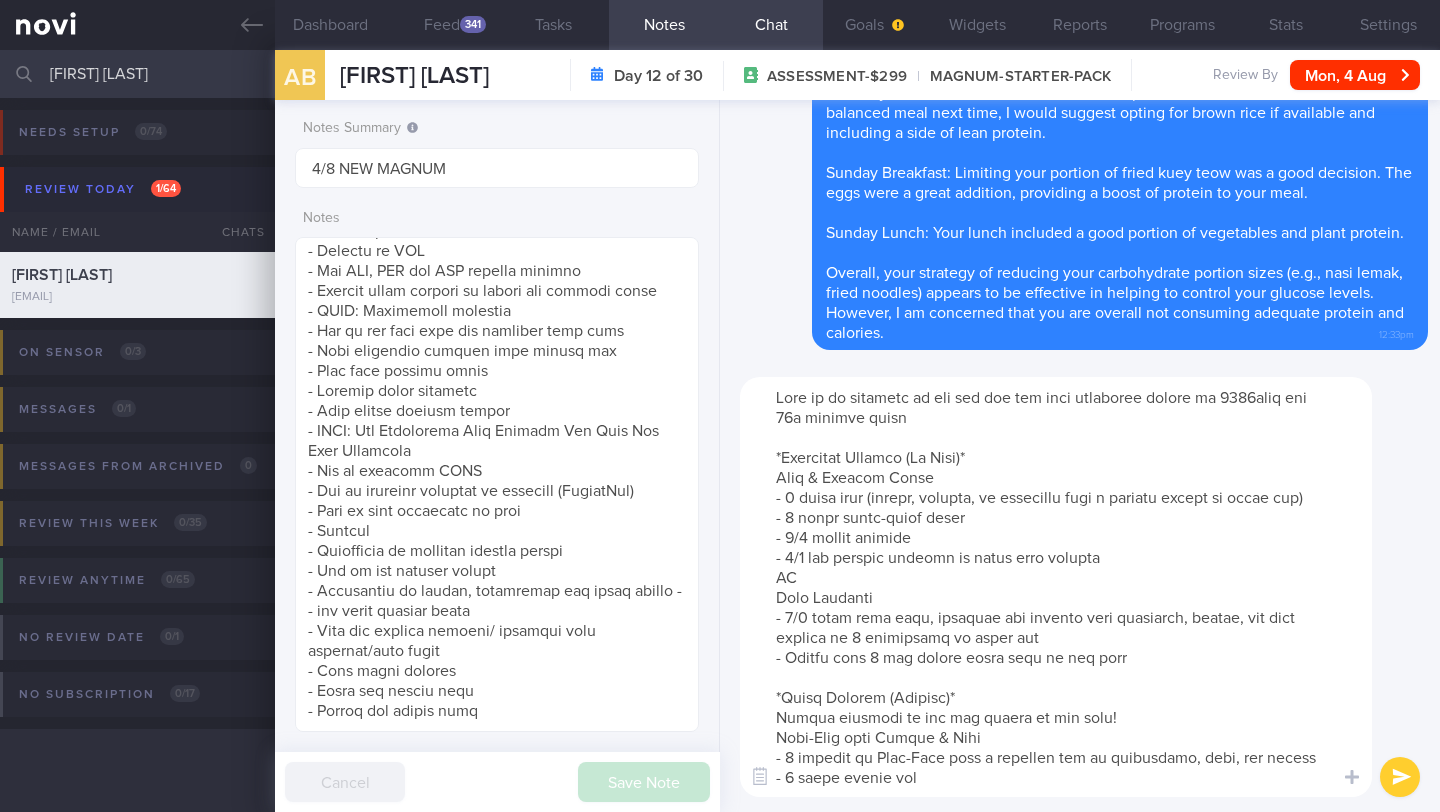 drag, startPoint x: 889, startPoint y: 763, endPoint x: 718, endPoint y: 462, distance: 346.18204 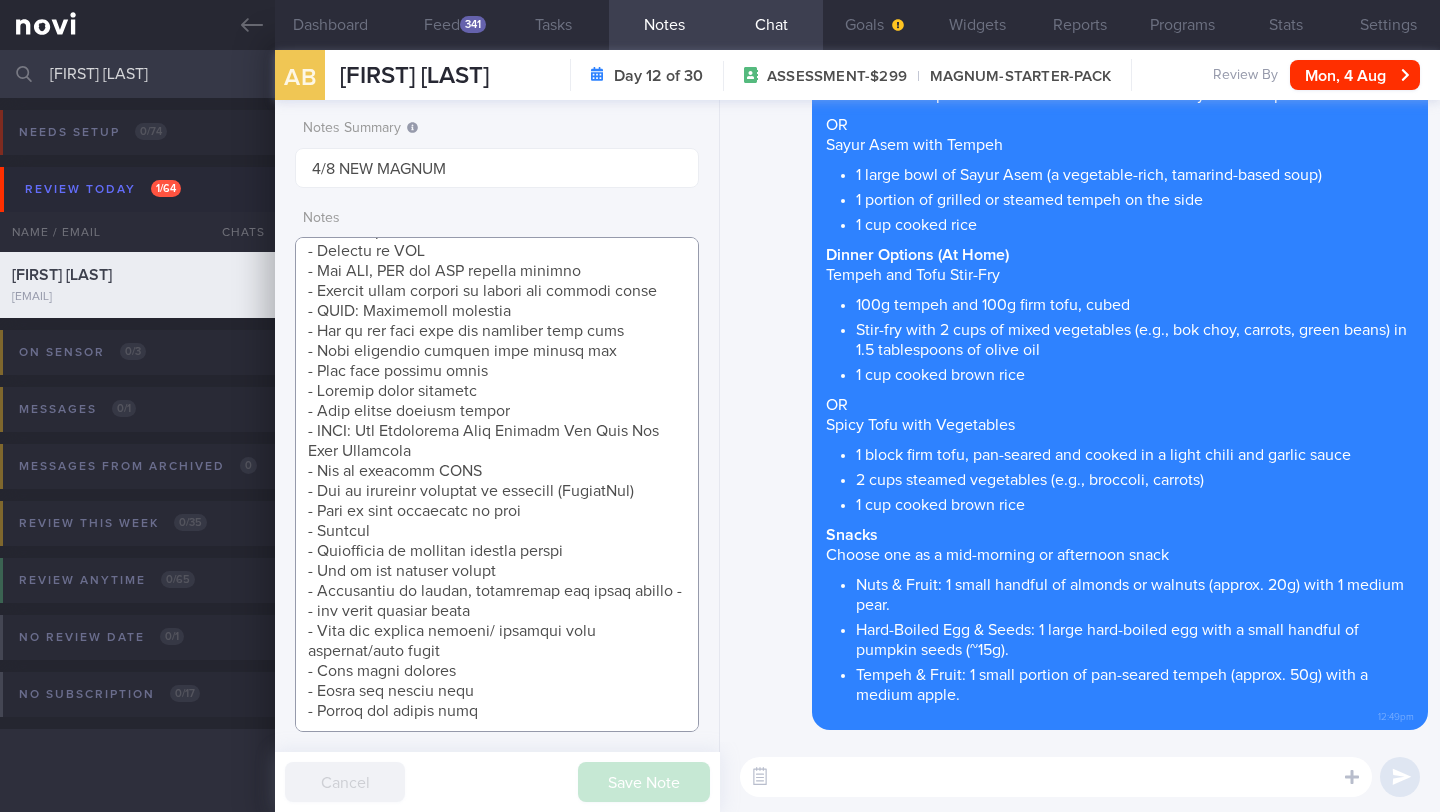 click at bounding box center [497, 484] 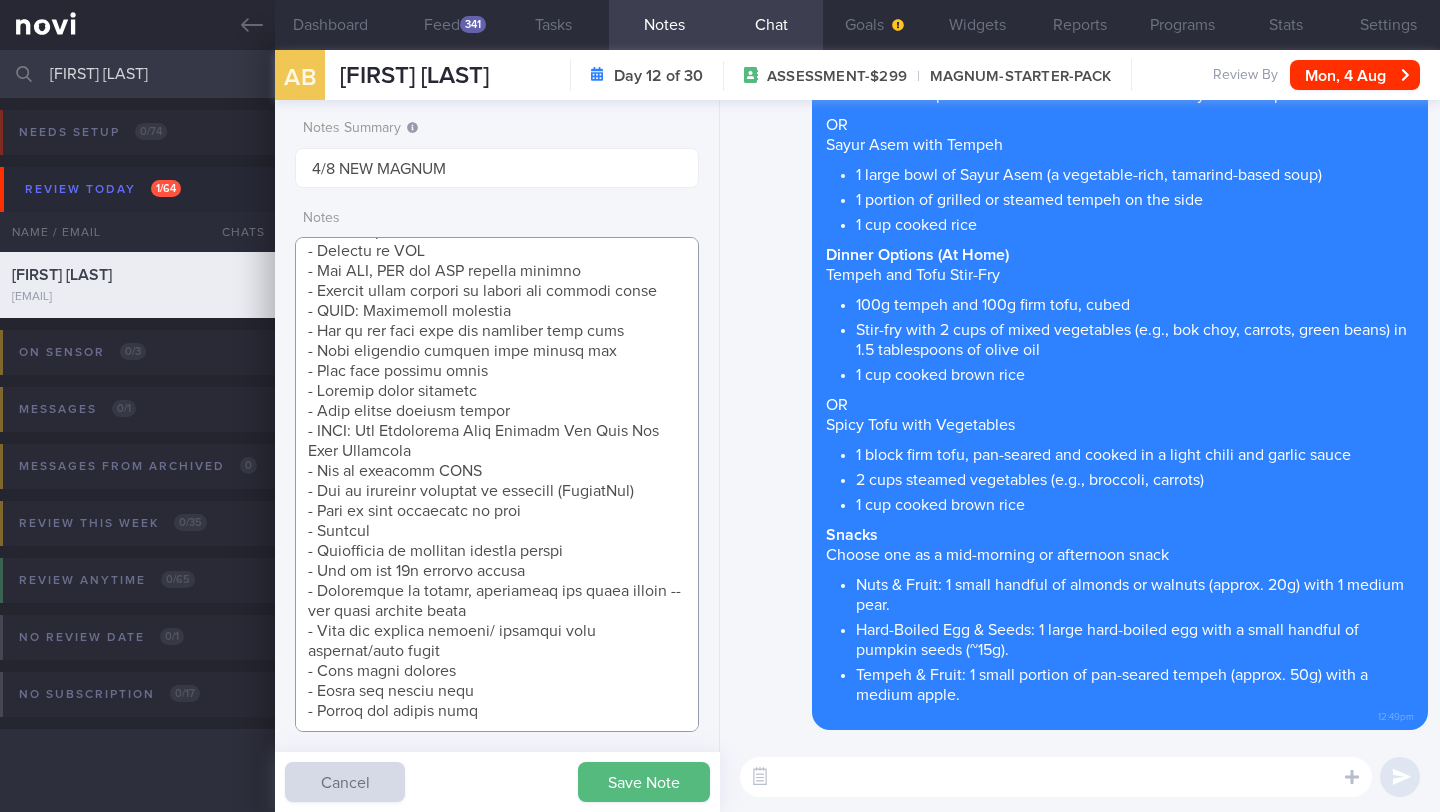 click at bounding box center (497, 484) 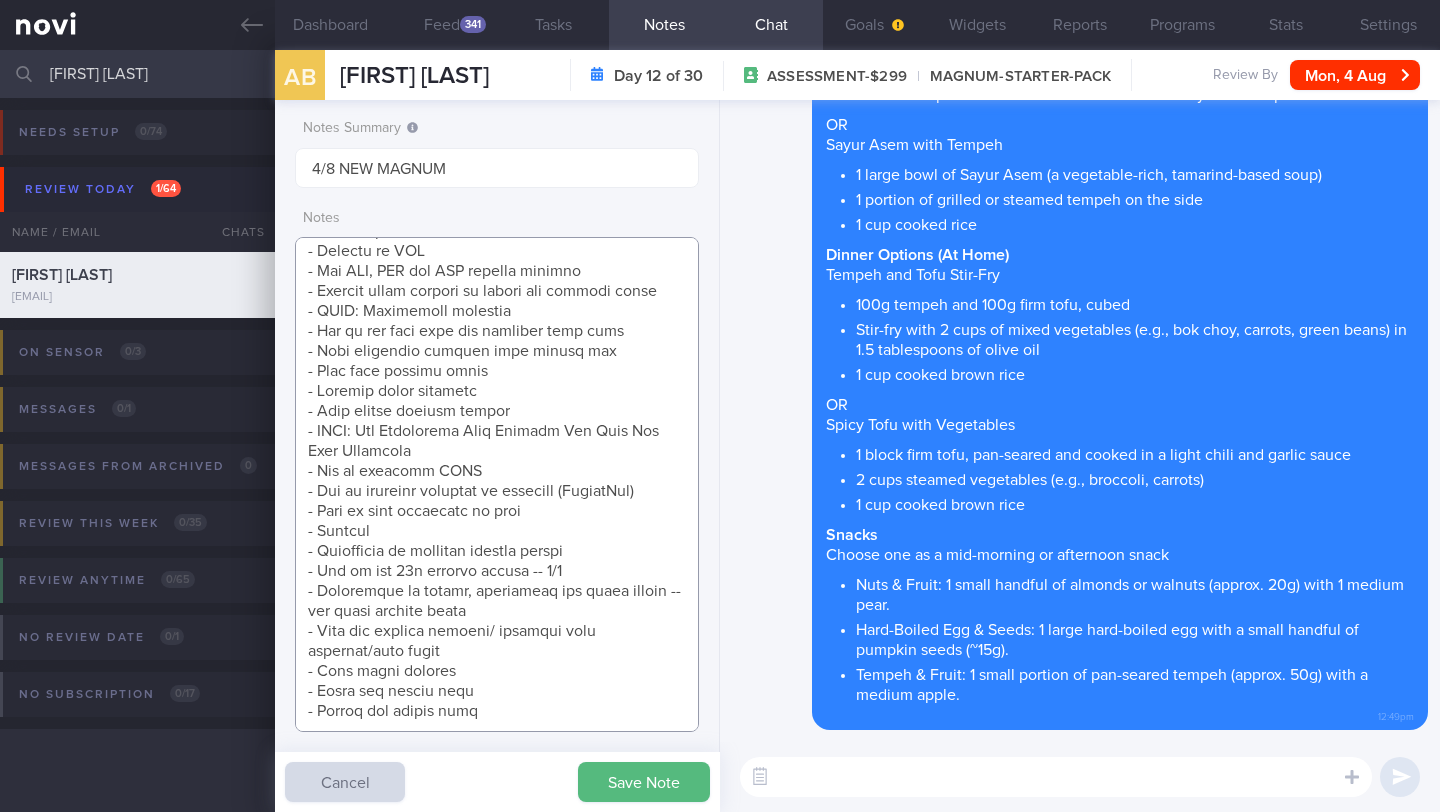 drag, startPoint x: 579, startPoint y: 534, endPoint x: 300, endPoint y: 536, distance: 279.00717 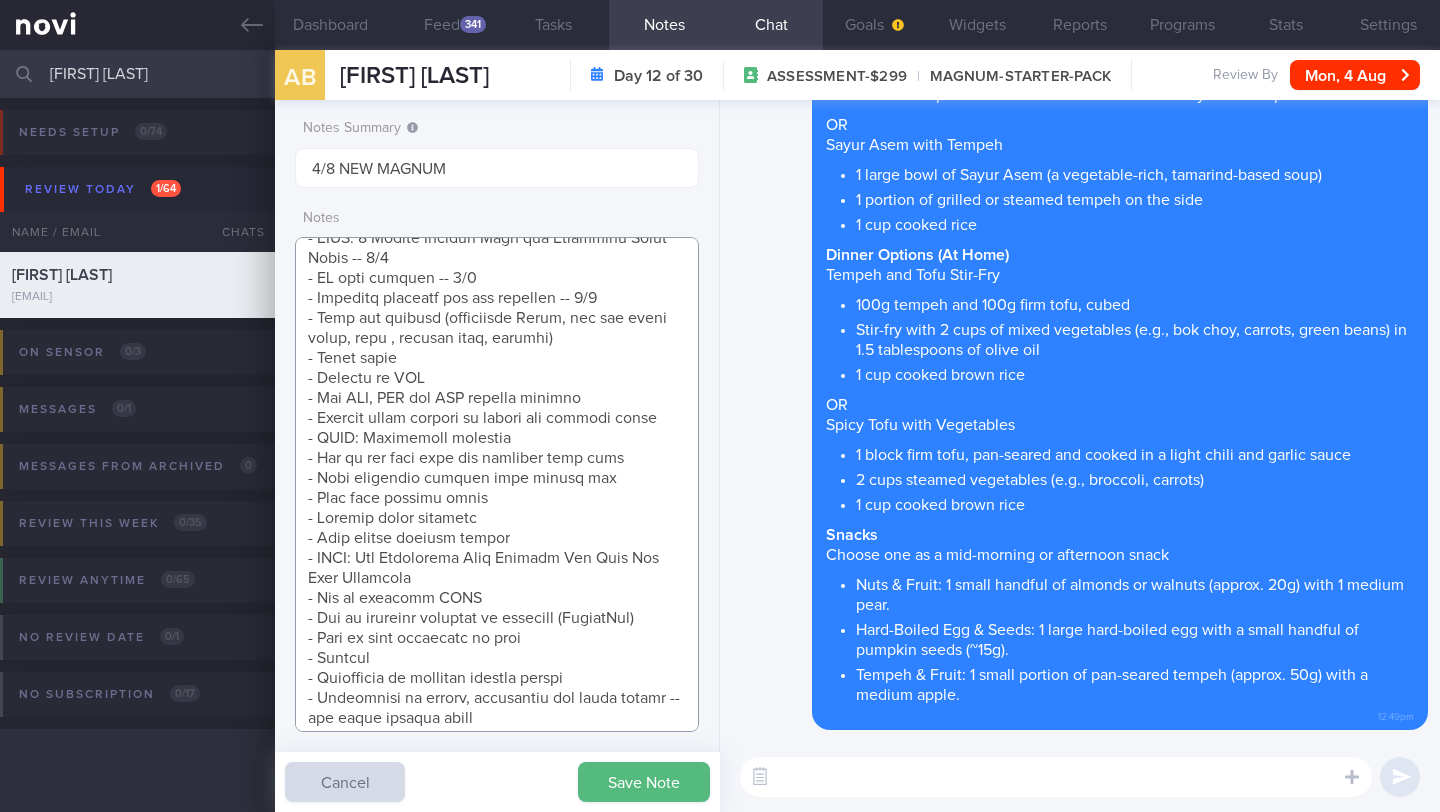 click at bounding box center (497, 484) 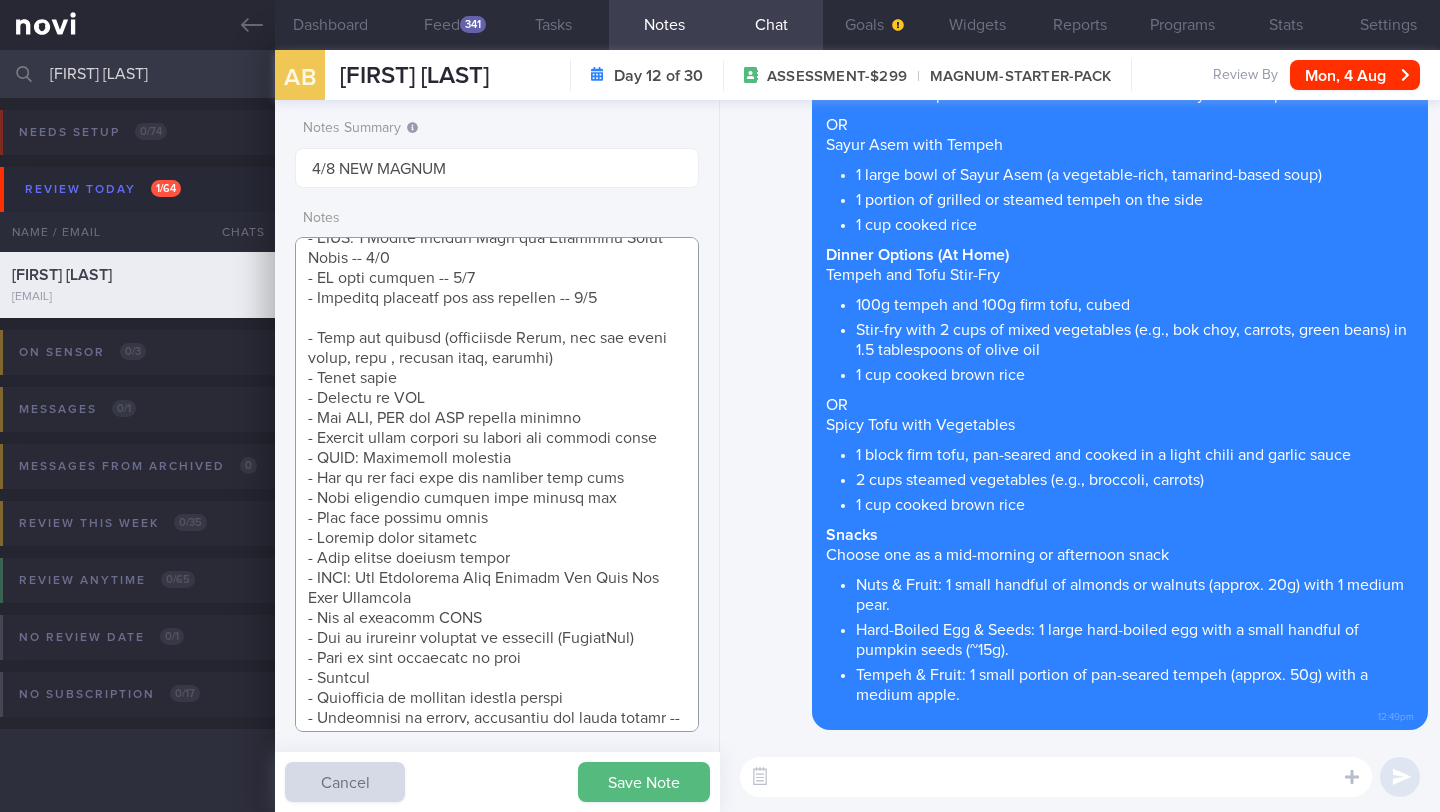 paste on "- How to hit 70g protein target -- 5/8" 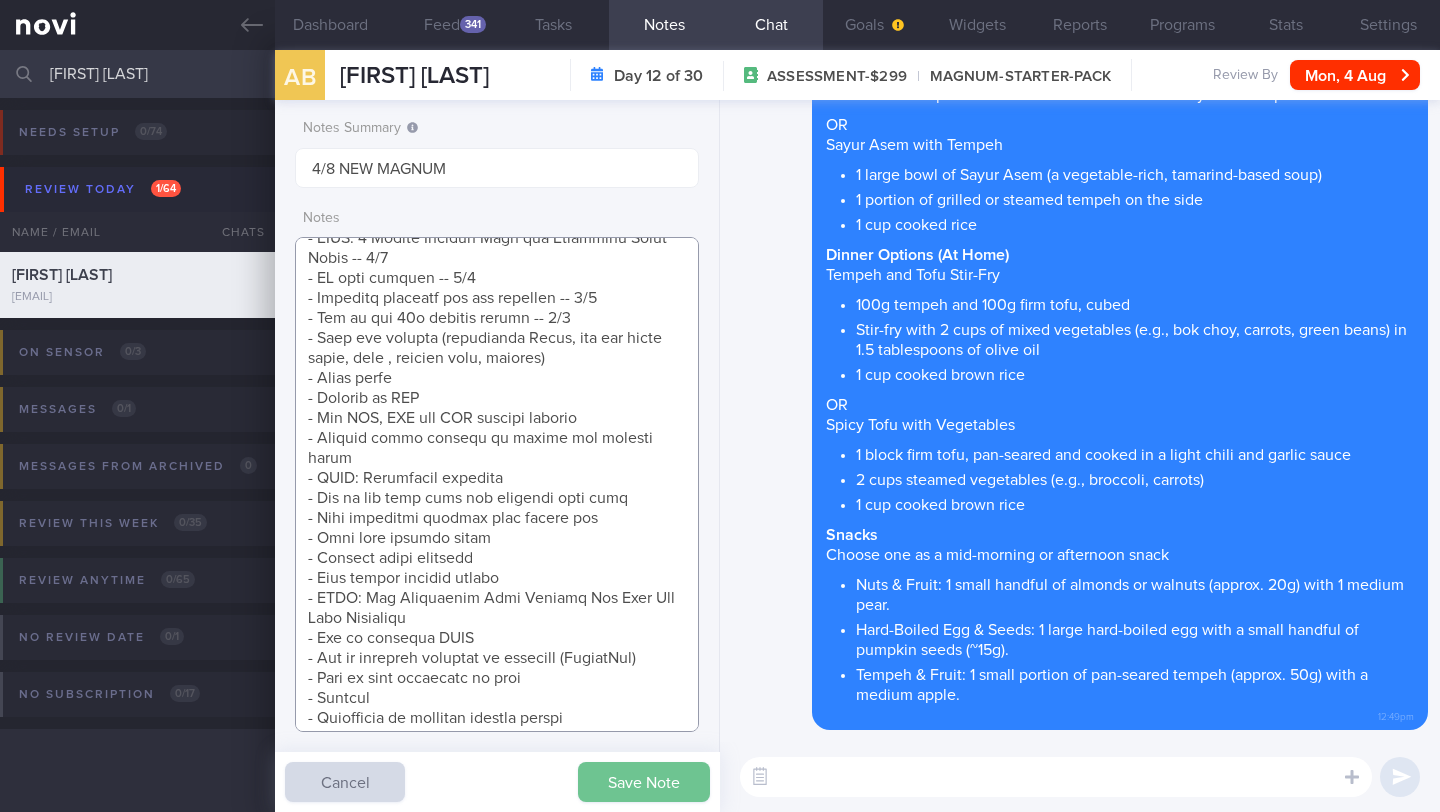 type on "Explained that the purpose of increasing muscle mass is to improve insulin sensitivity
SUPPORT NEEDED:
CHALLENGE:
ovo-lacto vegetarian
Protein sources: tofu, tempeh, taukee, taukwa,  beancurd skin, eggs, cheese (only on pizza), chickpeas, edamame, all bean and dried peas, occ mock meat/fish
No milk/yoghurt
Finds being vegetarian helps him restrict intake of oily foods
49 year old Male
travels between Indo and SG
- Pmhx: T2DM
- Meds: Nil
- Social hx: Lives in Jakarta with wife and 2 daughters (16 and 19 yo). Wife buys groceries and cooks. Family also buys food from outside (restaurant and food court)
- Diet: Switched to a vegan diet in 2019 for health and to control intake >> ovo-lacto vegetarian. Usually eats at home, foodcourt, or restaurants
Has been counting calories for the past 6 months to help him control the quantity of food he eats and to lose weight
Tends to want to eat more when does not sleep enough
2 cups coffee per day kopi (no sugar/milk)
1.5-2L /day plain water -- trie..." 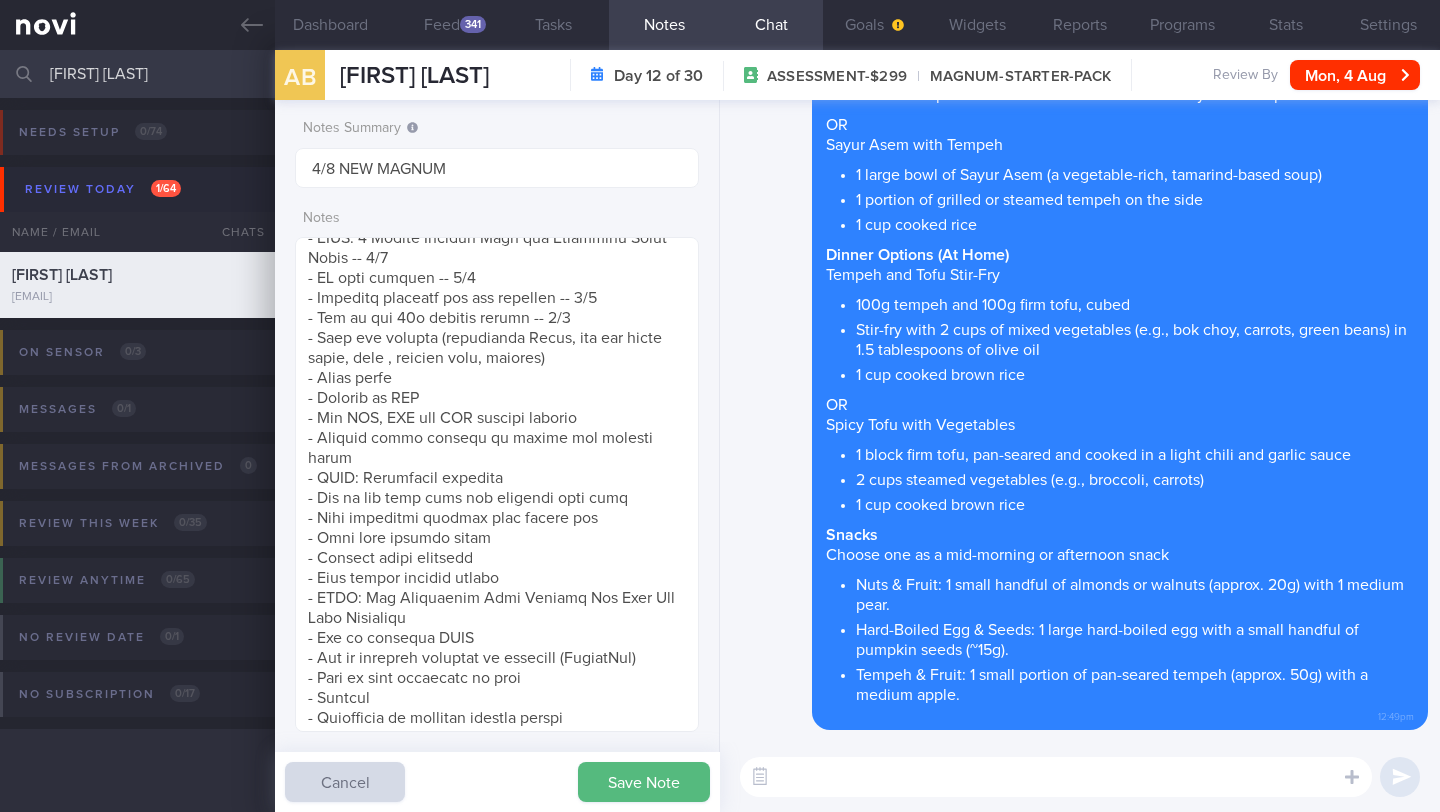 click on "Save Note" at bounding box center (644, 782) 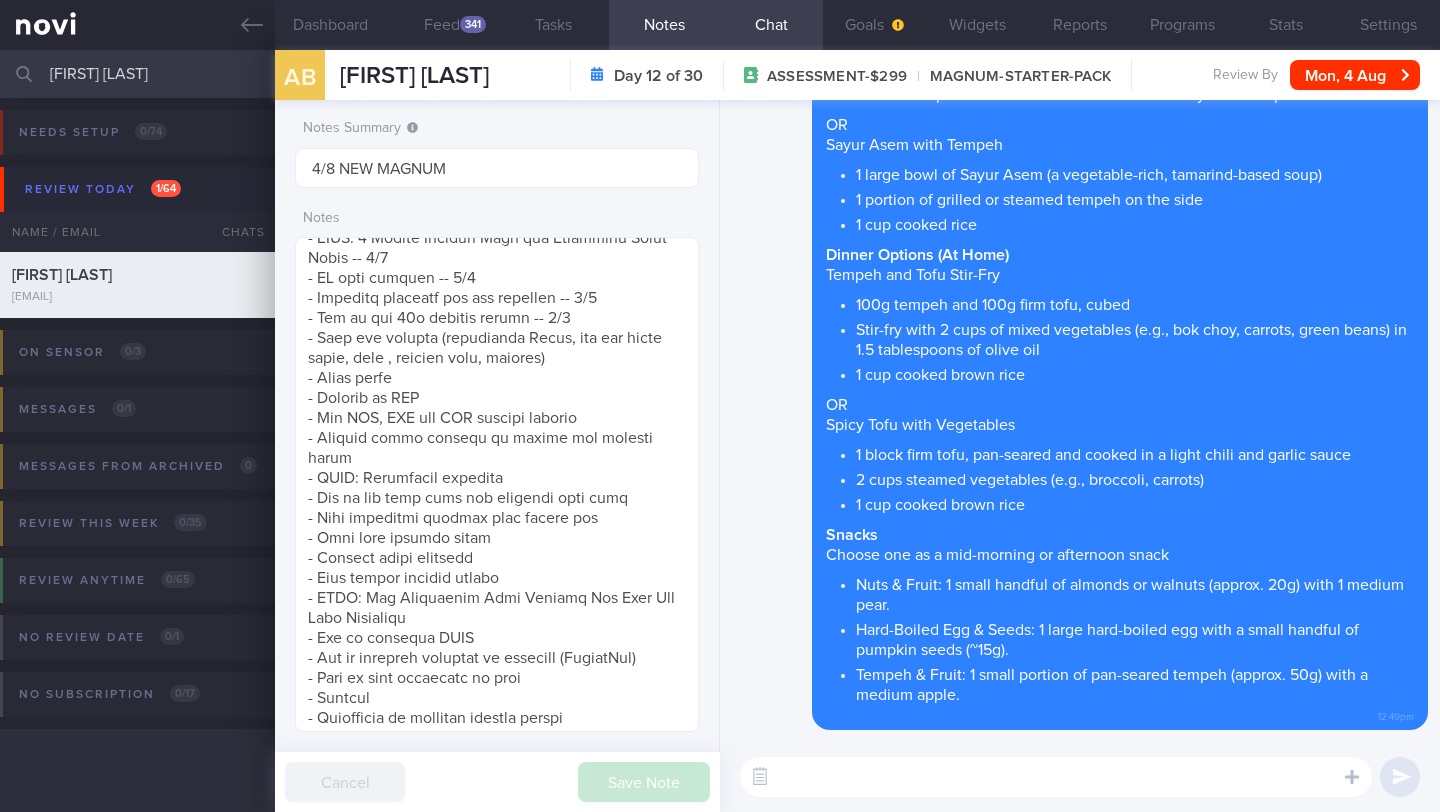 paste on "Protein is important for building muscle, keeping you full, and supporting growth and healing." 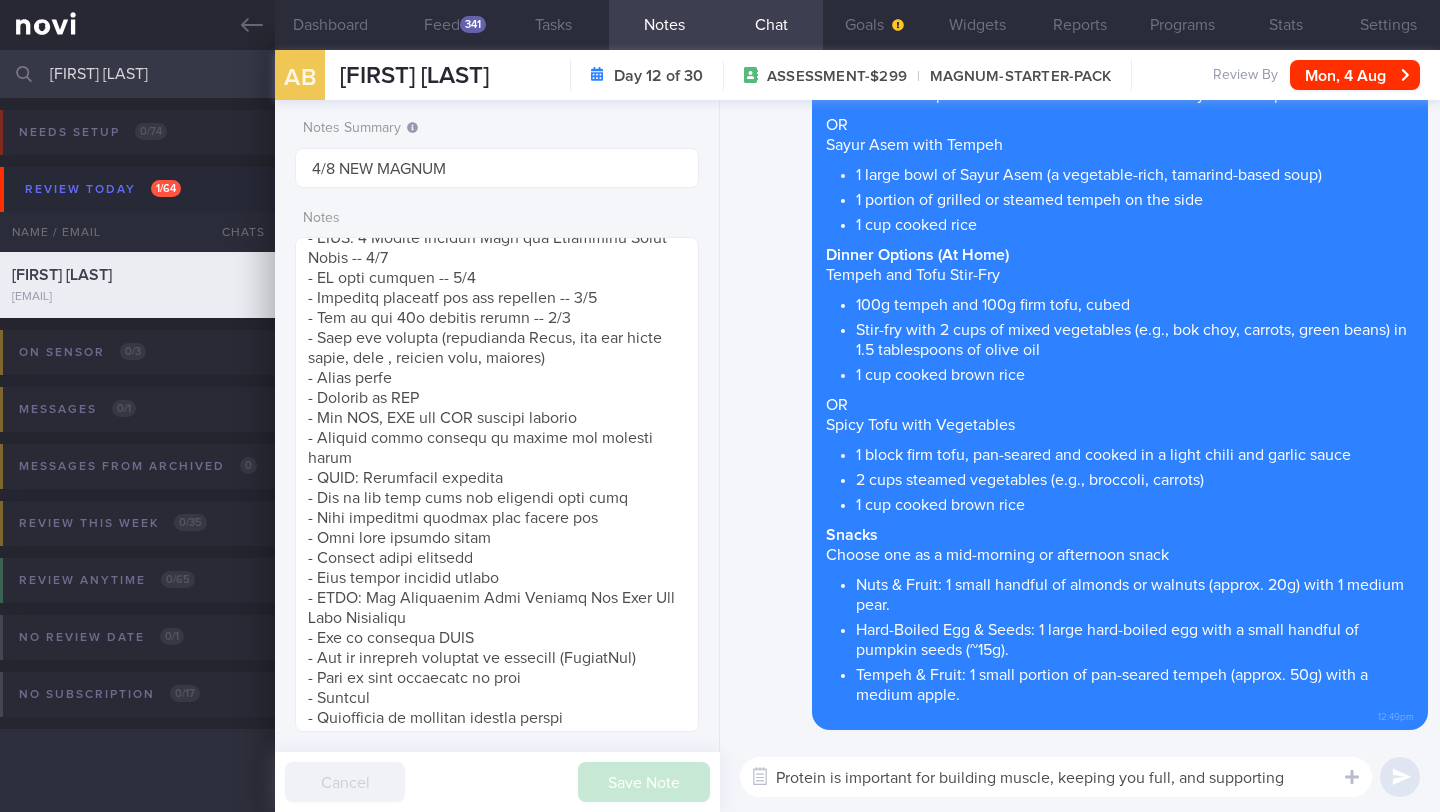 scroll, scrollTop: 0, scrollLeft: 0, axis: both 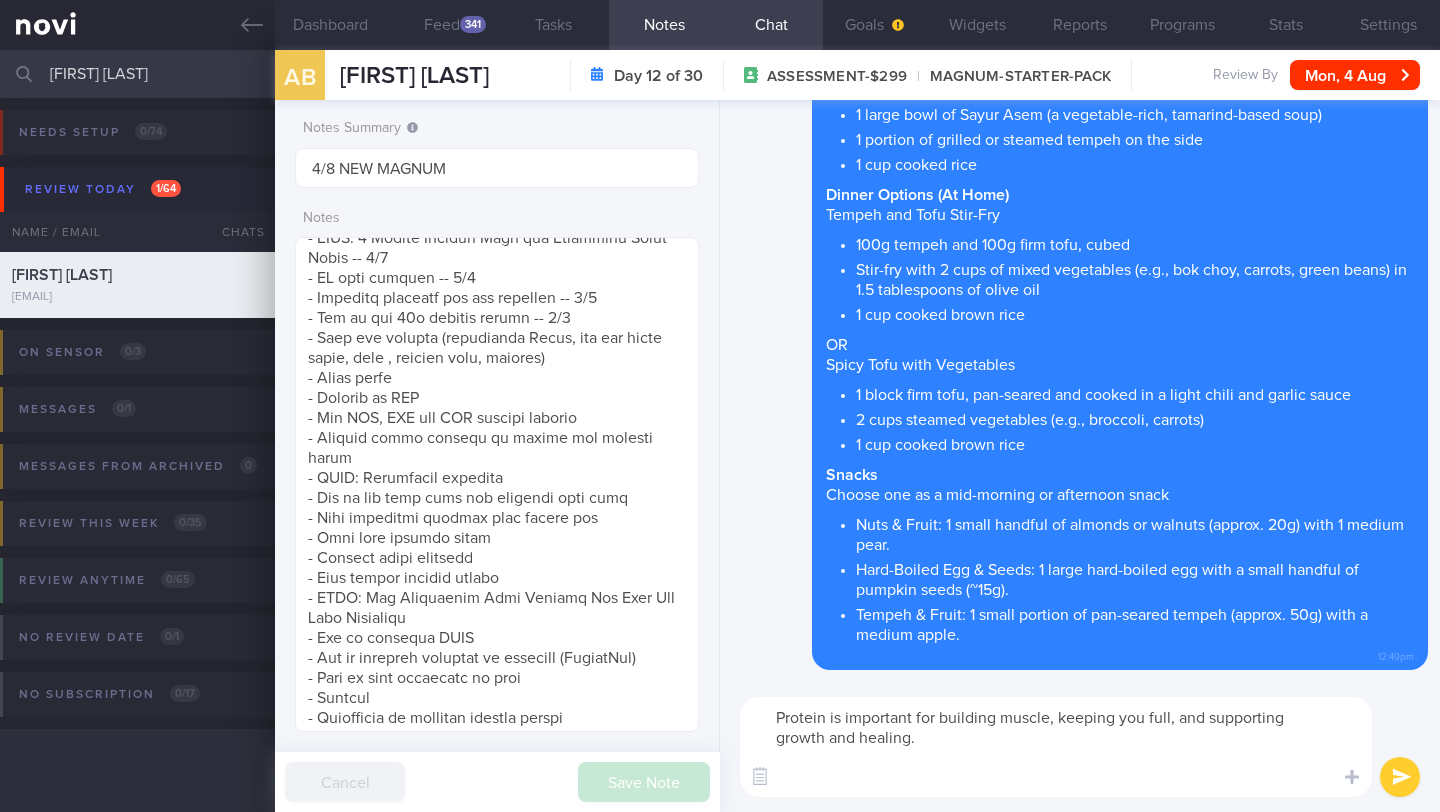 paste on "With milk and yogurt removed from your diet, it's important to be mindful of your calcium intake. Good ovo-vegetarian sources of calcium include:
Firm Tofu (calcium-set tofu)
Dark leafy greens (e.g., spinach, kale)
Chia seeds, flax seeds, and sesame seeds
Almonds
Fortified plant-based milks (like soy or almond milk, if you choose to have them)" 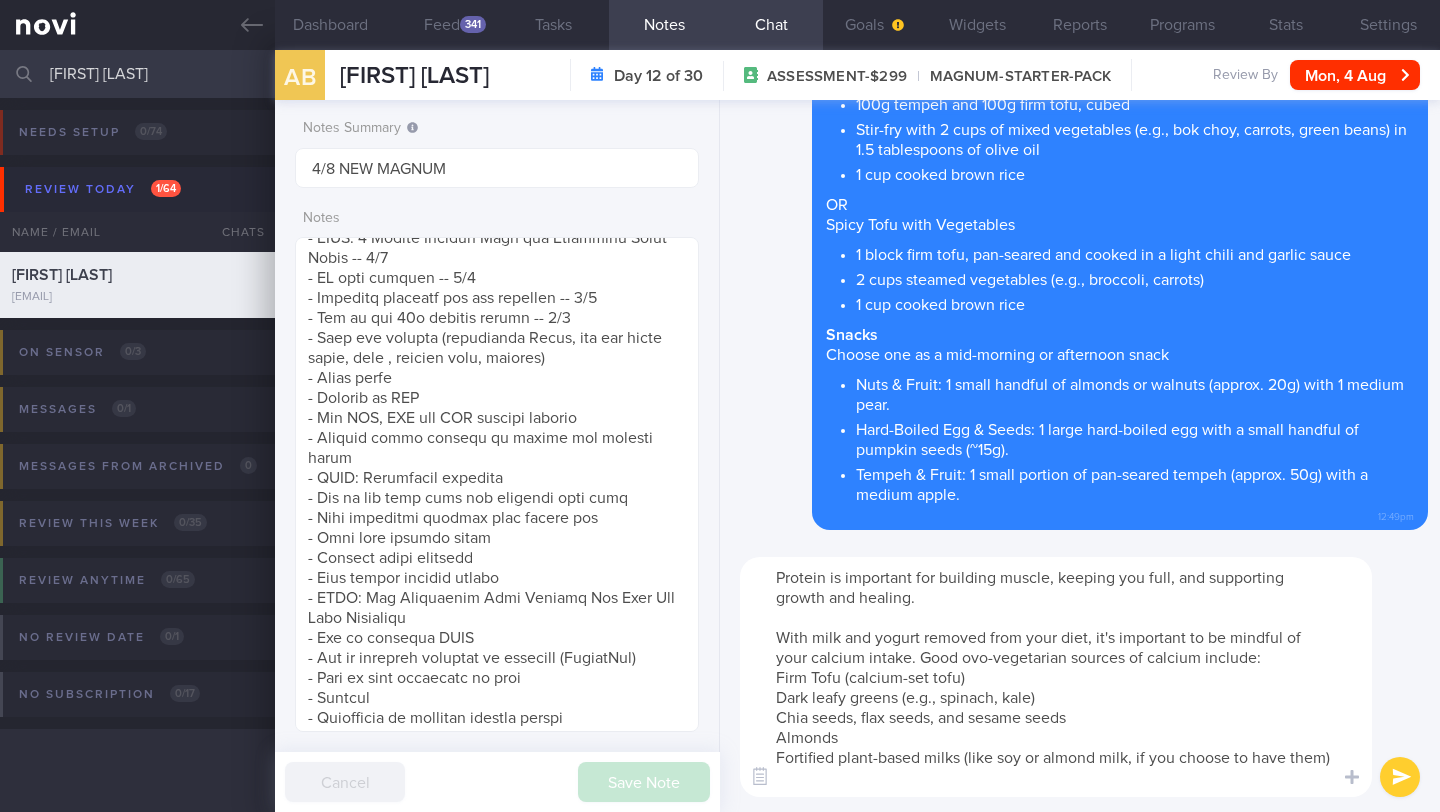 click on "Protein is important for building muscle, keeping you full, and supporting growth and healing.
With milk and yogurt removed from your diet, it's important to be mindful of your calcium intake. Good ovo-vegetarian sources of calcium include:
Firm Tofu (calcium-set tofu)
Dark leafy greens (e.g., spinach, kale)
Chia seeds, flax seeds, and sesame seeds
Almonds
Fortified plant-based milks (like soy or almond milk, if you choose to have them)" at bounding box center [1056, 677] 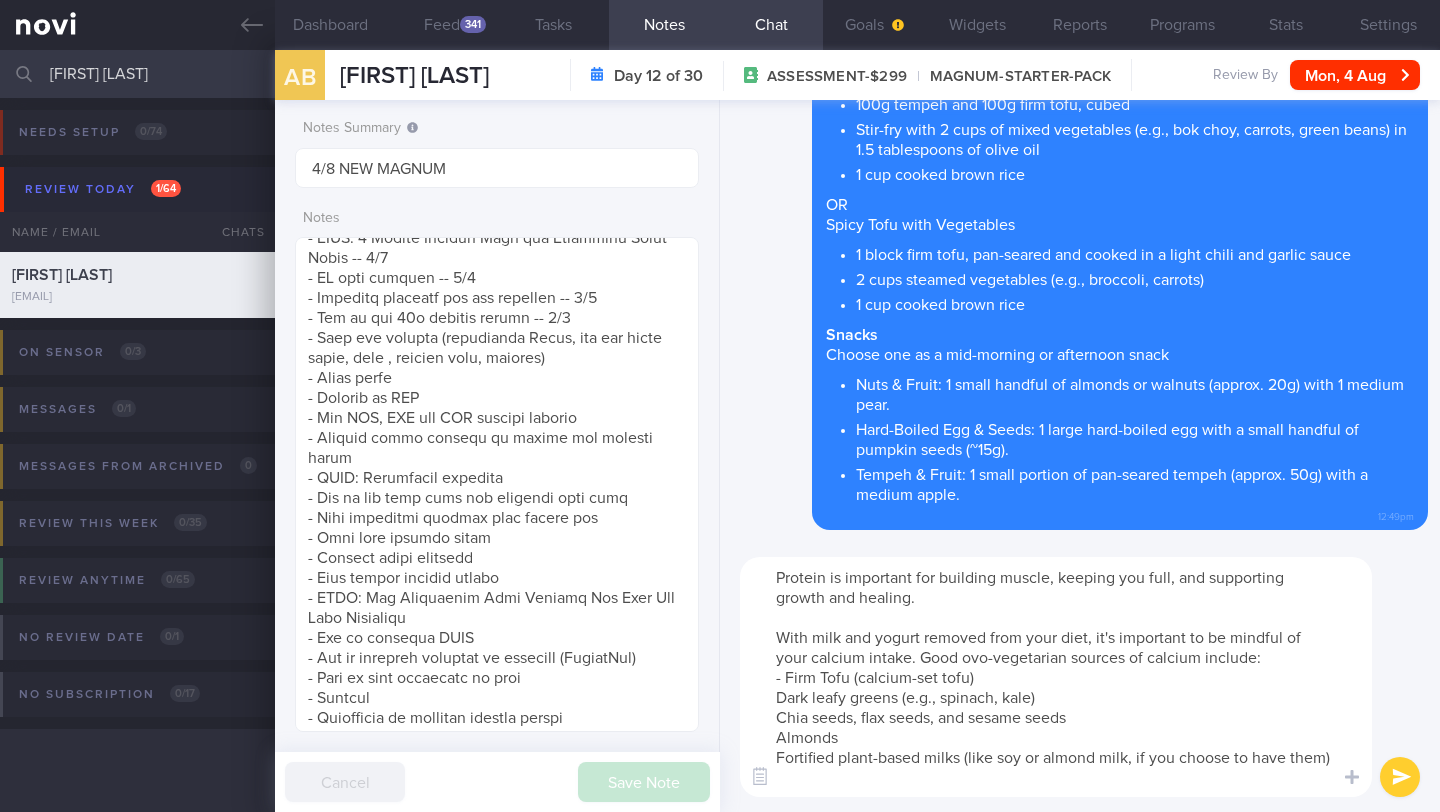 click on "Protein is important for building muscle, keeping you full, and supporting growth and healing.
With milk and yogurt removed from your diet, it's important to be mindful of your calcium intake. Good ovo-vegetarian sources of calcium include:
- Firm Tofu (calcium-set tofu)
Dark leafy greens (e.g., spinach, kale)
Chia seeds, flax seeds, and sesame seeds
Almonds
Fortified plant-based milks (like soy or almond milk, if you choose to have them)" at bounding box center (1056, 677) 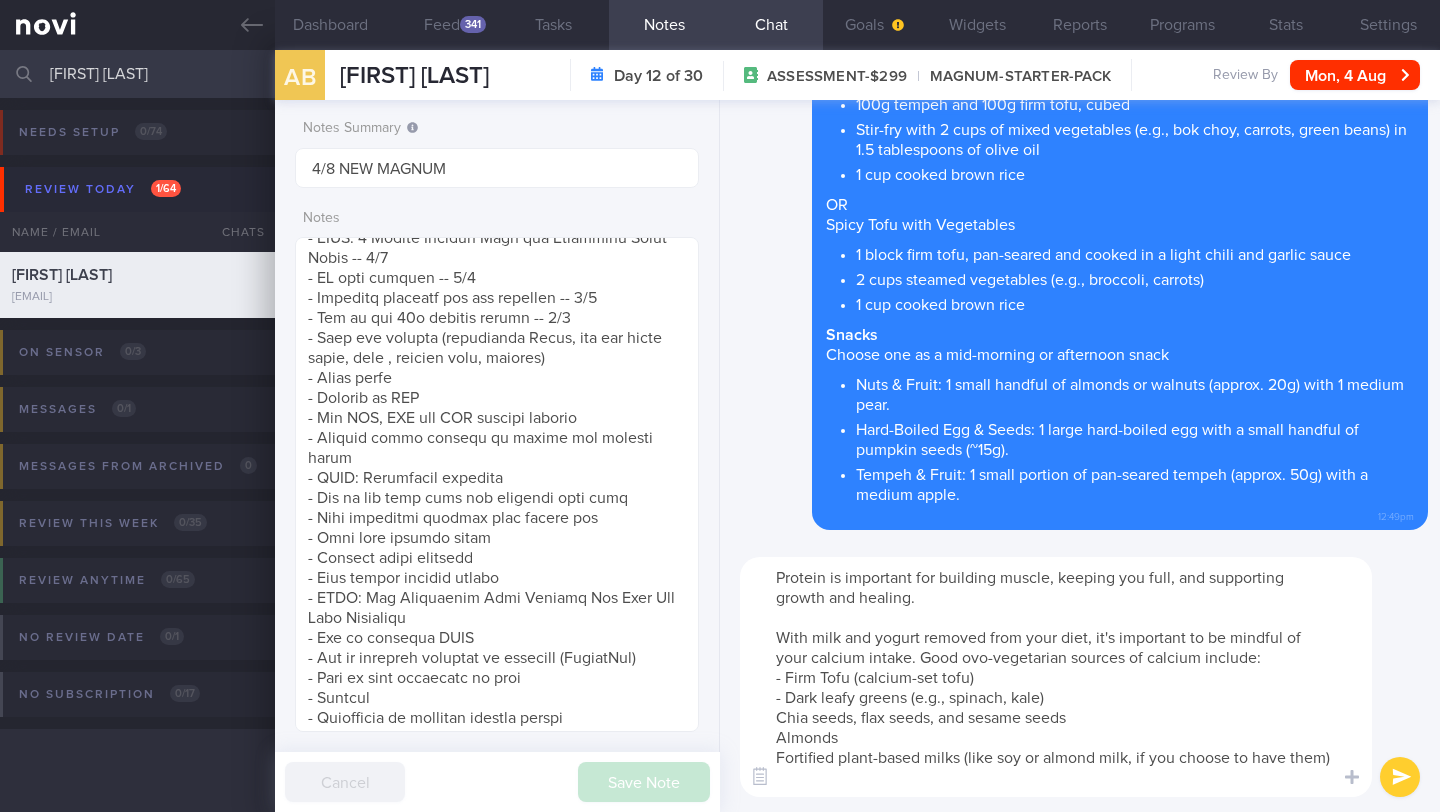 click on "Protein is important for building muscle, keeping you full, and supporting growth and healing.
With milk and yogurt removed from your diet, it's important to be mindful of your calcium intake. Good ovo-vegetarian sources of calcium include:
- Firm Tofu (calcium-set tofu)
- Dark leafy greens (e.g., spinach, kale)
Chia seeds, flax seeds, and sesame seeds
Almonds
Fortified plant-based milks (like soy or almond milk, if you choose to have them)" at bounding box center (1056, 677) 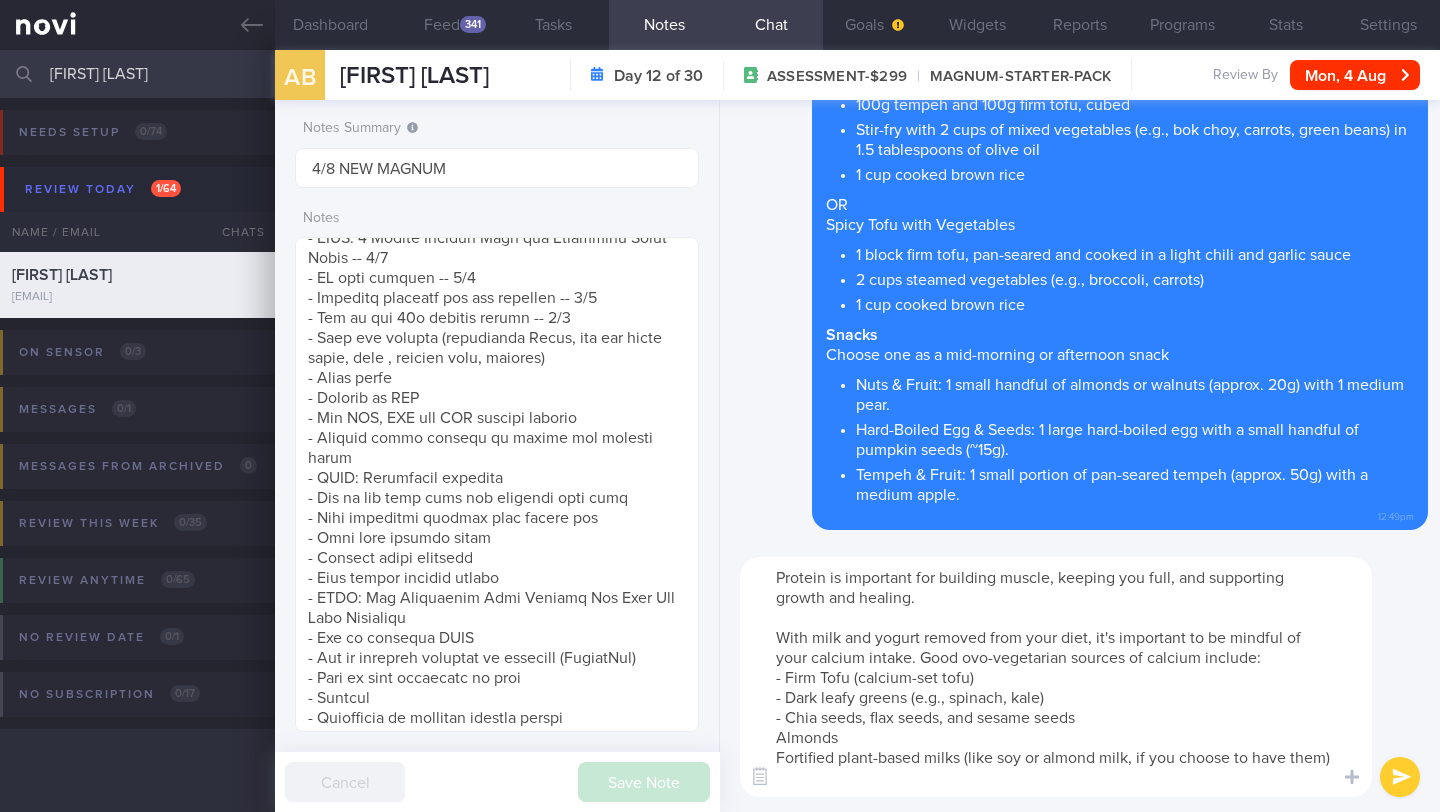 click on "Protein is important for building muscle, keeping you full, and supporting growth and healing.
With milk and yogurt removed from your diet, it's important to be mindful of your calcium intake. Good ovo-vegetarian sources of calcium include:
- Firm Tofu (calcium-set tofu)
- Dark leafy greens (e.g., spinach, kale)
- Chia seeds, flax seeds, and sesame seeds
Almonds
Fortified plant-based milks (like soy or almond milk, if you choose to have them)" at bounding box center (1056, 677) 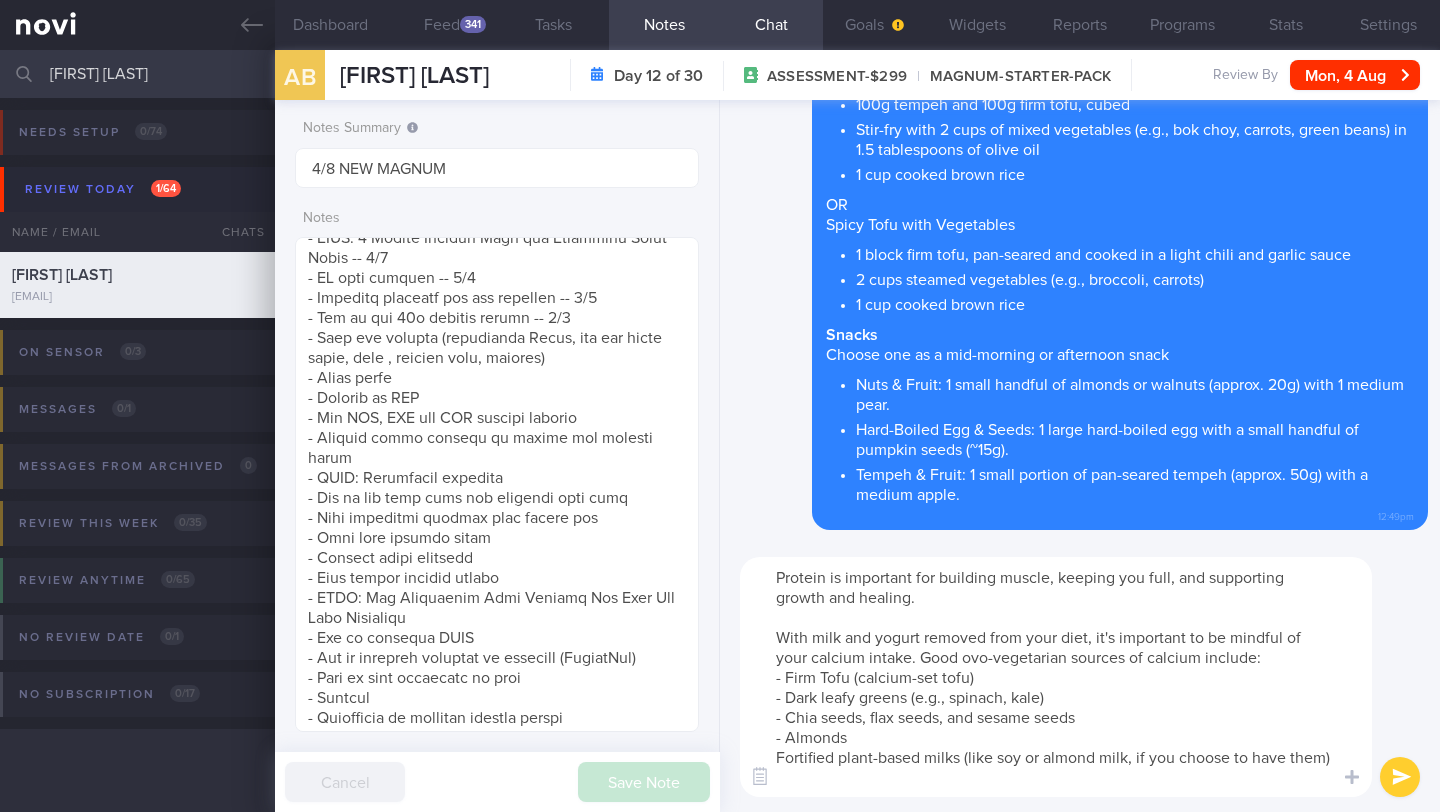 click on "Protein is important for building muscle, keeping you full, and supporting growth and healing.
With milk and yogurt removed from your diet, it's important to be mindful of your calcium intake. Good ovo-vegetarian sources of calcium include:
- Firm Tofu (calcium-set tofu)
- Dark leafy greens (e.g., spinach, kale)
- Chia seeds, flax seeds, and sesame seeds
- Almonds
Fortified plant-based milks (like soy or almond milk, if you choose to have them)" at bounding box center (1056, 677) 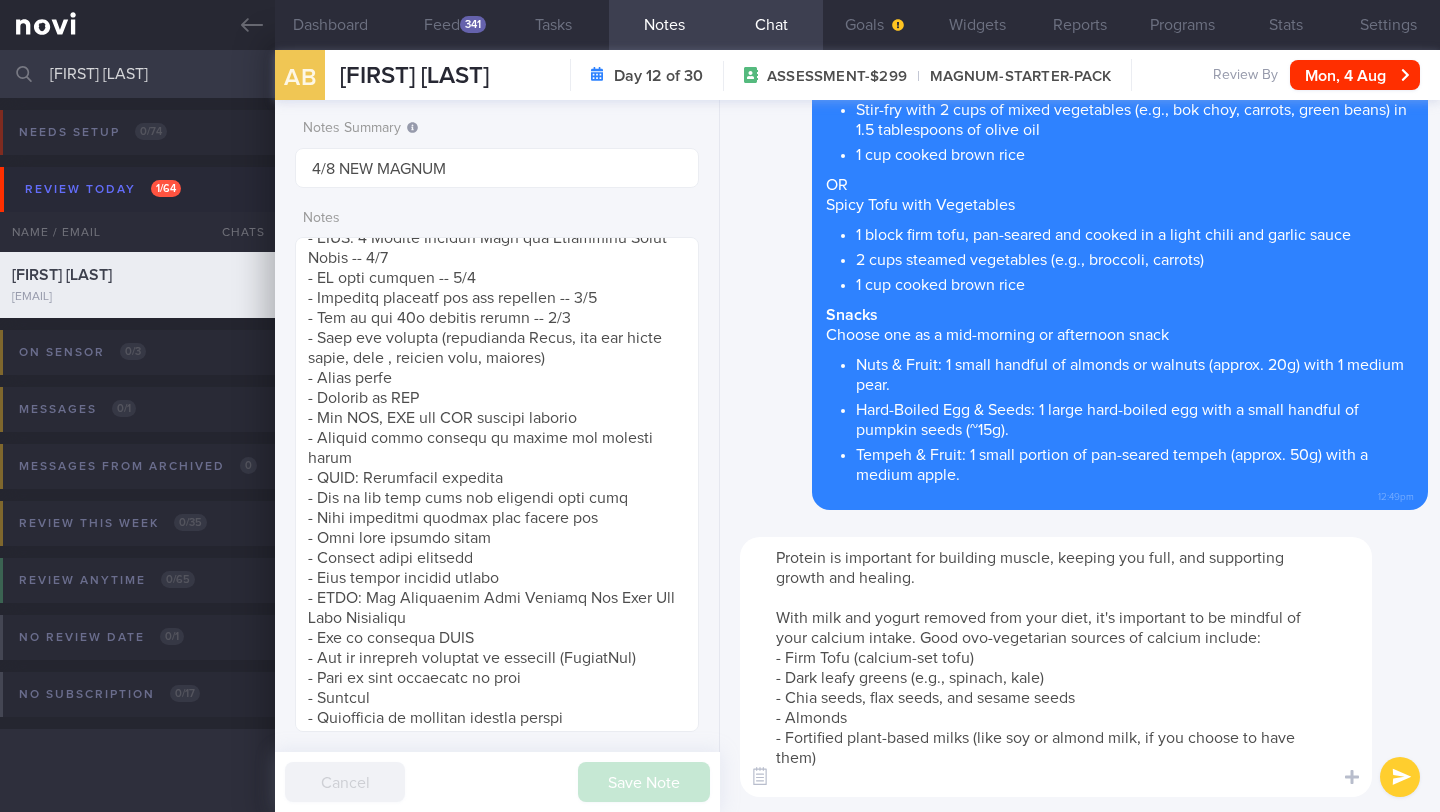 drag, startPoint x: 765, startPoint y: 623, endPoint x: 849, endPoint y: 768, distance: 167.57387 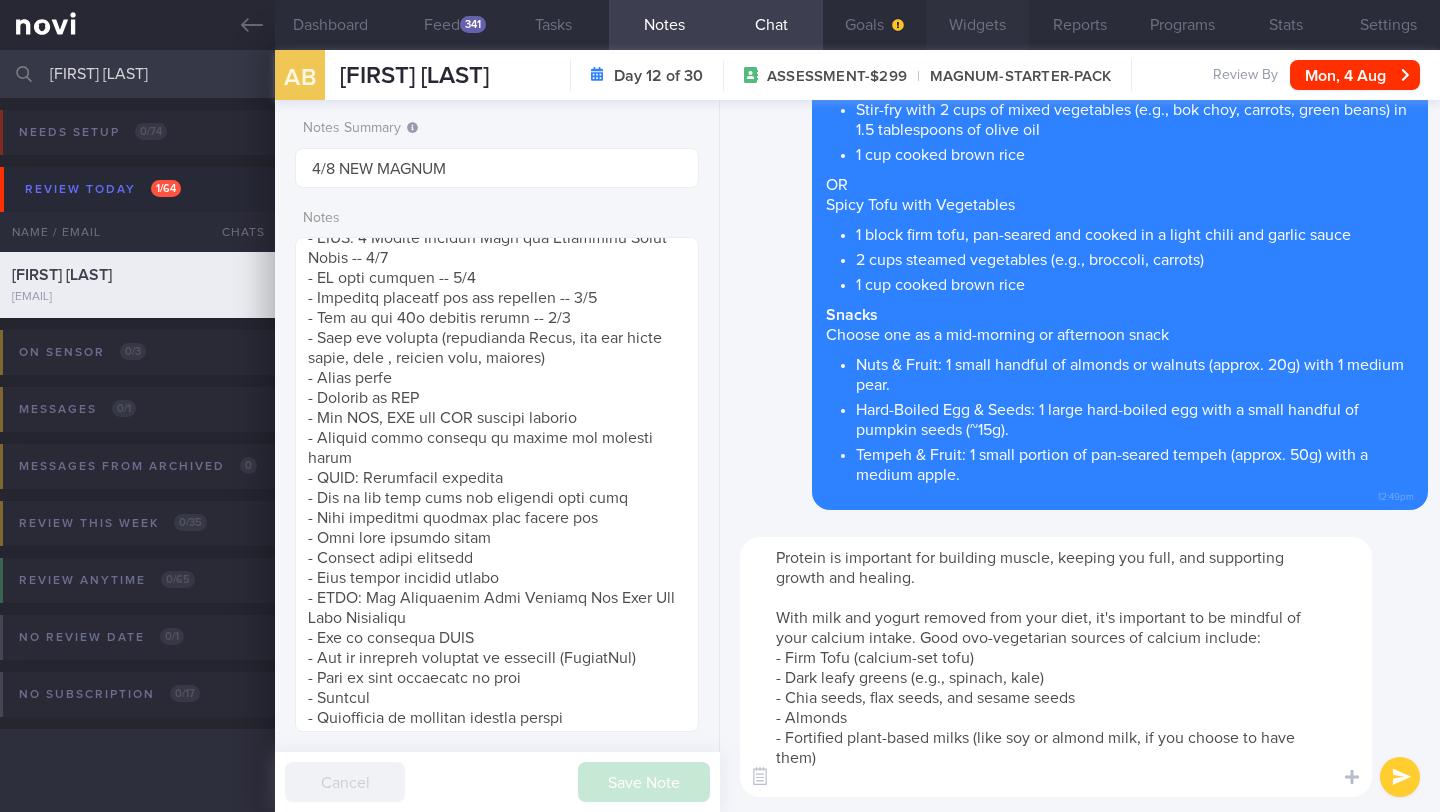 type on "Protein is important for building muscle, keeping you full, and supporting growth and healing.
With milk and yogurt removed from your diet, it's important to be mindful of your calcium intake. Good ovo-vegetarian sources of calcium include:
- Firm Tofu (calcium-set tofu)
- Dark leafy greens (e.g., spinach, kale)
- Chia seeds, flax seeds, and sesame seeds
- Almonds
- Fortified plant-based milks (like soy or almond milk, if you choose to have them)" 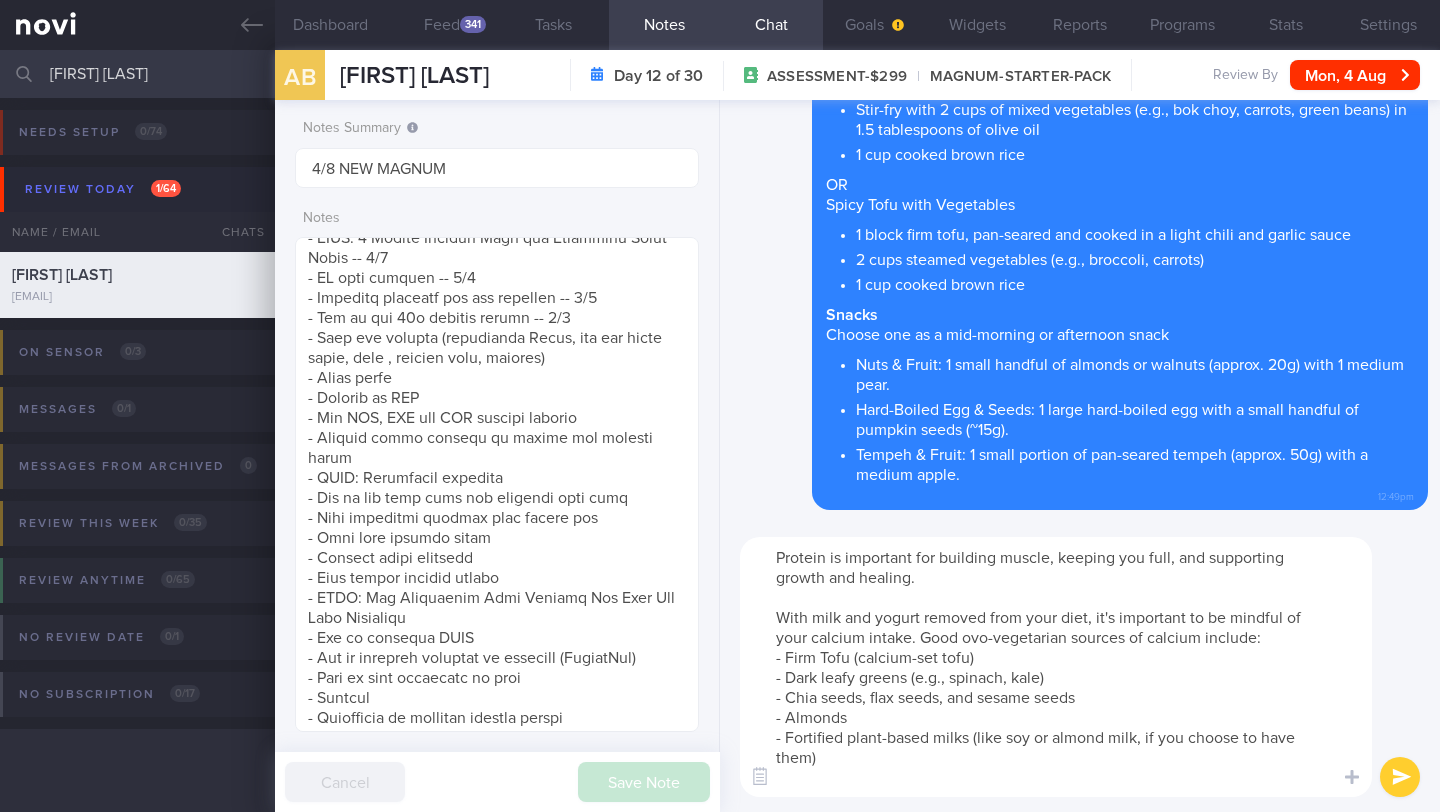 click on "Protein is important for building muscle, keeping you full, and supporting growth and healing.
With milk and yogurt removed from your diet, it's important to be mindful of your calcium intake. Good ovo-vegetarian sources of calcium include:
- Firm Tofu (calcium-set tofu)
- Dark leafy greens (e.g., spinach, kale)
- Chia seeds, flax seeds, and sesame seeds
- Almonds
- Fortified plant-based milks (like soy or almond milk, if you choose to have them)" at bounding box center (1056, 667) 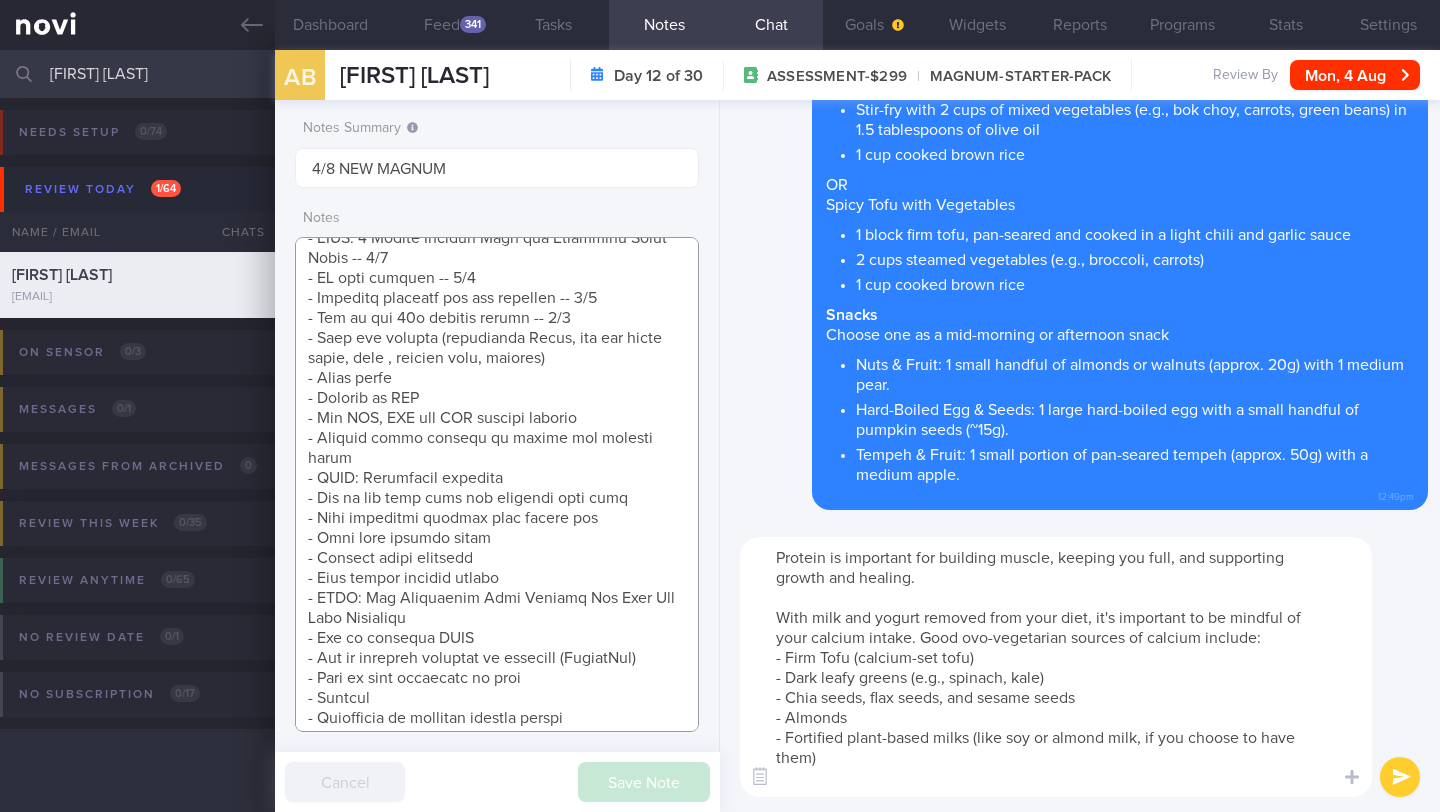 drag, startPoint x: 592, startPoint y: 720, endPoint x: 307, endPoint y: 709, distance: 285.2122 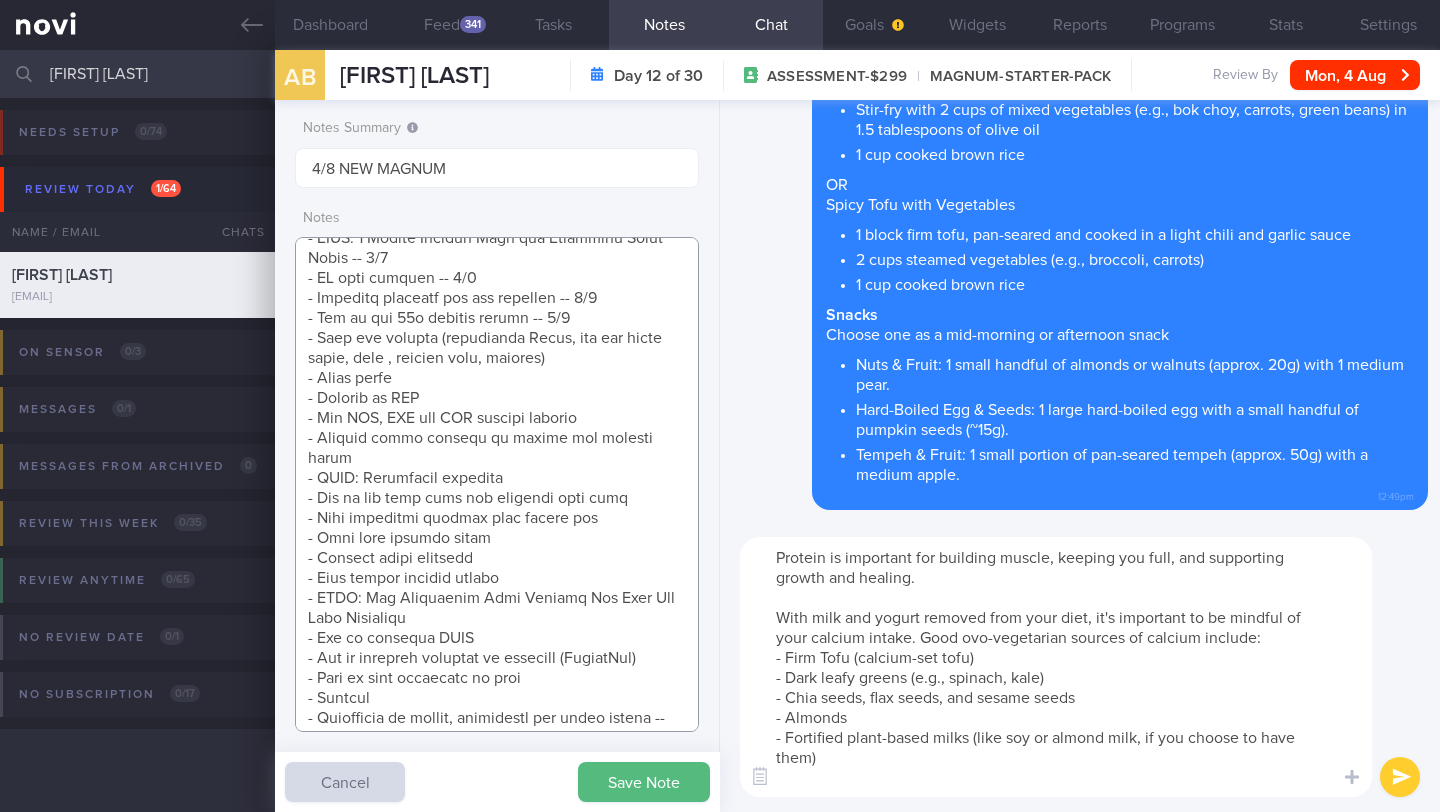 drag, startPoint x: 381, startPoint y: 698, endPoint x: 292, endPoint y: 690, distance: 89.358826 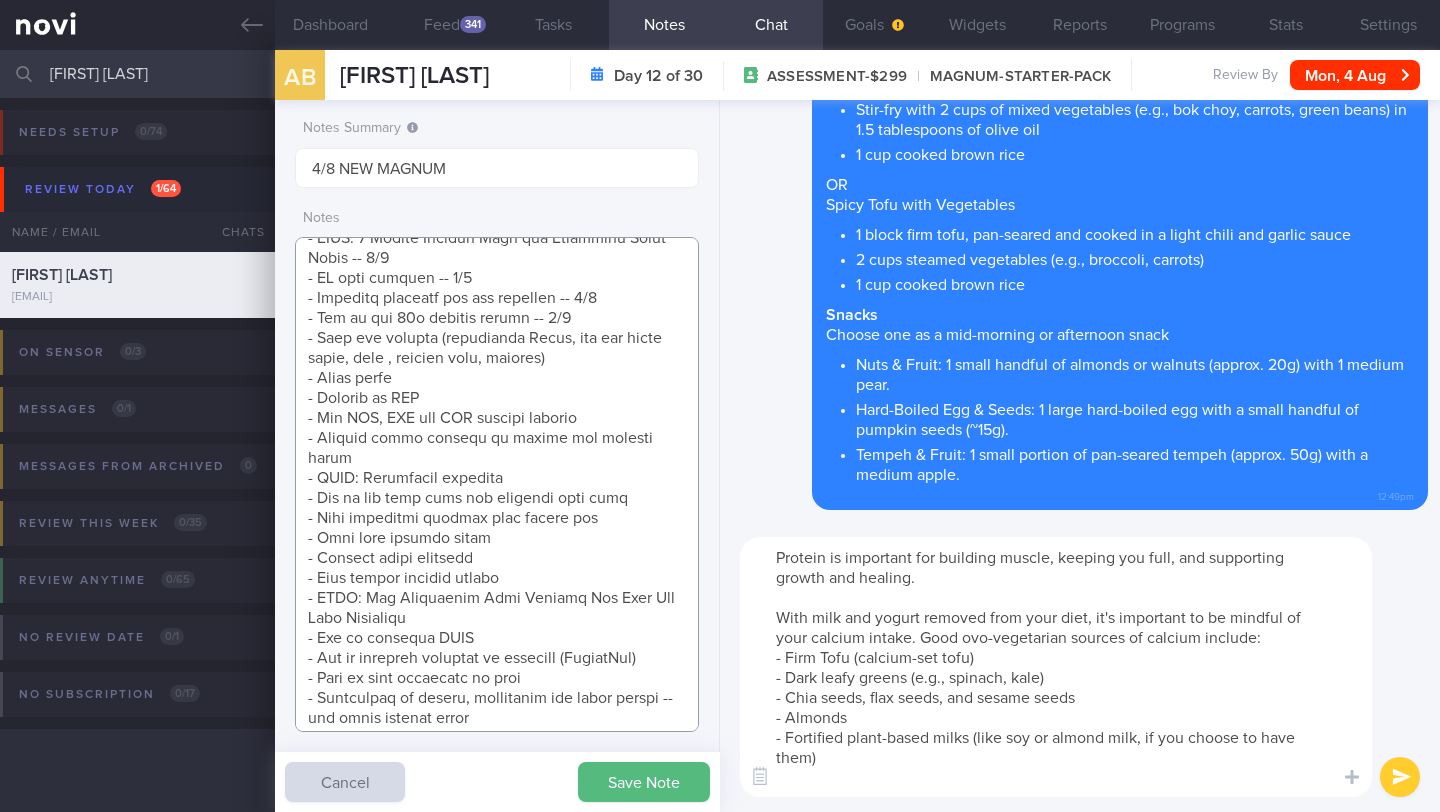 click at bounding box center (497, 484) 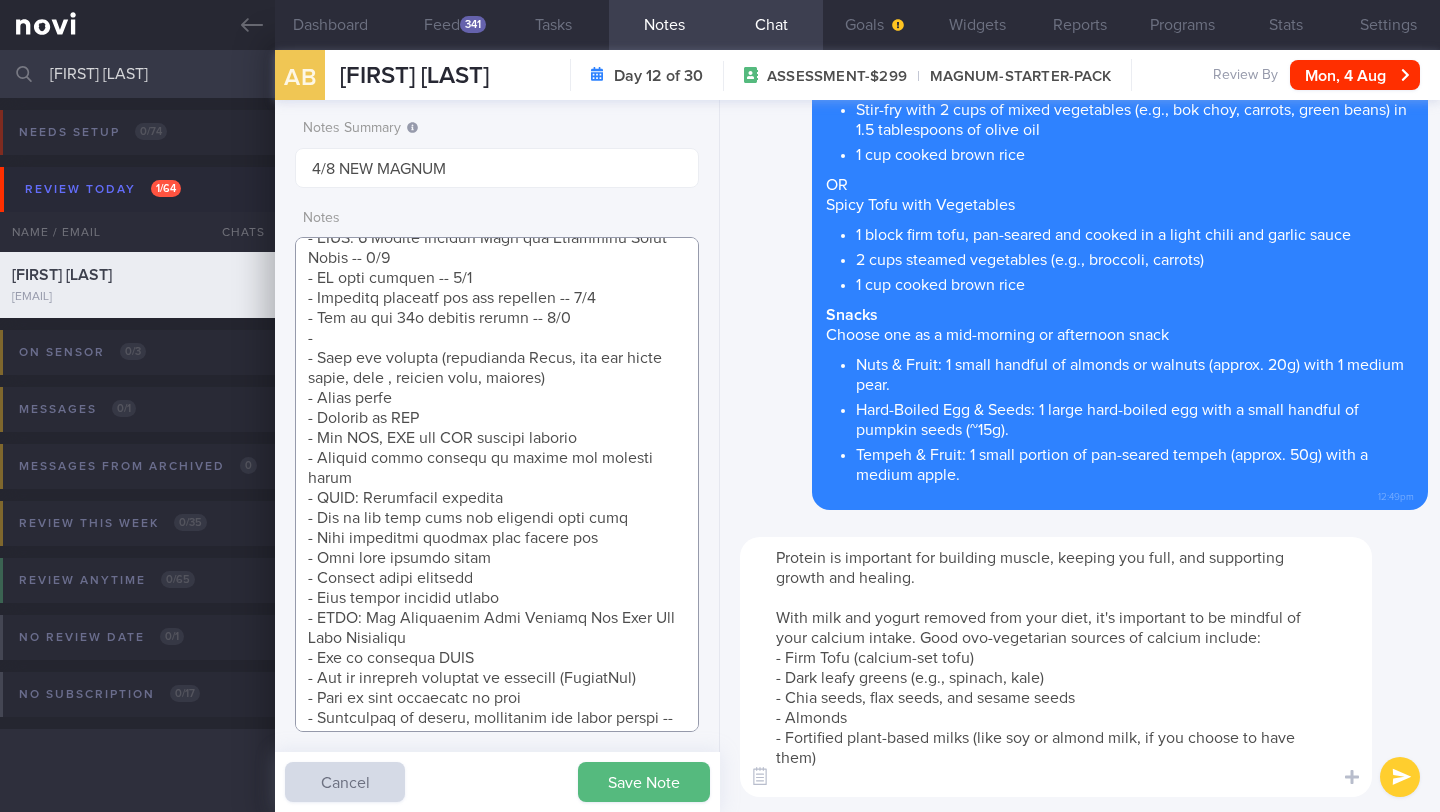 paste on "- Importance of adequate protein intake" 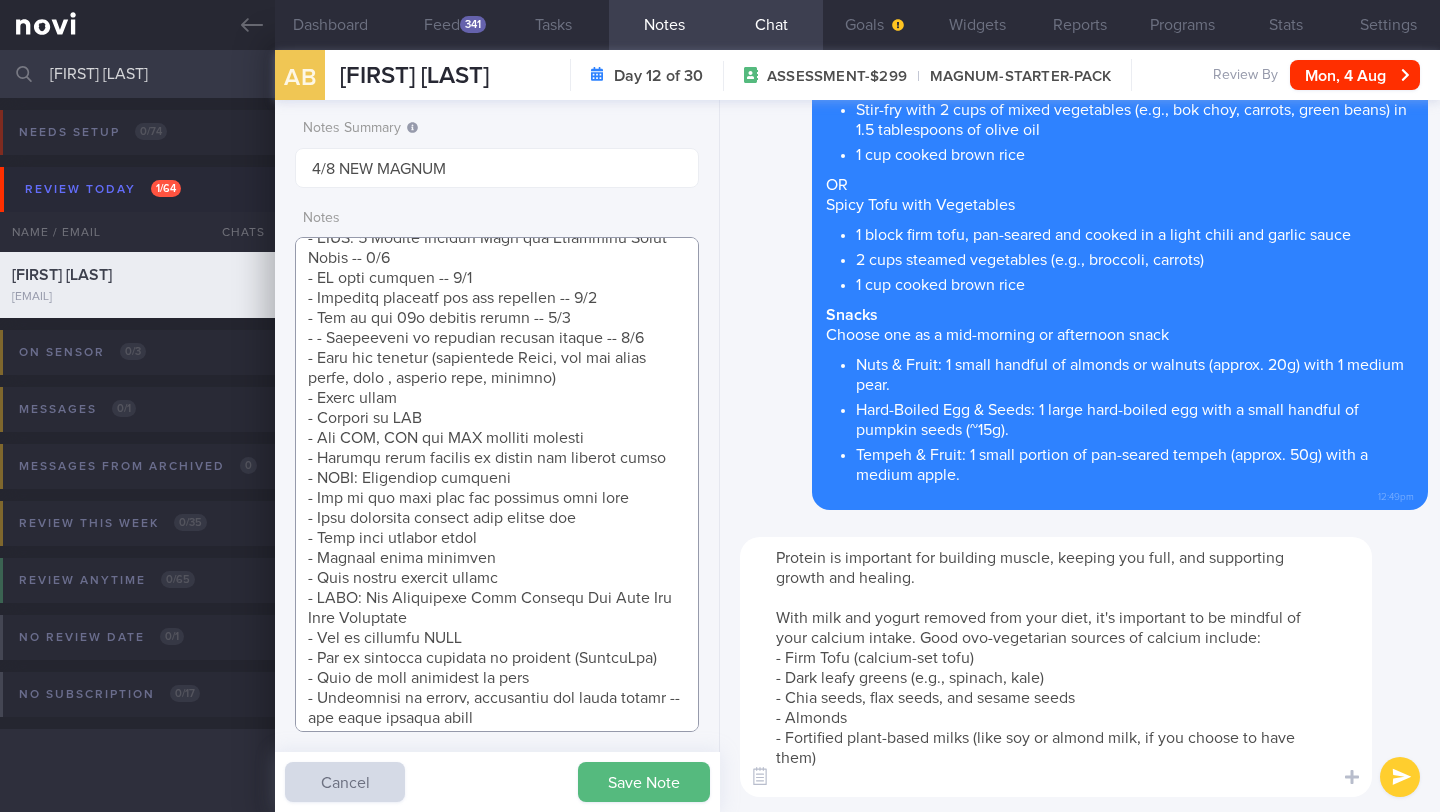 click at bounding box center [497, 484] 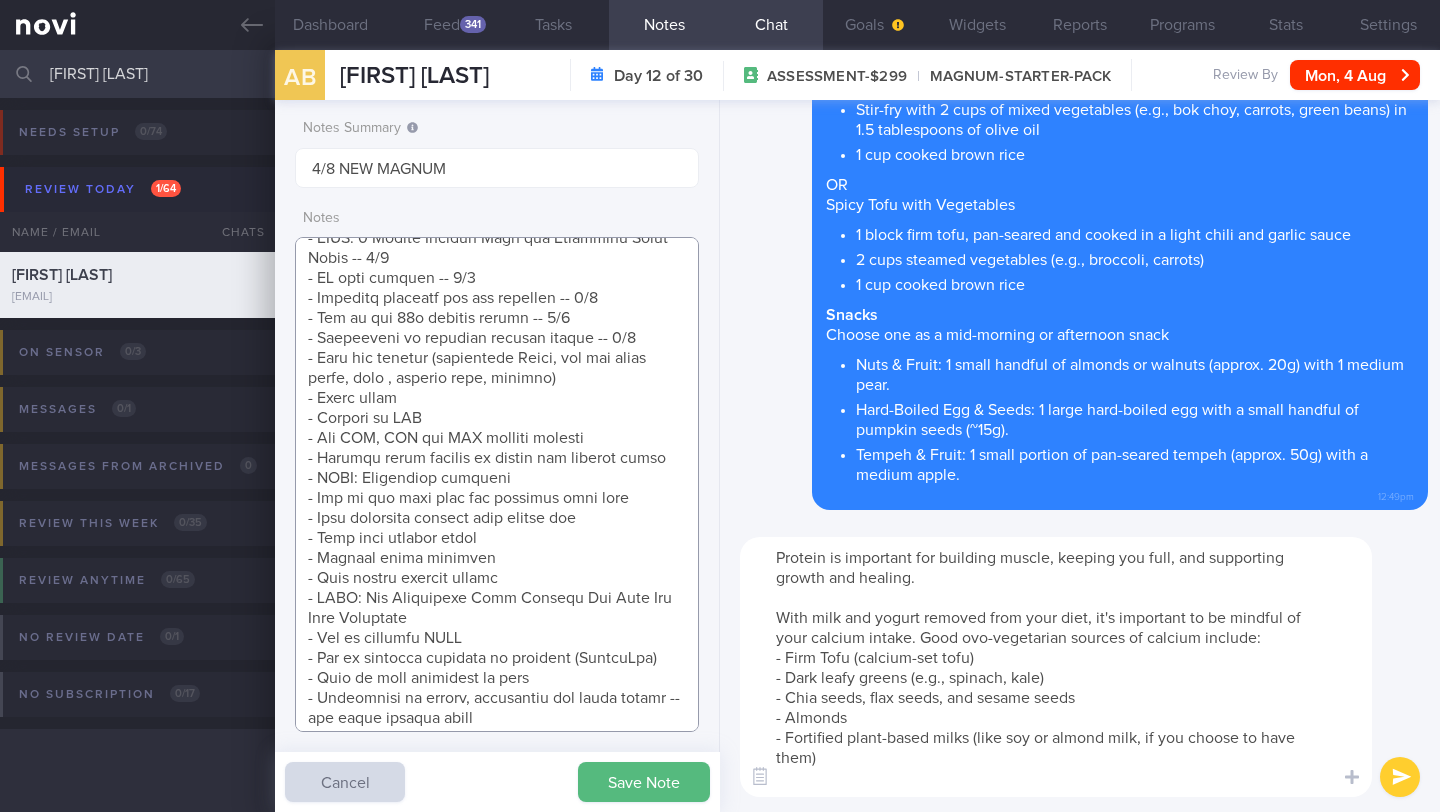 click at bounding box center [497, 484] 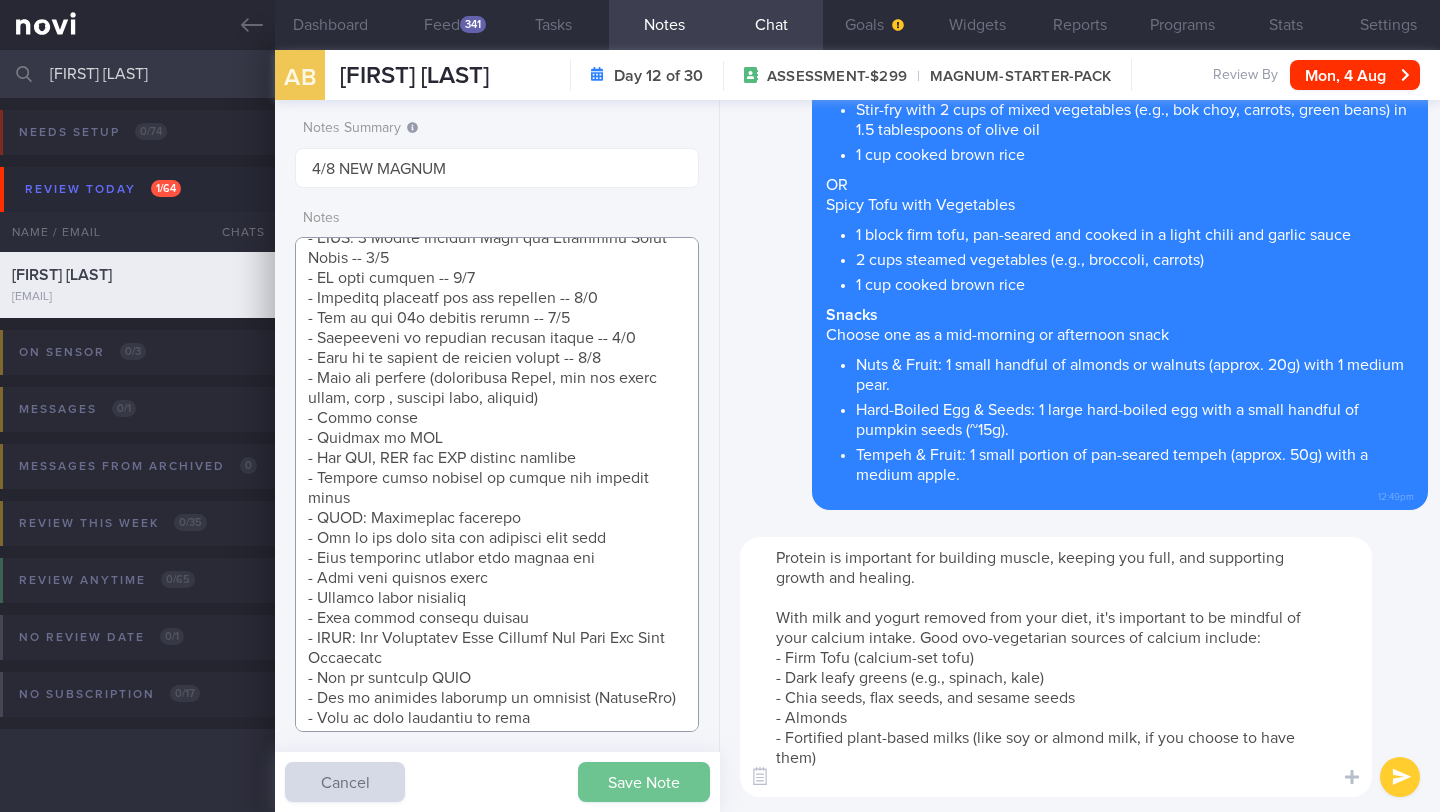 type on "Explained that the purpose of increasing muscle mass is to improve insulin sensitivity
SUPPORT NEEDED:
CHALLENGE:
ovo-lacto vegetarian
Protein sources: tofu, tempeh, taukee, taukwa,  beancurd skin, eggs, cheese (only on pizza), chickpeas, edamame, all bean and dried peas, occ mock meat/fish
No milk/yoghurt
Finds being vegetarian helps him restrict intake of oily foods
49 year old Male
travels between Indo and SG
- Pmhx: T2DM
- Meds: Nil
- Social hx: Lives in Jakarta with wife and 2 daughters (16 and 19 yo). Wife buys groceries and cooks. Family also buys food from outside (restaurant and food court)
- Diet: Switched to a vegan diet in 2019 for health and to control intake >> ovo-lacto vegetarian. Usually eats at home, foodcourt, or restaurants
Has been counting calories for the past 6 months to help him control the quantity of food he eats and to lose weight
Tends to want to eat more when does not sleep enough
2 cups coffee per day kopi (no sugar/milk)
1.5-2L /day plain water -- trie..." 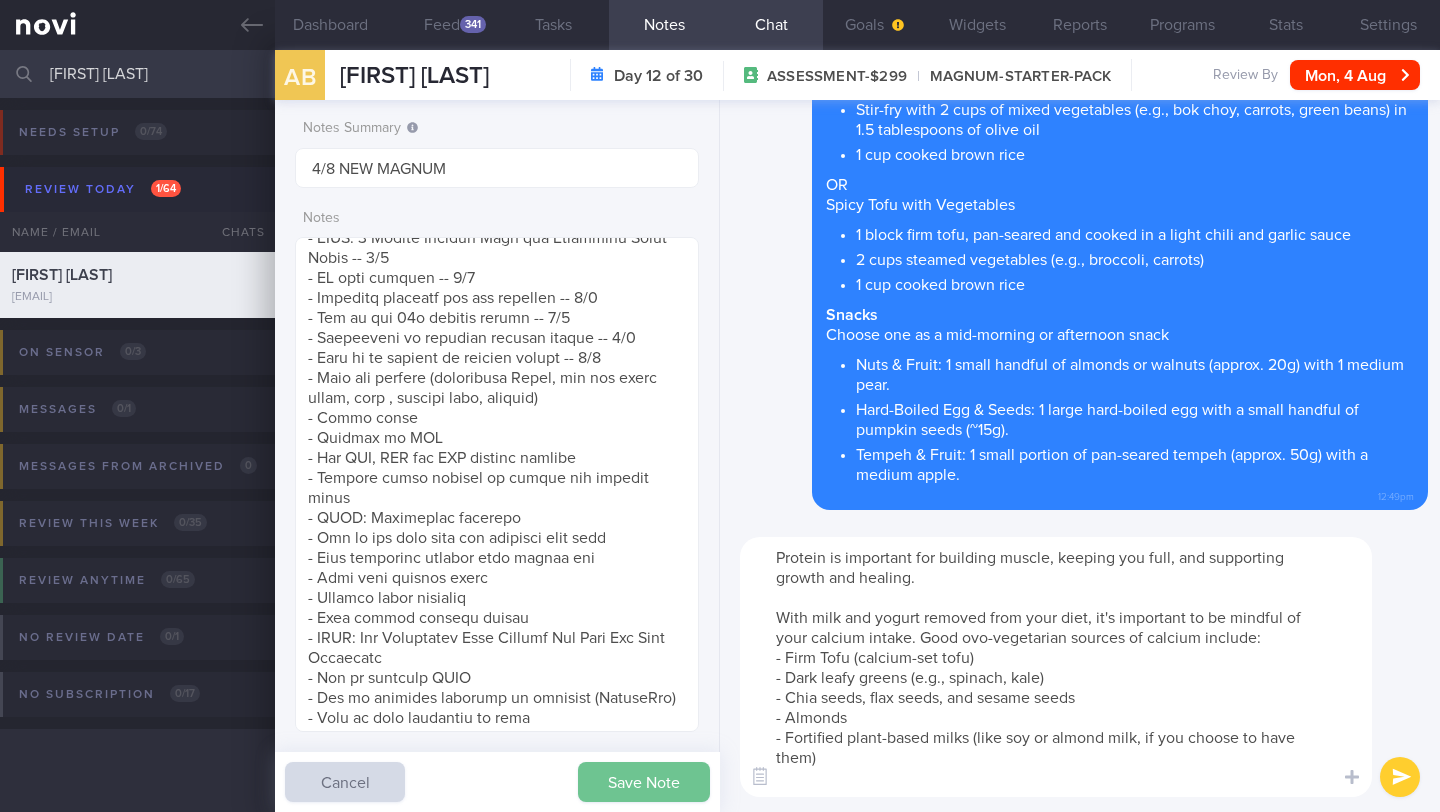 click on "Save Note" at bounding box center (644, 782) 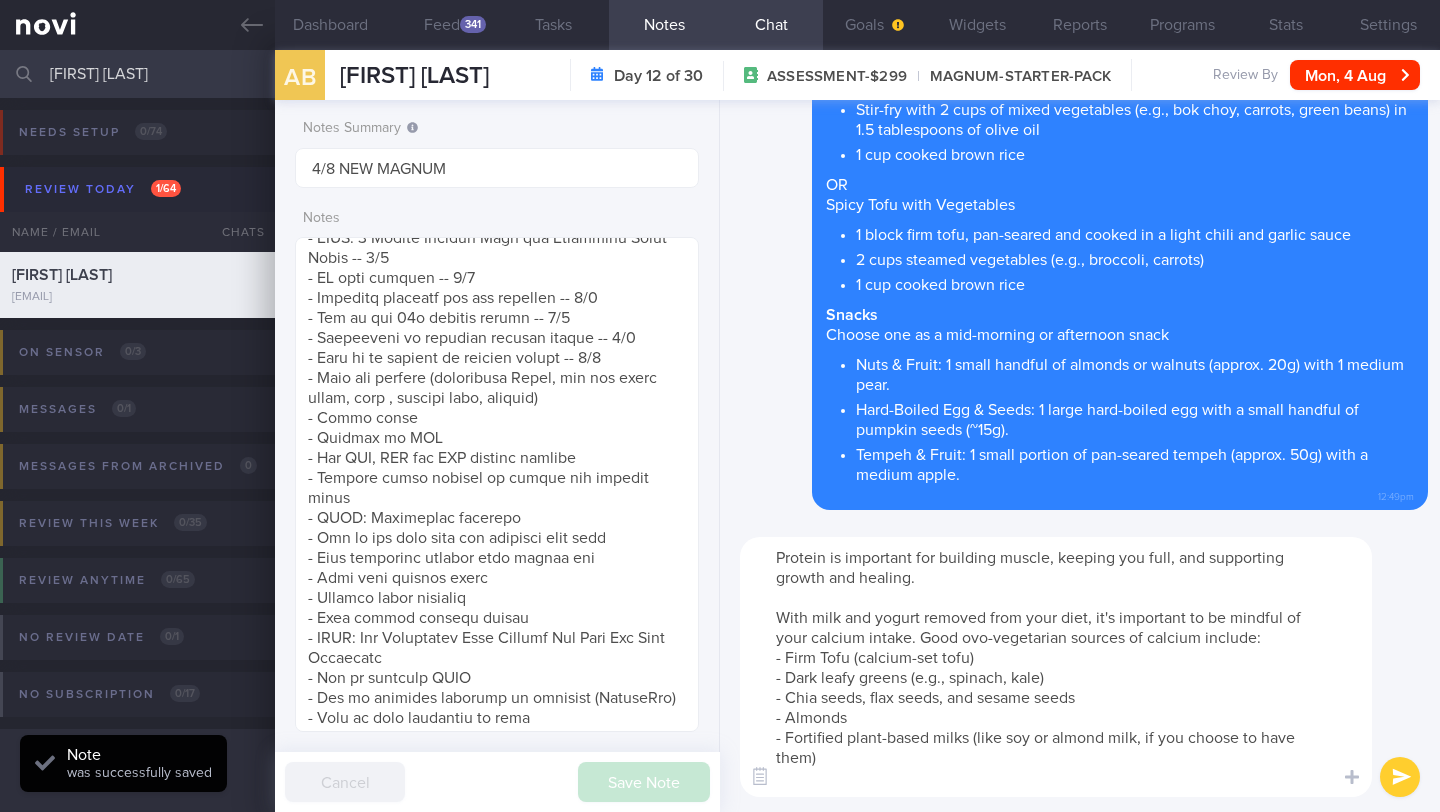click 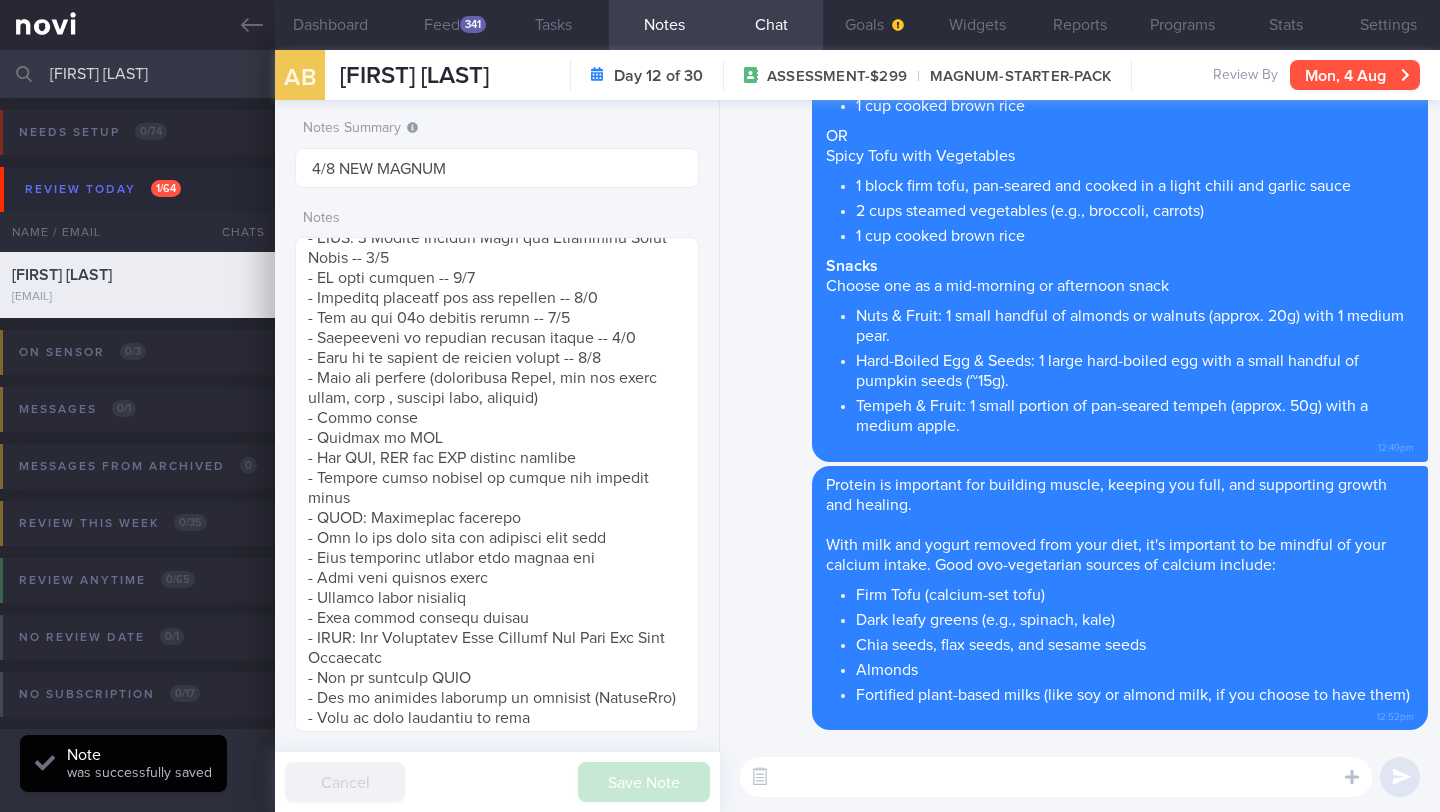 click on "Mon, 4 Aug" at bounding box center [1355, 75] 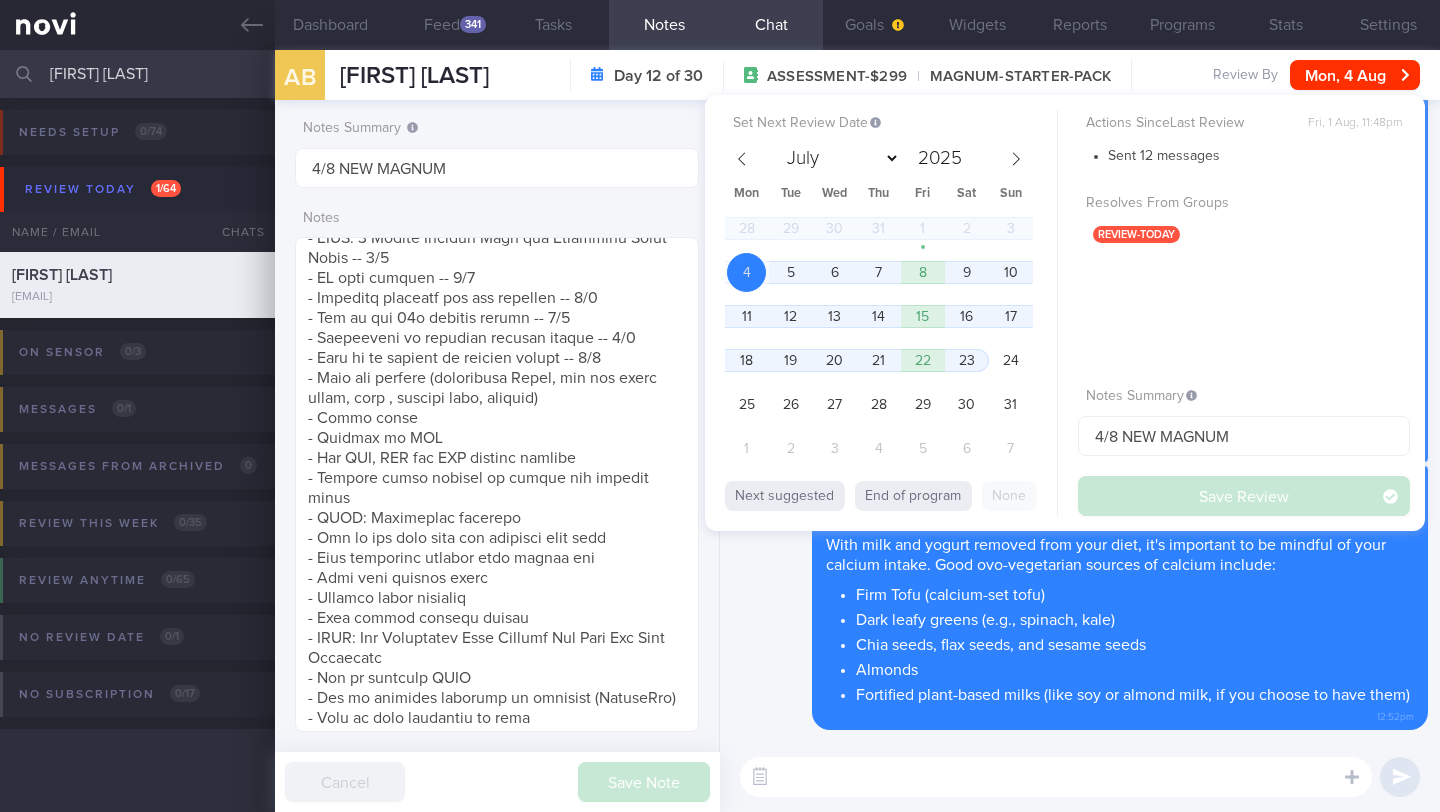 click on "Delete
Protein is important for building muscle, keeping you full, and supporting growth and healing. With milk and yogurt removed from your diet, it's important to be mindful of your calcium intake. Good ovo-vegetarian sources of calcium include: Firm Tofu (calcium-set tofu) Dark leafy greens (e.g., spinach, kale) Chia seeds, flax seeds, and sesame seeds Almonds Fortified plant-based milks (like soy or almond milk, if you choose to have them)
12:52pm" at bounding box center (1080, 598) 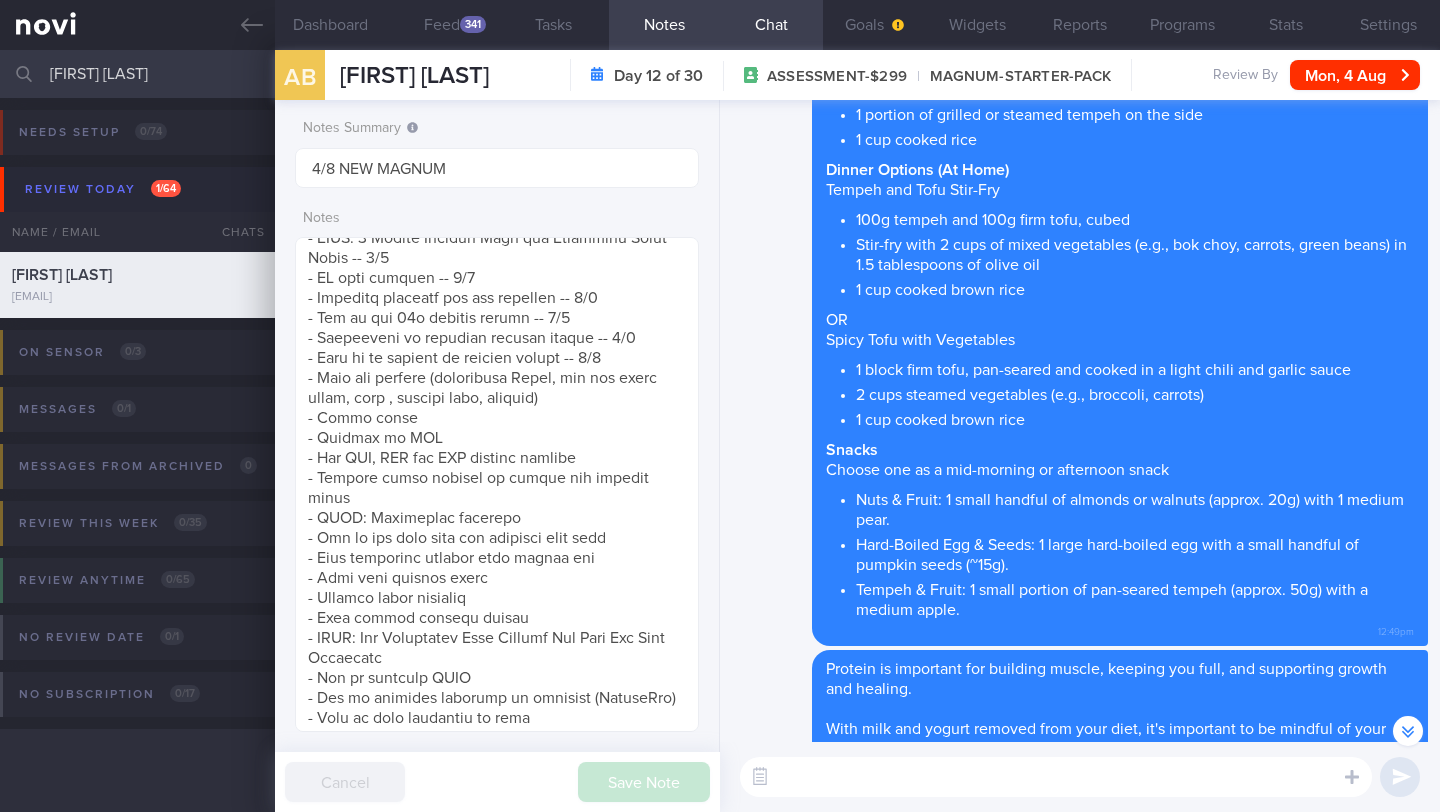 scroll, scrollTop: -329, scrollLeft: 0, axis: vertical 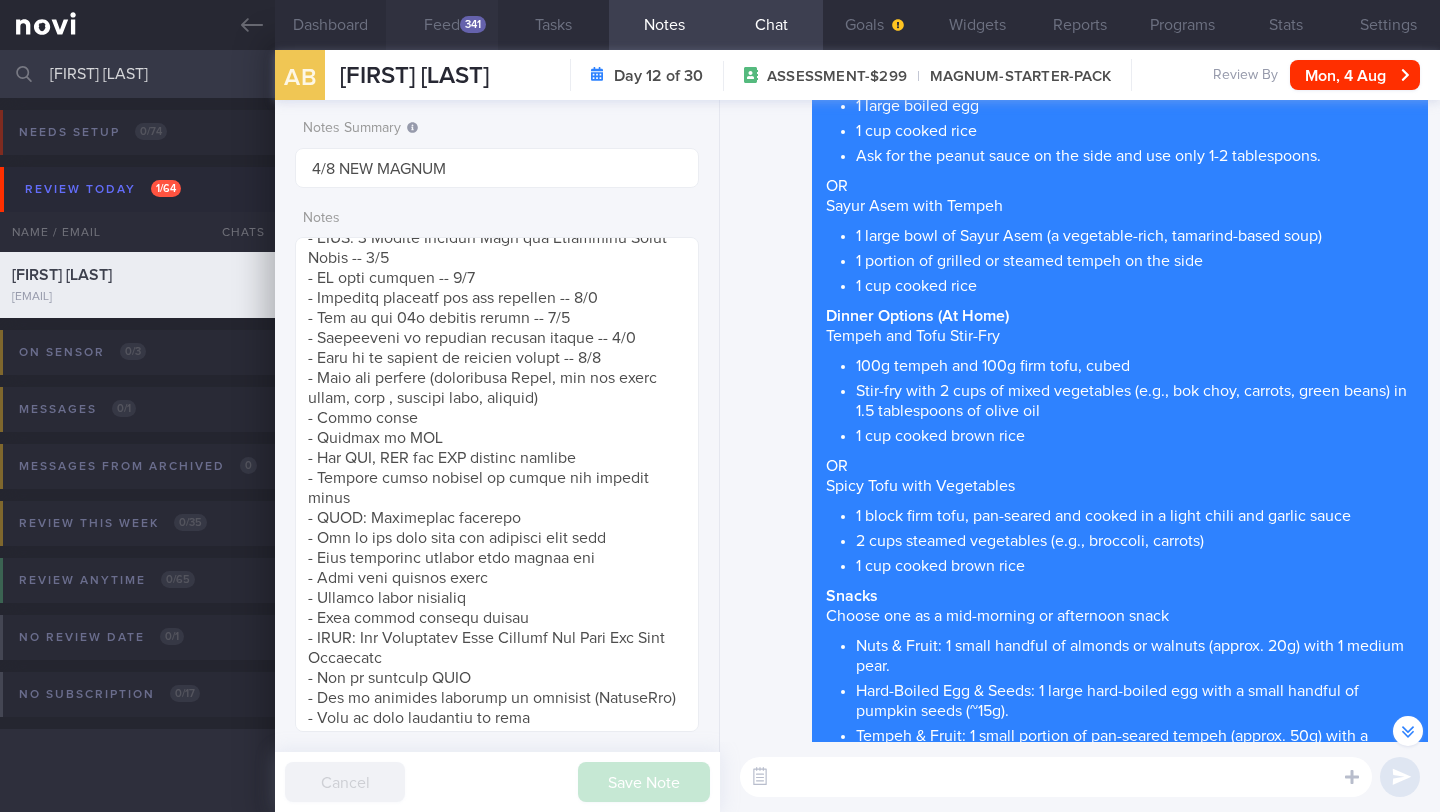 click on "341" at bounding box center (473, 24) 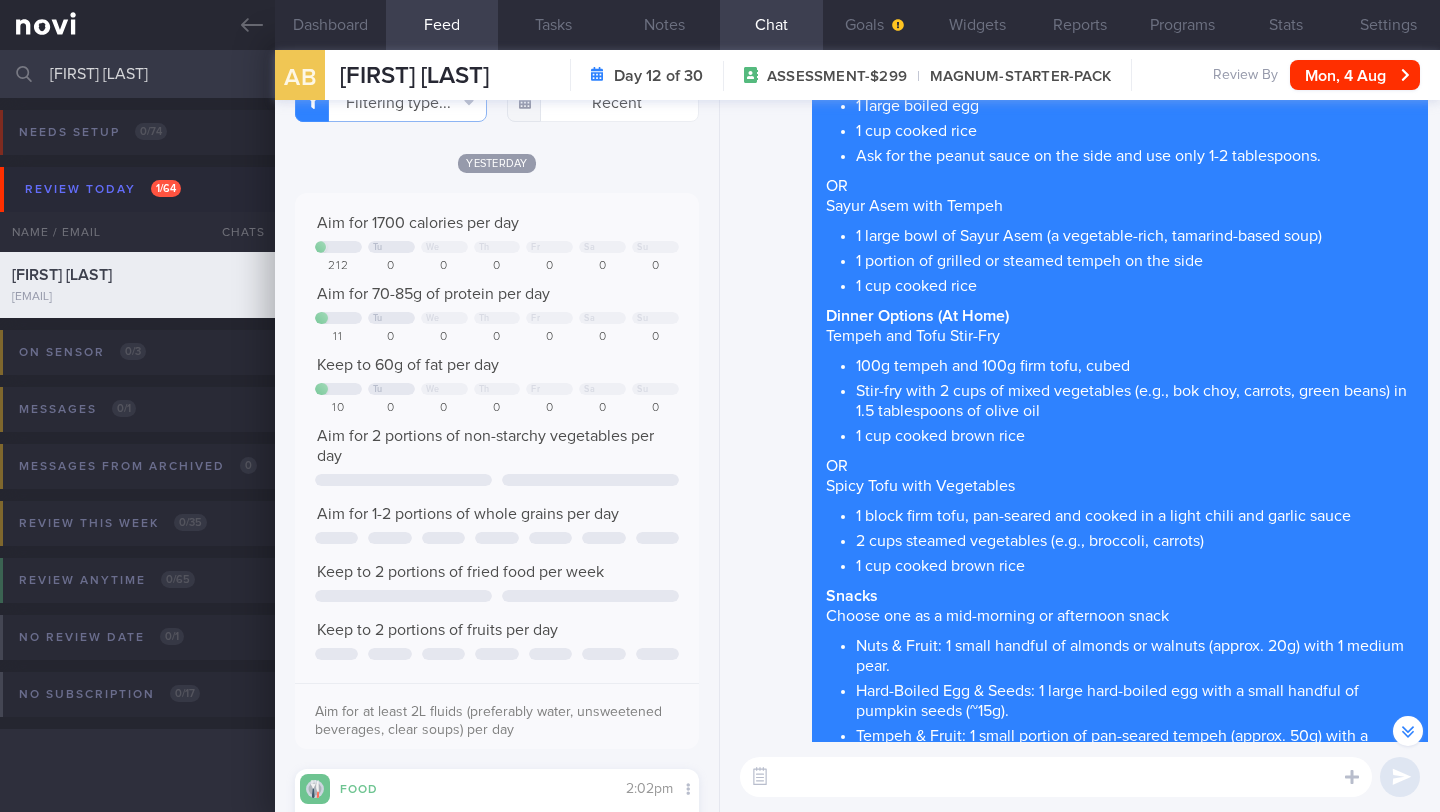 scroll, scrollTop: 0, scrollLeft: 0, axis: both 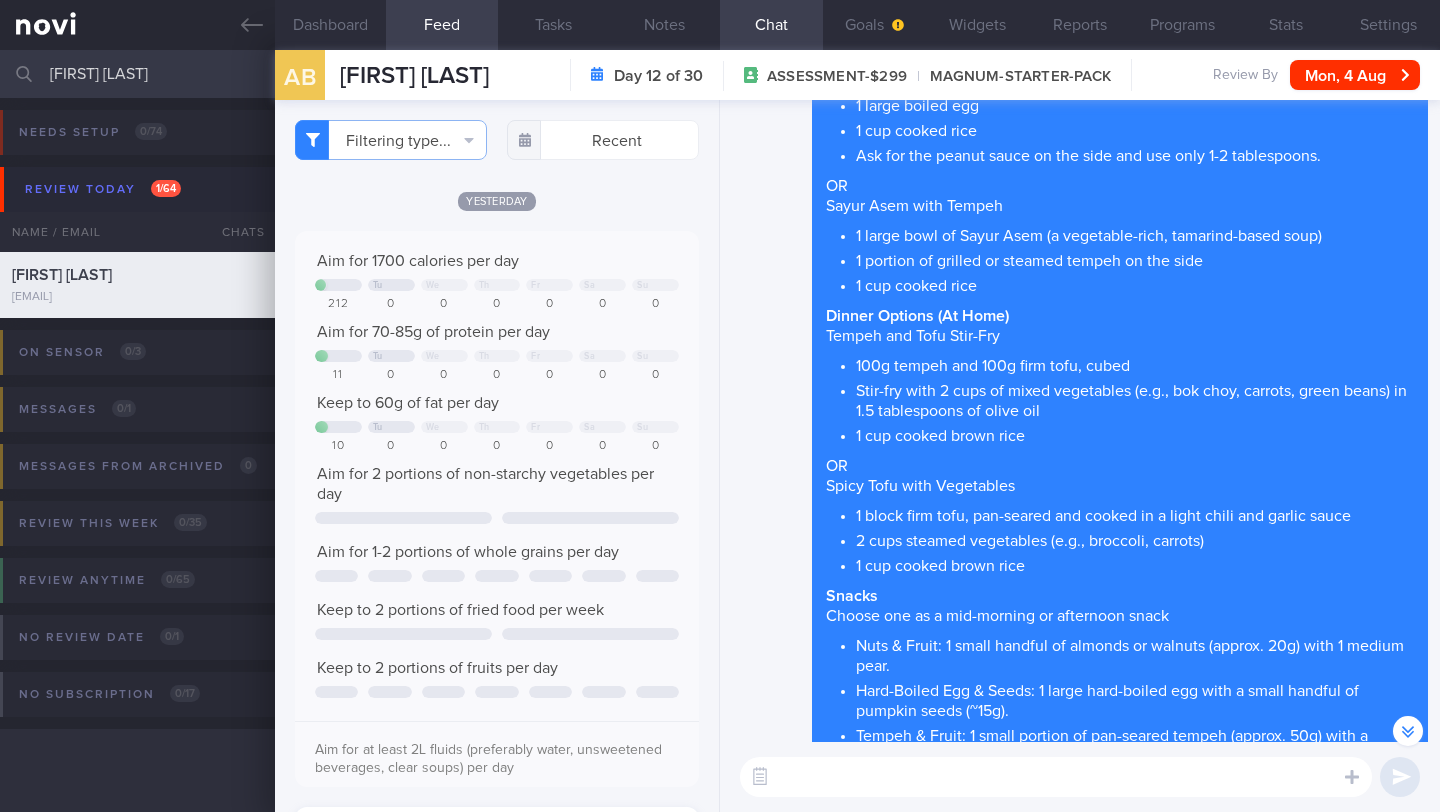 click at bounding box center (1056, 777) 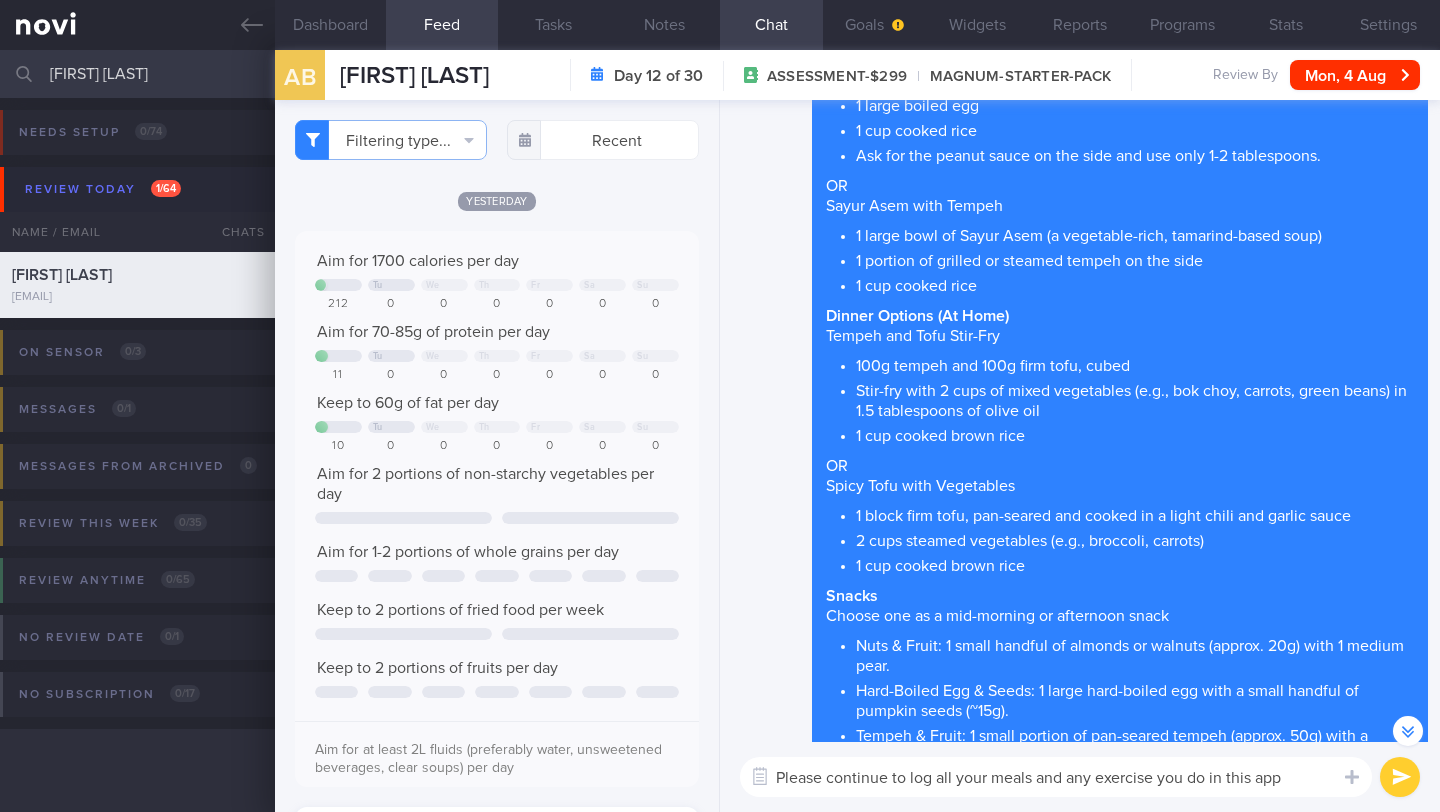 type on "Please continue to log all your meals and any exercise you do in this app 🙂" 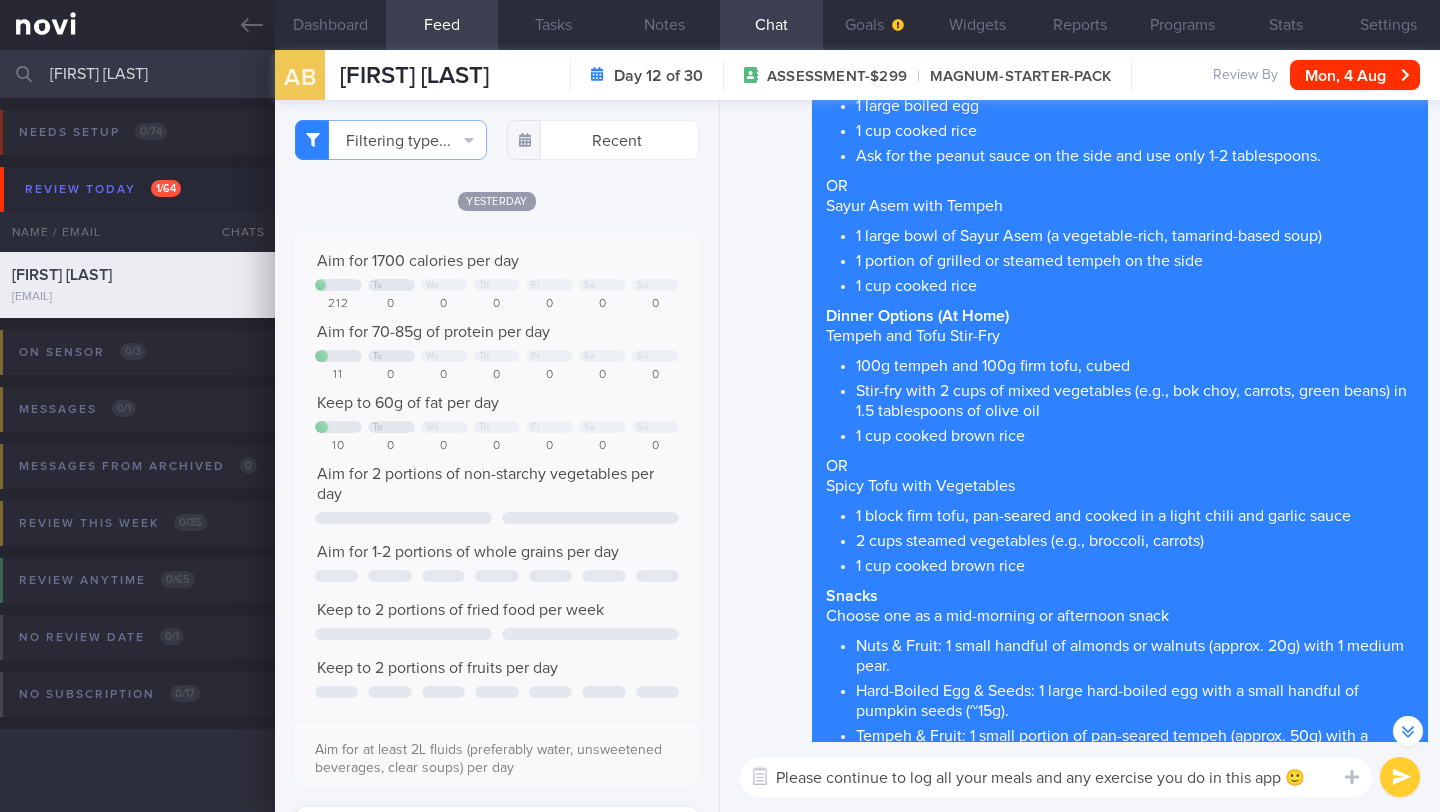 type 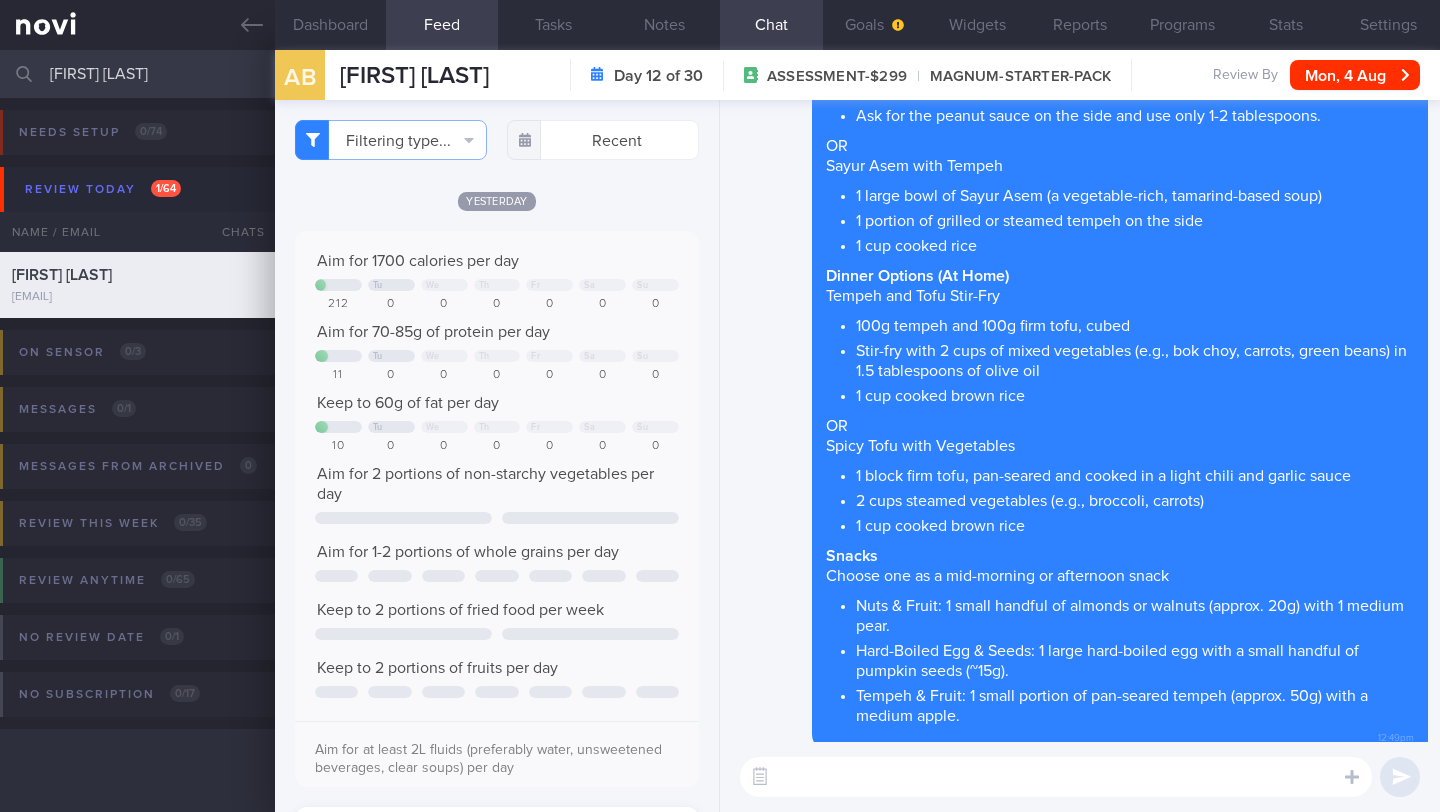 scroll, scrollTop: 0, scrollLeft: 0, axis: both 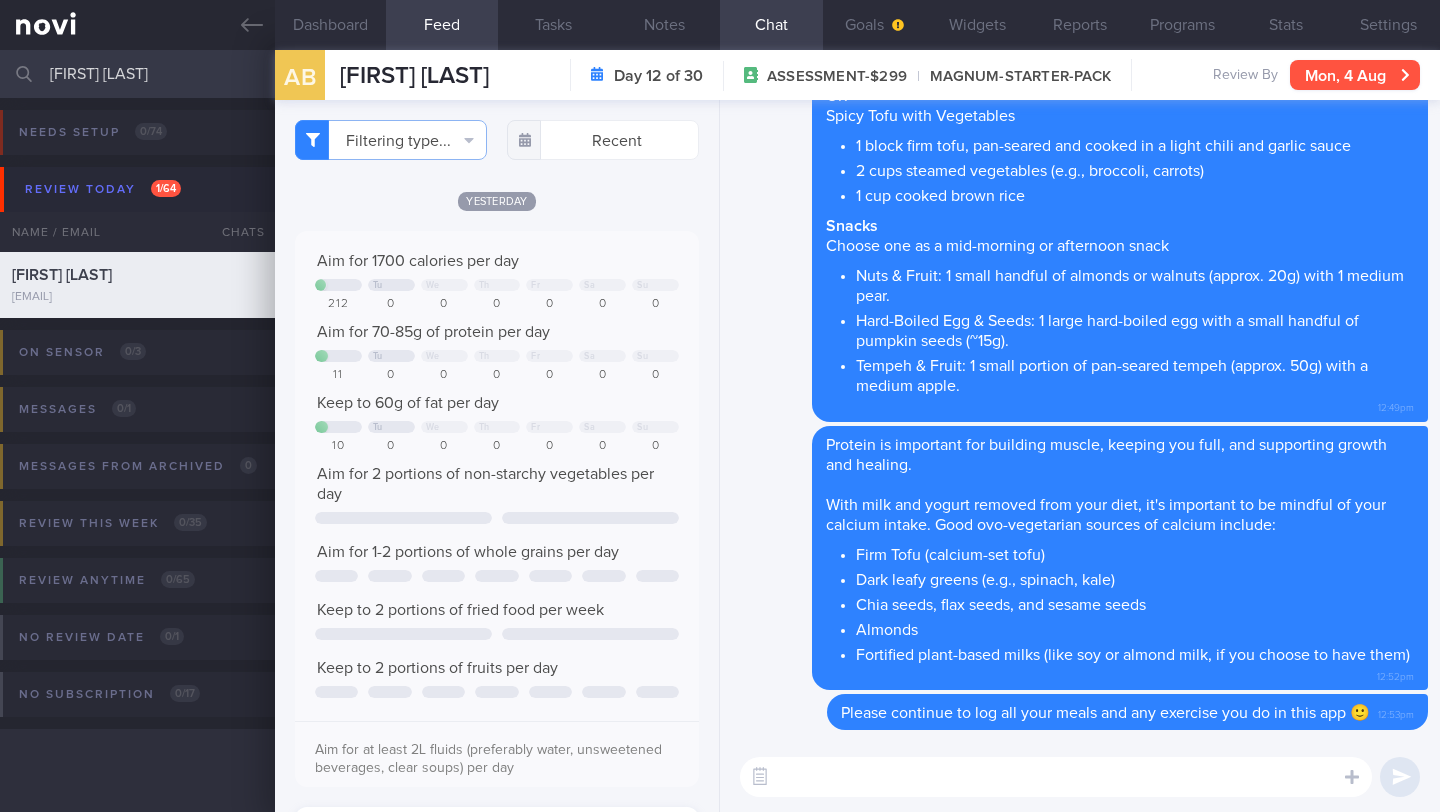 click on "Mon, 4 Aug" at bounding box center [1355, 75] 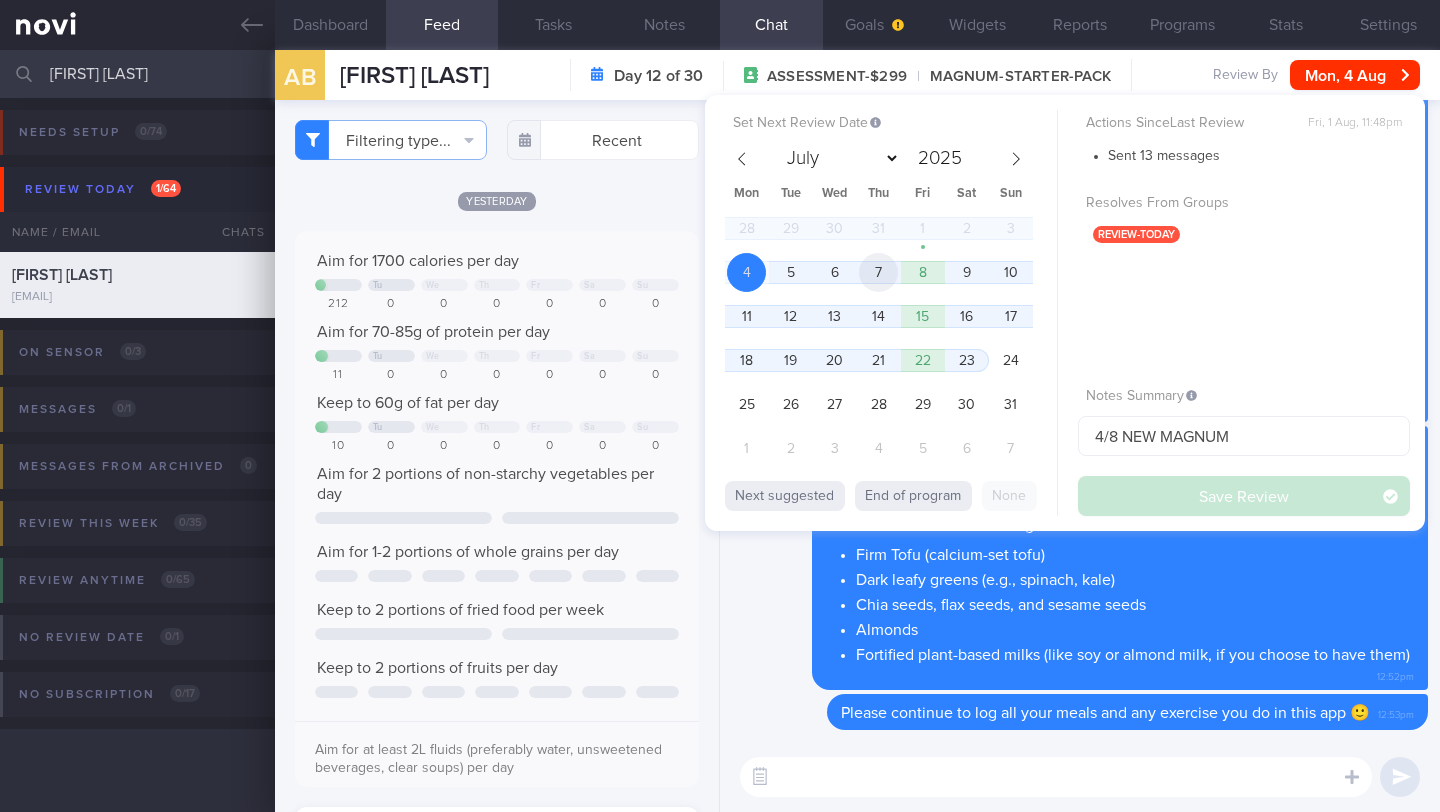 click on "7" at bounding box center (878, 272) 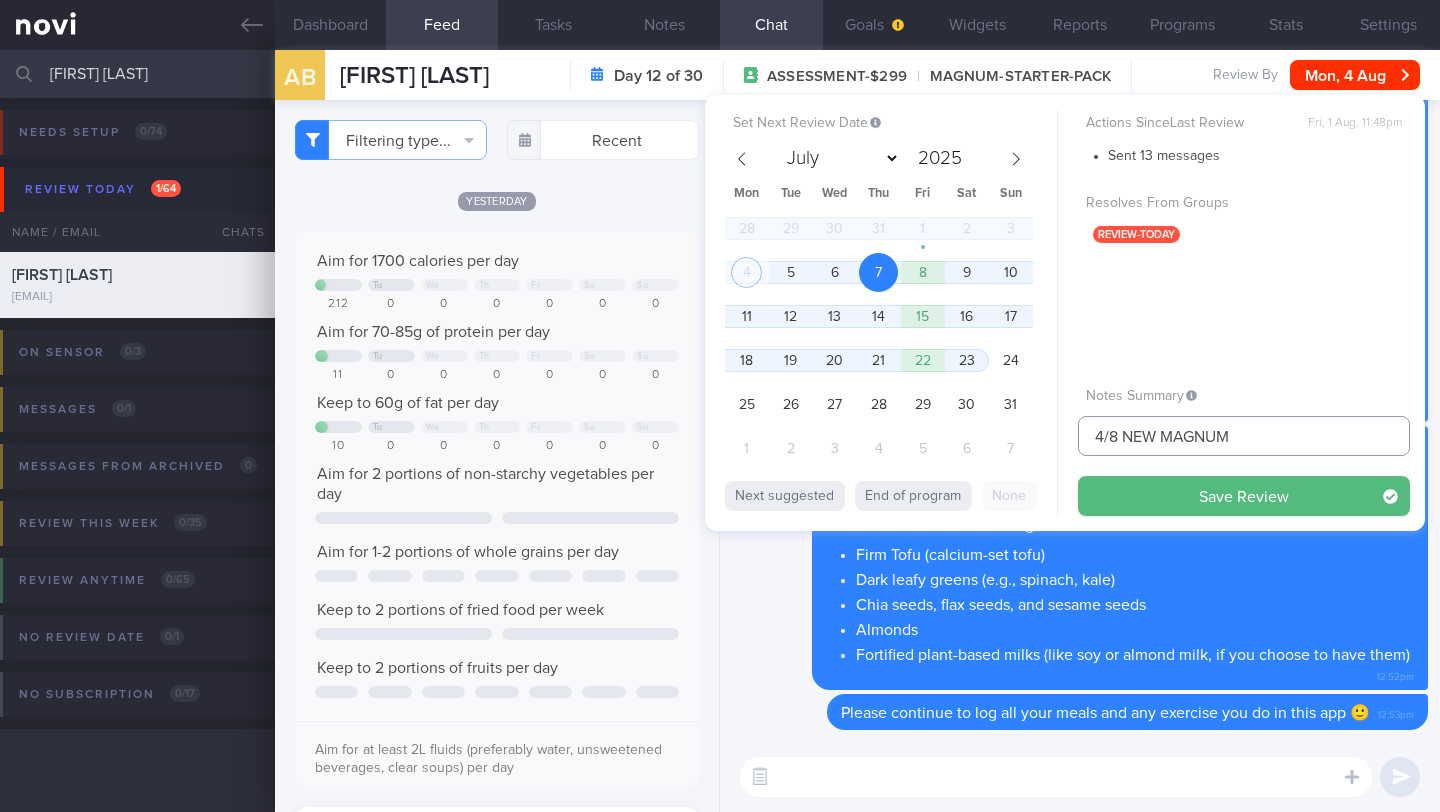 drag, startPoint x: 1107, startPoint y: 443, endPoint x: 1078, endPoint y: 440, distance: 29.15476 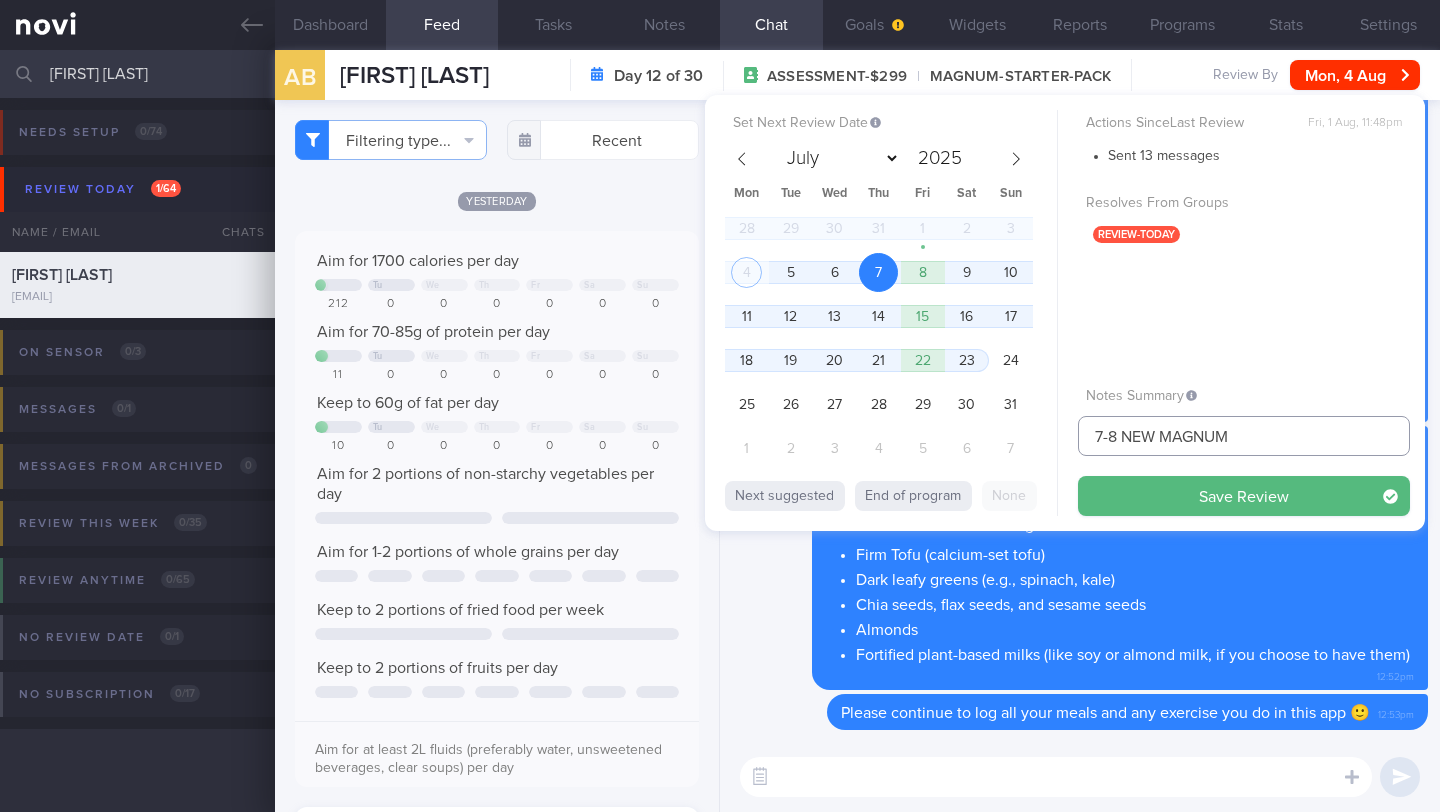type on "7-88 NEW MAGNUM" 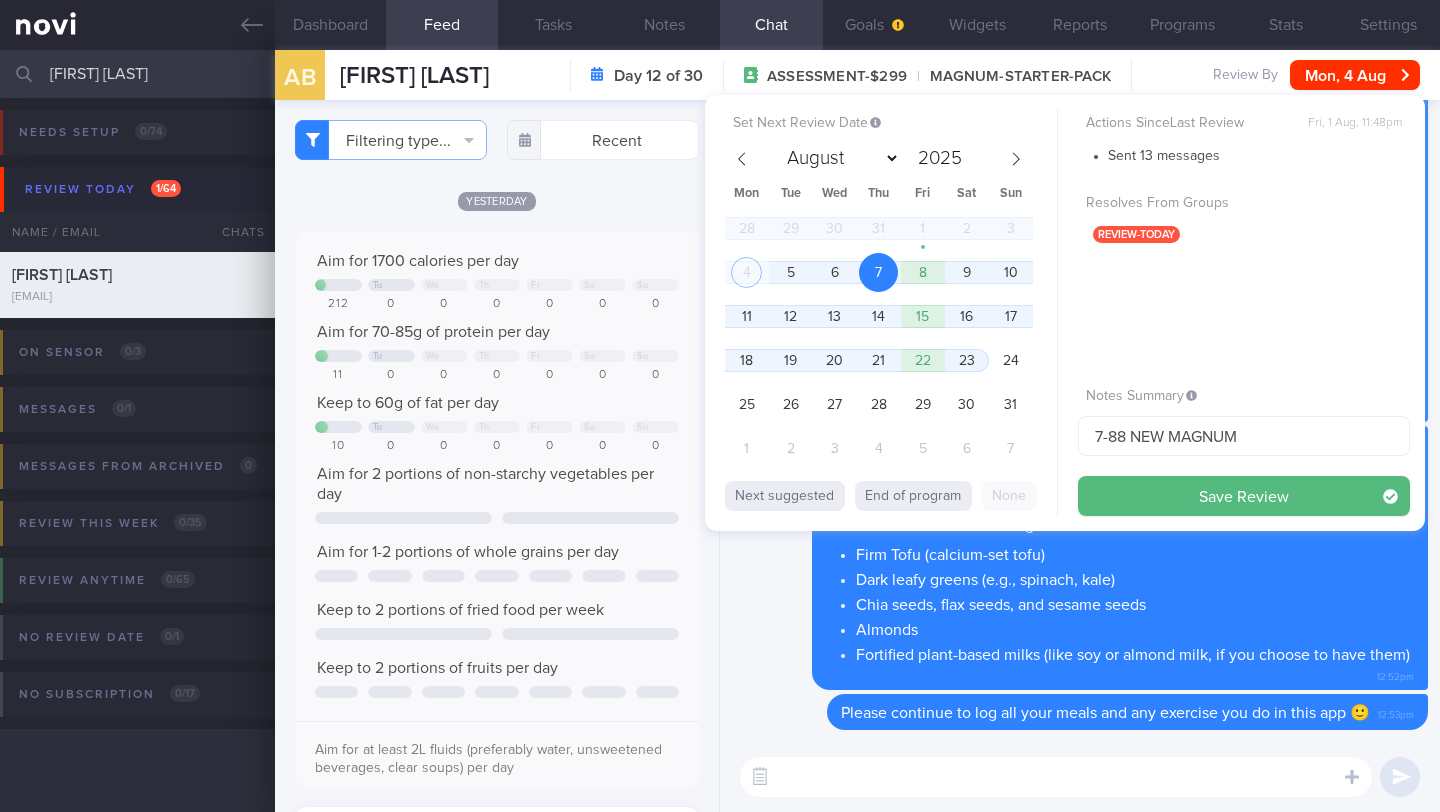 select on "7" 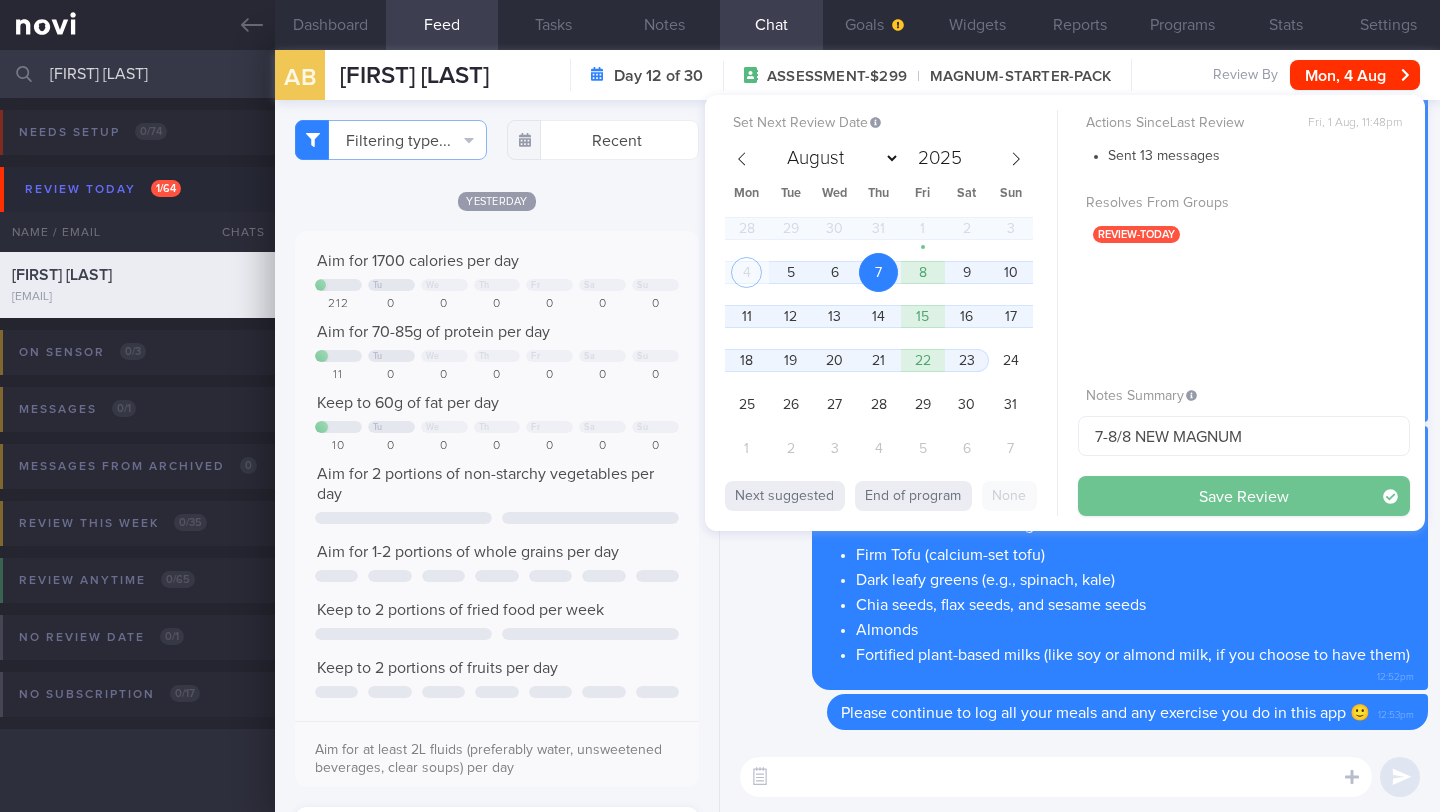 type on "7-8/8 NEW MAGNUM" 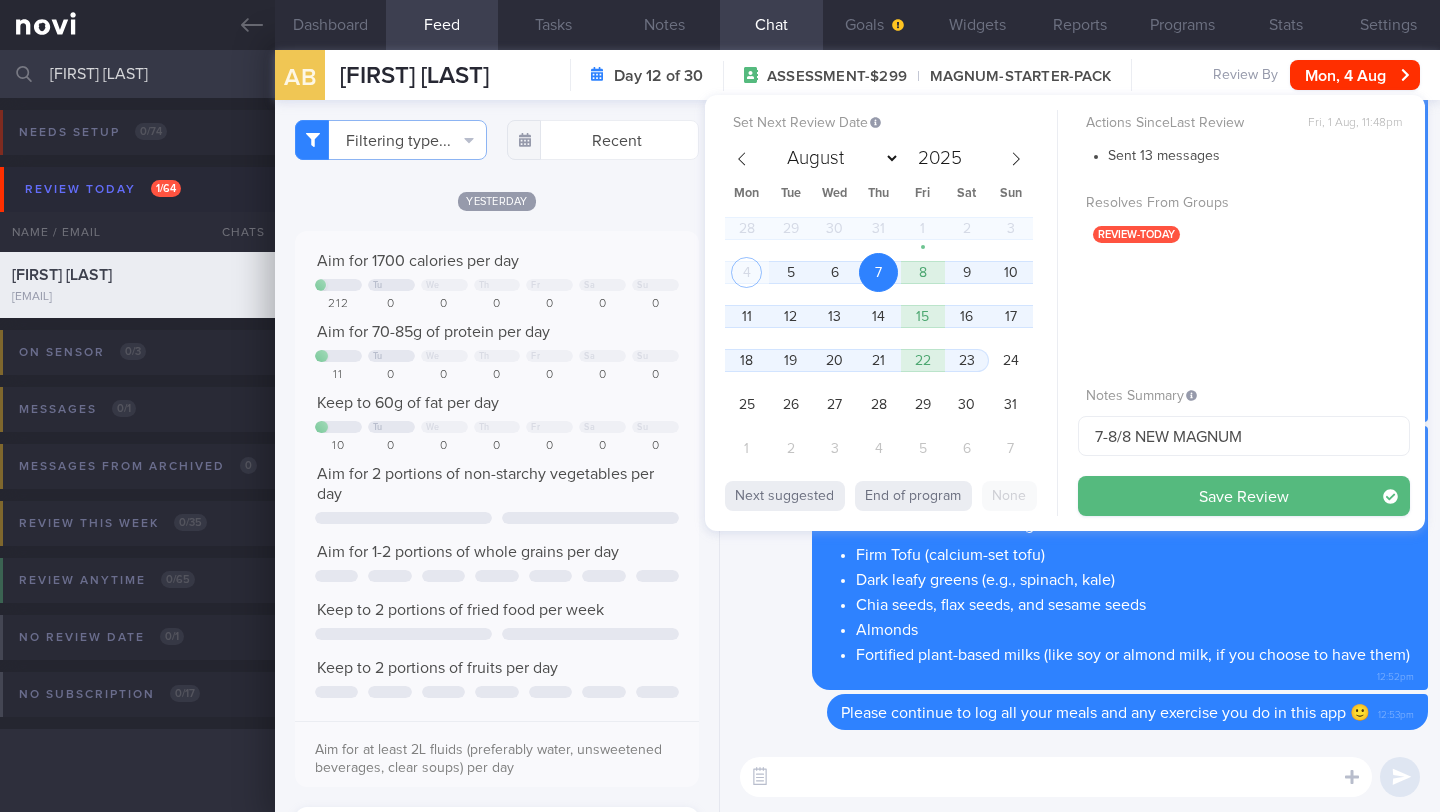 type on "7-8/8 NEW MAGNUM" 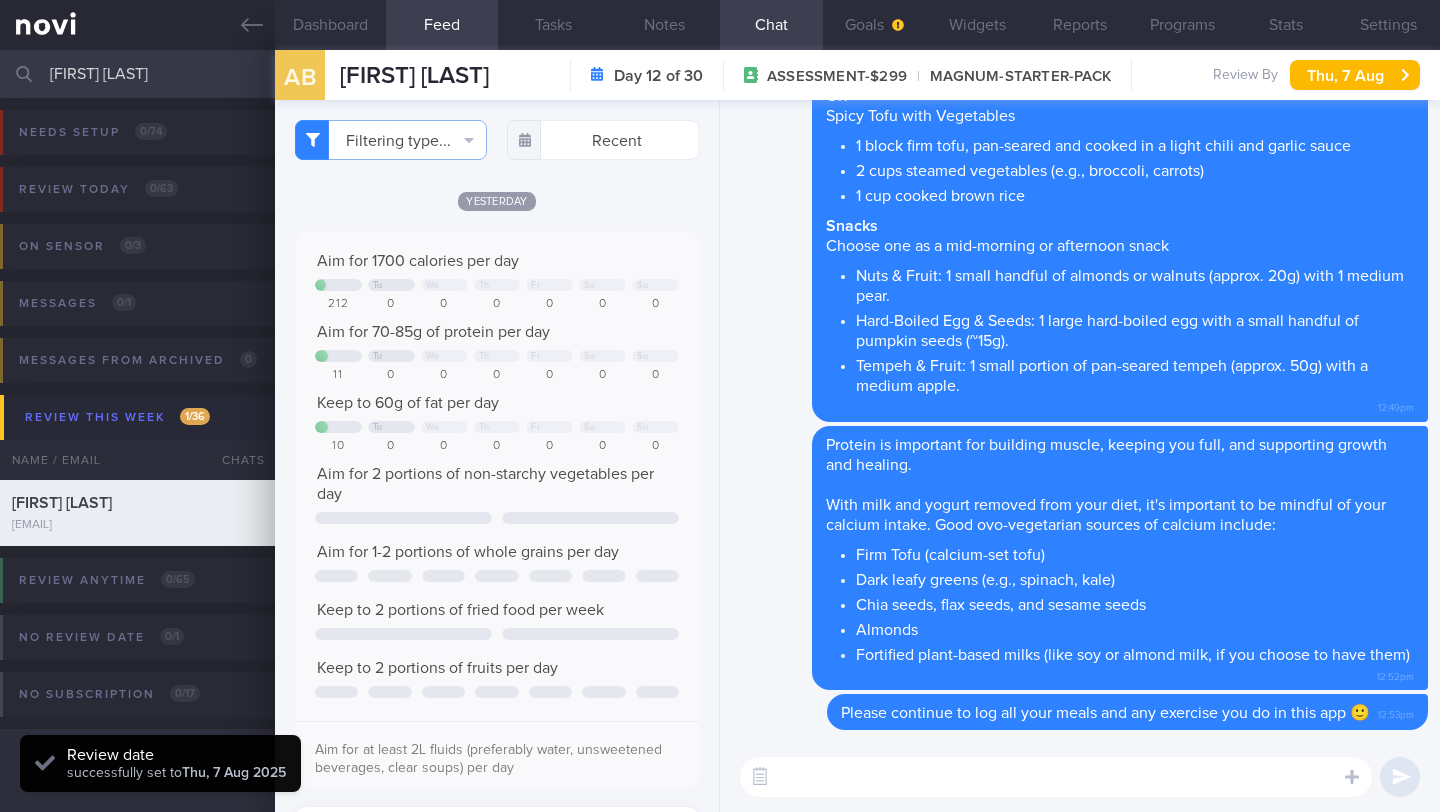 scroll, scrollTop: 999820, scrollLeft: 999639, axis: both 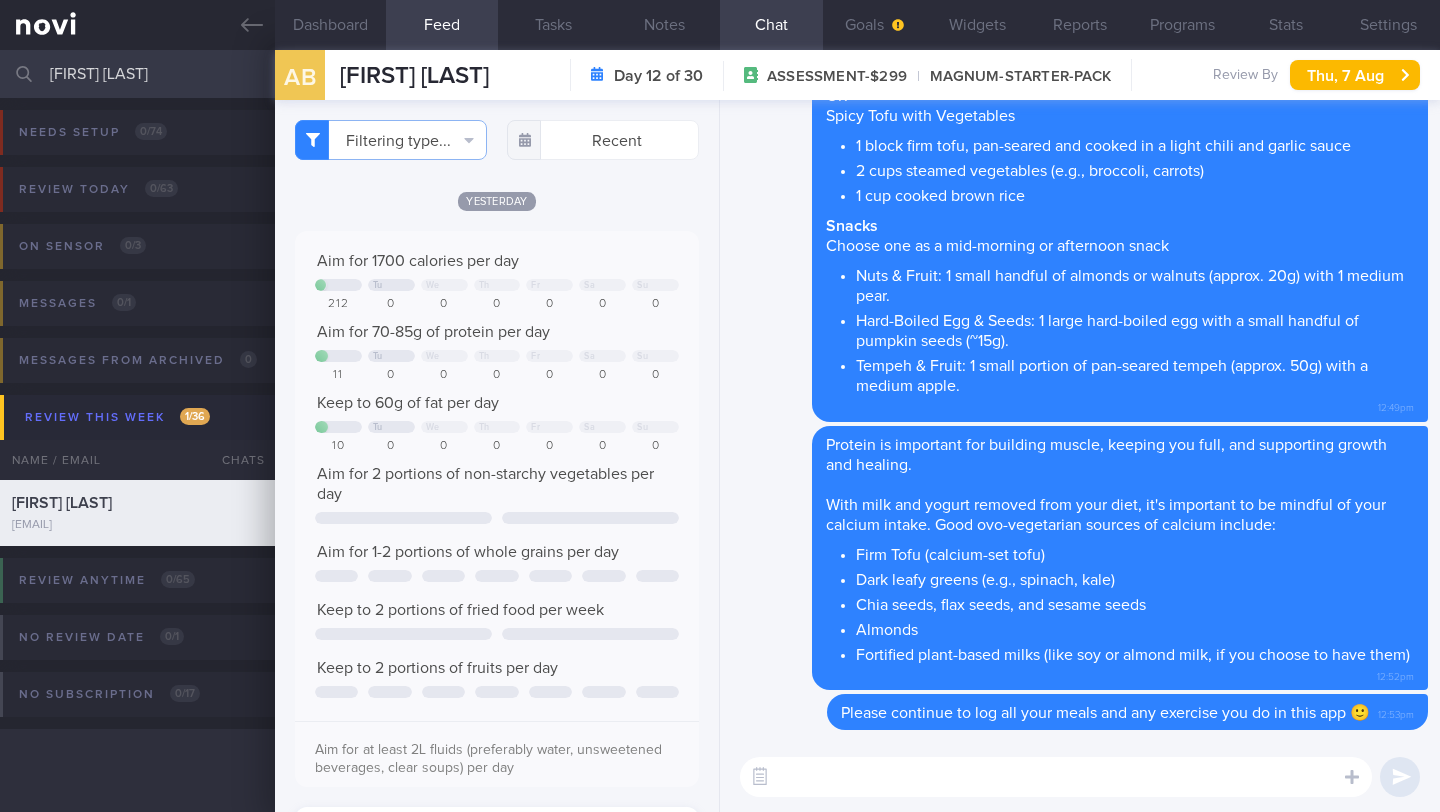 click on "[FIRST] [LAST]" at bounding box center (720, 74) 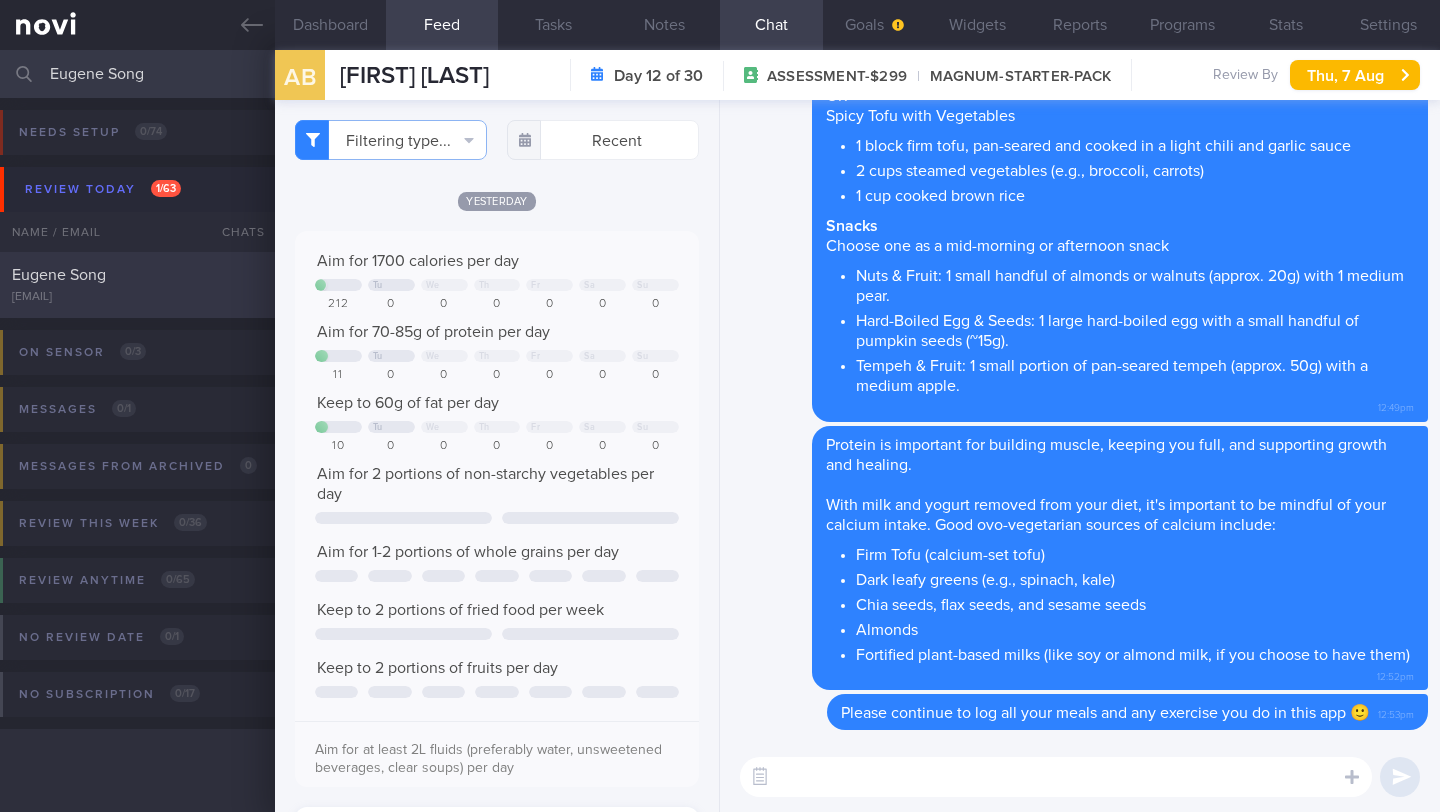 type on "Eugene Song" 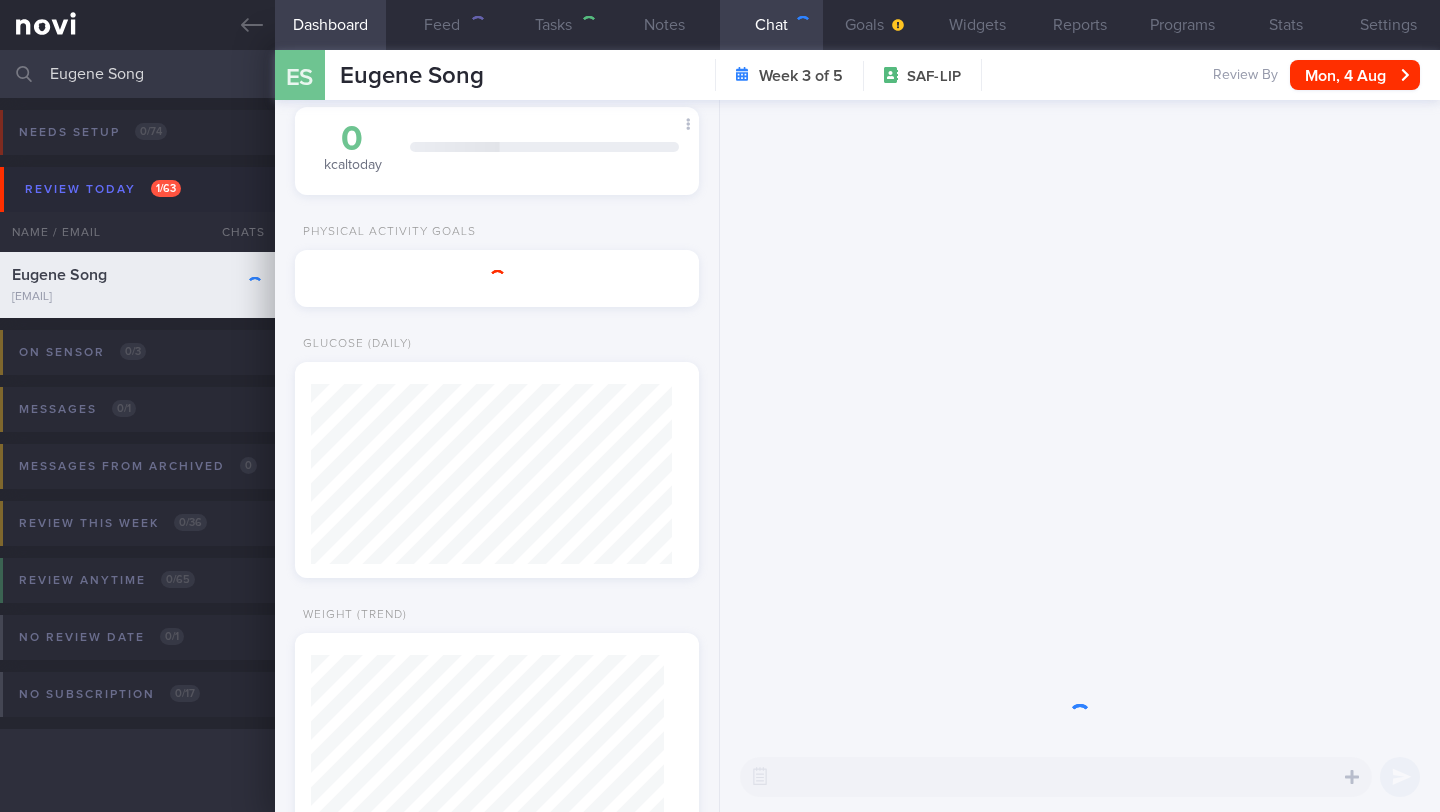 scroll, scrollTop: 867, scrollLeft: 0, axis: vertical 